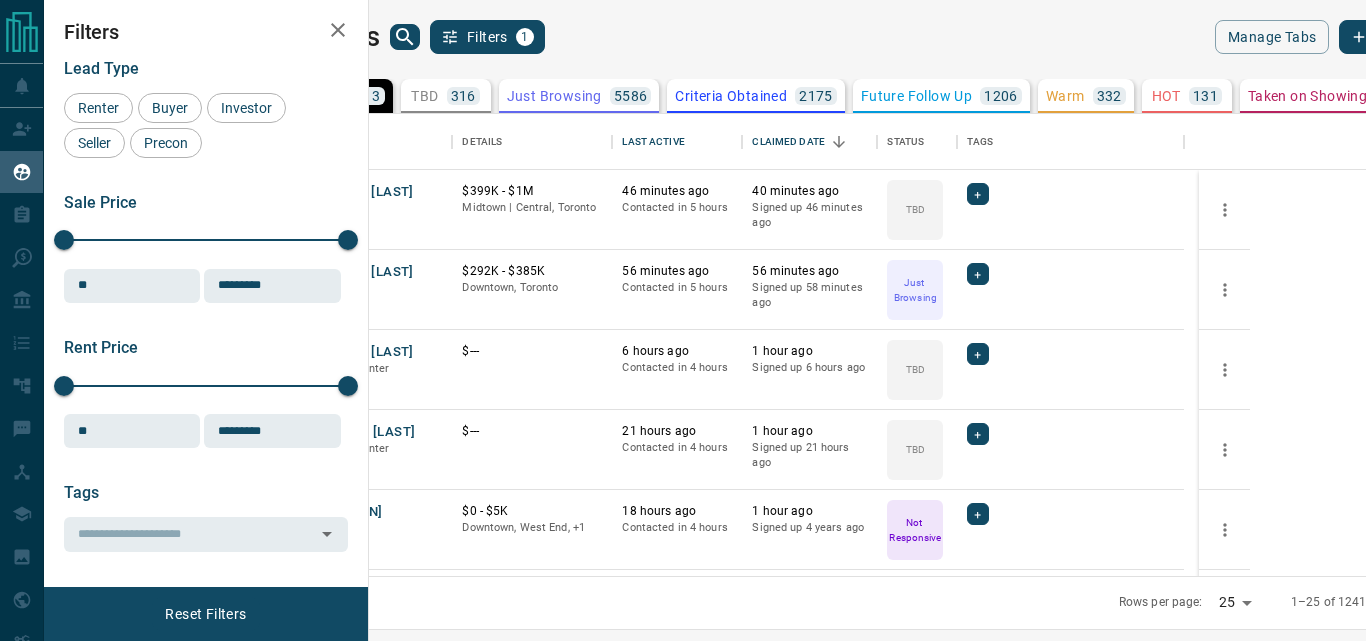 scroll, scrollTop: 0, scrollLeft: 0, axis: both 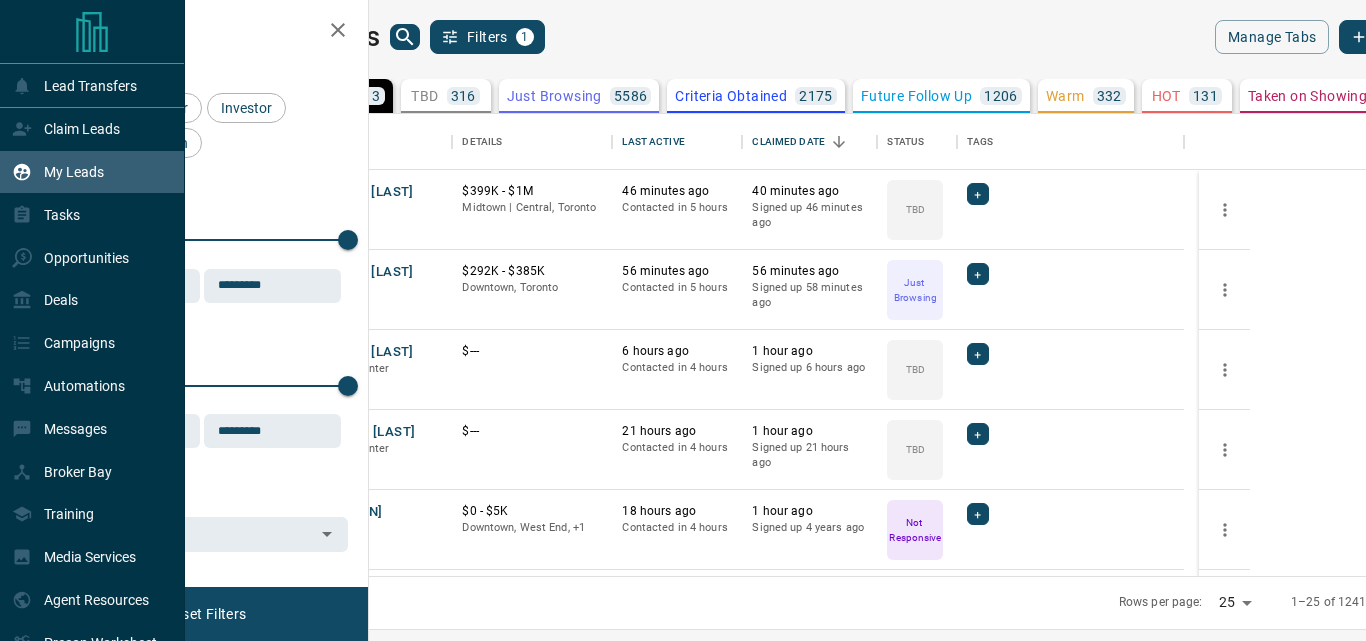 click on "My Leads" at bounding box center [74, 172] 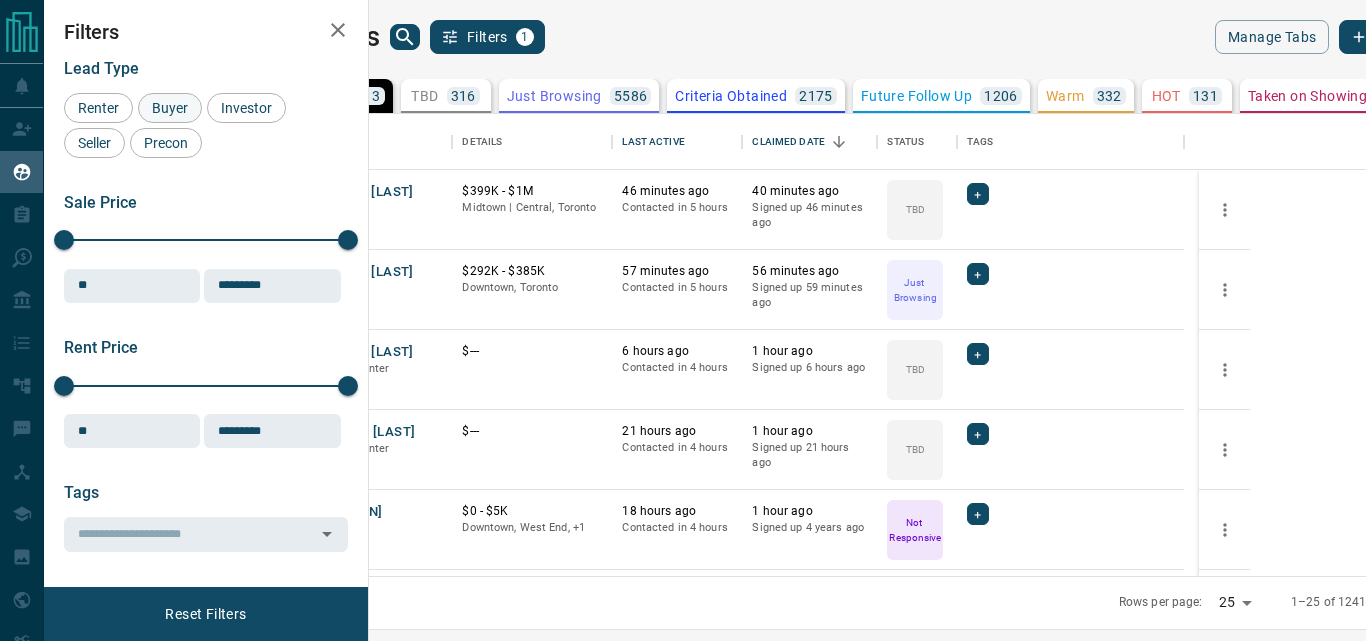 click on "Buyer" at bounding box center (170, 108) 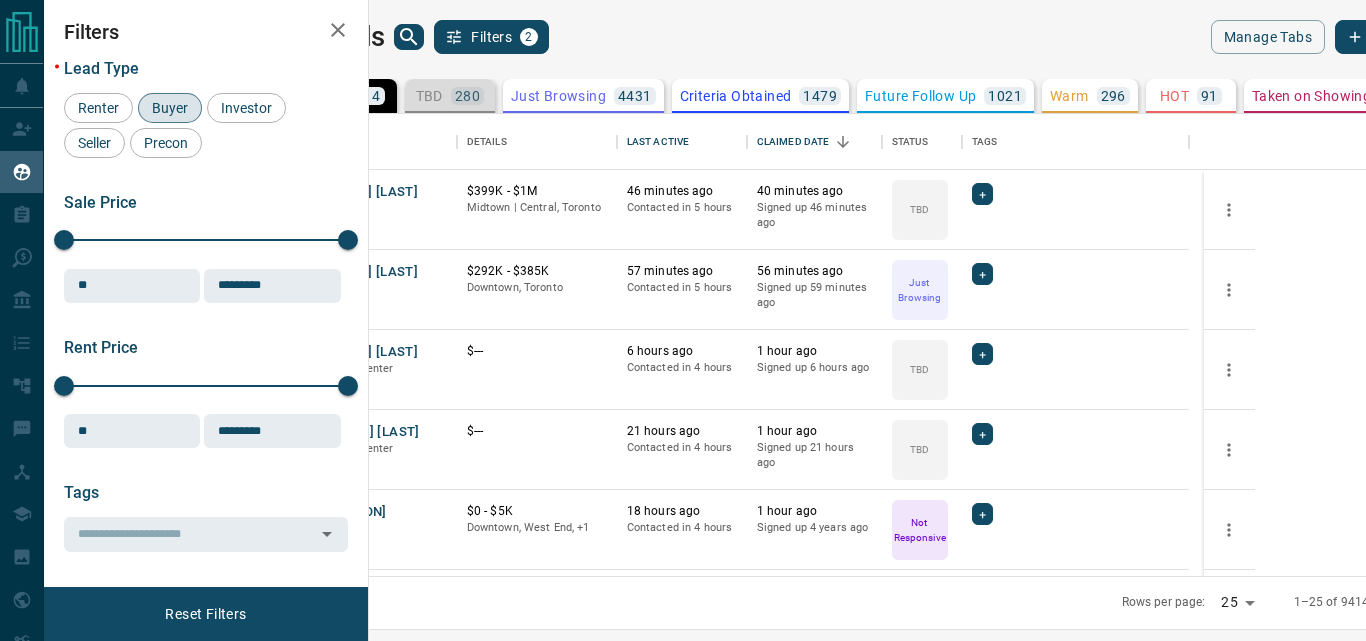 click on "TBD 280" at bounding box center [450, 96] 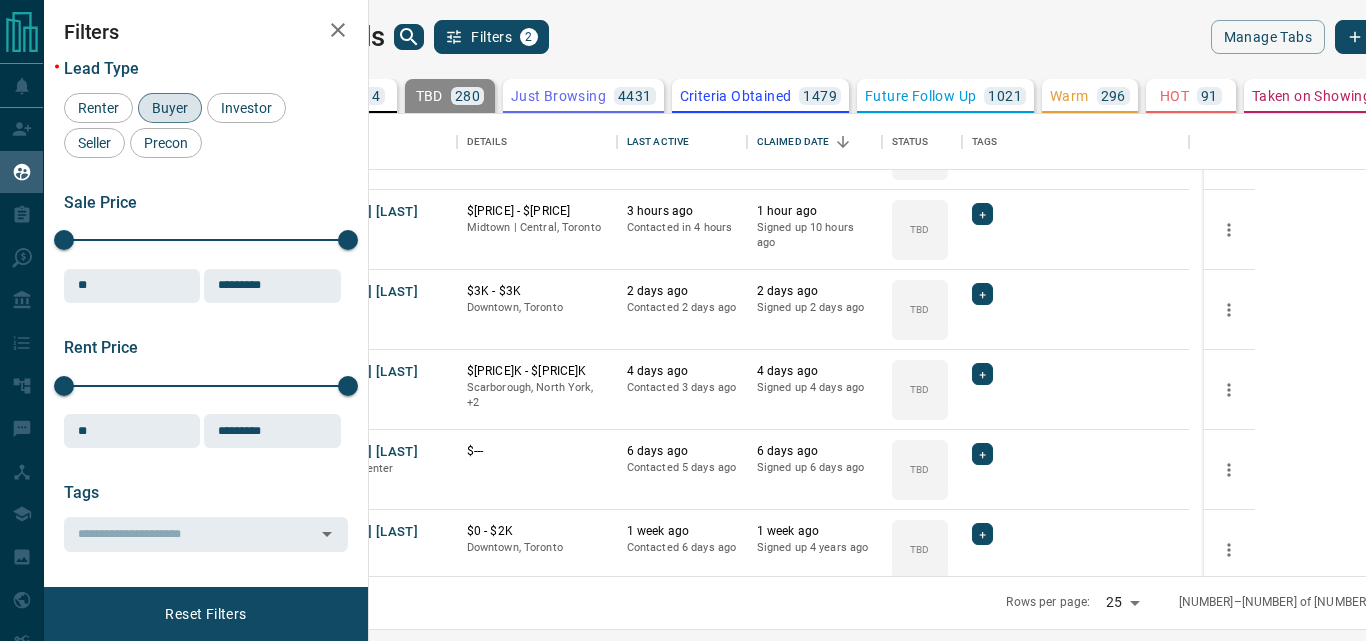 scroll, scrollTop: 400, scrollLeft: 0, axis: vertical 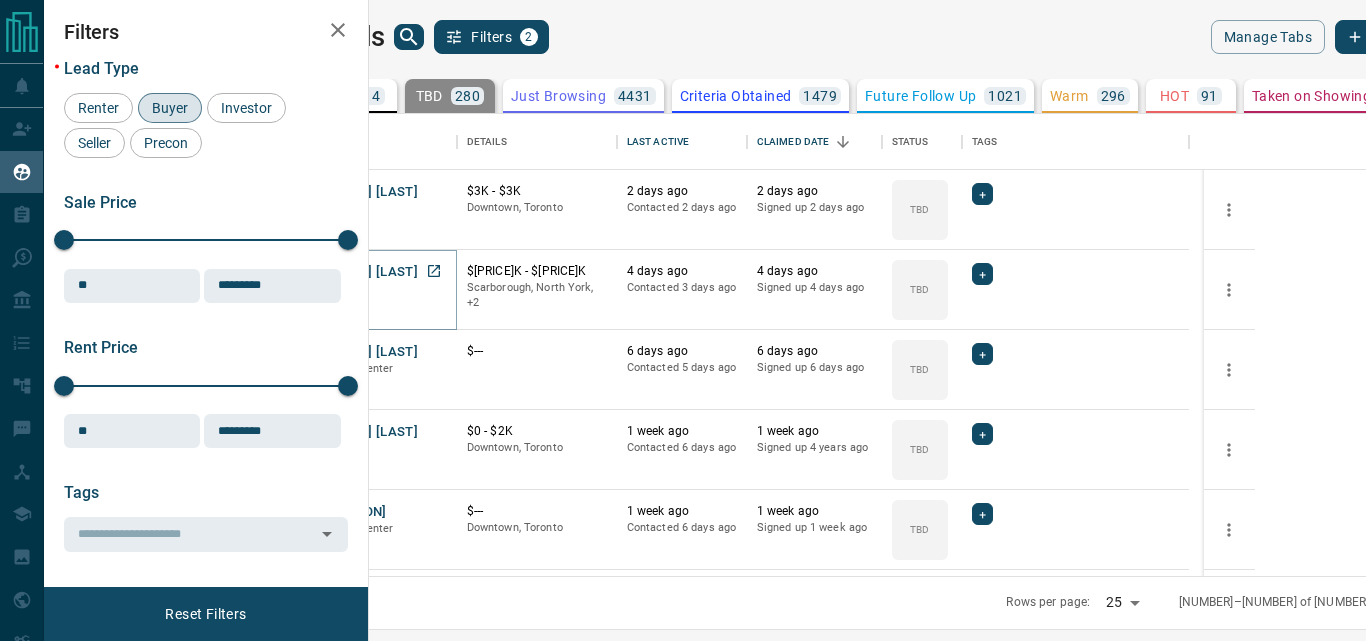 click on "[FIRST] [LAST]" at bounding box center (372, 272) 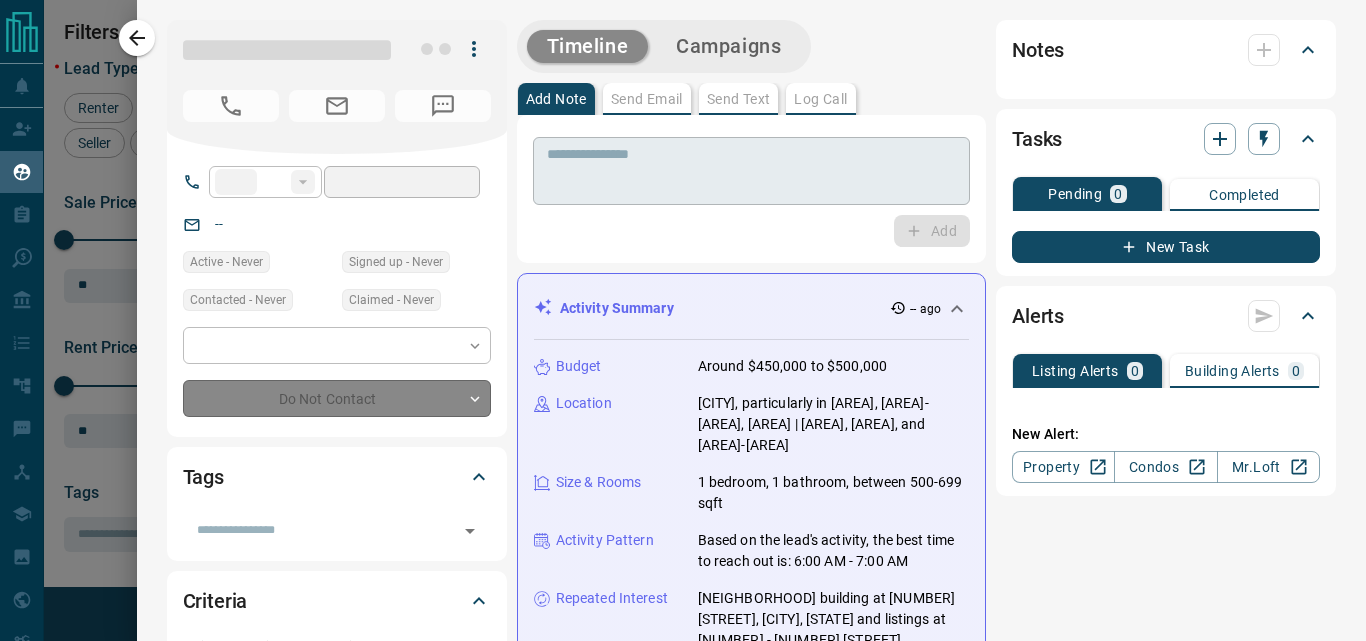type on "**" 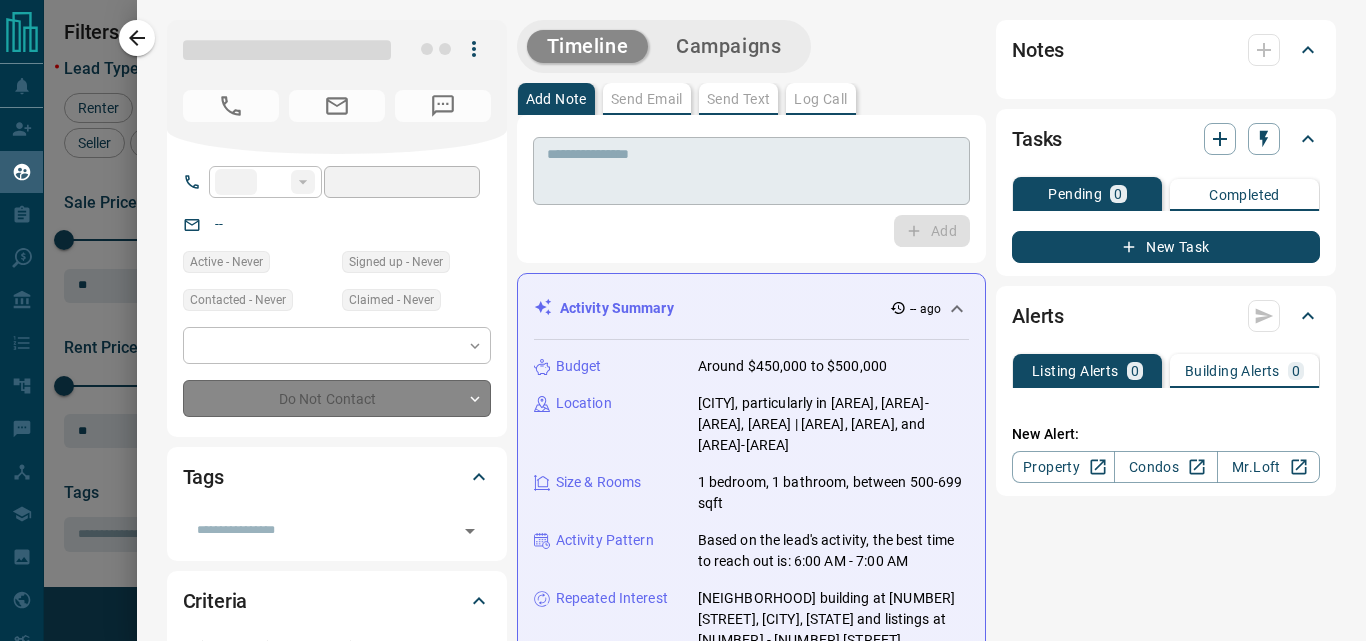 type on "**********" 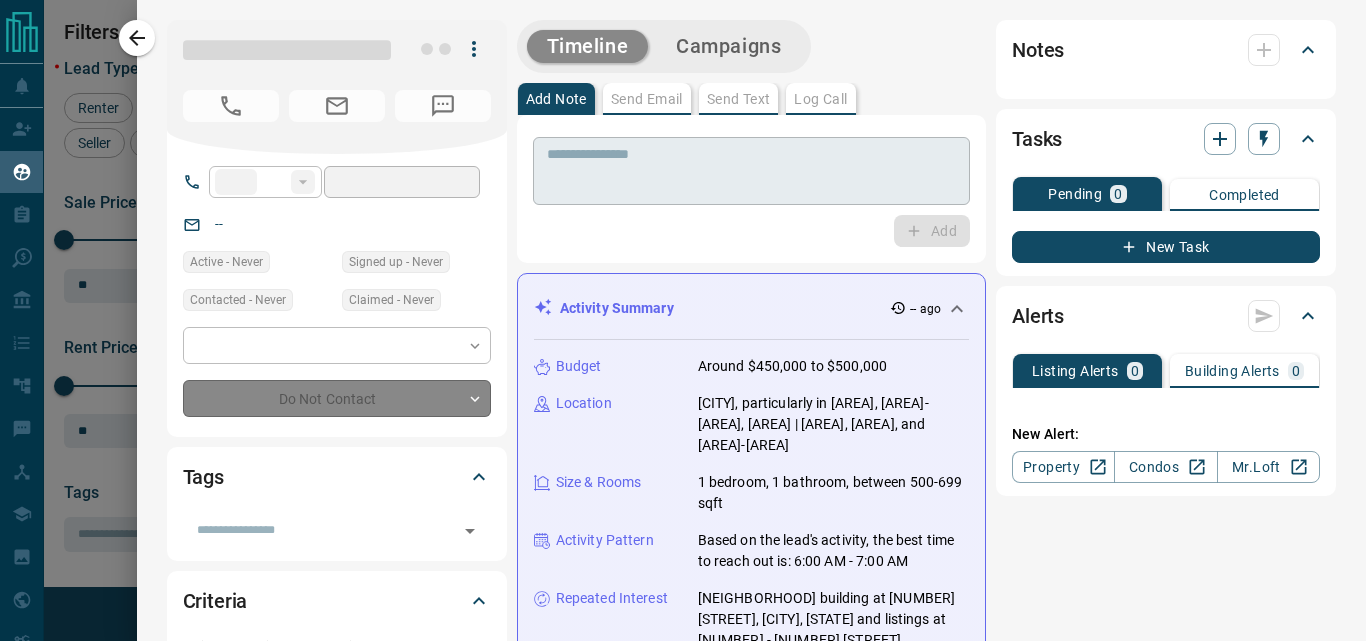 type on "**********" 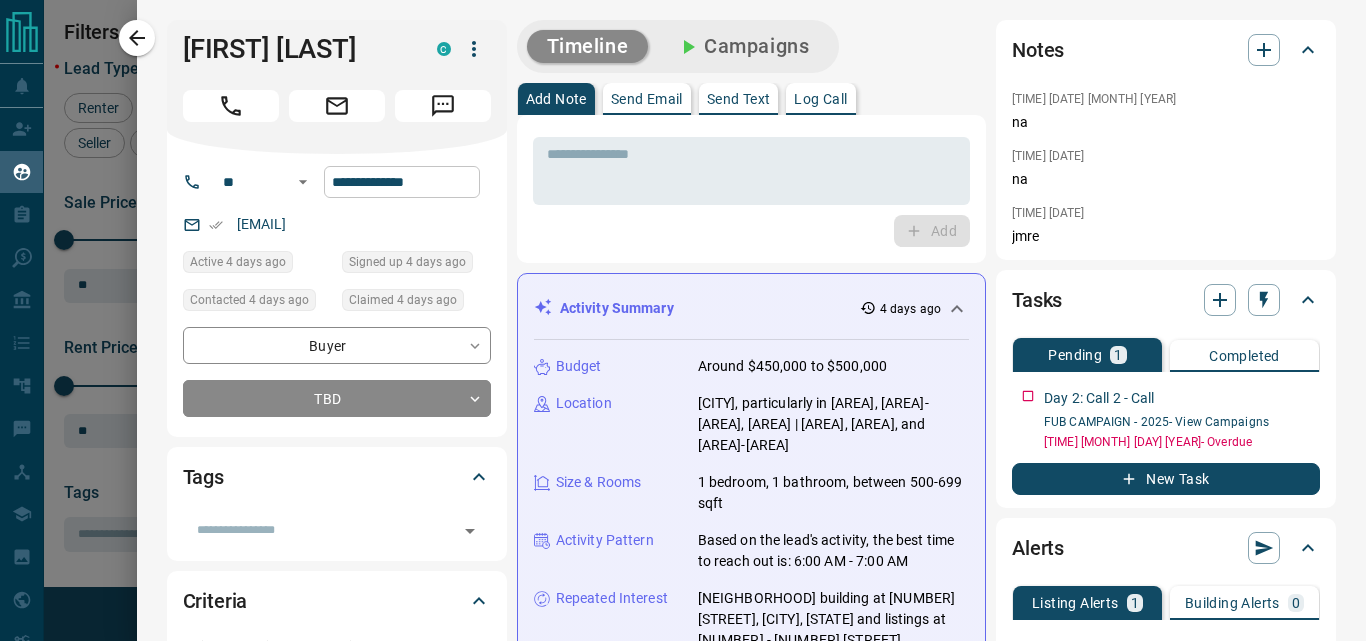 click on "**********" at bounding box center (402, 182) 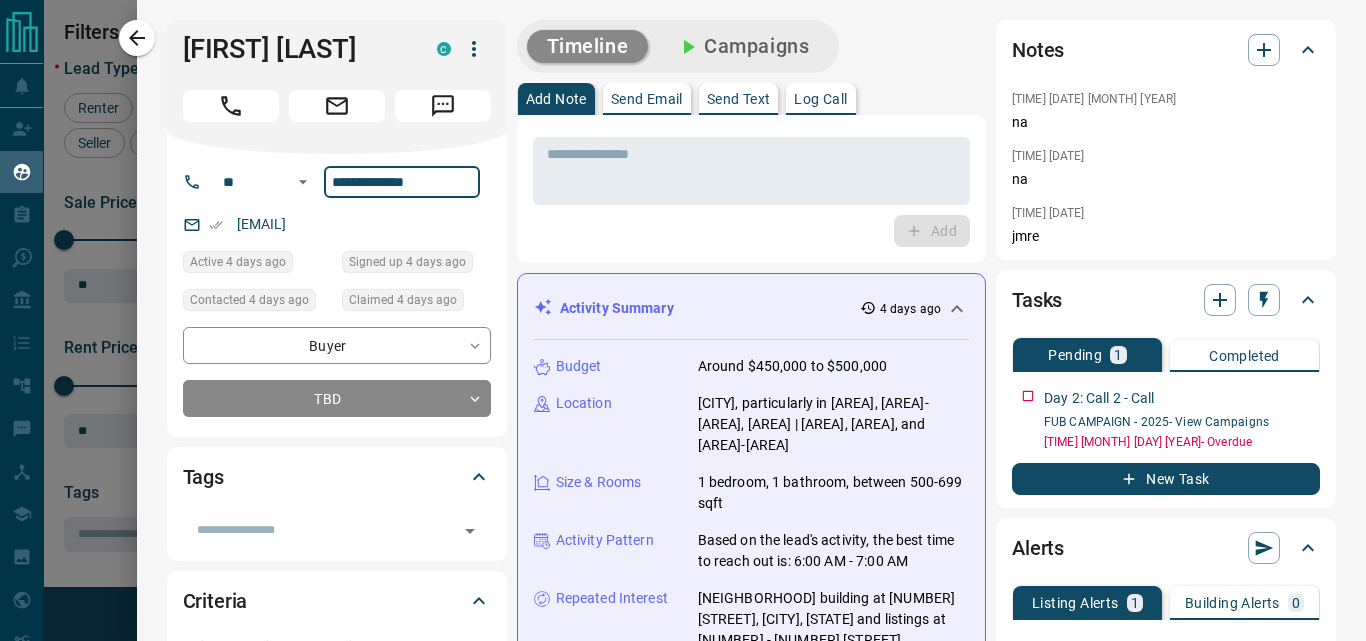 click on "**********" at bounding box center [402, 182] 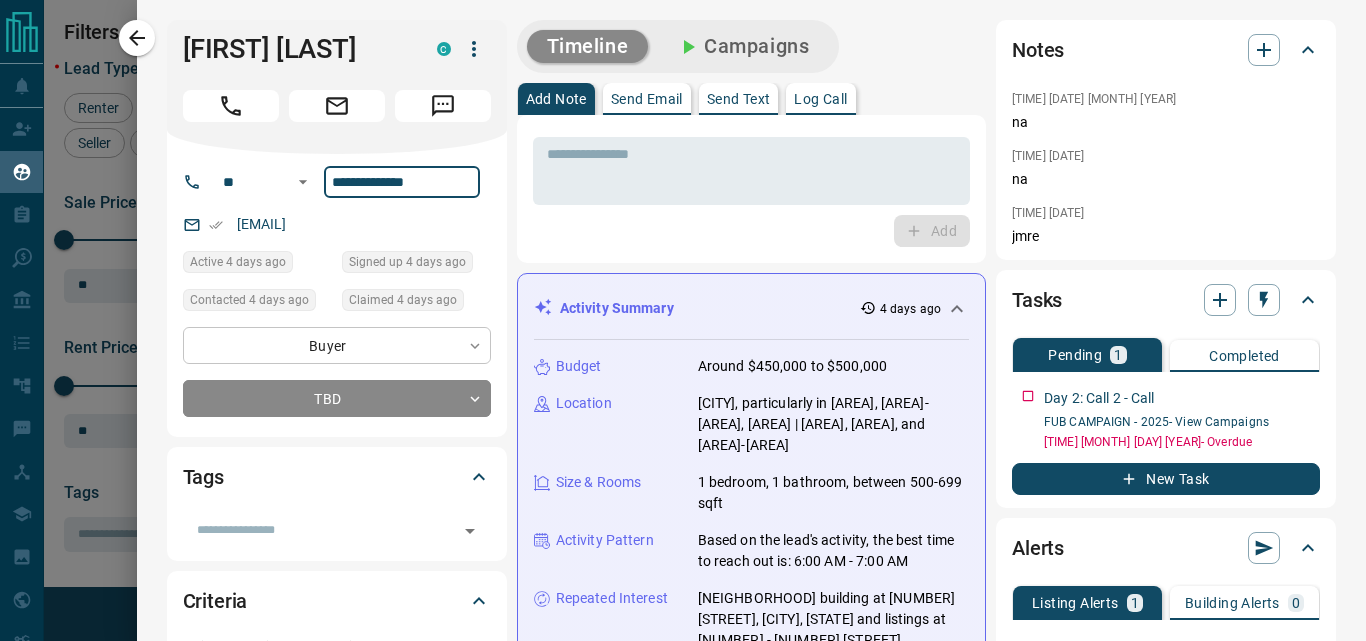 click on "Lead Transfers Claim Leads My Leads Tasks Opportunities Deals Campaigns Automations Messages Broker Bay Training Media Services Agent Resources Precon Worksheet My Team Mobile Apps Disclosure Logout My Leads Filters 2 Manage Tabs New Lead All 9414 TBD 280 Do Not Contact - Not Responsive 556 Bogus 981 Just Browsing 4431 Criteria Obtained 1479 Future Follow Up 1021 Warm 296 HOT 91 Taken on Showings 94 Submitted Offer 29 Client 156 Name Details Last Active Claimed Date Status Tags [FIRST] [LAST] Buyer, Renter M $--- 21 hours ago Contacted in 4 hours 1 hour ago Signed up 21 hours ago TBD + [FIRST] [LAST] Buyer, Renter M $--- 9 hours ago Contacted in 4 hours 1 hour ago Signed up 9 hours ago TBD + [FIRST] [LAST] Buyer C $--- [CITY] | Central, [CITY] 3 hours ago Contacted in 4 hours 1 hour ago Signed up 10 hours ago TBD + [FIRST] [LAST] Buyer C $--- [CITY], [CITY], +2 4 days ago 4 days ago TBD +" at bounding box center [683, 308] 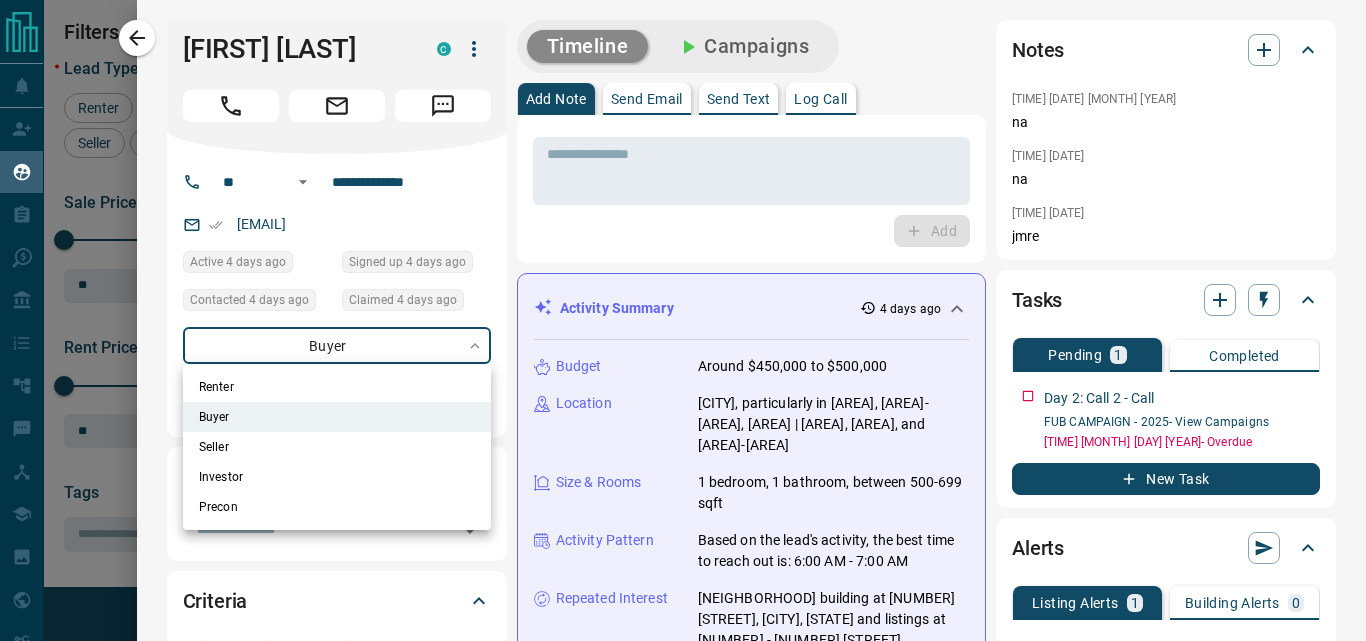 click at bounding box center (683, 320) 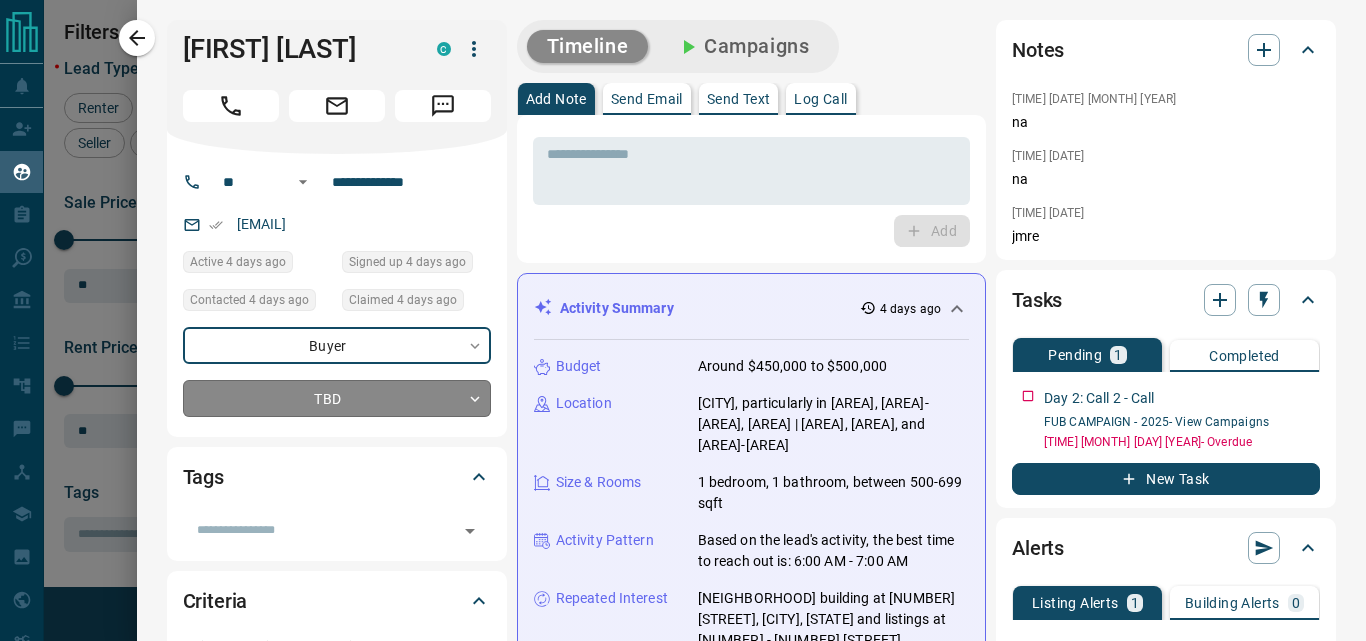 click on "Lead Transfers Claim Leads My Leads Tasks Opportunities Deals Campaigns Automations Messages Broker Bay Training Media Services Agent Resources Precon Worksheet My Team Mobile Apps Disclosure Logout My Leads Filters 2 Manage Tabs New Lead All 9414 TBD 280 Do Not Contact - Not Responsive 556 Bogus 981 Just Browsing 4431 Criteria Obtained 1479 Future Follow Up 1021 Warm 296 HOT 91 Taken on Showings 94 Submitted Offer 29 Client 156 Name Details Last Active Claimed Date Status Tags [FIRST] [LAST] Buyer, Renter M $--- 21 hours ago Contacted in 4 hours 1 hour ago Signed up 21 hours ago TBD + [FIRST] [LAST] Buyer, Renter M $--- 9 hours ago Contacted in 4 hours 1 hour ago Signed up 9 hours ago TBD + [FIRST] [LAST] Buyer C $--- [CITY] | Central, [CITY] 3 hours ago Contacted in 4 hours 1 hour ago Signed up 10 hours ago TBD + [FIRST] [LAST] Buyer C $--- [CITY], [CITY], +2 4 days ago 4 days ago TBD +" at bounding box center [683, 308] 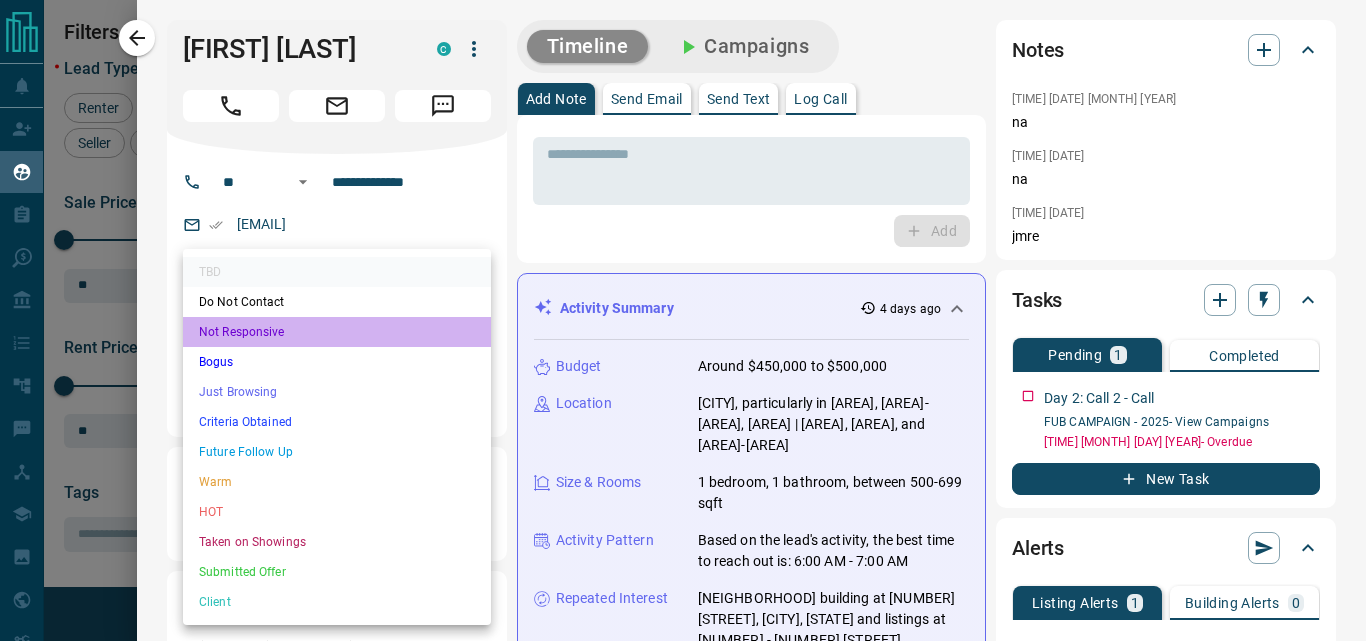click on "Not Responsive" at bounding box center (337, 332) 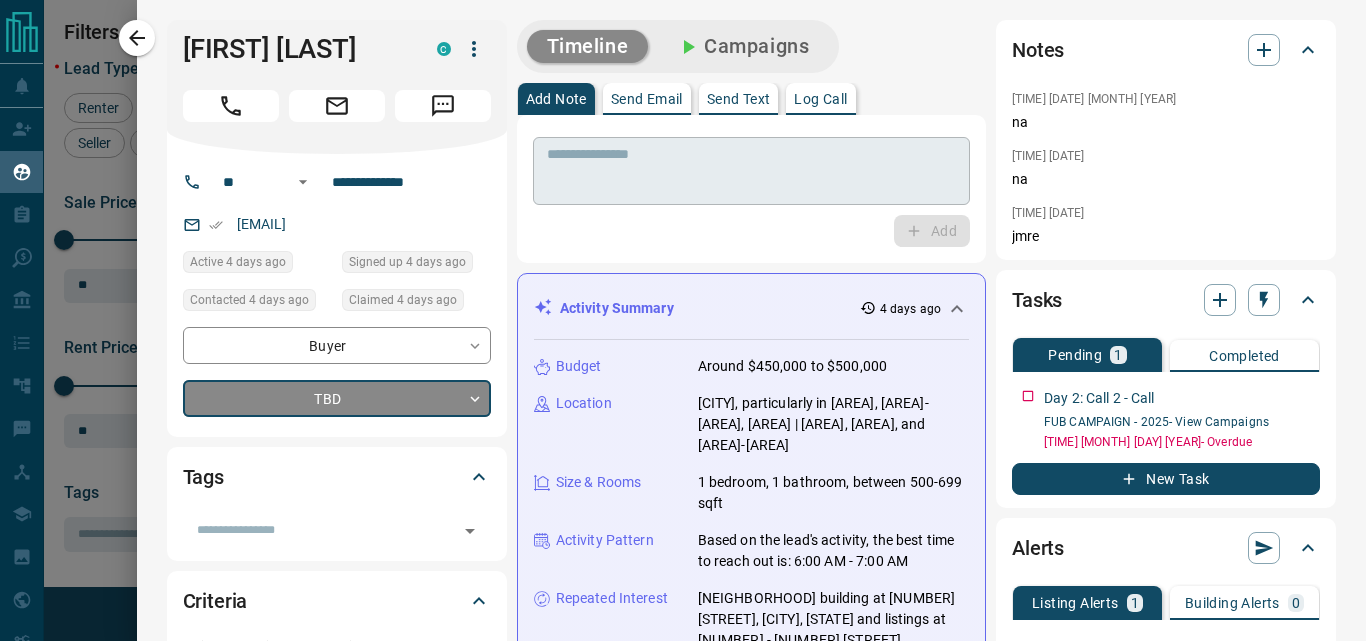 type on "*" 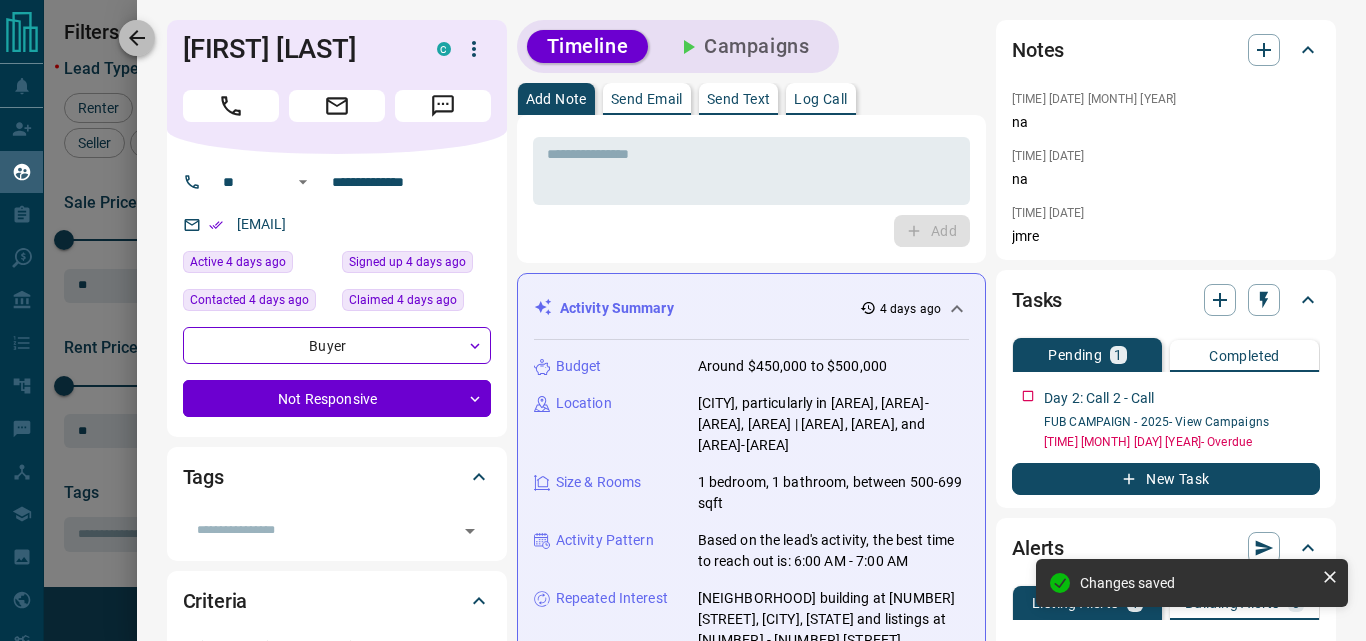 click 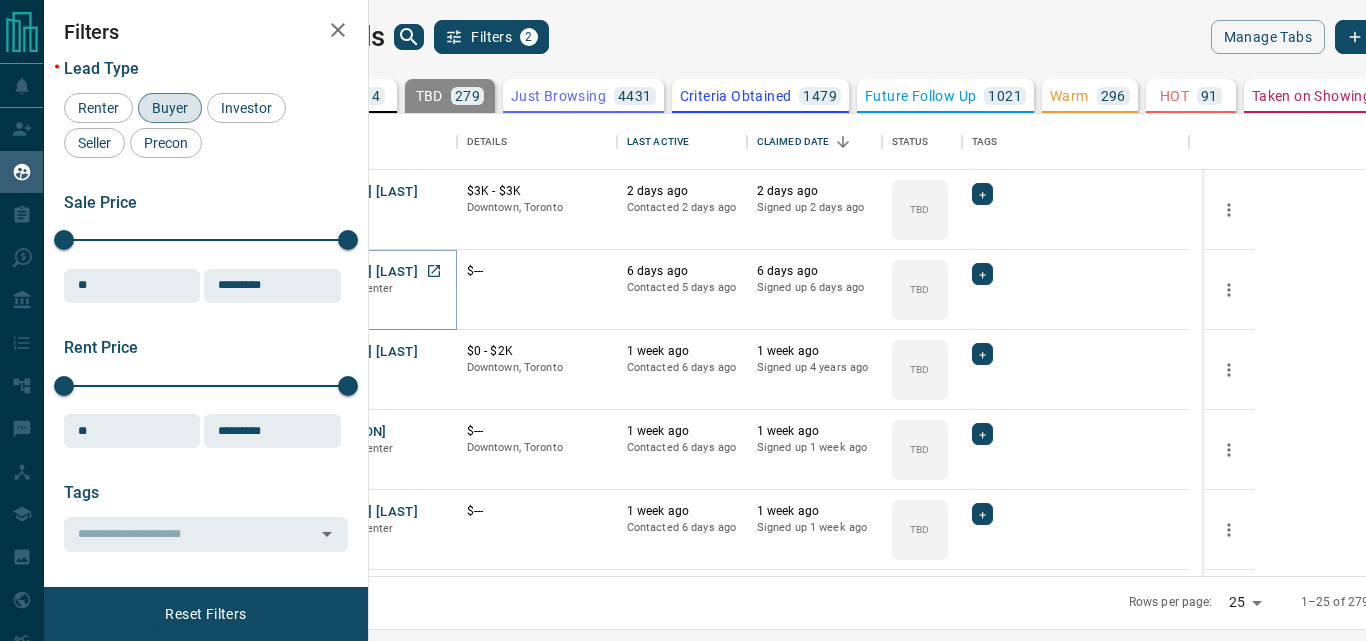 click on "[FIRST] [LAST]" at bounding box center (372, 272) 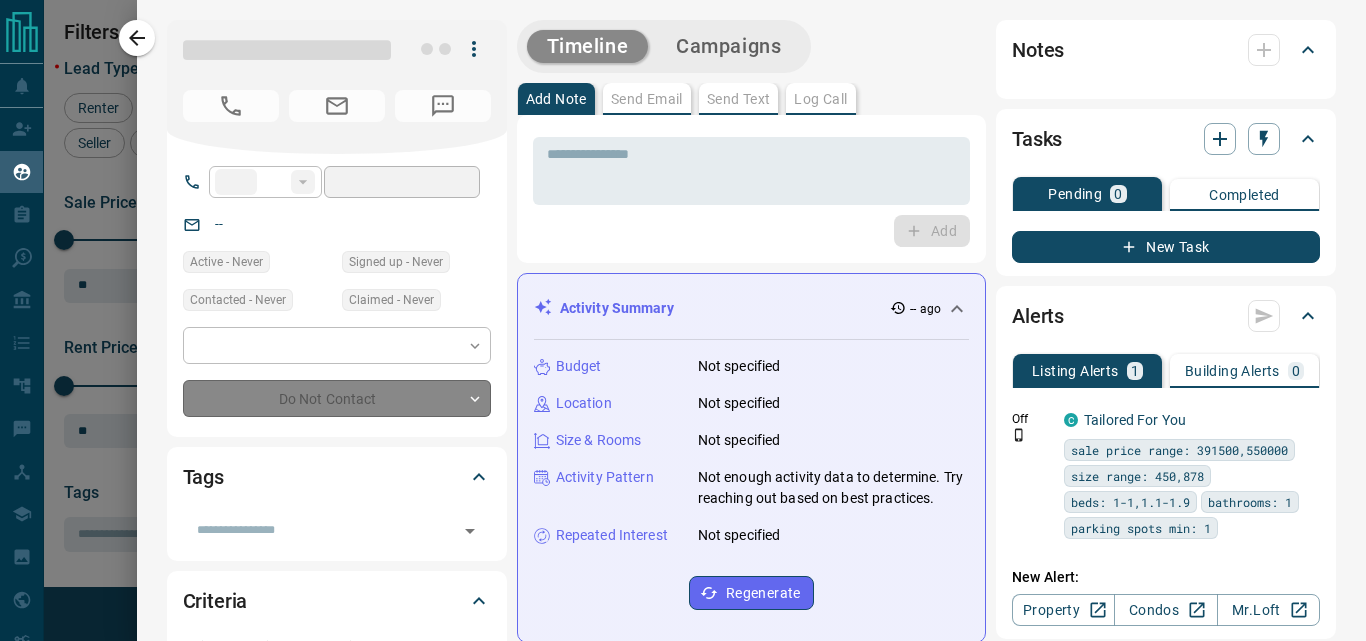 type on "**" 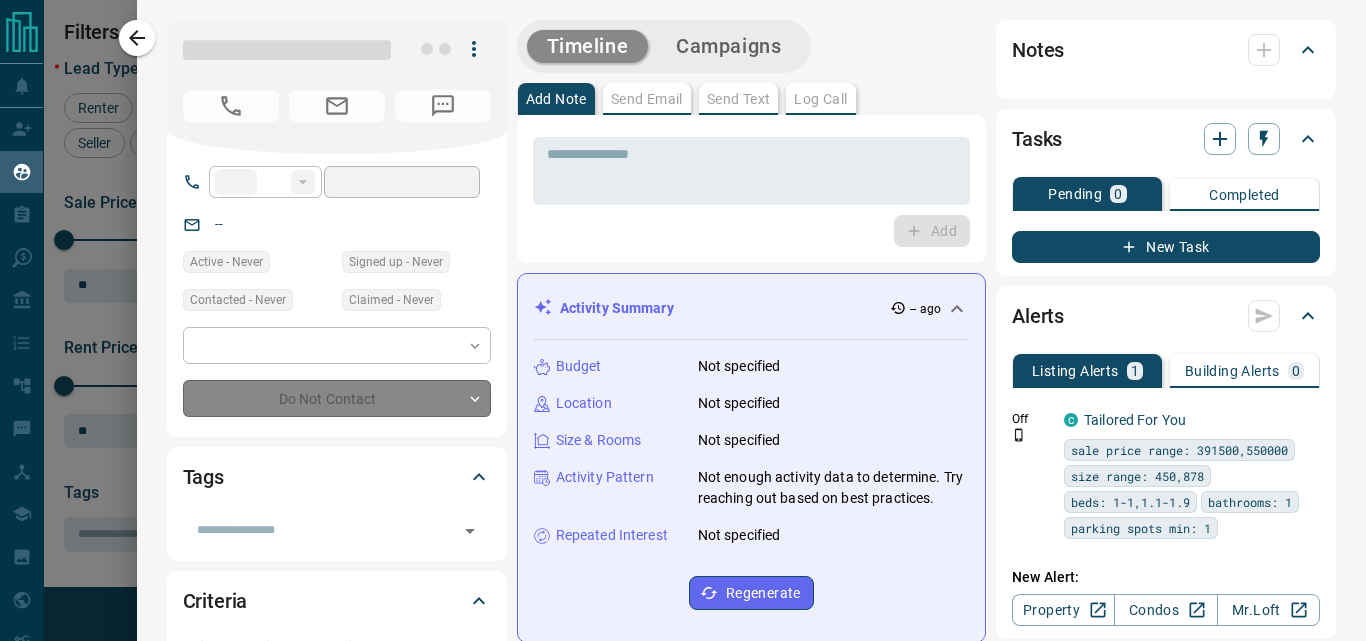 type on "**********" 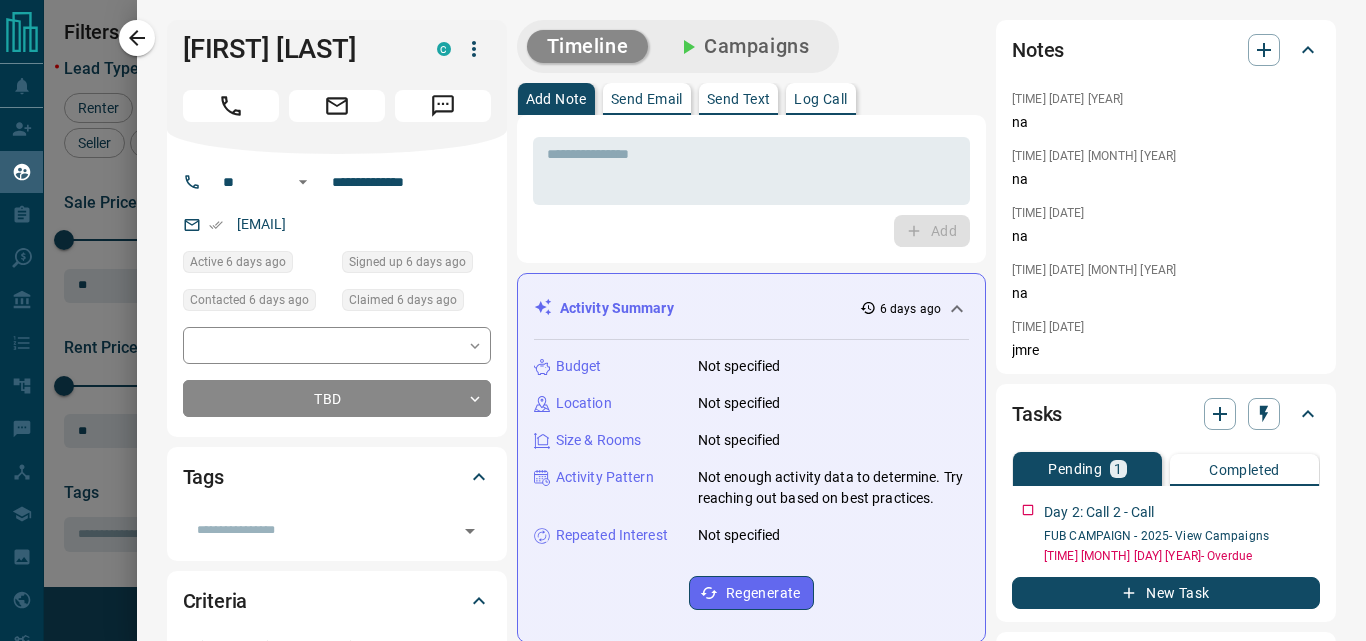 click on "* ​ Add" at bounding box center (751, 189) 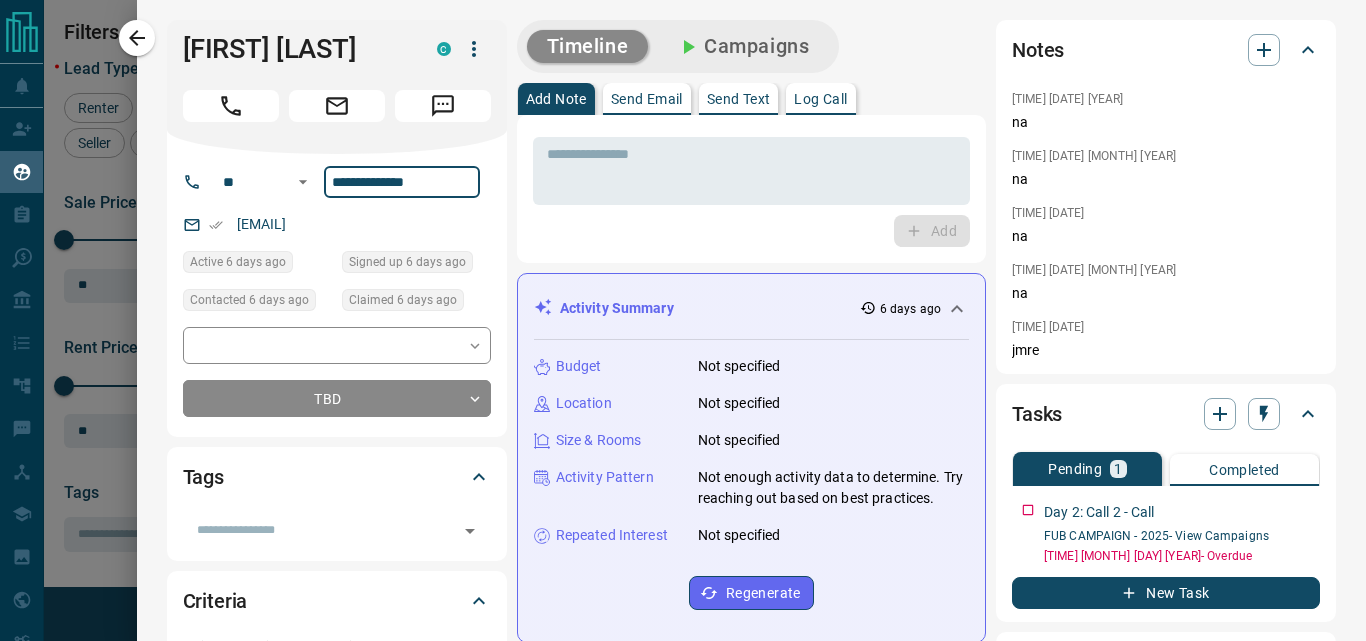 click on "**********" at bounding box center [402, 182] 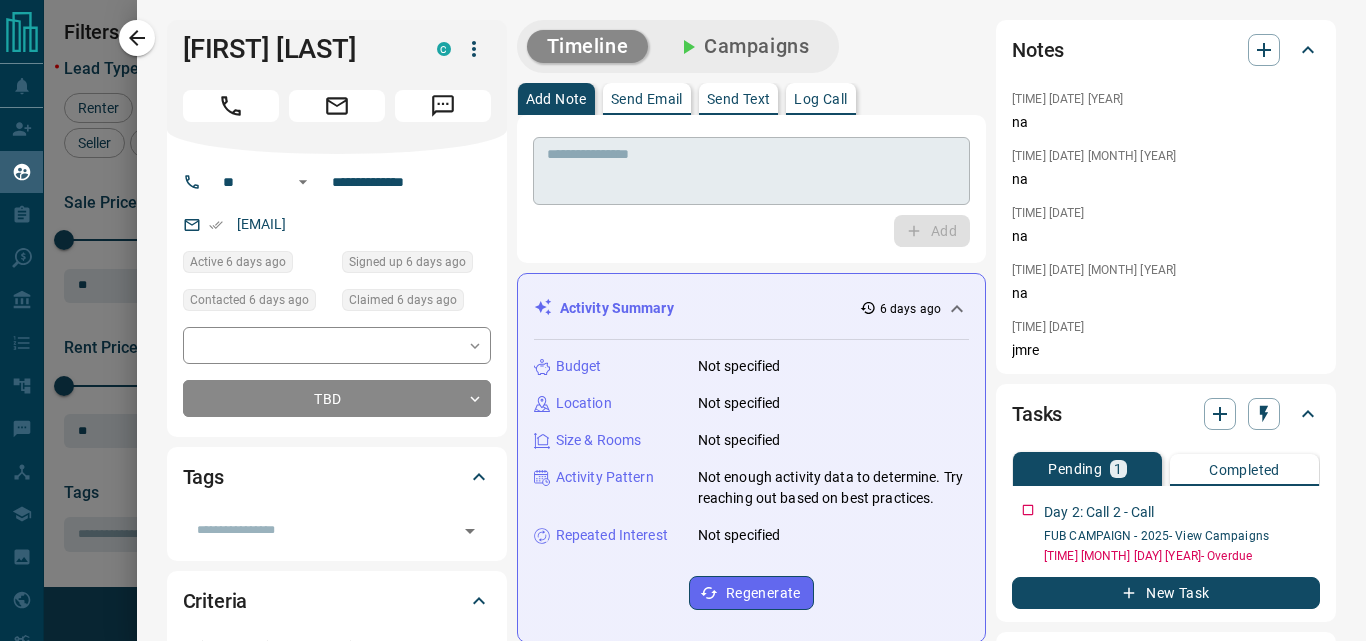 click at bounding box center (751, 171) 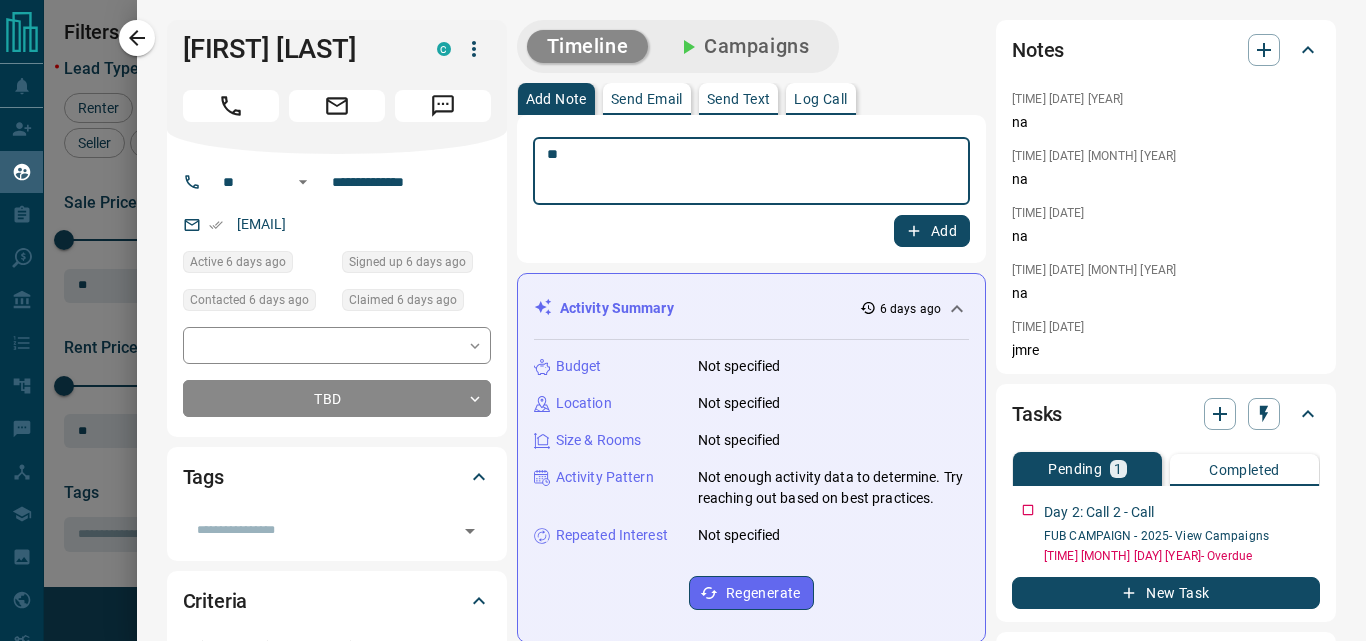 type on "**" 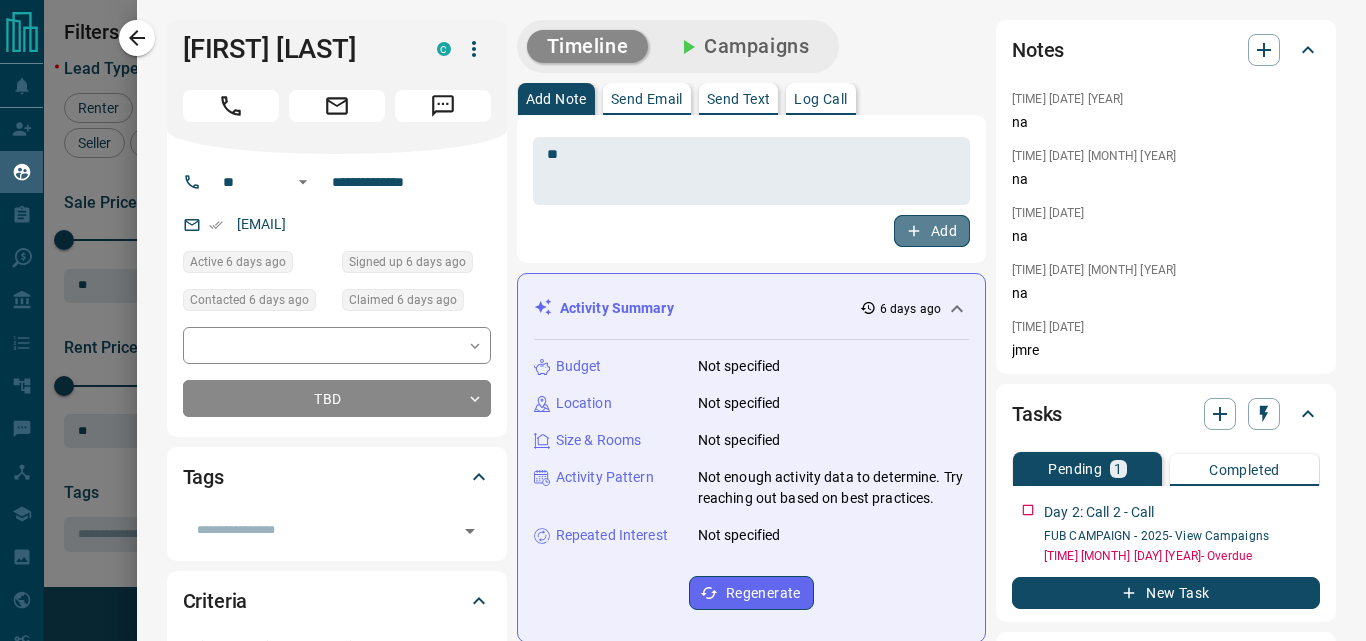 click on "Add" at bounding box center (932, 231) 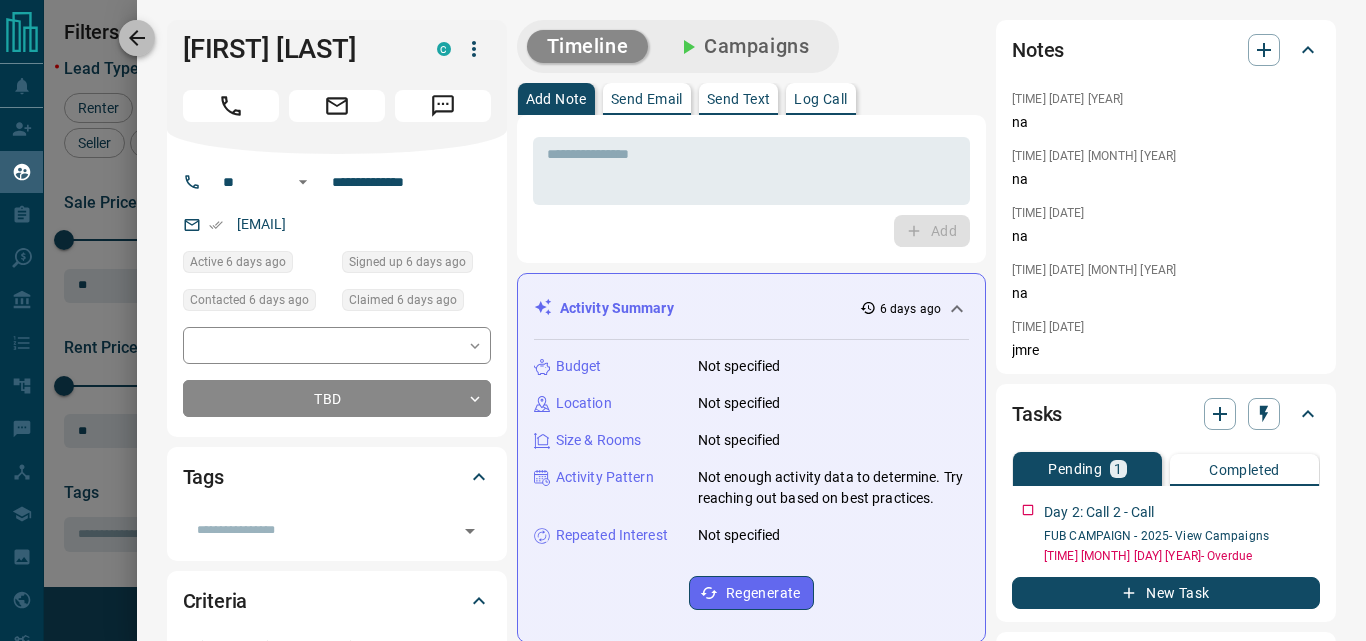 click at bounding box center (137, 38) 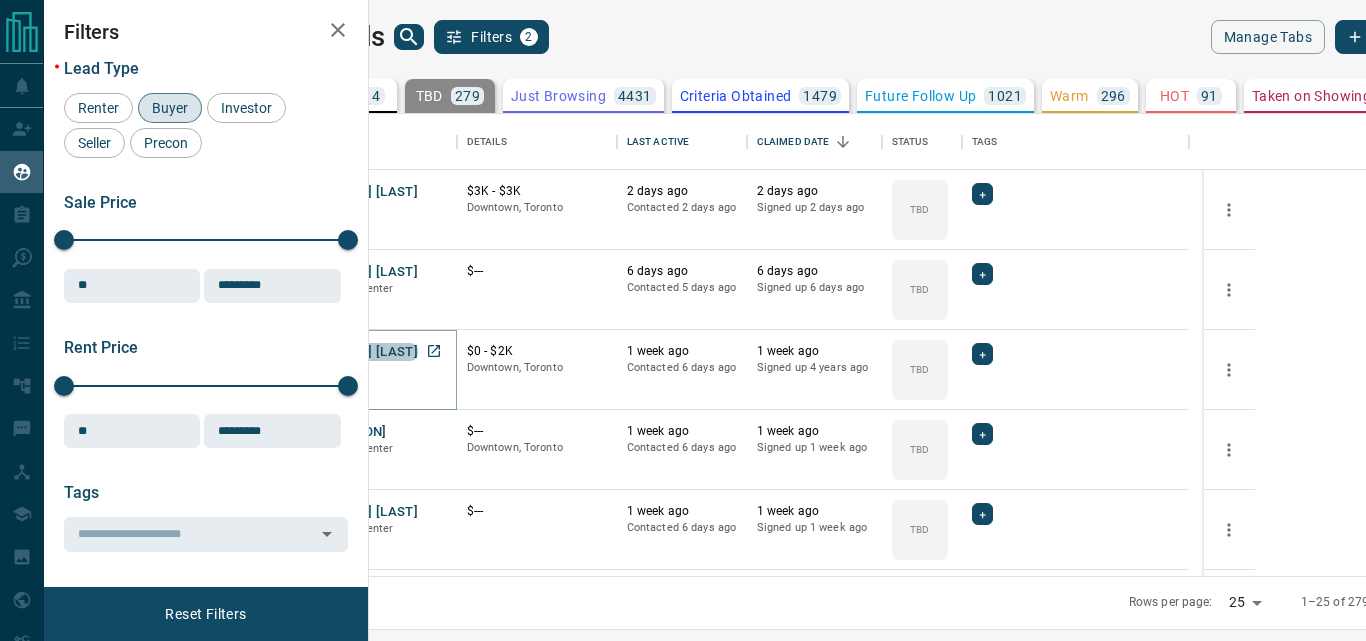 click on "[FIRST] [LAST]" at bounding box center (372, 352) 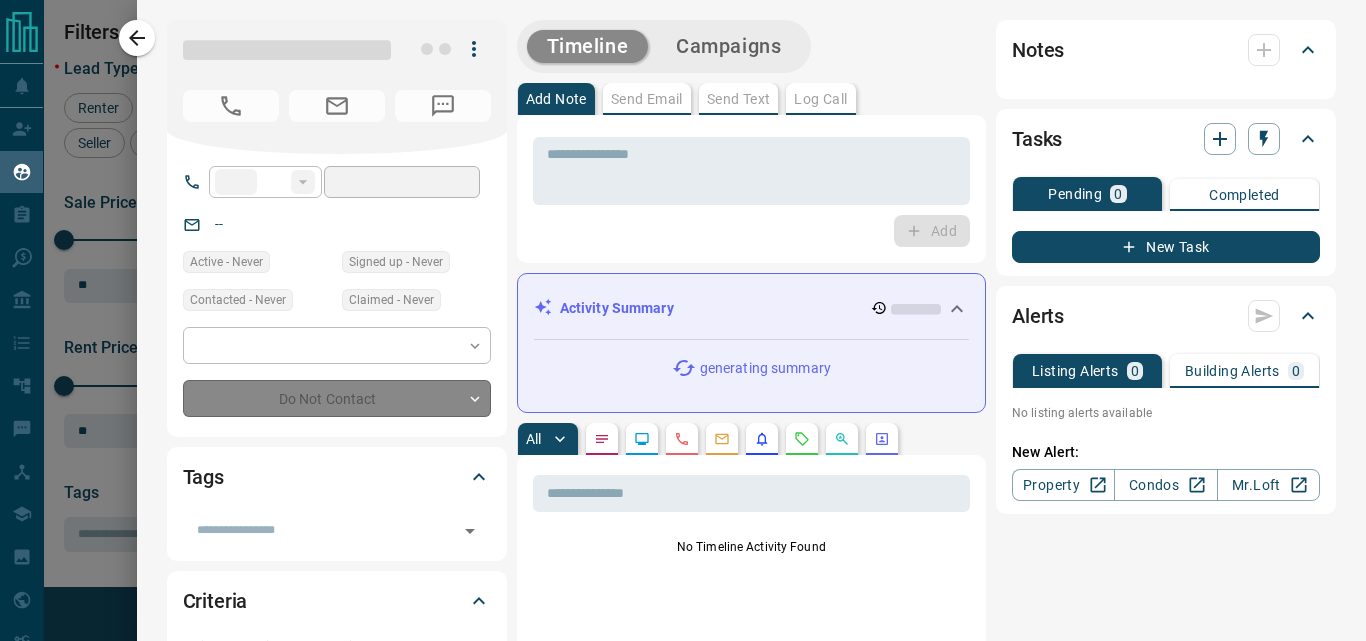 type on "**" 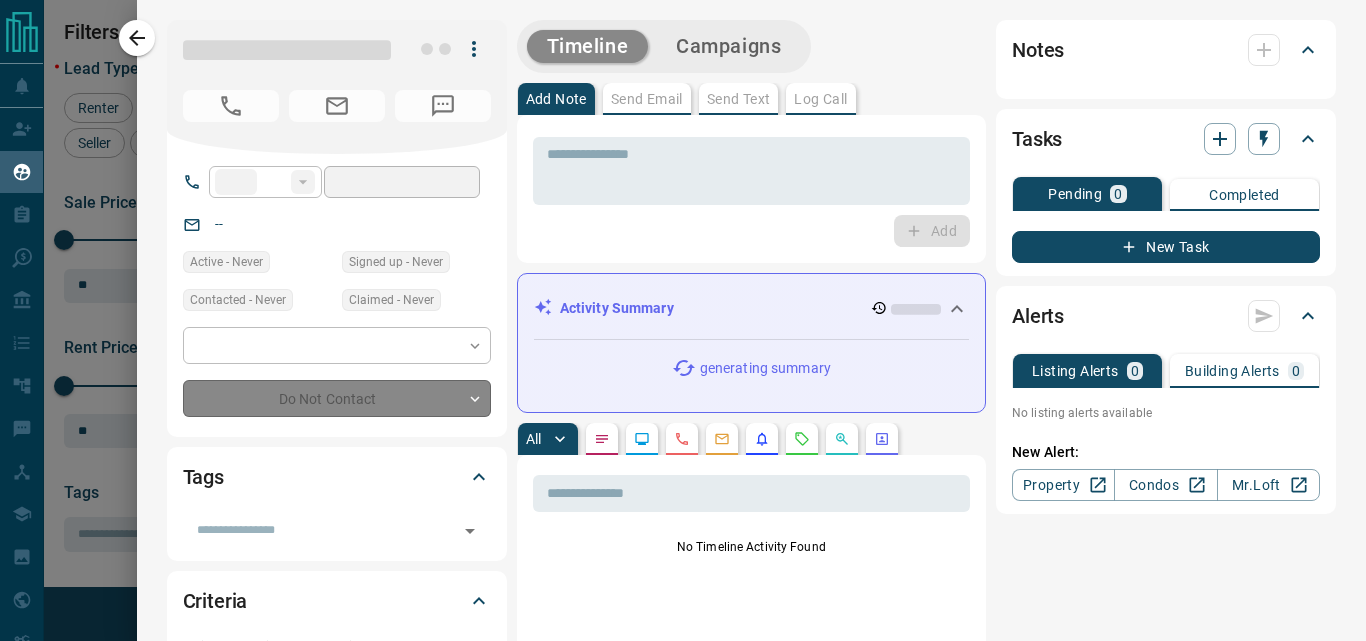 type on "**********" 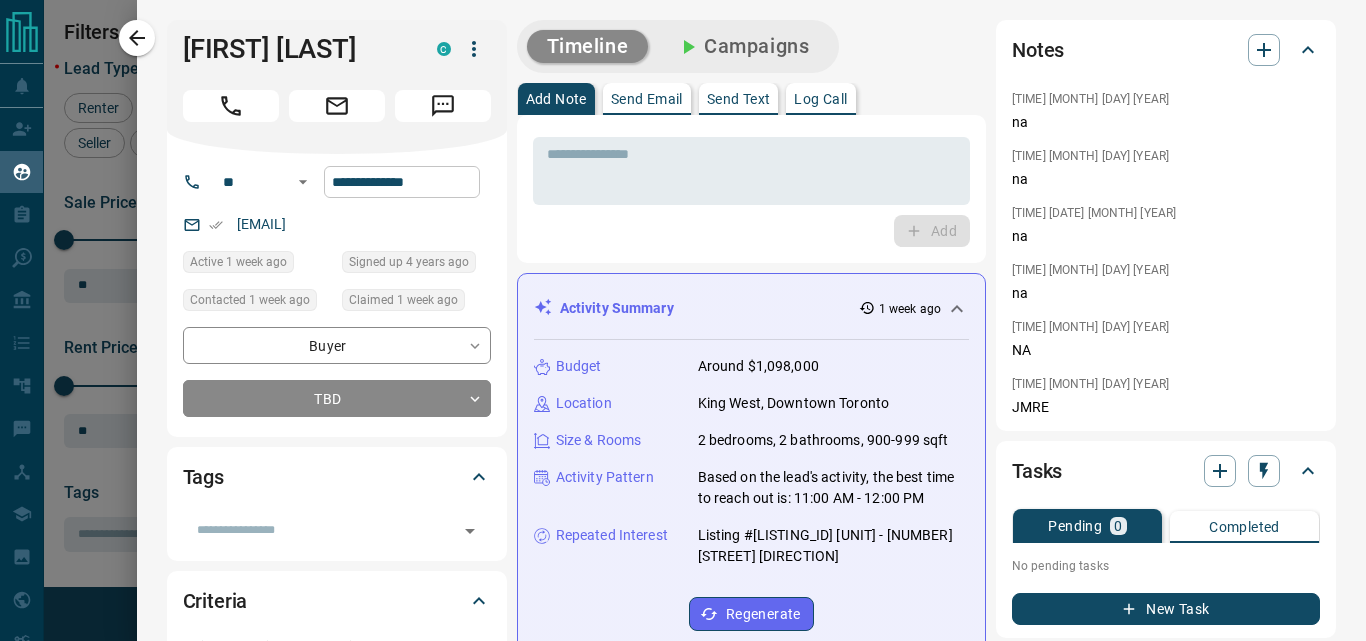 click on "**********" at bounding box center [402, 182] 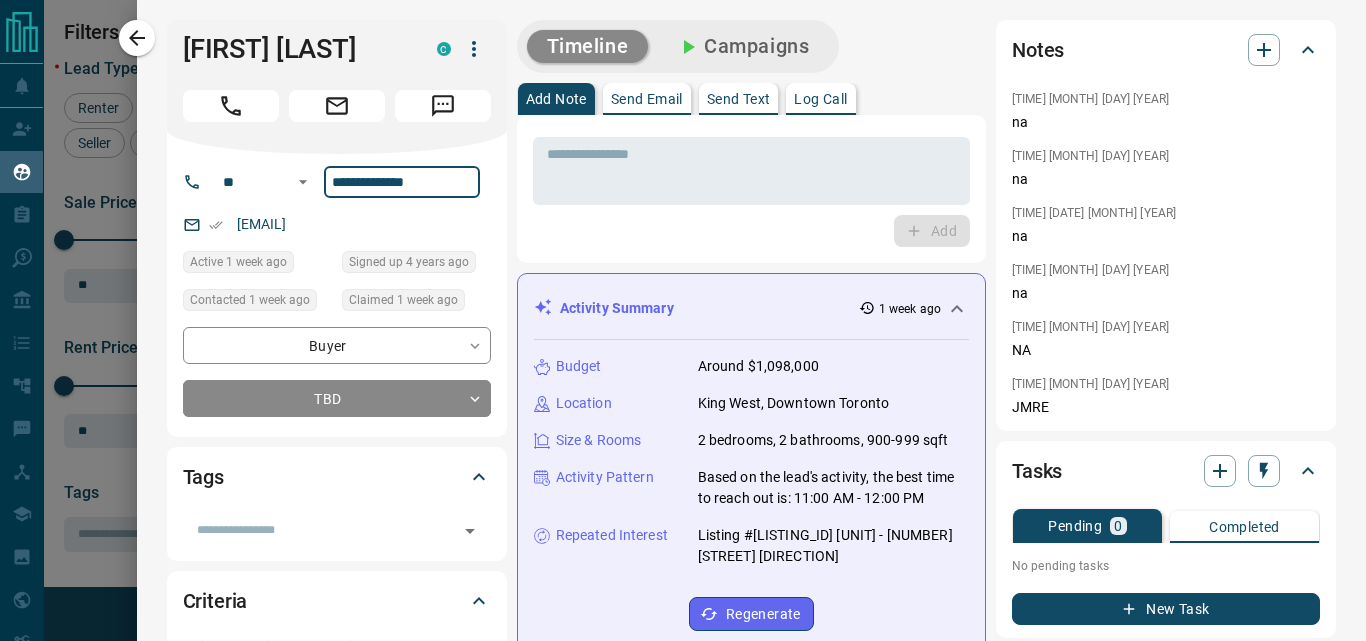click on "**********" at bounding box center [402, 182] 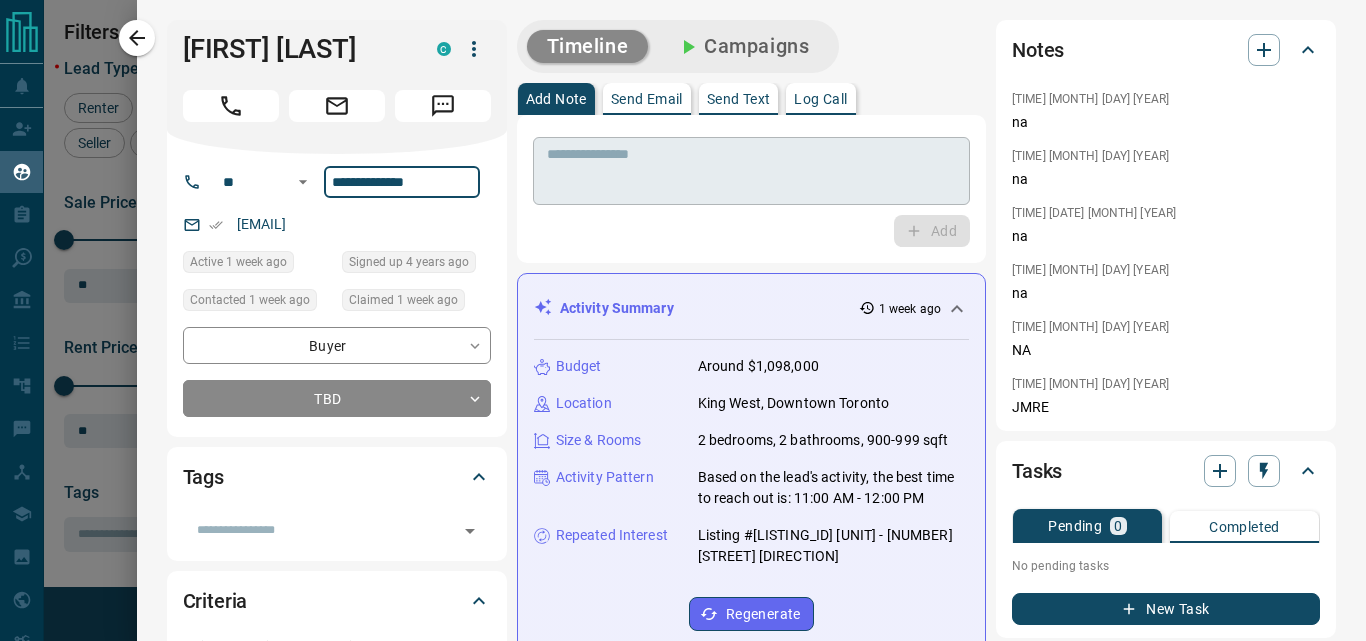 click on "* ​" at bounding box center [751, 171] 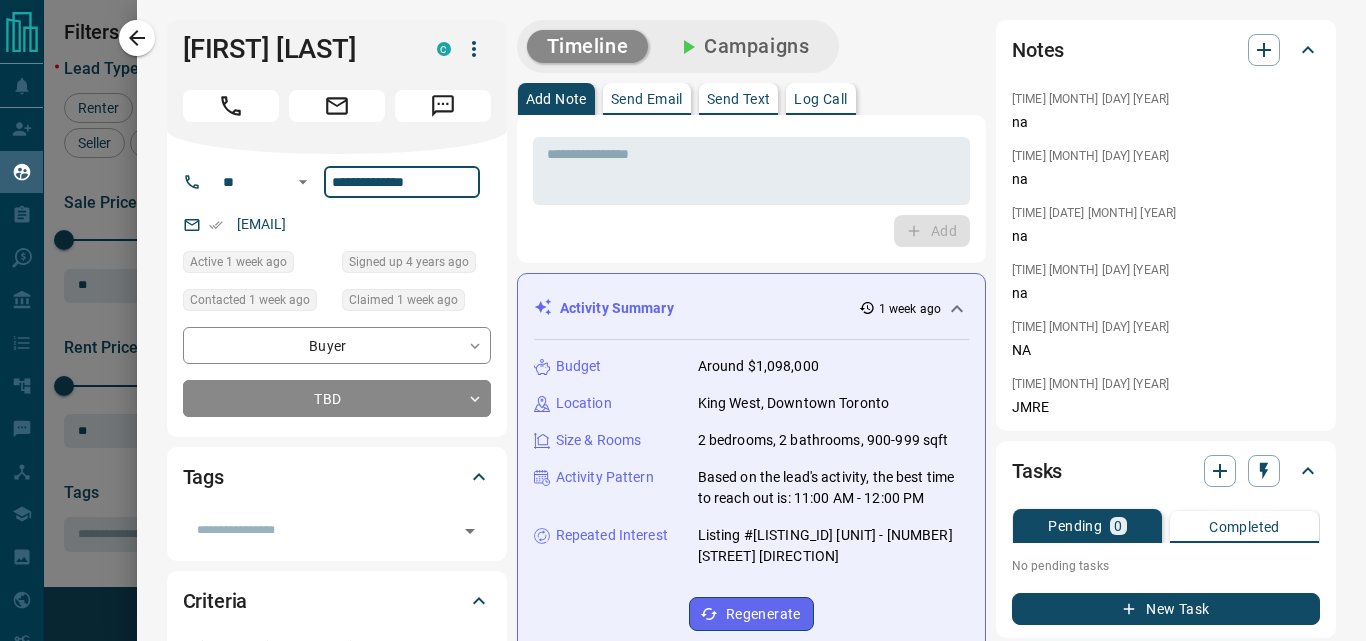 click on "**********" at bounding box center [402, 182] 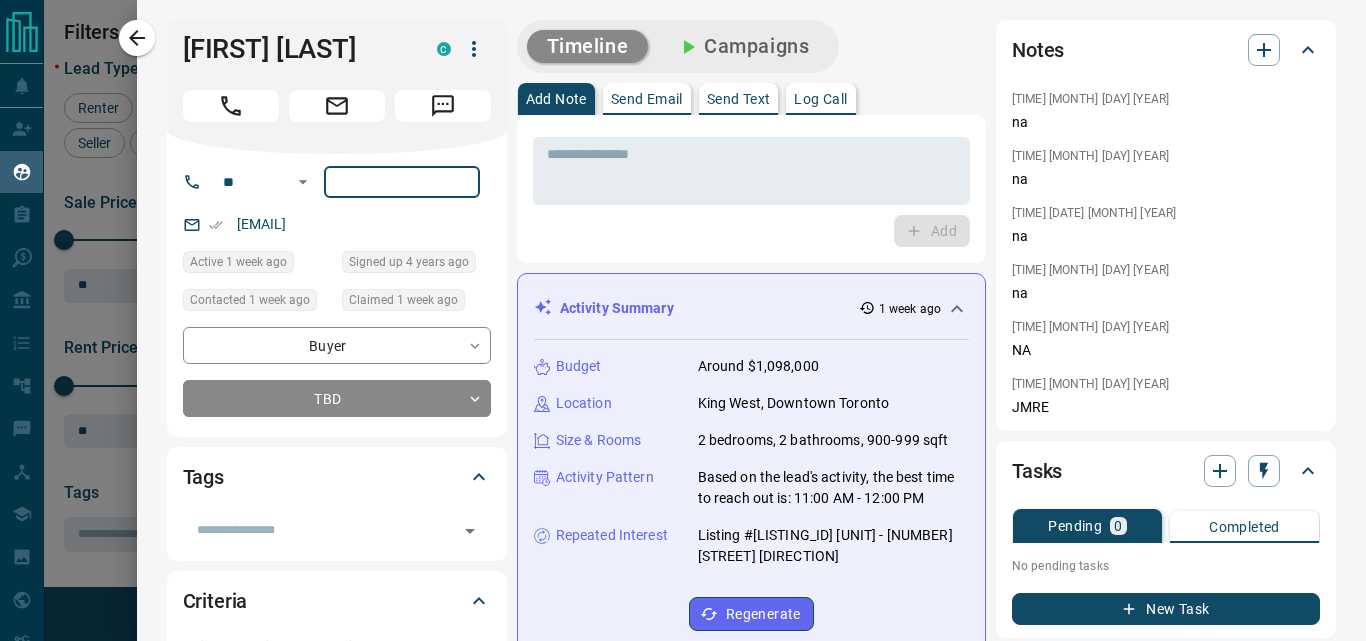 type 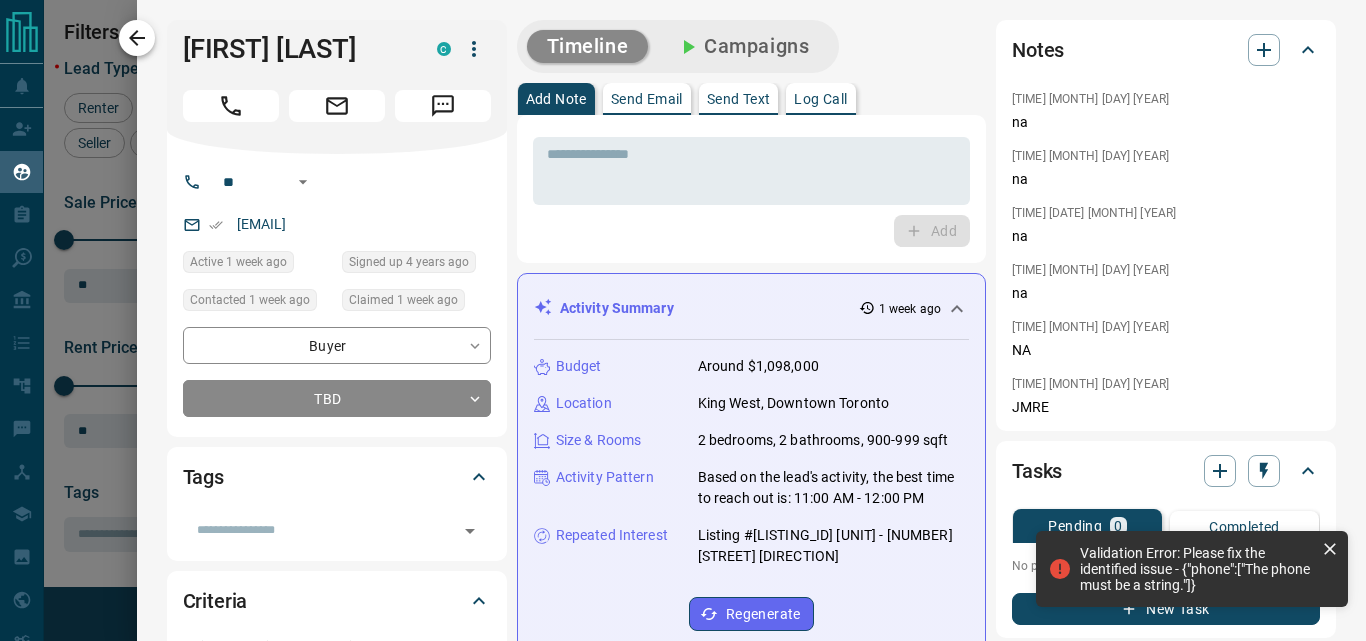 click 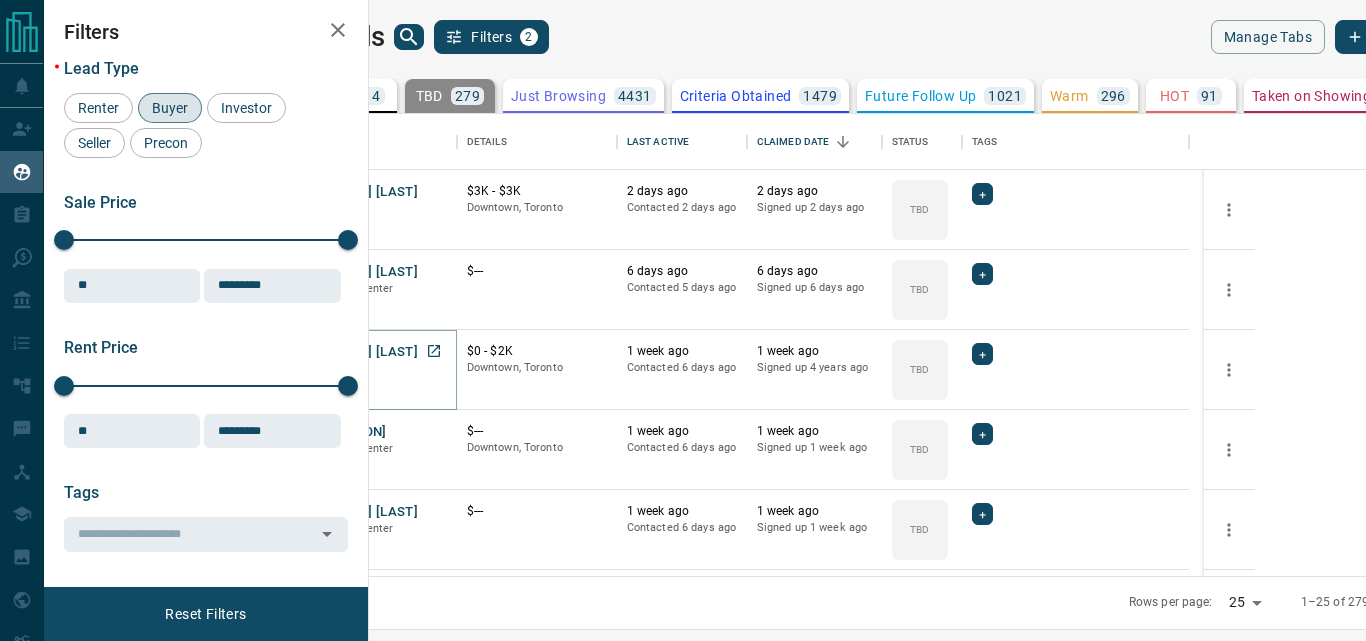 click on "[FIRST] [LAST]" at bounding box center [372, 352] 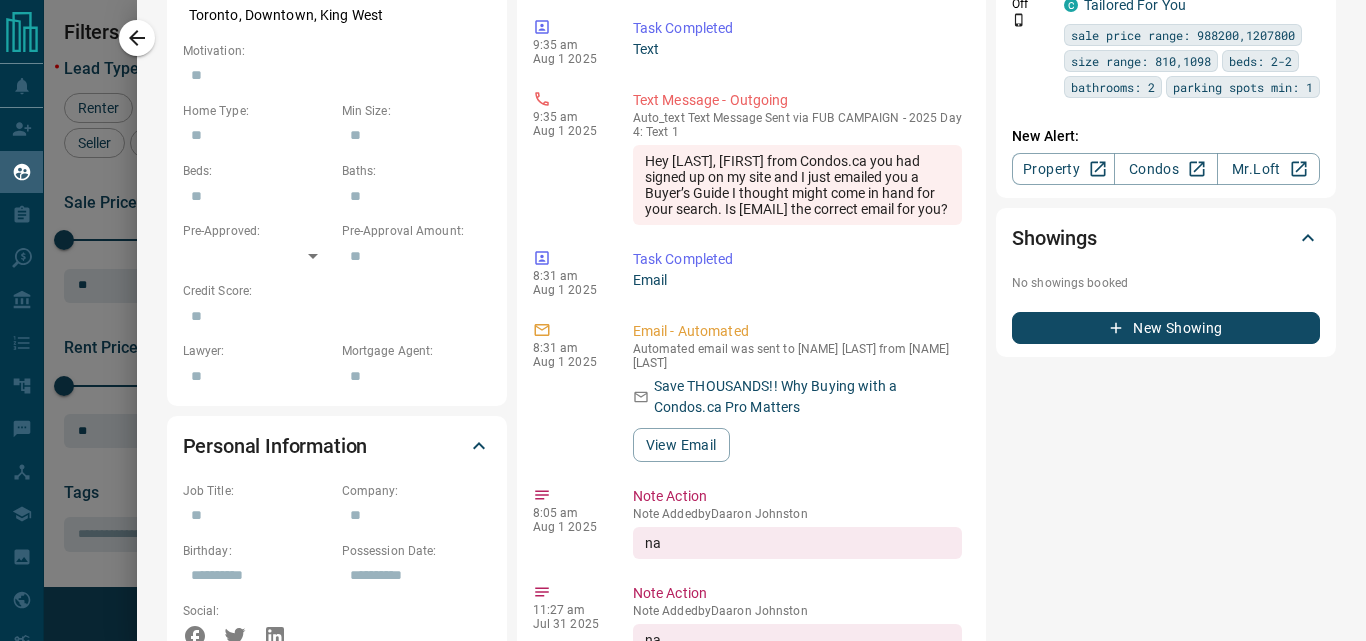 scroll, scrollTop: 900, scrollLeft: 0, axis: vertical 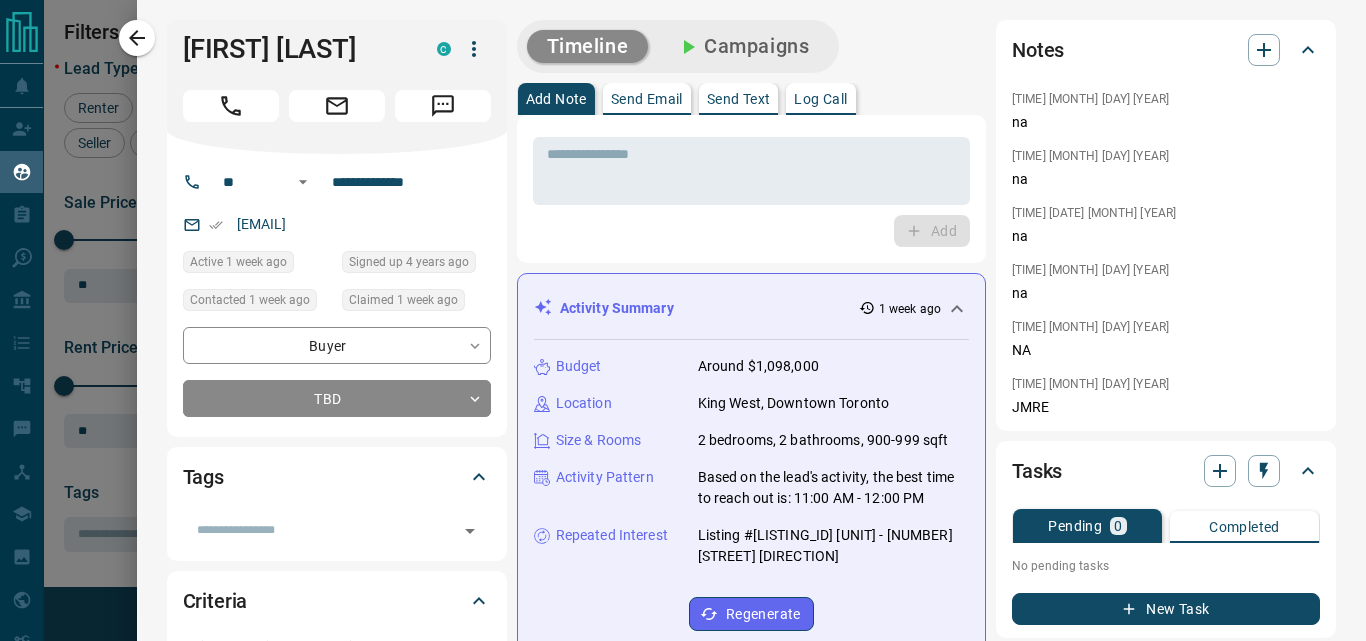 type 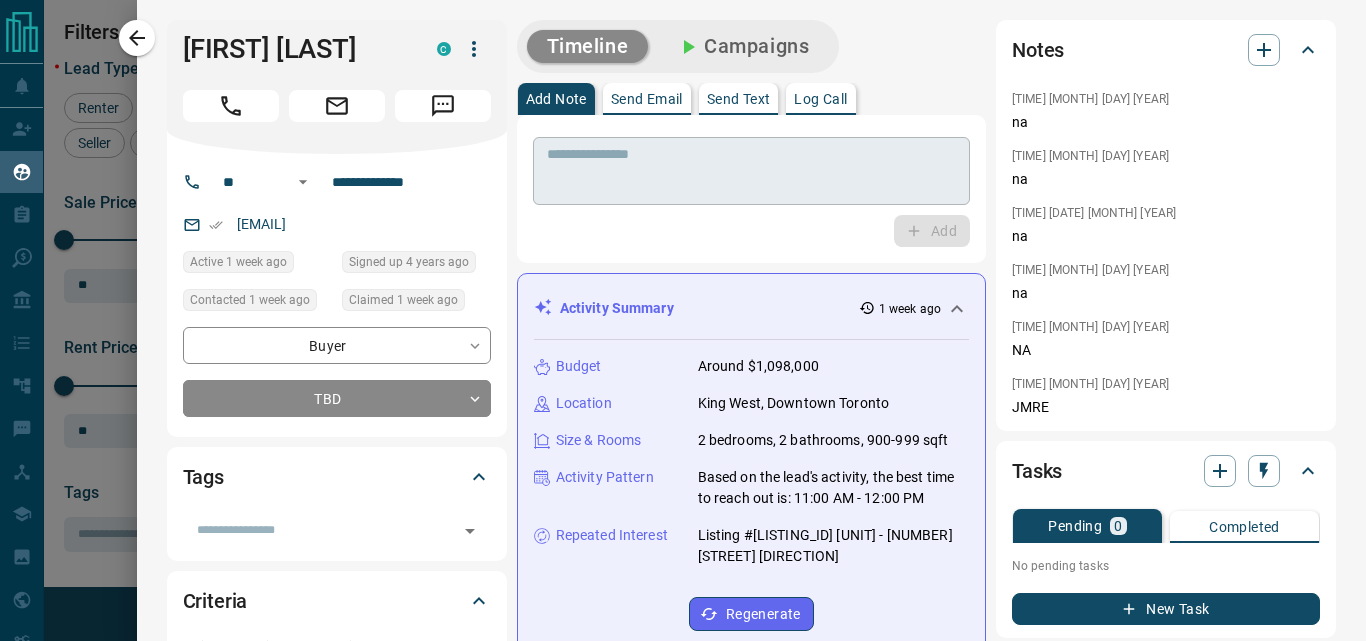 click at bounding box center [751, 171] 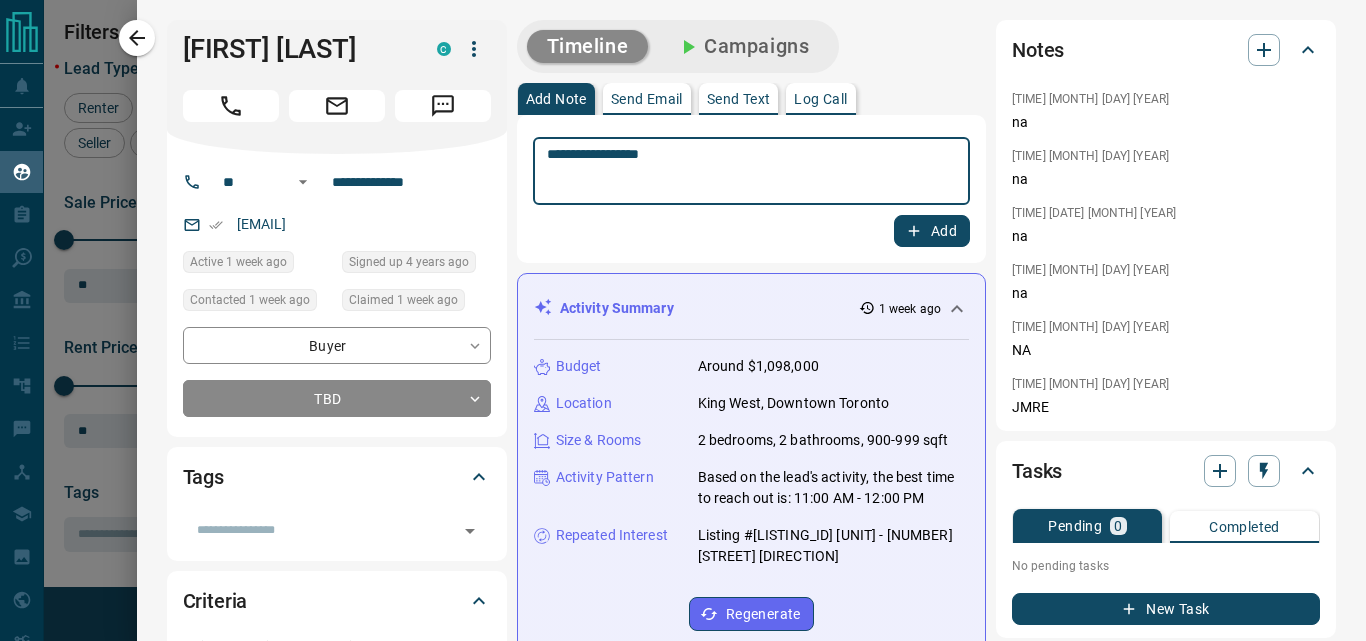 type on "**********" 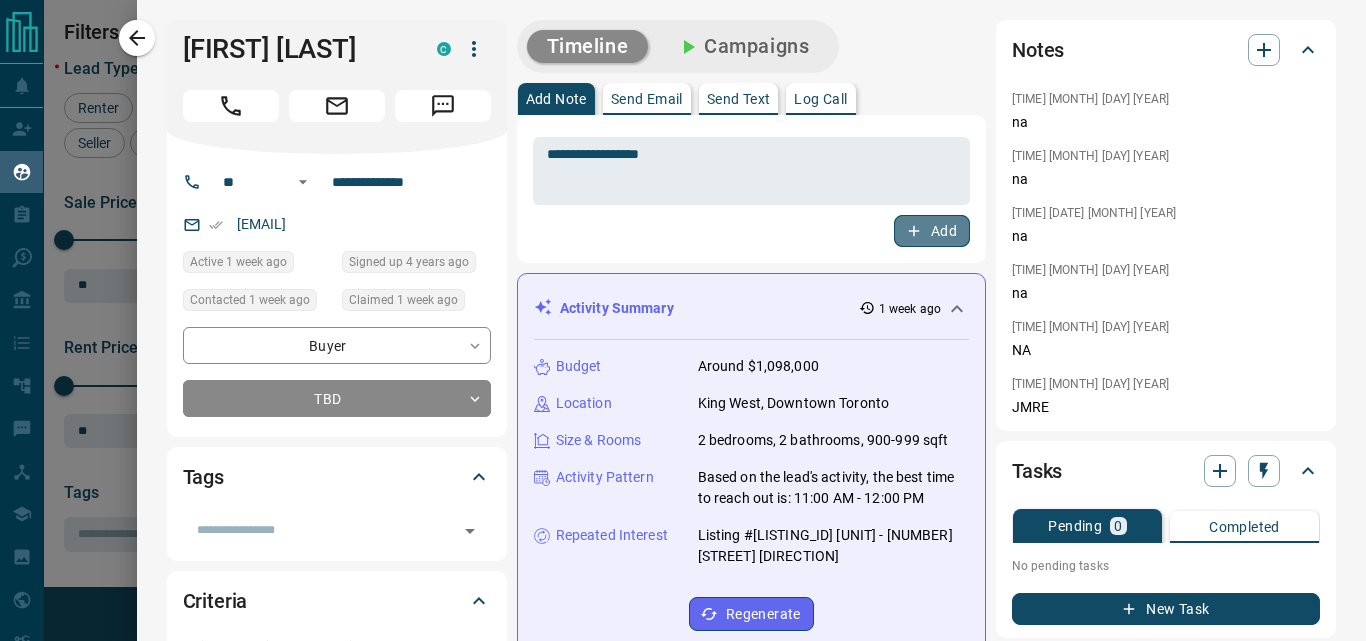 click on "Add" at bounding box center [932, 231] 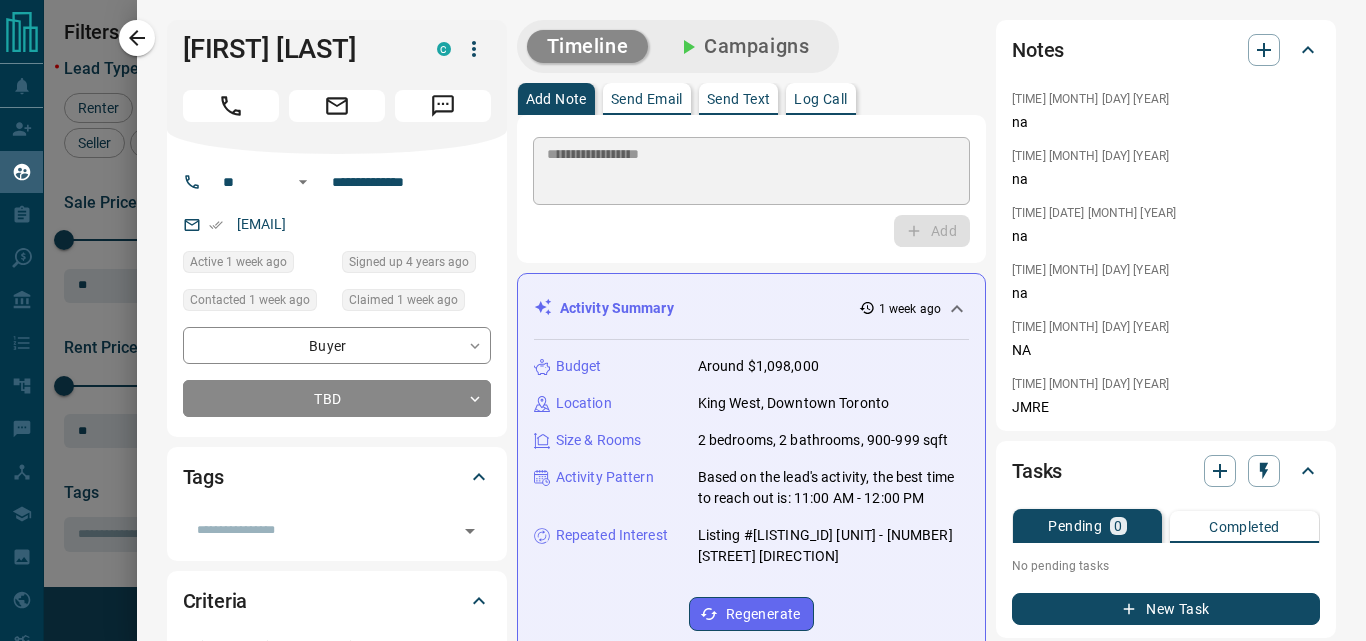 type 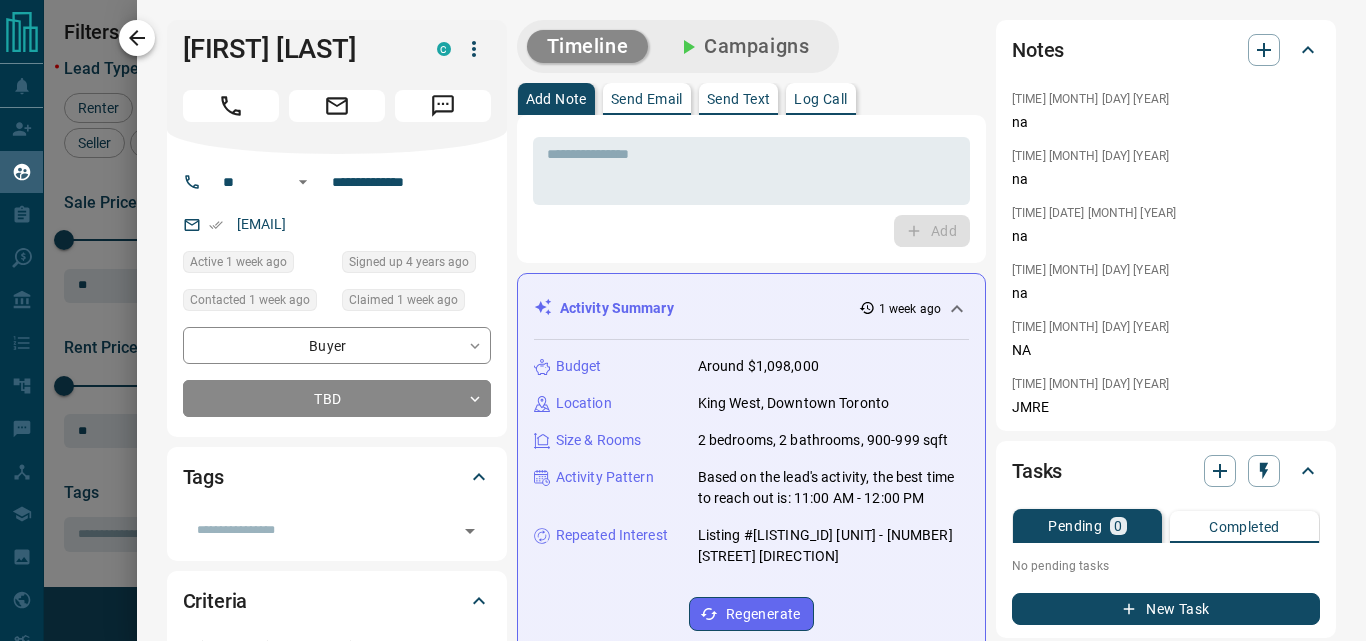 click at bounding box center (137, 38) 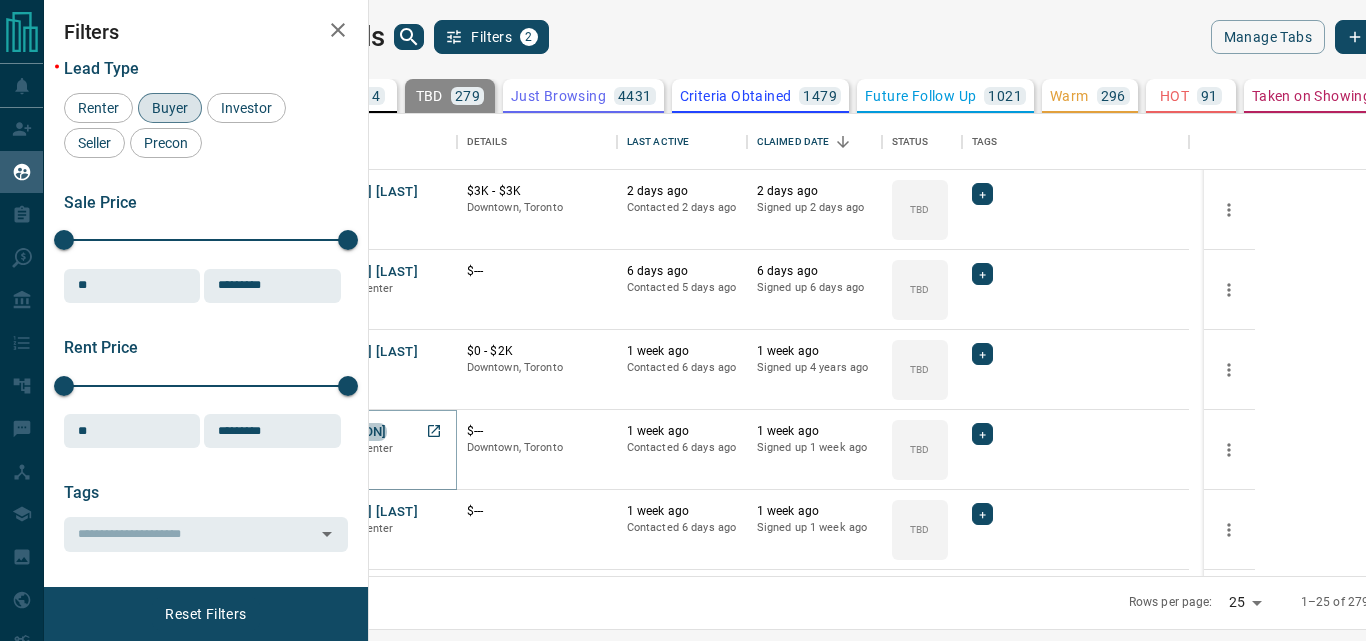 click on "[PERSON]" at bounding box center (357, 432) 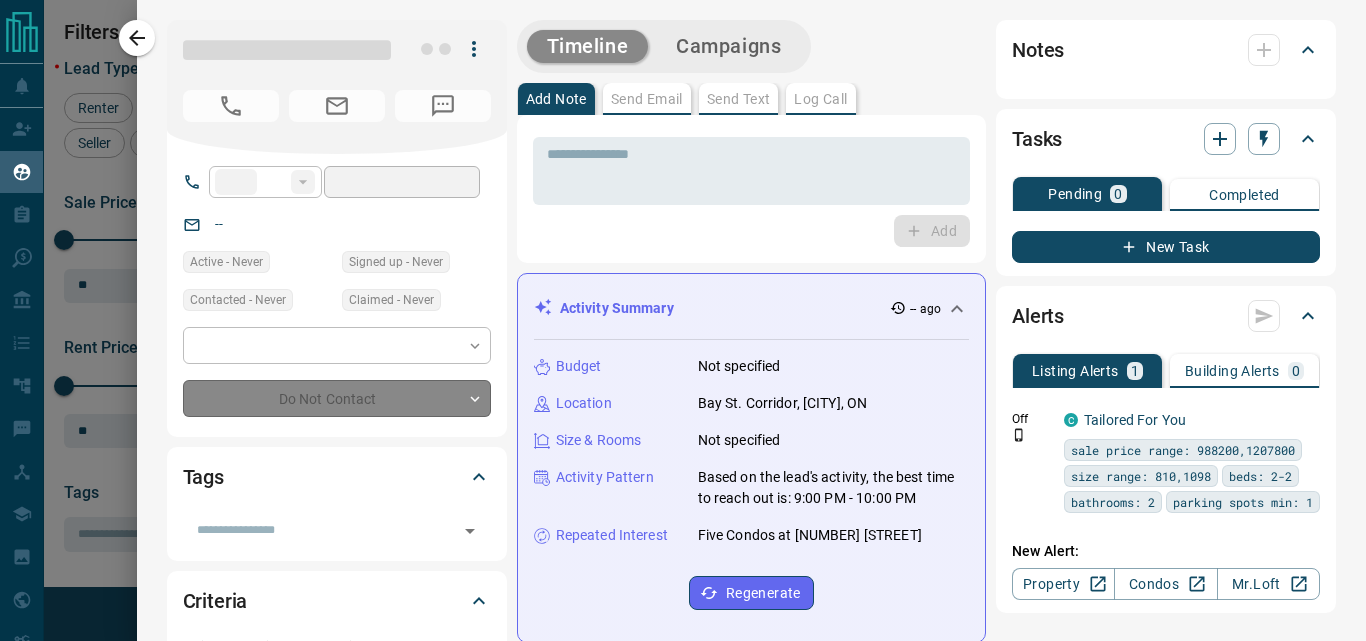 type on "**" 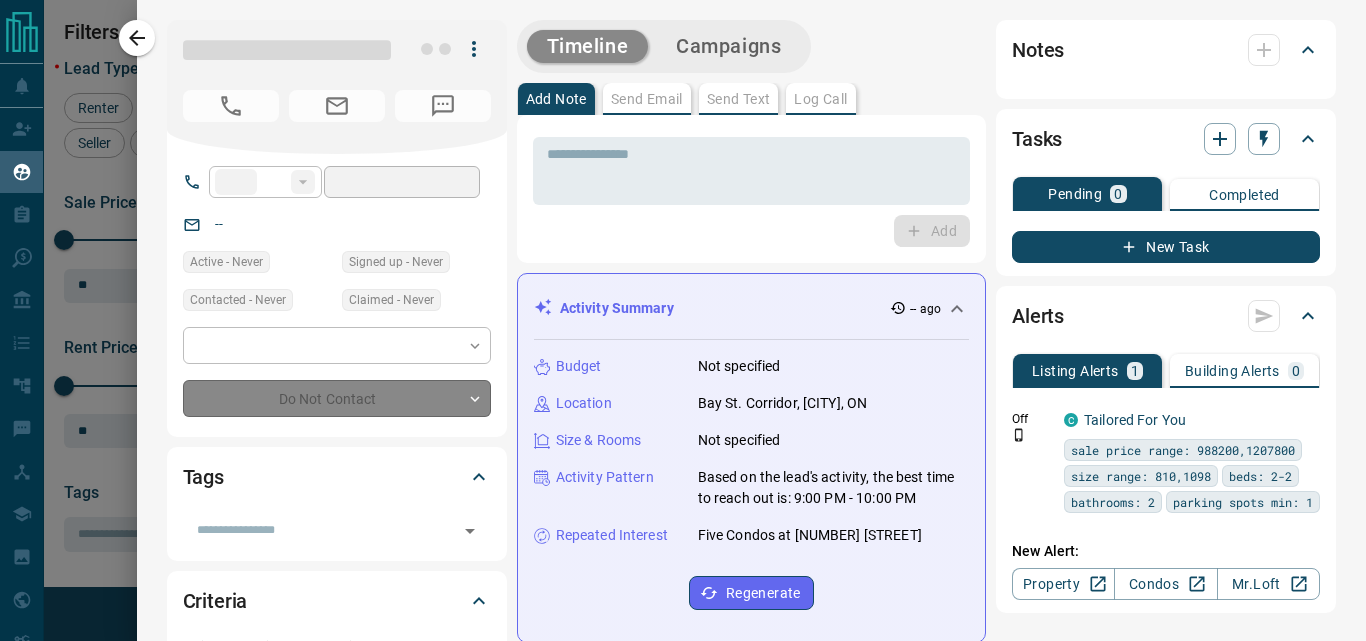 type on "**********" 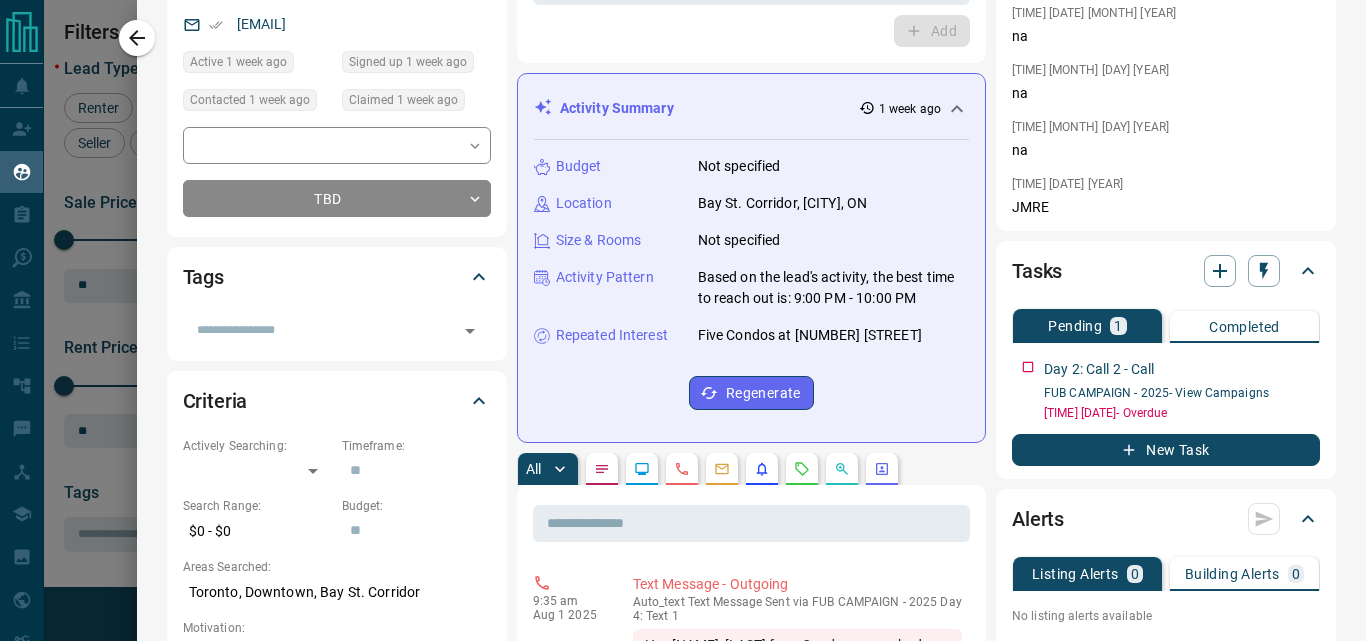 scroll, scrollTop: 0, scrollLeft: 0, axis: both 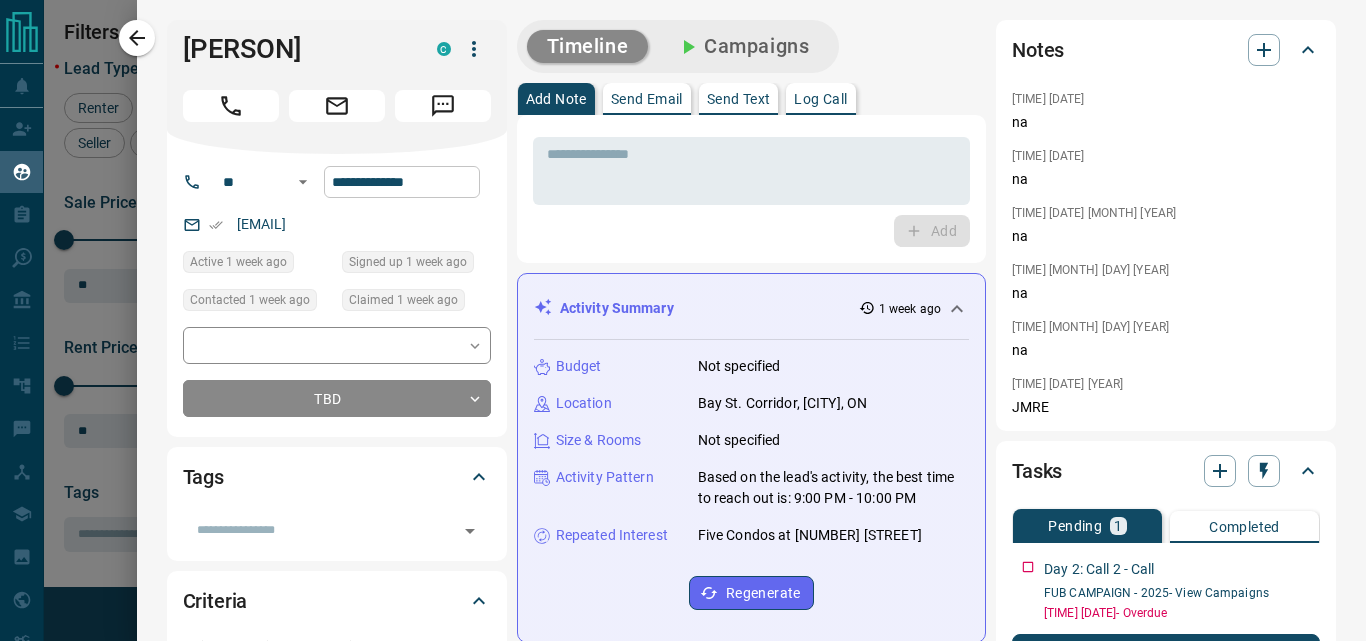 click on "**********" at bounding box center [402, 182] 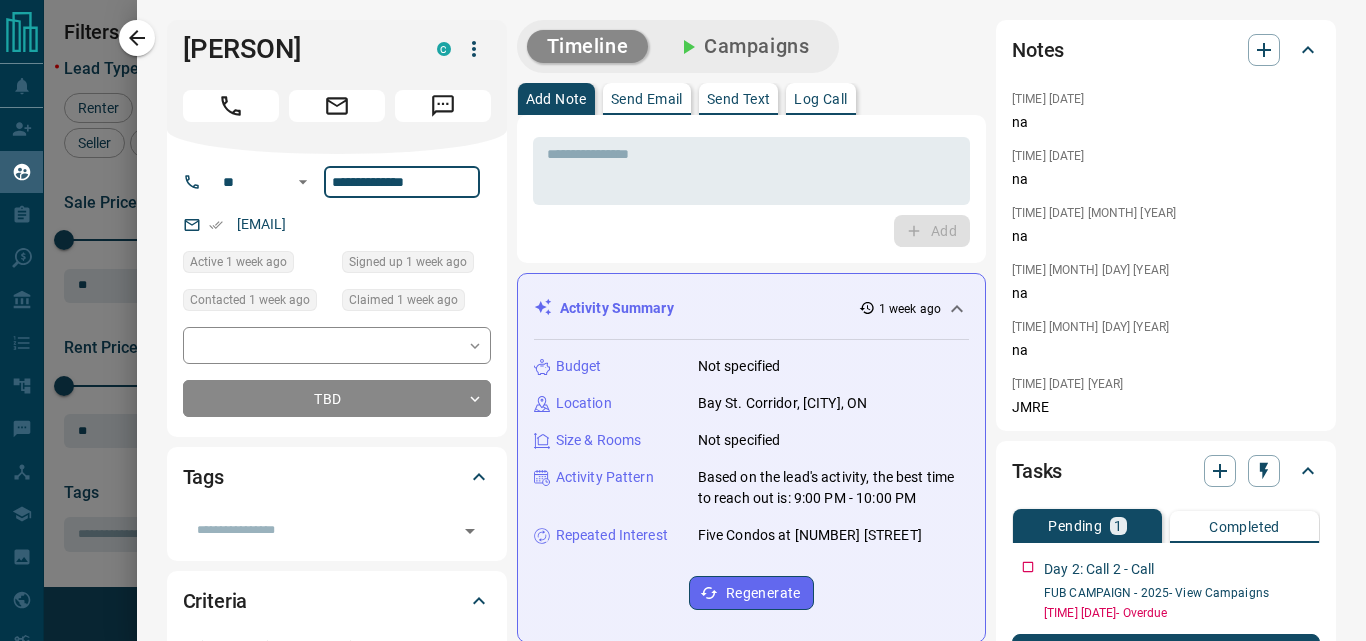 click on "**********" at bounding box center [402, 182] 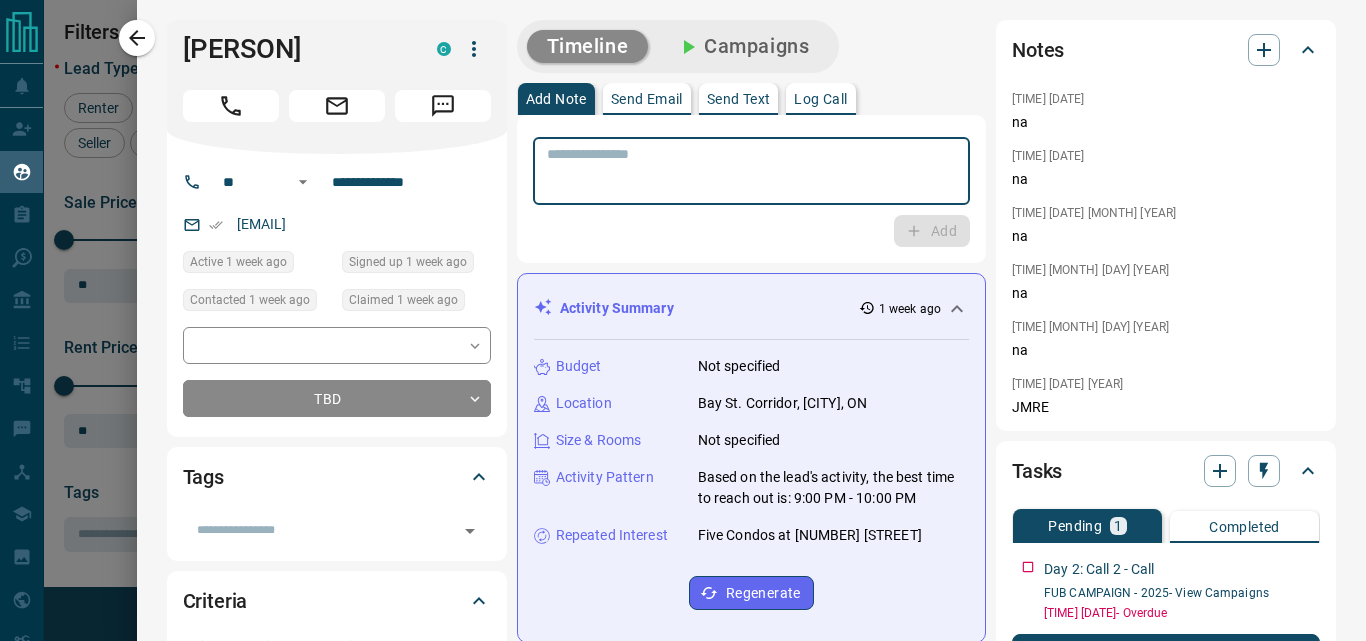 click at bounding box center (751, 171) 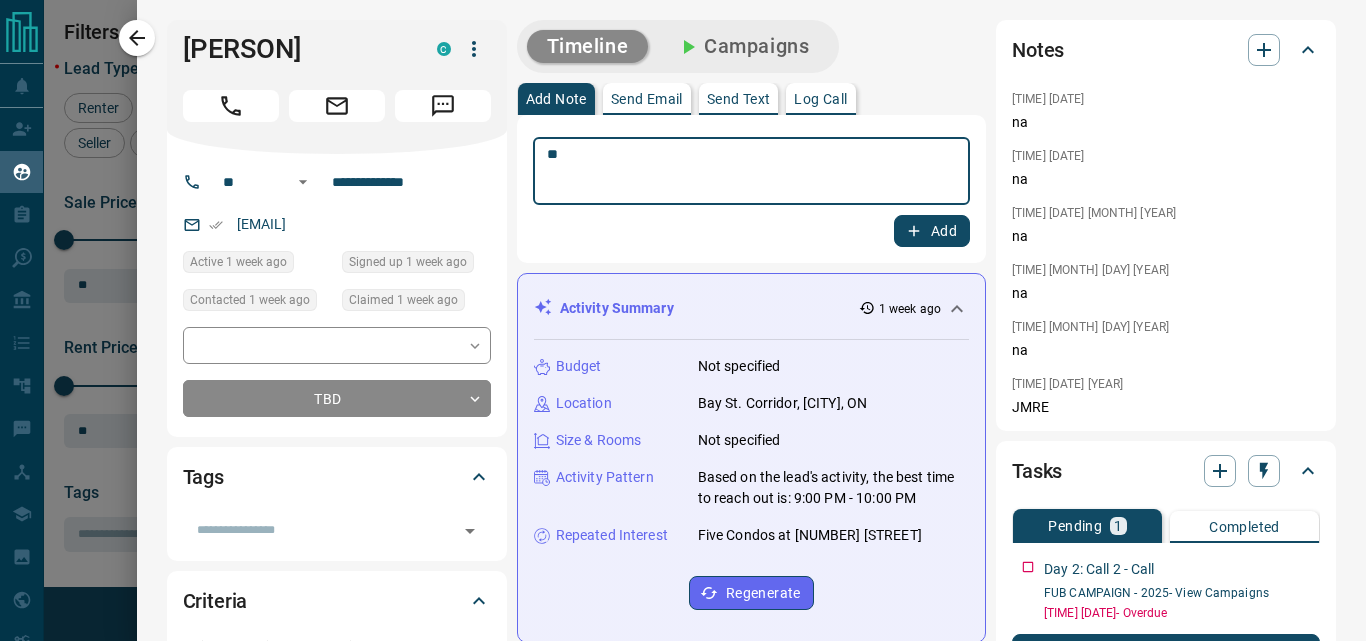 type on "**" 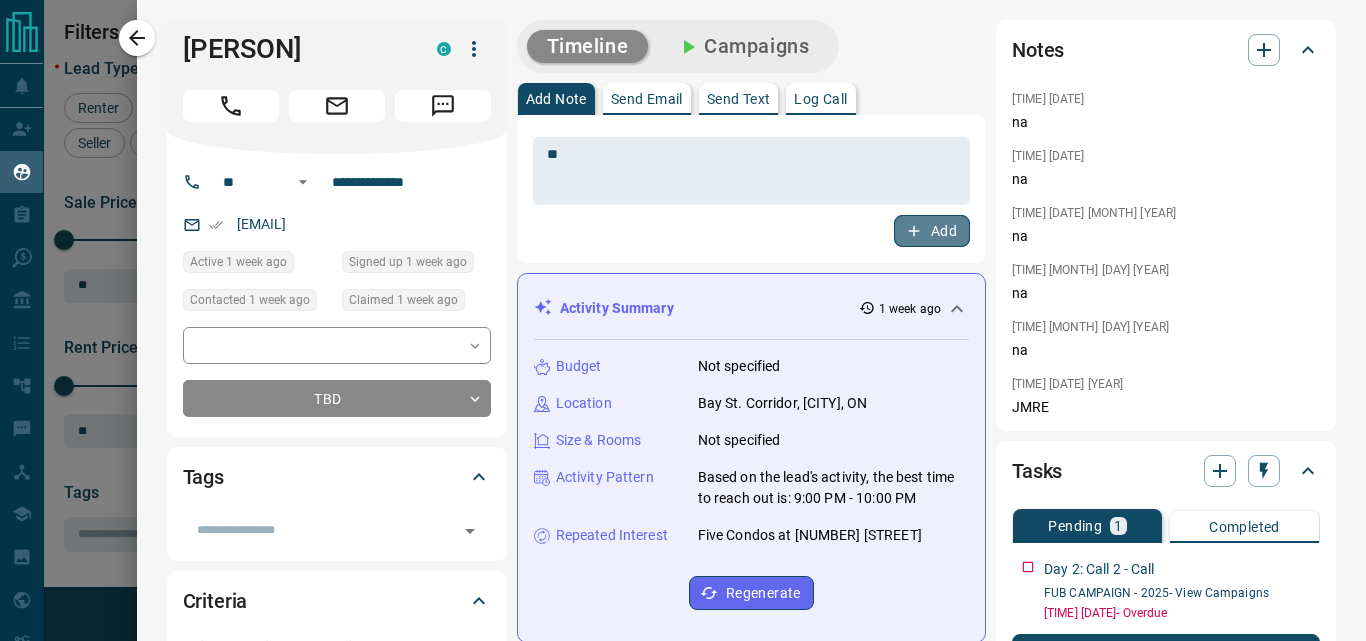 click on "Add" at bounding box center [932, 231] 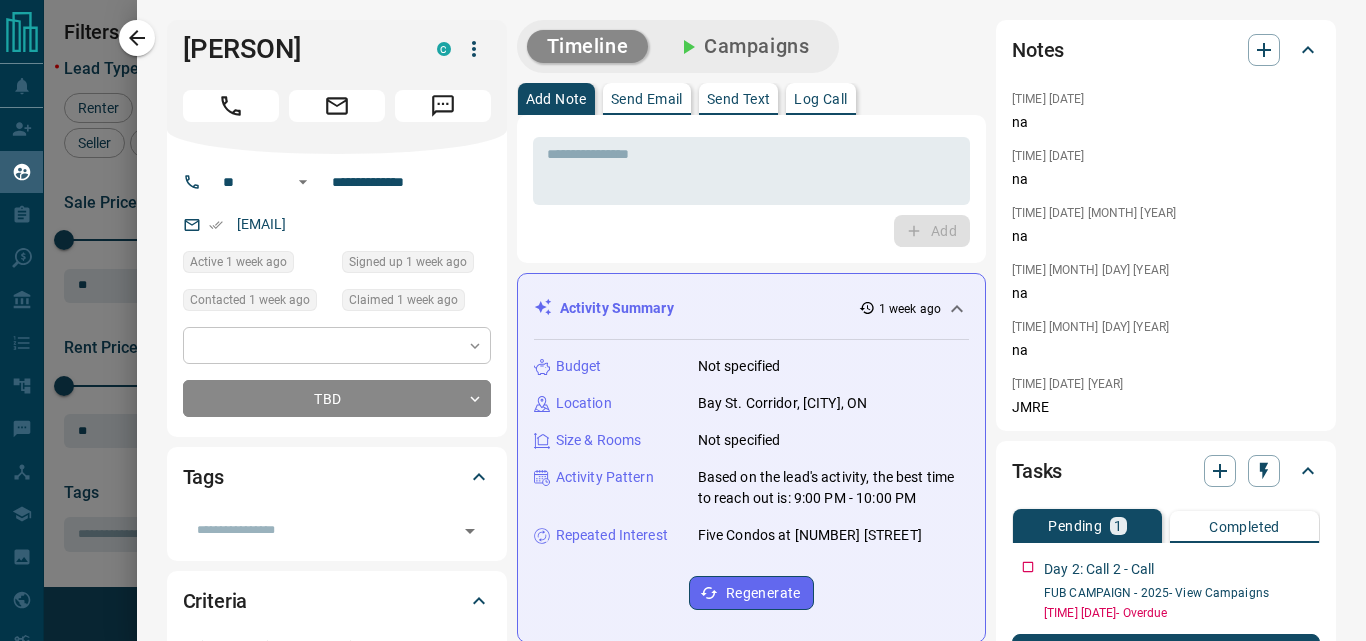 click on "Areas Searched: [CITY], Downtown, King West, Yorkville" at bounding box center (683, 308) 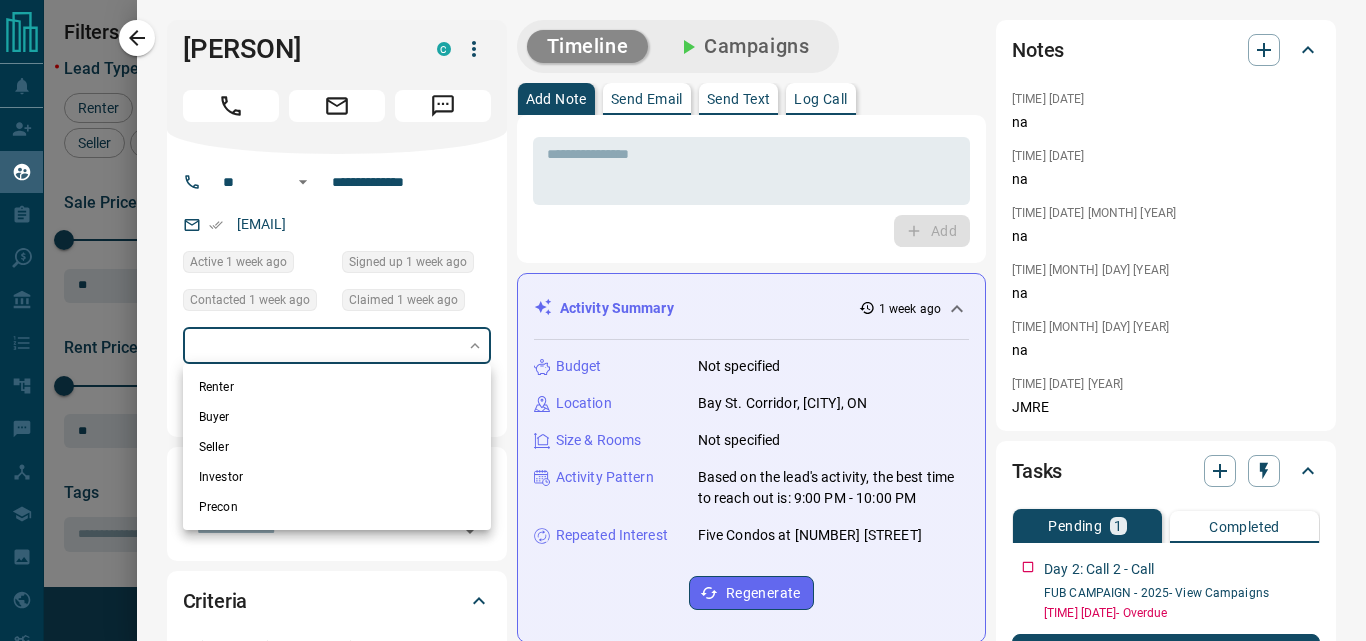 click at bounding box center [683, 320] 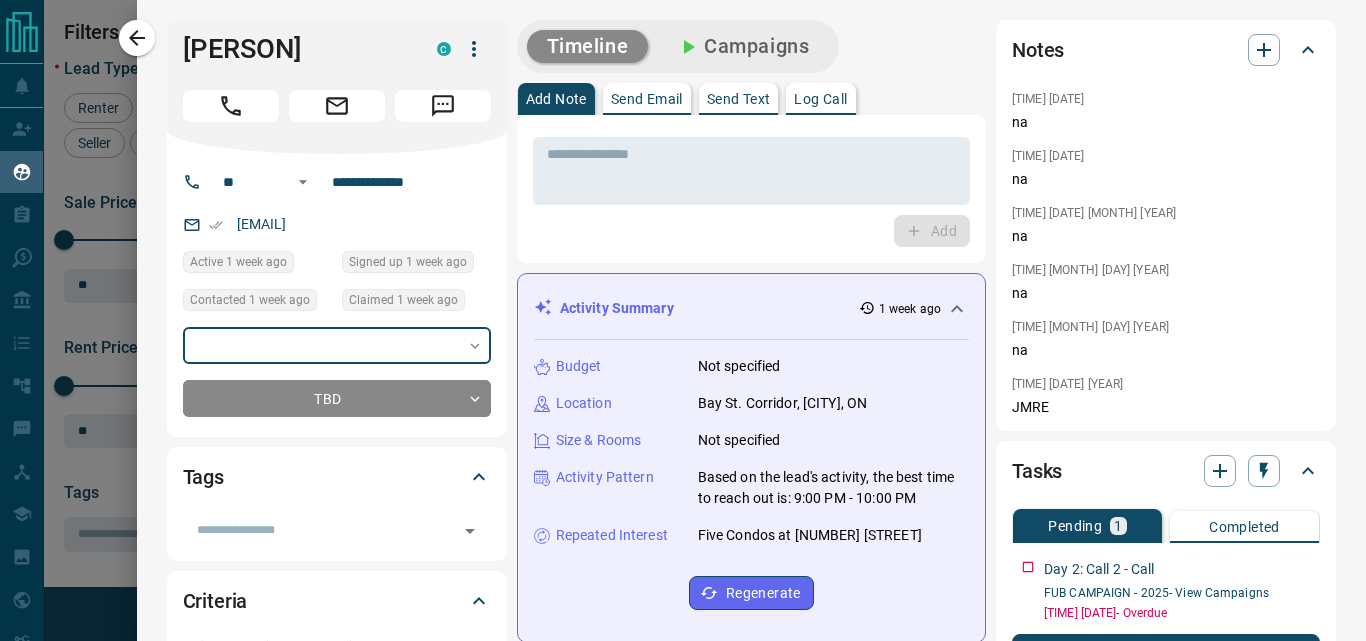 click 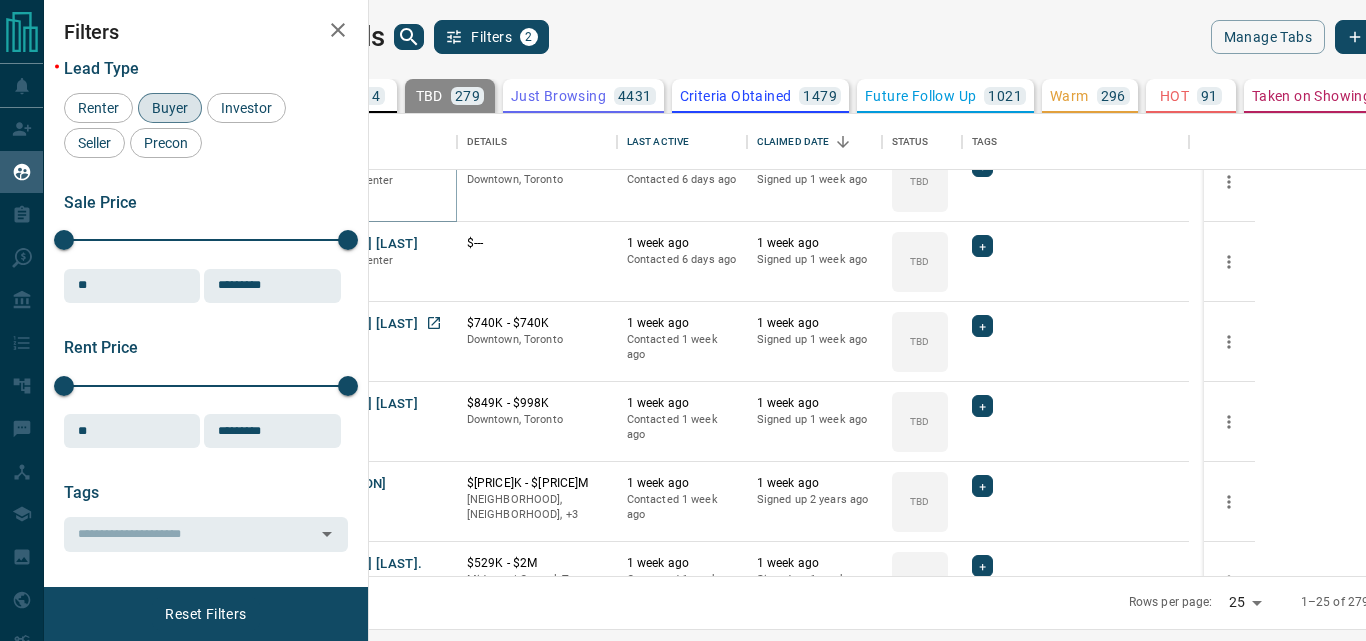 scroll, scrollTop: 700, scrollLeft: 0, axis: vertical 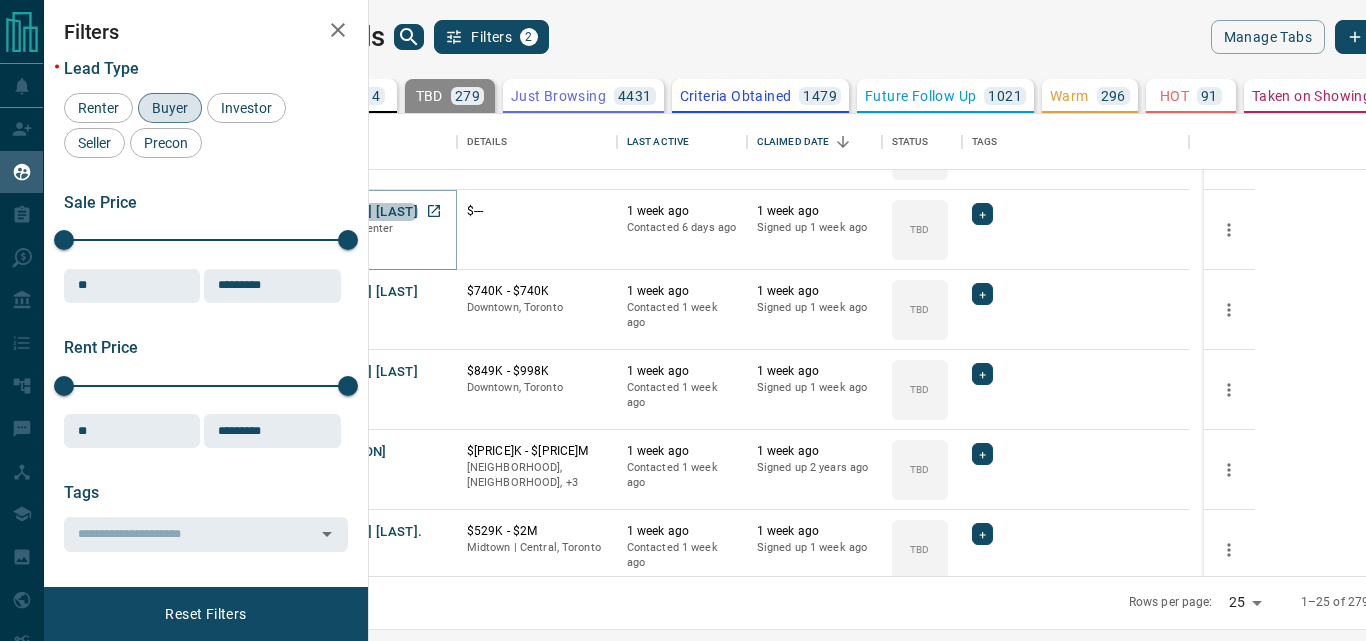 click on "[FIRST] [LAST]" at bounding box center [372, 212] 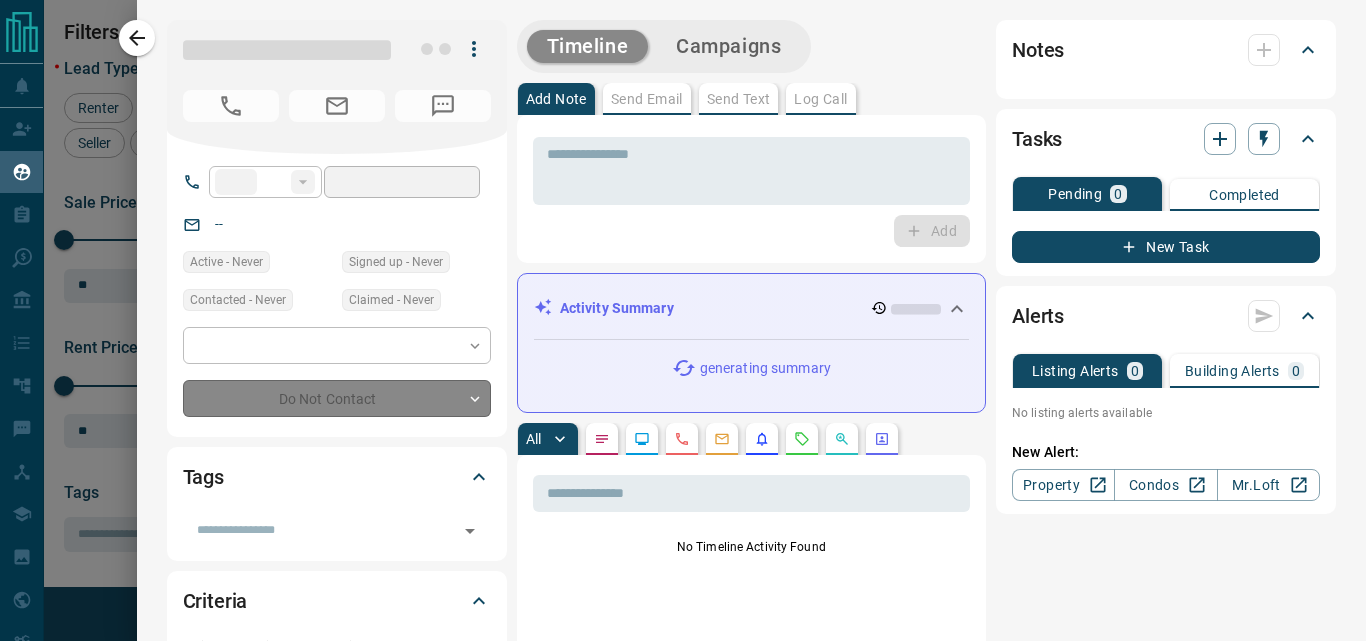 type on "**" 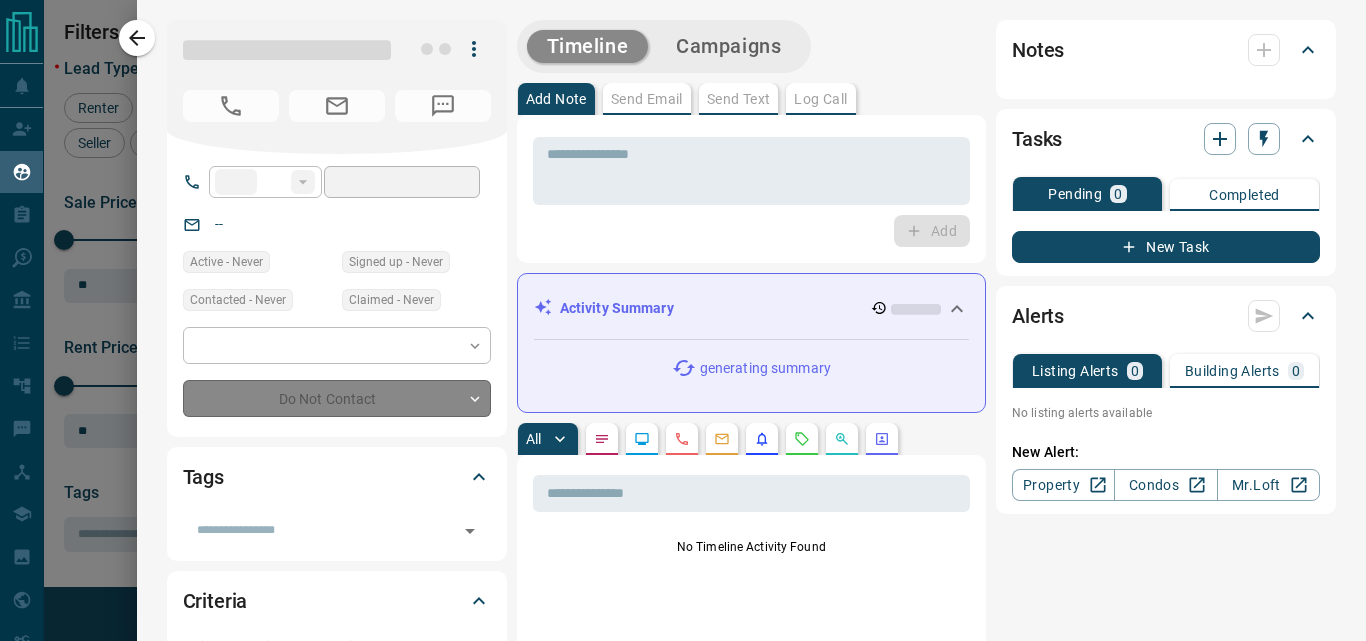 type on "**********" 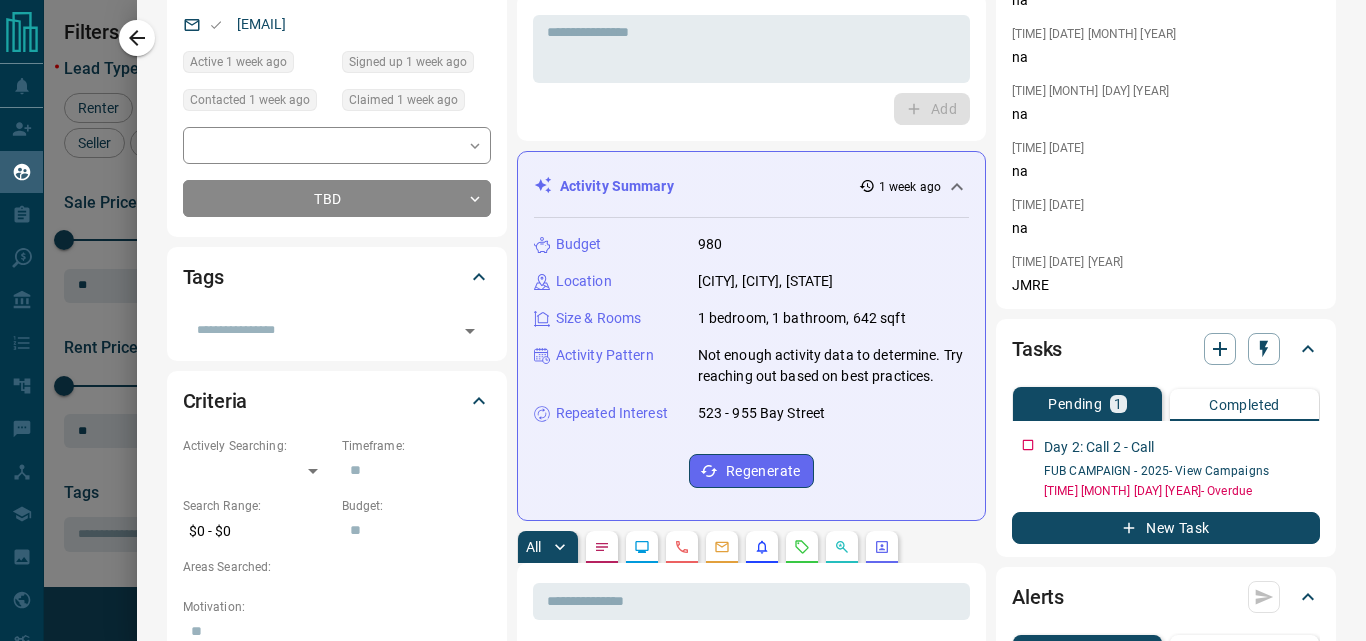 scroll, scrollTop: 0, scrollLeft: 0, axis: both 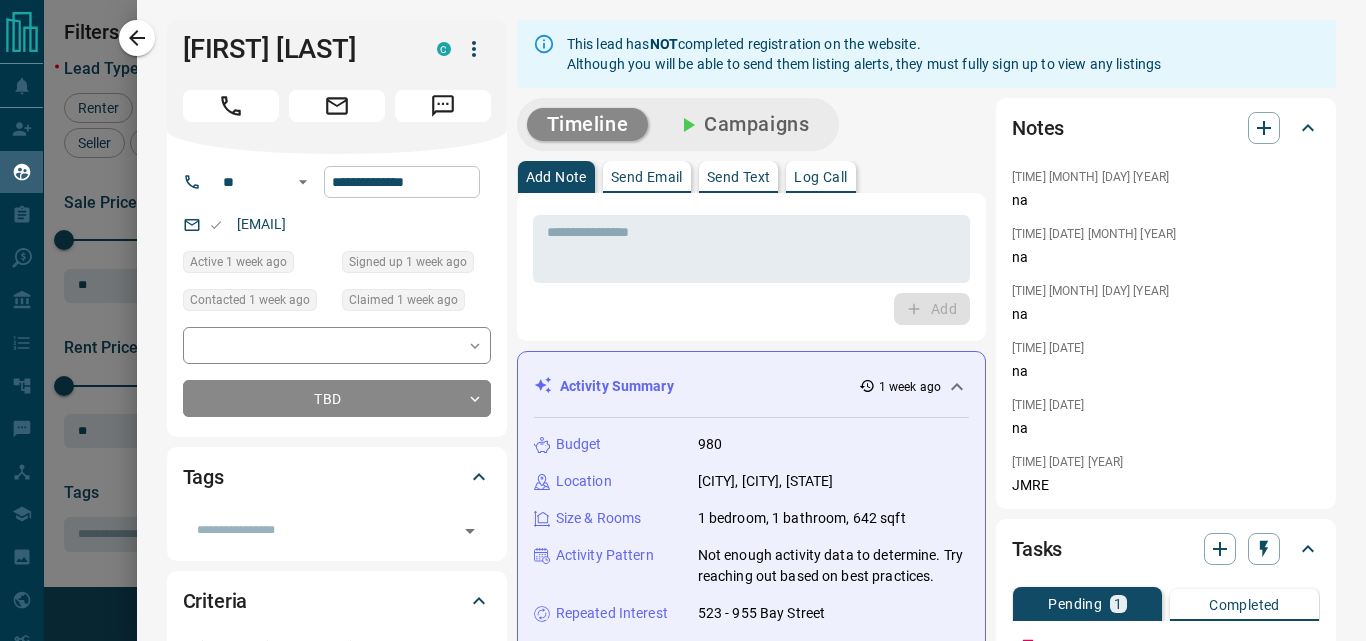 click on "**********" at bounding box center (402, 182) 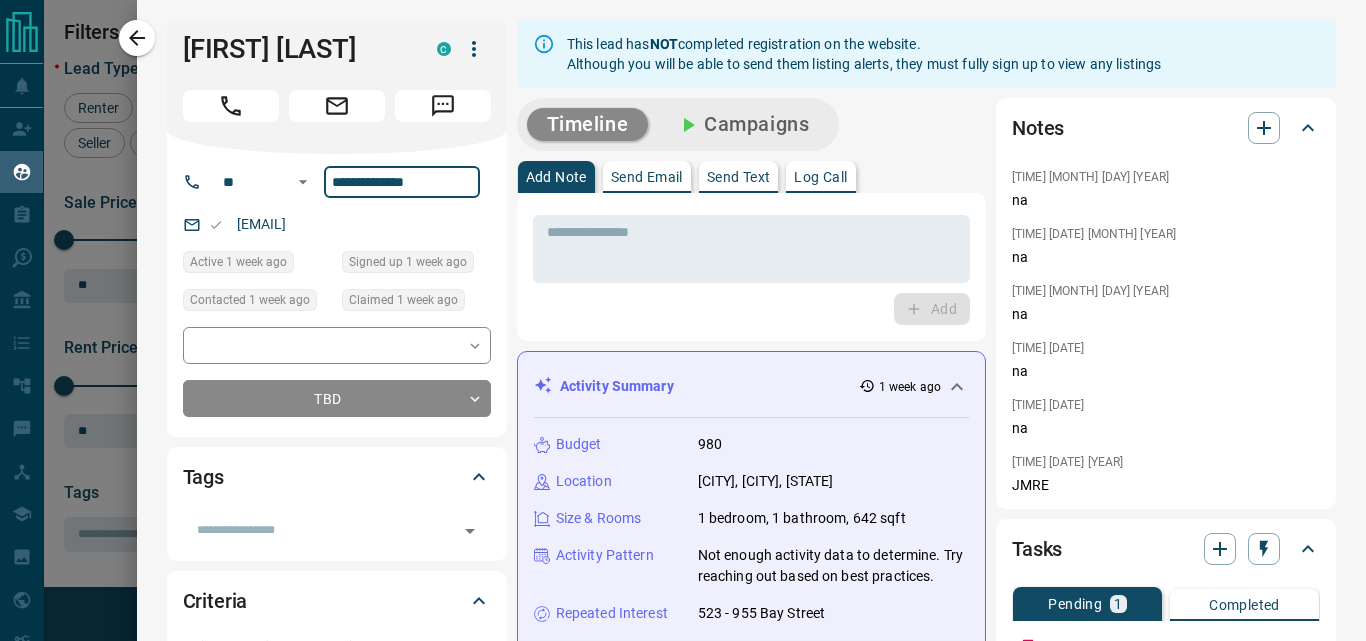 click on "**********" at bounding box center [402, 182] 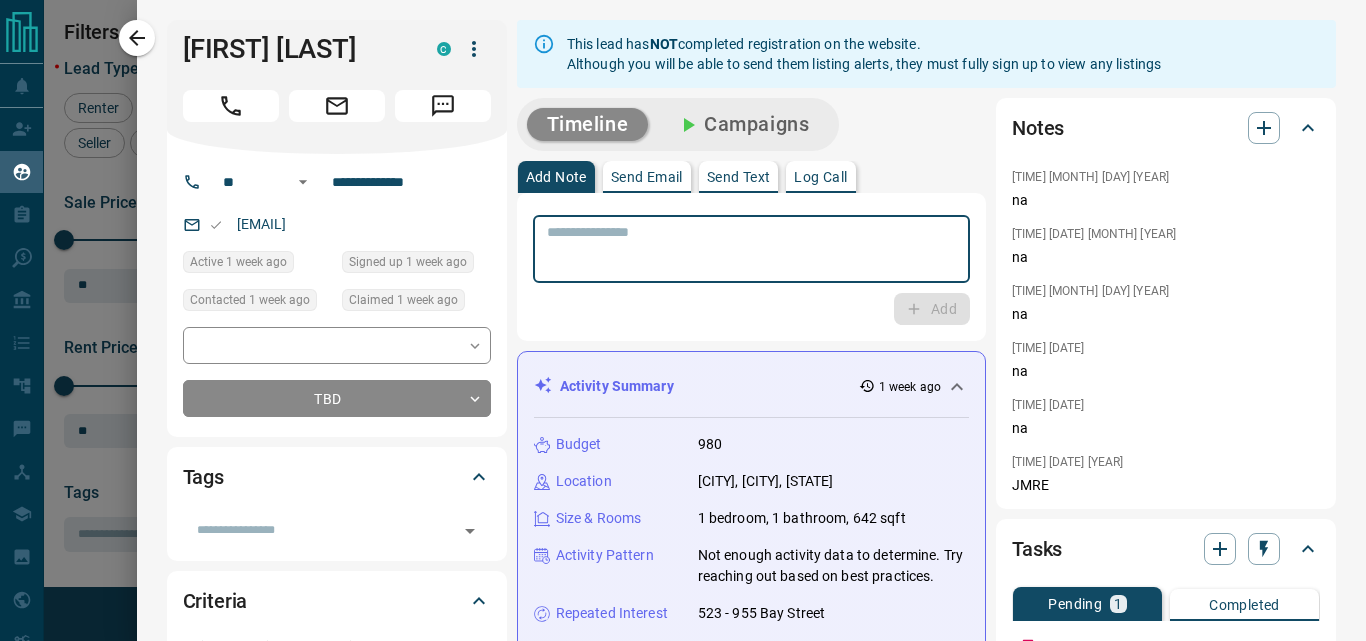 click at bounding box center [751, 249] 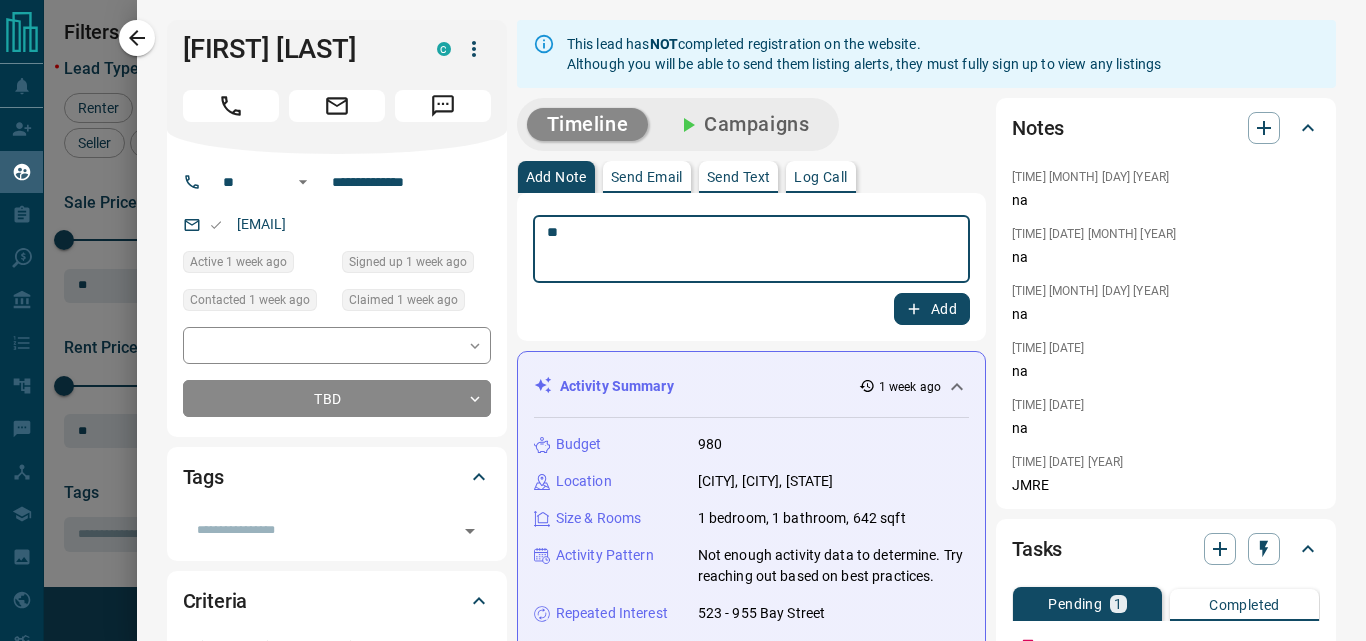 type on "**" 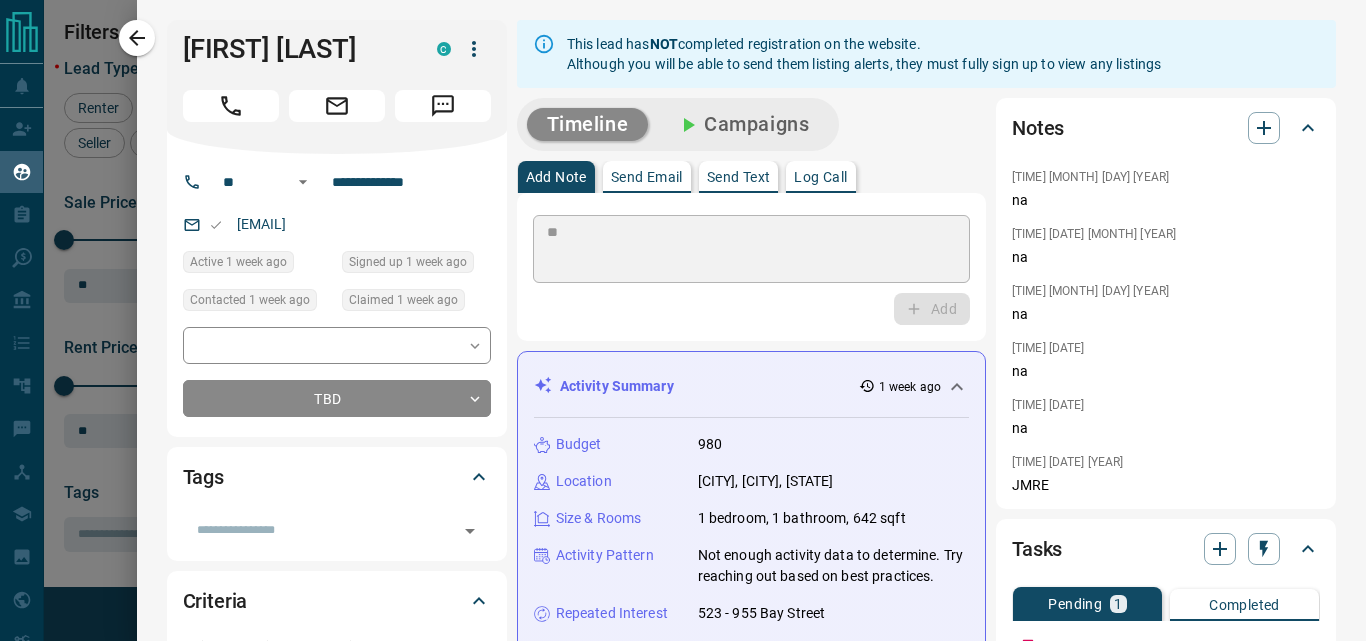 type 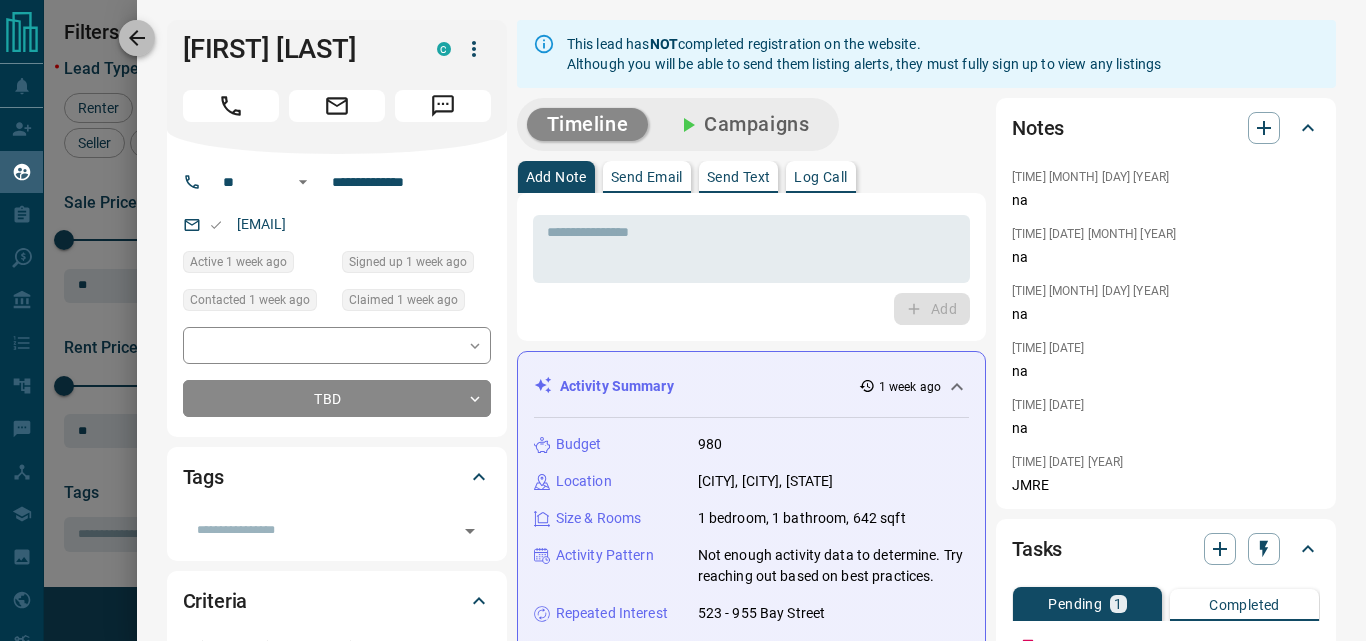 click 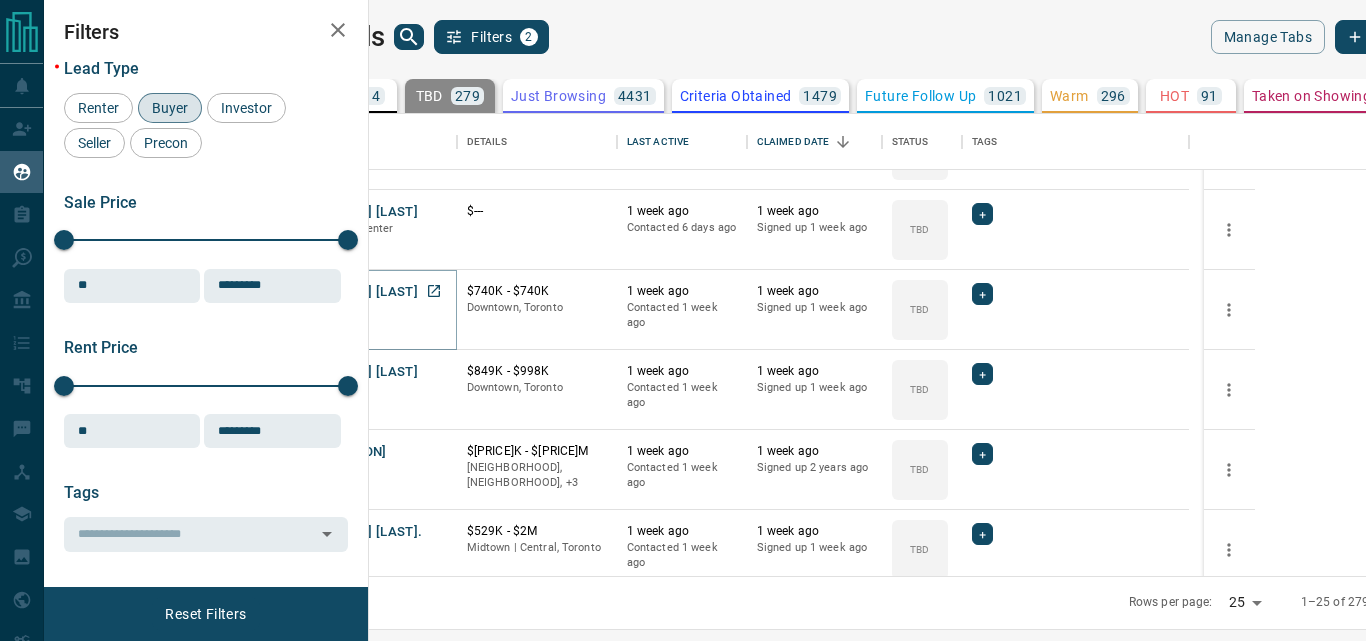 click on "[FIRST] [LAST]" at bounding box center [372, 292] 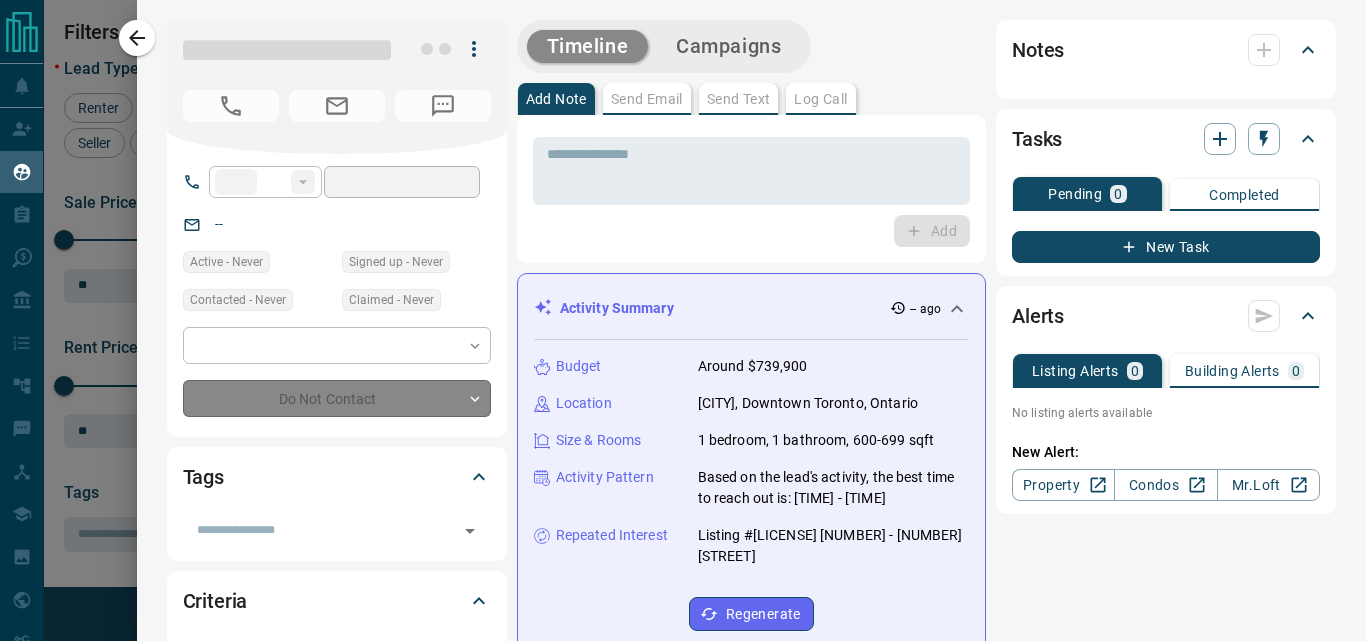 type on "**" 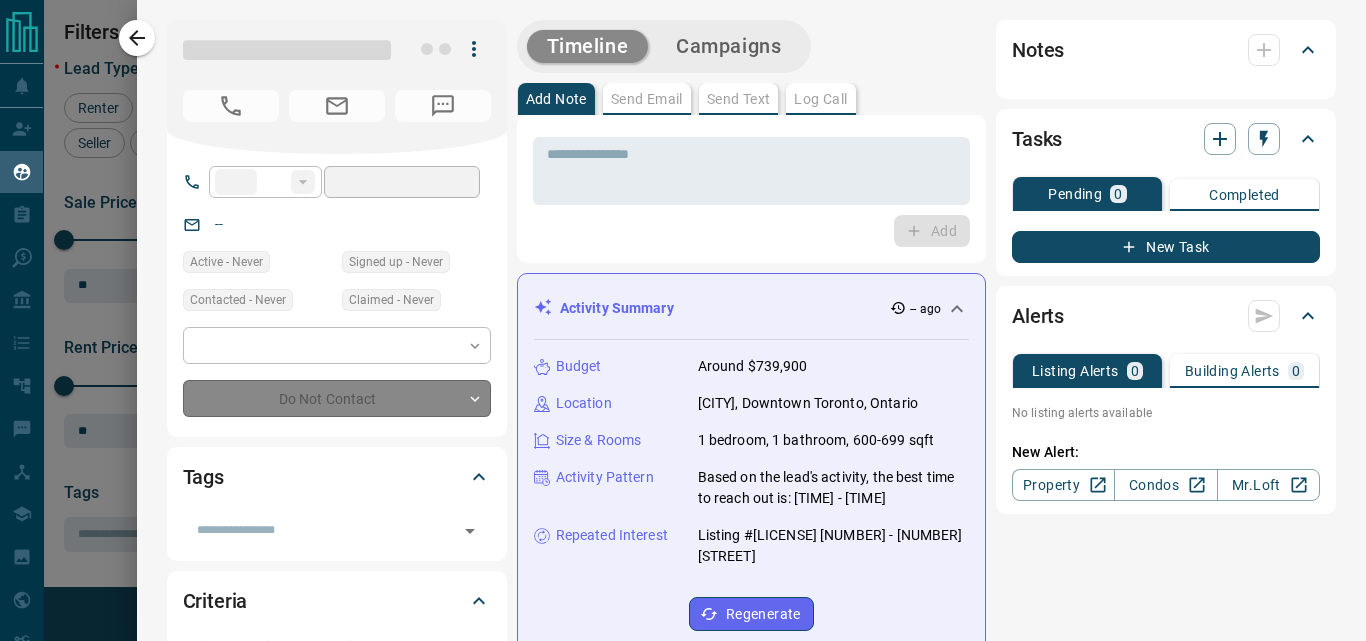 type on "**********" 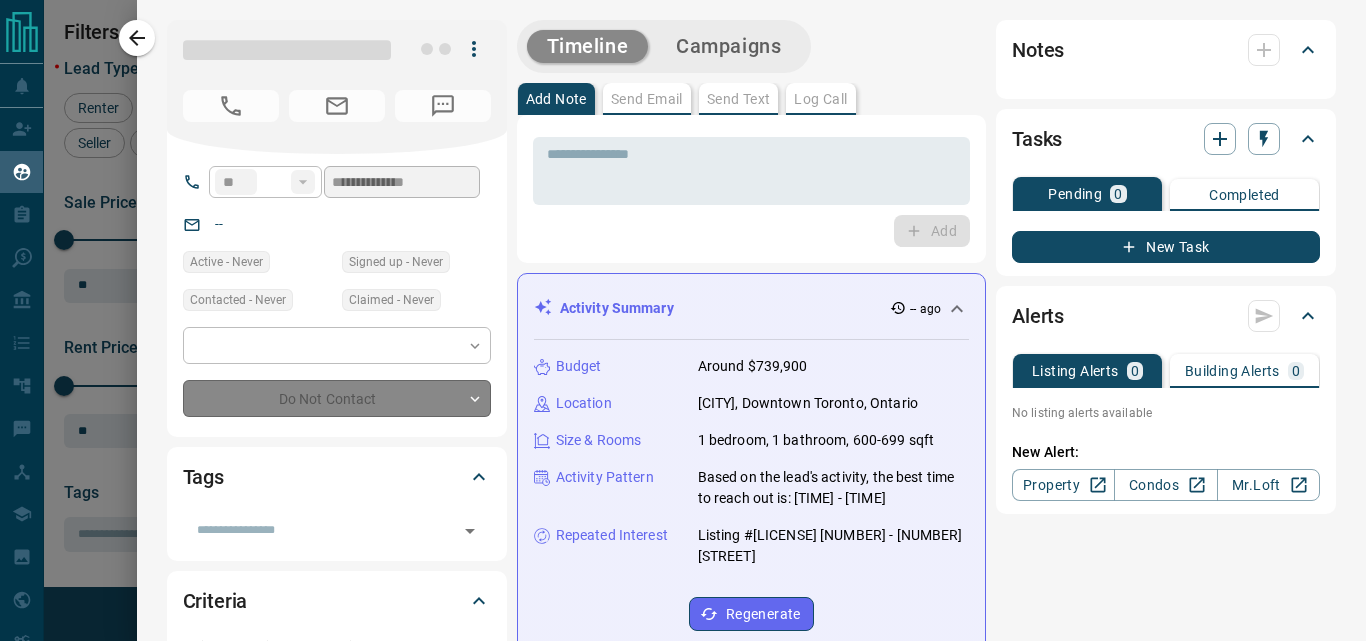 type on "**********" 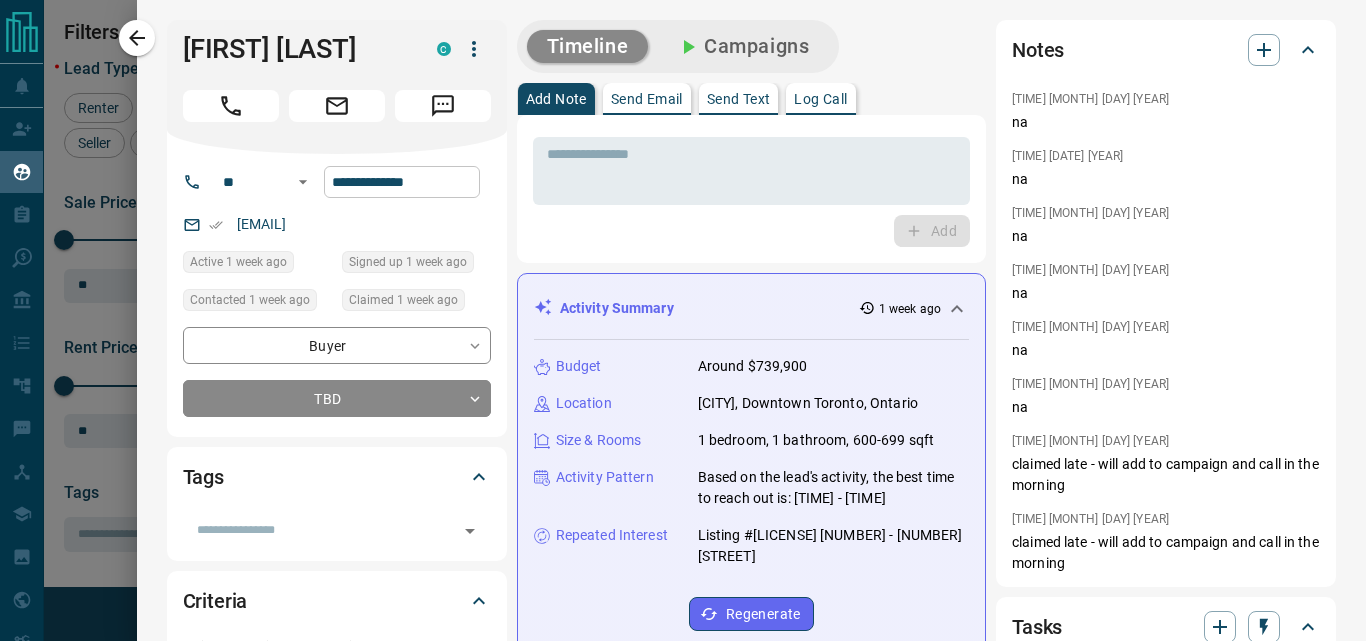 click on "**********" at bounding box center (402, 182) 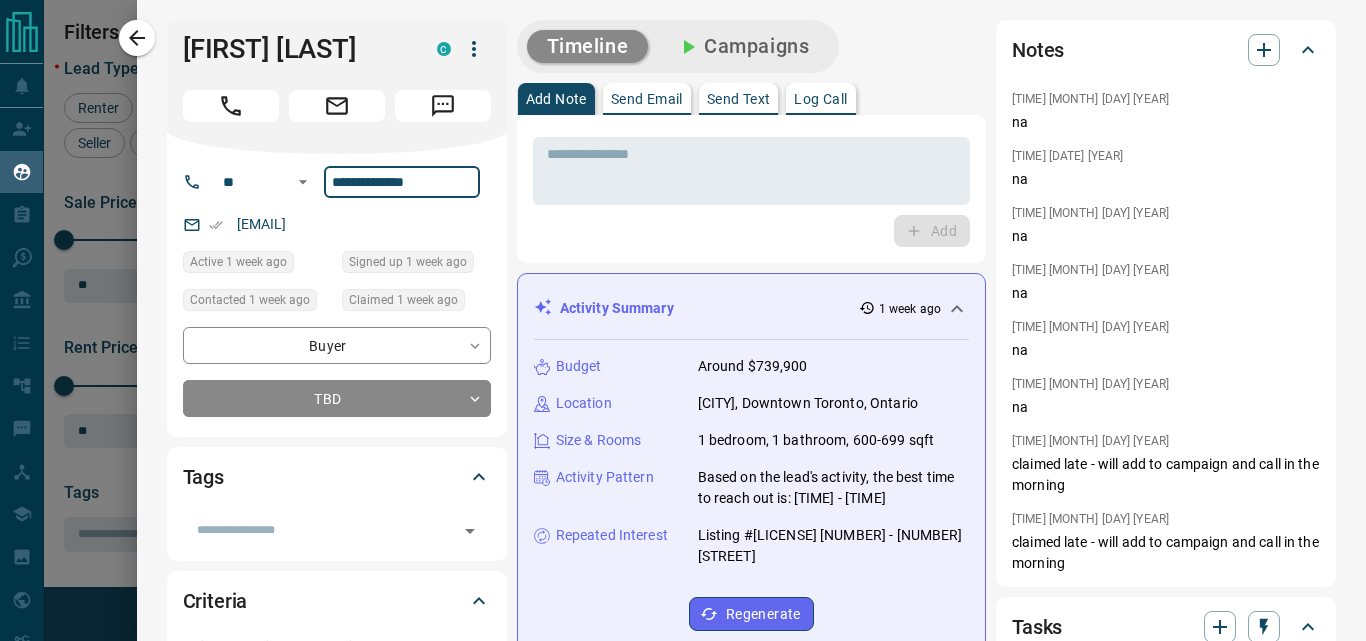 click on "**********" at bounding box center (402, 182) 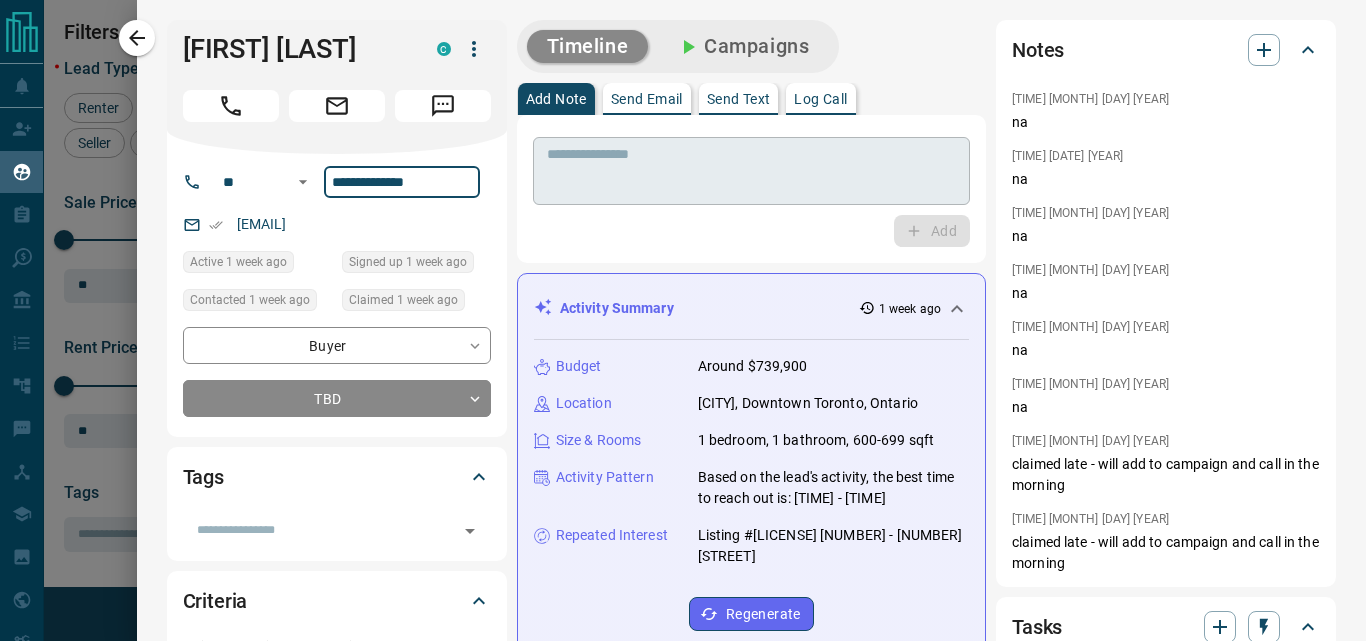 click at bounding box center (751, 171) 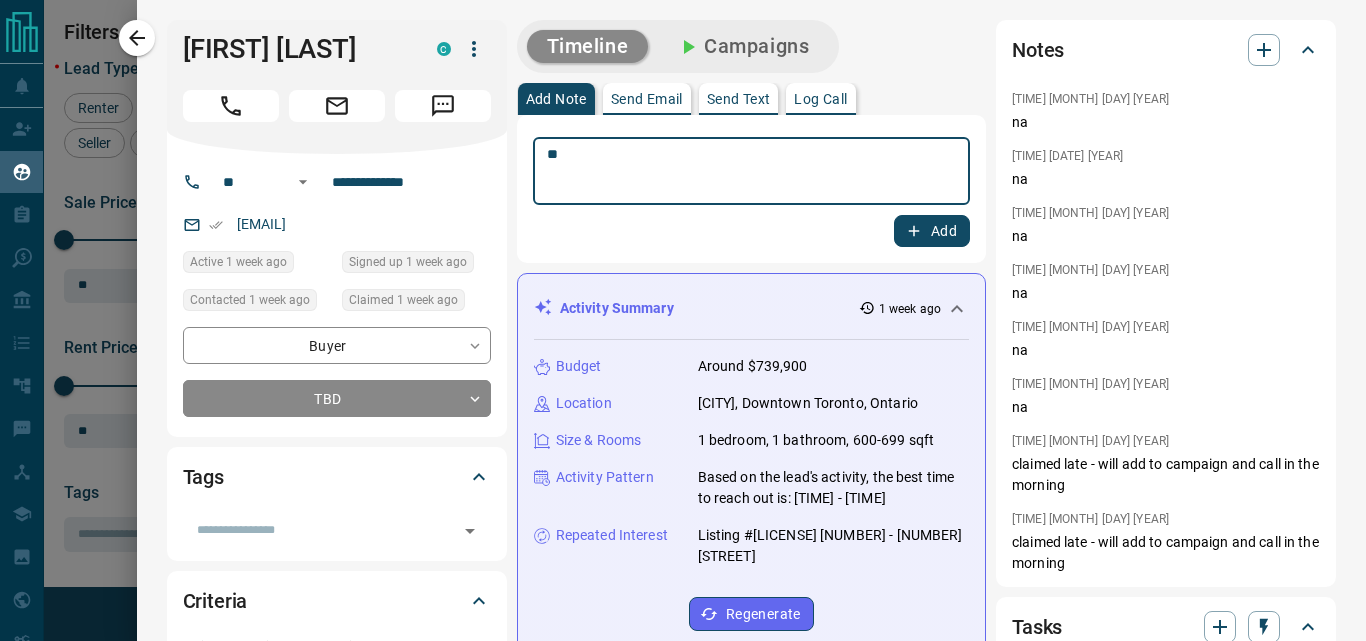 type on "**" 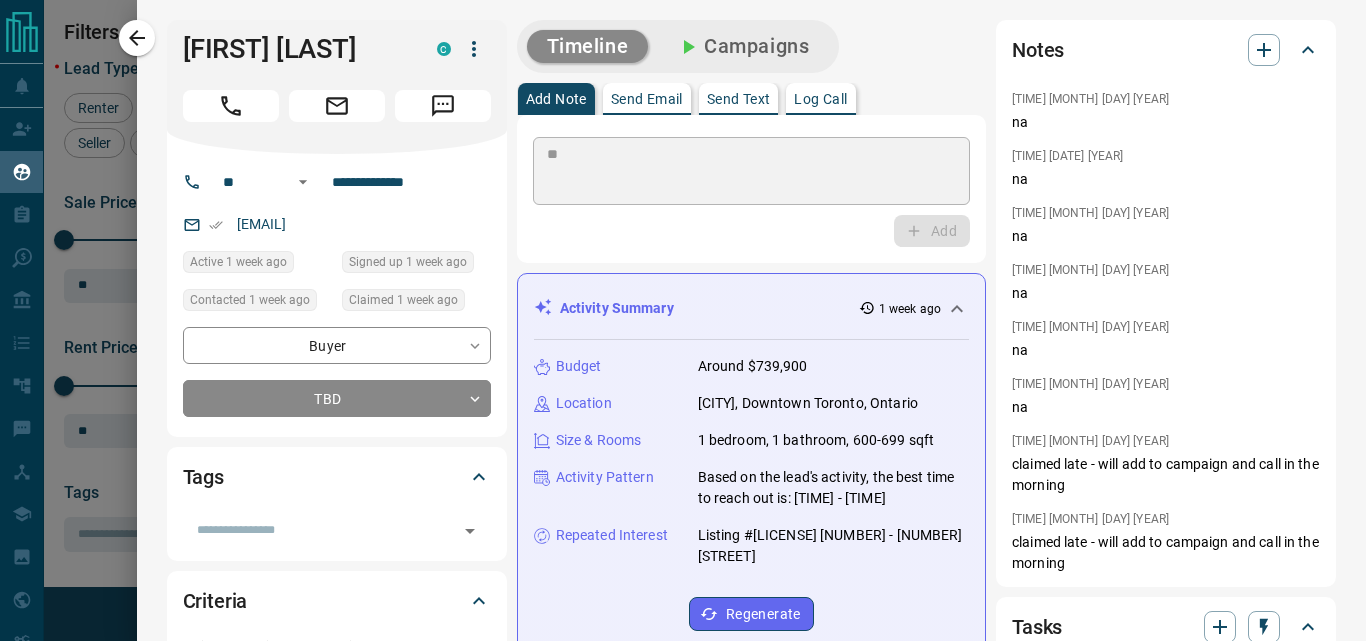 type 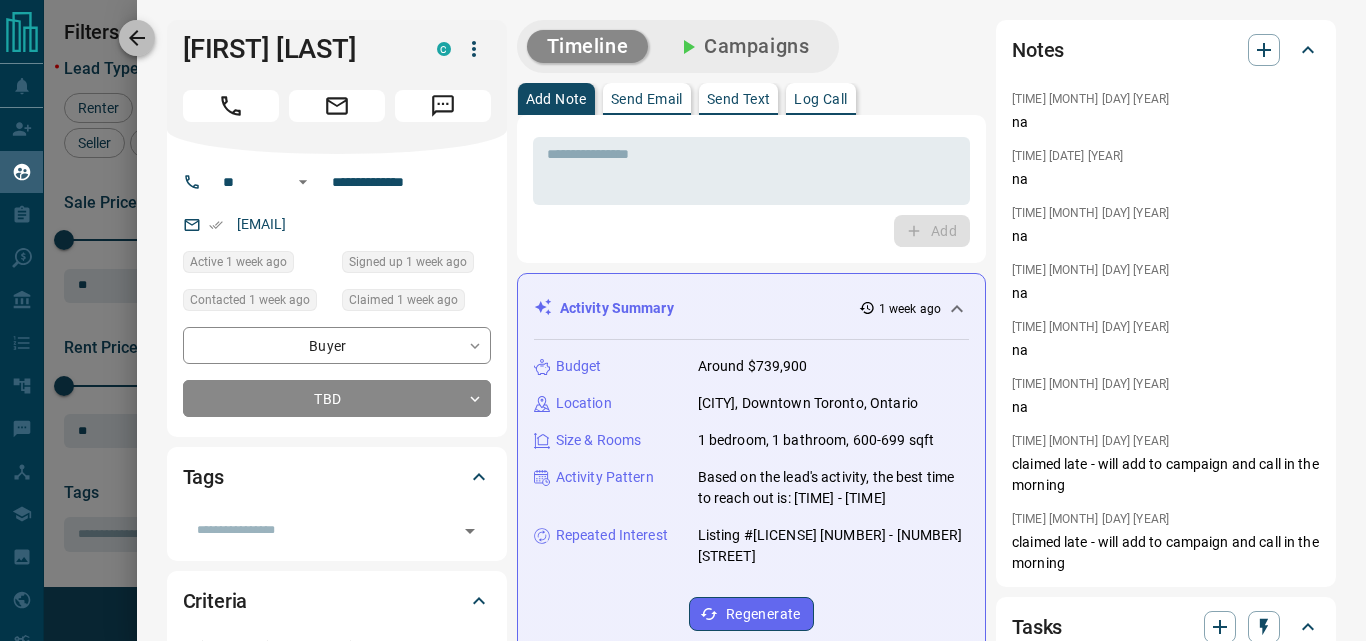 click 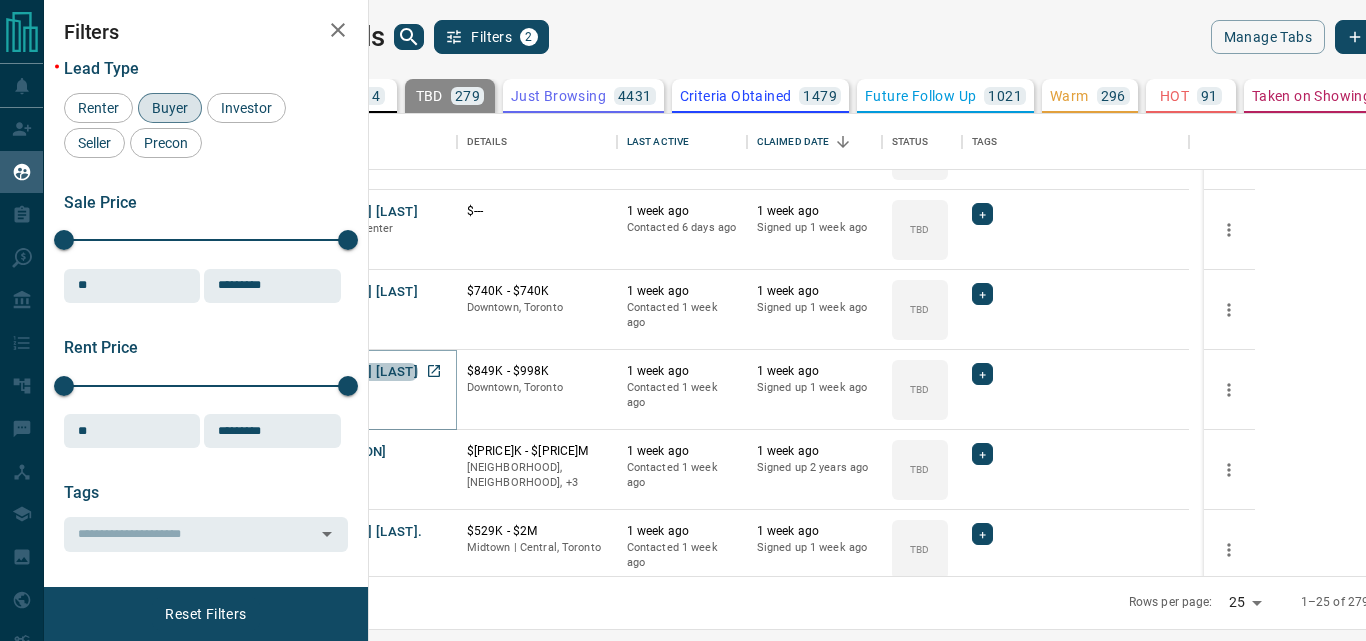 click on "[FIRST] [LAST]" at bounding box center [372, 372] 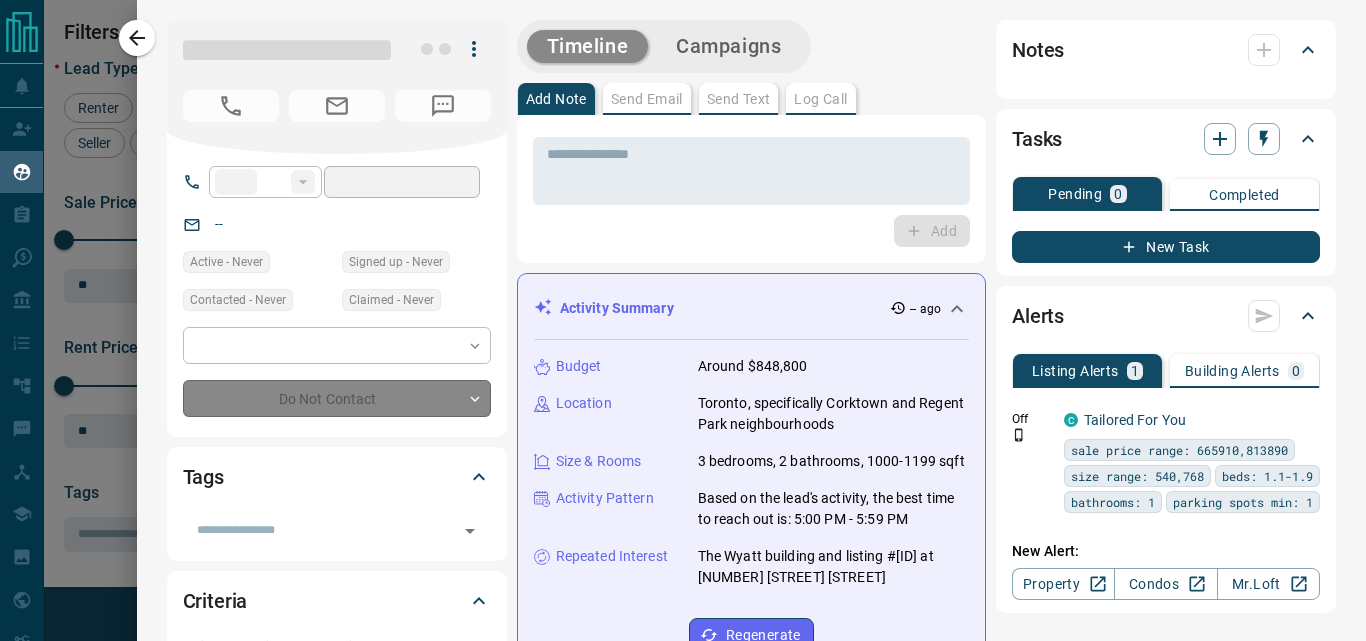 type on "**" 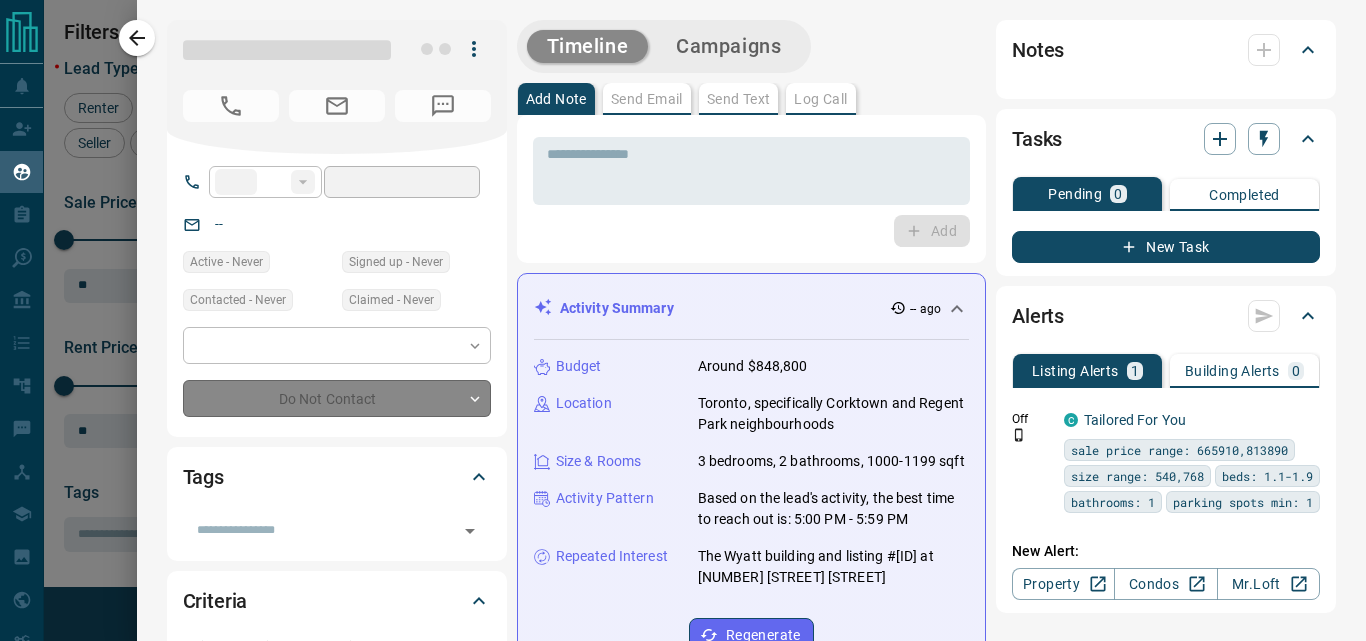 type on "**********" 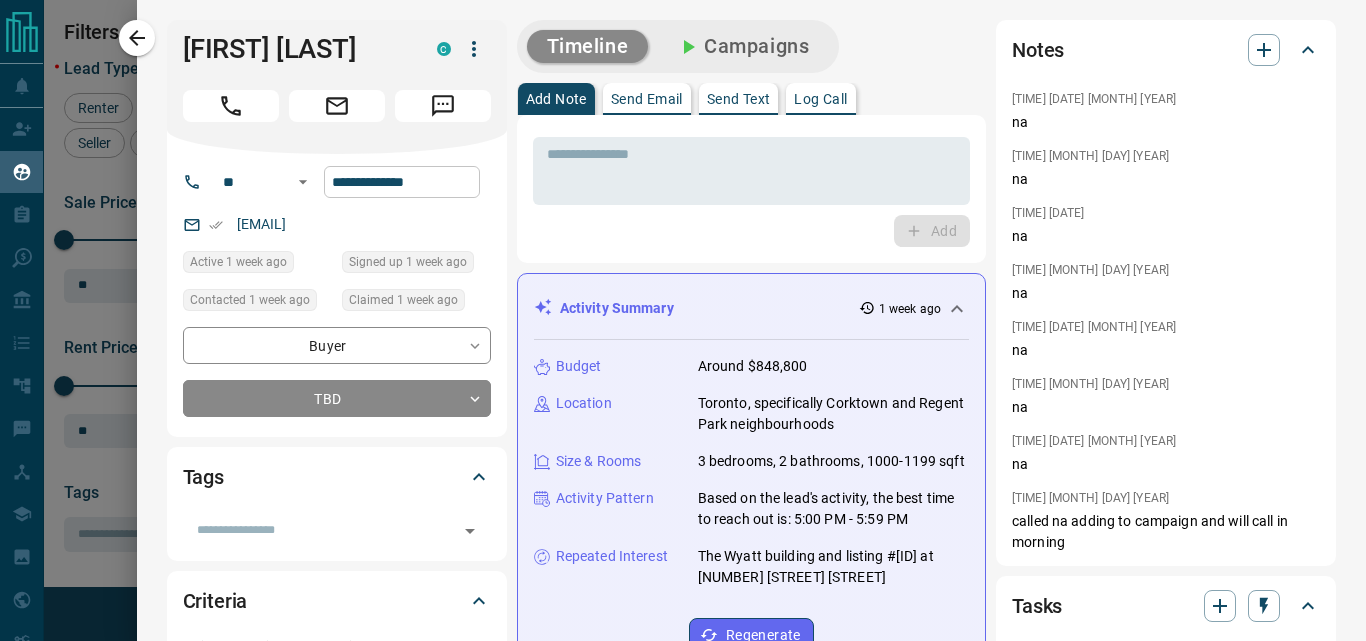 click on "**********" at bounding box center [402, 182] 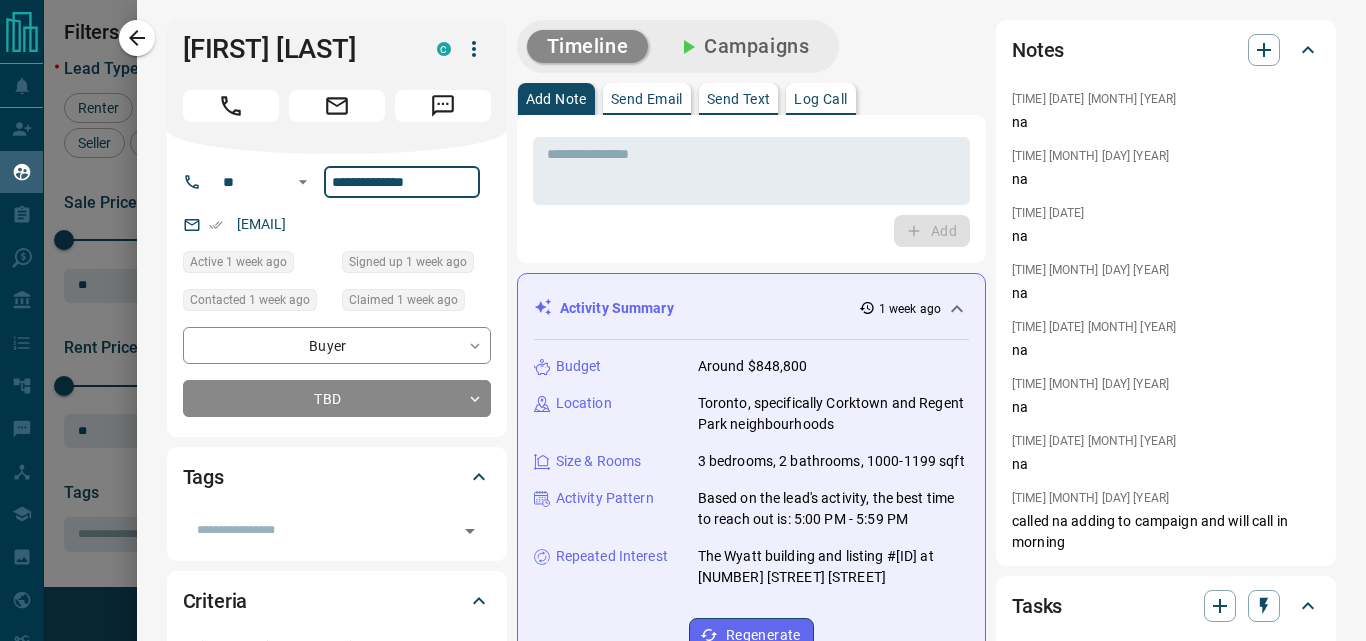 click on "**********" at bounding box center [402, 182] 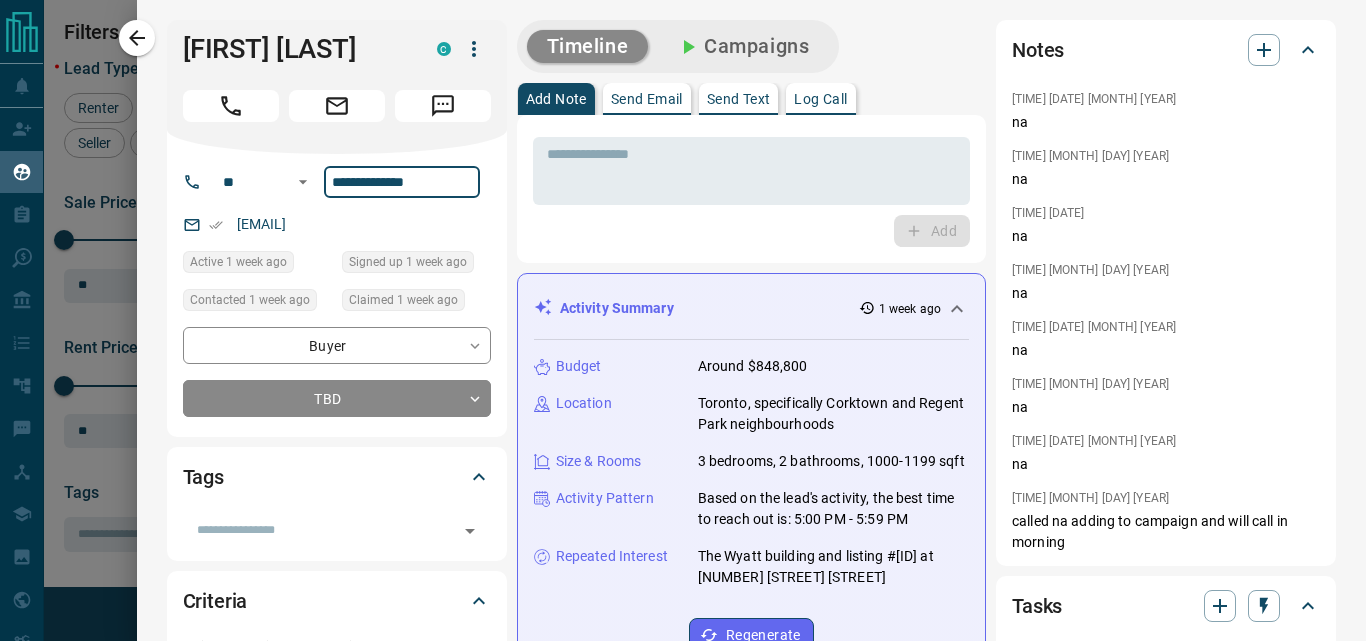 click on "[EMAIL]" at bounding box center [337, 224] 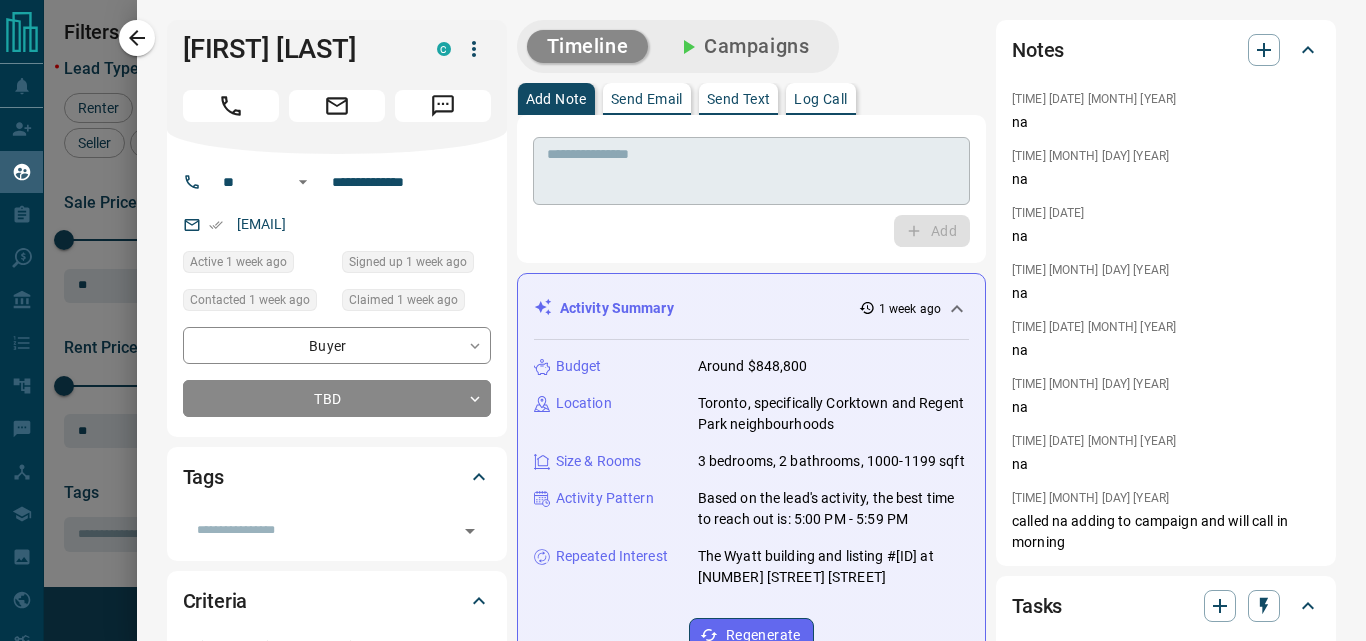 click at bounding box center [751, 171] 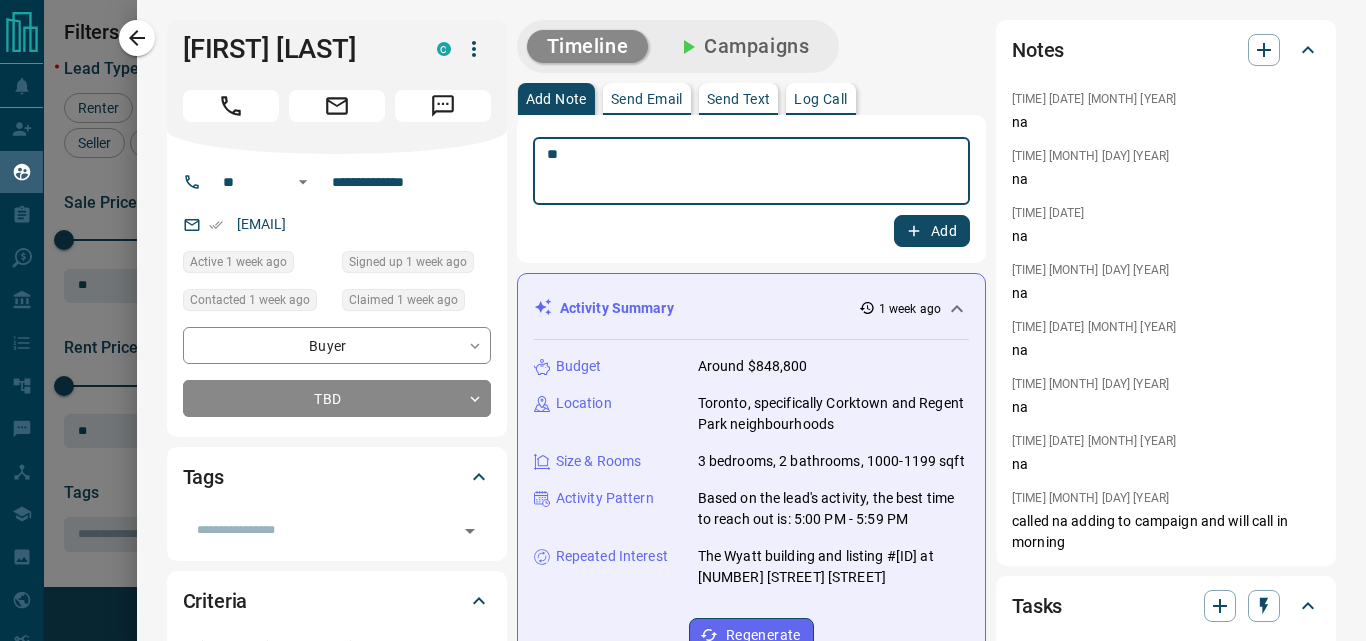 type on "**" 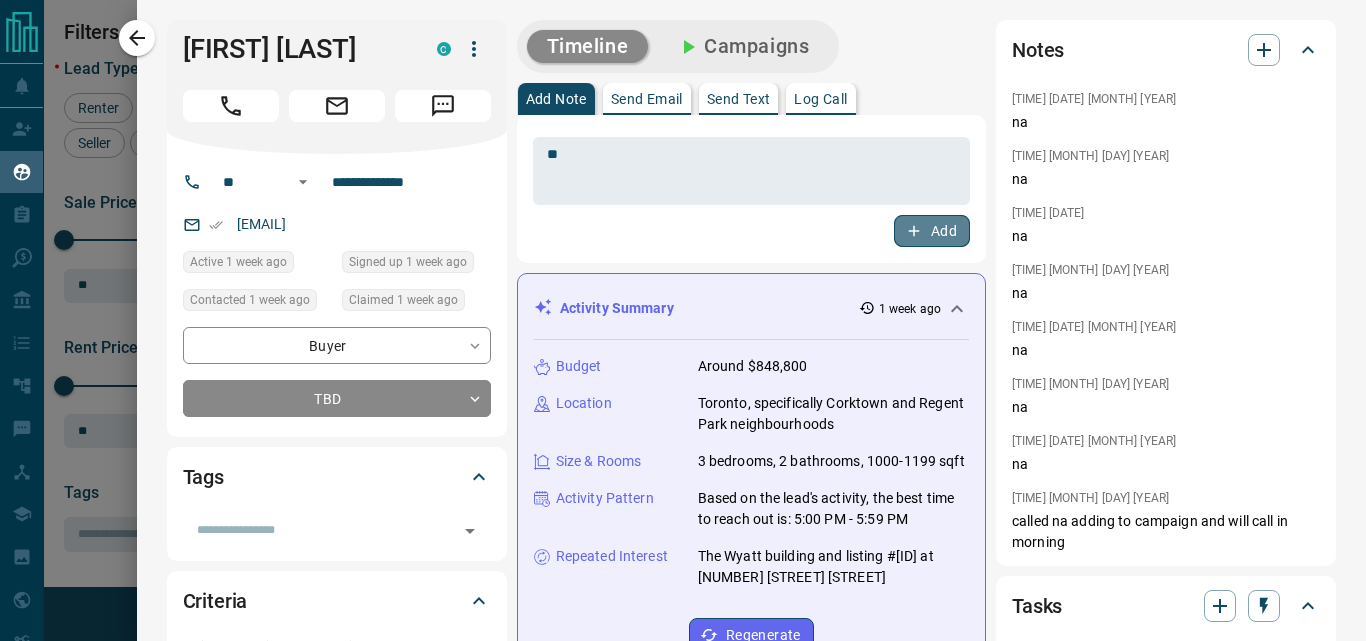 click on "Add" at bounding box center (932, 231) 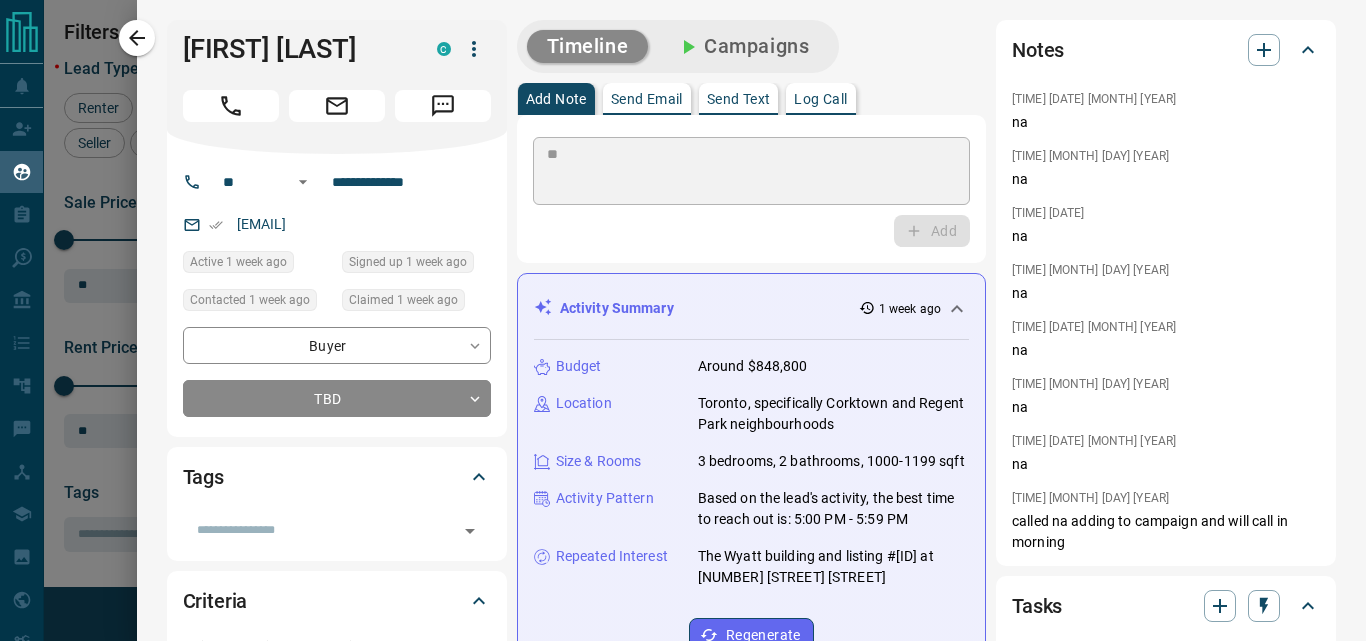type 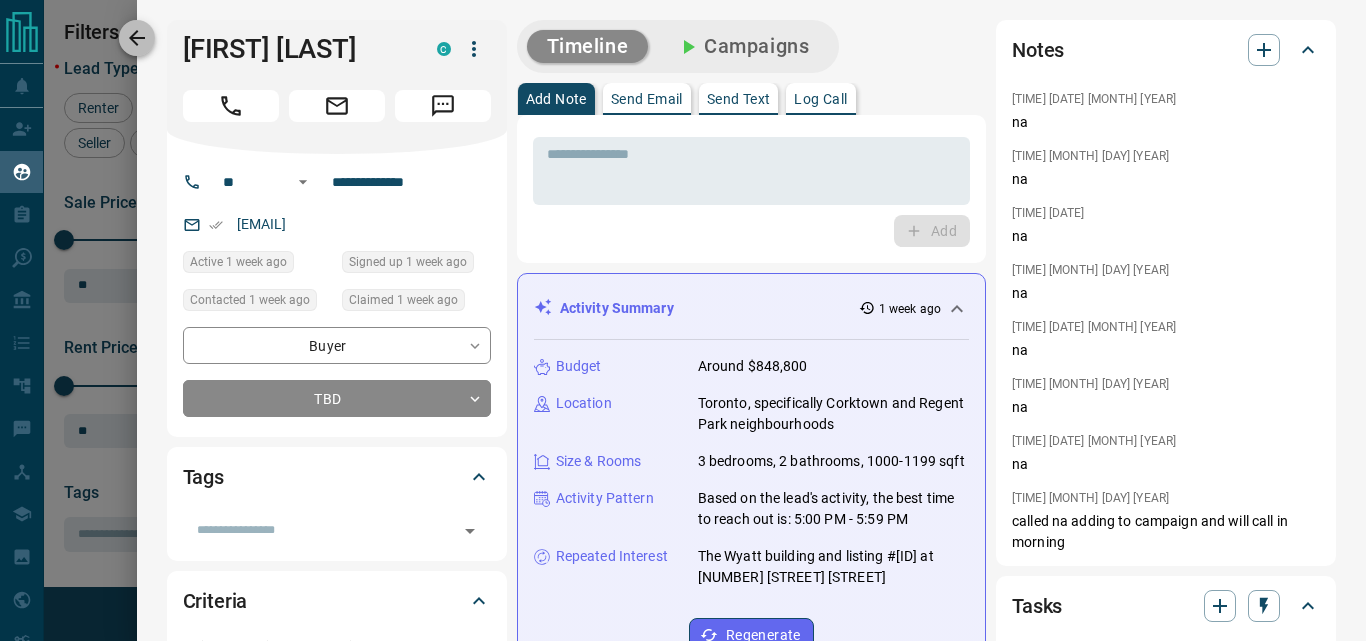 click 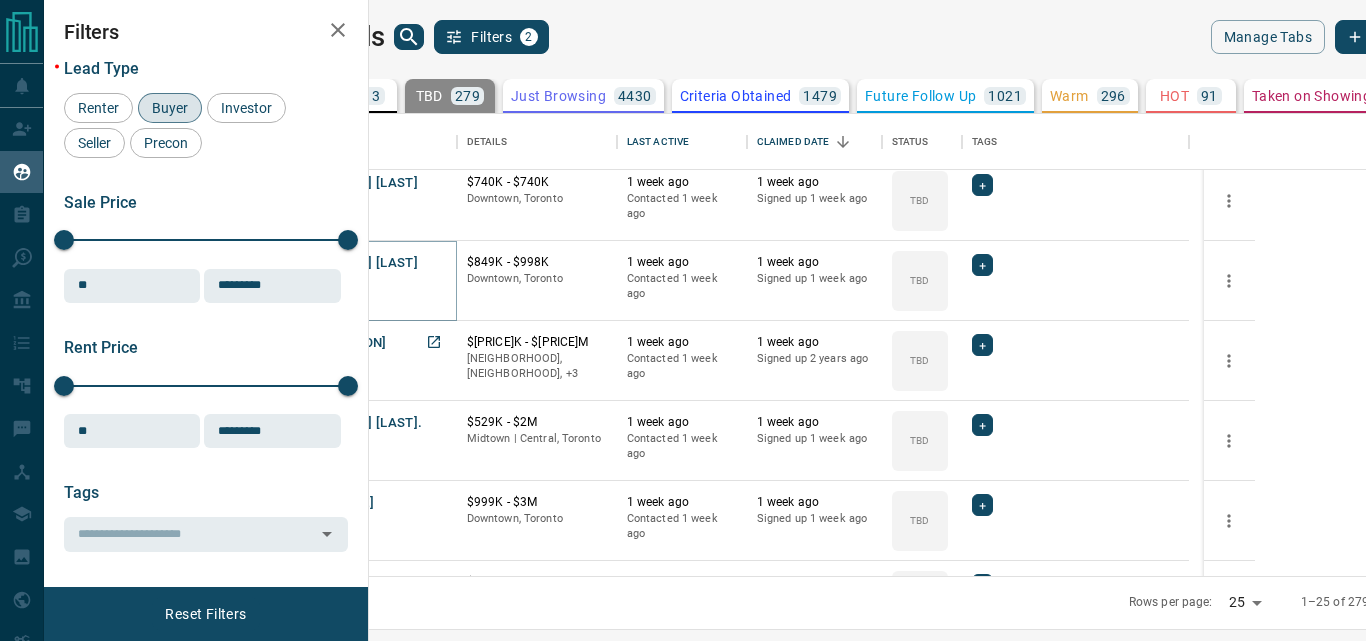 scroll, scrollTop: 900, scrollLeft: 0, axis: vertical 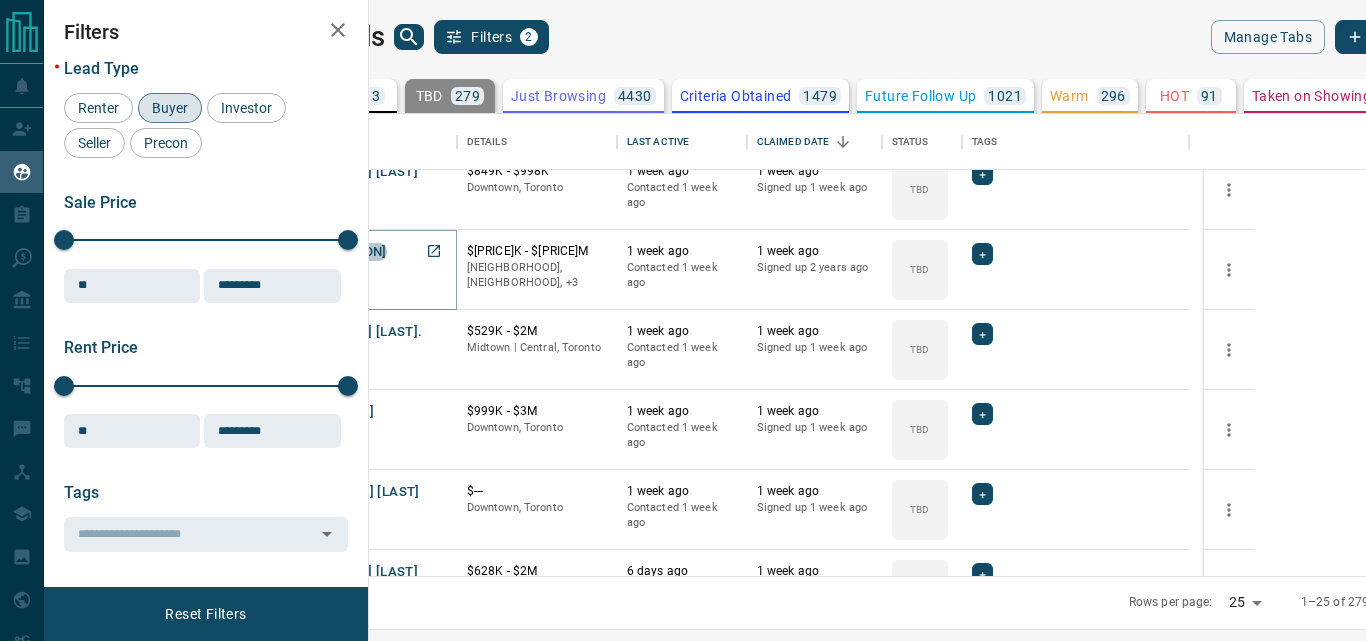 click on "[PERSON]" at bounding box center (357, 252) 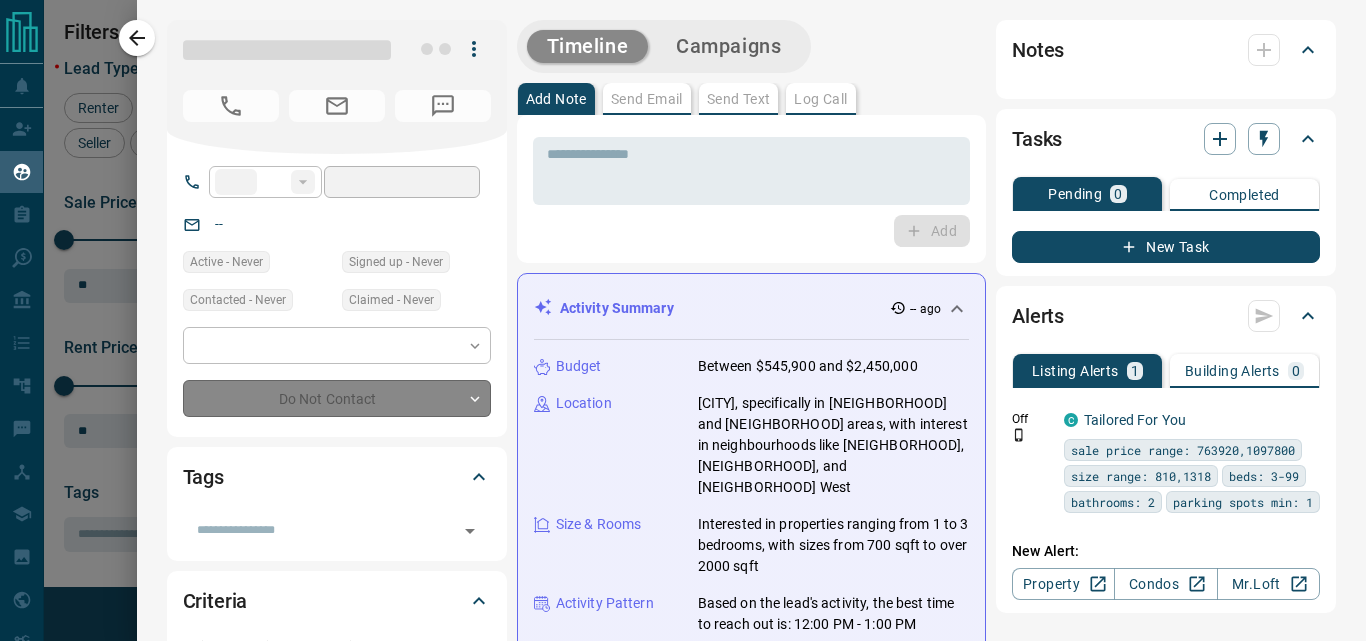 type on "**" 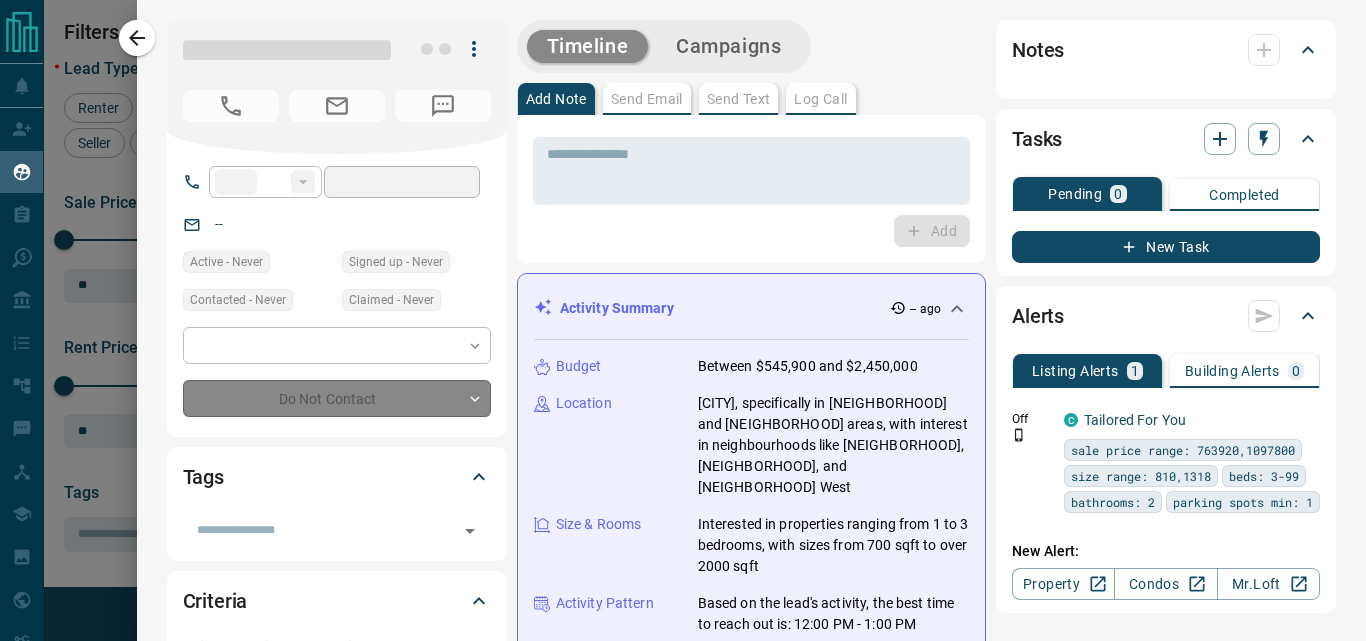 type on "**********" 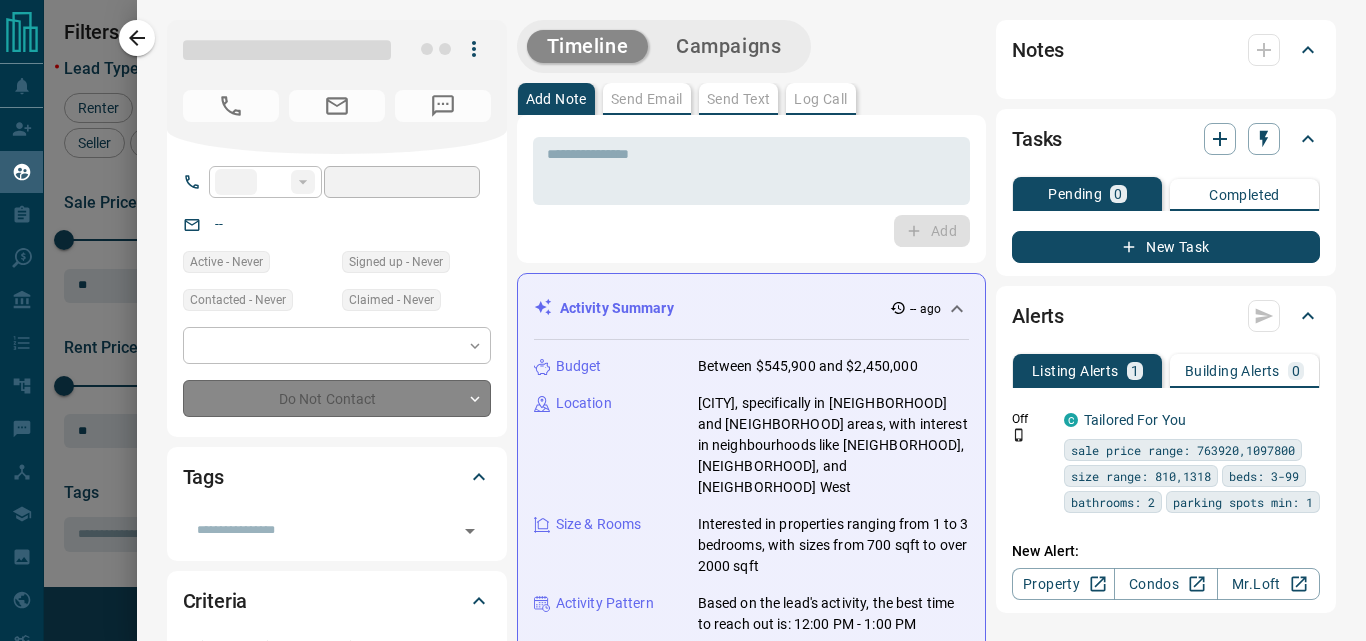 type on "**********" 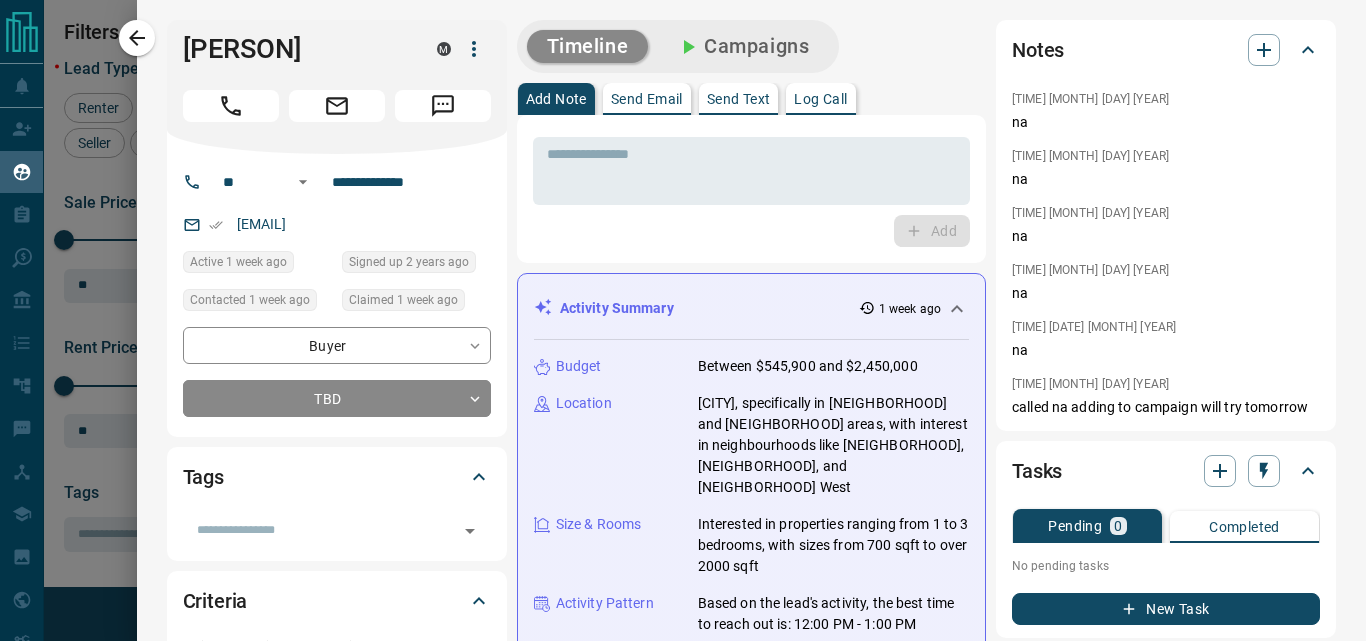 type 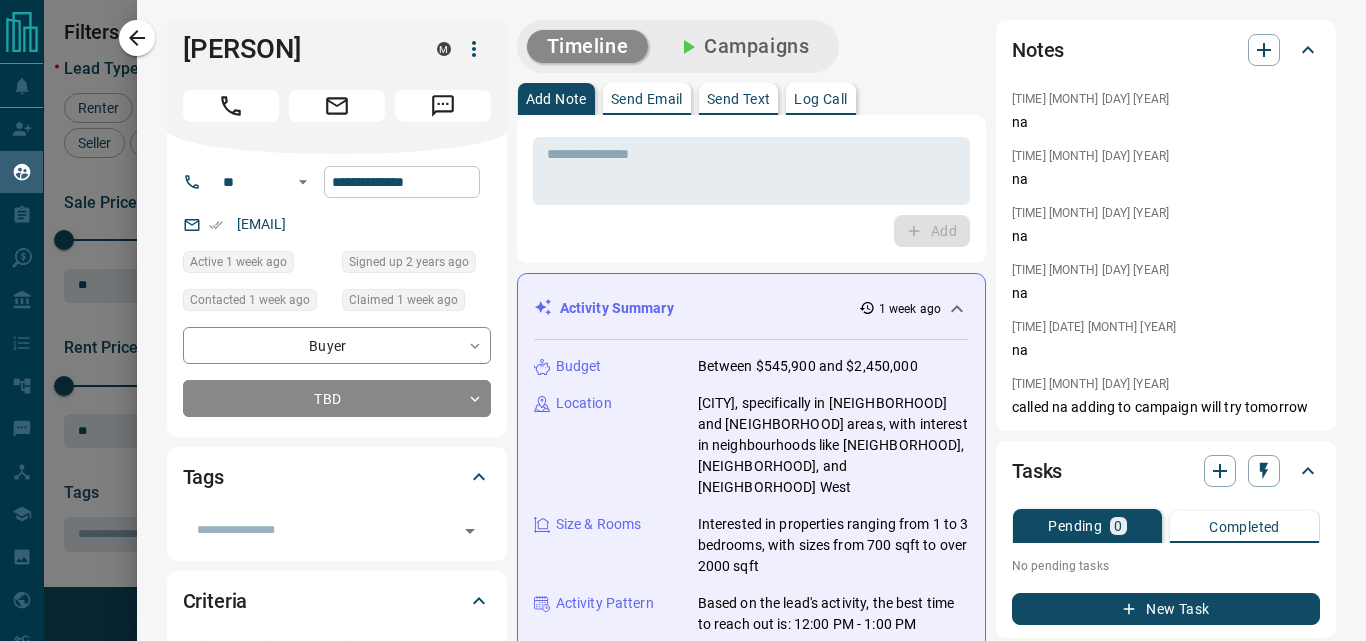 click on "**********" at bounding box center (402, 182) 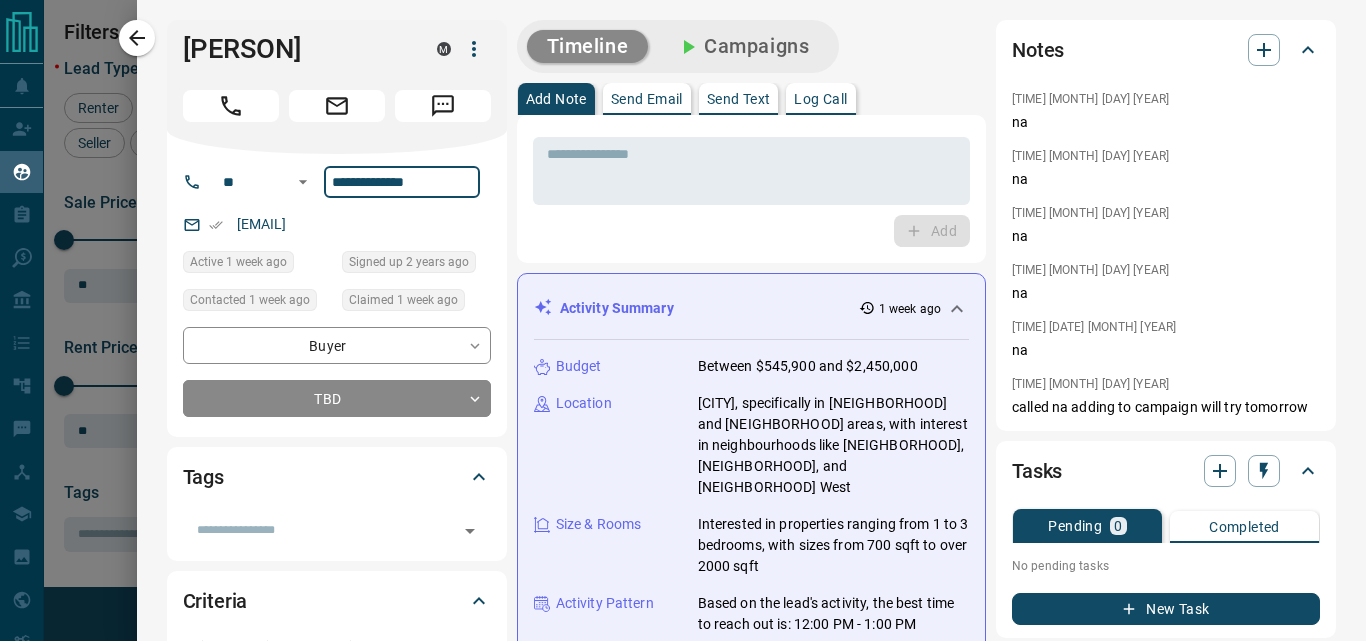 click on "**********" at bounding box center (402, 182) 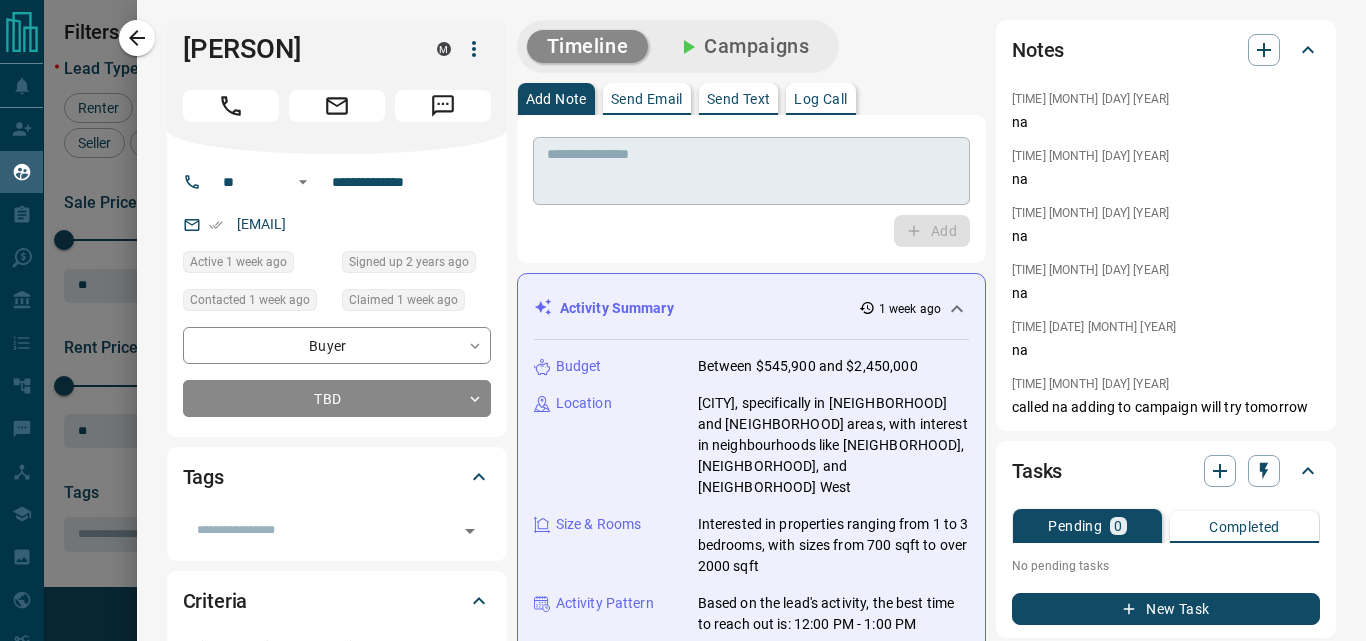 click at bounding box center (751, 171) 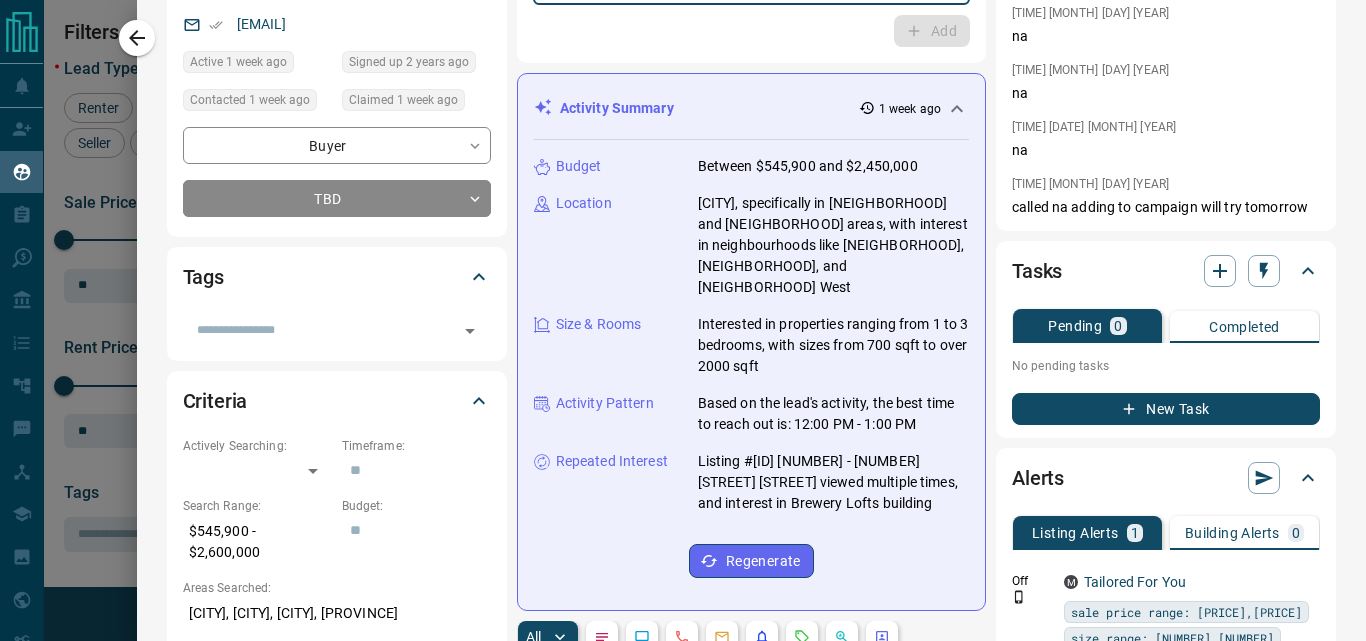 scroll, scrollTop: 0, scrollLeft: 0, axis: both 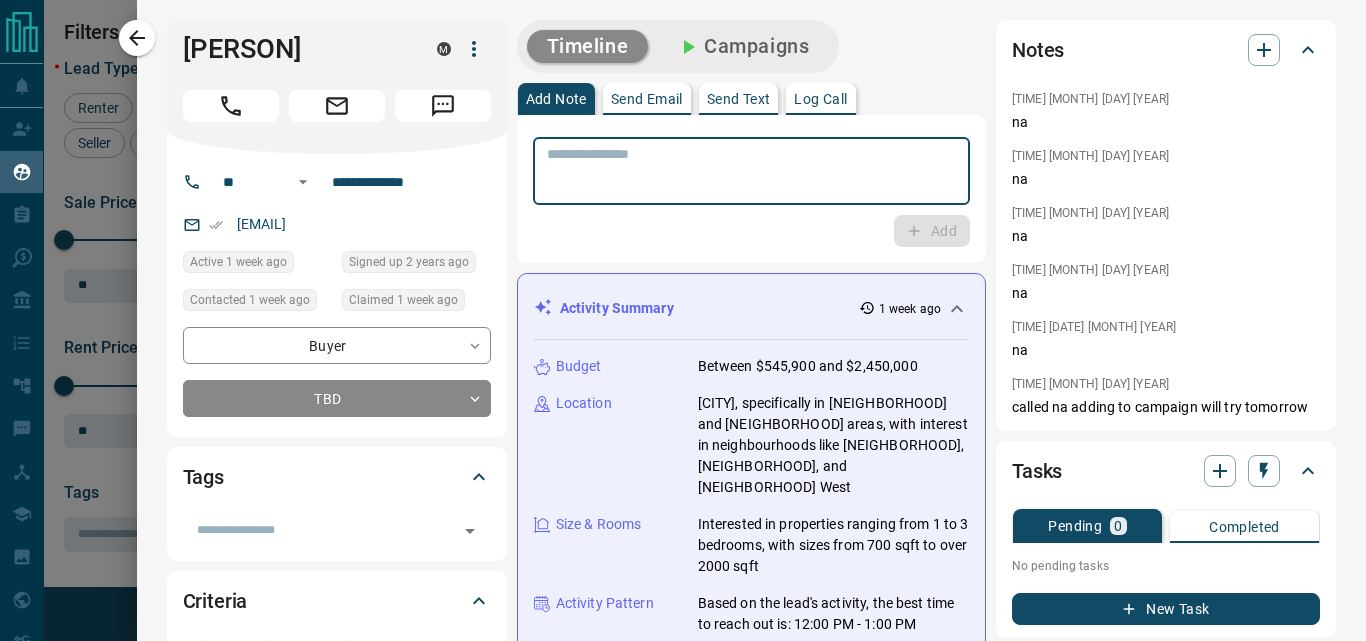 click at bounding box center [751, 171] 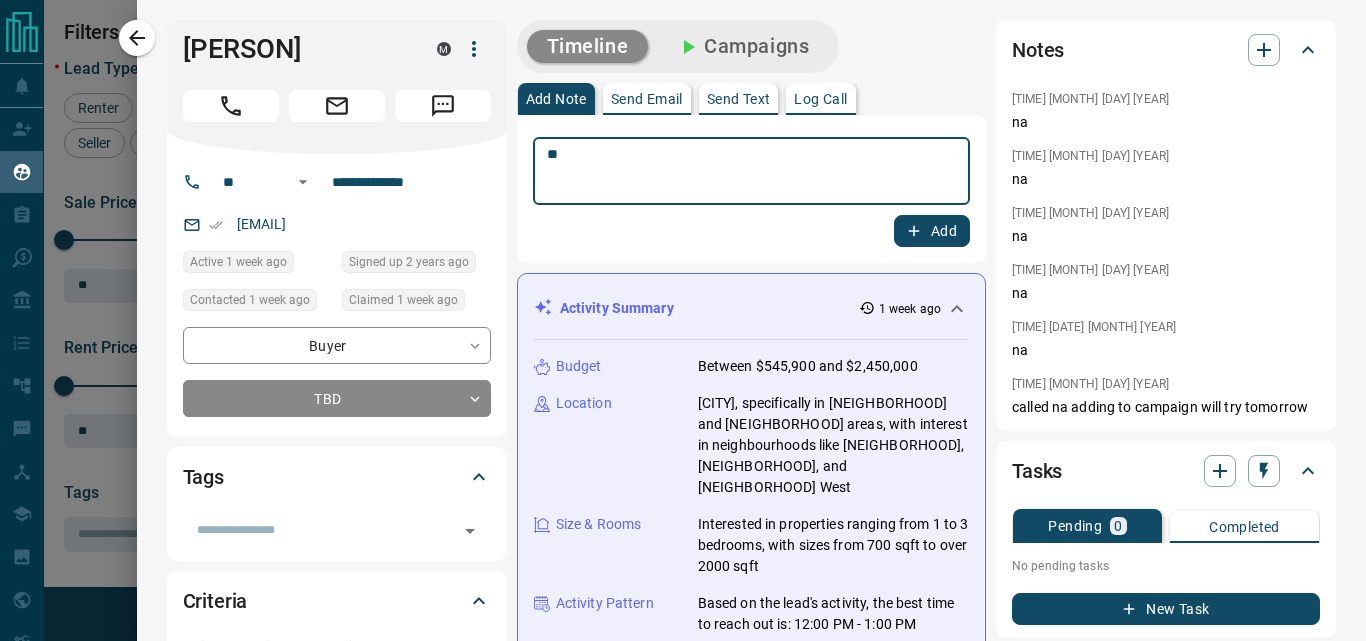 type on "**" 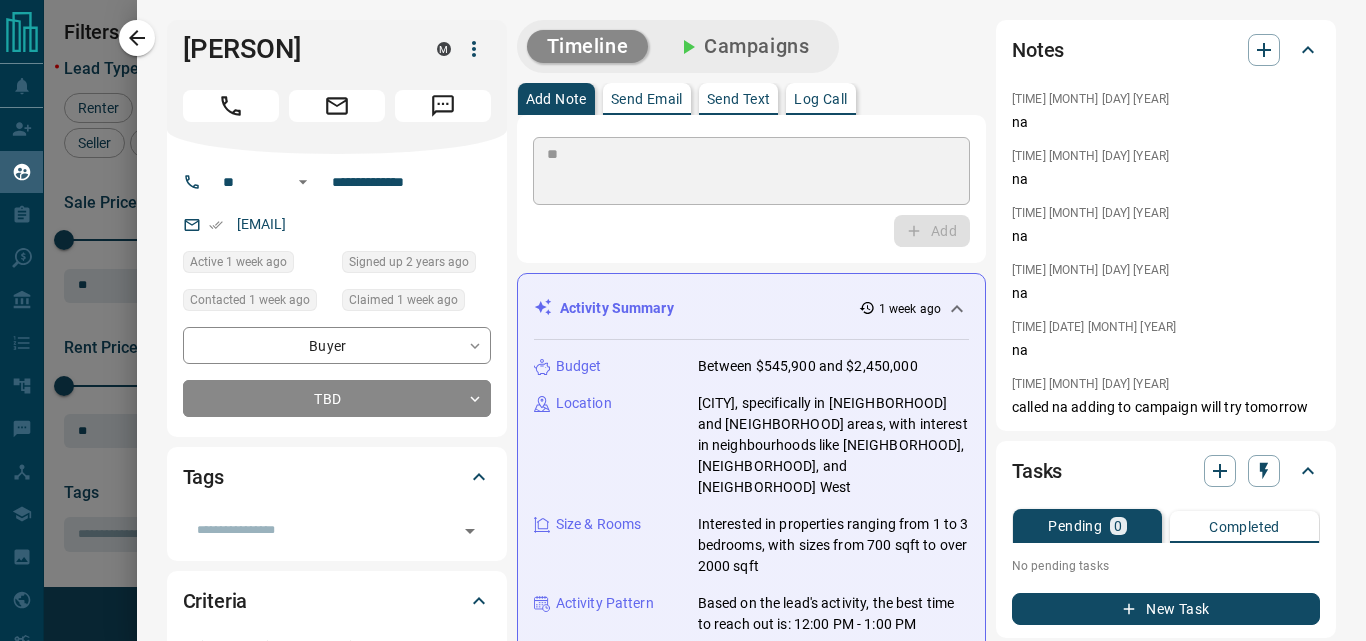 type 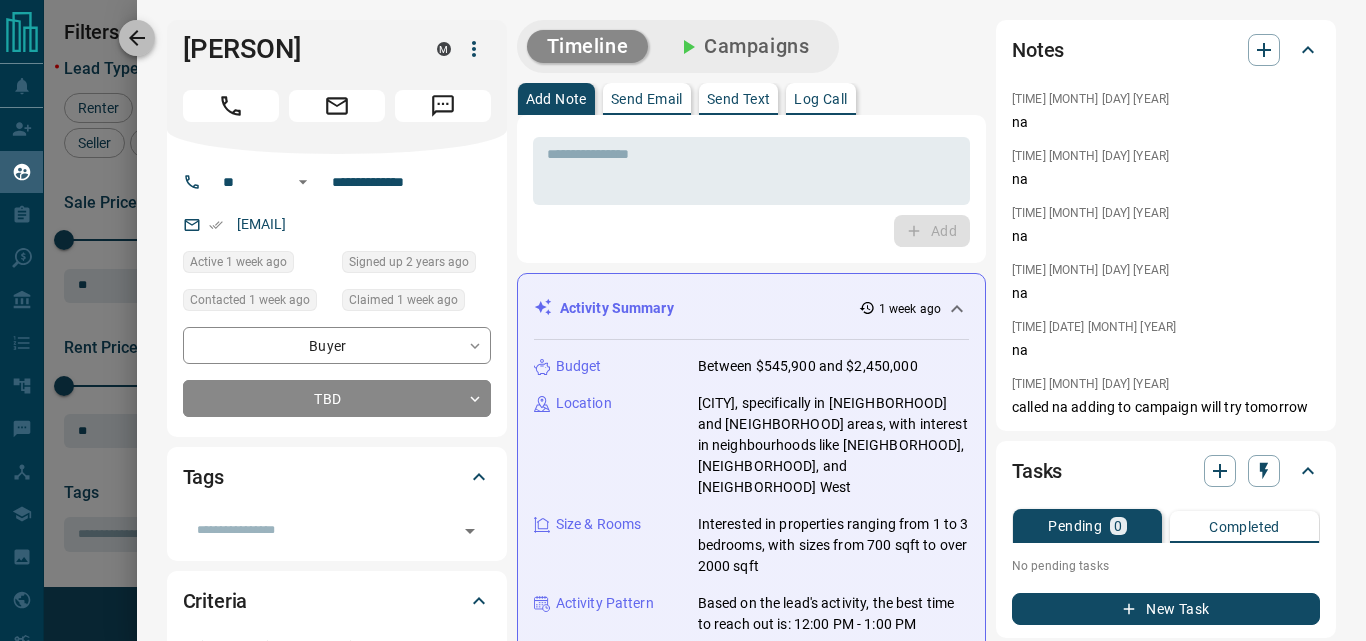 click at bounding box center [137, 38] 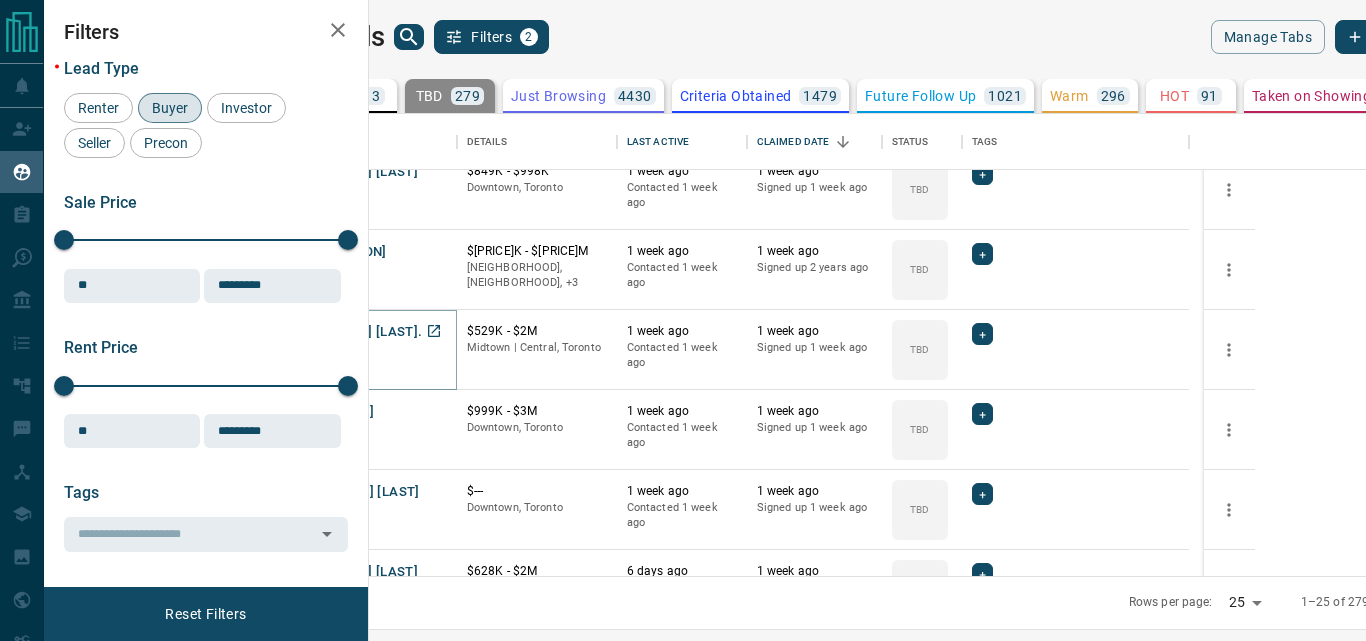 click on "[FIRST] [LAST]." at bounding box center (375, 332) 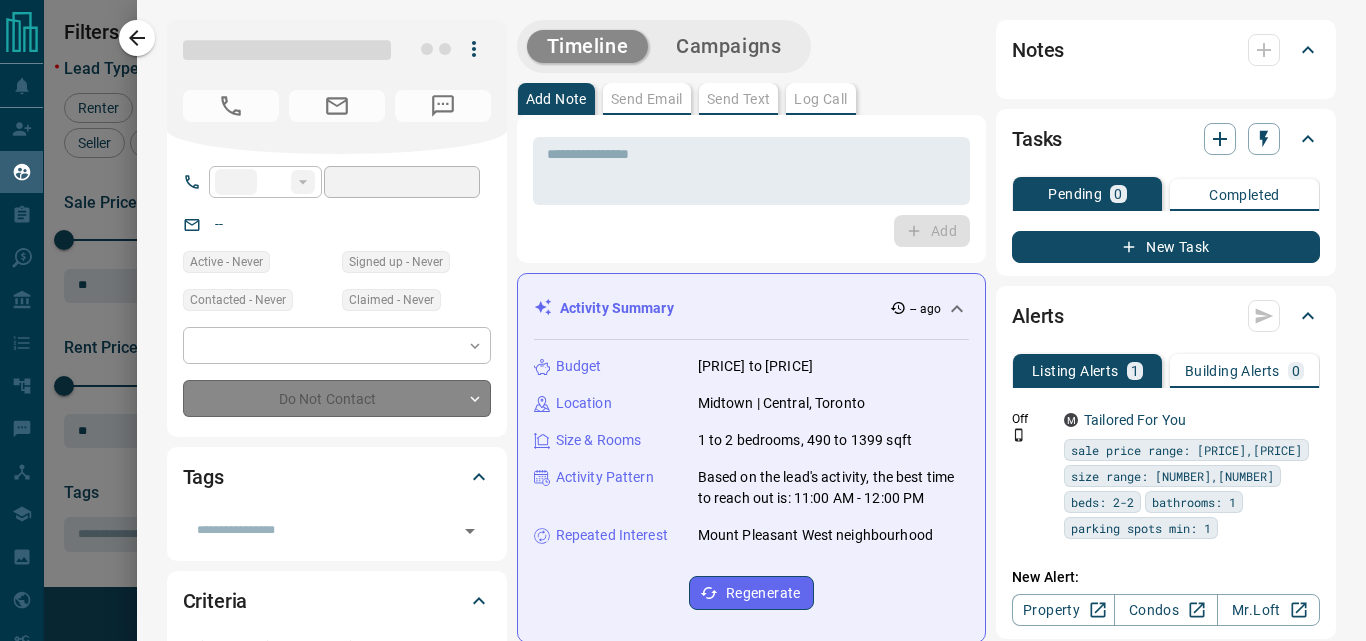 type on "**" 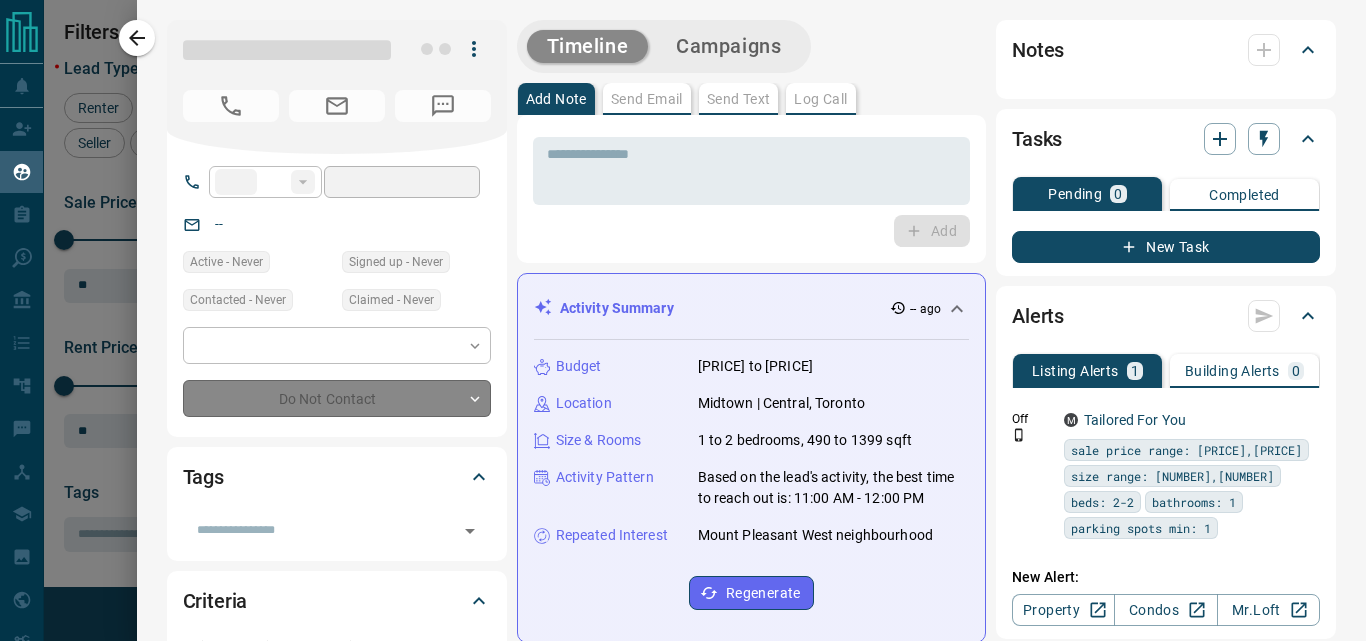 type on "**********" 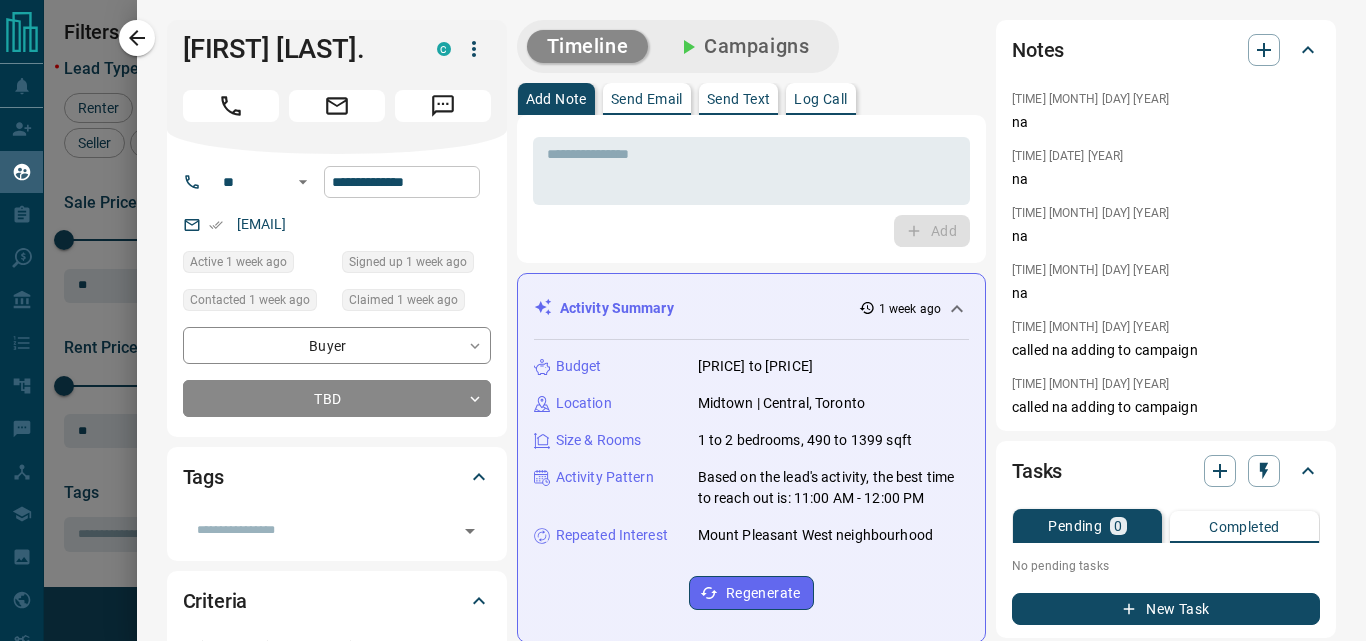 click on "**********" at bounding box center (402, 182) 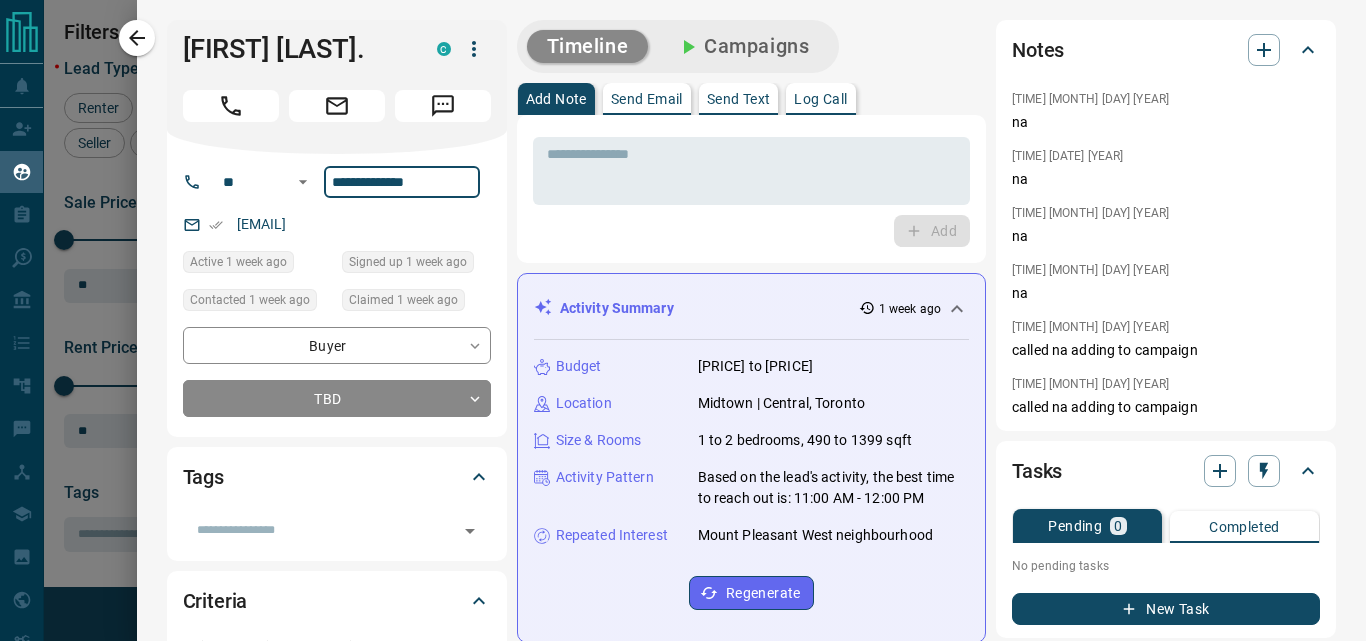 click on "**********" at bounding box center (402, 182) 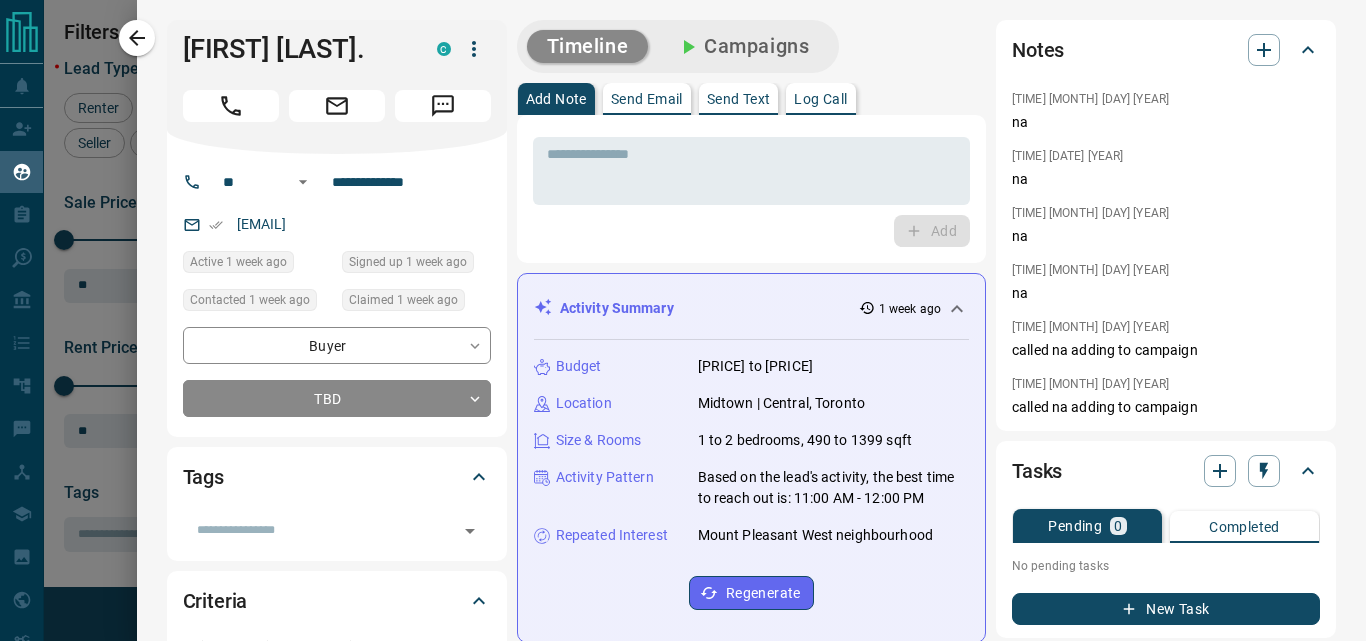 click on "[EMAIL]" at bounding box center (337, 224) 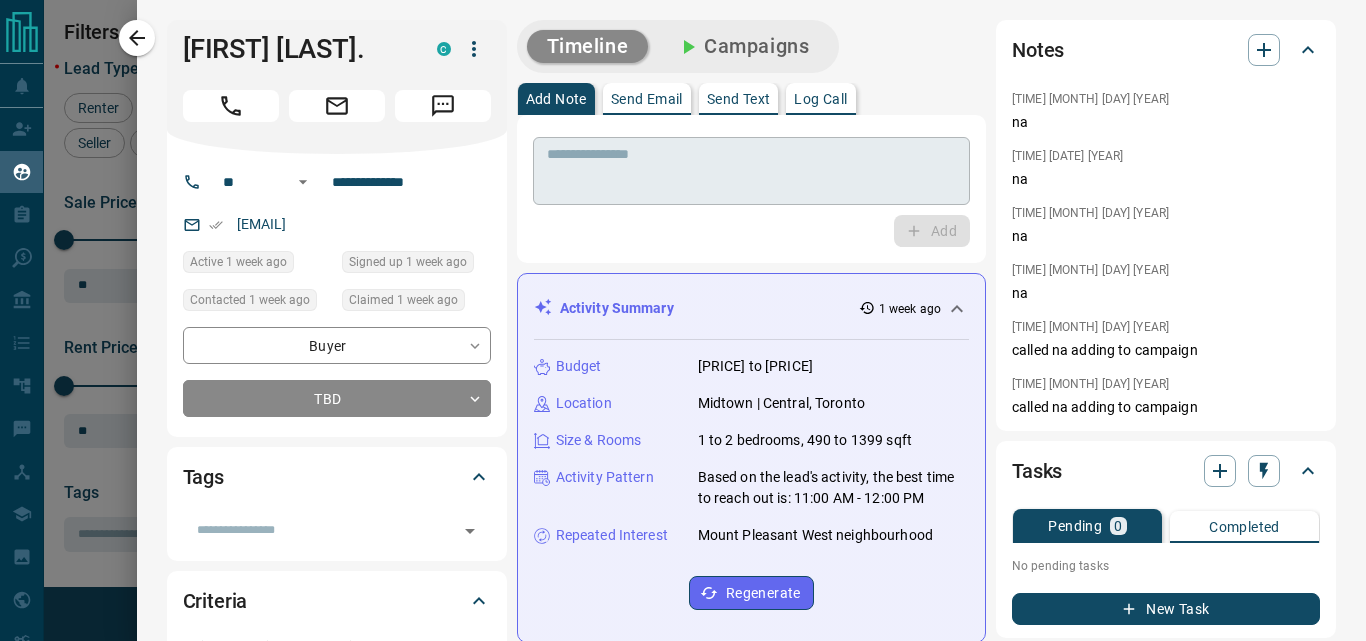 click at bounding box center [751, 171] 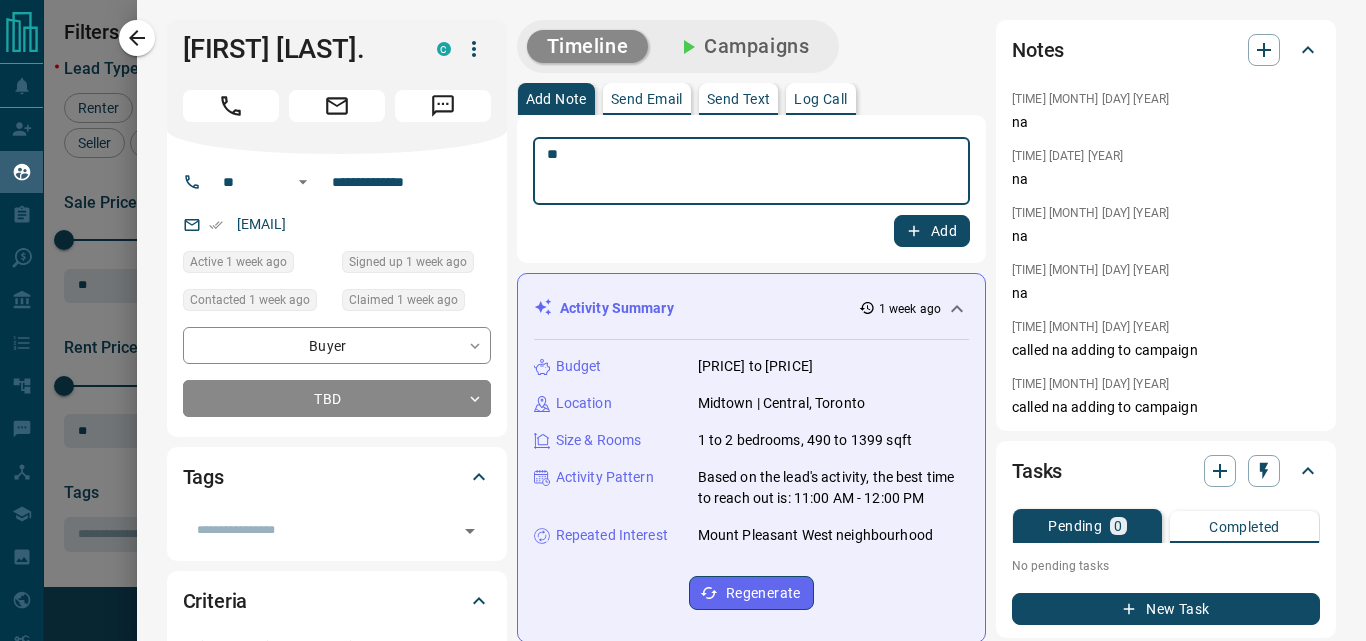 type on "**" 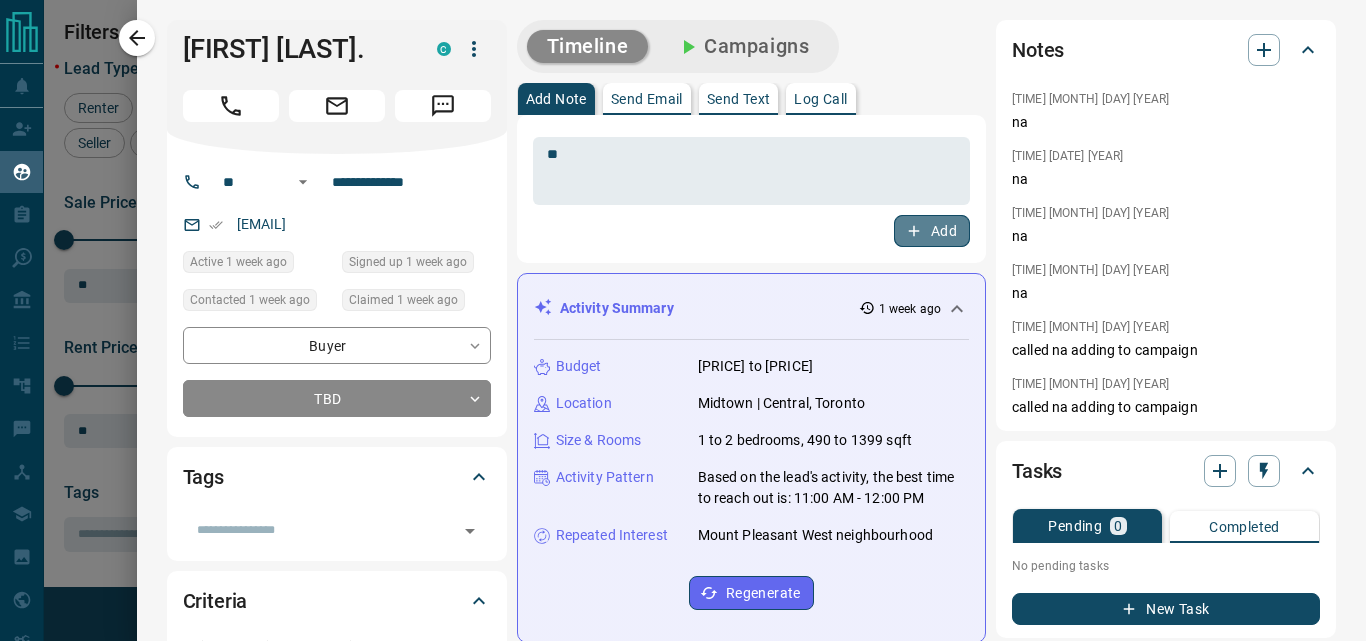 click 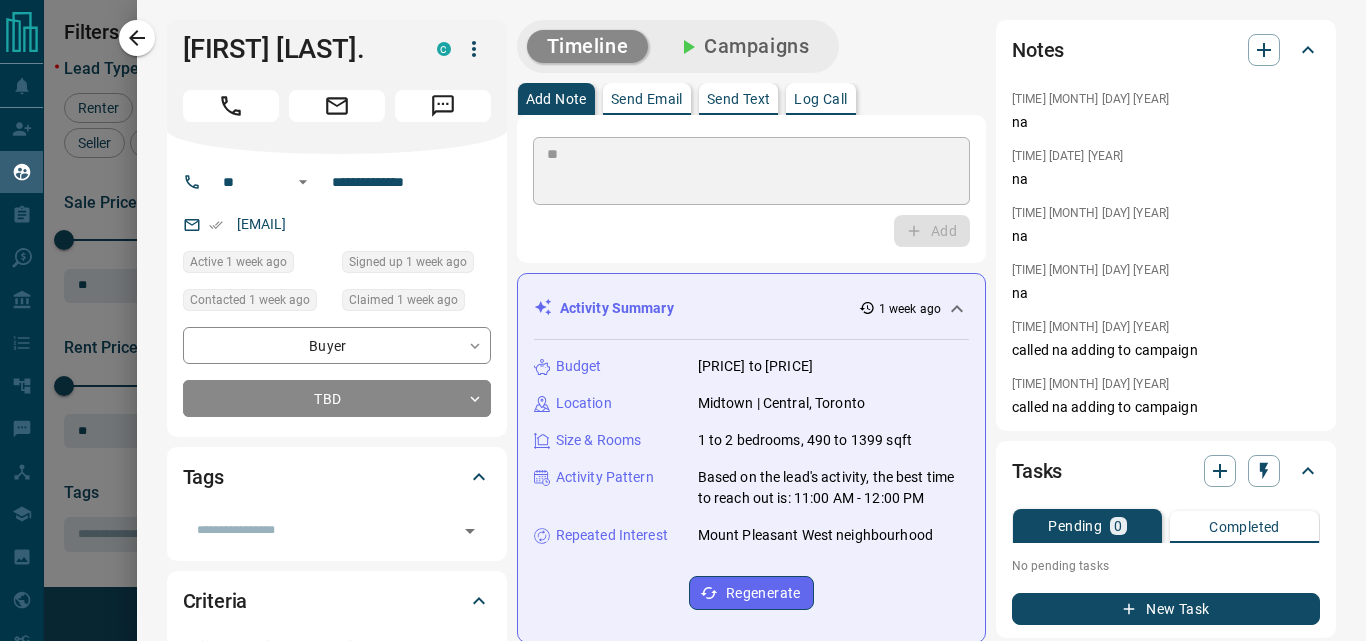 type 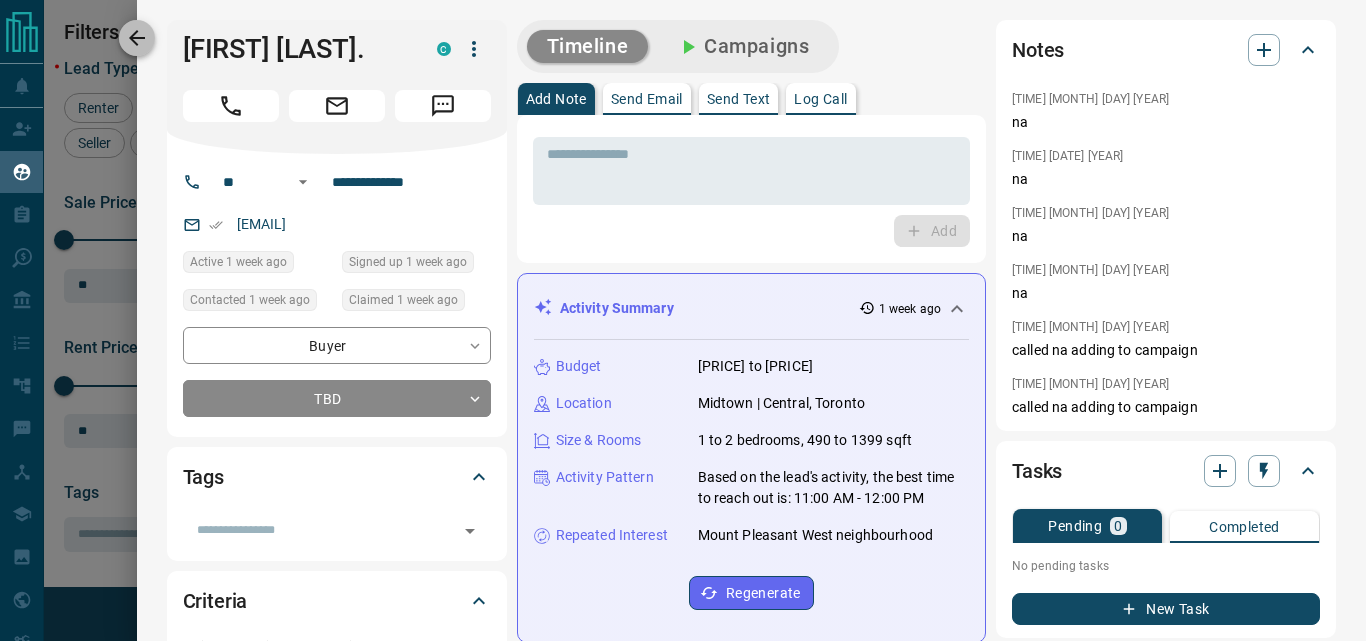 click 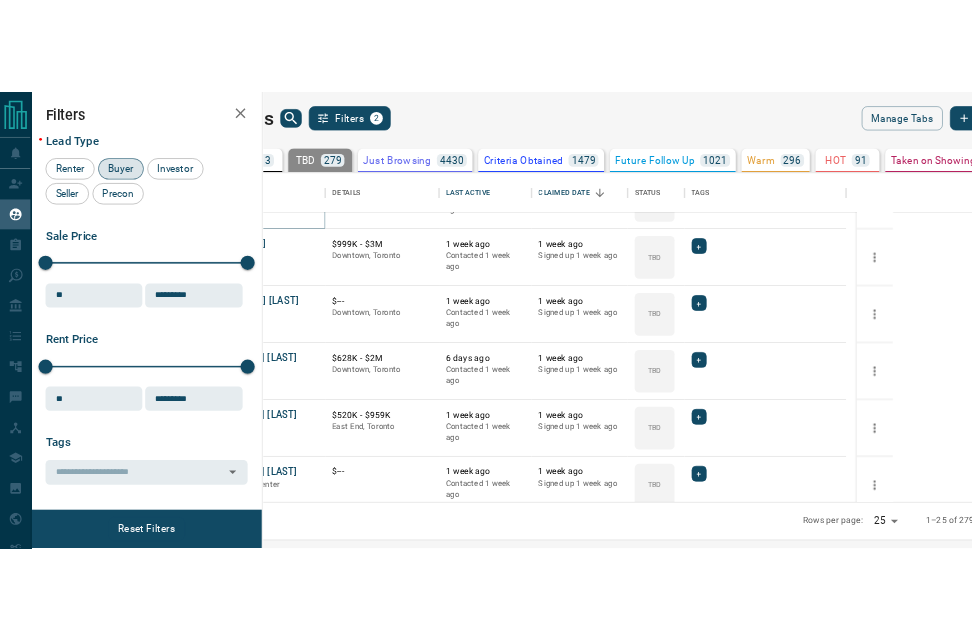 scroll, scrollTop: 1100, scrollLeft: 0, axis: vertical 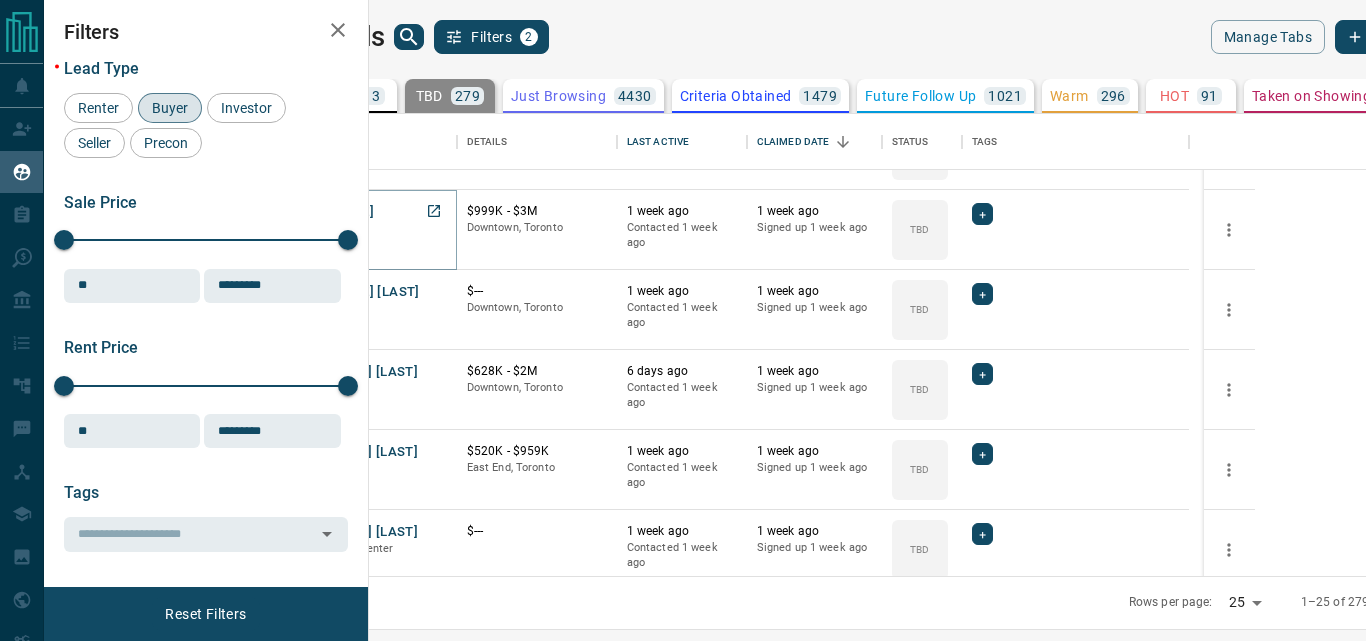 click on "[NAME]" at bounding box center [350, 212] 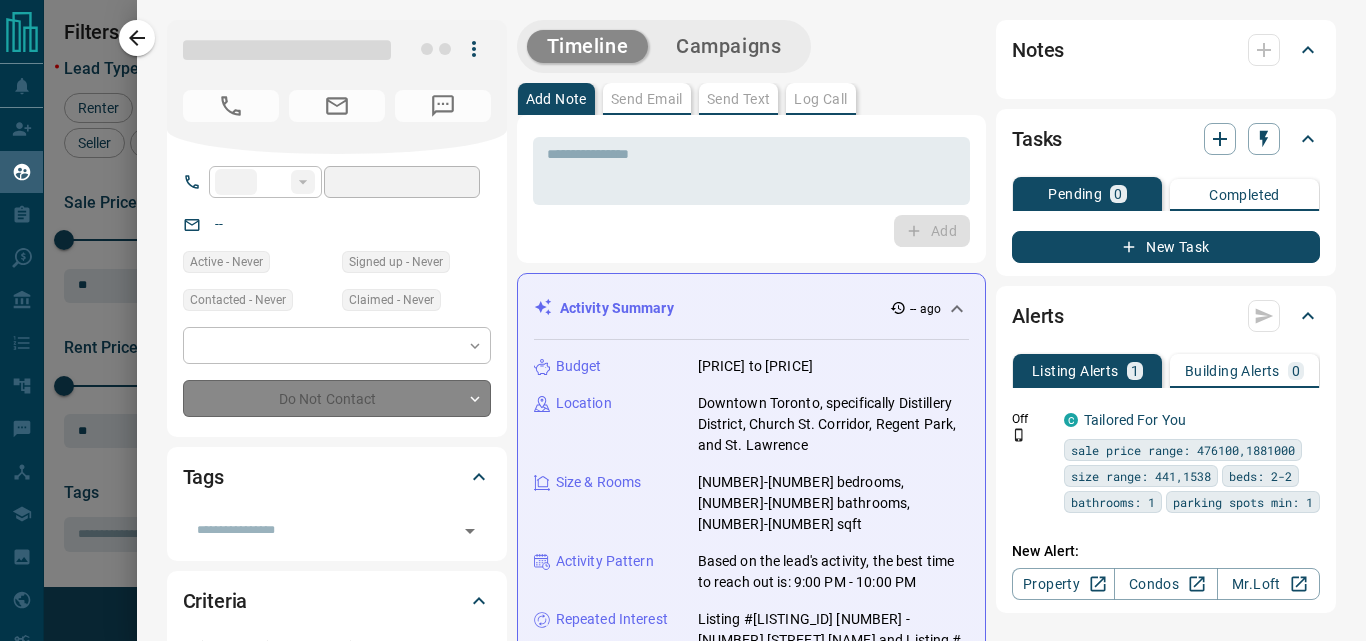 type on "**" 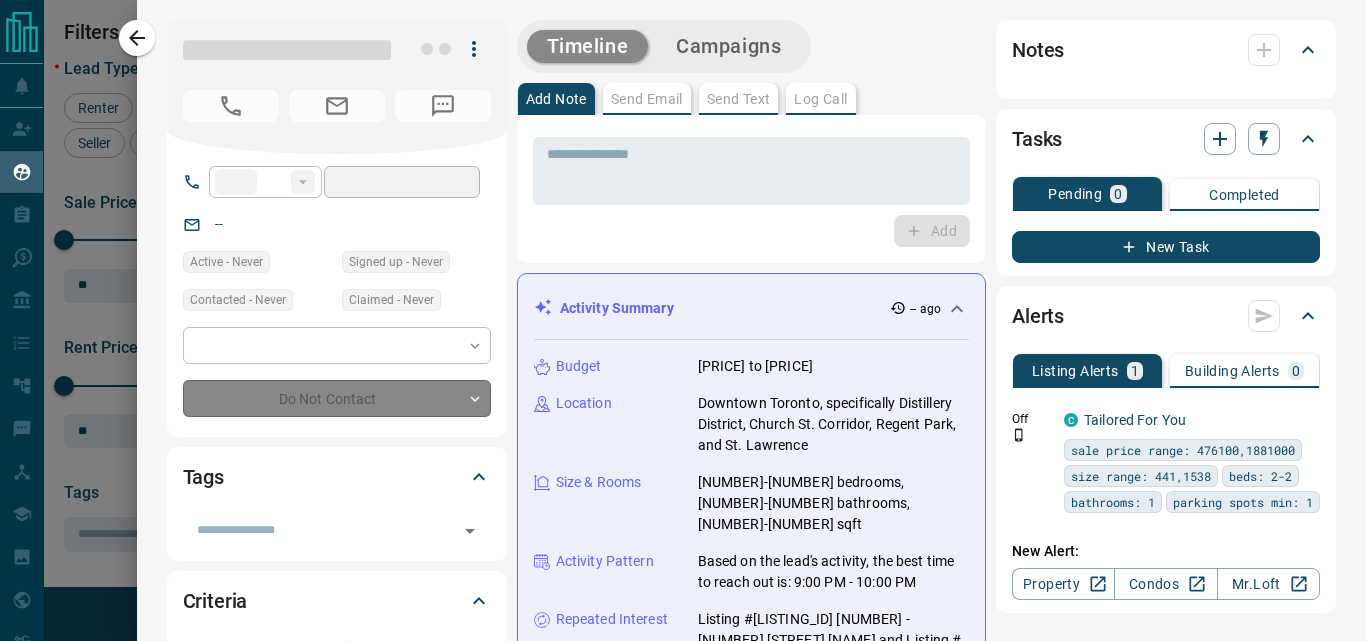 type on "**********" 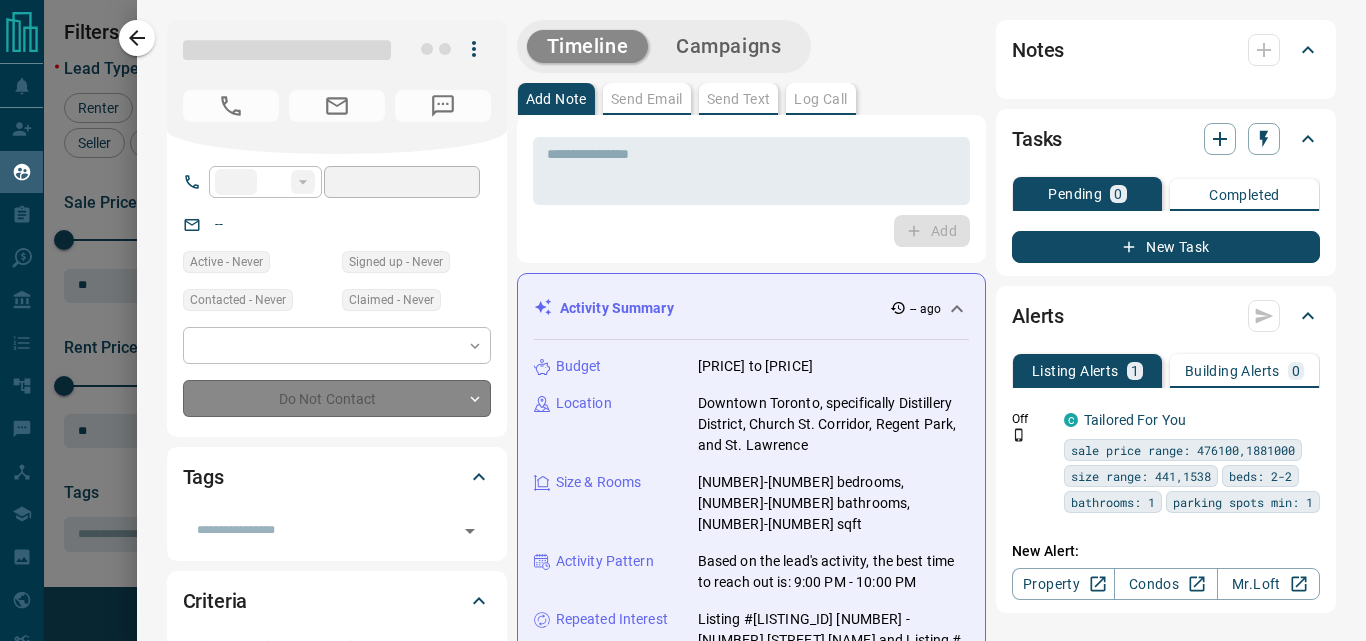 type on "**********" 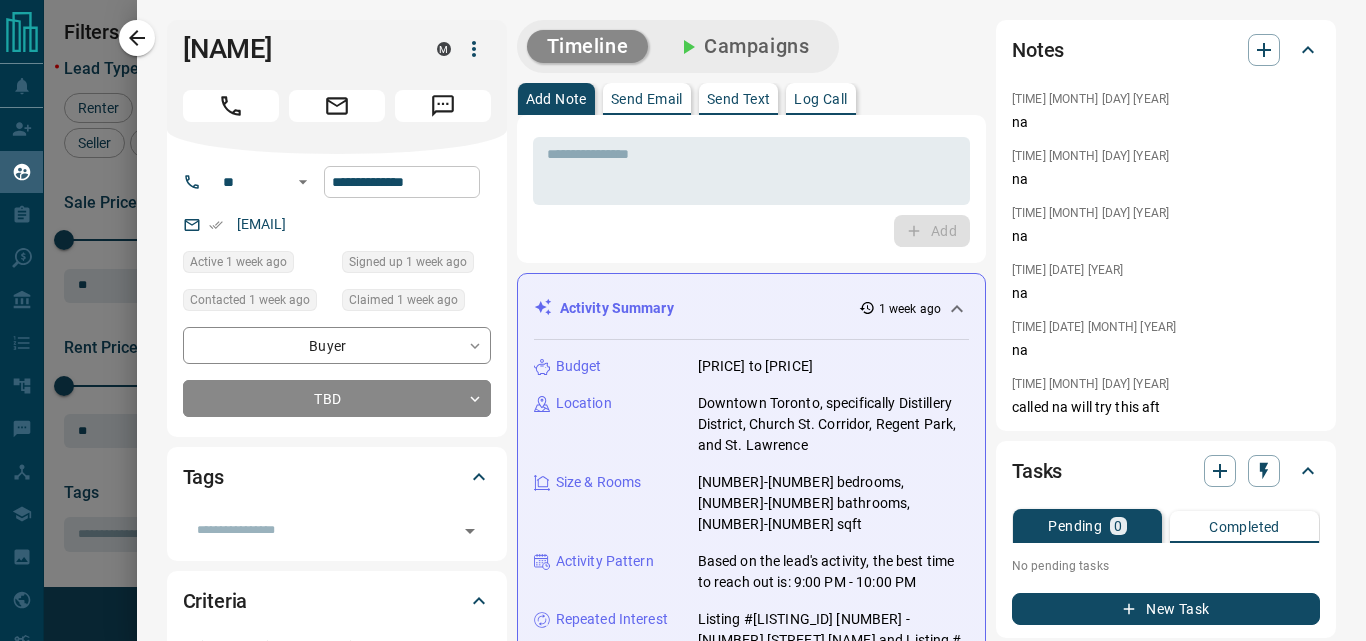 click on "**********" at bounding box center [402, 182] 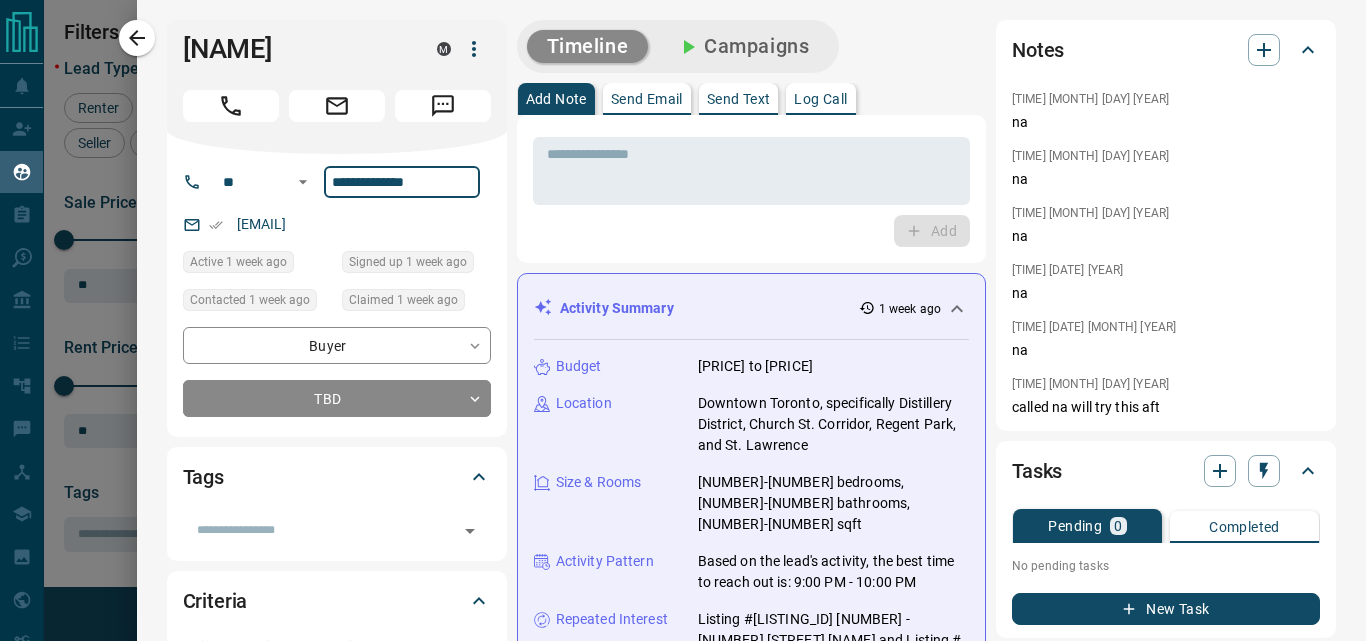 click on "**********" at bounding box center [402, 182] 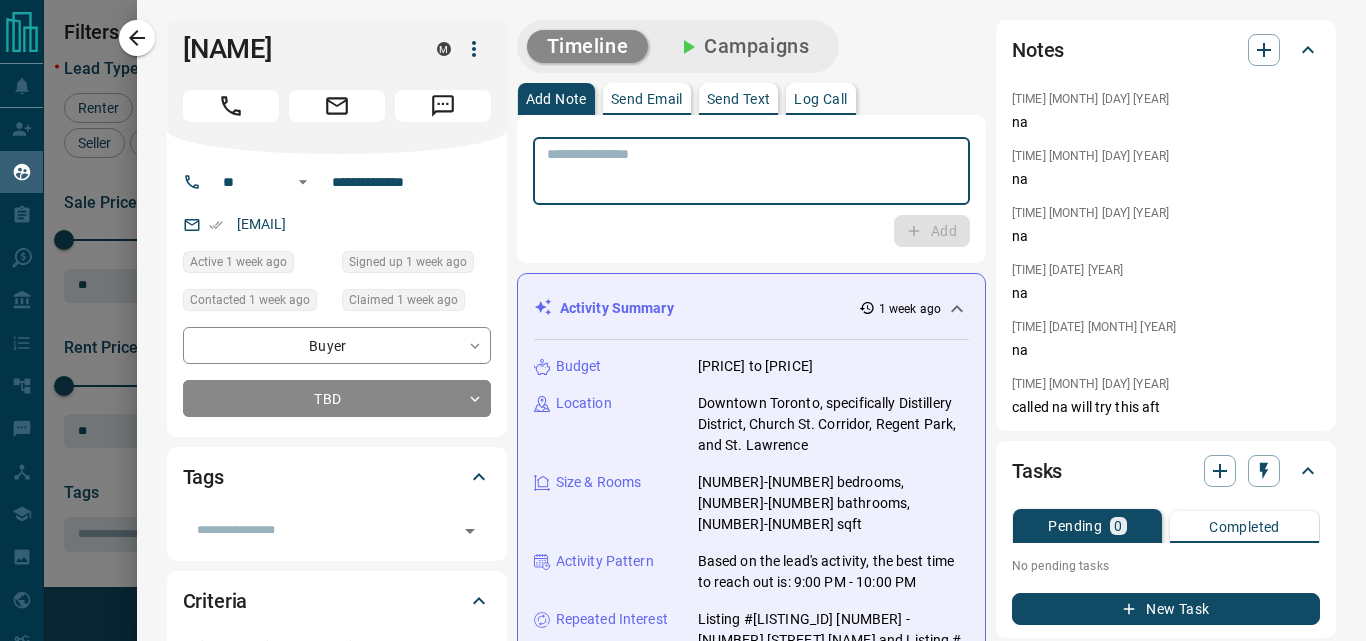 click at bounding box center (751, 171) 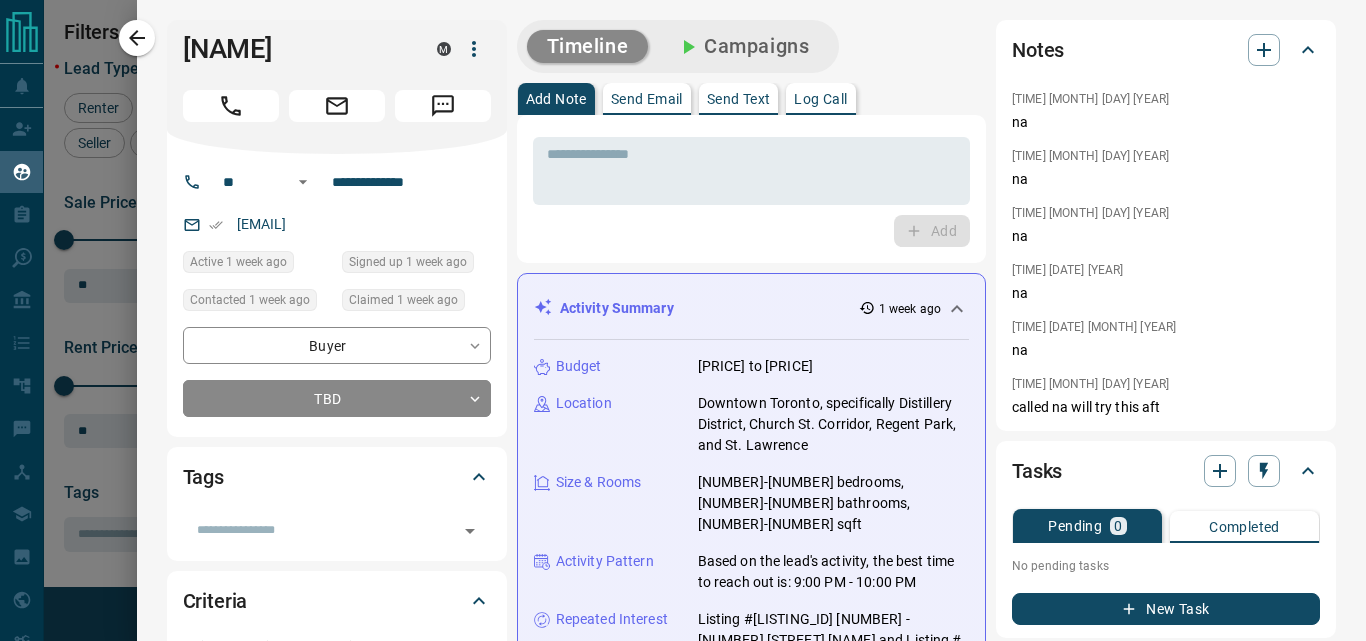 scroll, scrollTop: 447, scrollLeft: 563, axis: both 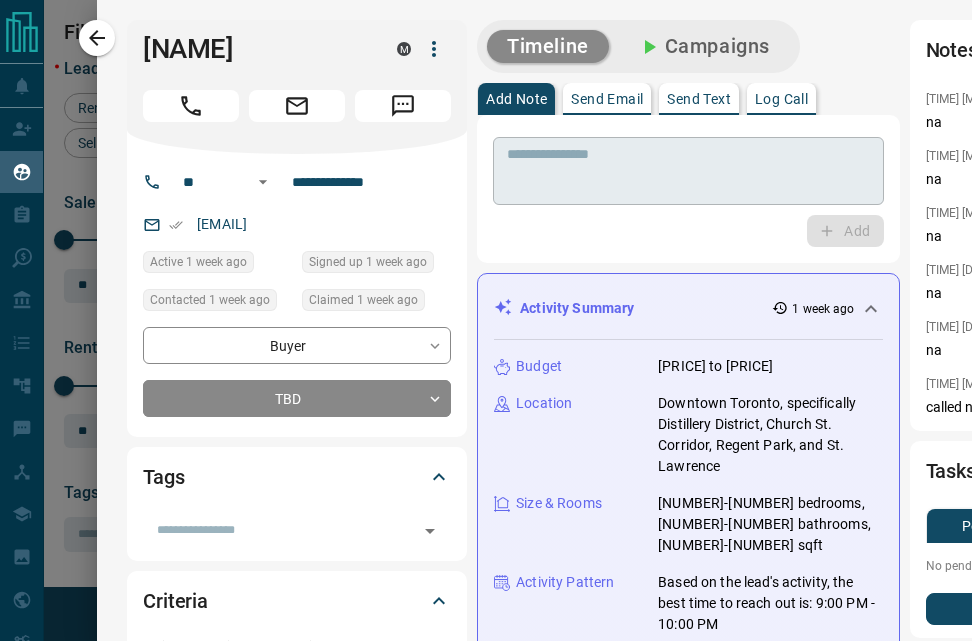 click at bounding box center (688, 171) 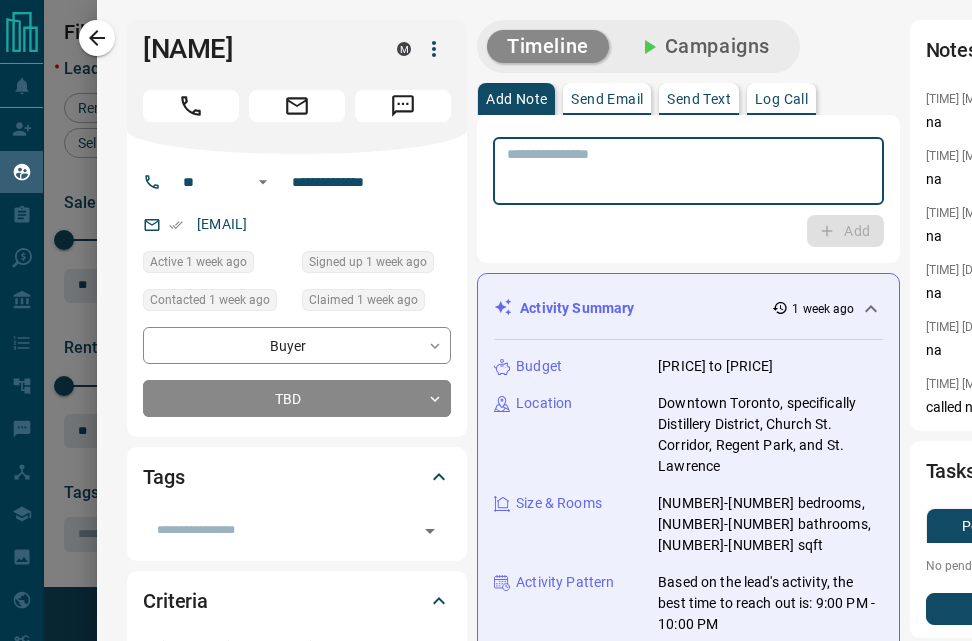 click at bounding box center (688, 171) 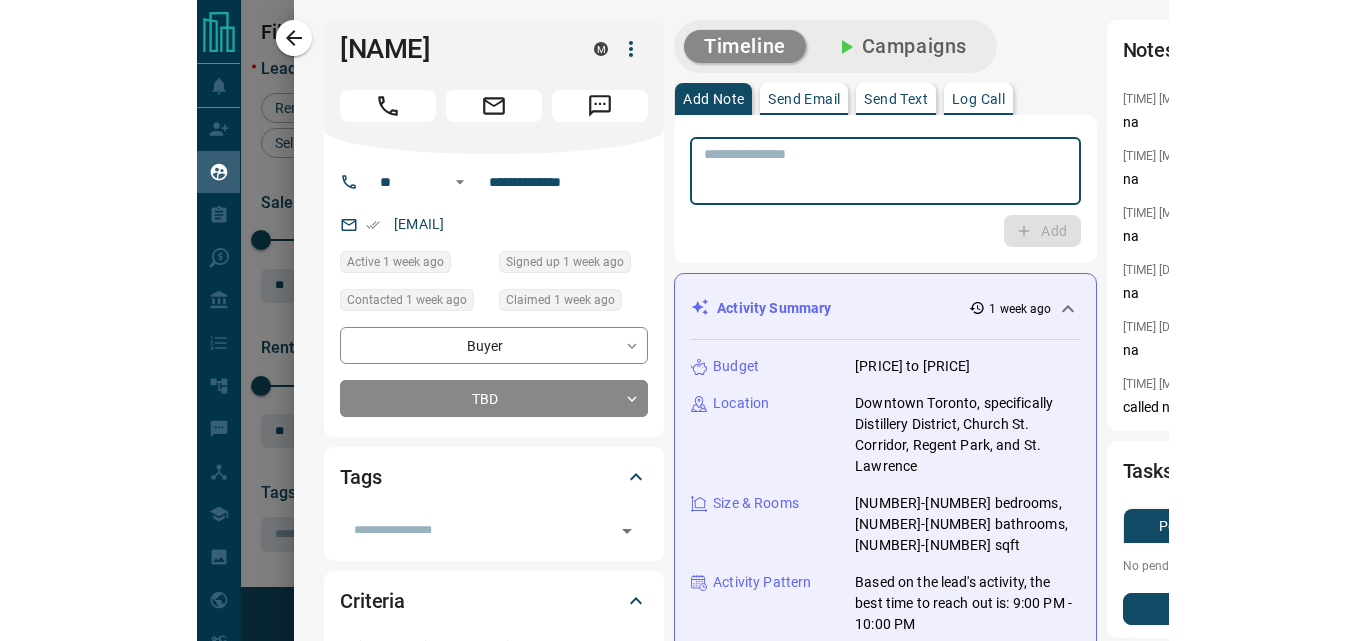 scroll, scrollTop: 16, scrollLeft: 16, axis: both 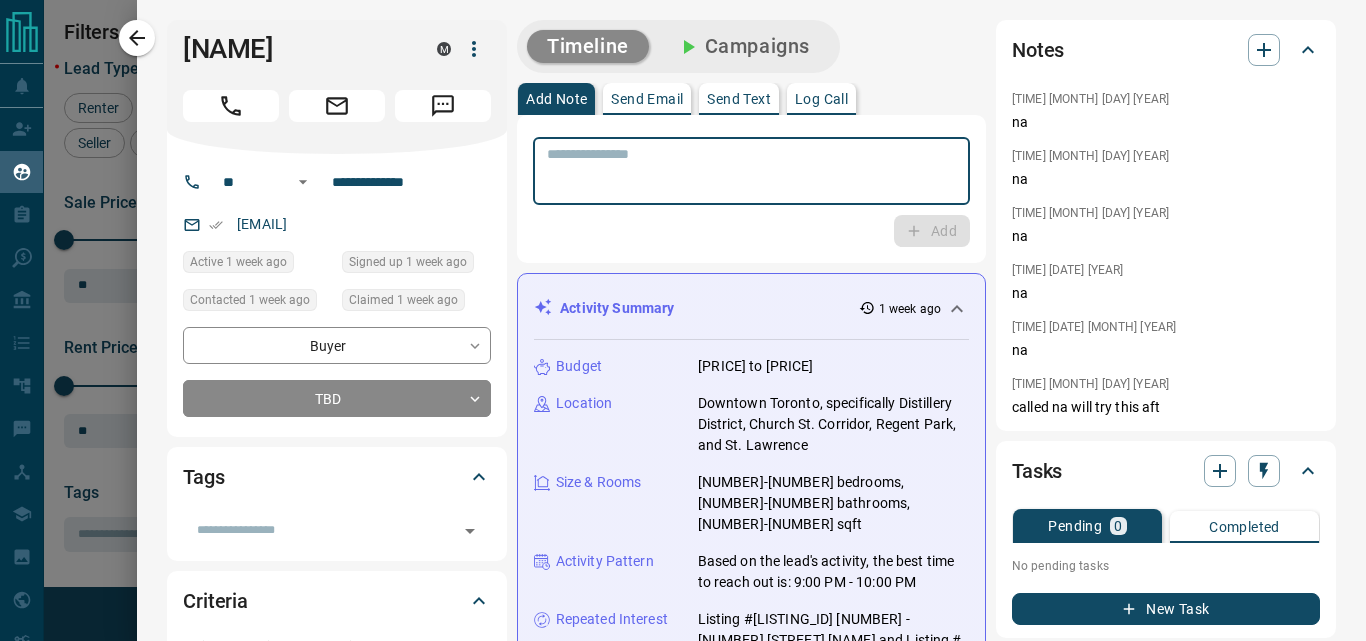 click at bounding box center [751, 171] 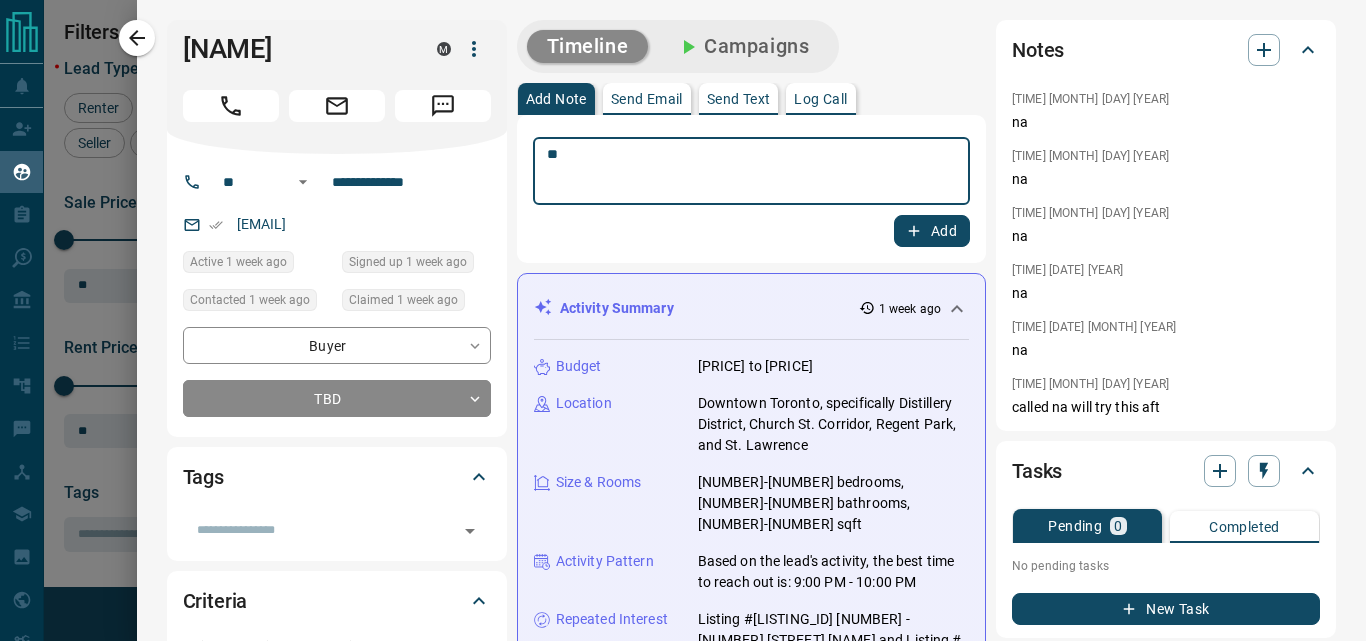 type on "**" 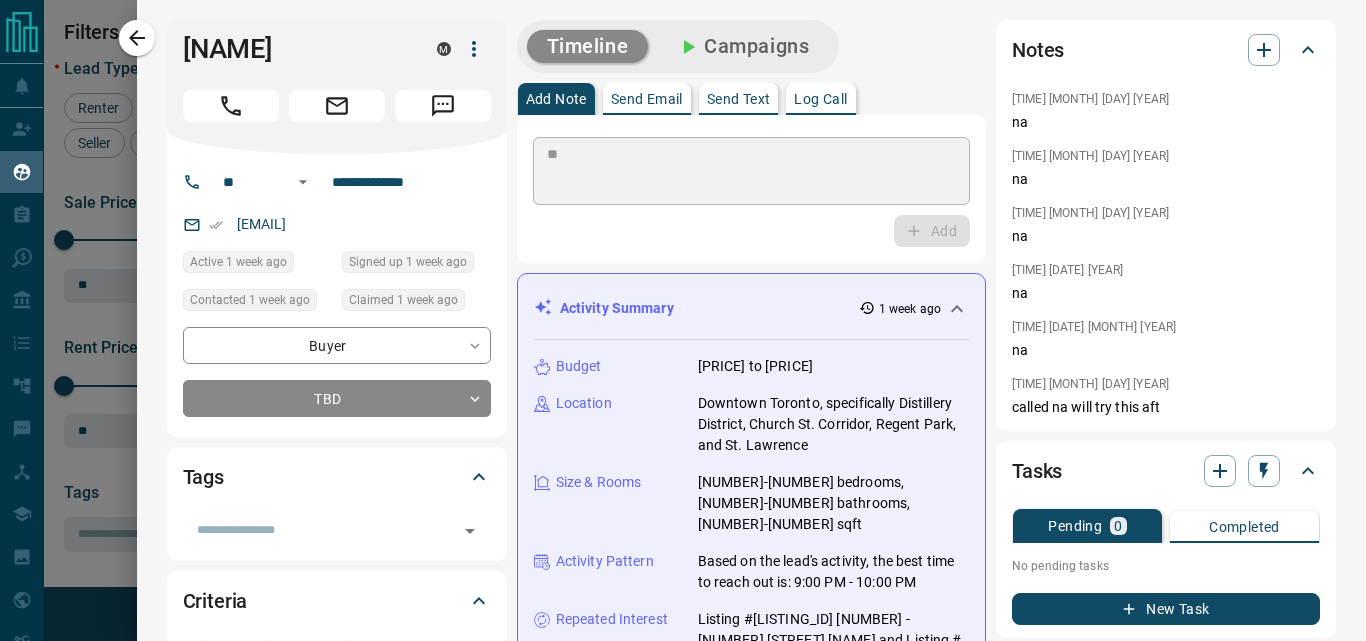 type 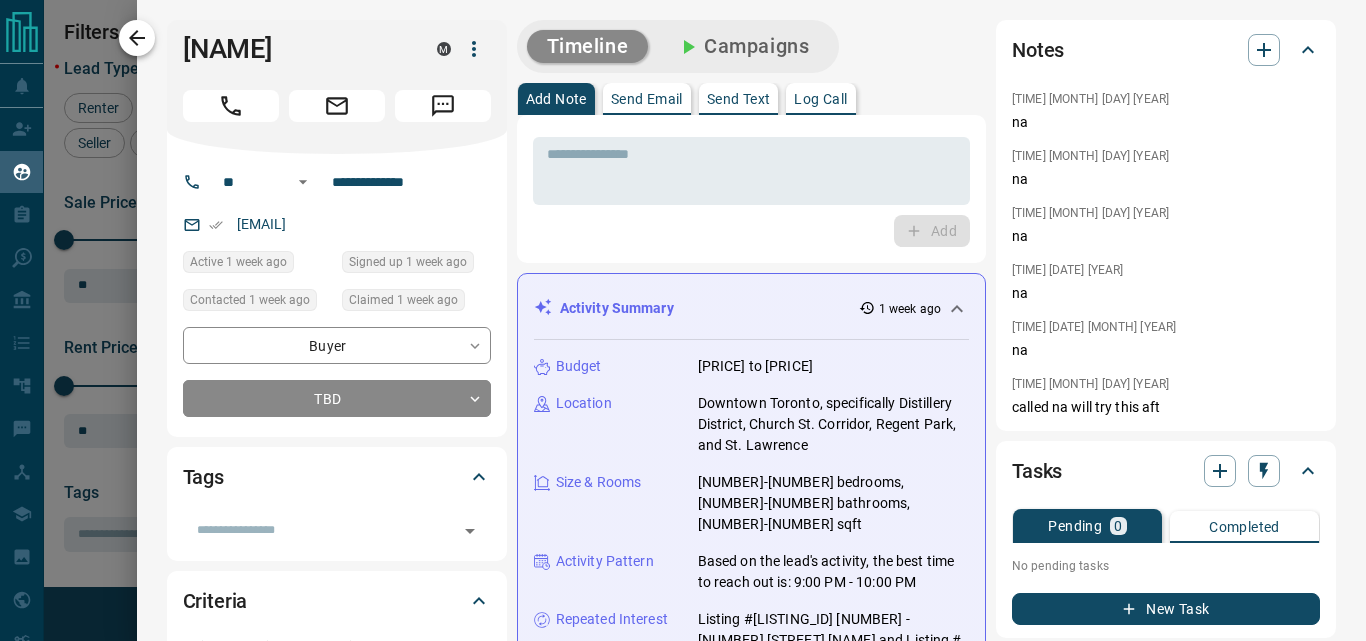 click 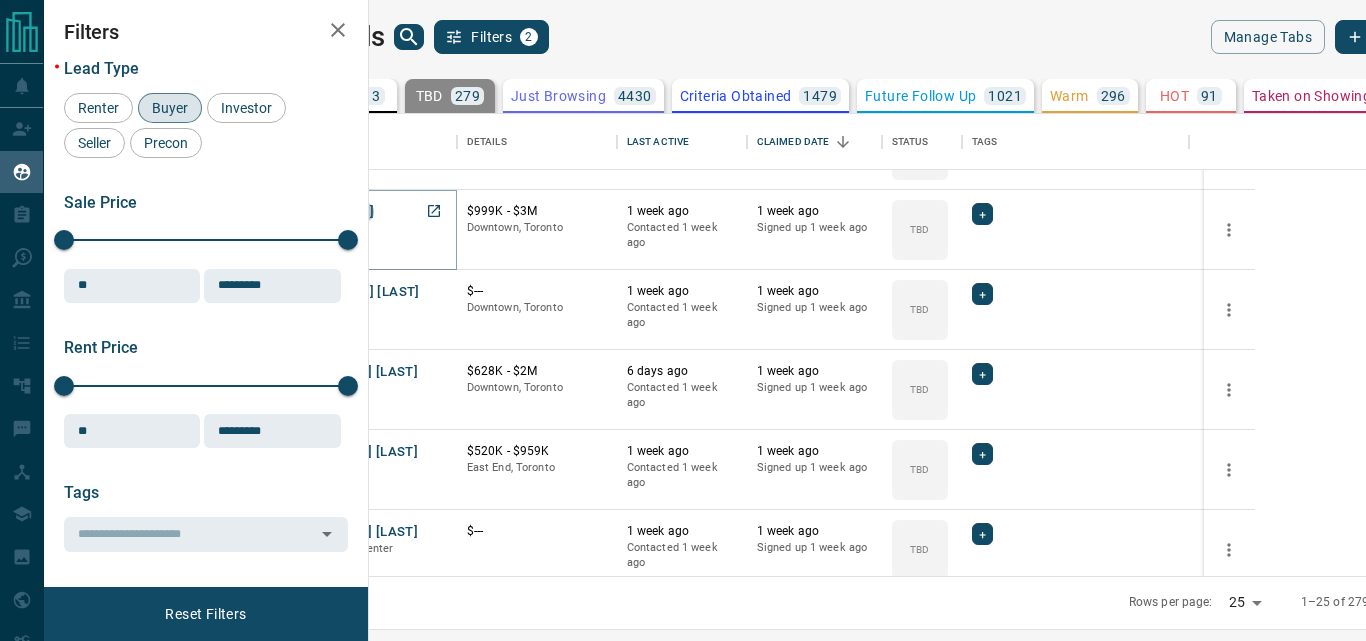 click on "[NAME]" at bounding box center (350, 212) 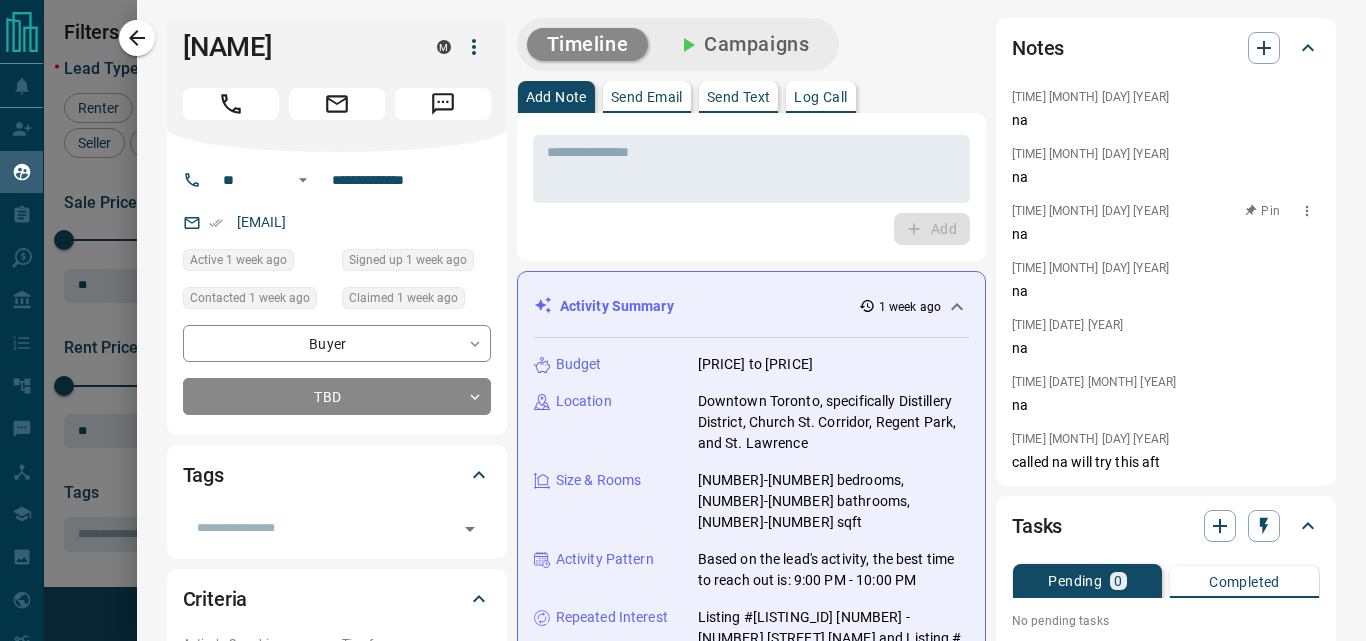 scroll, scrollTop: 0, scrollLeft: 0, axis: both 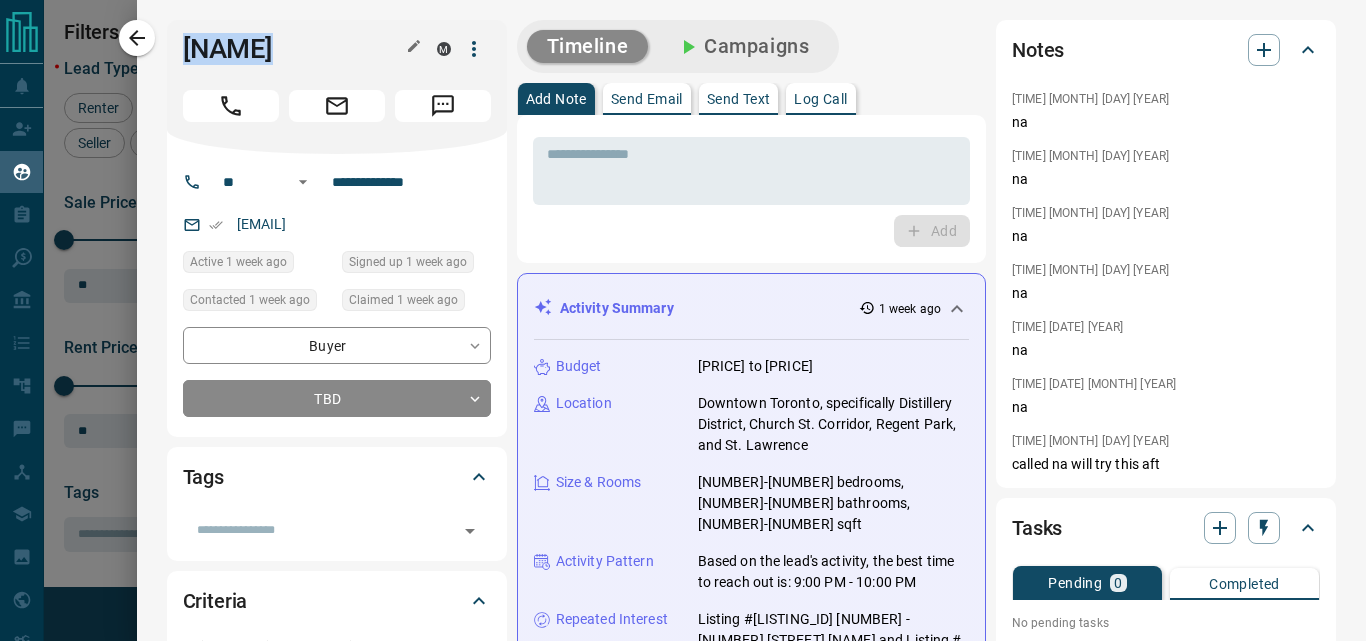 drag, startPoint x: 283, startPoint y: 52, endPoint x: 184, endPoint y: 60, distance: 99.32271 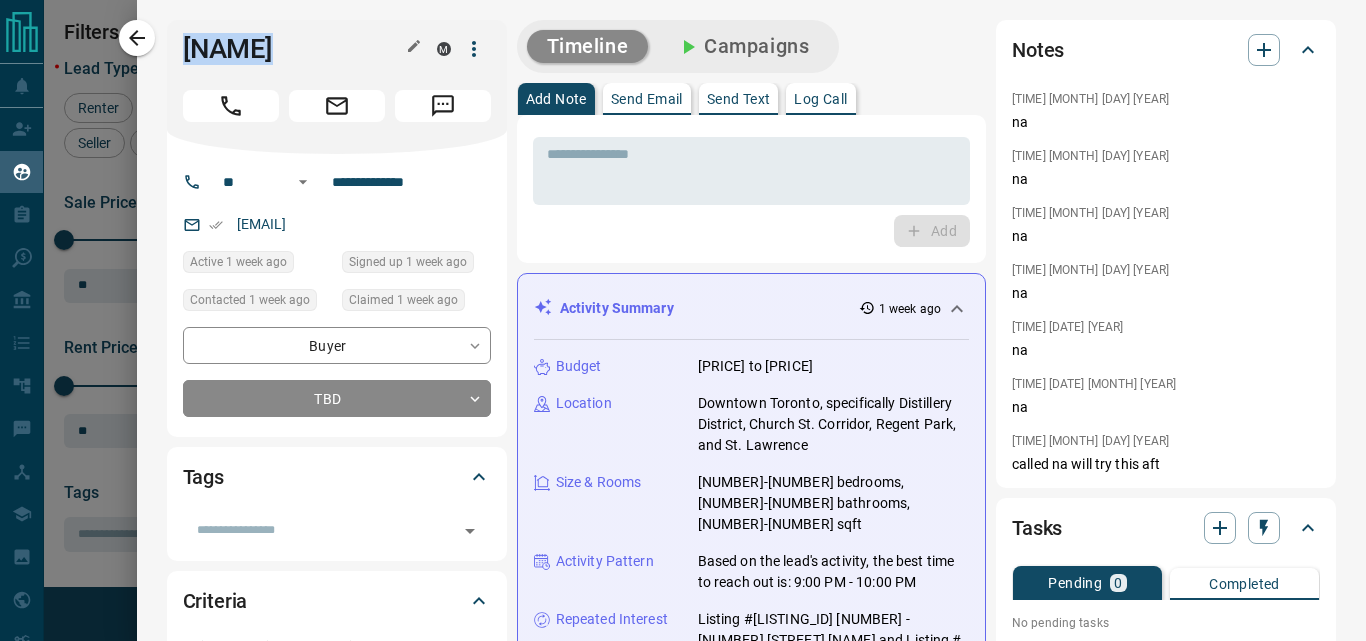 click on "[NAME]" at bounding box center [295, 49] 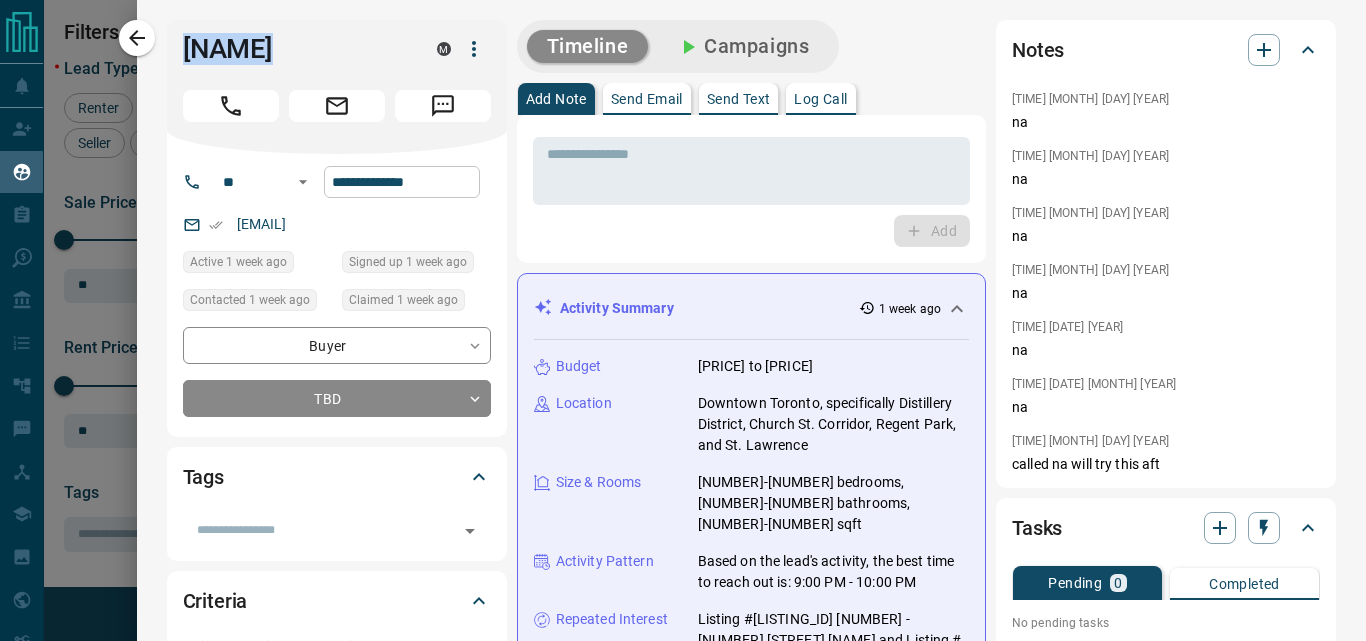 copy on "[NAME]" 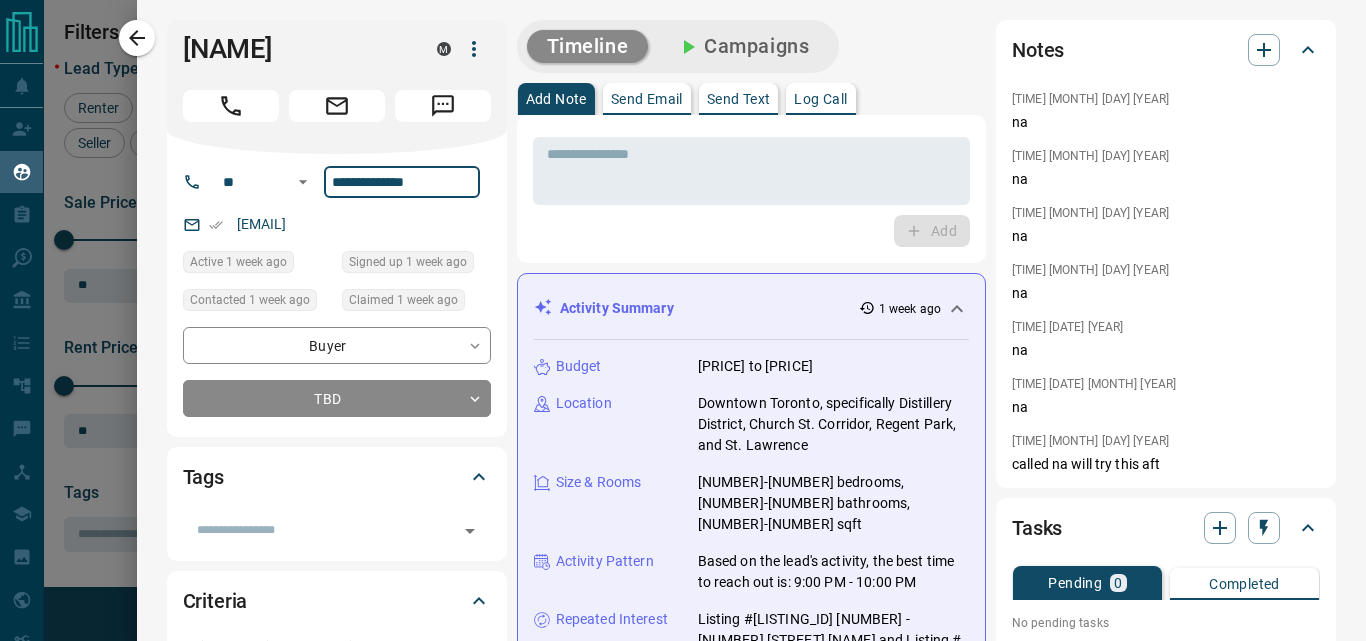 drag, startPoint x: 461, startPoint y: 184, endPoint x: 331, endPoint y: 183, distance: 130.00385 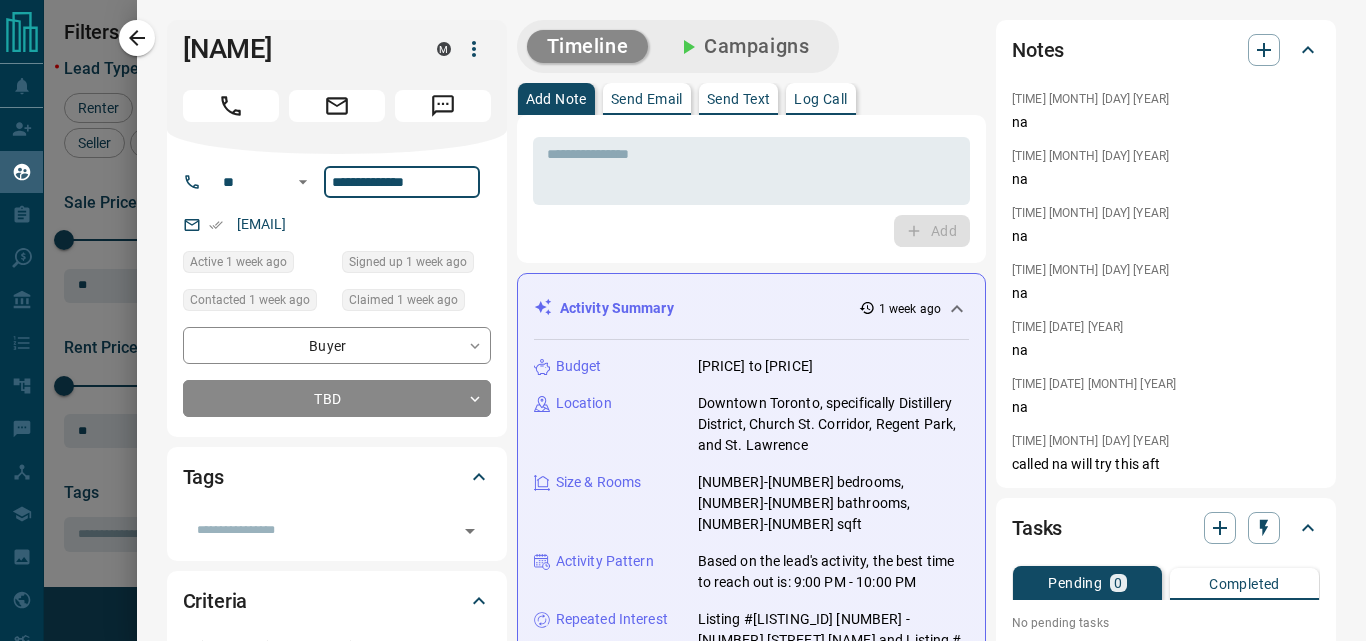 click on "**********" at bounding box center [402, 182] 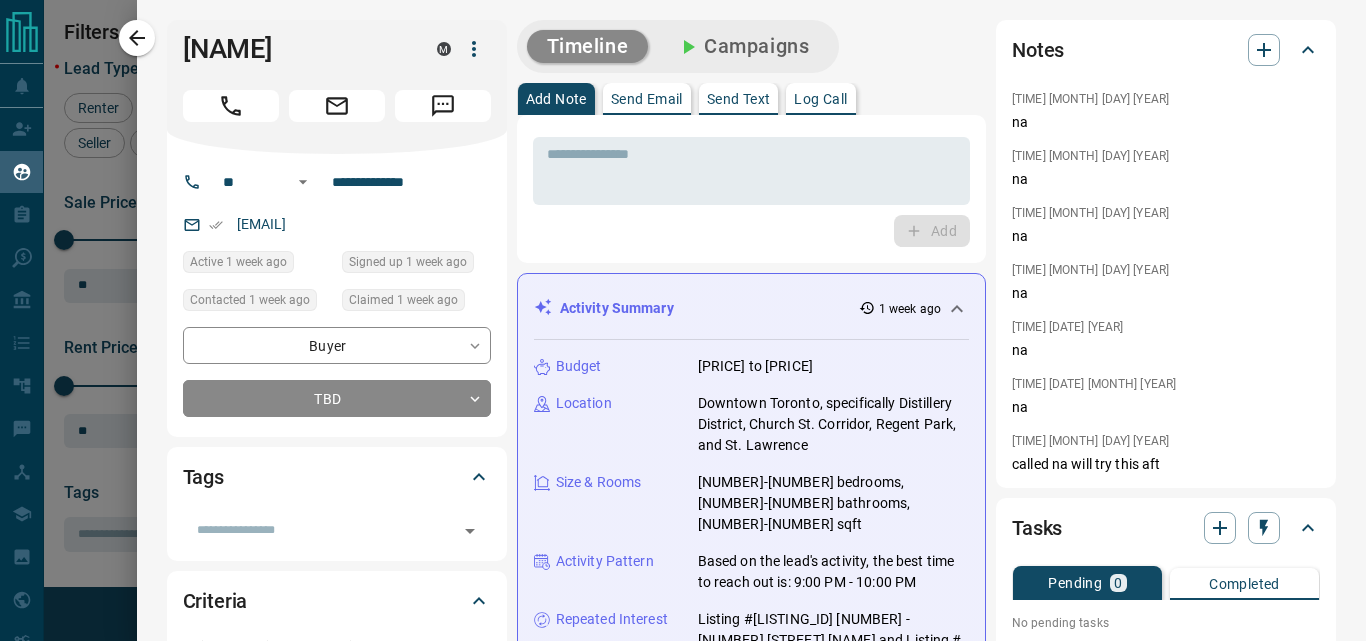 click on "Add" at bounding box center [751, 231] 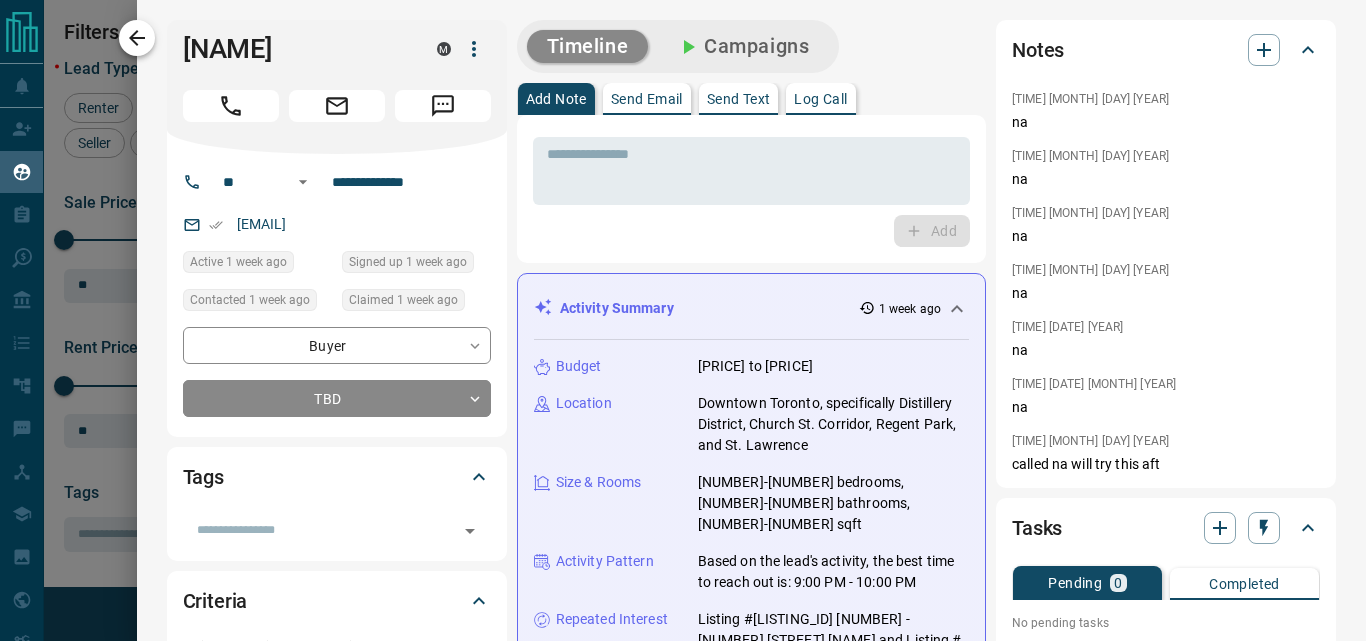 click 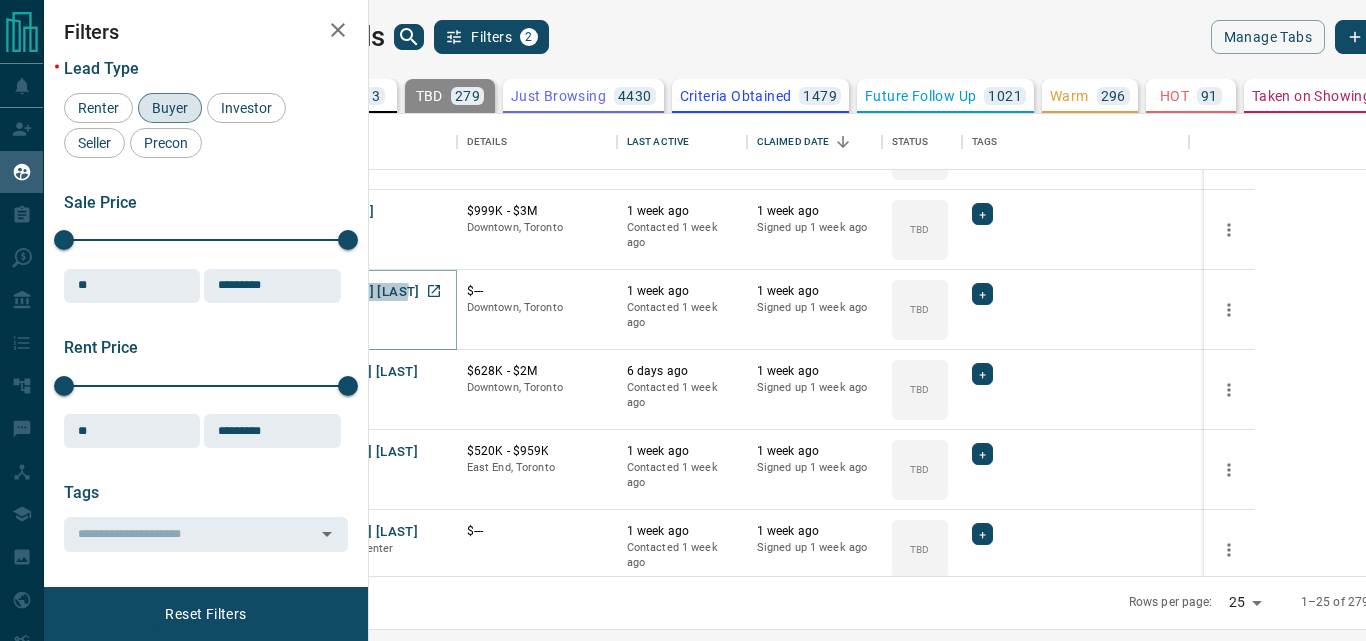 click on "[NAME] [LAST]" at bounding box center [373, 292] 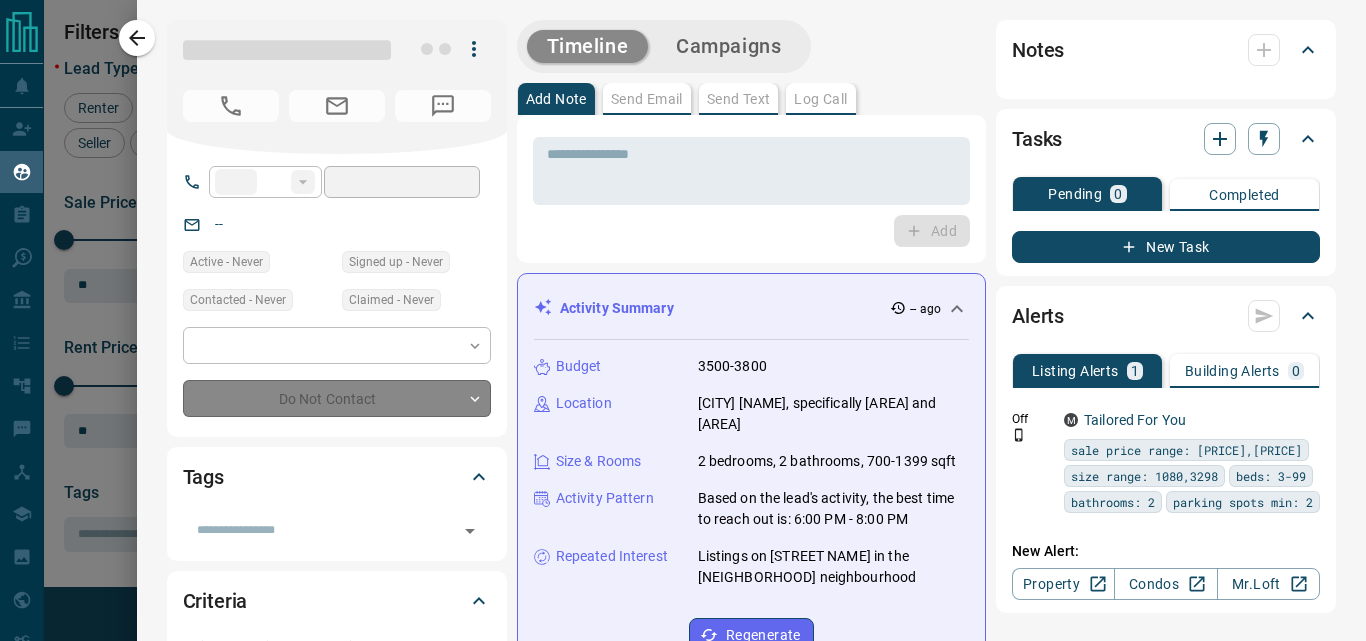 type on "**" 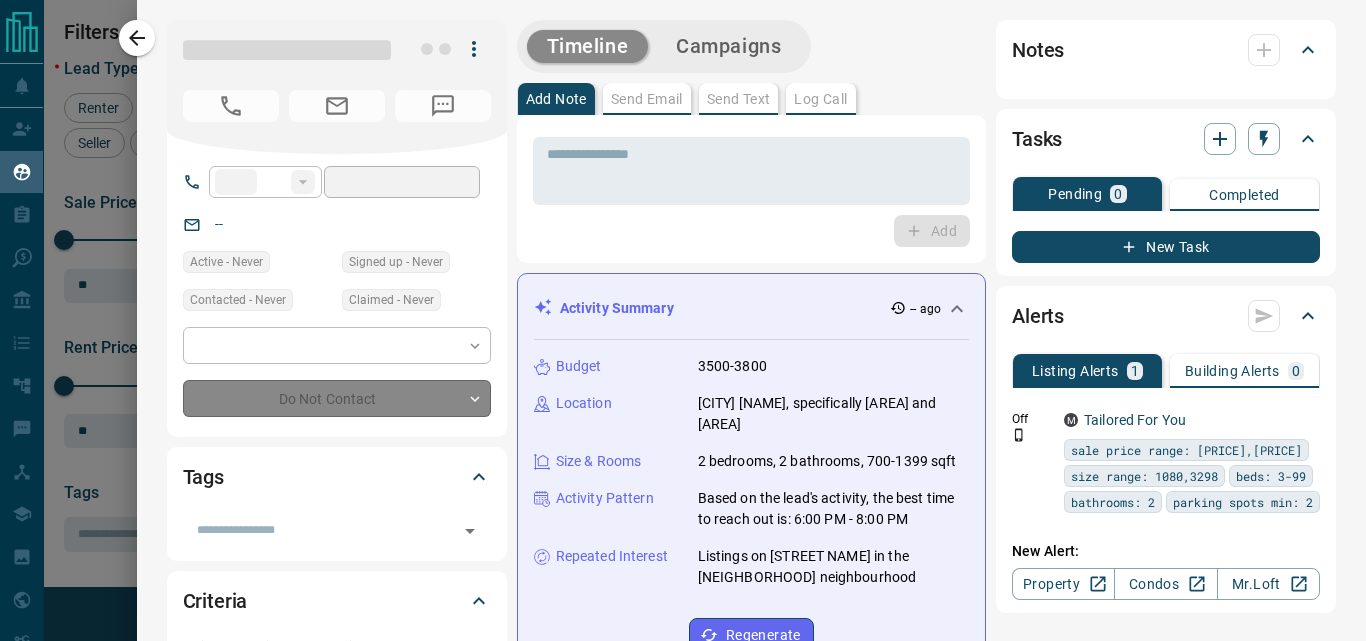 type on "**********" 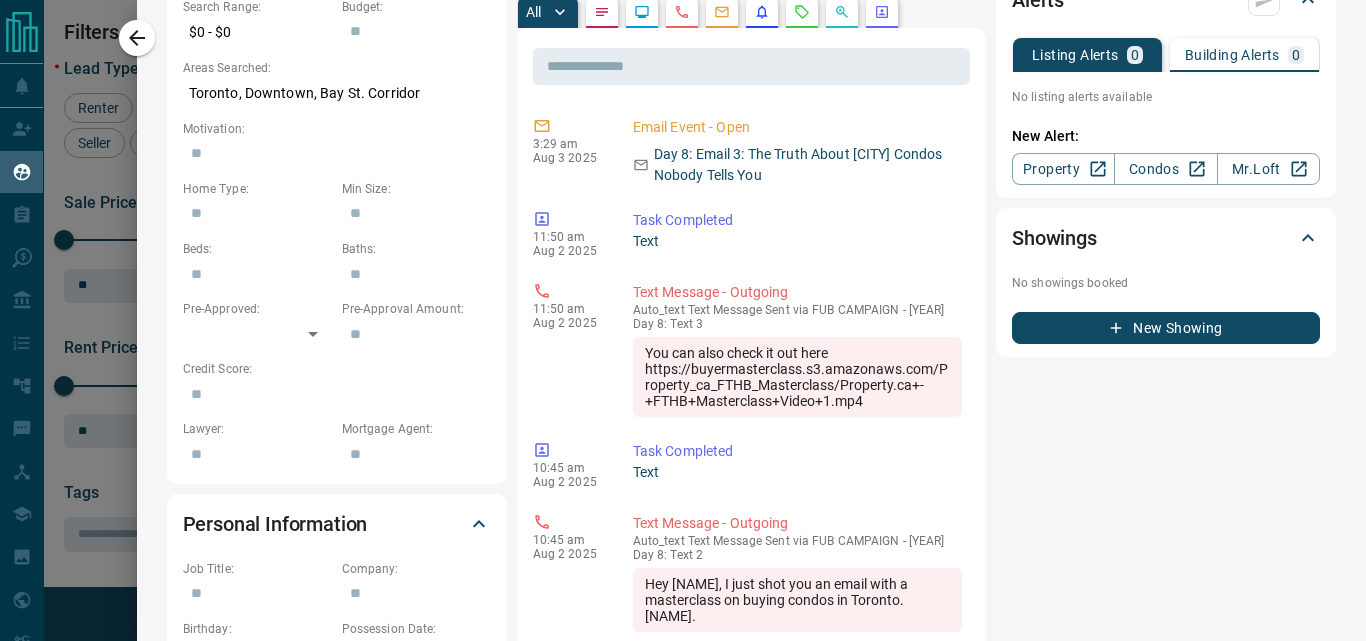 scroll, scrollTop: 700, scrollLeft: 0, axis: vertical 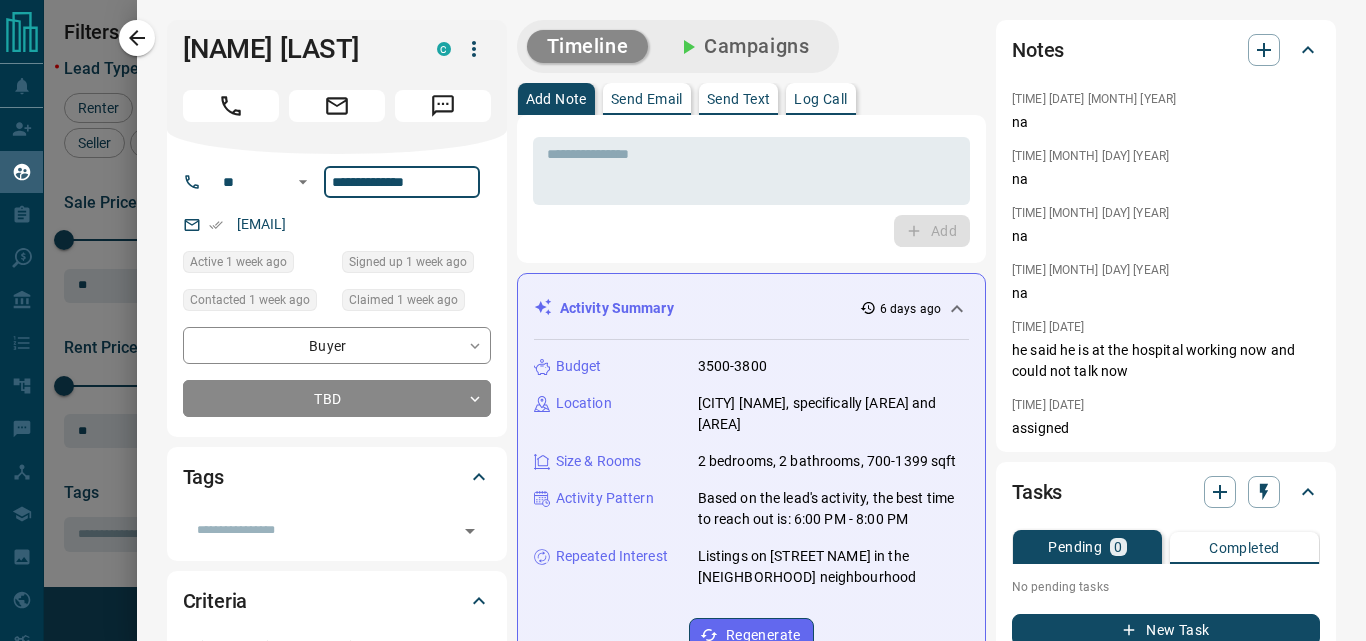 click on "**********" at bounding box center (402, 182) 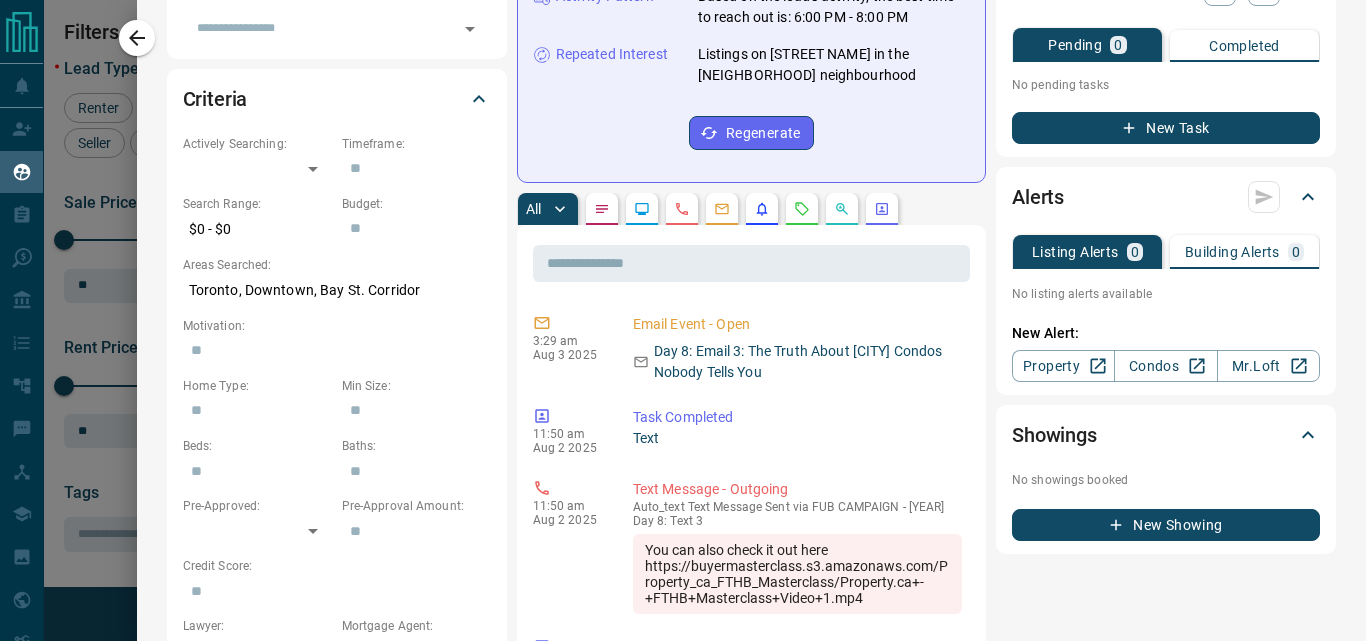 scroll, scrollTop: 700, scrollLeft: 0, axis: vertical 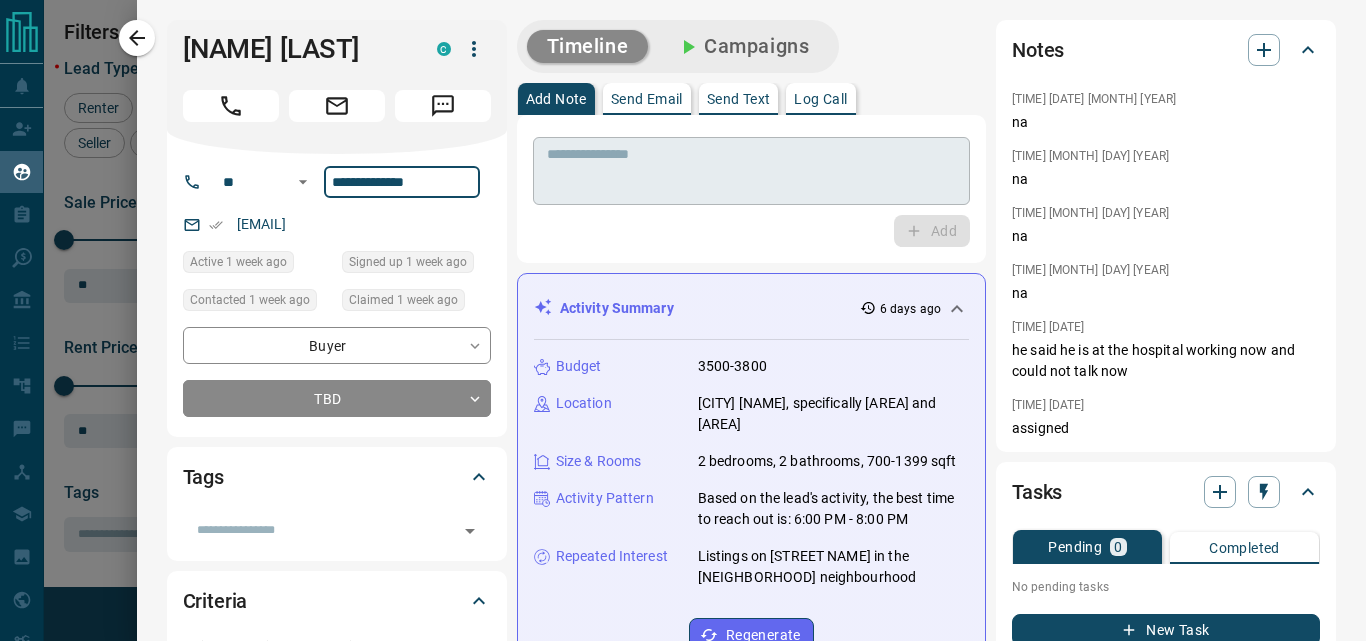 click at bounding box center [751, 171] 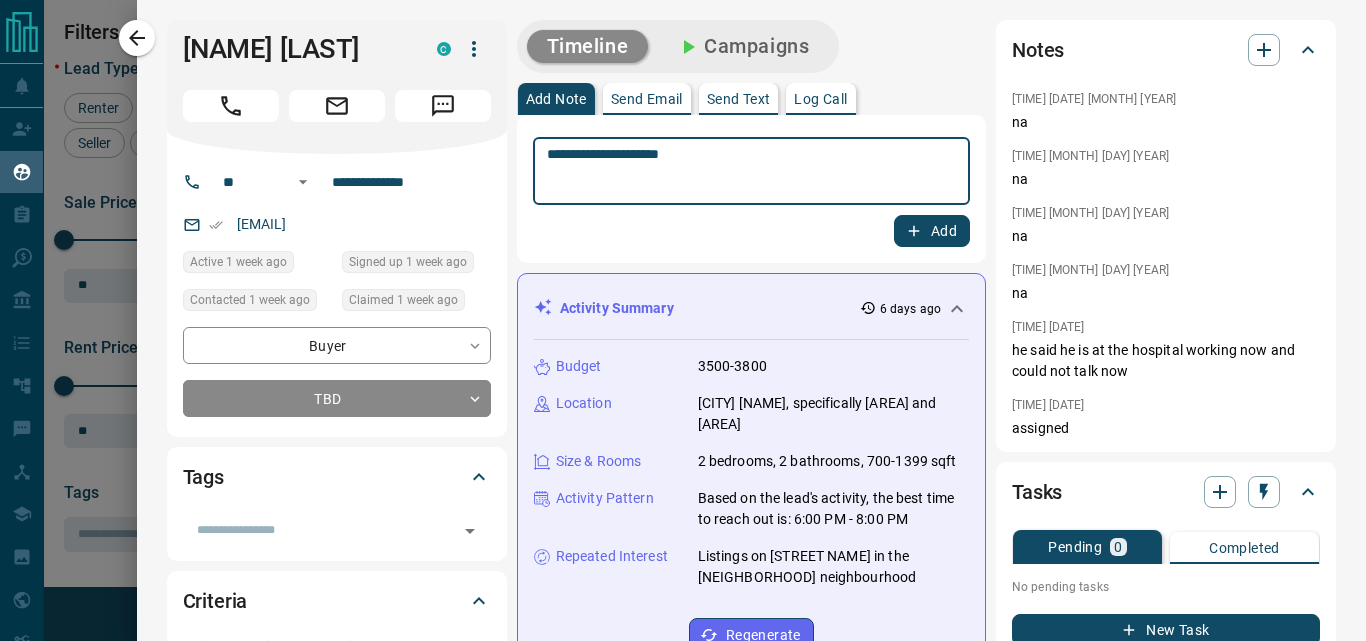 type on "**********" 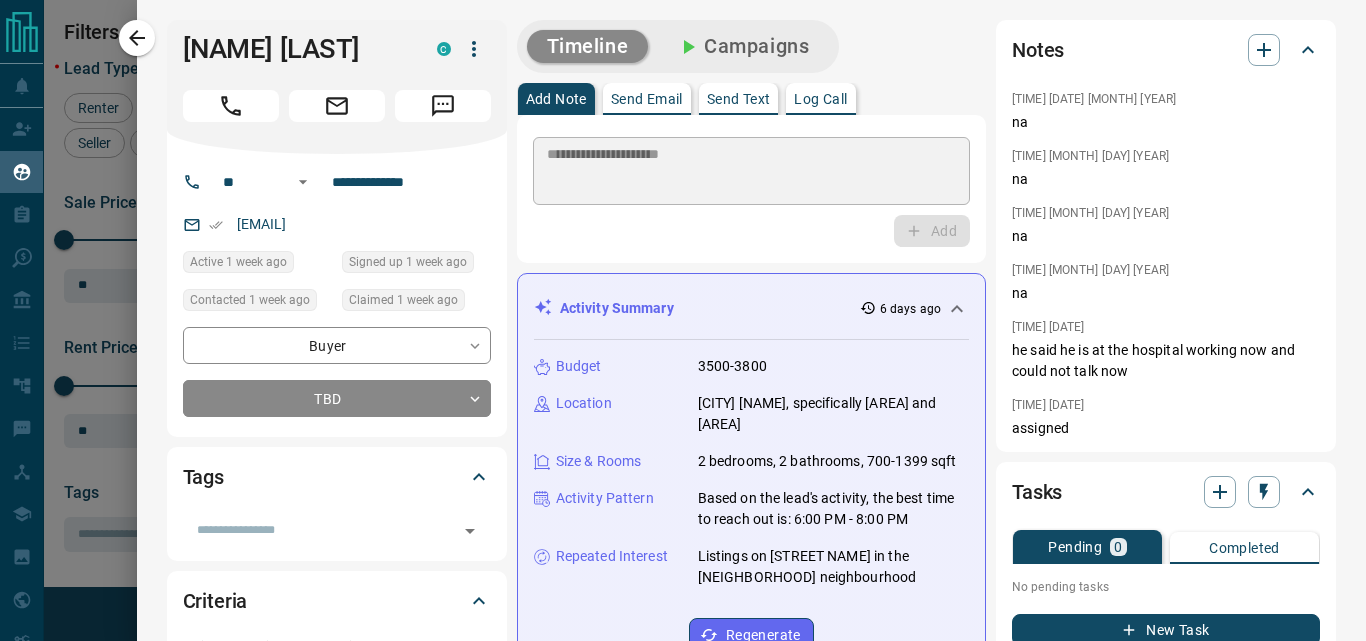 type 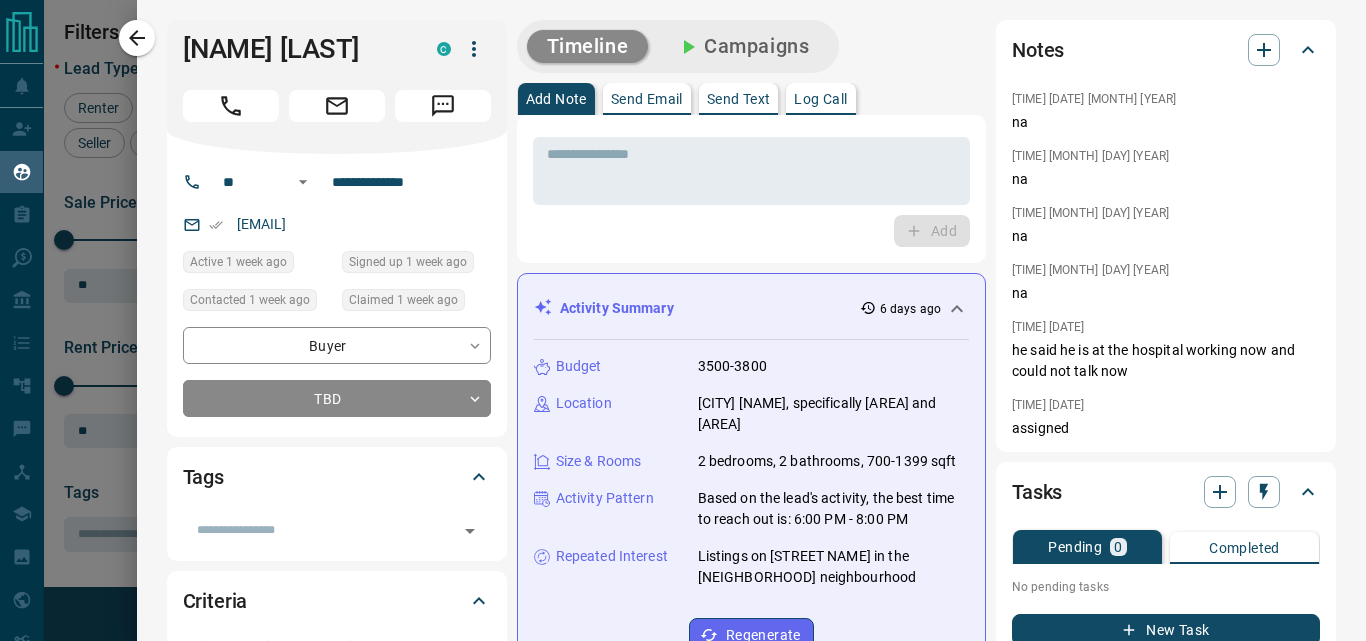 scroll, scrollTop: 1636, scrollLeft: 0, axis: vertical 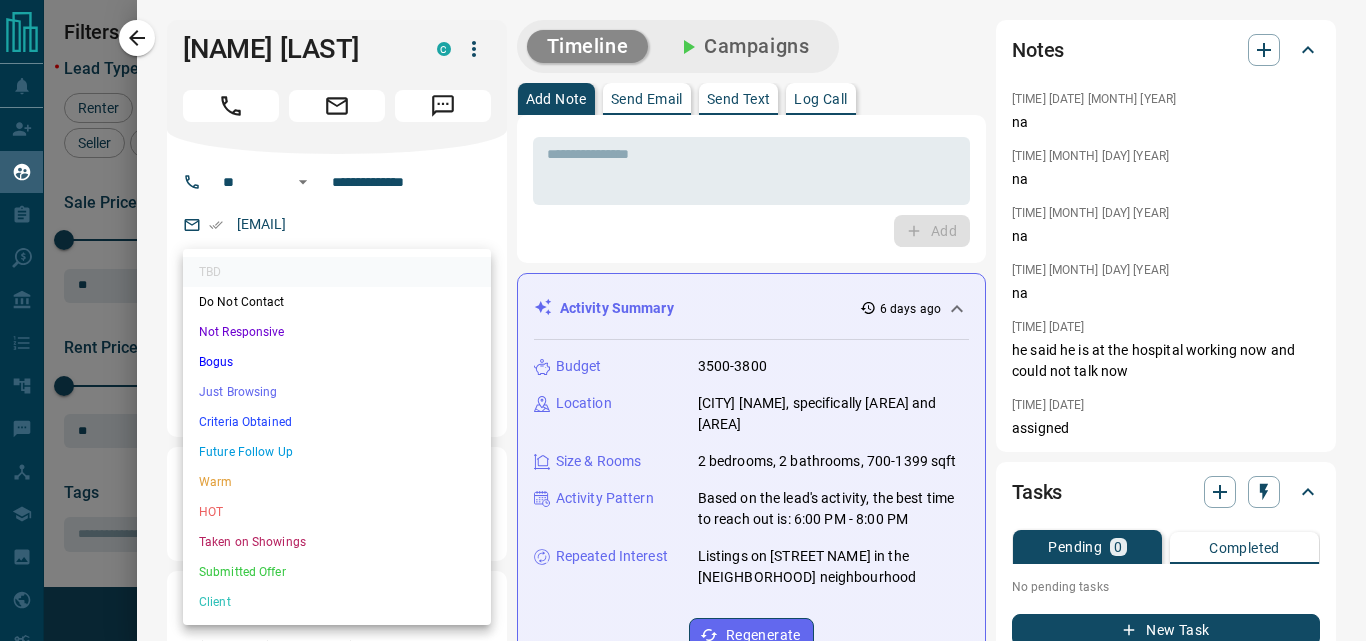 click on "Lead Transfers Claim Leads My Leads Tasks Opportunities Deals Campaigns Automations Messages Broker Bay Training Media Services Agent Resources Precon Worksheet My Team Mobile Apps Disclosure Logout My Leads Filters 2 Manage Tabs New Lead All 9413 TBD 279 Do Not Contact - Not Responsive 557 Bogus 981 Just Browsing 4430 Criteria Obtained 1479 Future Follow Up 1021 Warm 296 HOT 91 Taken on Showings 94 Submitted Offer 29 Client 156 Name Details Last Active Claimed Date Status Tags [FIRST] [LAST] Buyer C $--- [CITY] 1 week ago Contacted 1 week ago 1 week ago Signed up 1 week ago TBD + [FIRST] [LAST] Buyer M $--- [CITY], [CITY], +3 1 week ago Contacted 1 week ago 1 week ago Signed up 2 years ago TBD + [FIRST] [LAST] Buyer C $--- [CITY] 1 week ago Contacted 1 week ago 1 week ago Signed up 1 week ago TBD + [FIRST] [LAST] Buyer M $--- [CITY] 1 week ago Contacted 1 week ago 1 week ago Signed up 1 week ago TBD + [FIRST] [LAST] Buyer C $--- [CITY] TBD + C" at bounding box center [683, 308] 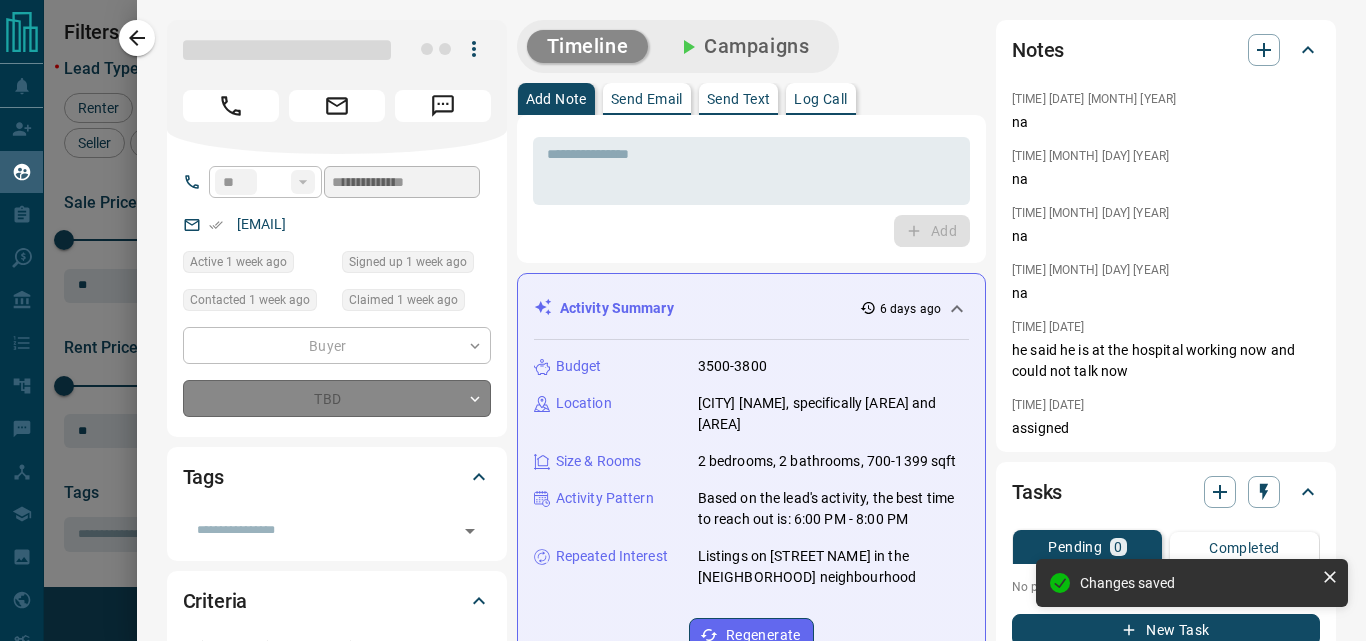type on "*" 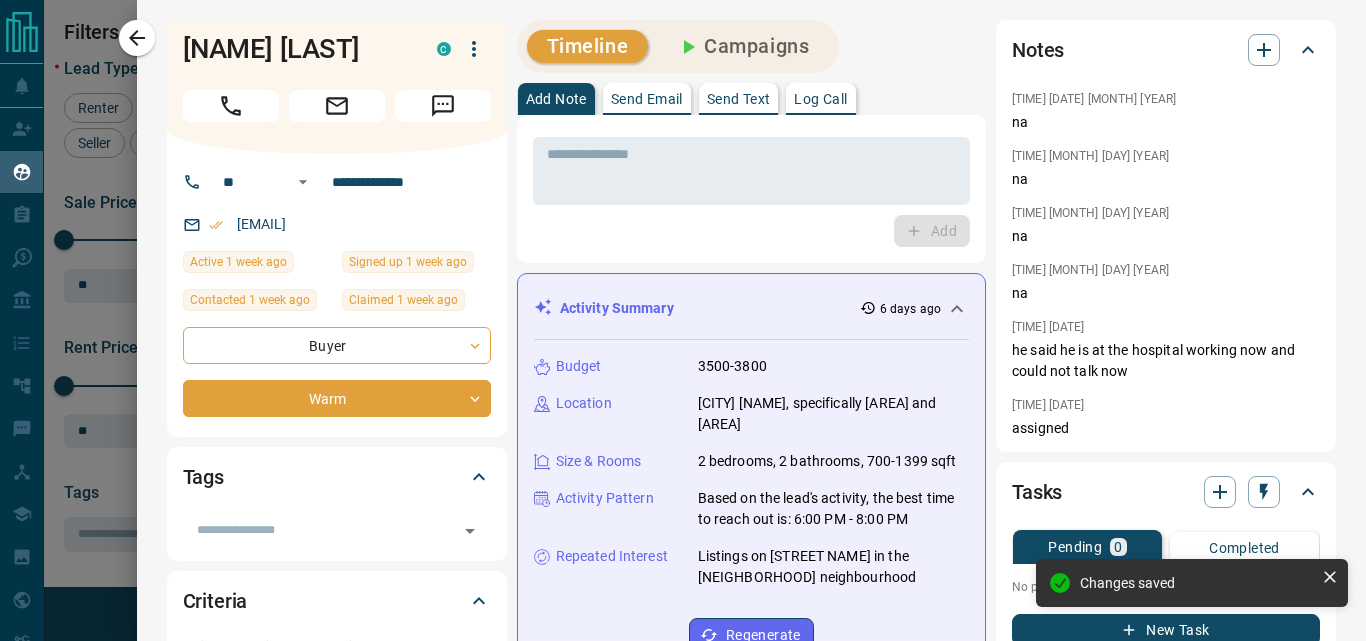 scroll, scrollTop: 1658, scrollLeft: 0, axis: vertical 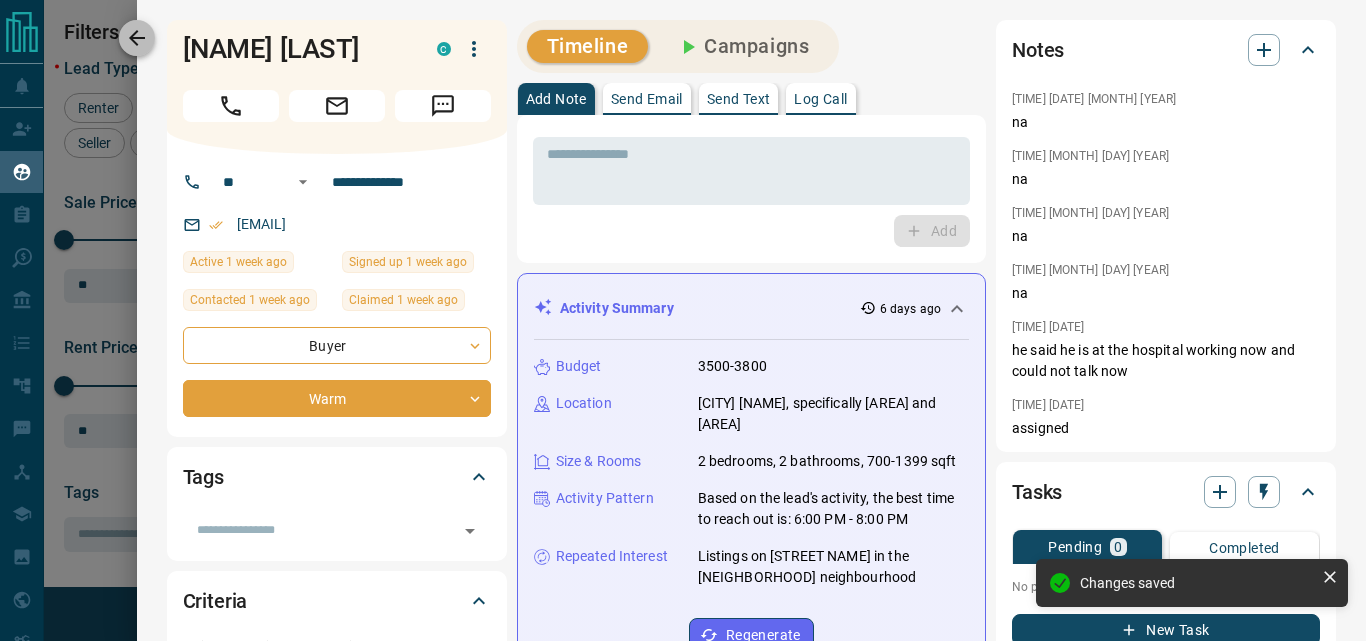 click 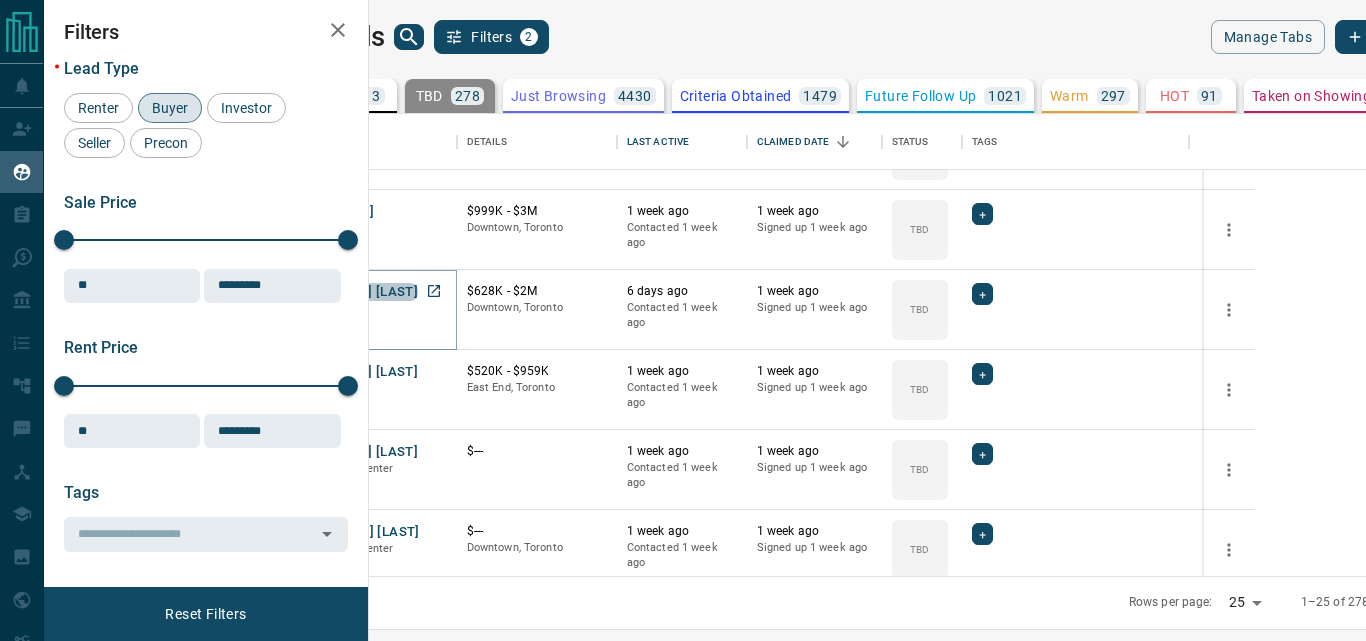 click on "[FIRST] [LAST]" at bounding box center (372, 292) 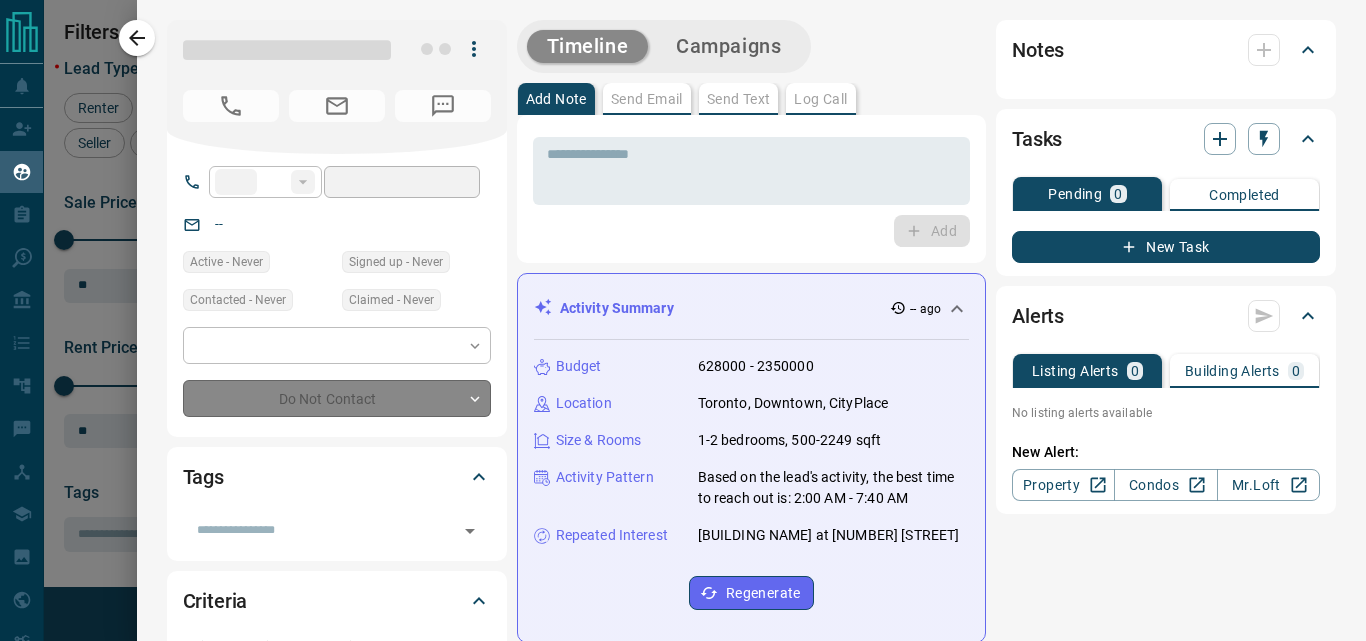 type on "**" 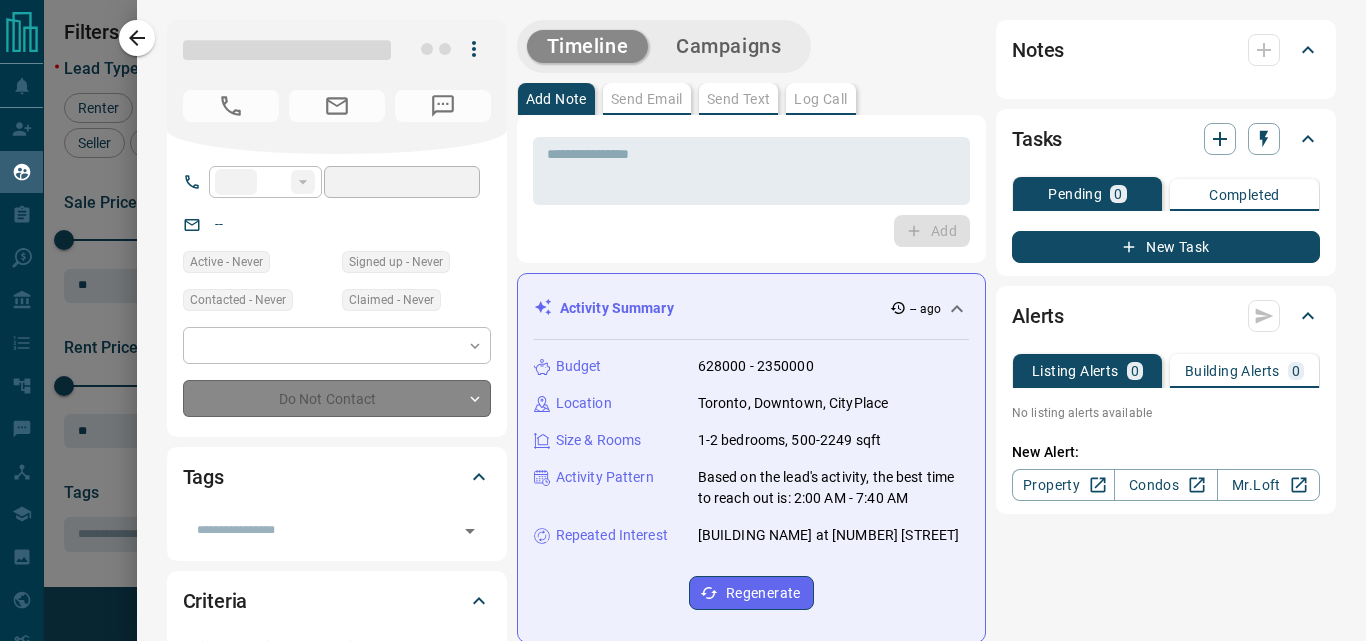 type on "**********" 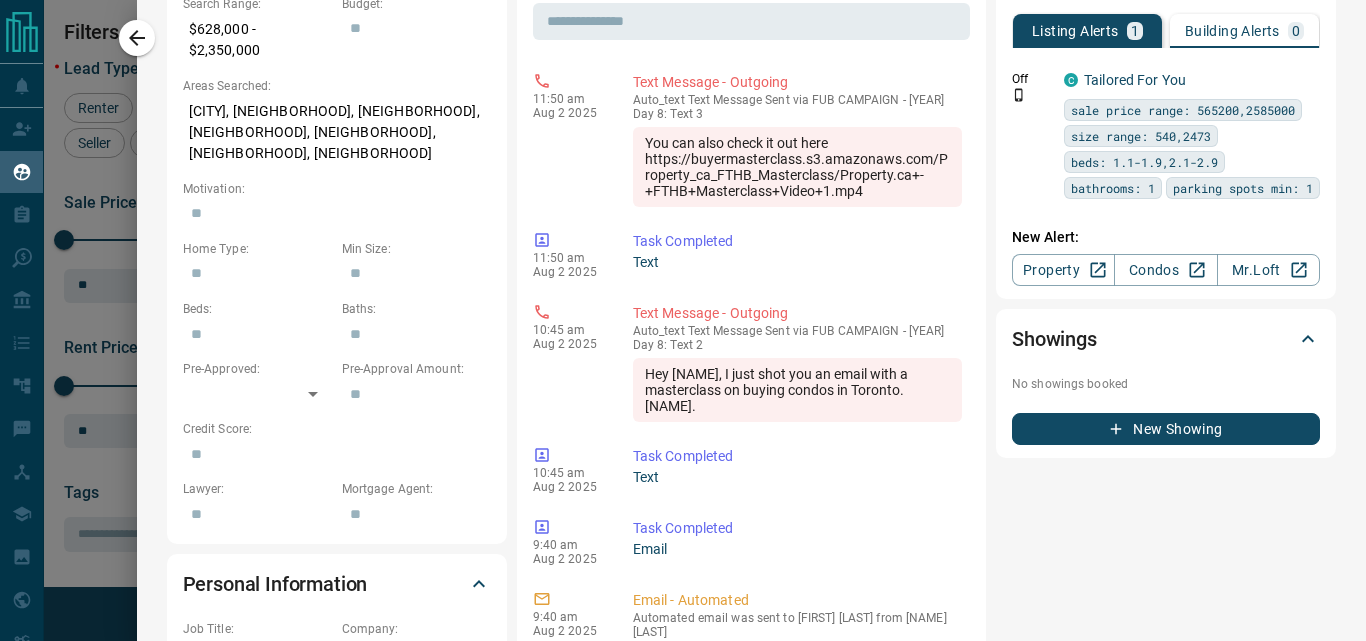 scroll, scrollTop: 900, scrollLeft: 0, axis: vertical 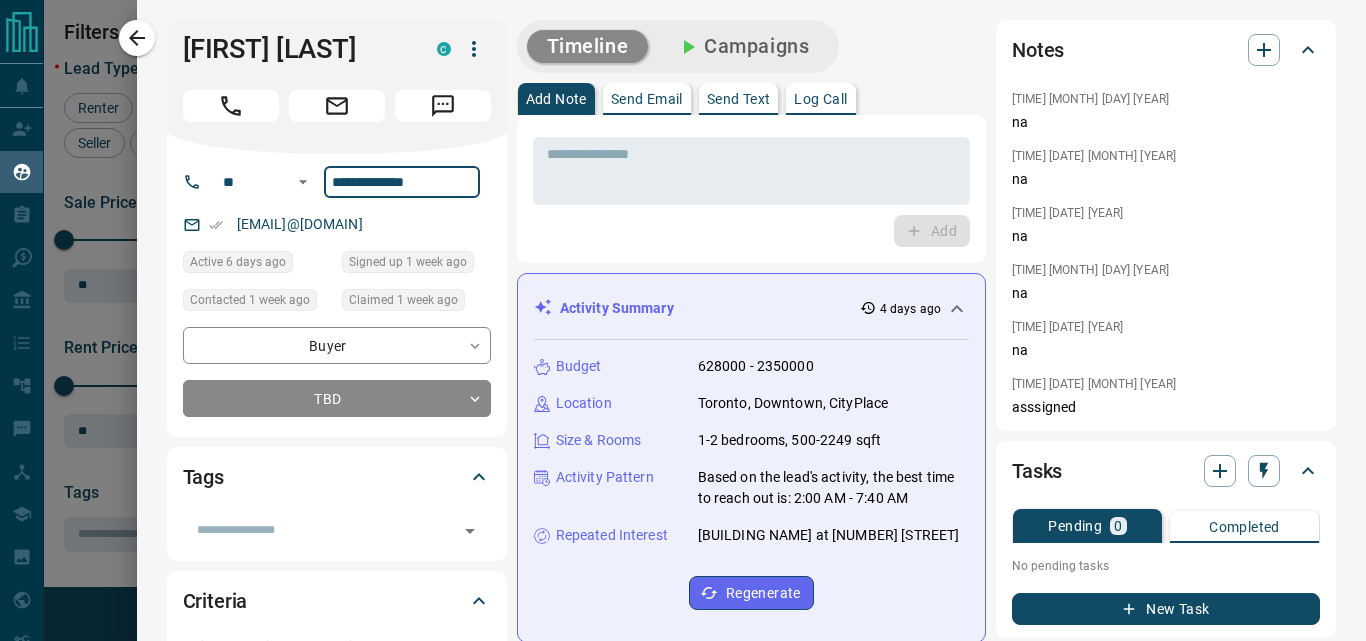drag, startPoint x: 460, startPoint y: 188, endPoint x: 327, endPoint y: 194, distance: 133.13527 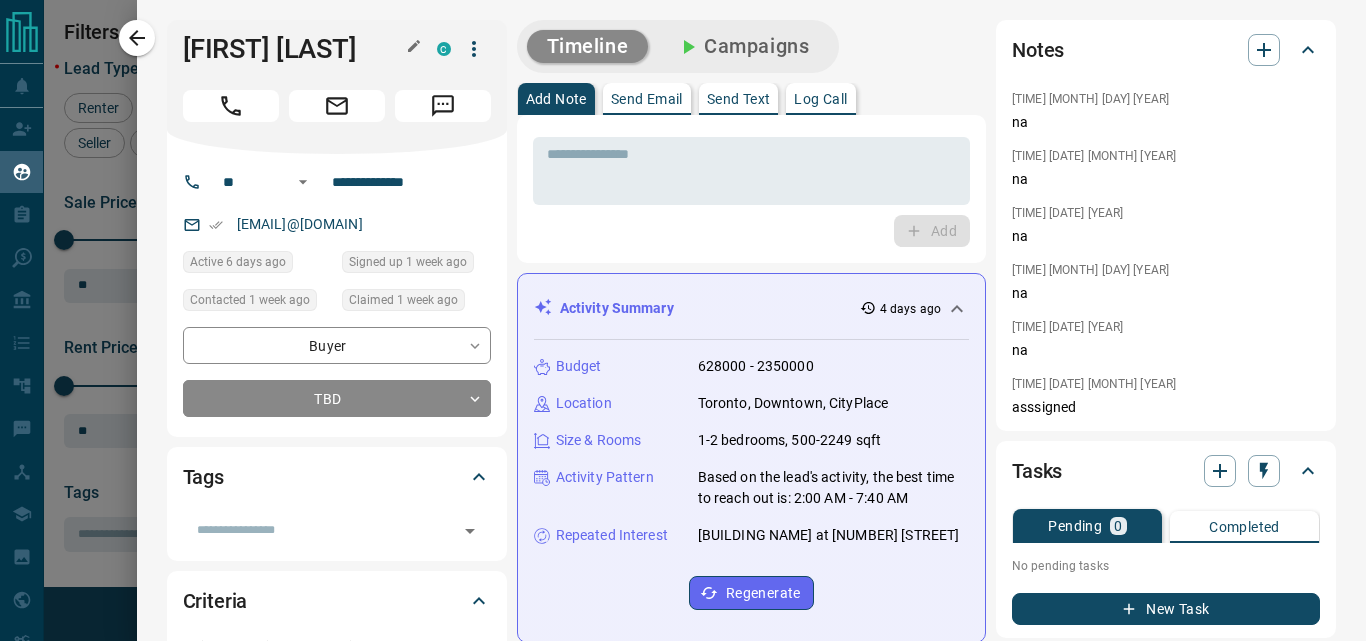 drag, startPoint x: 385, startPoint y: 52, endPoint x: 175, endPoint y: 52, distance: 210 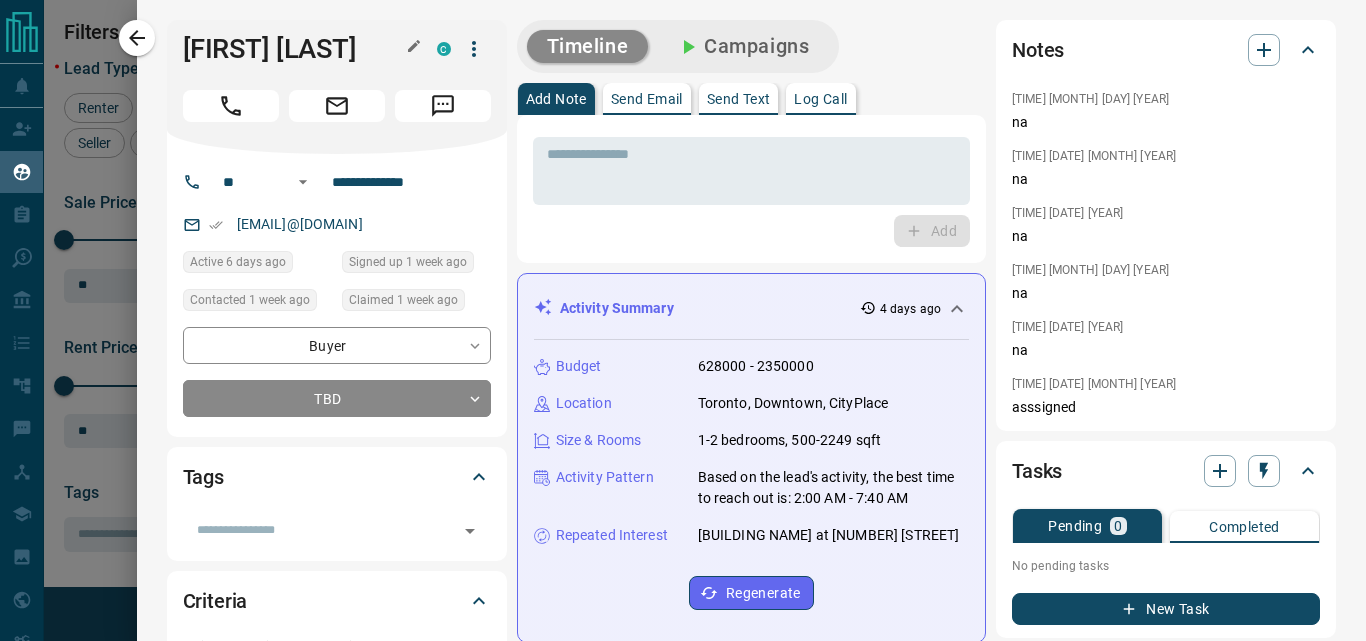 click on "[FIRST] [LAST]" at bounding box center (295, 49) 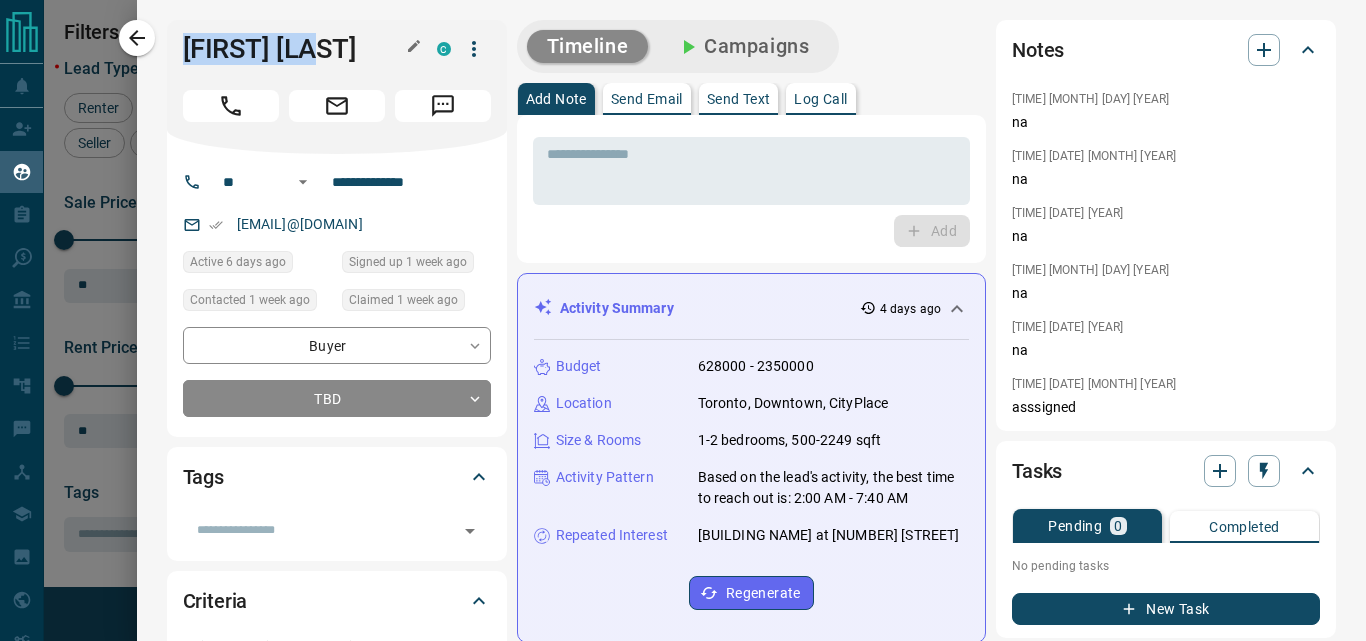 drag, startPoint x: 216, startPoint y: 42, endPoint x: 336, endPoint y: 41, distance: 120.004166 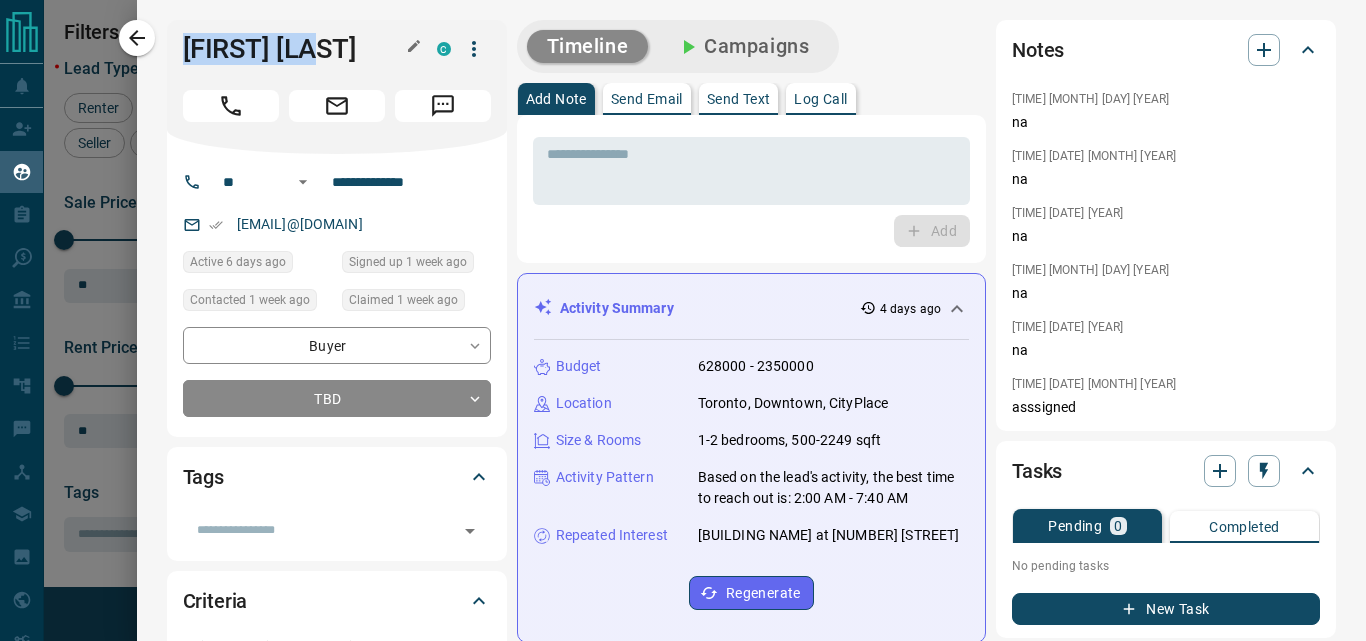 click on "[FIRST] [LAST]" at bounding box center (337, 87) 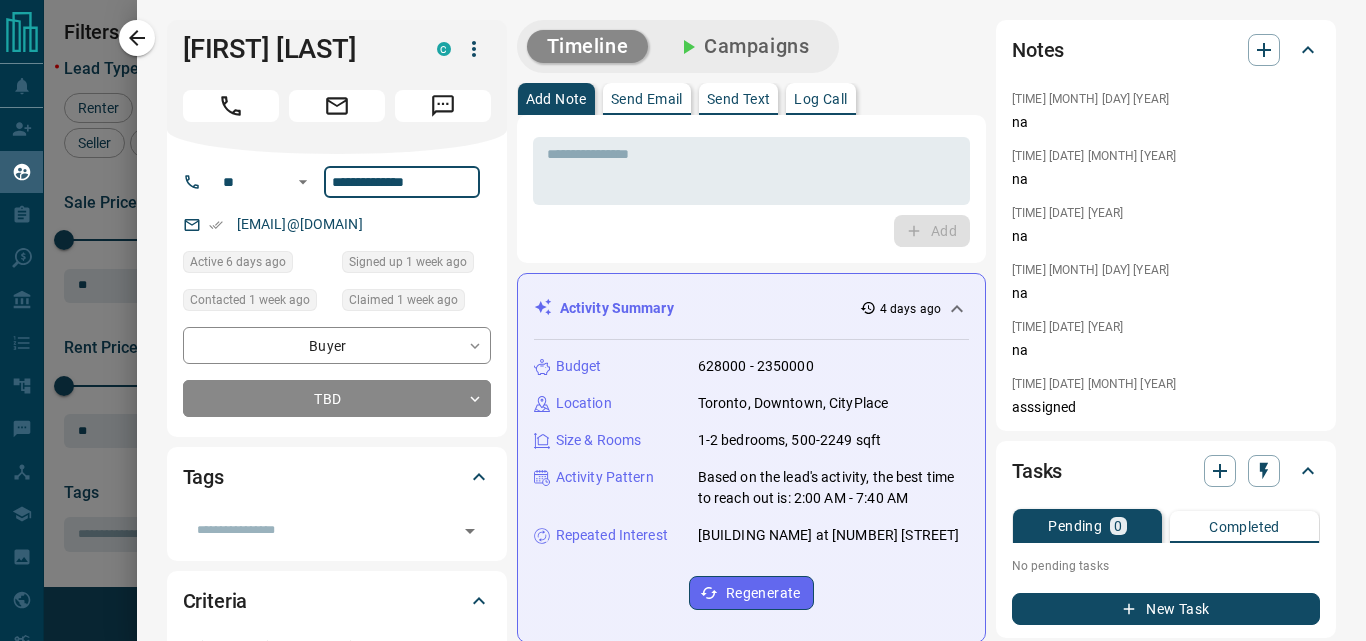 drag, startPoint x: 471, startPoint y: 180, endPoint x: 330, endPoint y: 181, distance: 141.00354 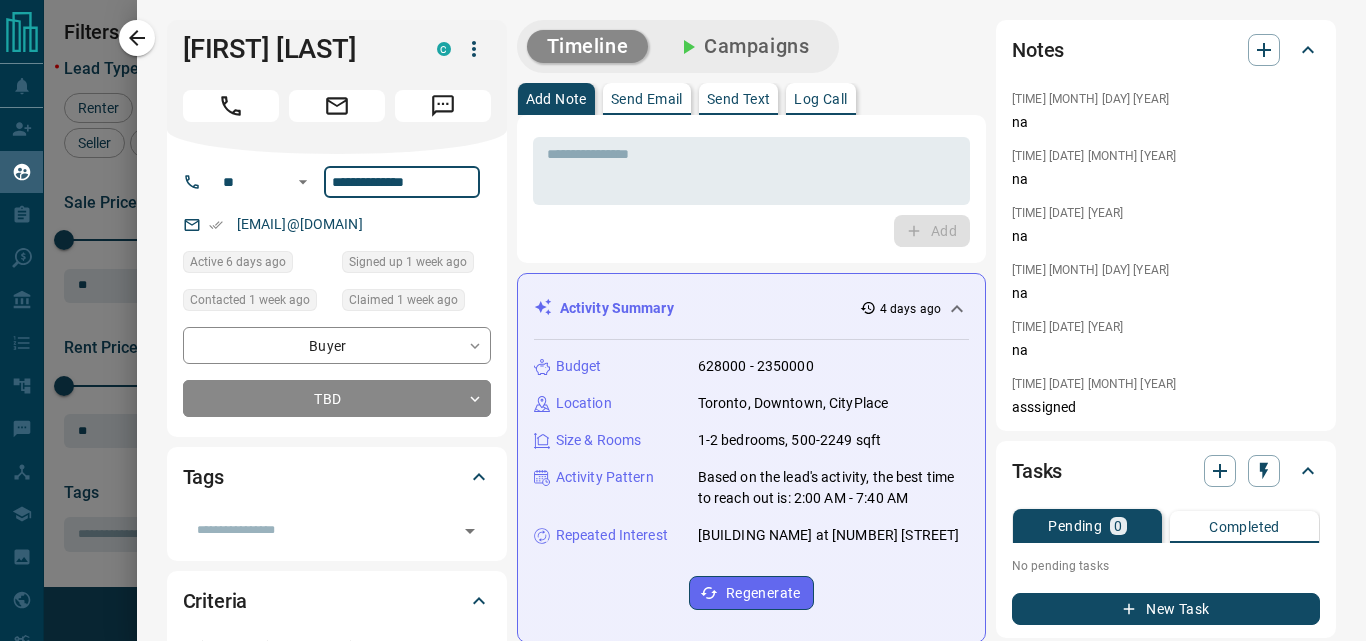 click on "**********" at bounding box center [402, 182] 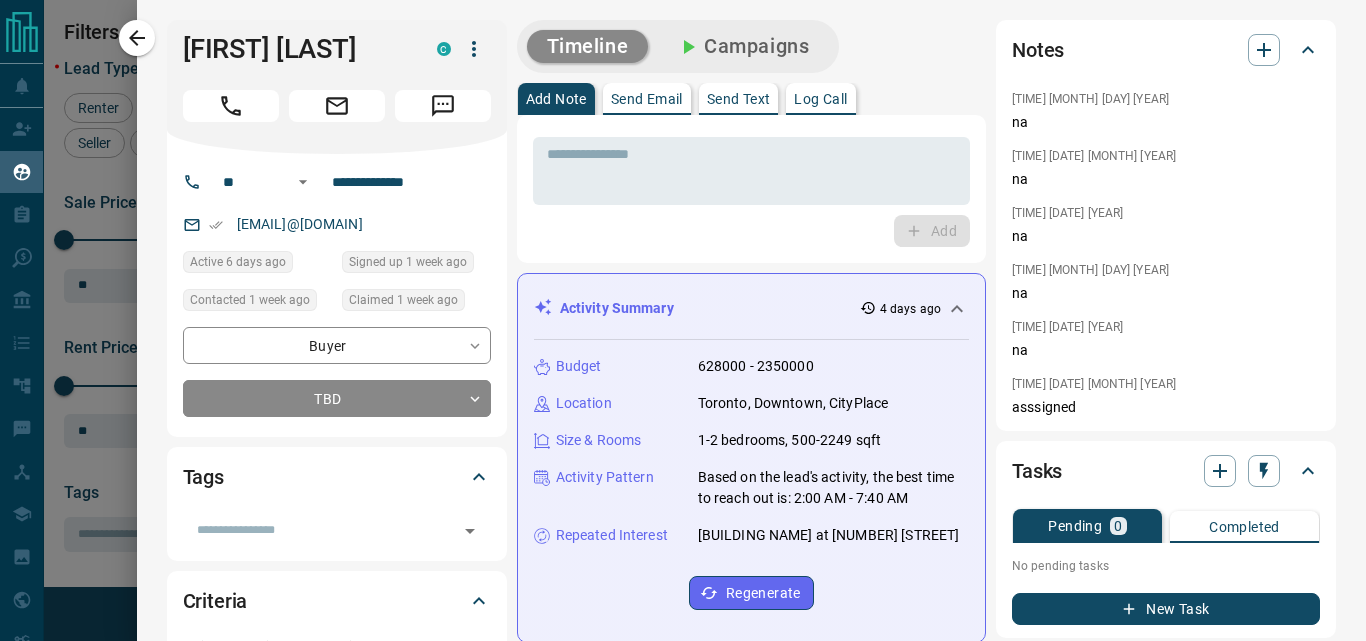click on "Add" at bounding box center [751, 231] 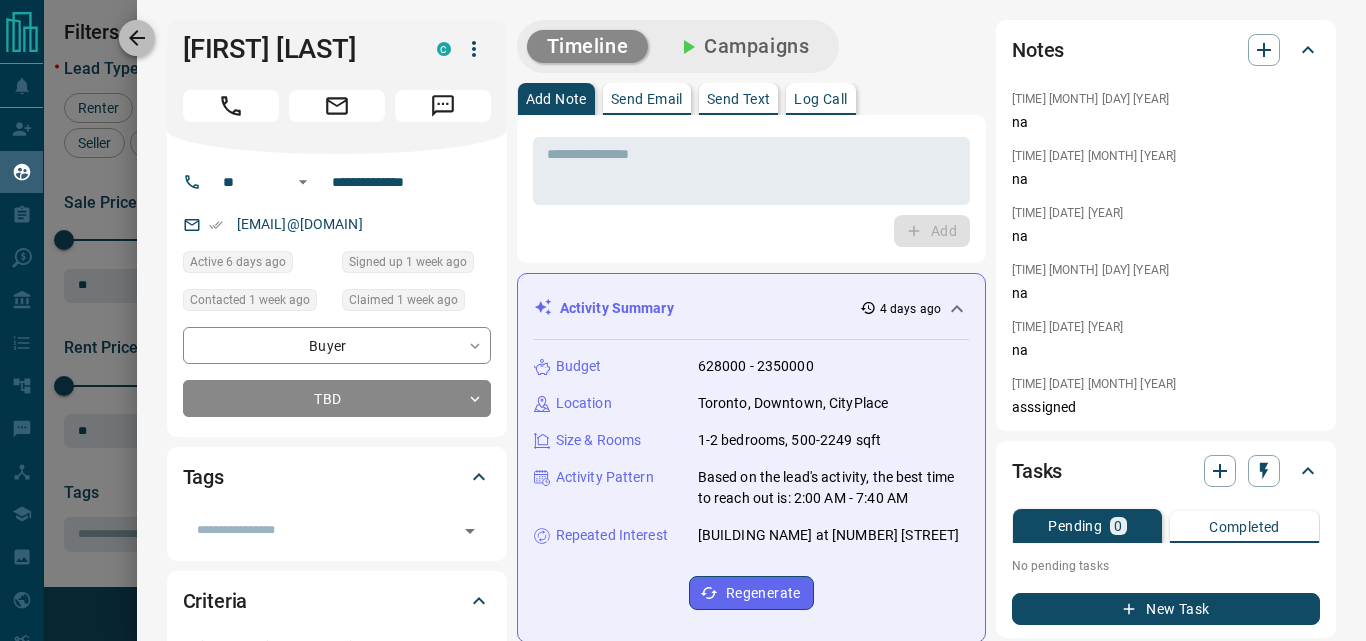 click 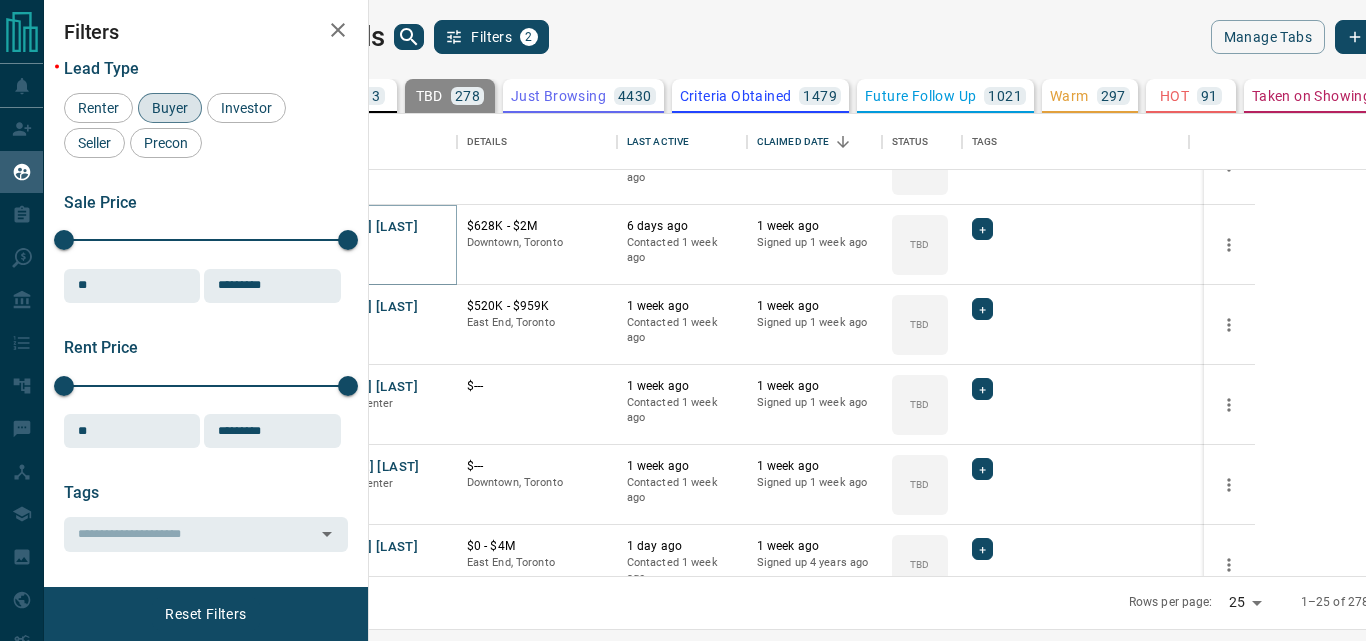scroll, scrollTop: 1200, scrollLeft: 0, axis: vertical 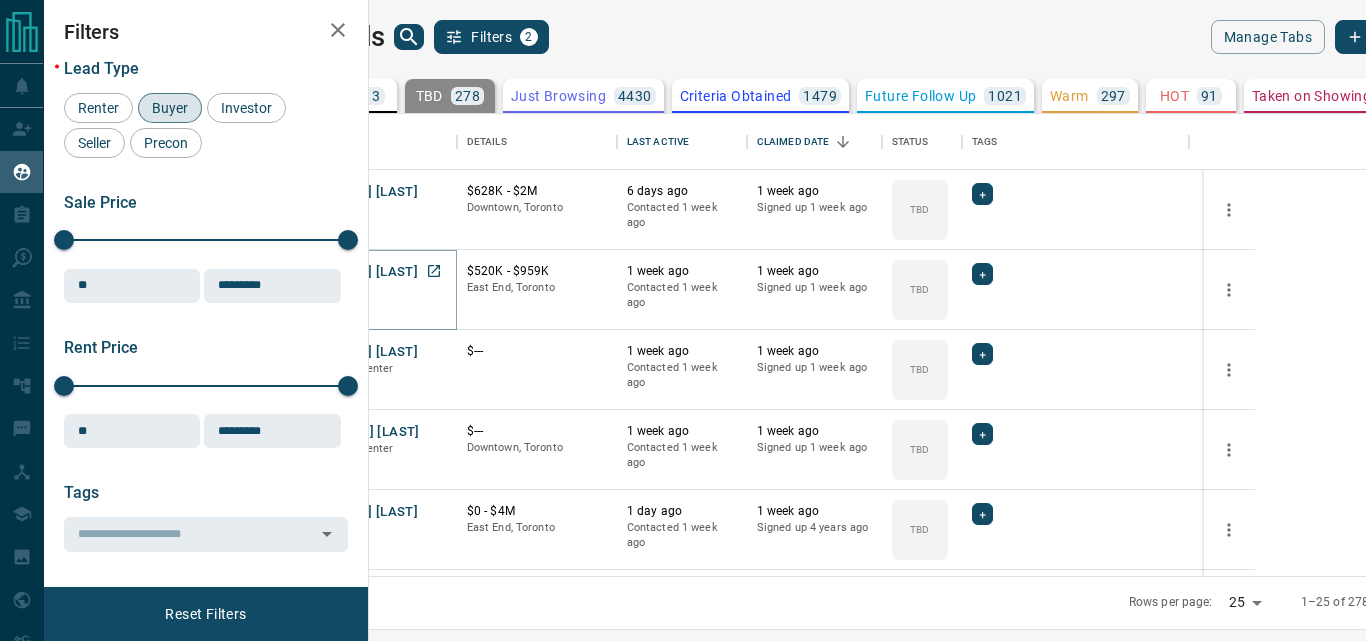 click on "[FIRST] [LAST]" at bounding box center (372, 272) 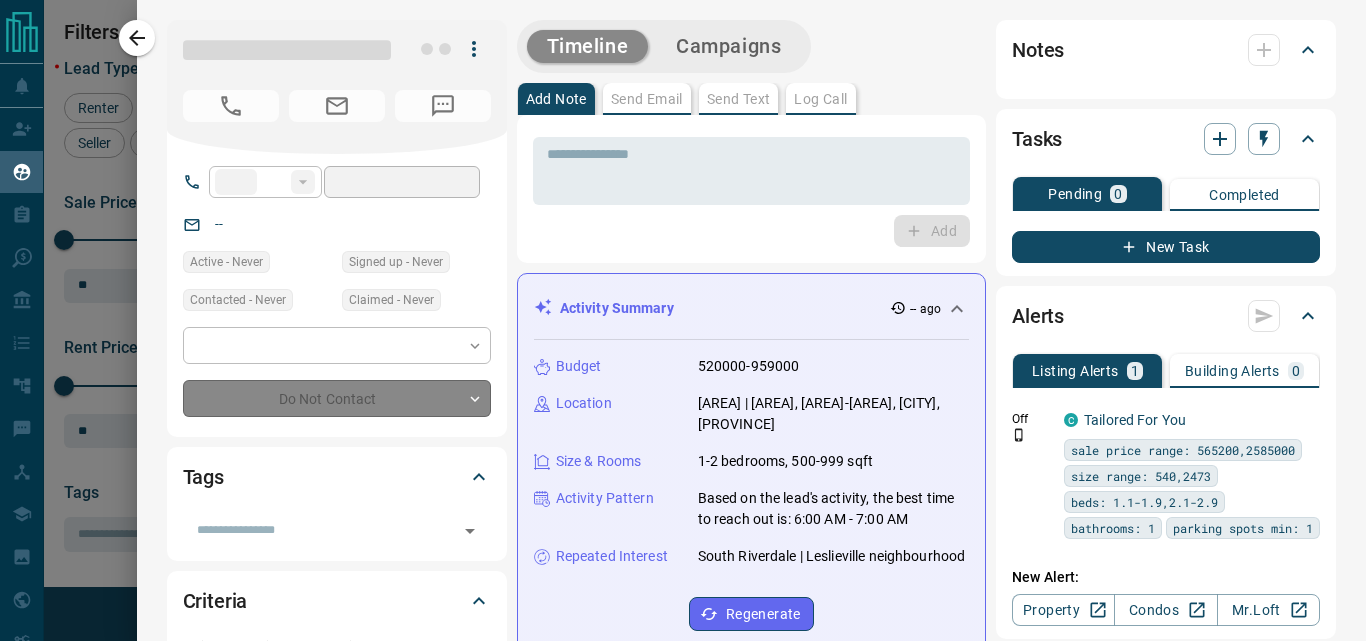 type on "**" 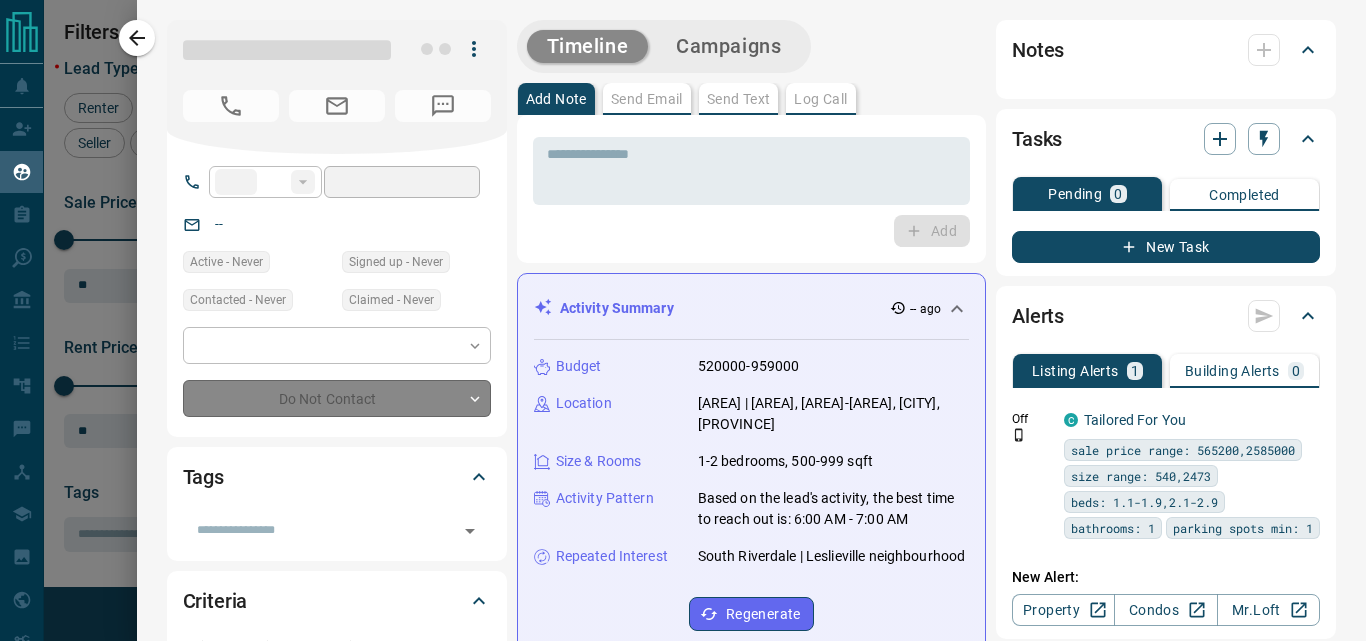 type on "**********" 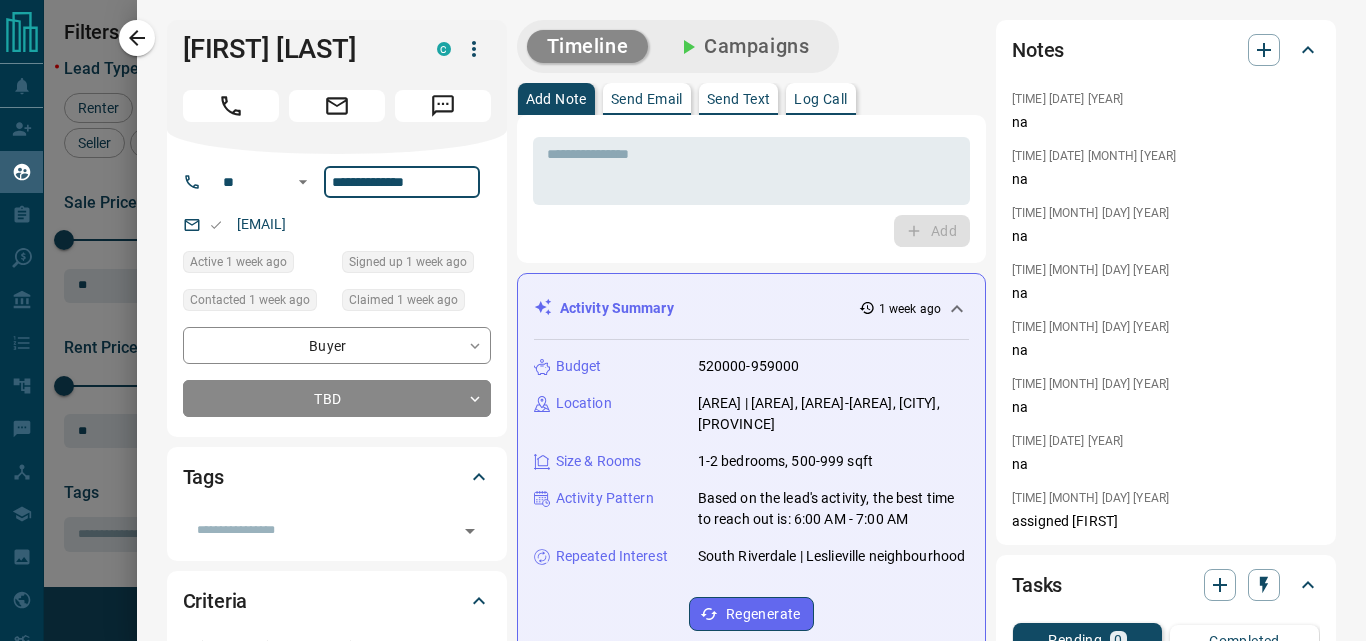 click on "**********" at bounding box center (402, 182) 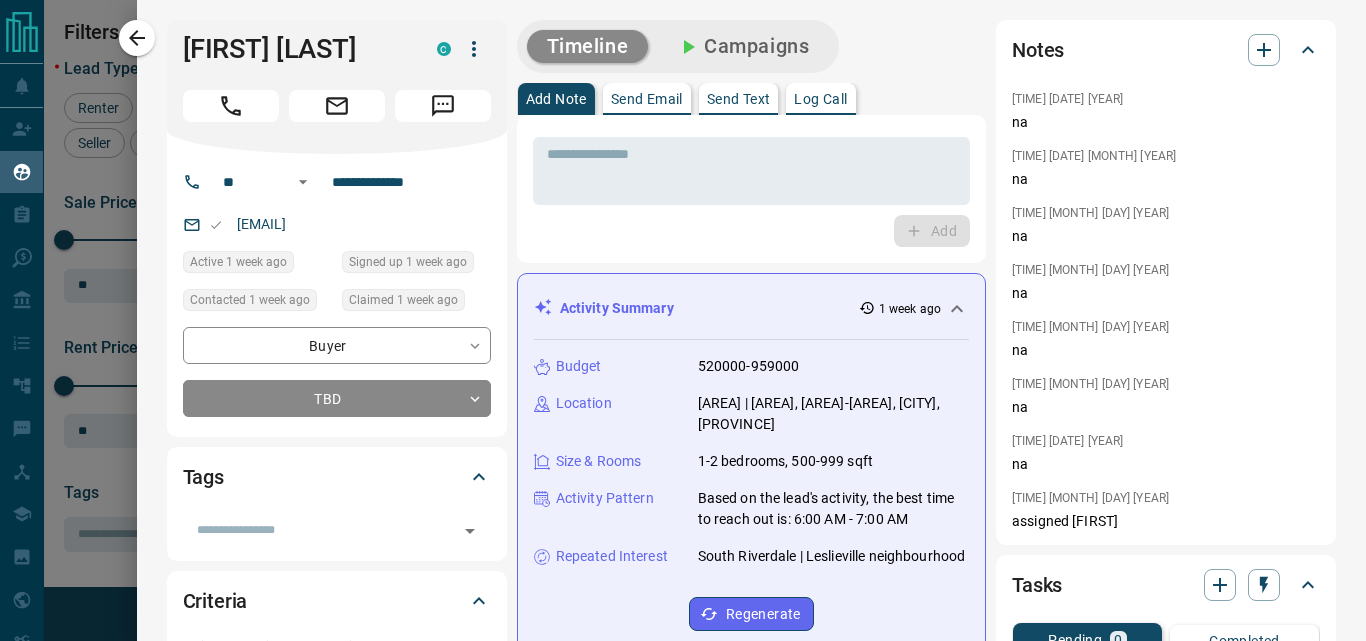 click at bounding box center (751, 171) 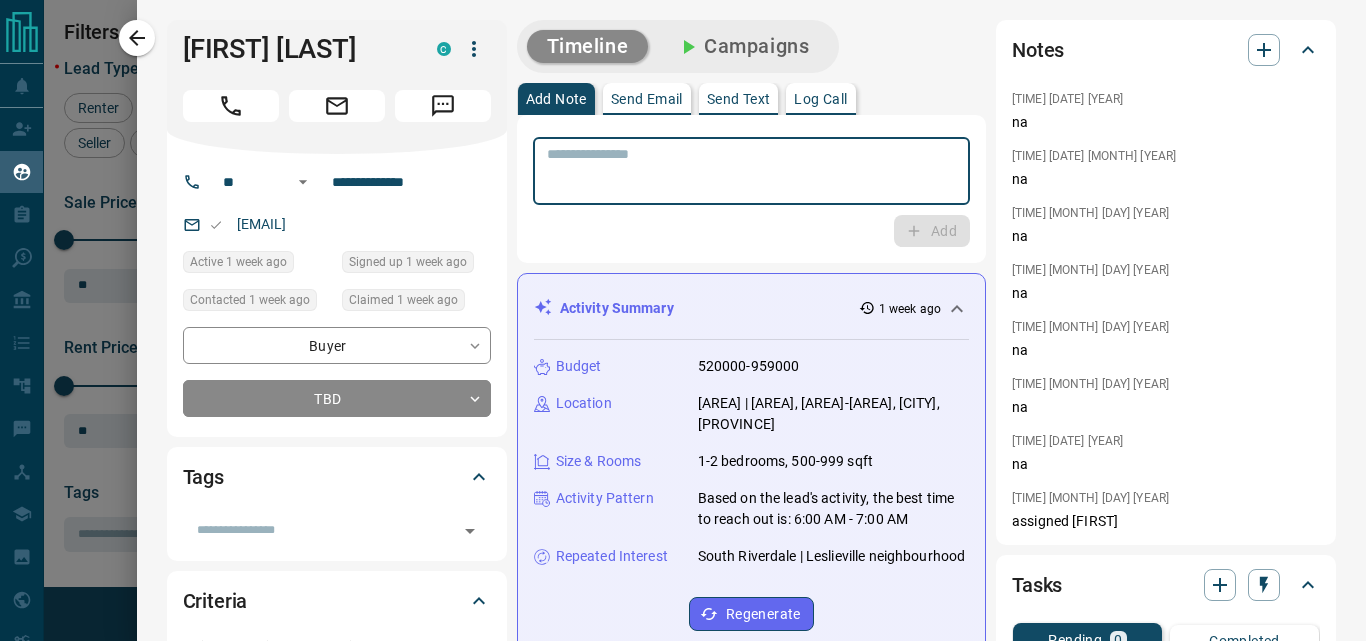 click at bounding box center (751, 171) 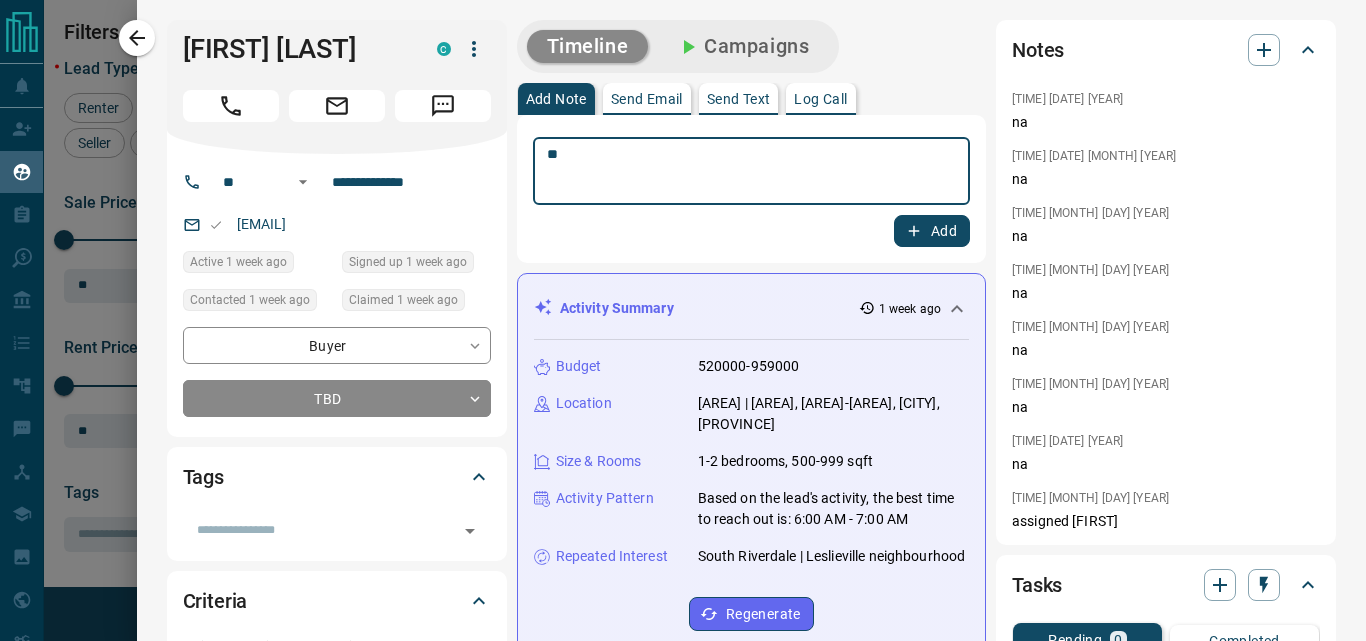 type on "**" 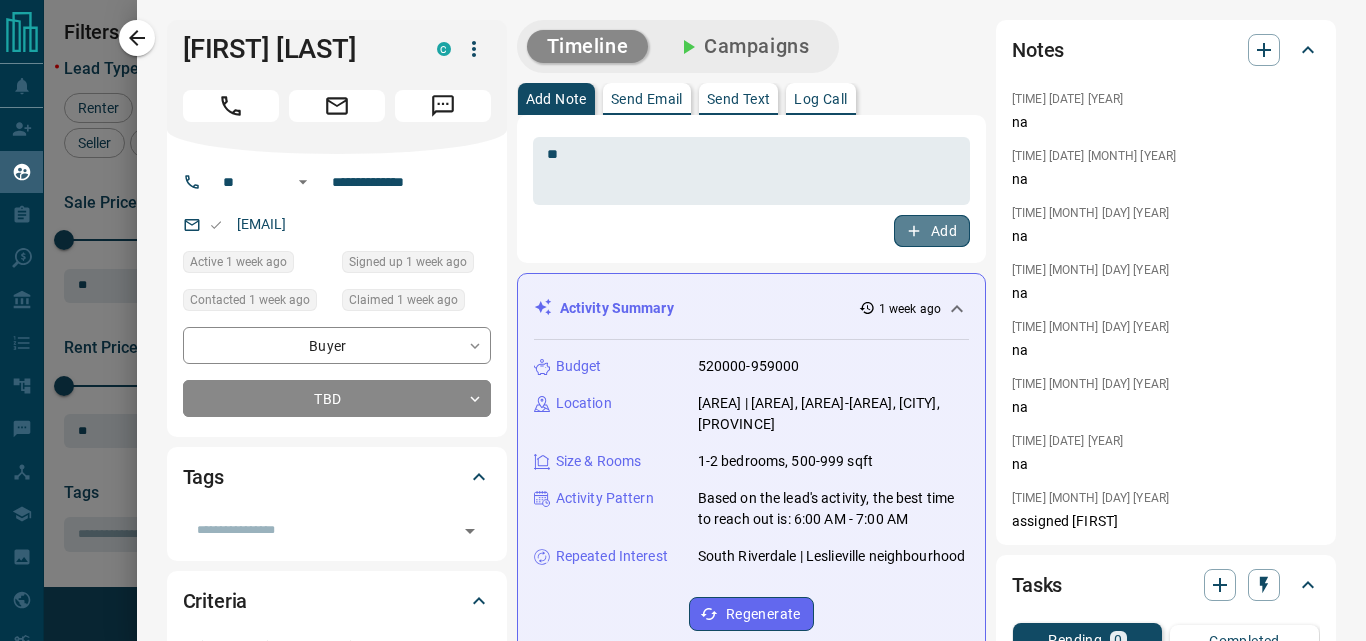 click on "Add" at bounding box center [932, 231] 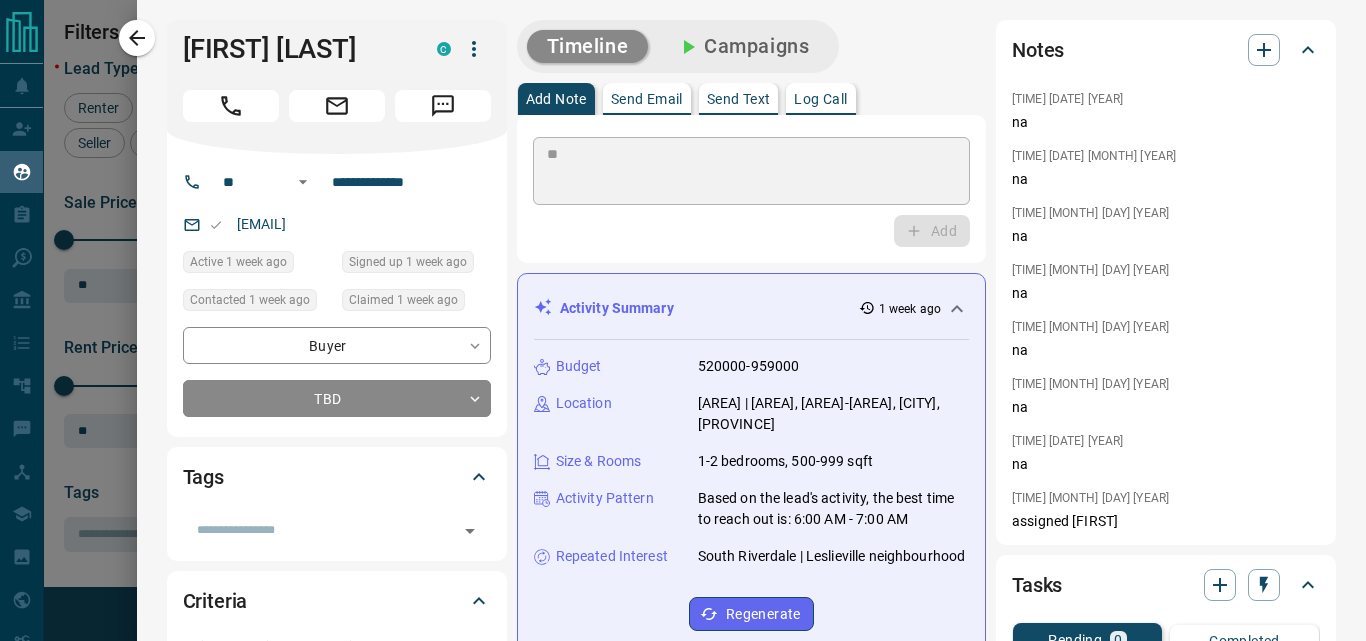 type 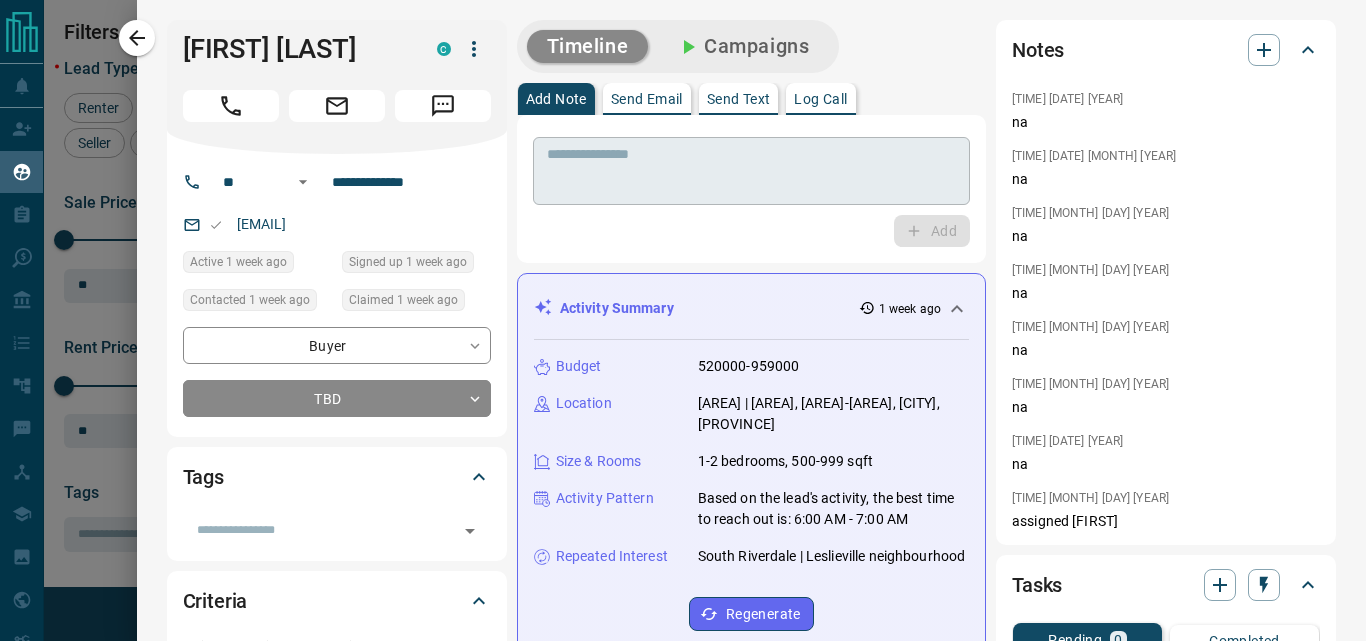 click at bounding box center (744, 171) 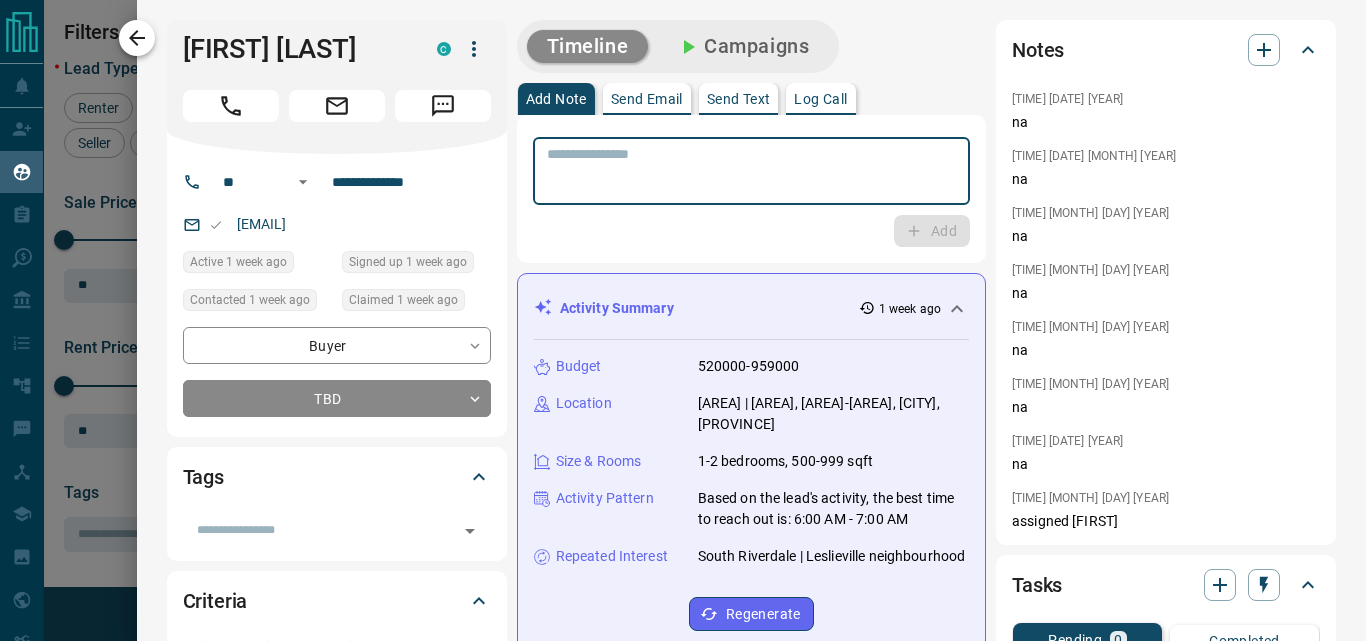 click 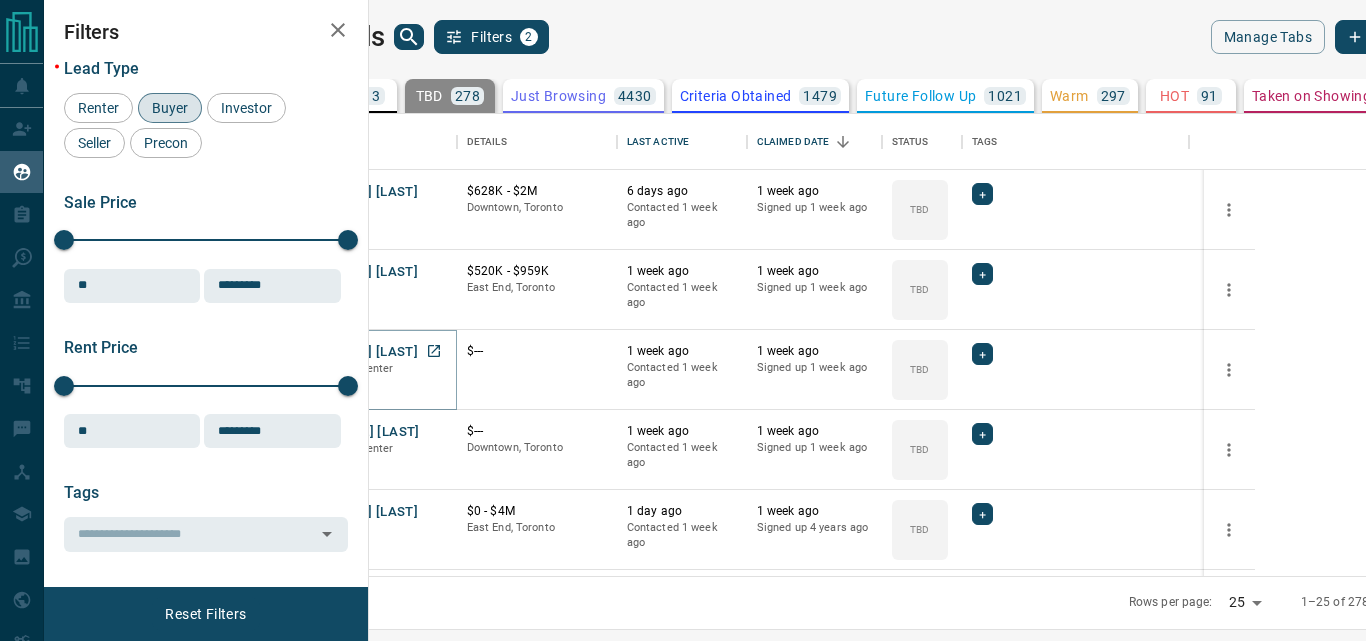 click on "[FIRST] [LAST]" at bounding box center [372, 352] 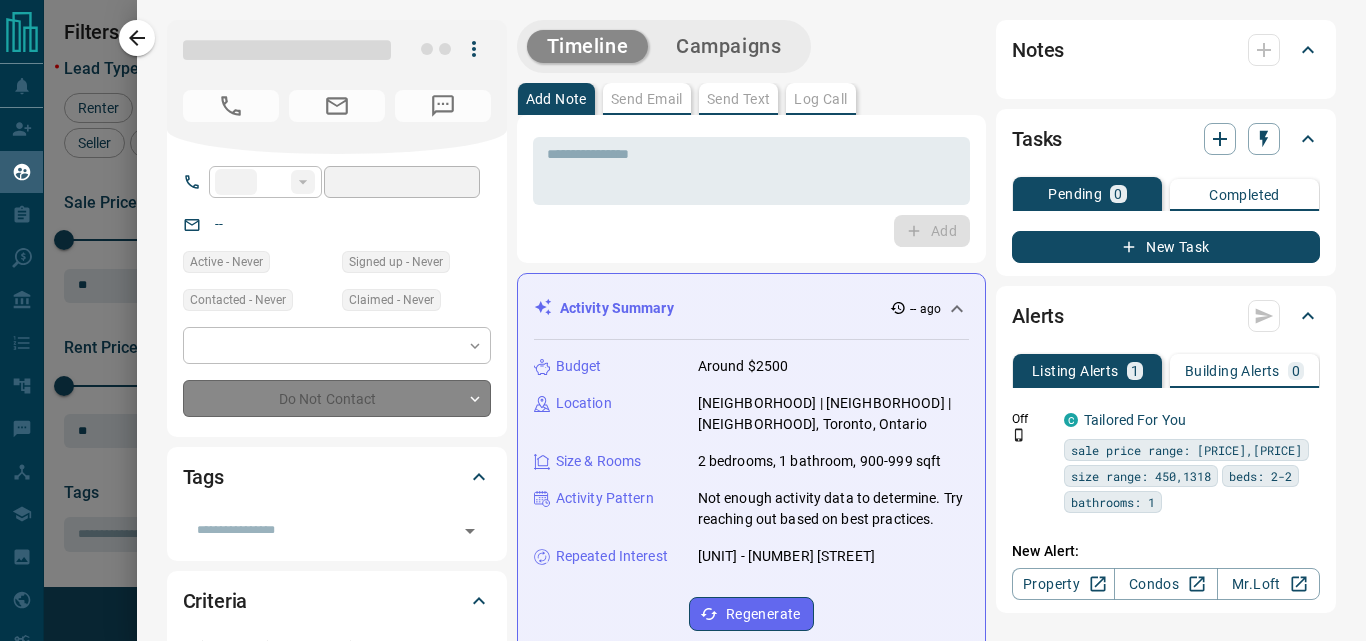 type on "**" 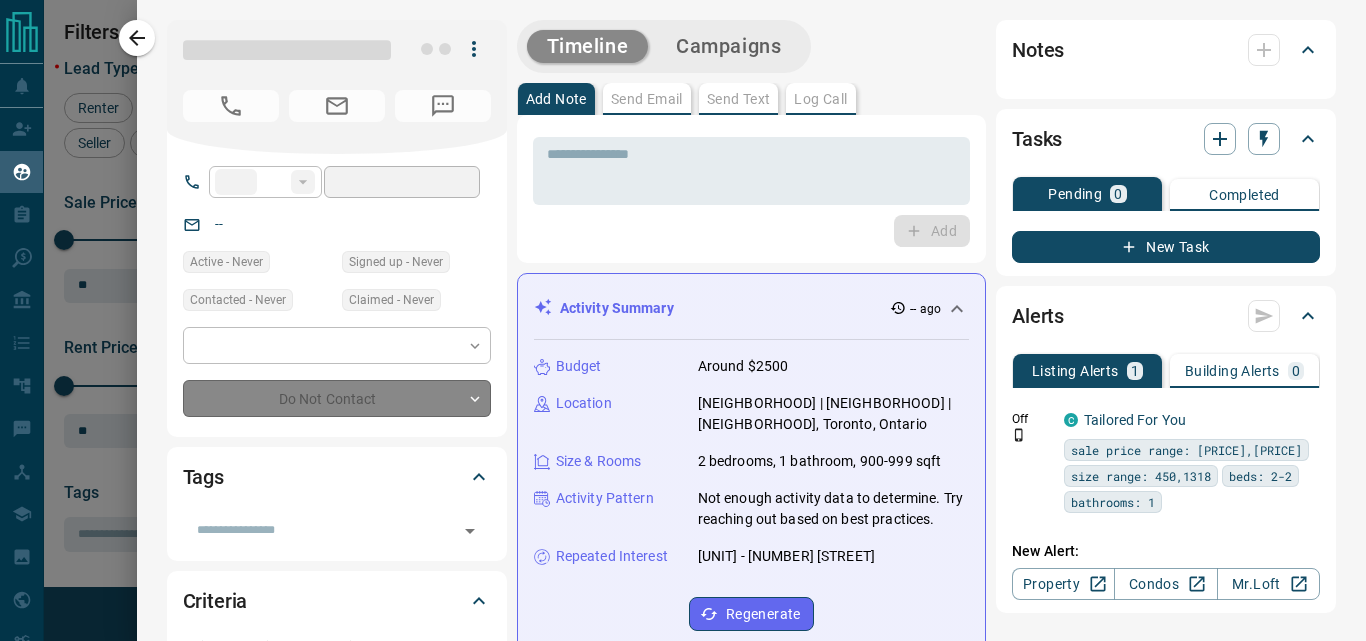 type on "**********" 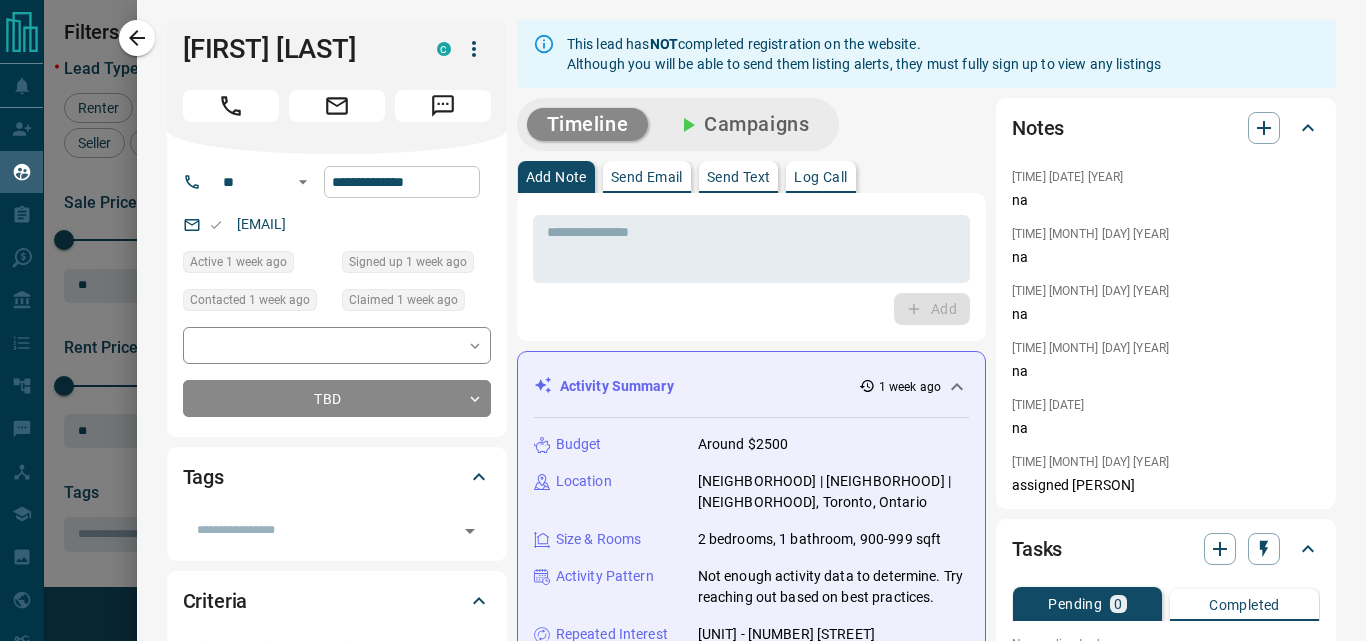 click on "**********" at bounding box center (402, 182) 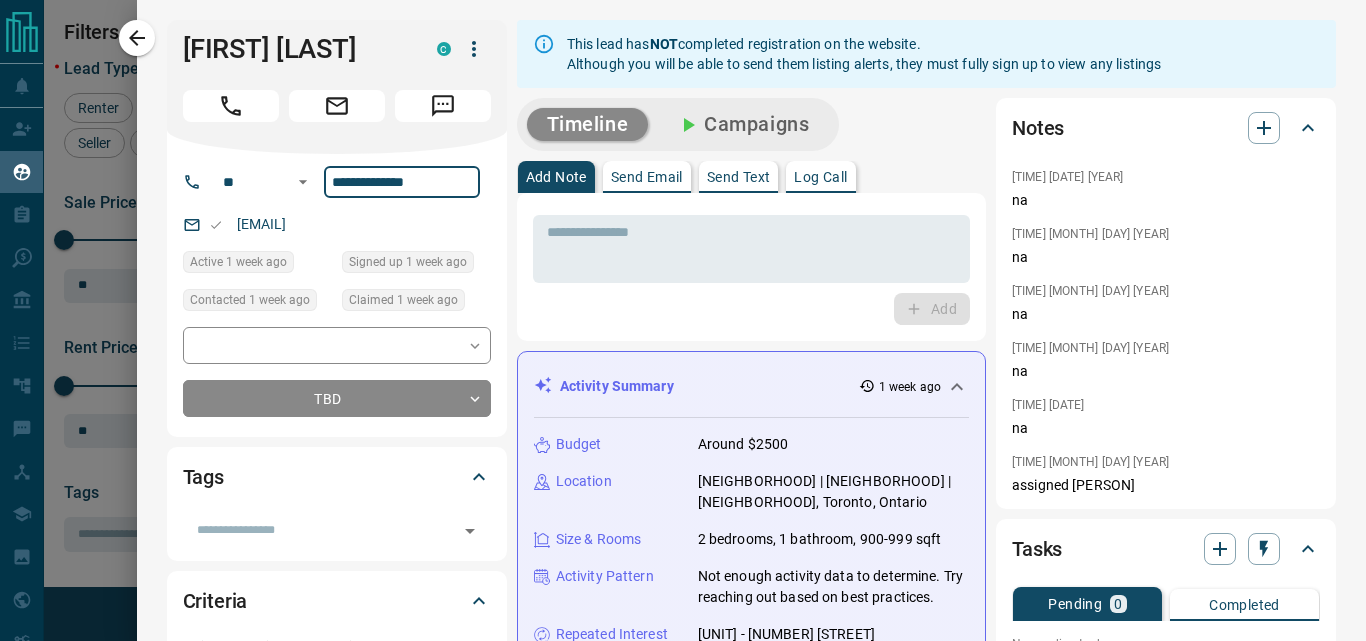 click on "**********" at bounding box center (402, 182) 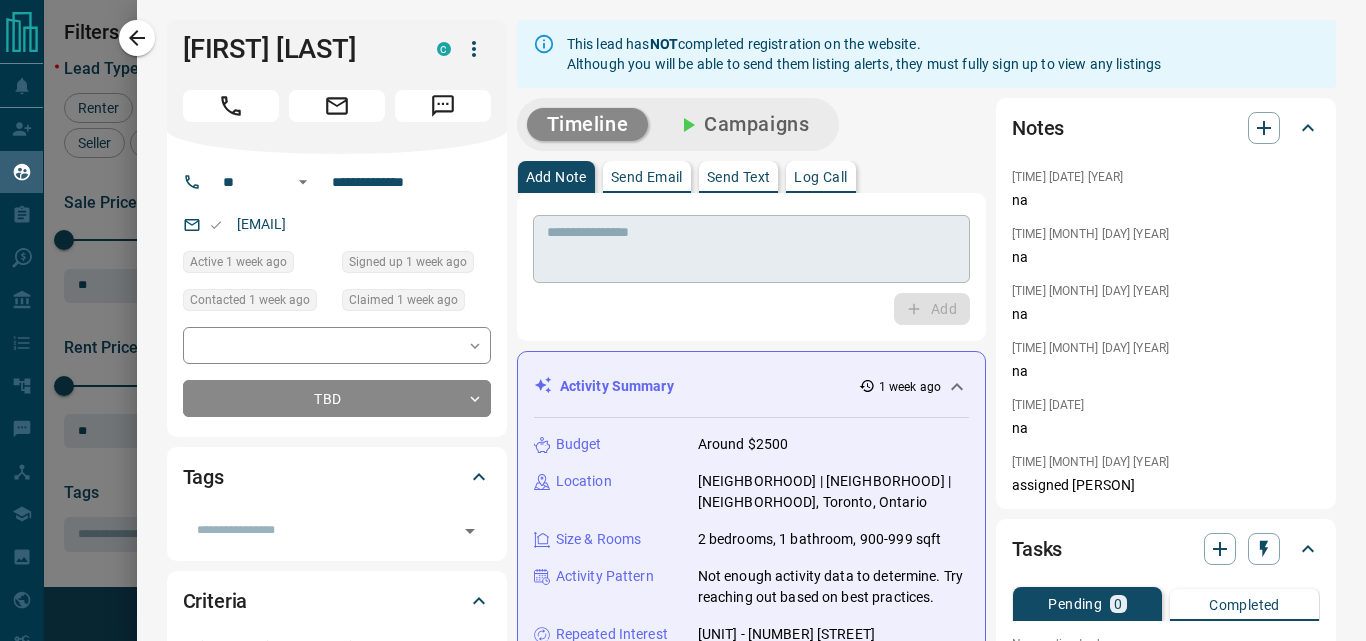 click at bounding box center [751, 249] 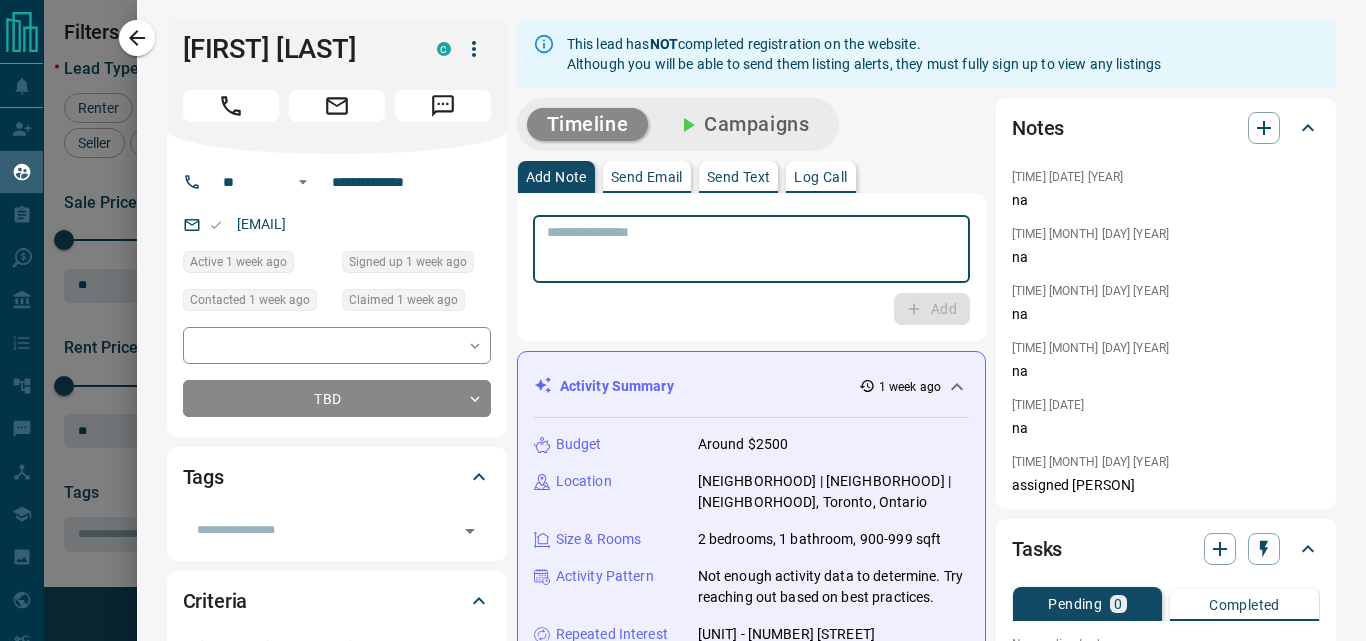 click at bounding box center (751, 249) 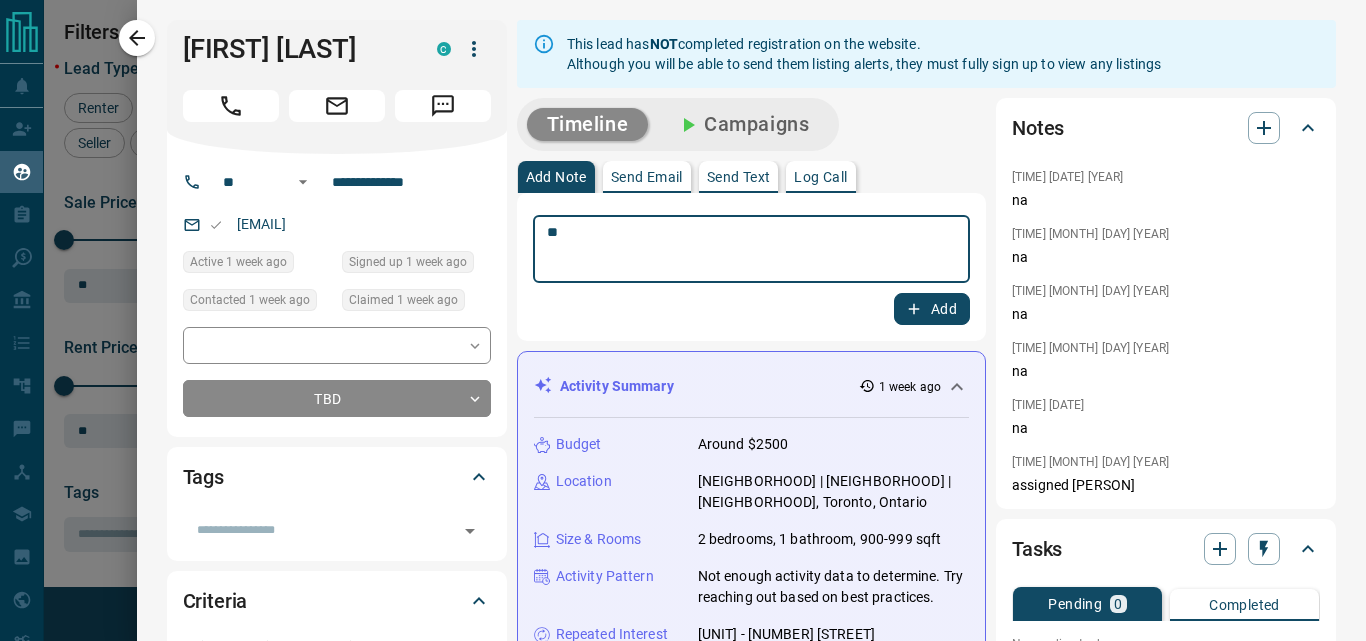 type on "**" 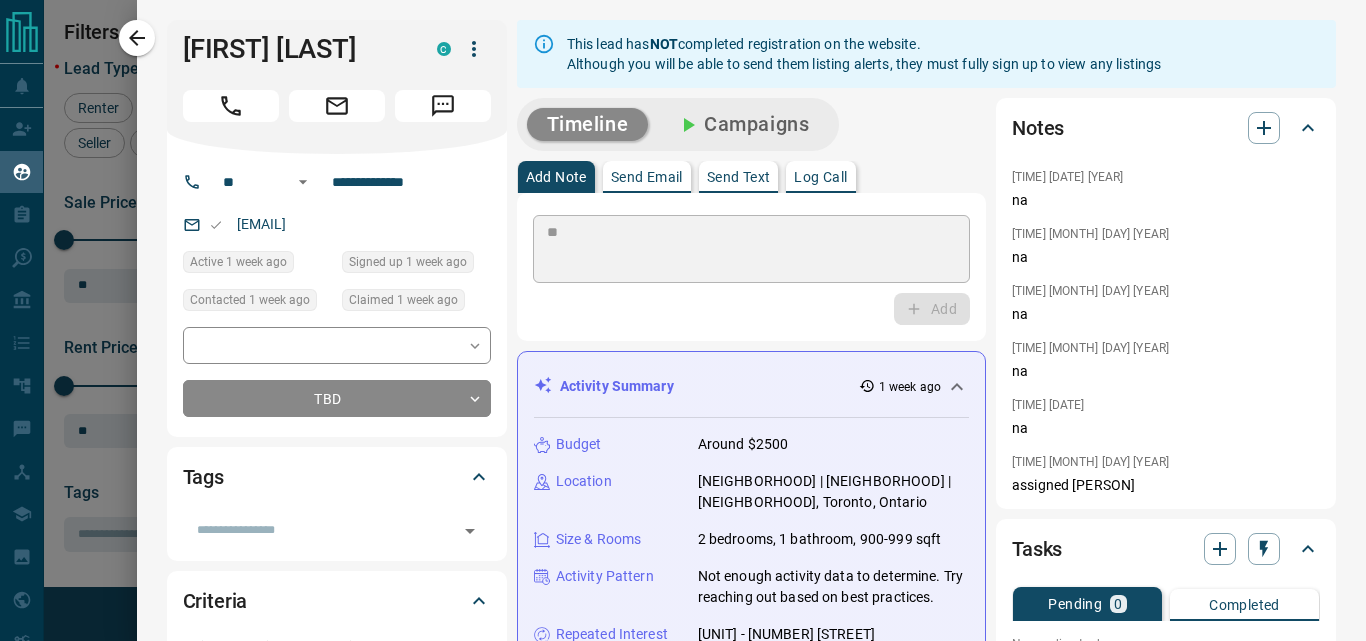 type 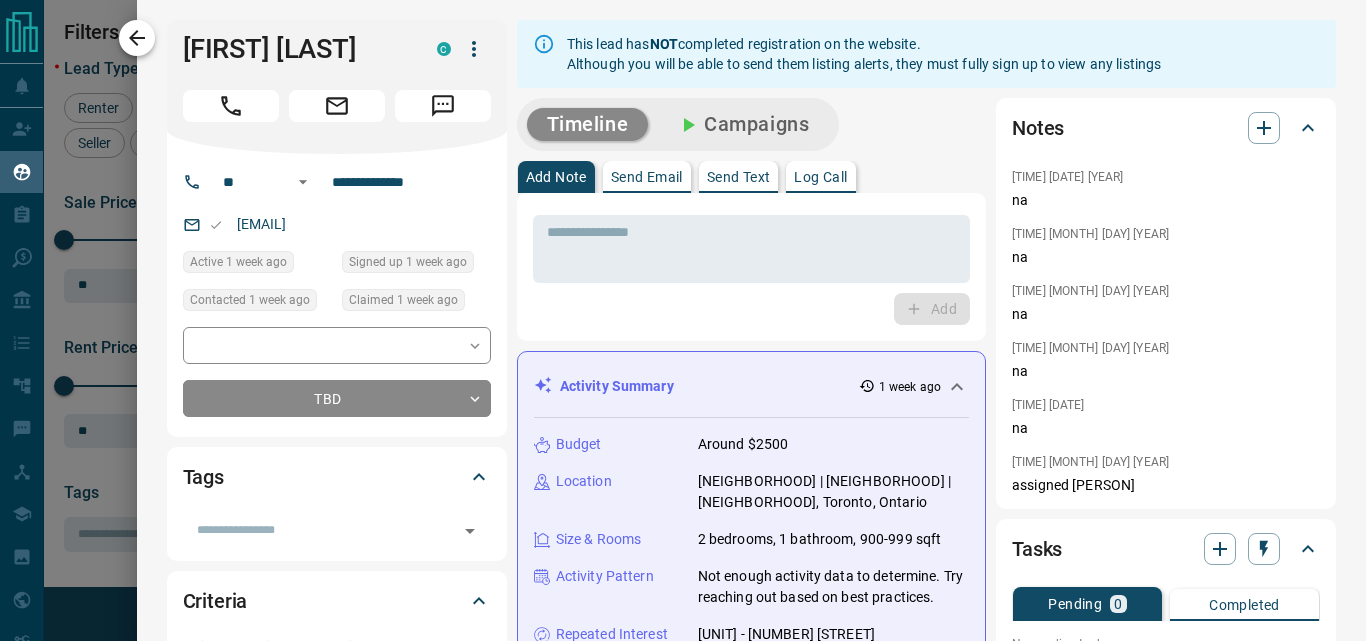 click 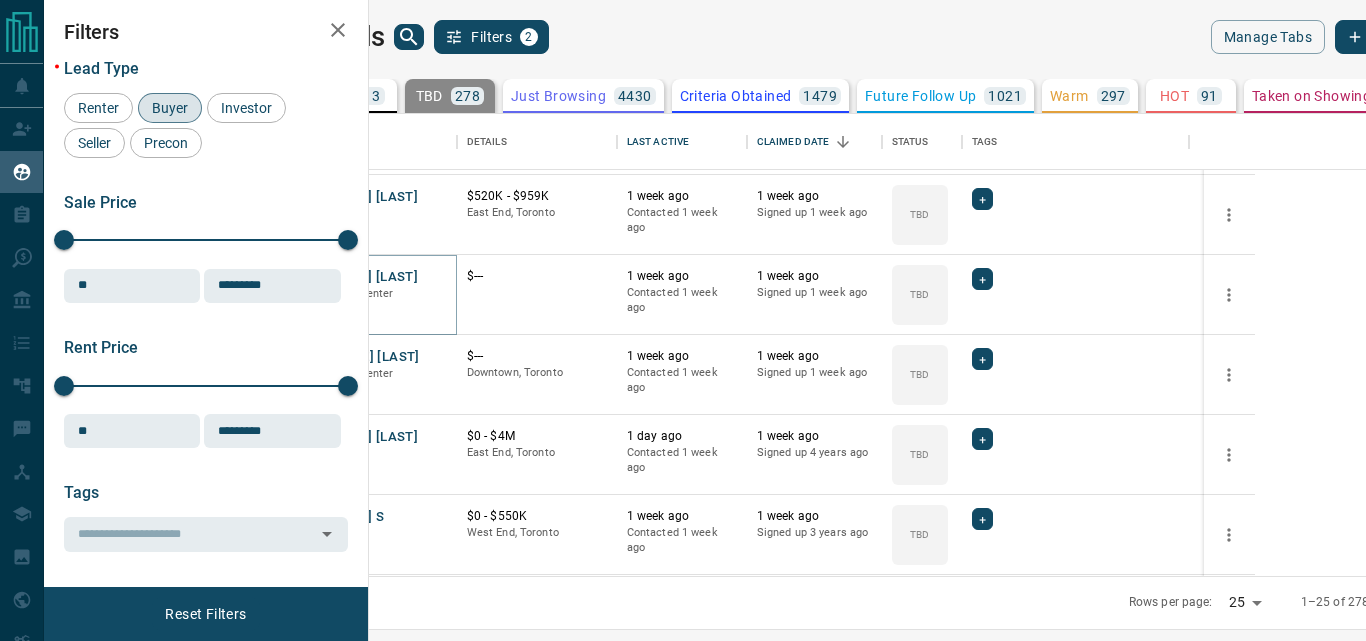 scroll, scrollTop: 1400, scrollLeft: 0, axis: vertical 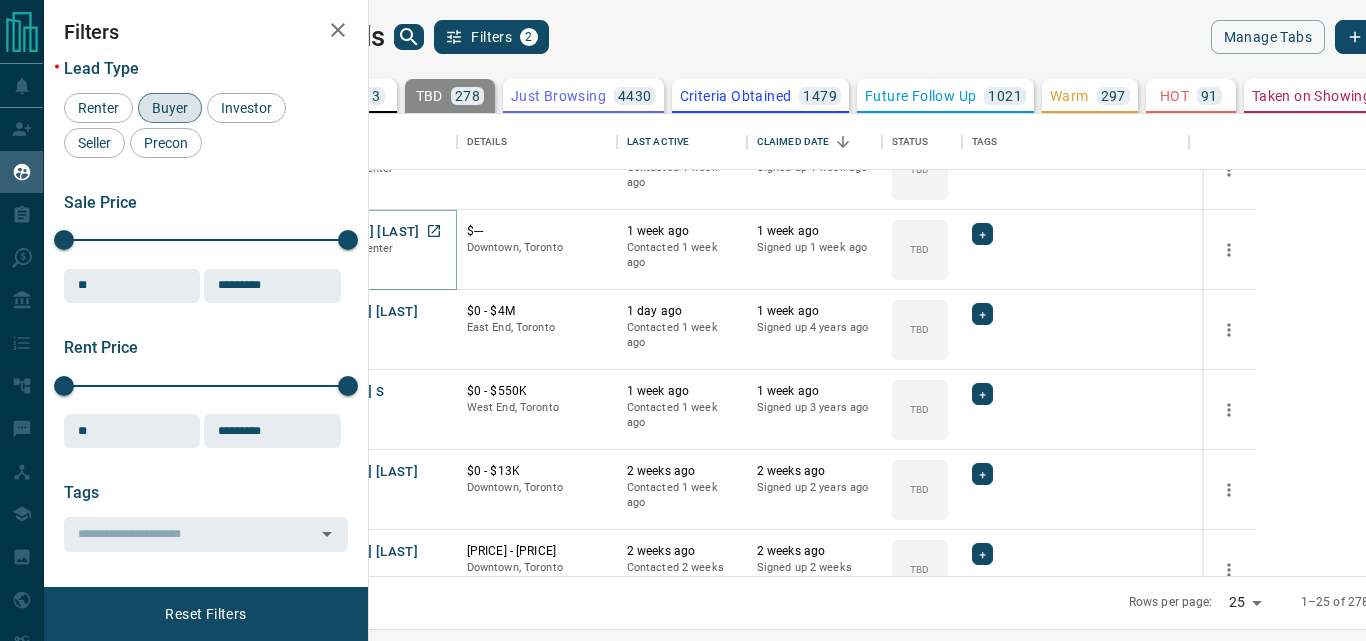 click on "[NAME] [LAST]" at bounding box center (373, 232) 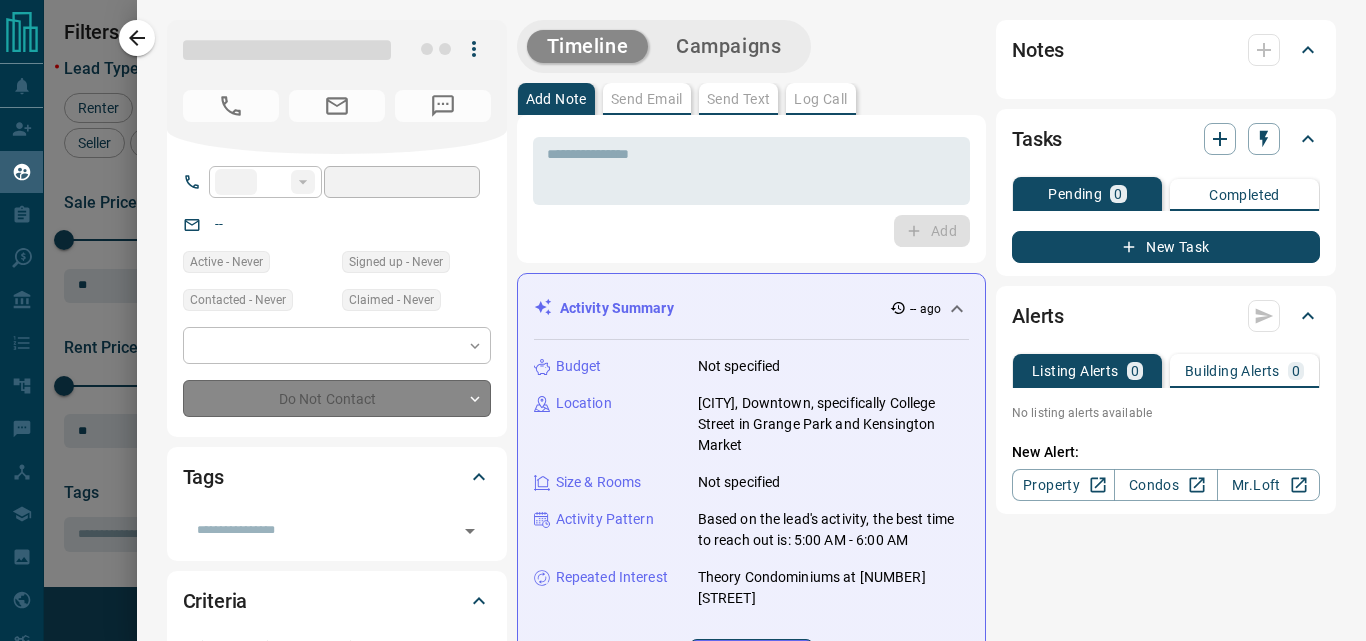 type on "**" 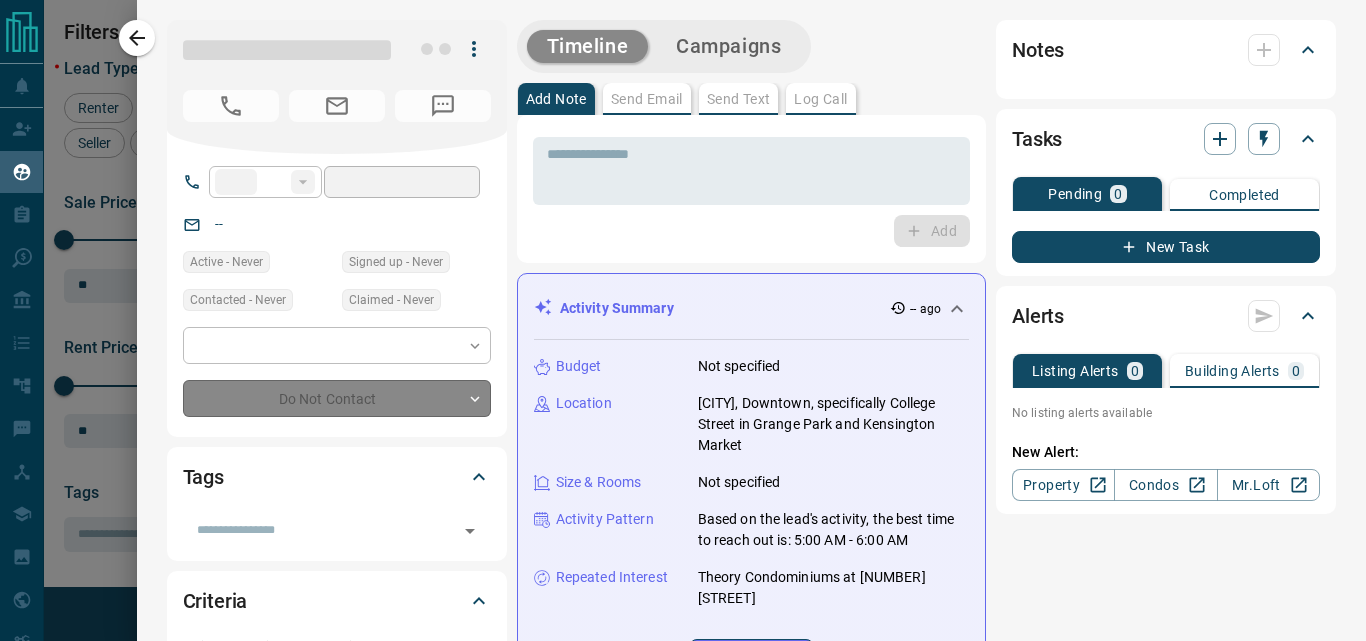 type on "**********" 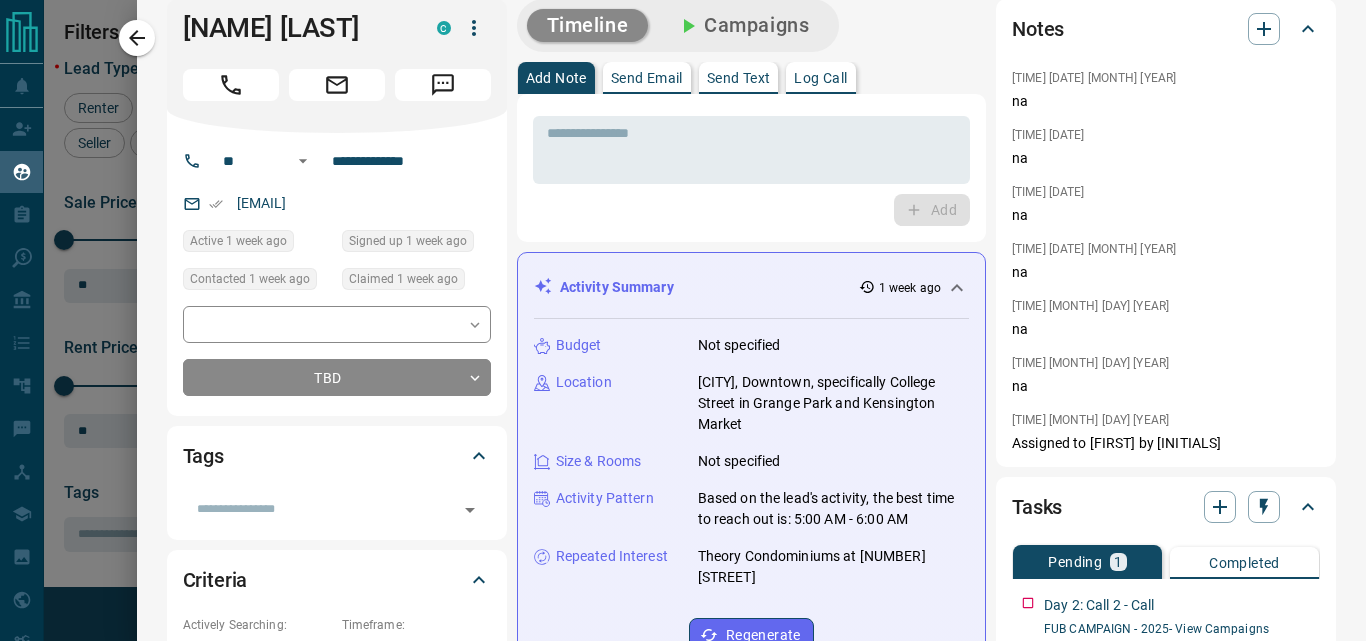 scroll, scrollTop: 0, scrollLeft: 0, axis: both 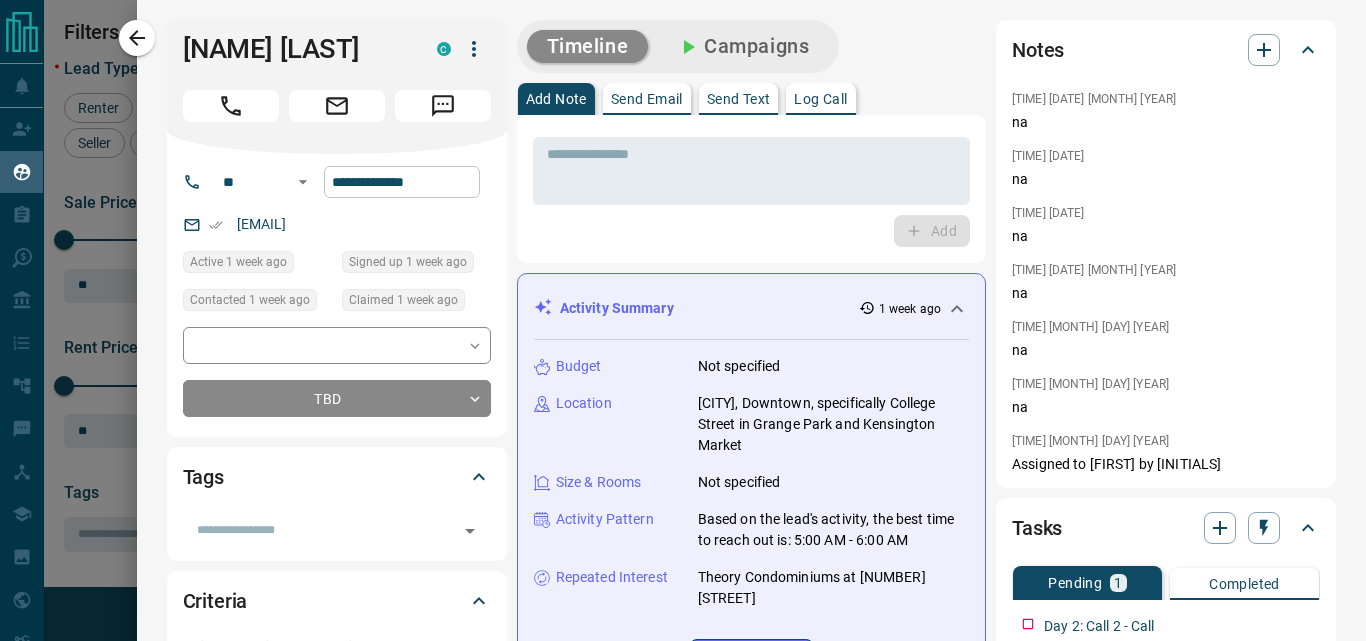click on "**********" at bounding box center [402, 182] 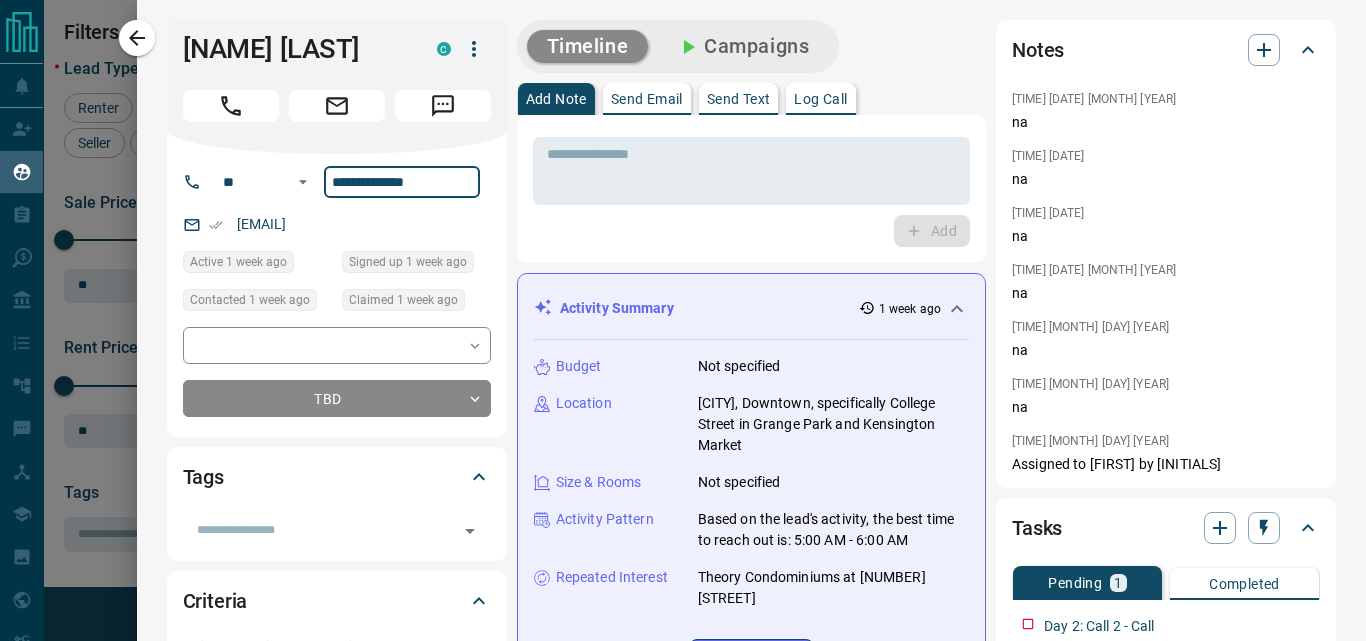 click on "**********" at bounding box center [402, 182] 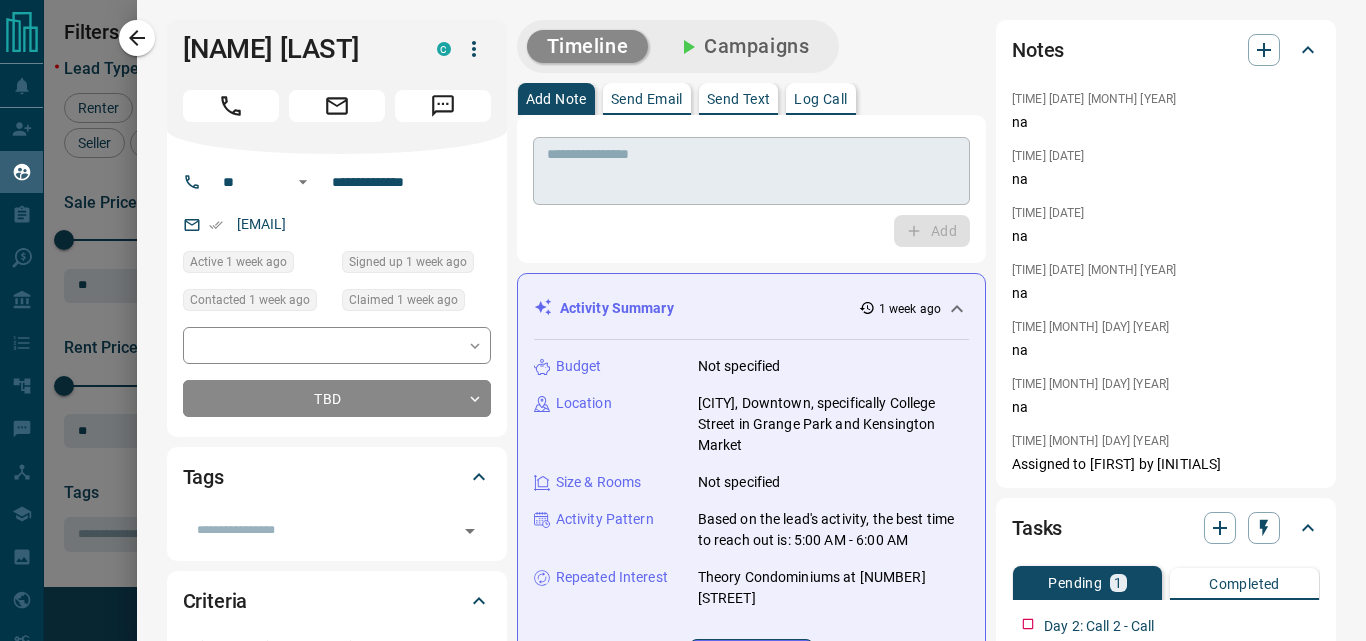 click at bounding box center (751, 171) 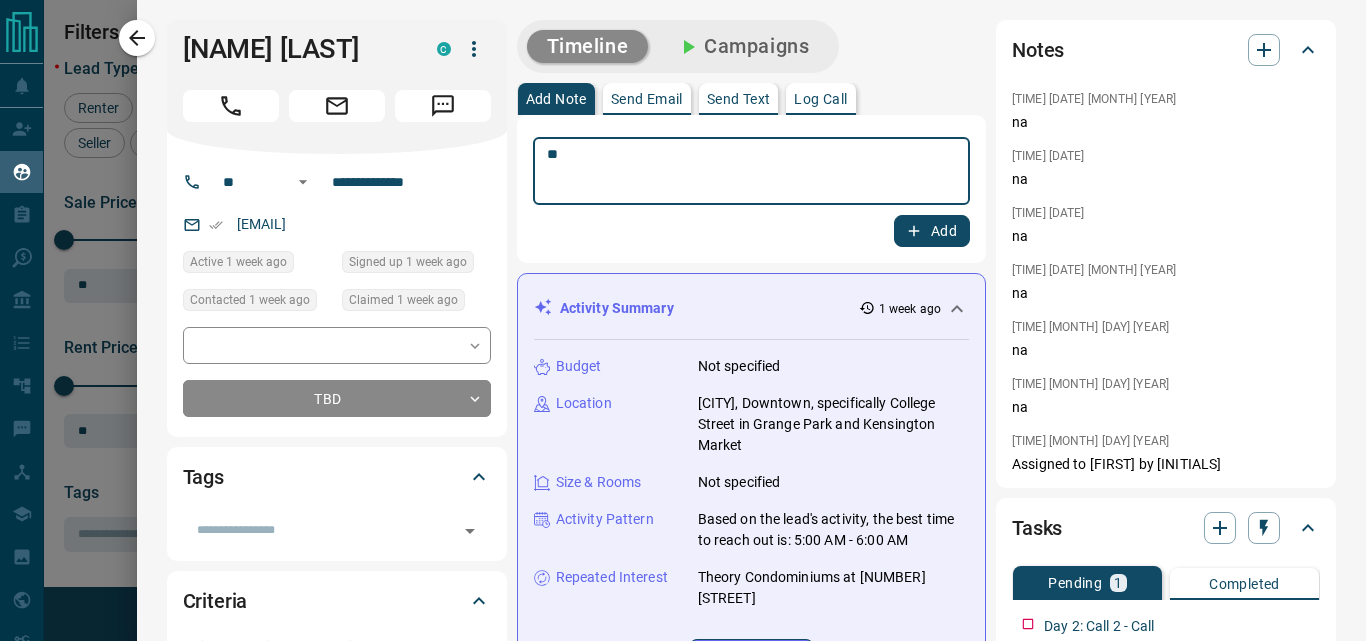 type on "**" 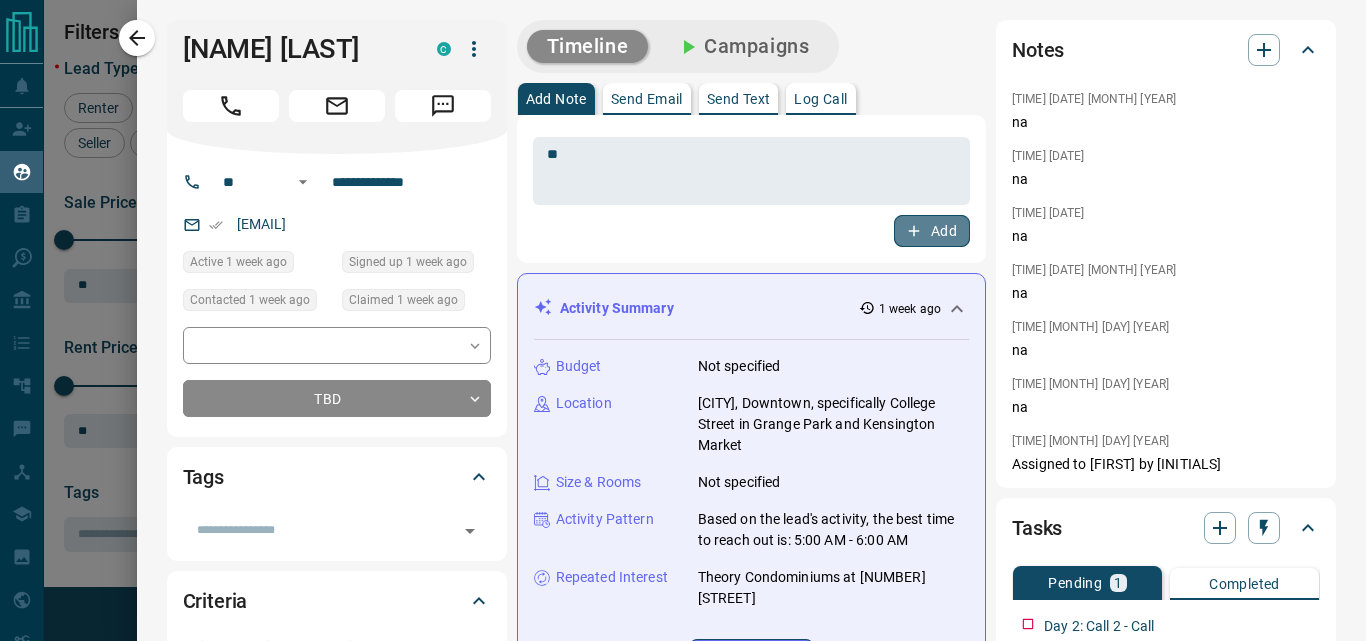 click on "Add" at bounding box center (932, 231) 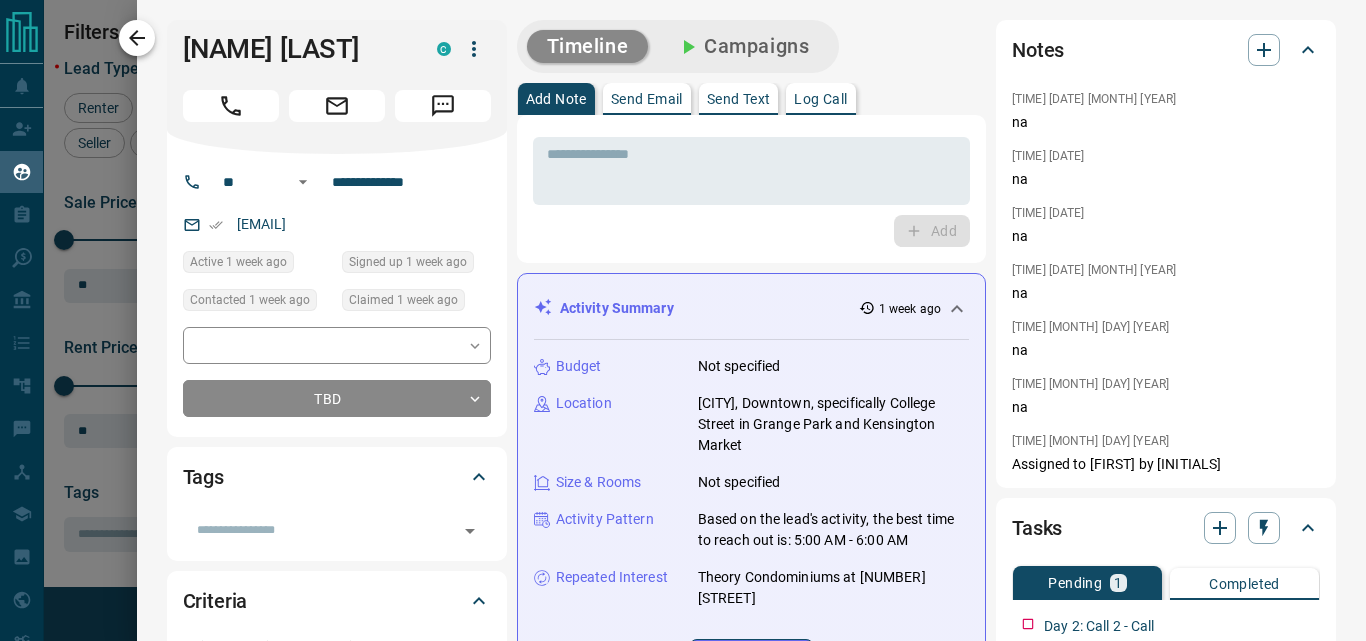 click 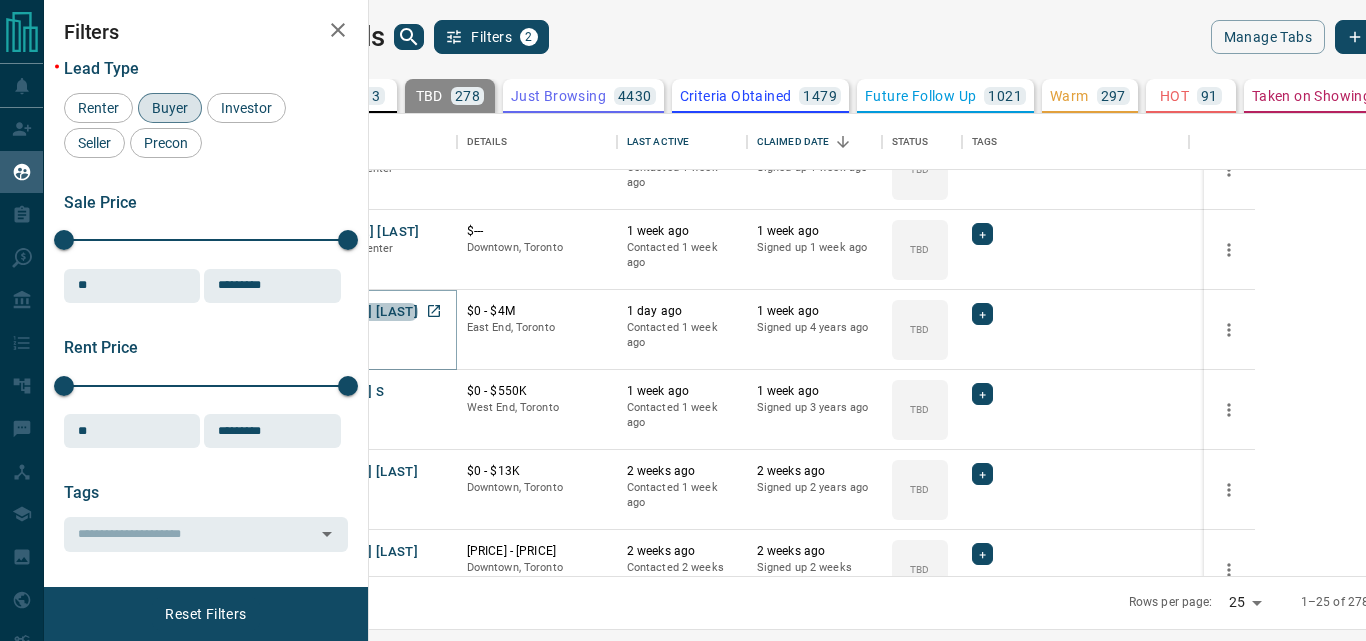 click on "[FIRST] [LAST]" at bounding box center (372, 312) 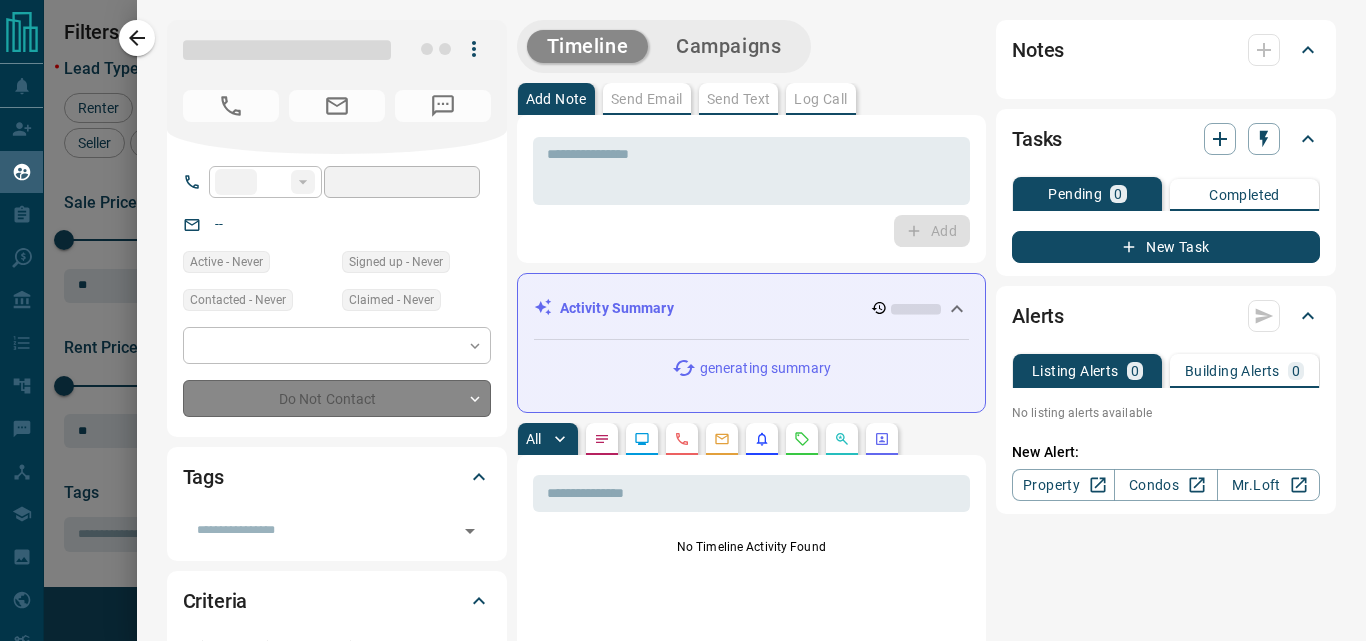 type on "**" 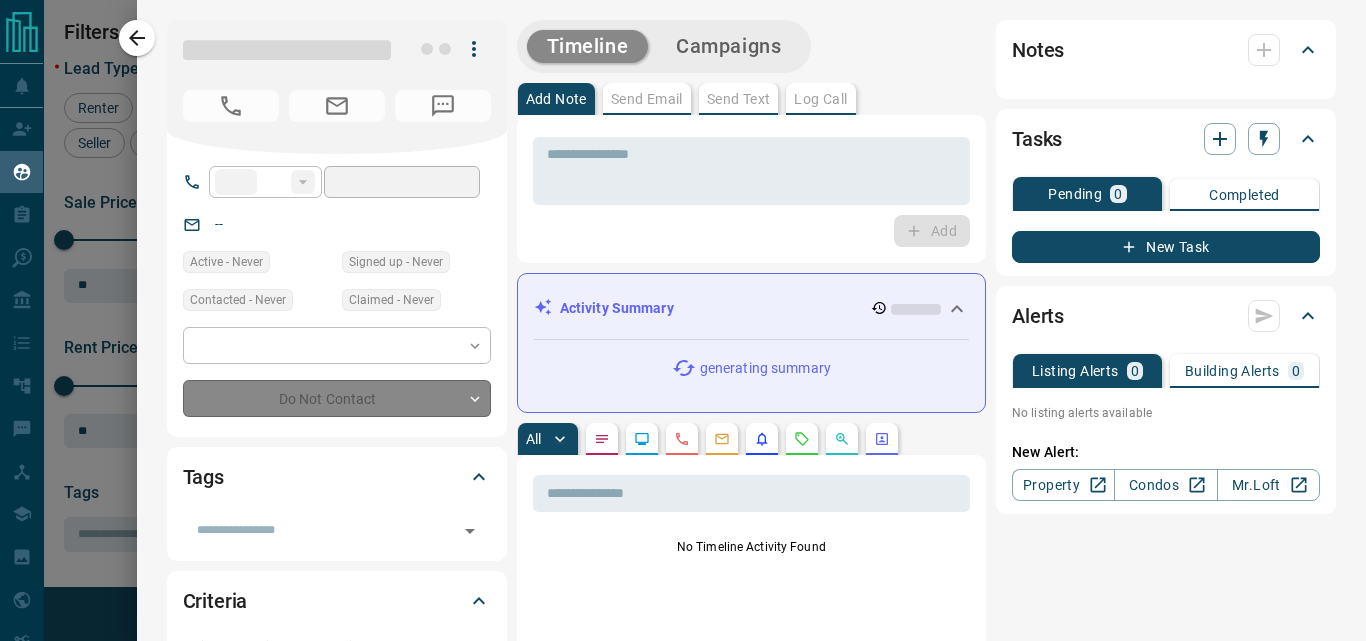 type on "**********" 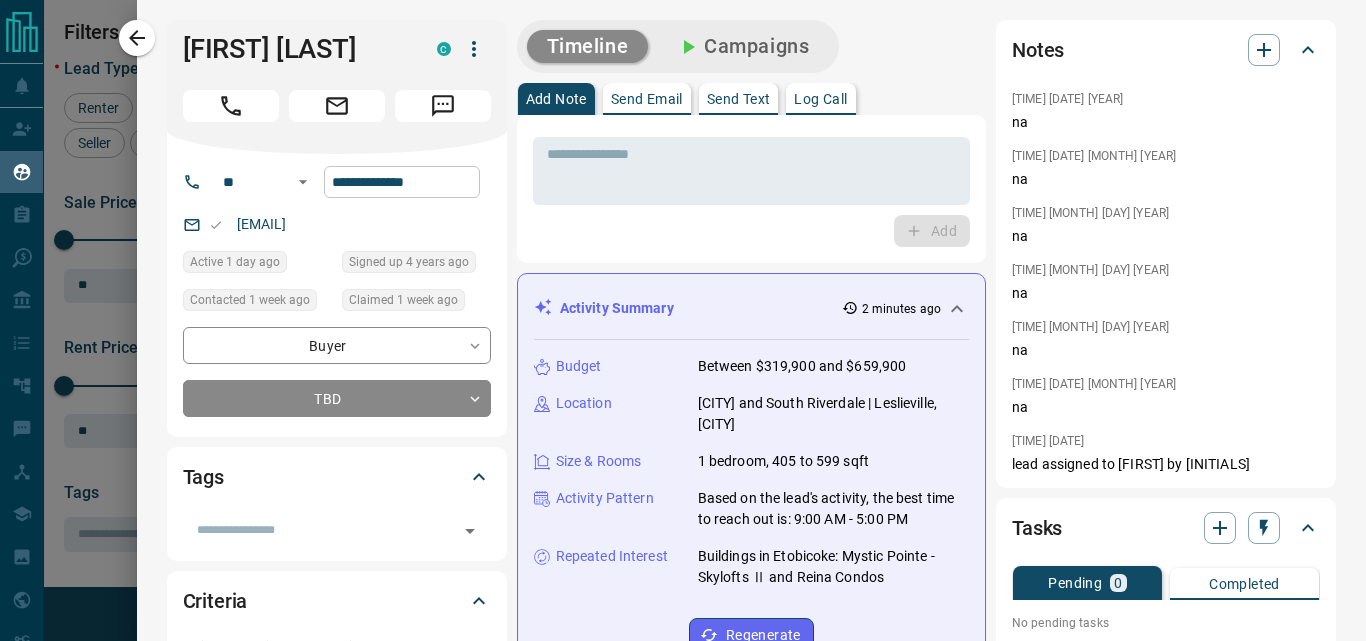 click on "**********" at bounding box center [402, 182] 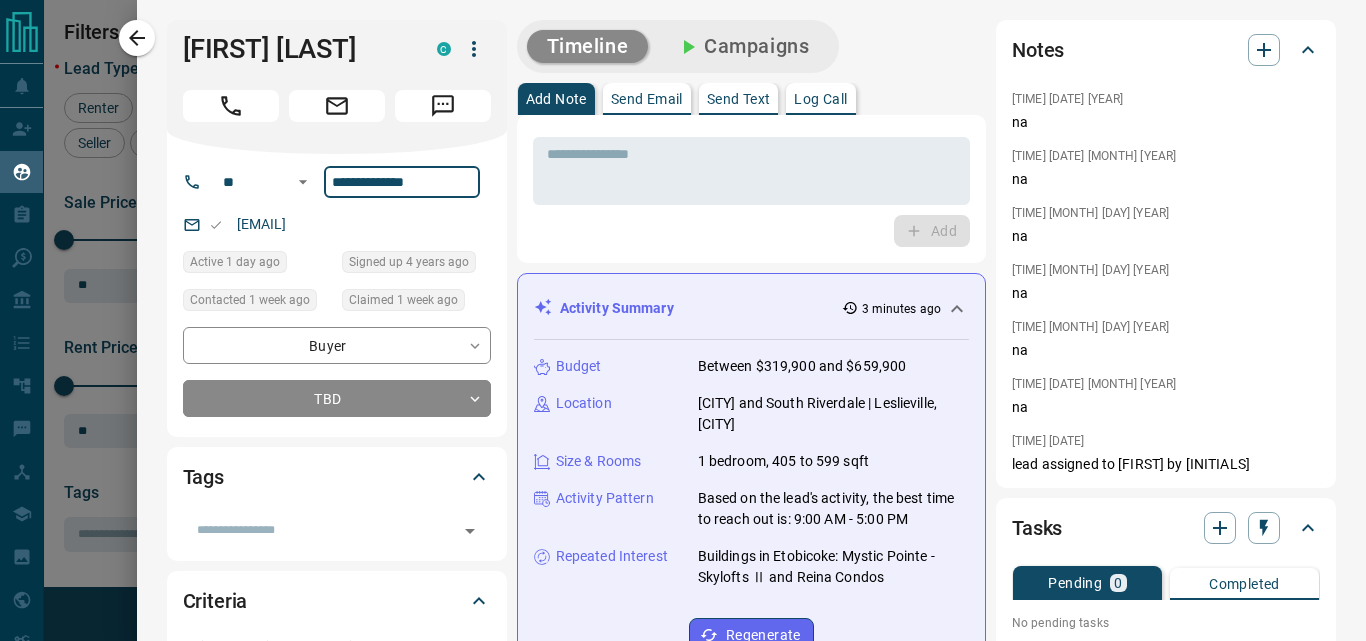 click on "**********" at bounding box center [402, 182] 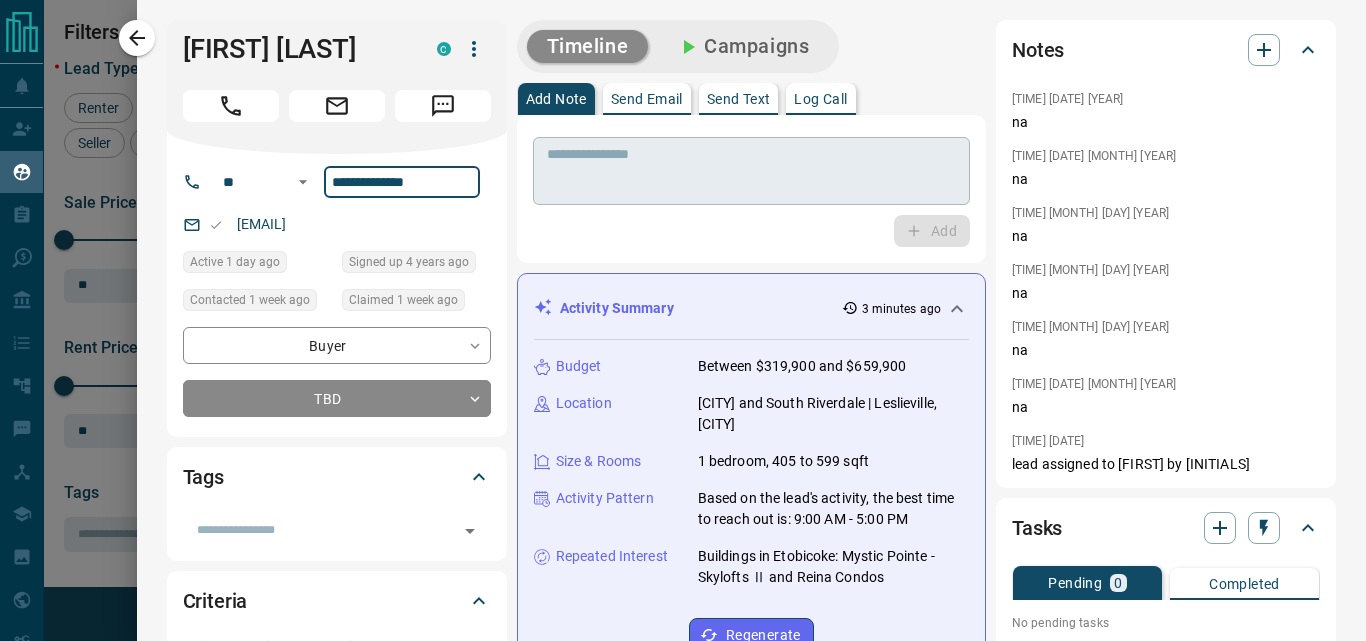 drag, startPoint x: 392, startPoint y: 187, endPoint x: 715, endPoint y: 183, distance: 323.02478 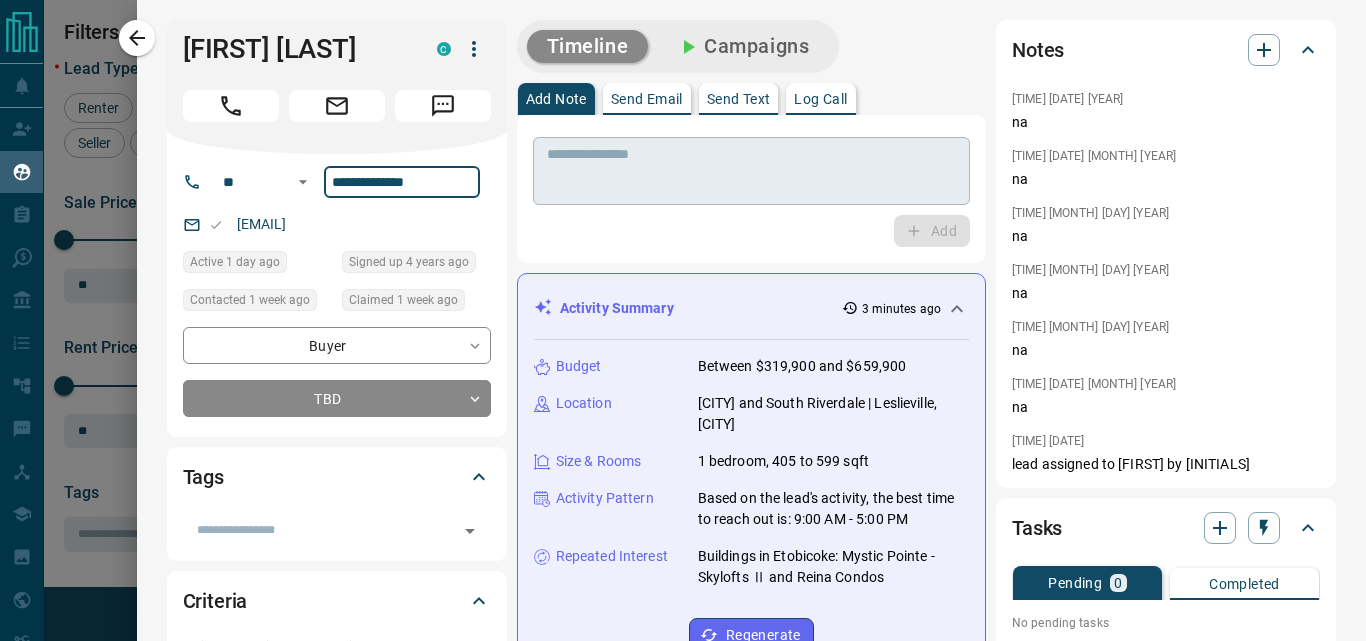 click at bounding box center [751, 171] 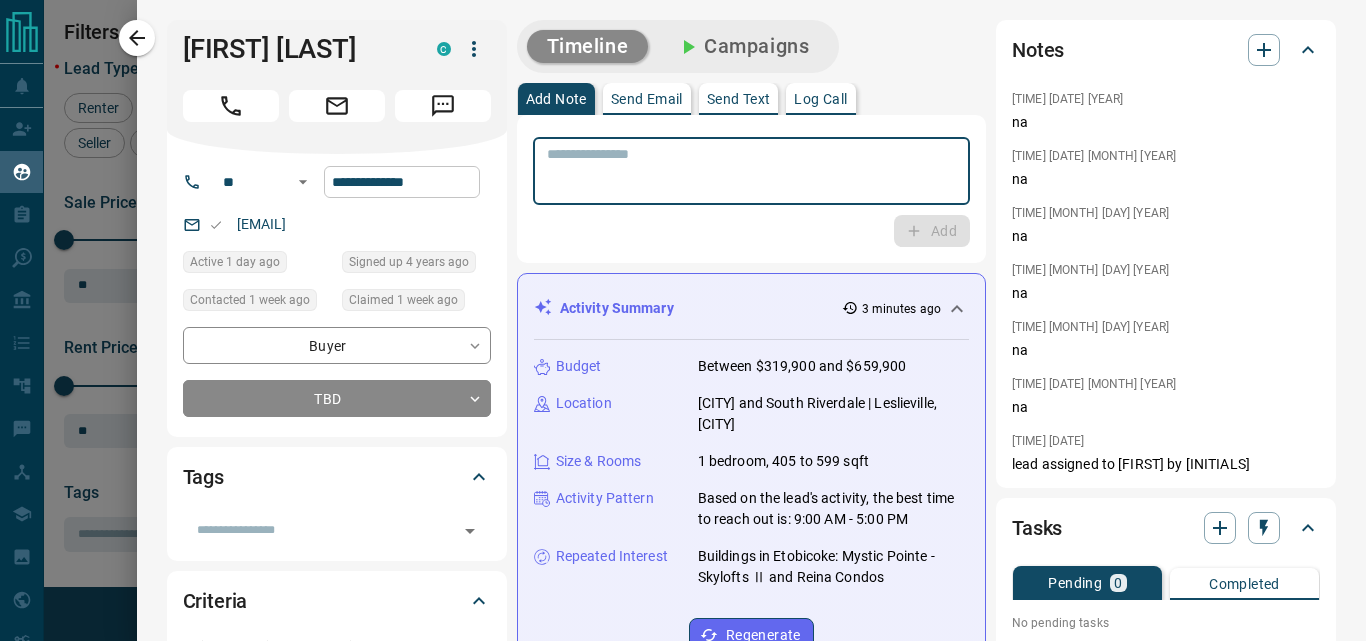 click on "**********" at bounding box center [402, 182] 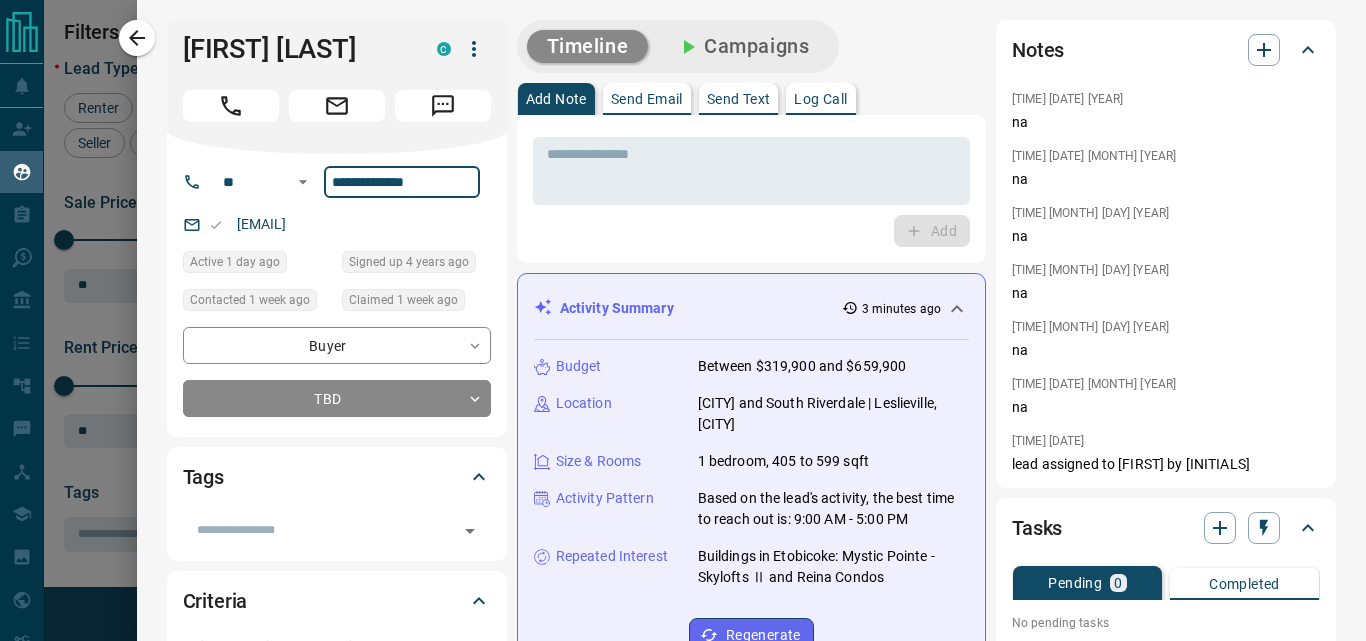 click on "**********" at bounding box center [402, 182] 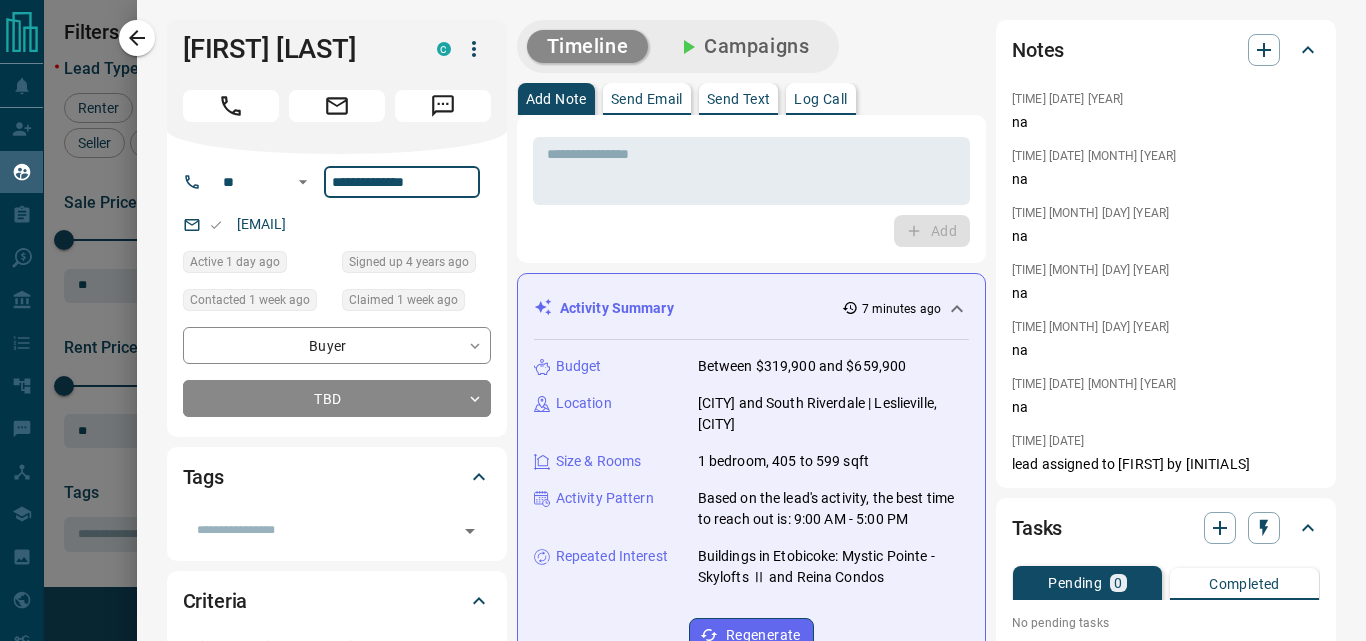 click on "* ​ Add" at bounding box center [751, 189] 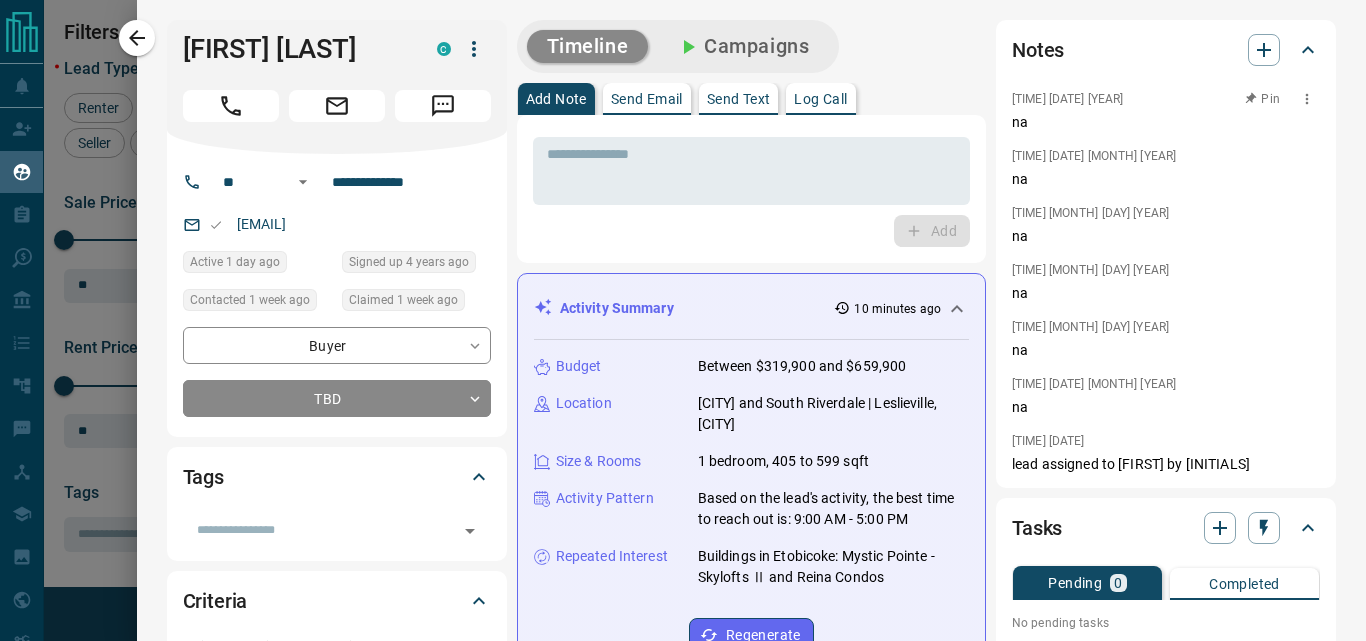 click on "na" at bounding box center (1166, 122) 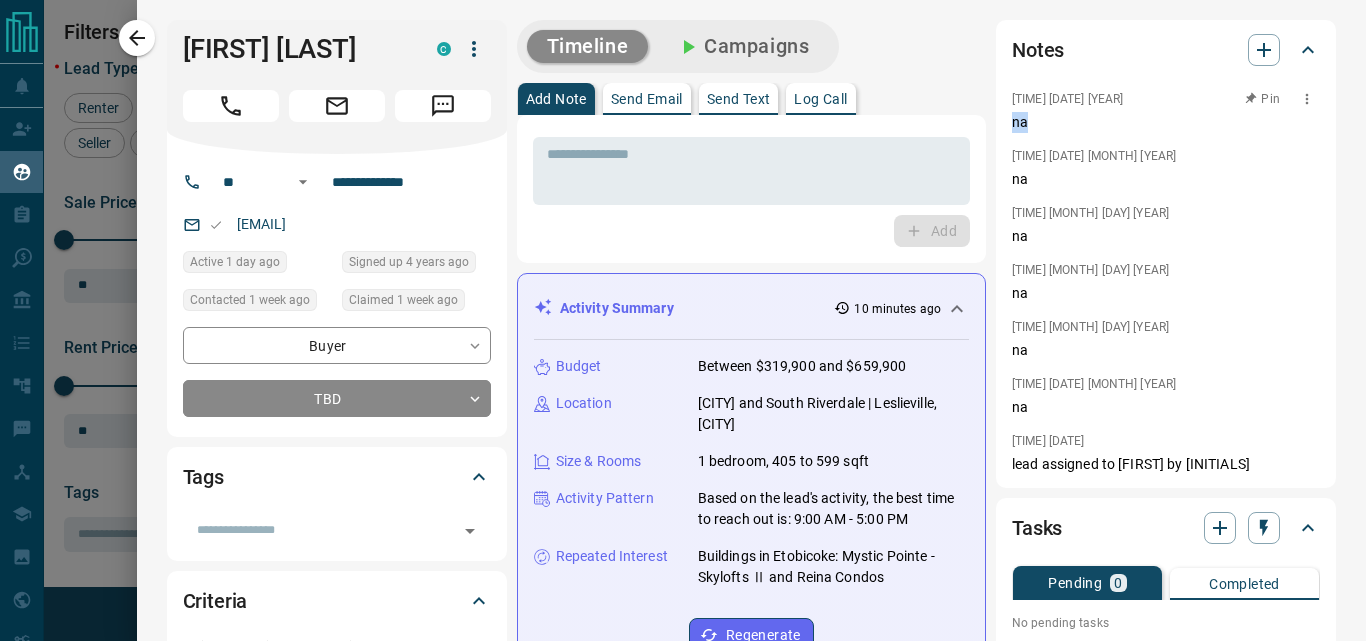 copy on "na" 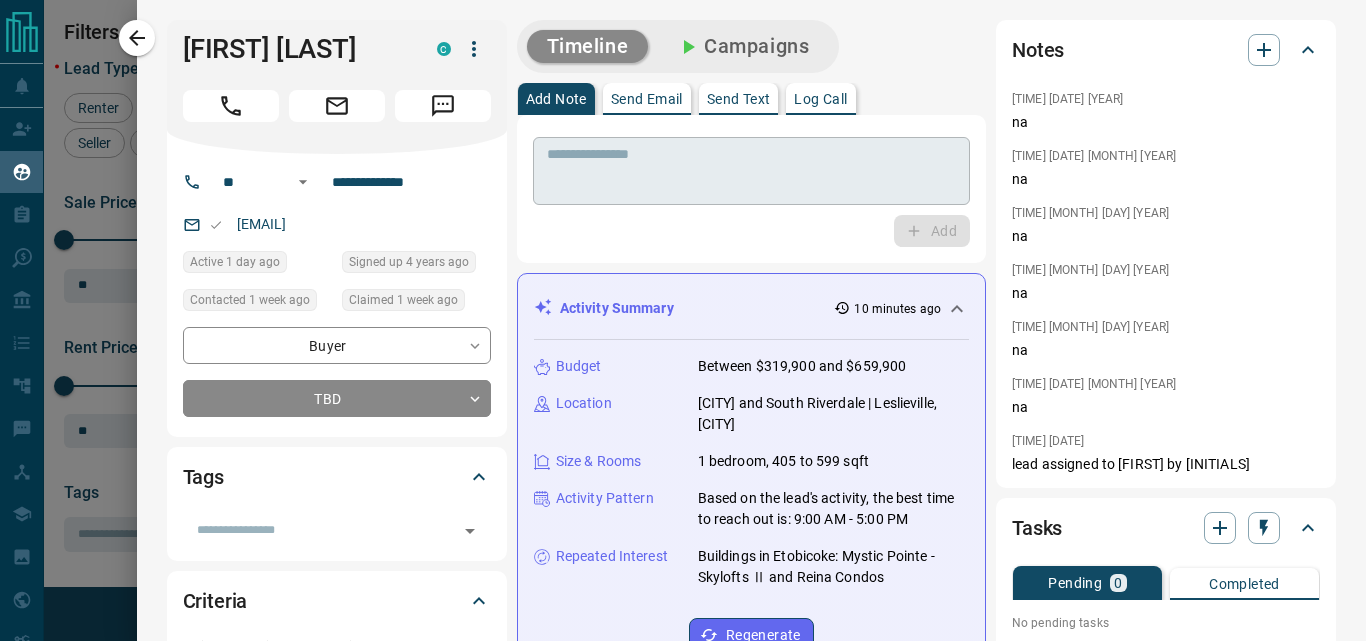 click at bounding box center [751, 171] 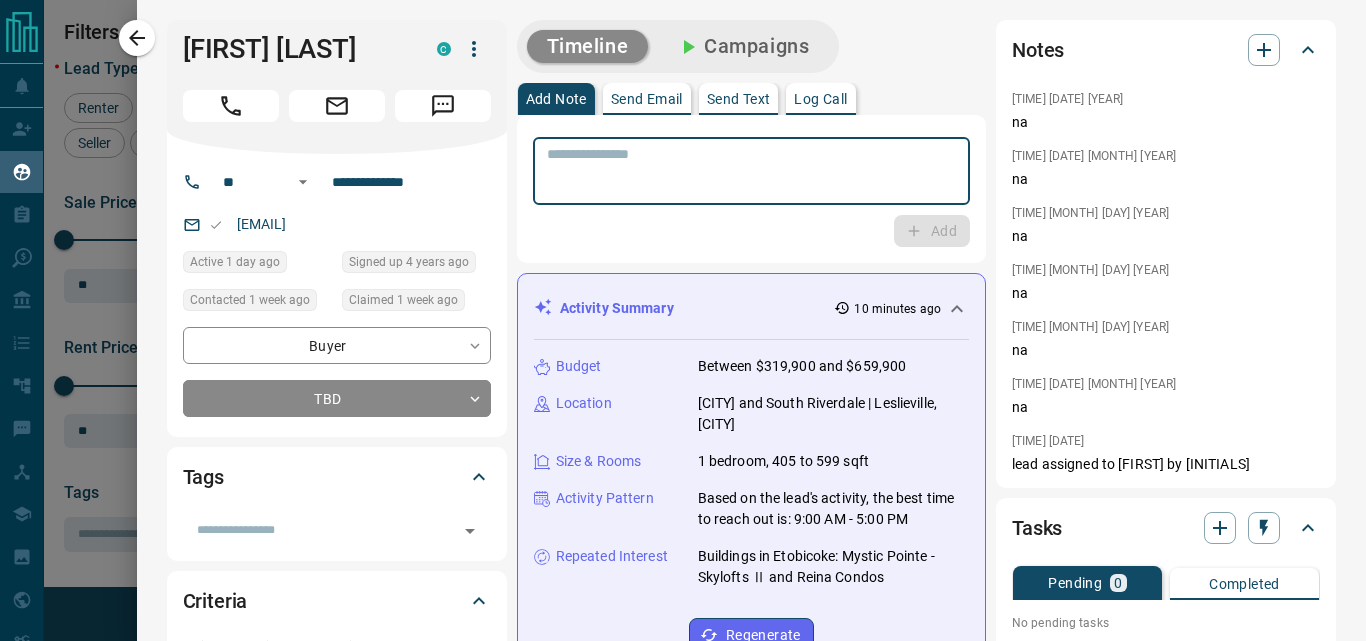 paste on "**" 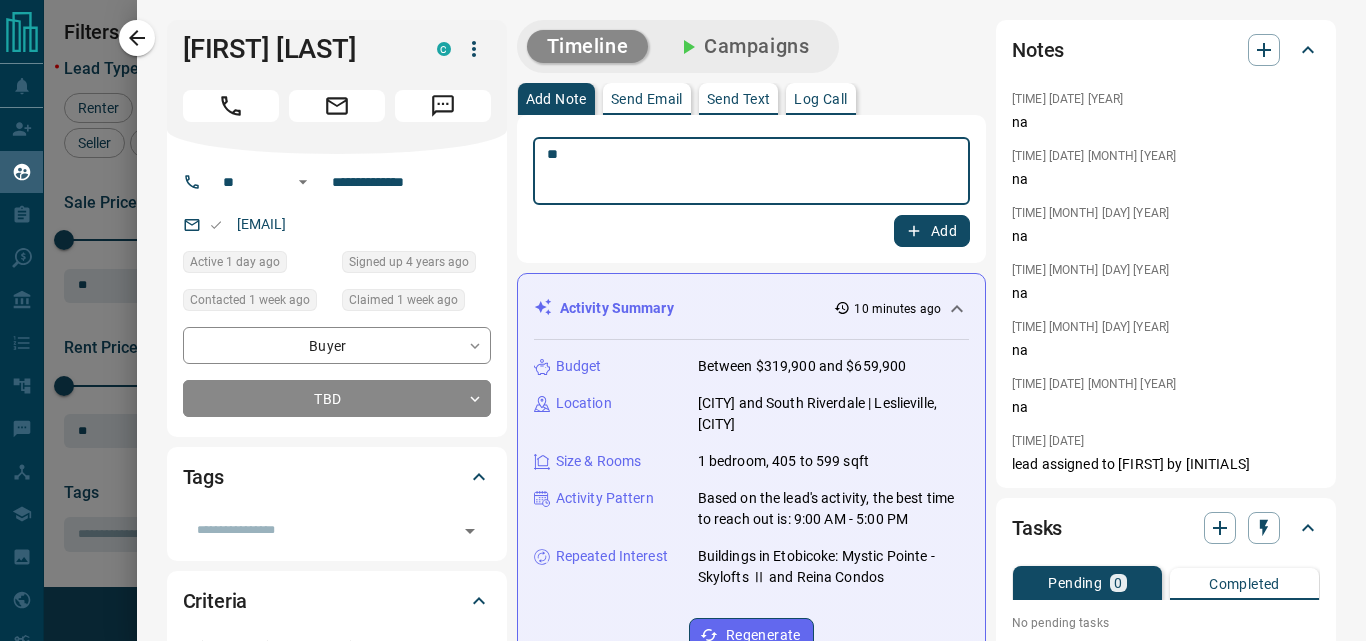 type on "**" 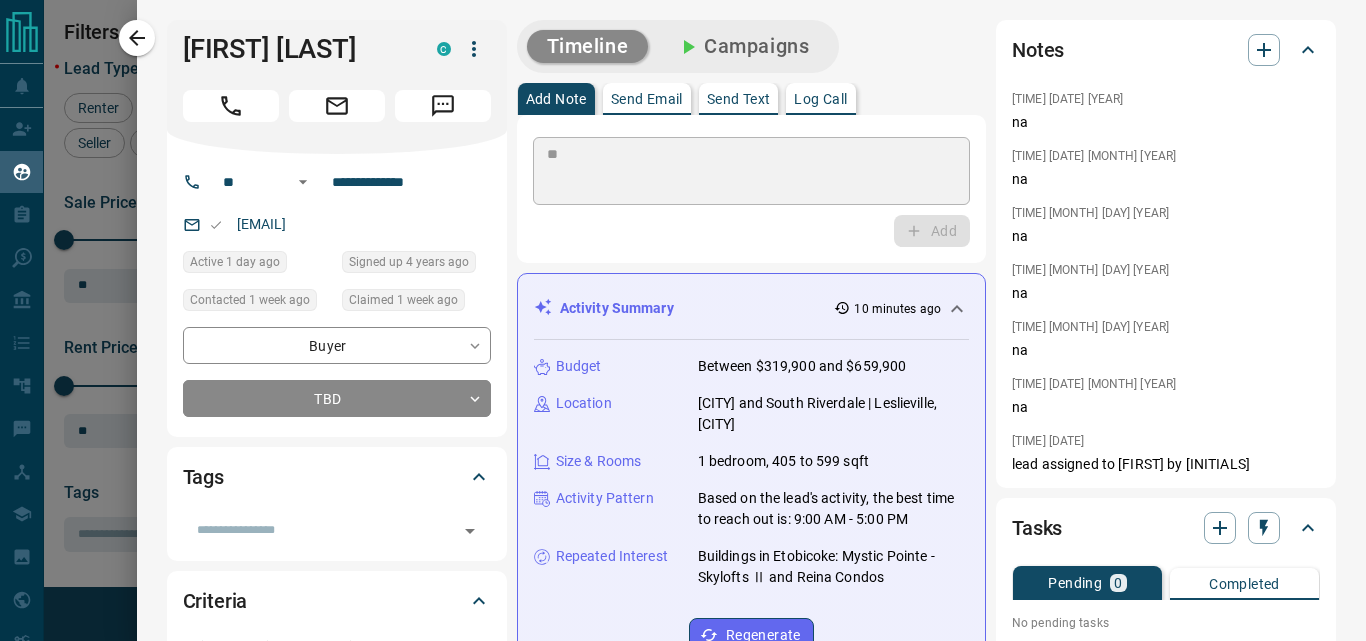 type 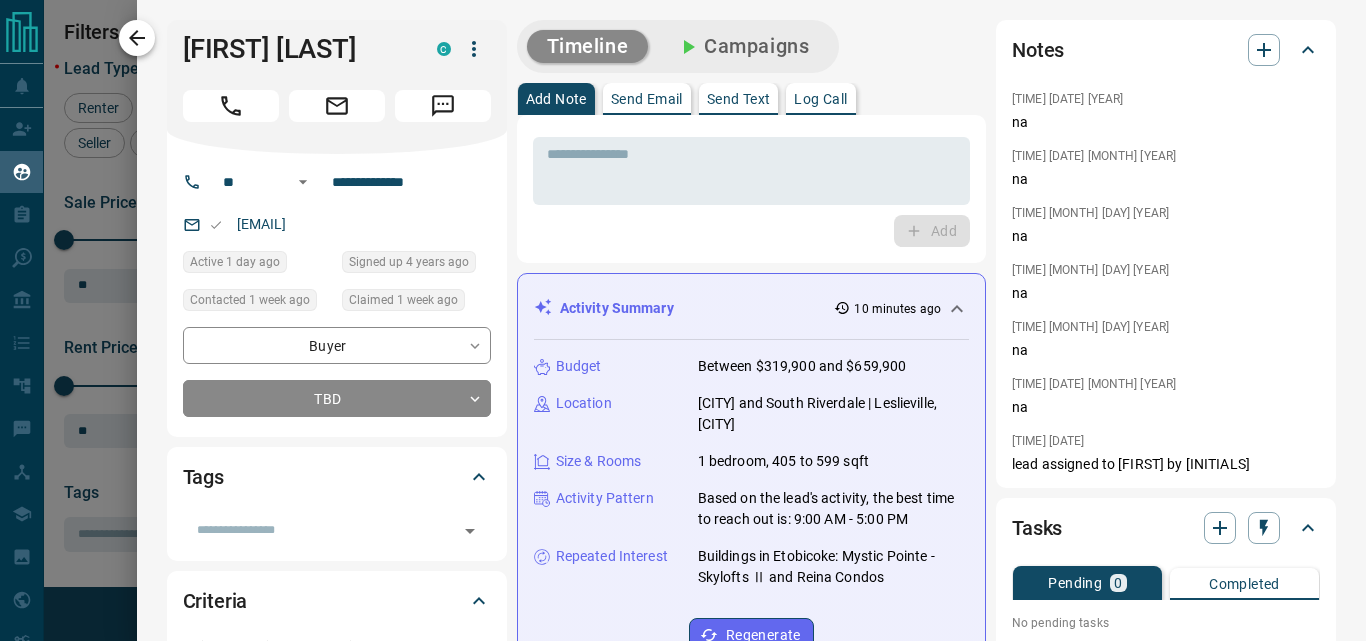 click 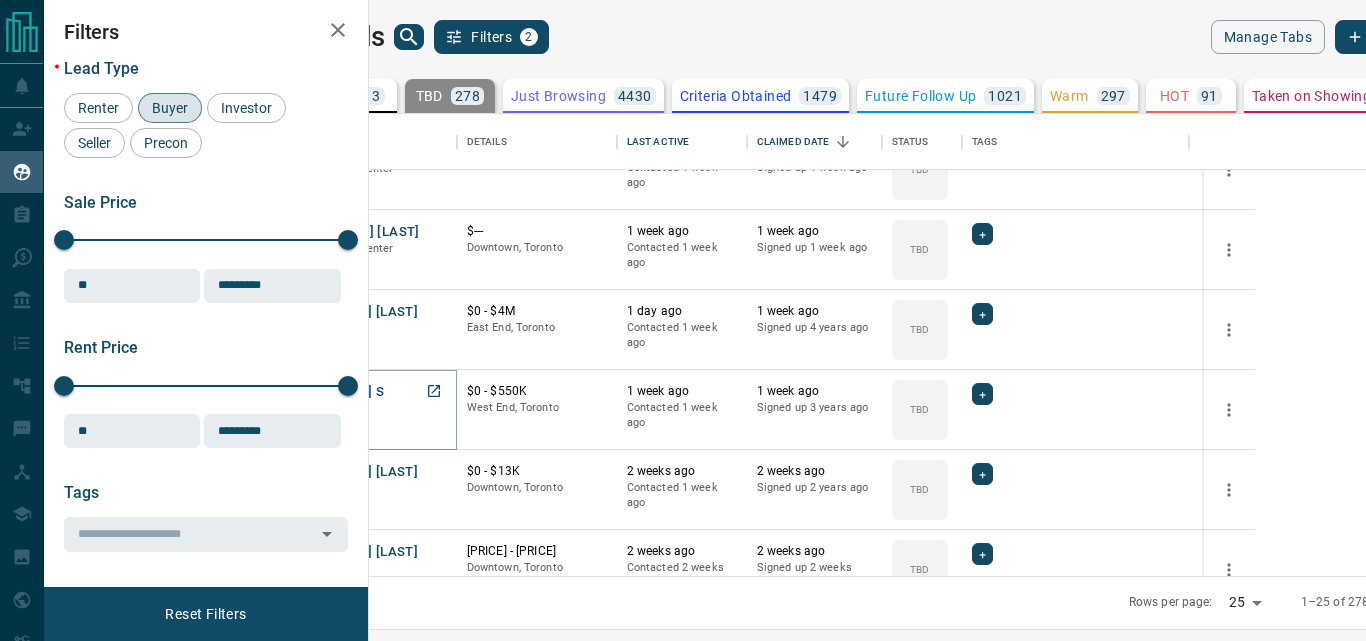 click on "[FIRST] S" at bounding box center [355, 392] 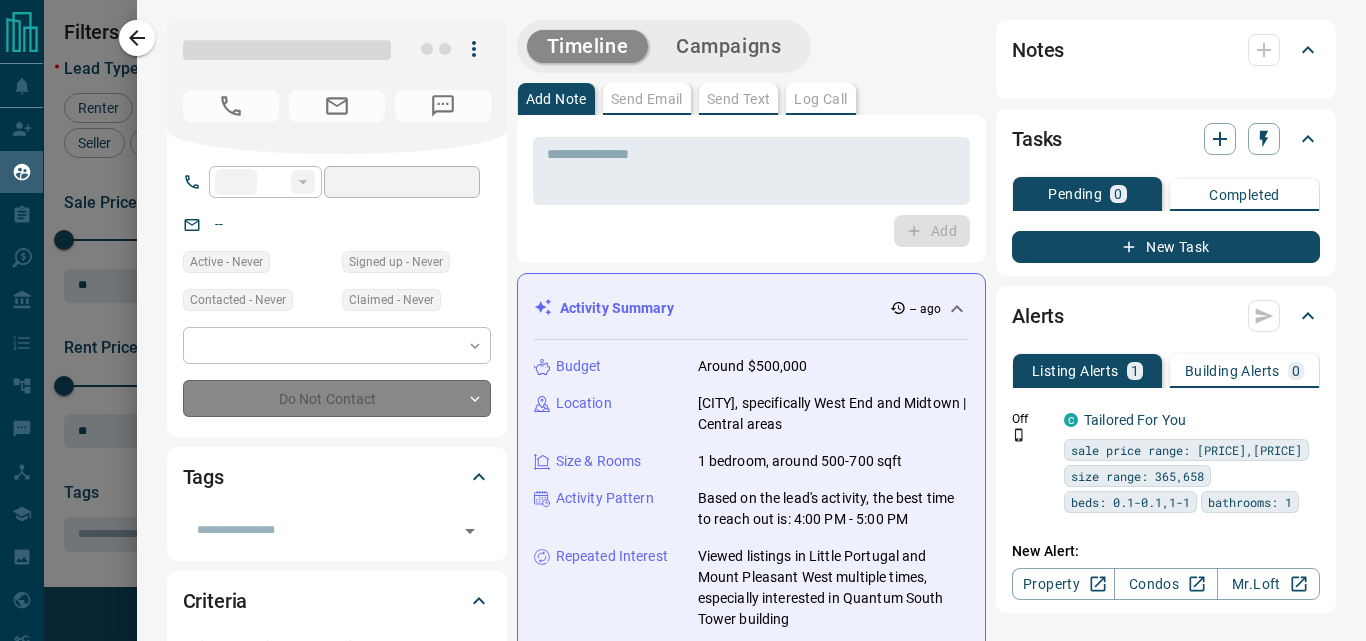 type on "**" 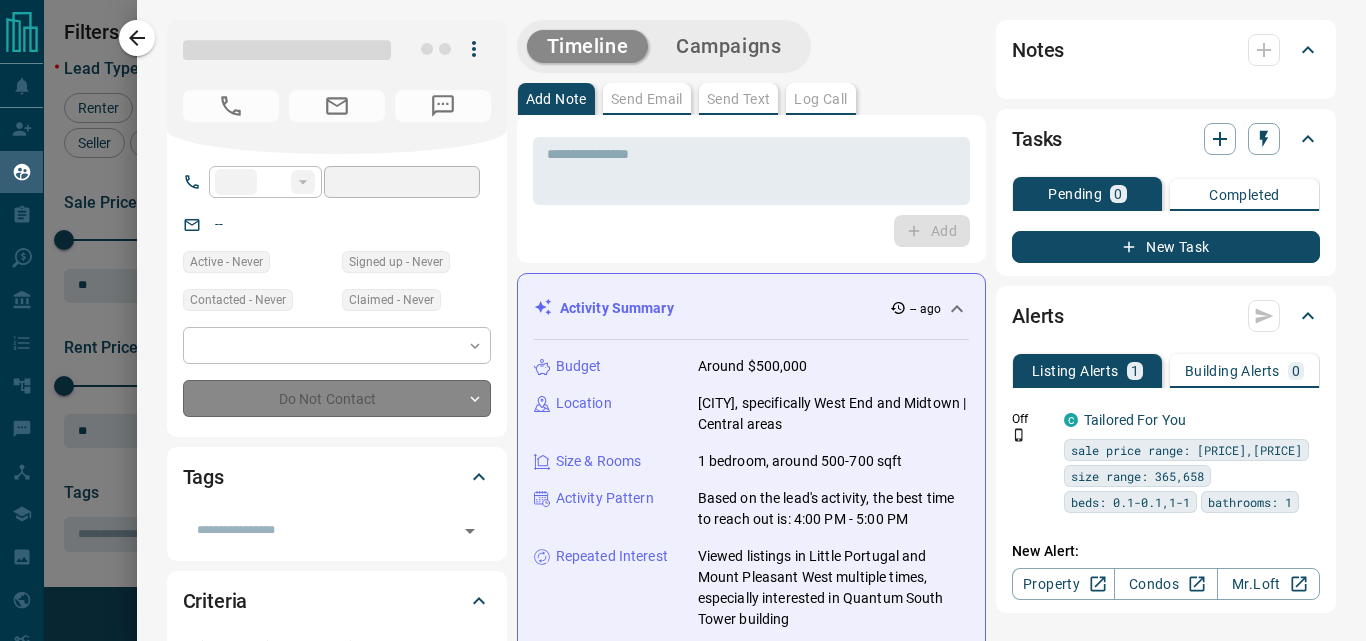 type on "**********" 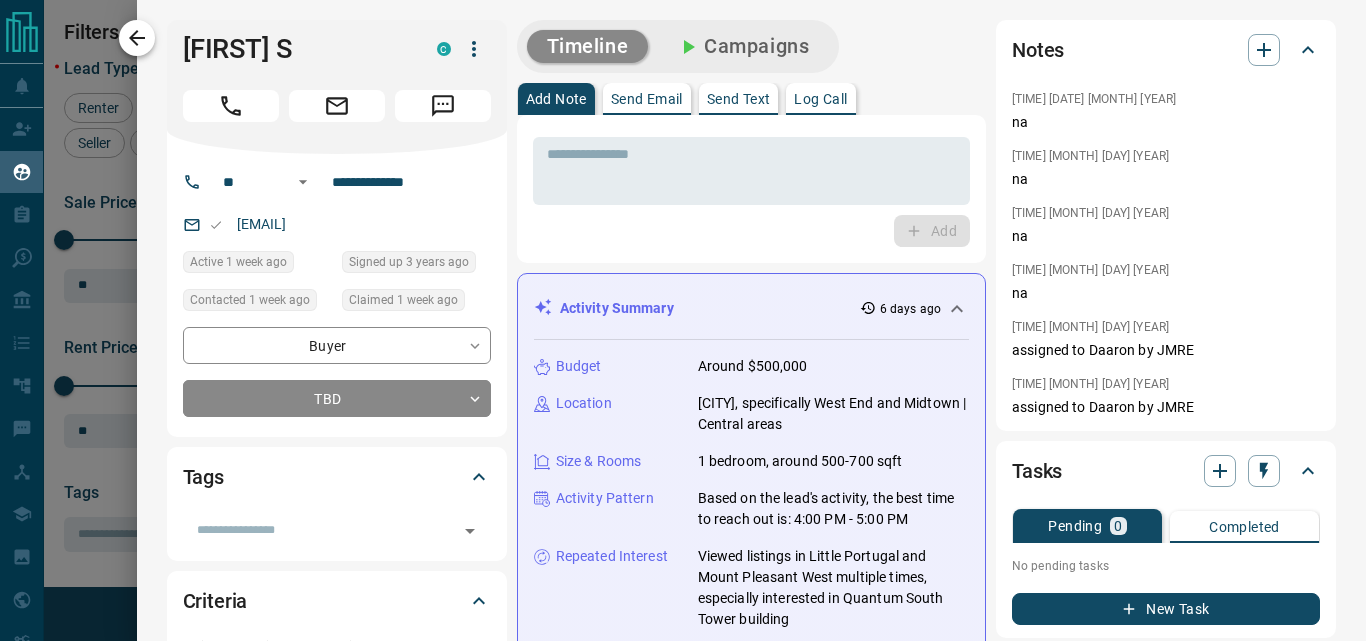 click 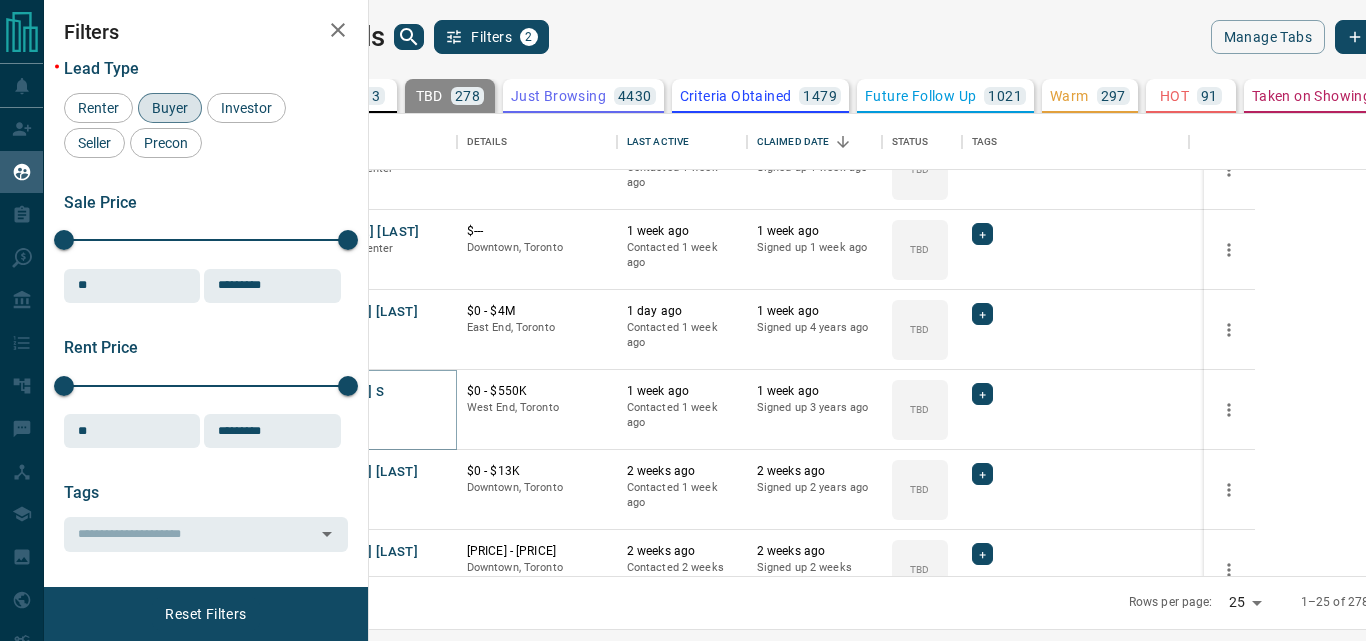 scroll, scrollTop: 1500, scrollLeft: 0, axis: vertical 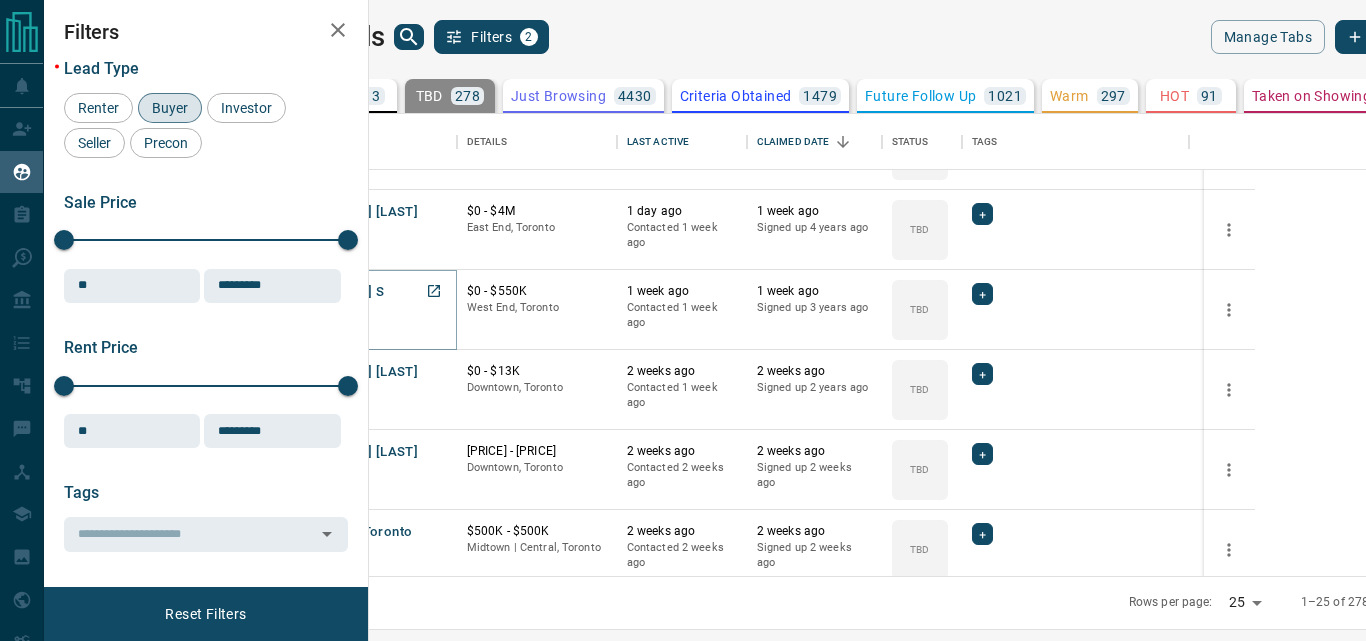 click on "[FIRST] S" at bounding box center [355, 292] 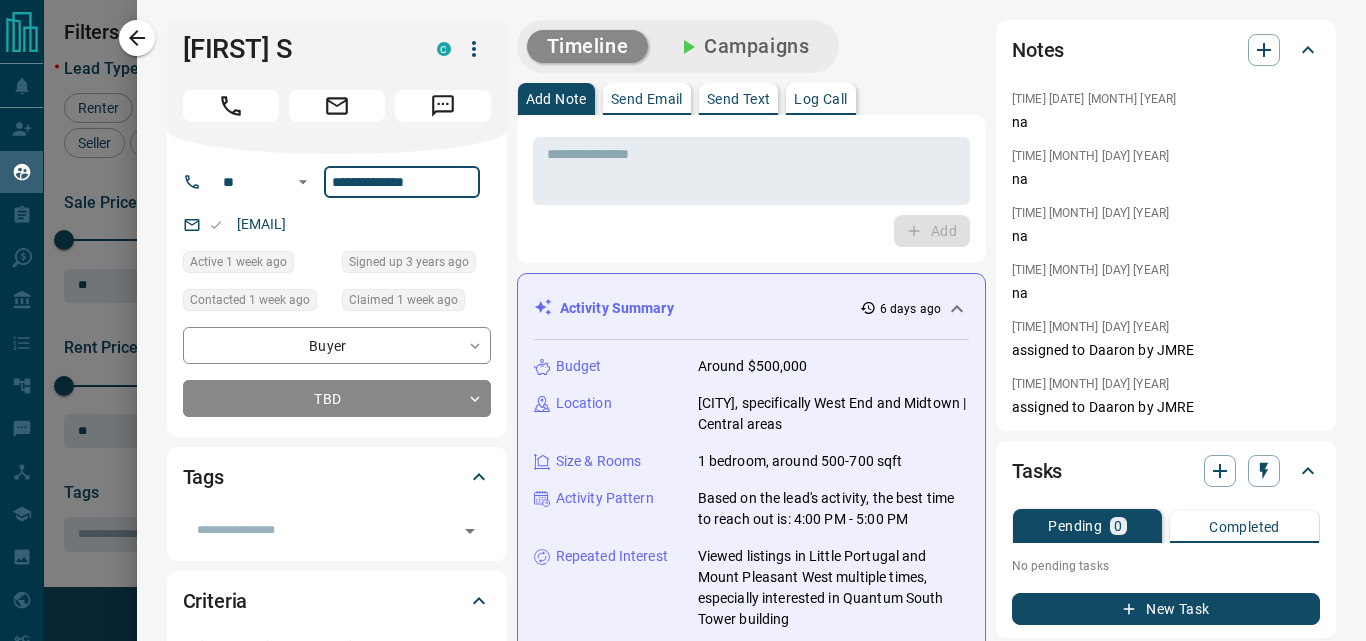 click on "**********" at bounding box center [402, 182] 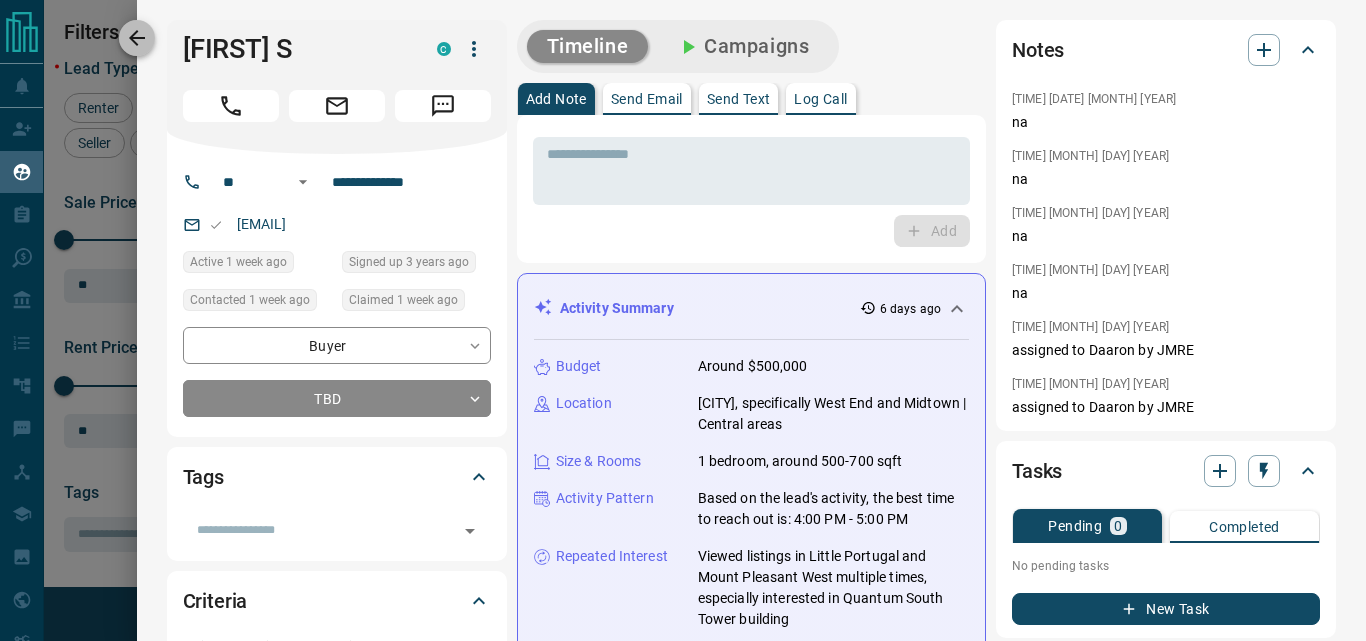 click 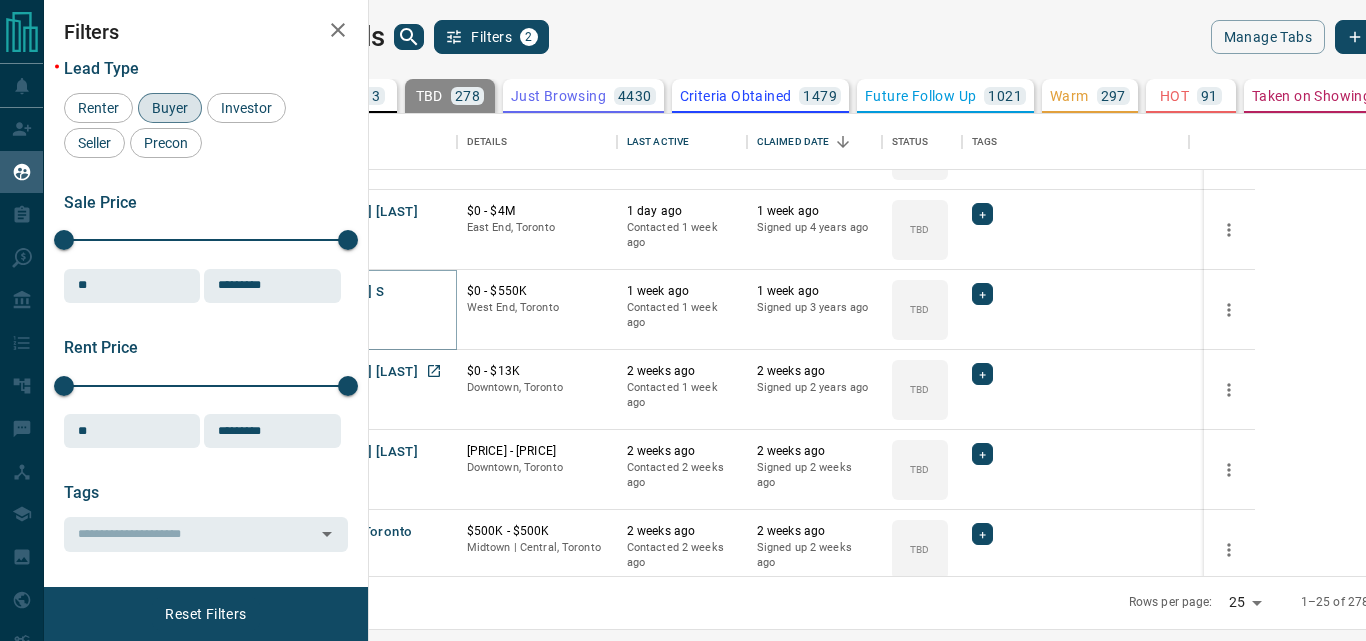 scroll, scrollTop: 1594, scrollLeft: 0, axis: vertical 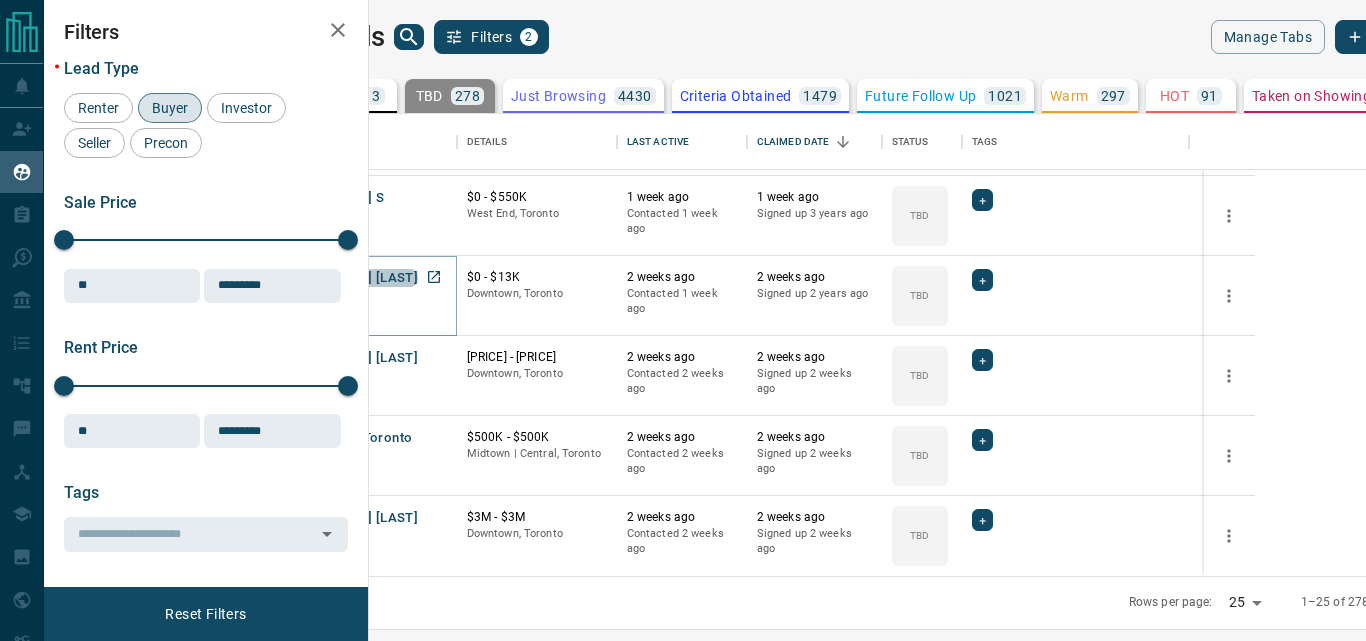 click on "[FIRST] [LAST]" at bounding box center (372, 278) 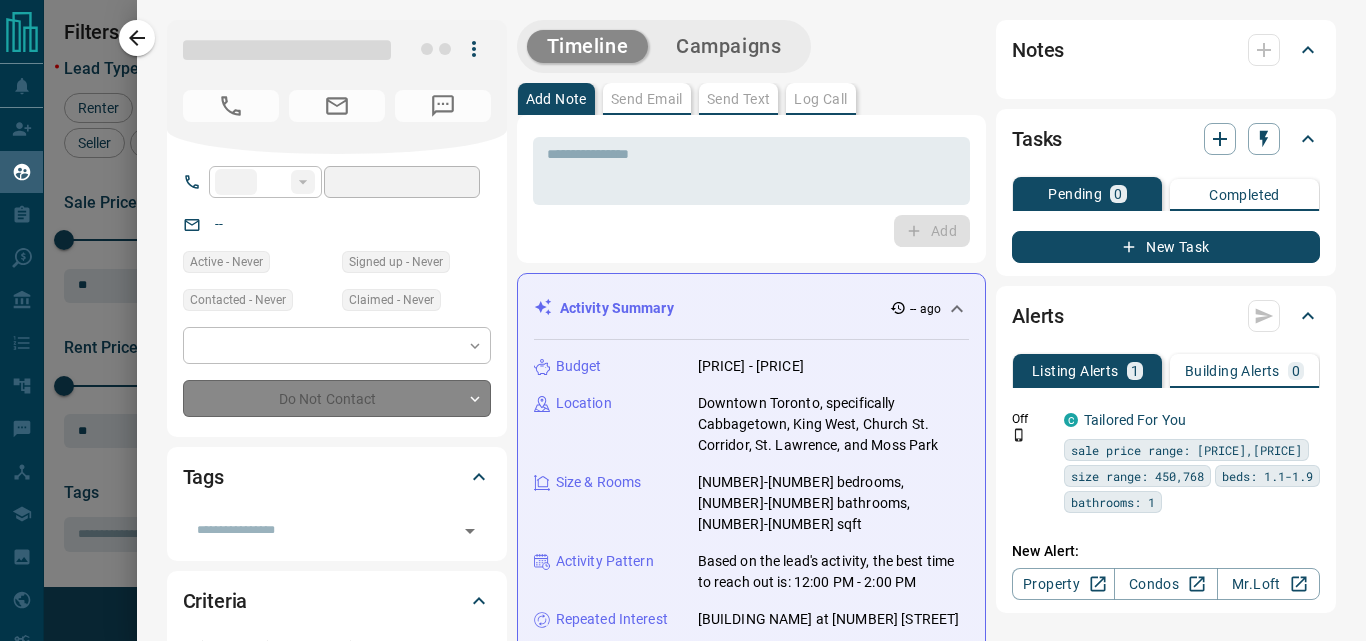 type on "**" 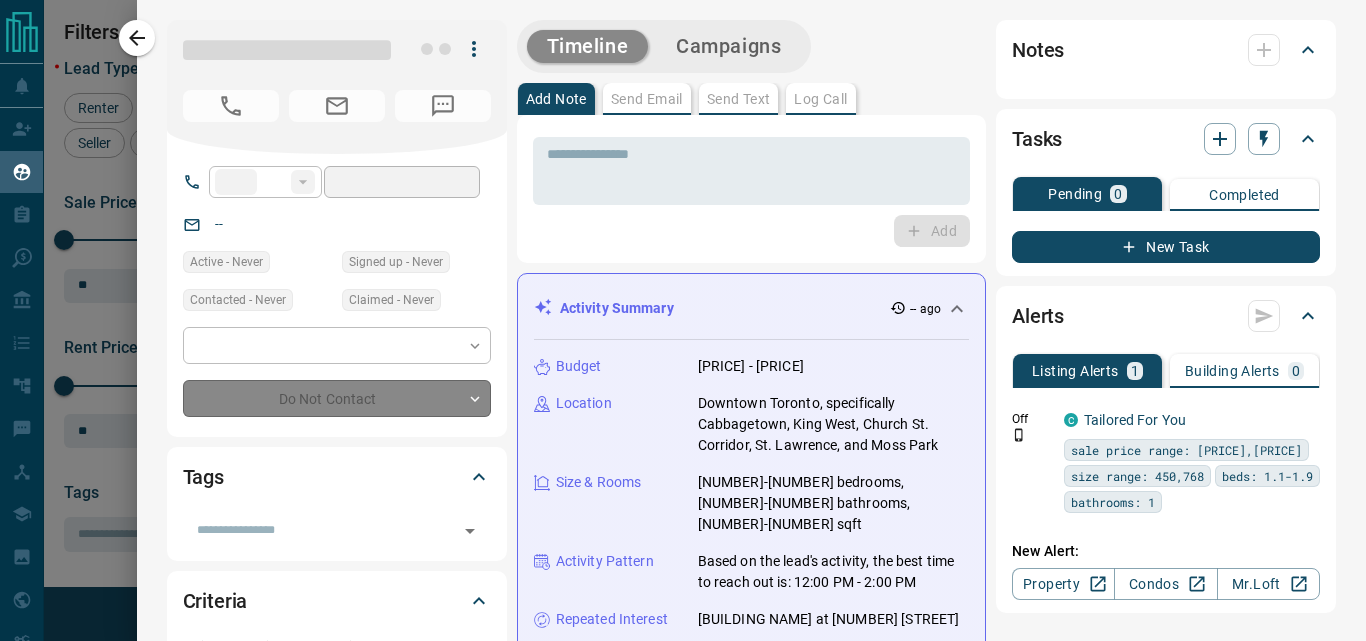 type on "**********" 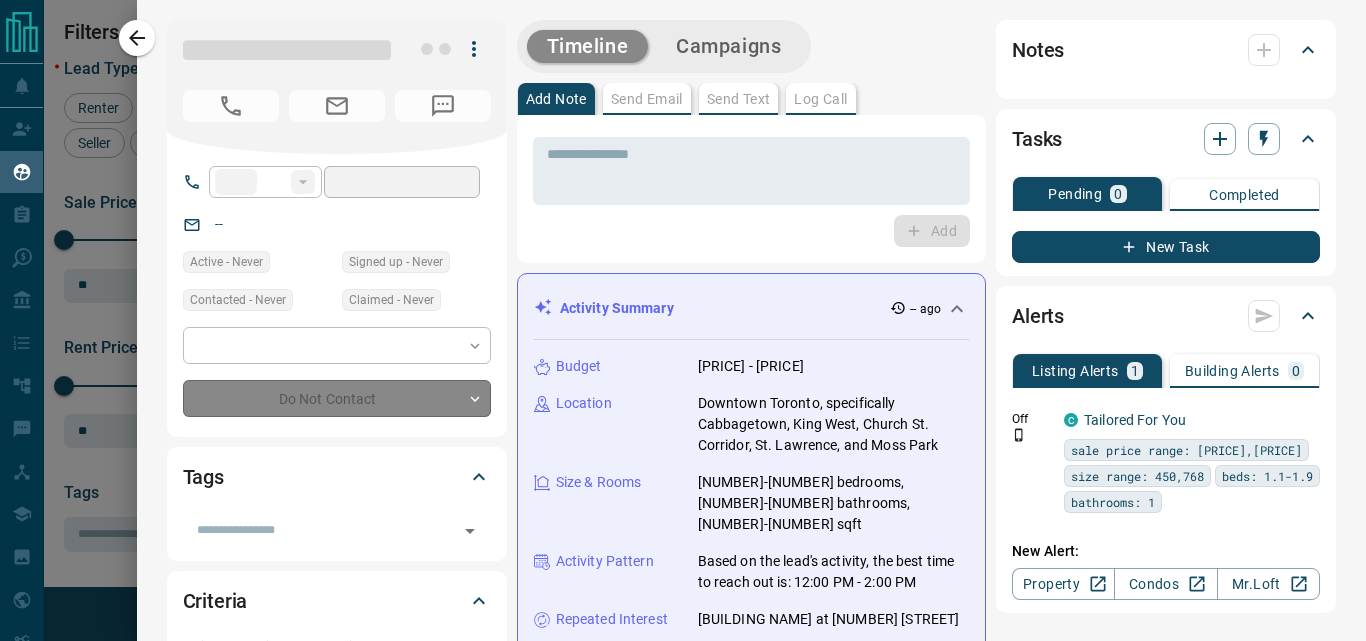 type on "**********" 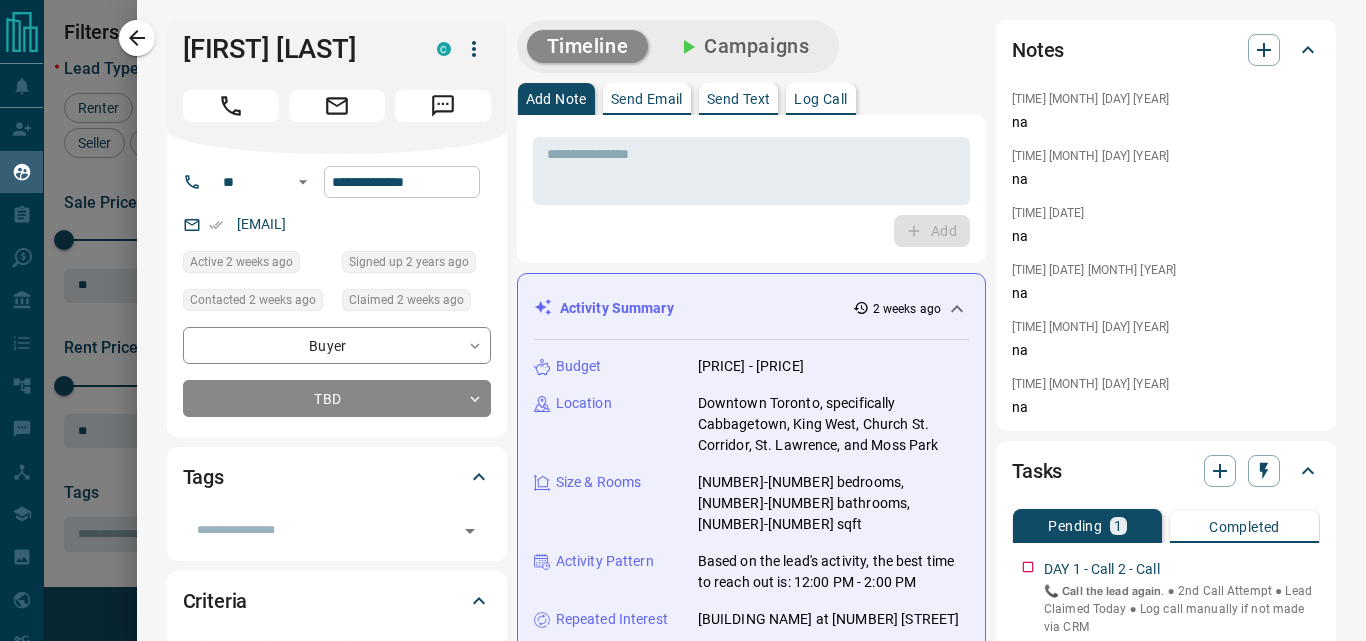 click on "**********" at bounding box center [402, 182] 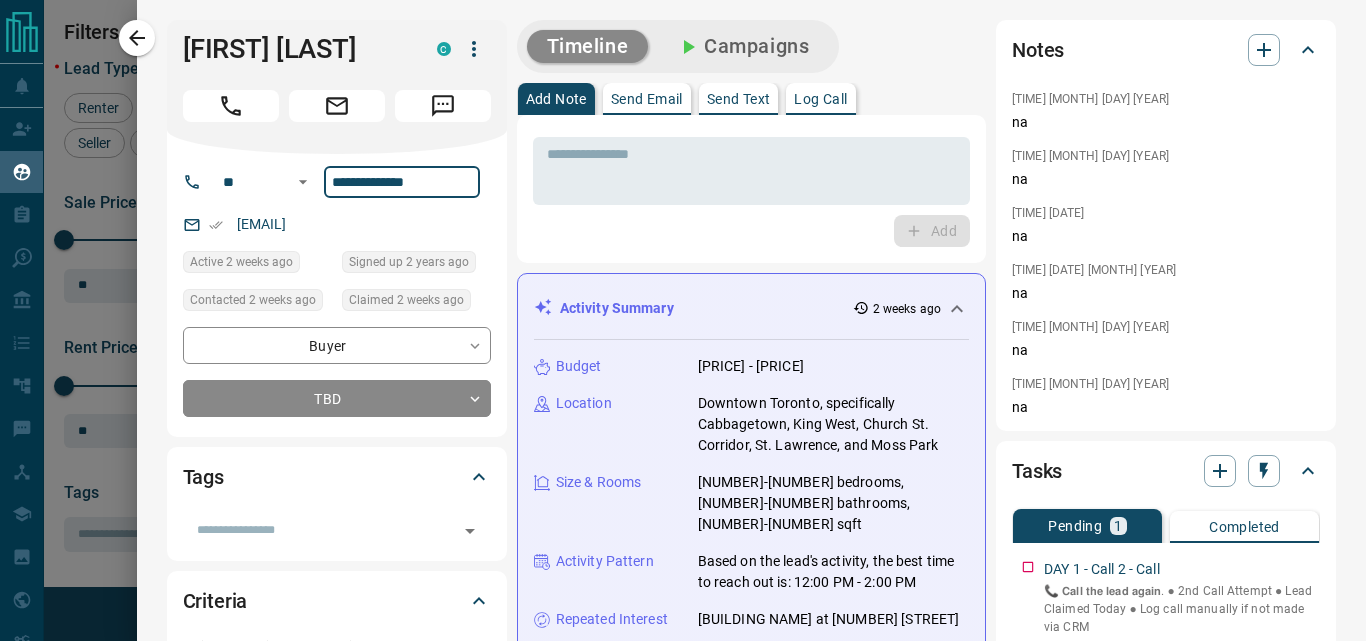 click on "**********" at bounding box center [402, 182] 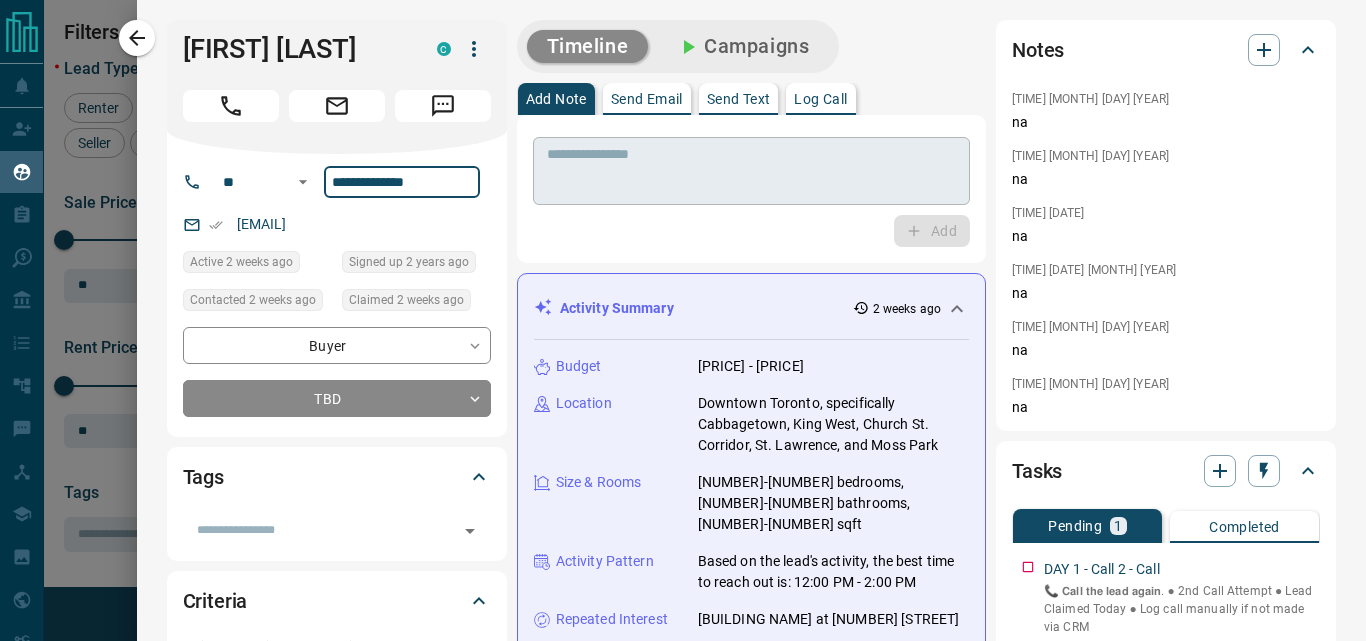 click at bounding box center [751, 171] 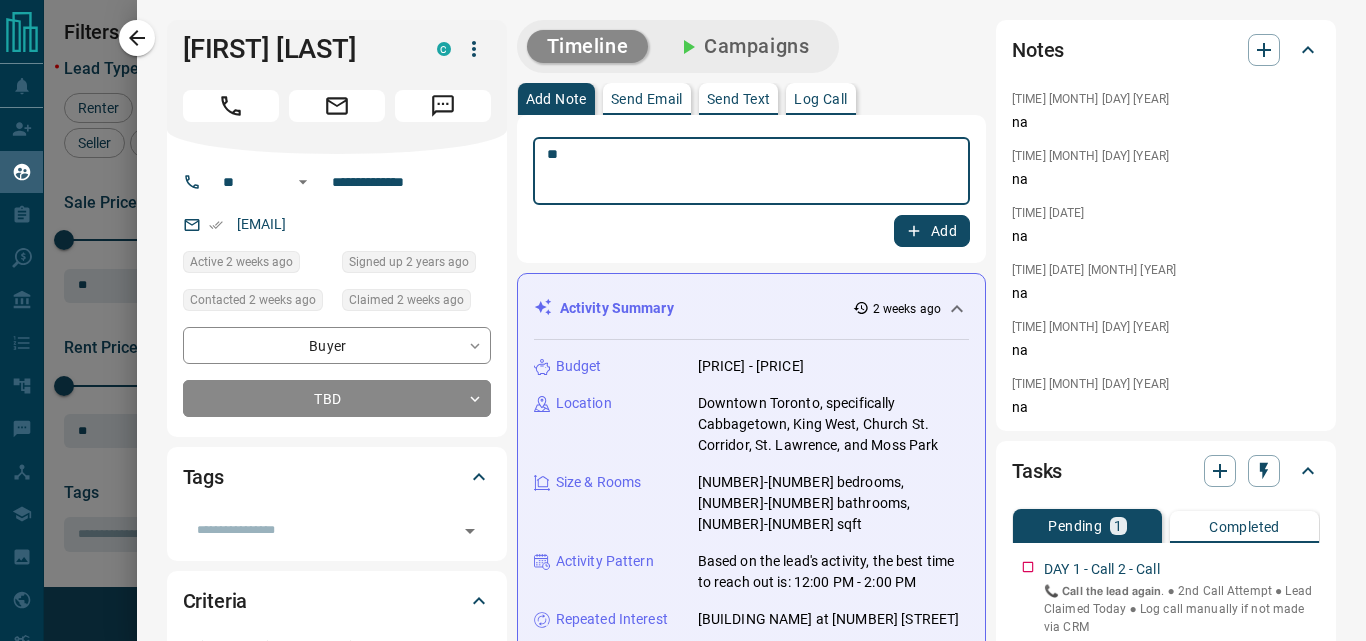 type on "**" 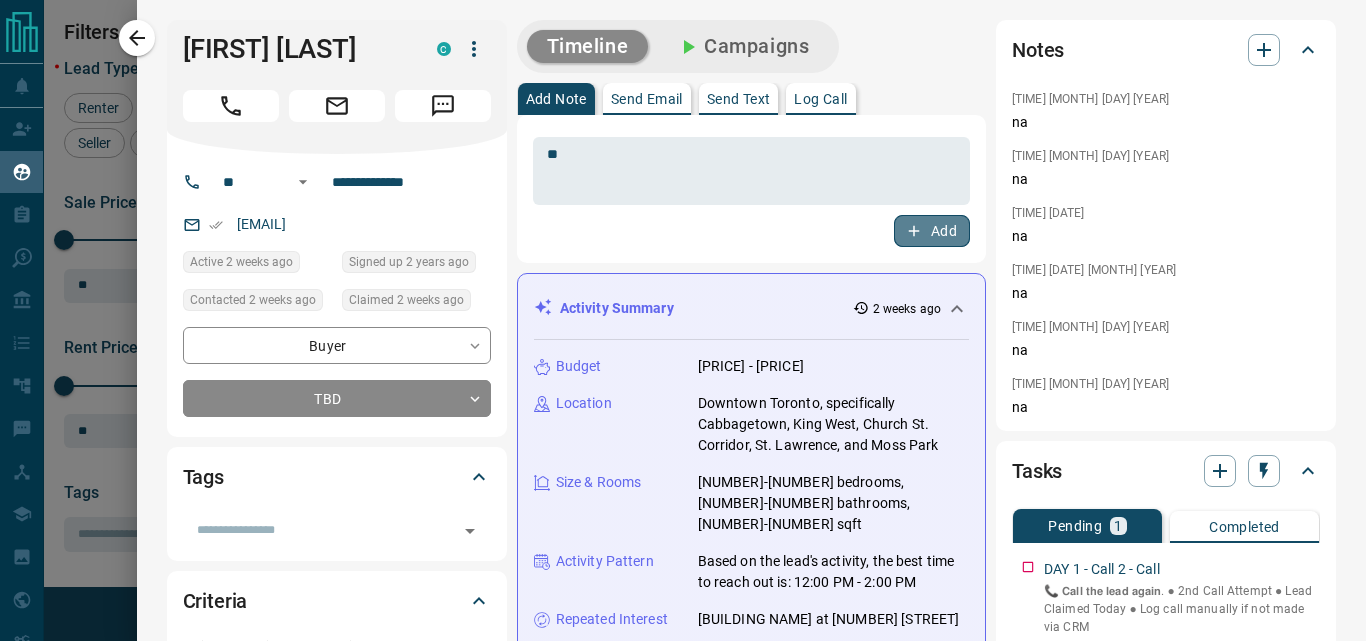 click on "Add" at bounding box center [932, 231] 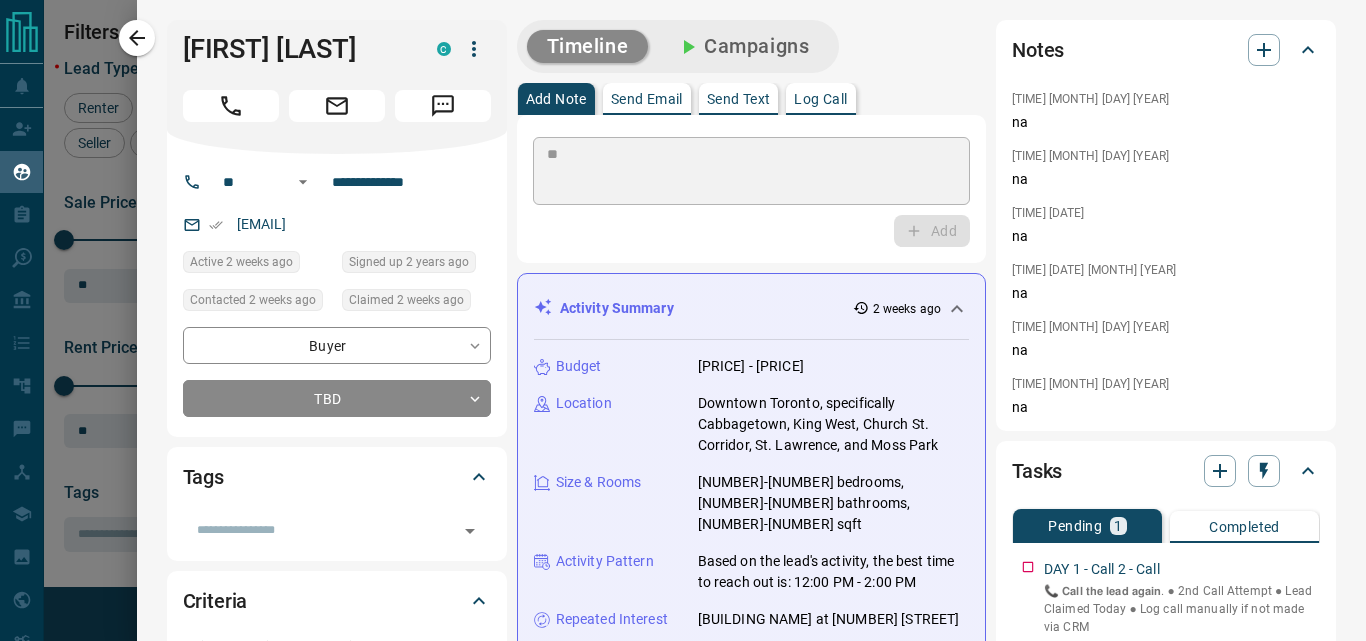 type 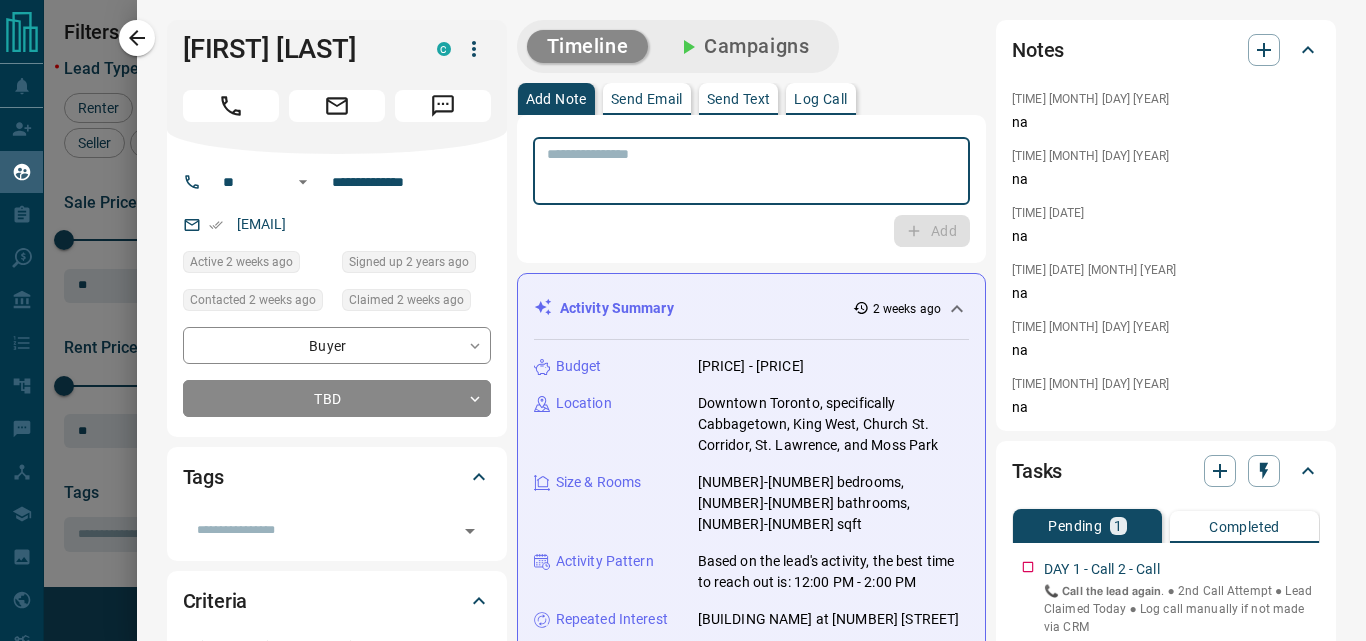 click at bounding box center (744, 171) 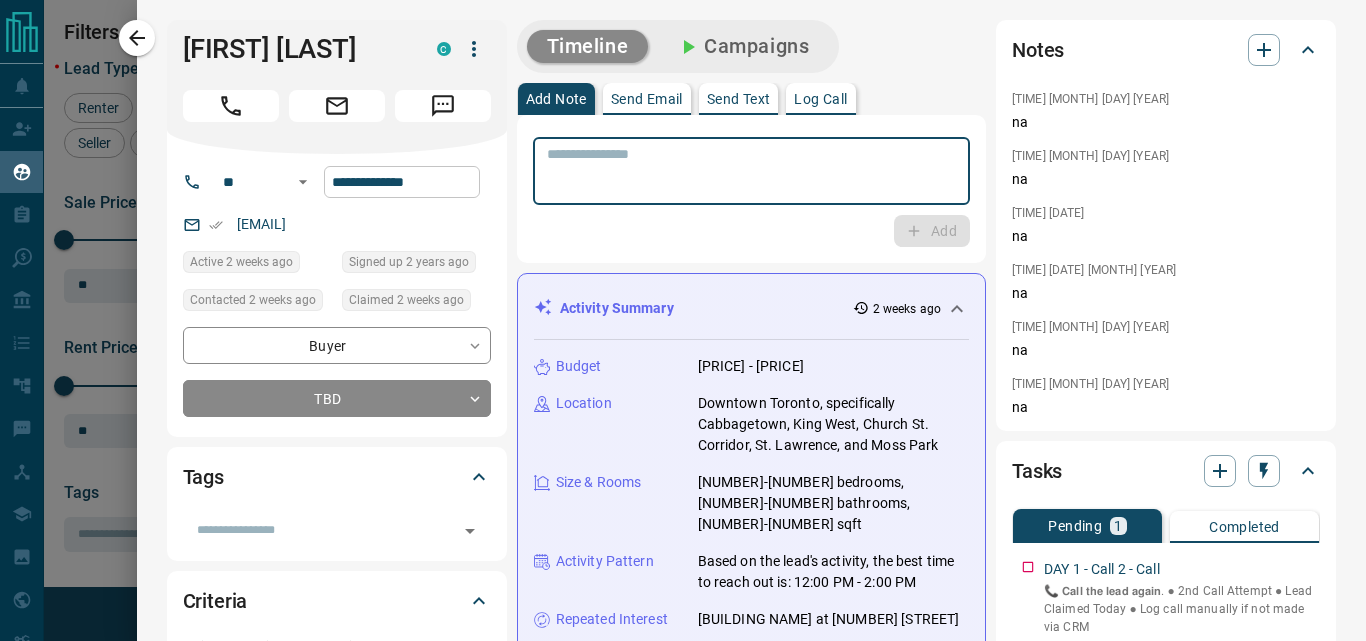 click on "**********" at bounding box center (402, 182) 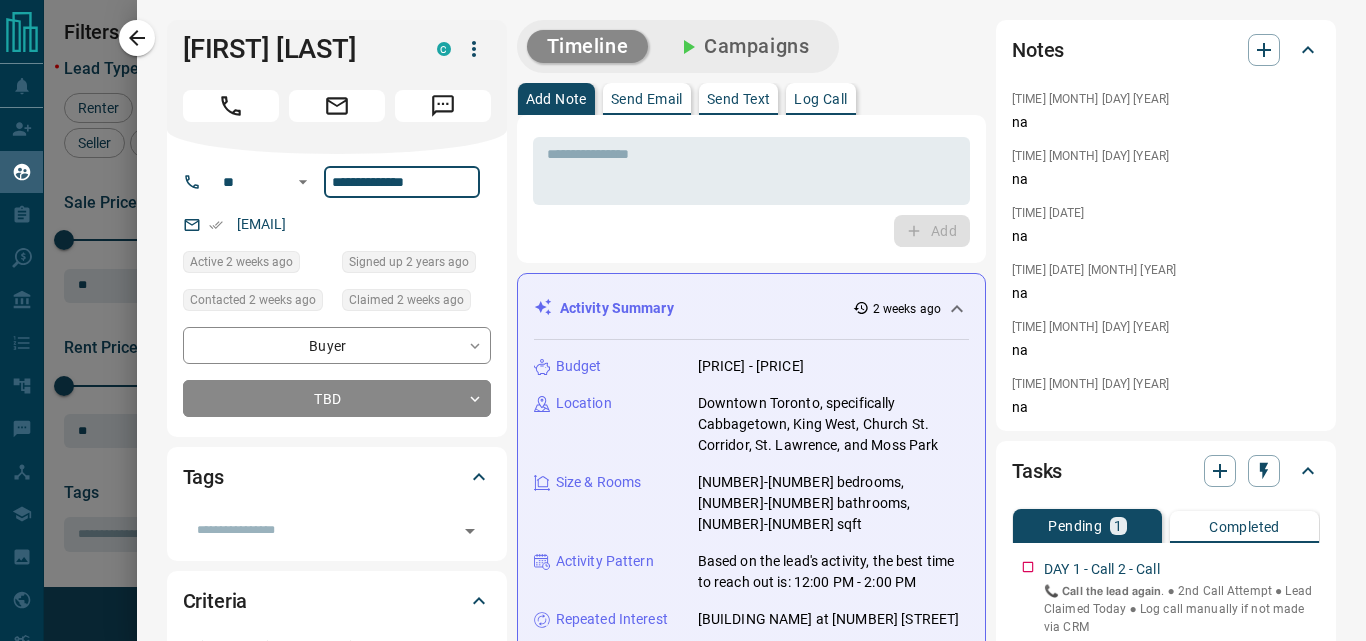click on "**********" at bounding box center [402, 182] 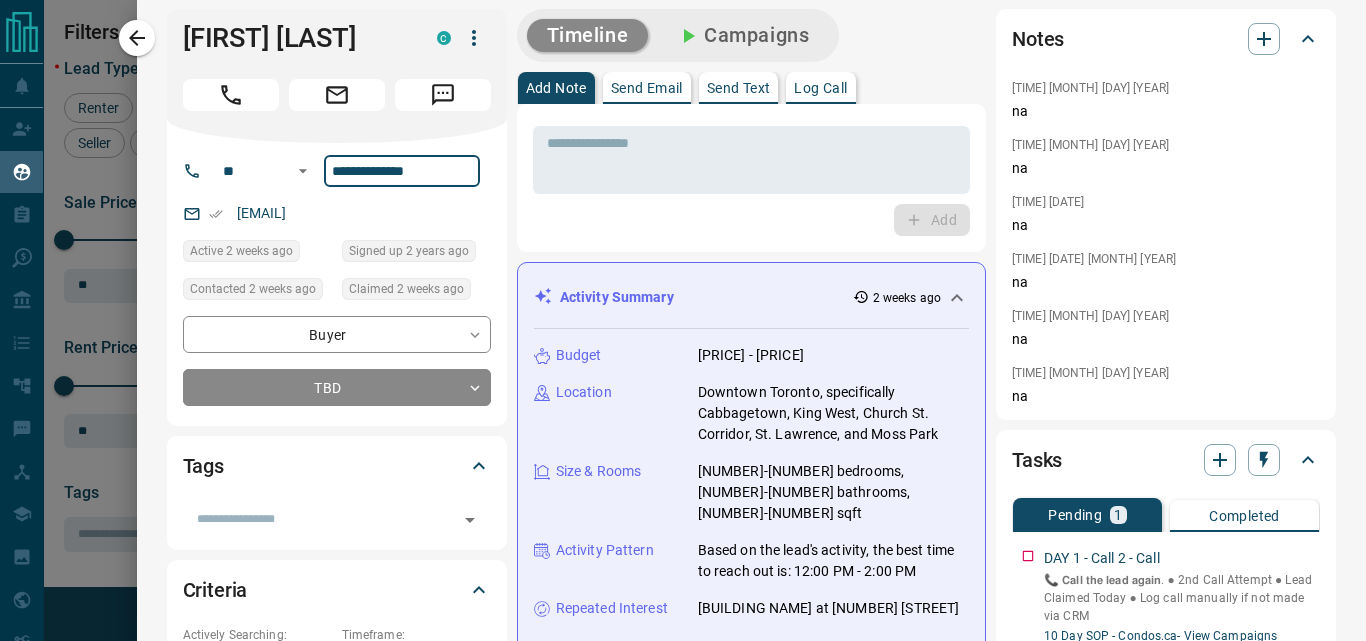 scroll, scrollTop: 0, scrollLeft: 0, axis: both 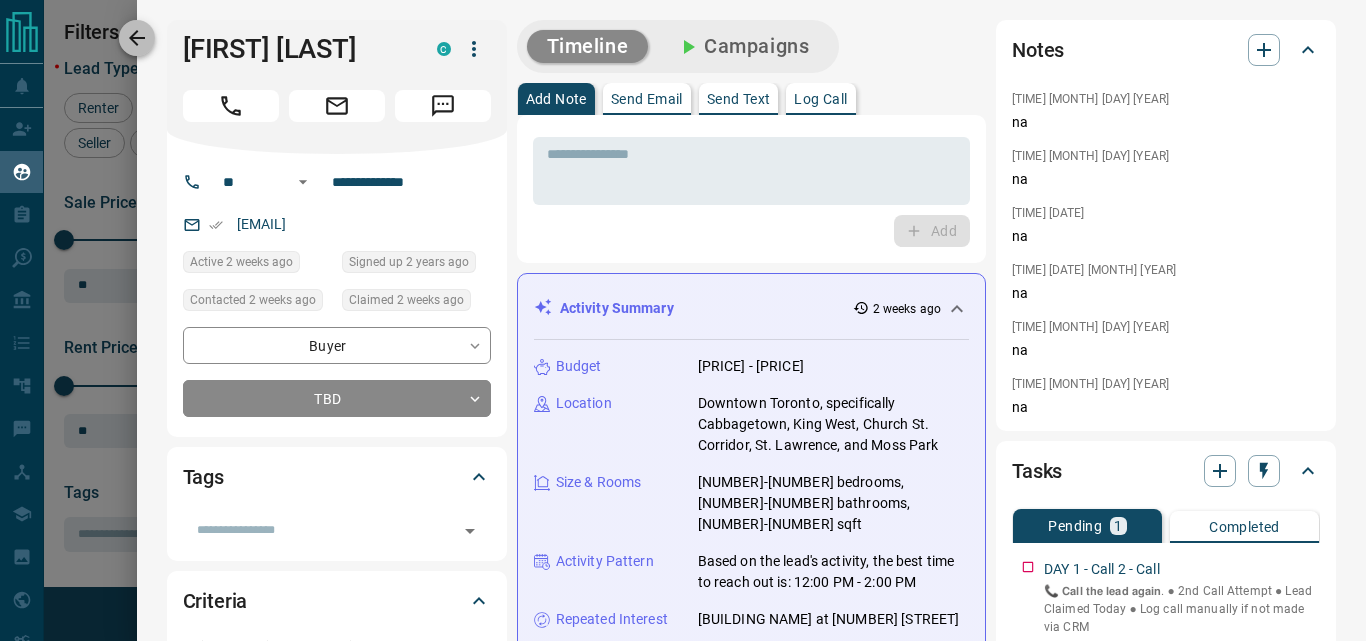 click 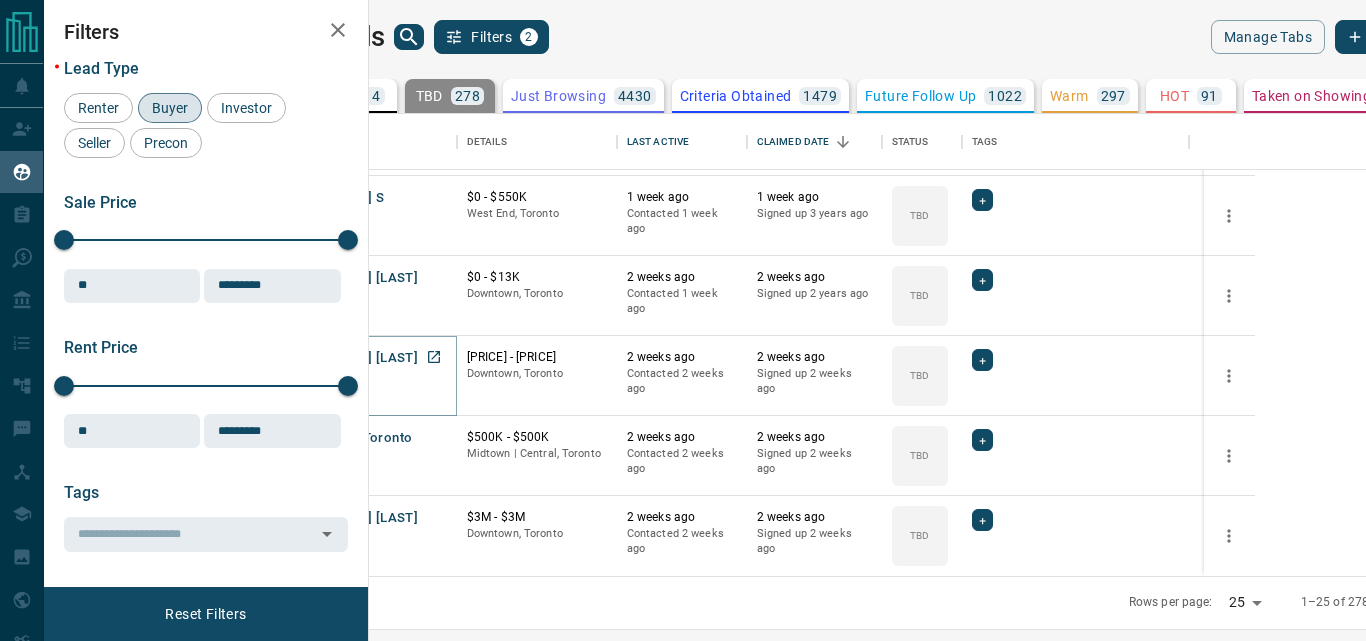 click on "[FIRST] [LAST]" at bounding box center [372, 358] 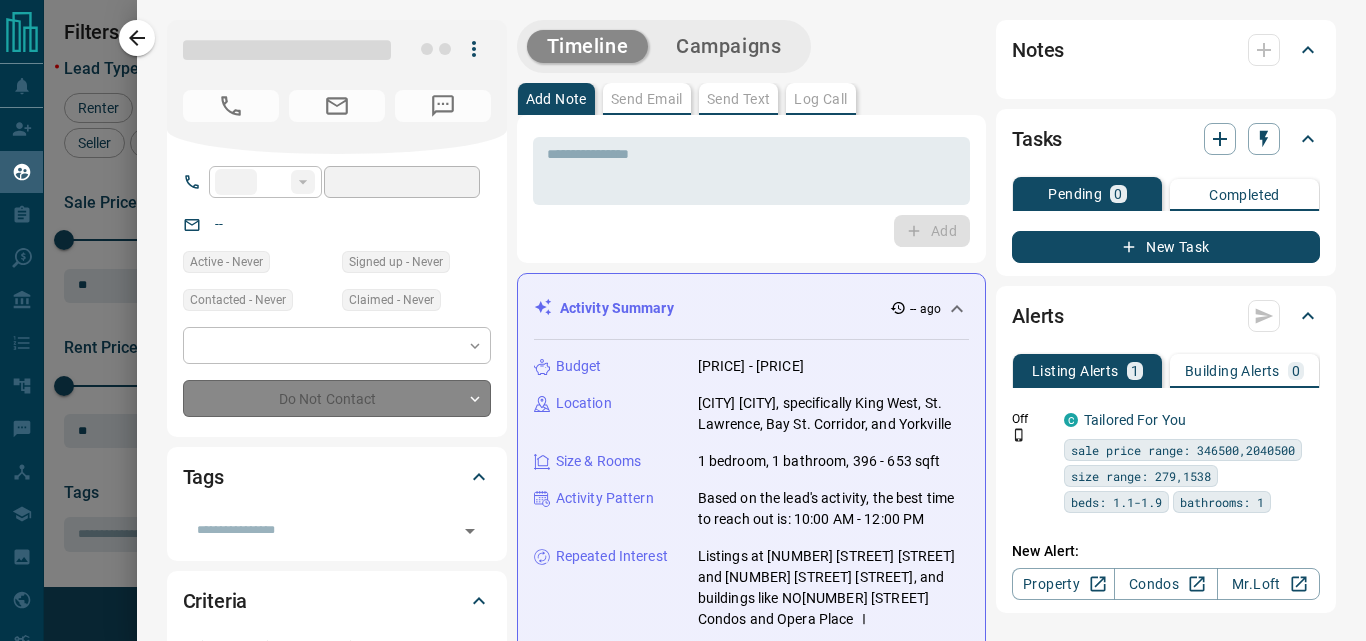 type on "**" 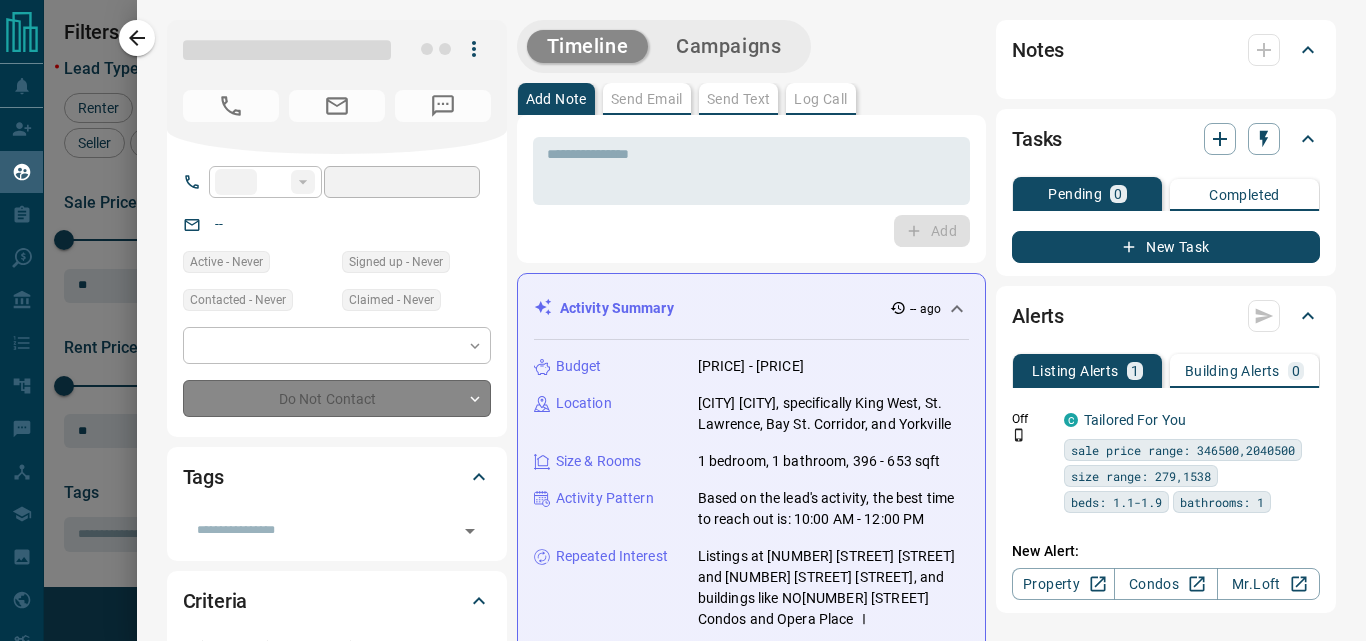 type on "**********" 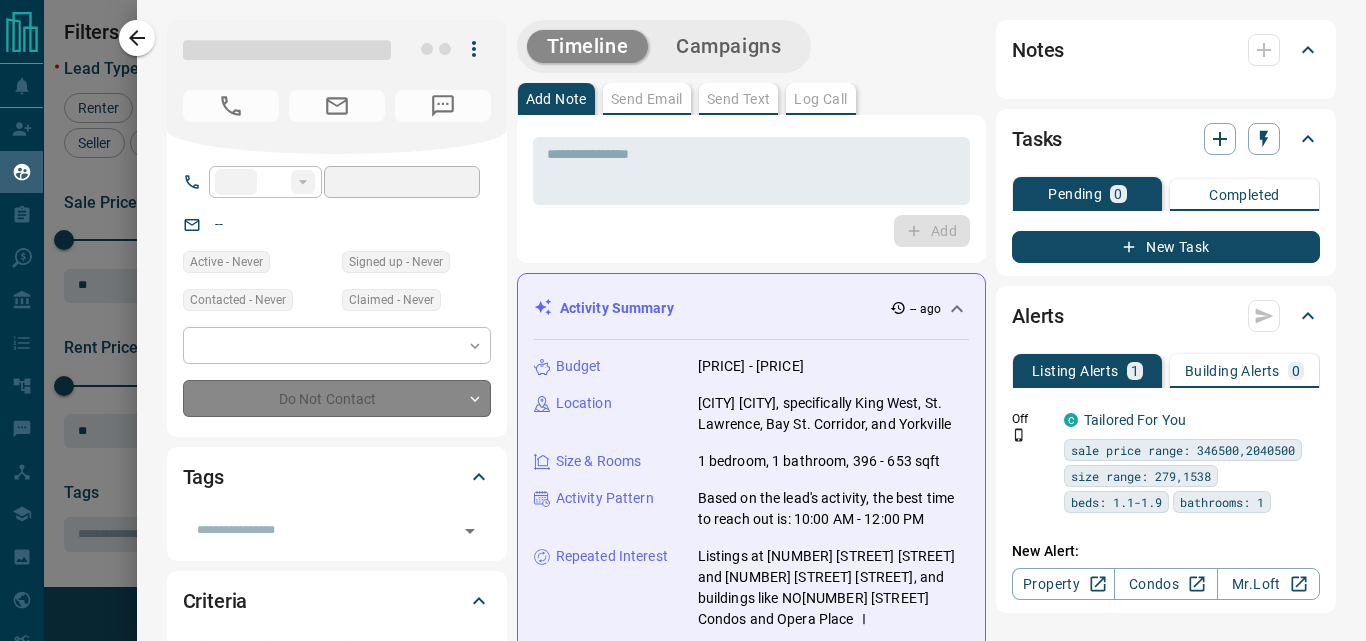 type on "**********" 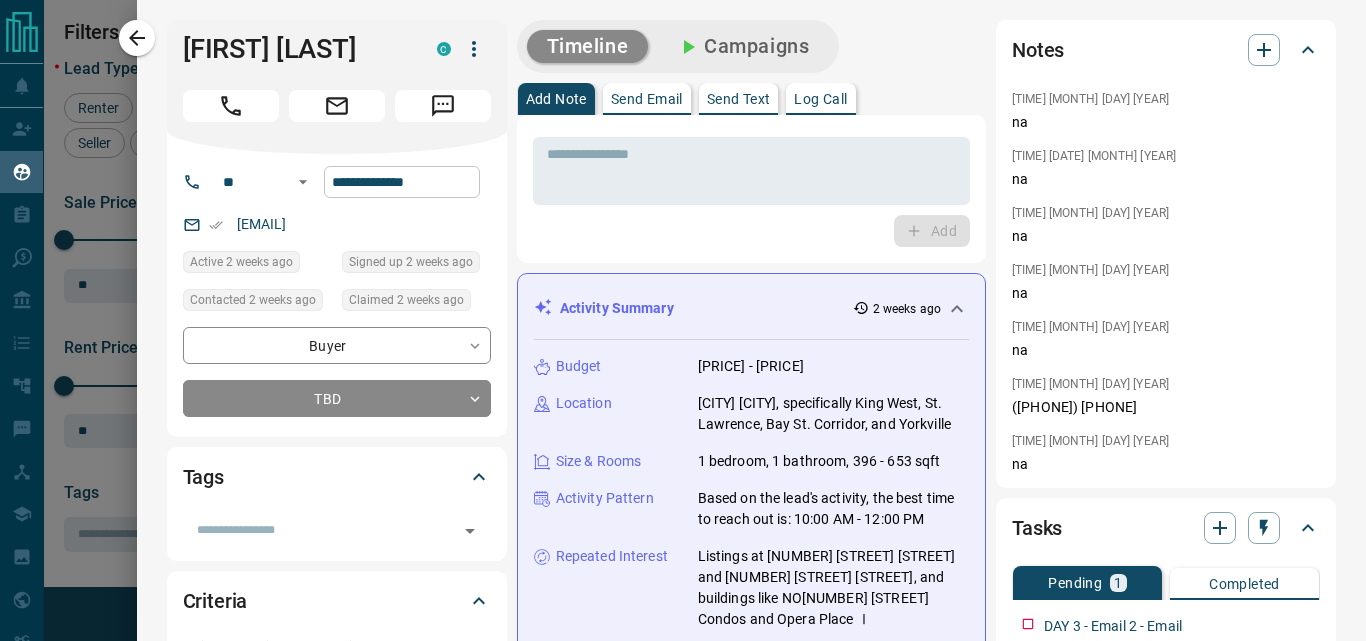 click on "**********" at bounding box center [402, 182] 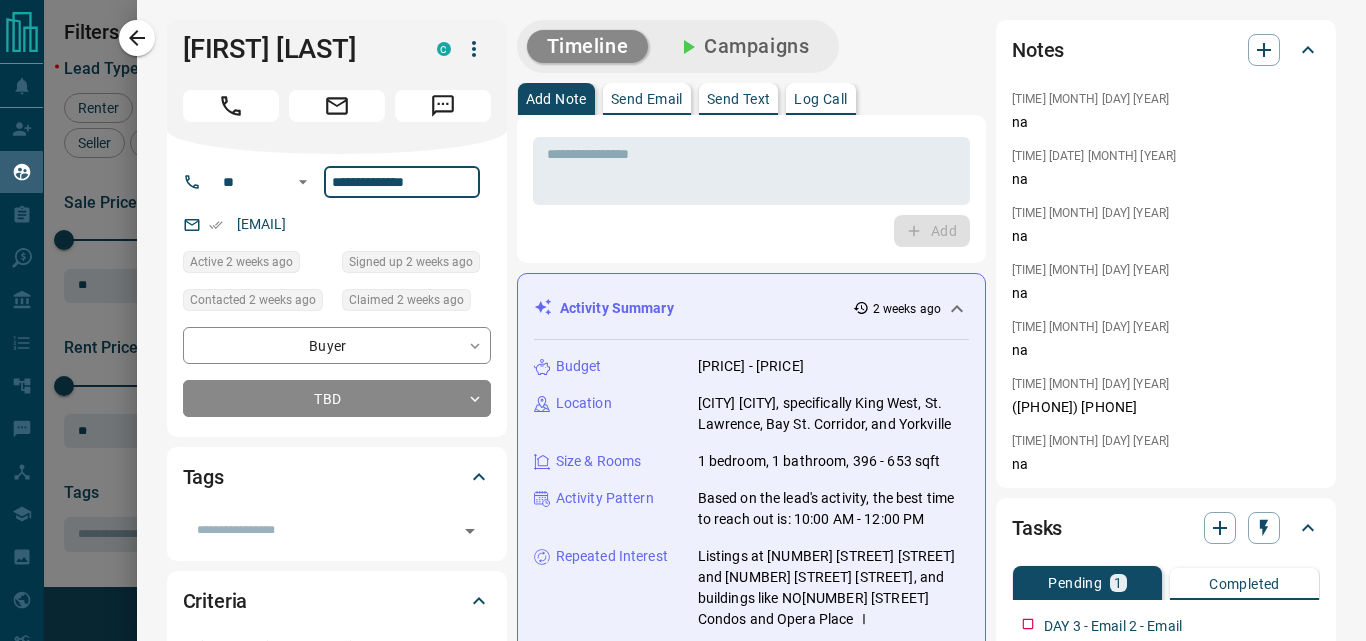 click on "**********" at bounding box center [402, 182] 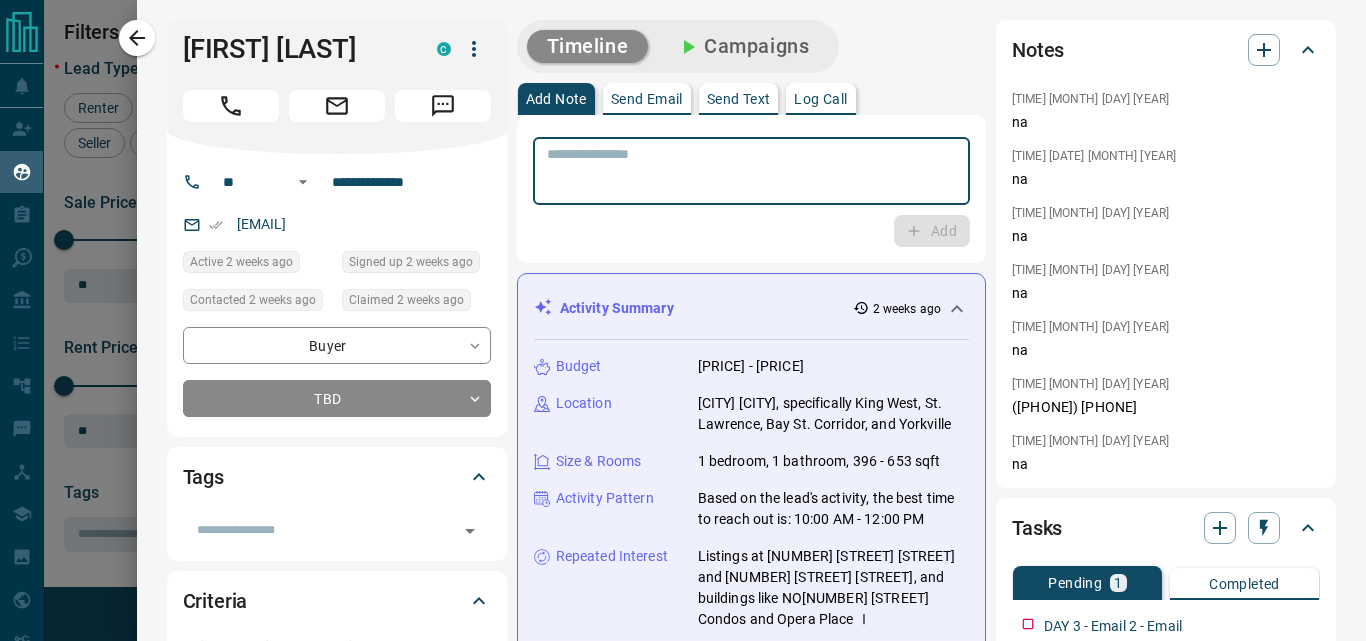 click at bounding box center [751, 171] 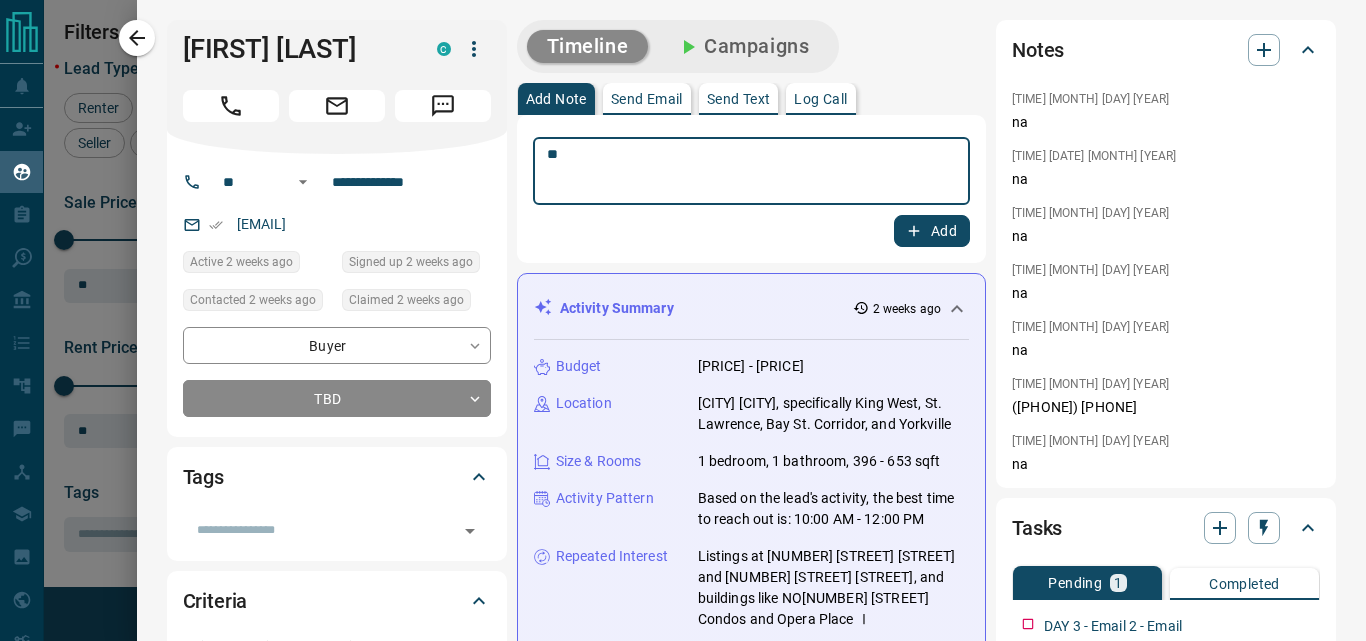 type on "**" 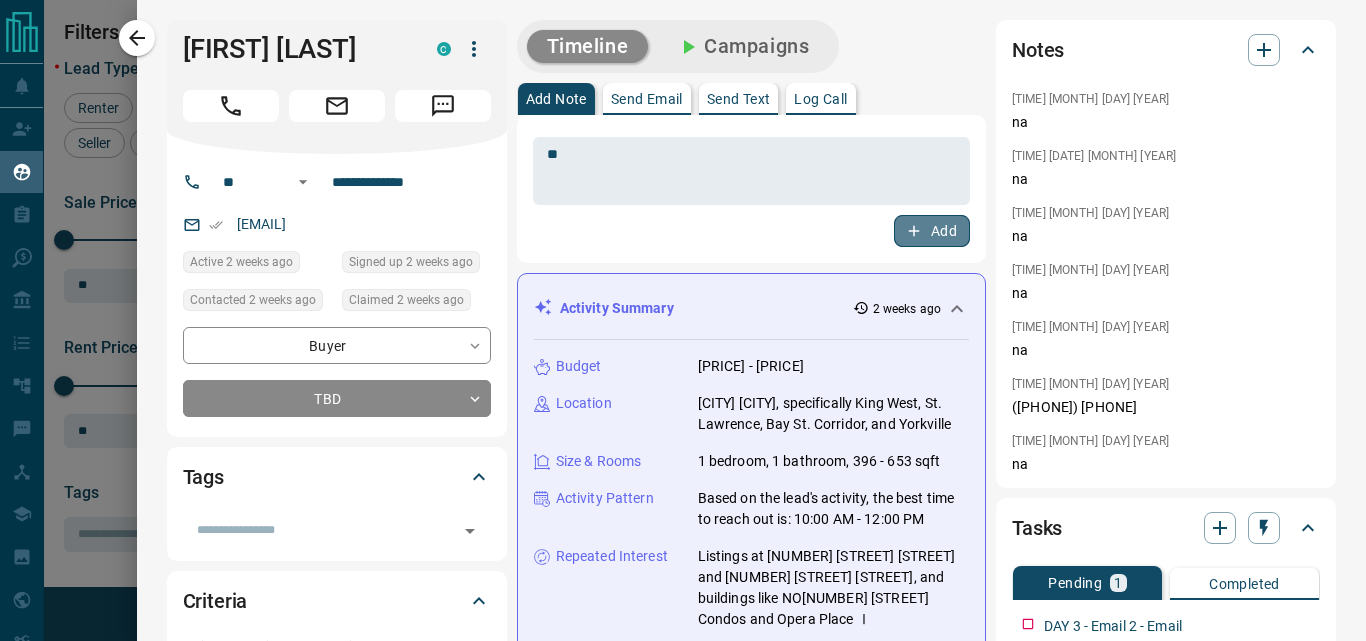 click on "Add" at bounding box center [932, 231] 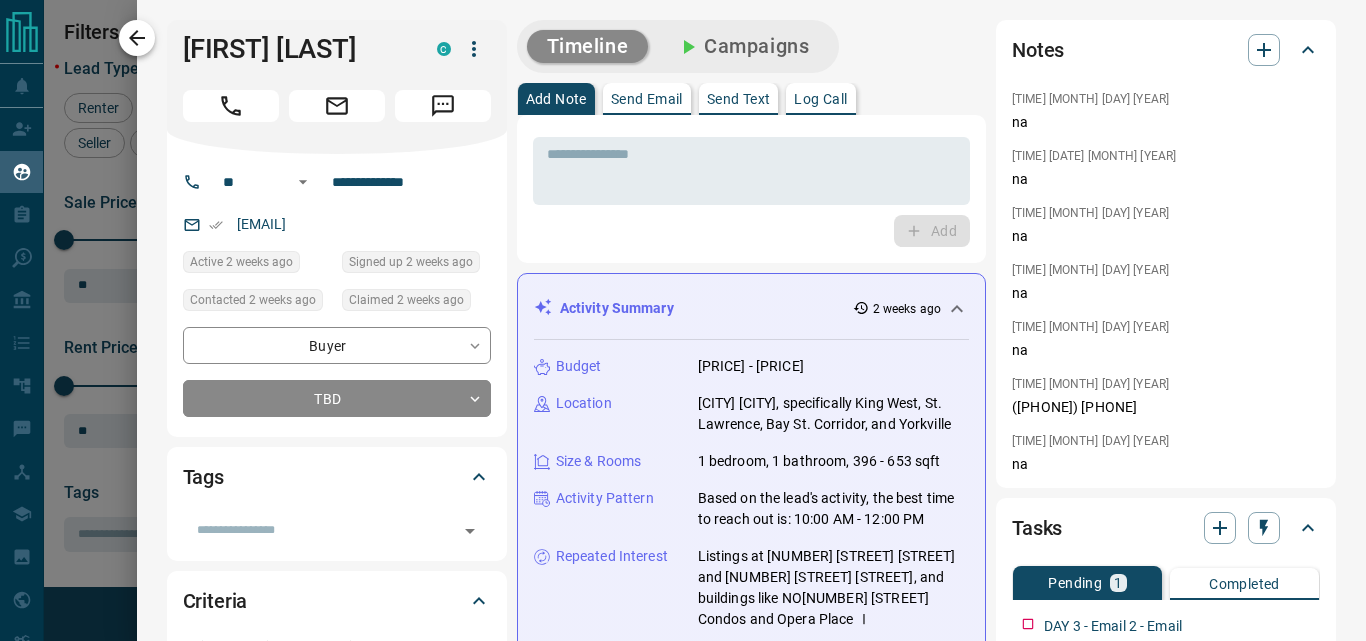 click 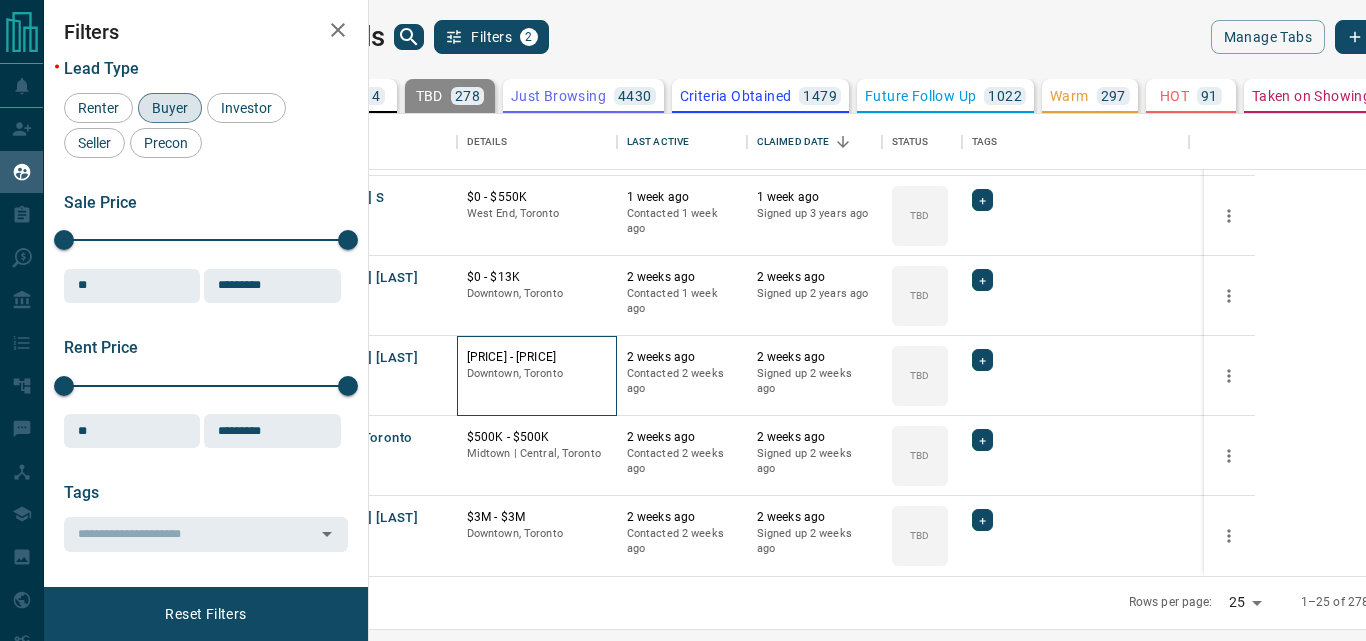click on "Downtown, Toronto" at bounding box center (537, 383) 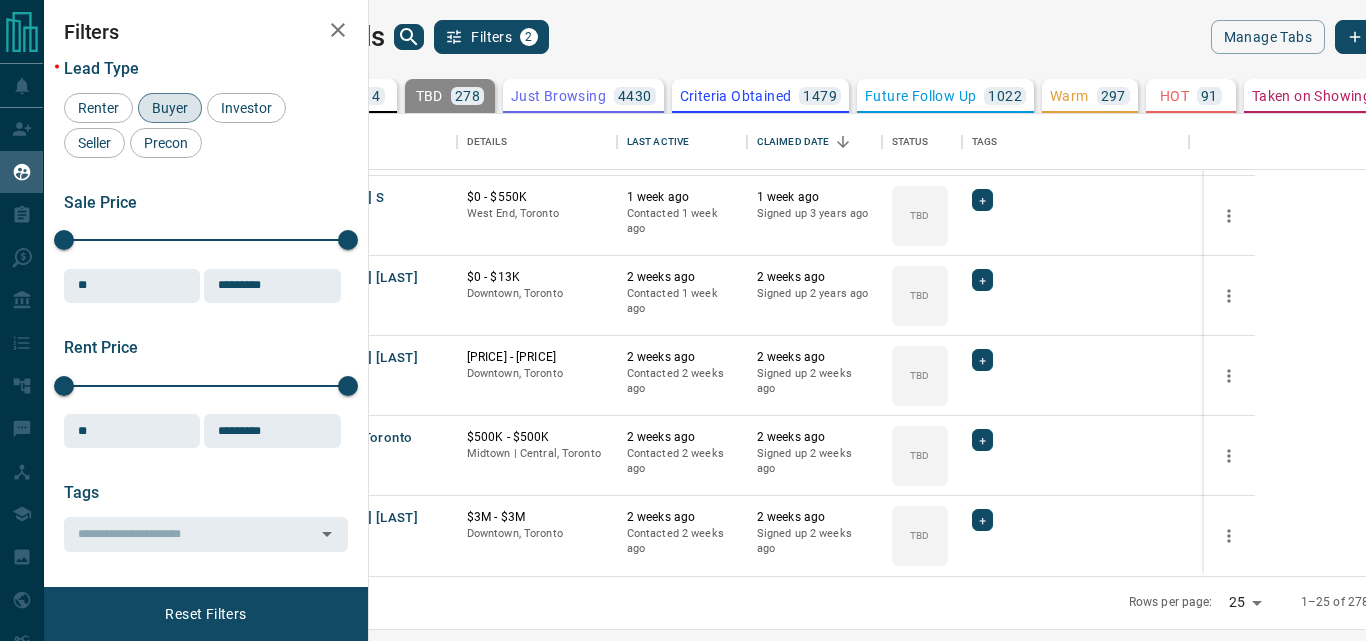 click on "Lead Transfers Claim Leads My Leads Tasks Opportunities Deals Campaigns Automations Messages Broker Bay Training Media Services Agent Resources Precon Worksheet My Team Mobile Apps Disclosure Logout My Leads Filters 2 Manage Tabs New Lead All 9414 TBD 278 Do Not Contact - Not Responsive 557 Bogus 981 Just Browsing 4430 Criteria Obtained 1479 Future Follow Up 1022 Warm 297 HOT 91 Taken on Showings 94 Submitted Offer 29 Client 156 Name Details Last Active Claimed Date Status Tags [PERSON] Buyer, Renter C $--- 1 week ago Contacted 1 week ago 1 week ago Signed up 1 week ago TBD + [PERSON] Buyer, Renter C $--- Downtown, [CITY] 1 week ago Contacted 1 week ago 1 week ago Signed up 1 week ago TBD + [PERSON] Buyer C $0 - $4M East End, [CITY] 1 day ago Contacted 1 week ago 1 week ago Signed up 4 years ago TBD + [PERSON] Buyer C $0 - $550K West End, [CITY] 1 week ago Contacted 1 week ago 1 week ago Signed up 3 years ago TBD + [PERSON] Buyer C $0 - $13K Downtown, [CITY] 2 weeks ago TBD +" at bounding box center (683, 308) 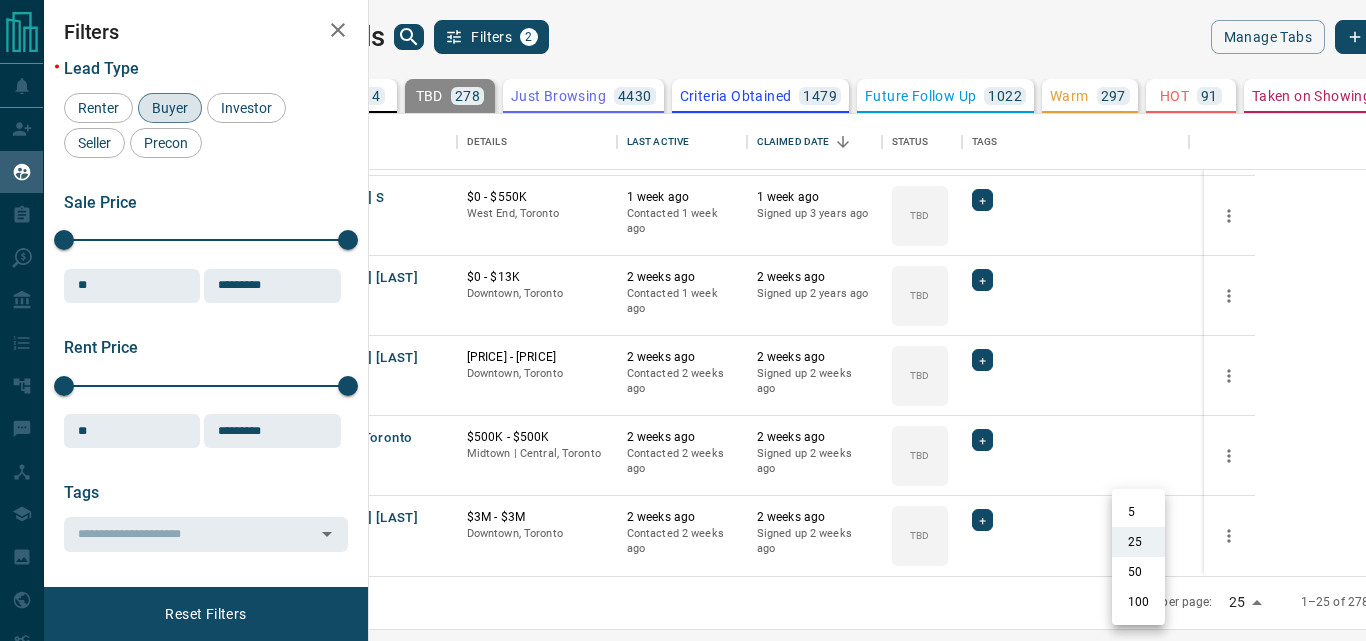 click on "100" at bounding box center [1138, 602] 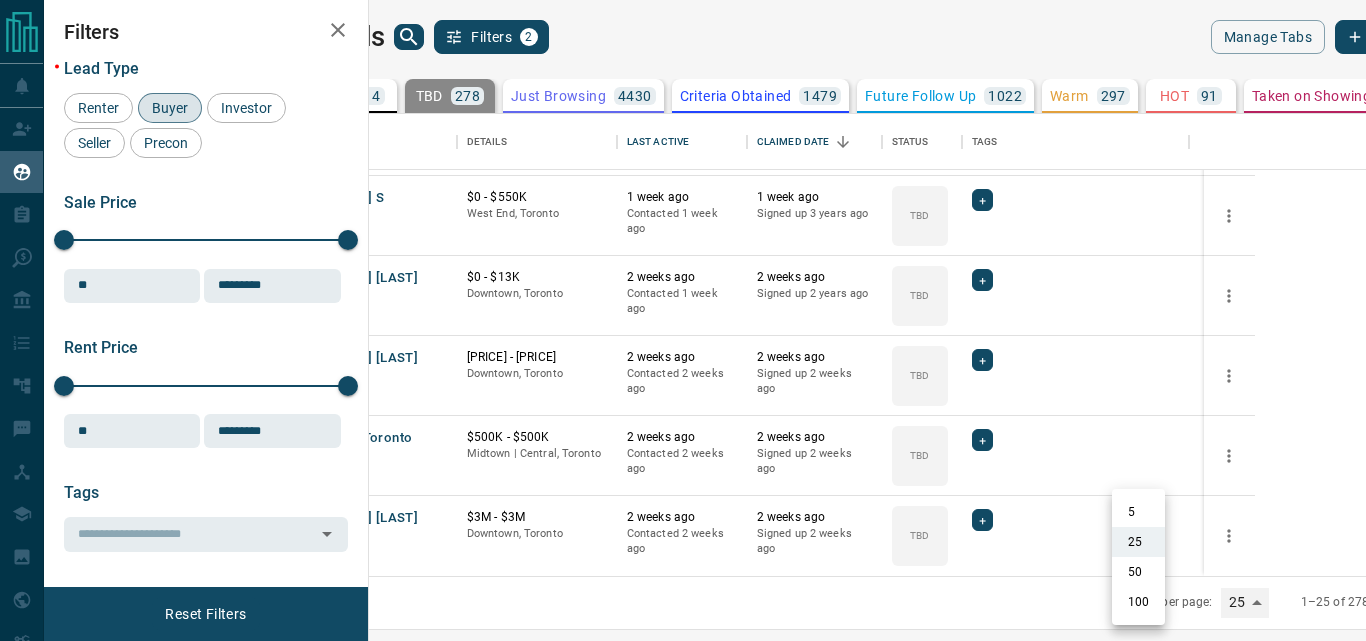 type on "***" 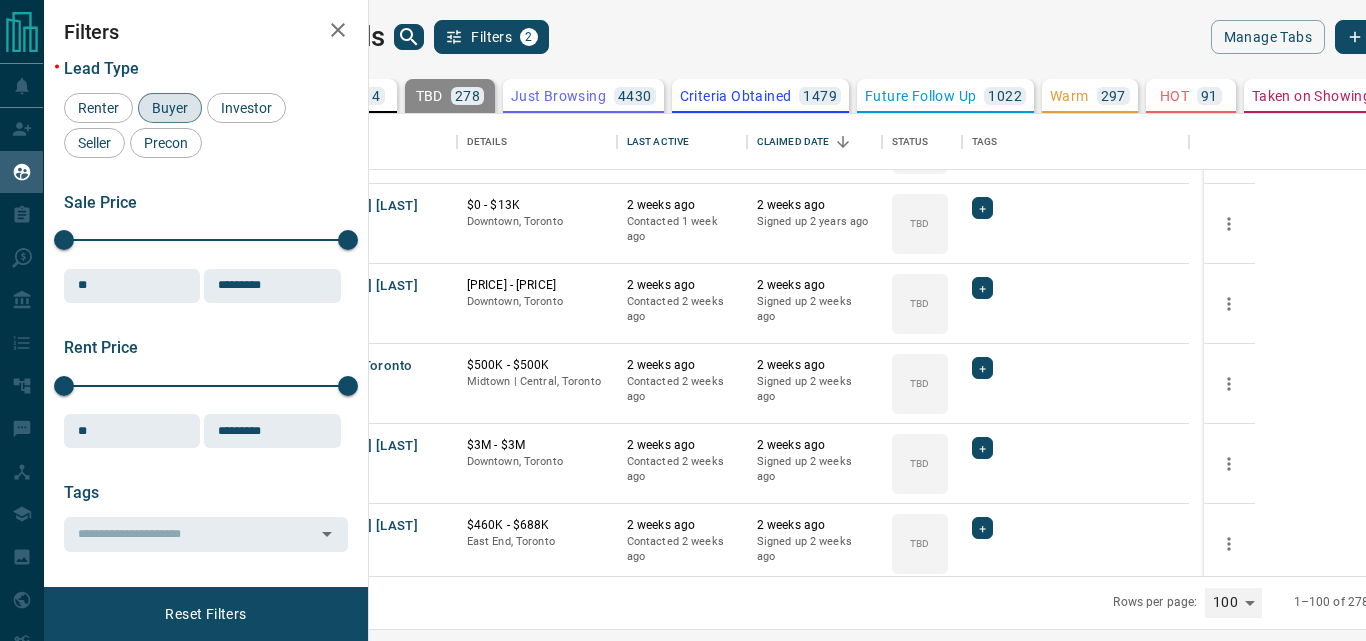 scroll, scrollTop: 1700, scrollLeft: 0, axis: vertical 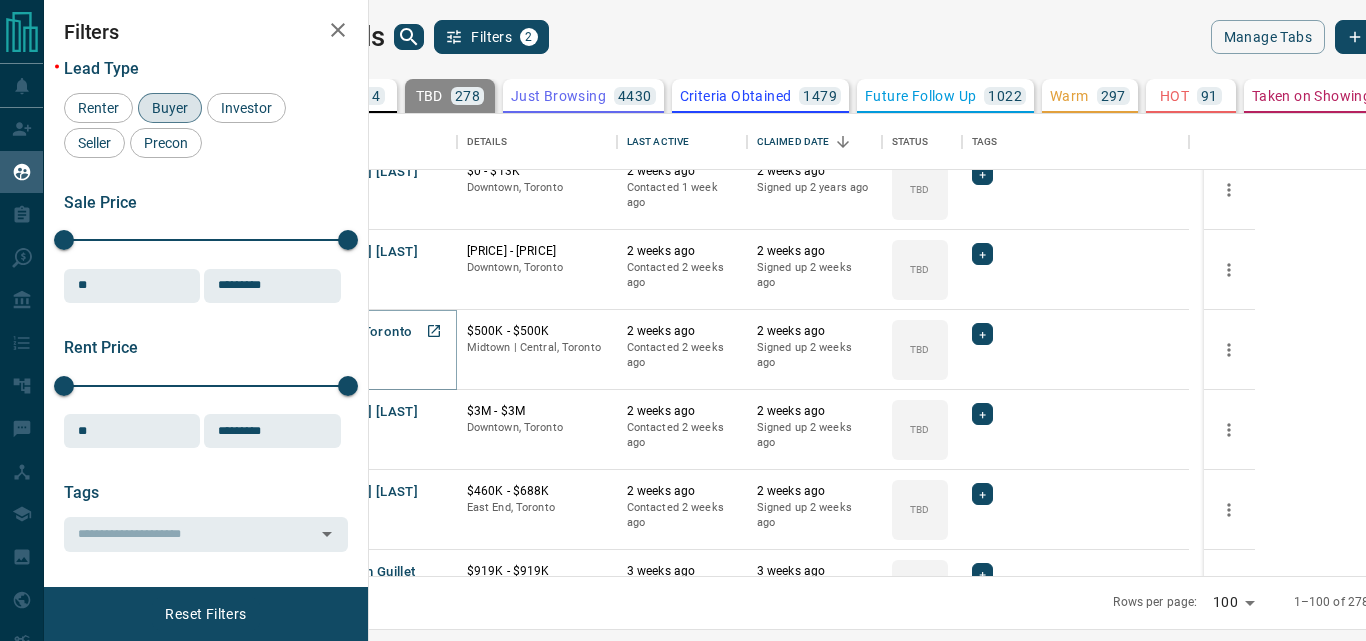 click on "Form Toronto" at bounding box center [370, 332] 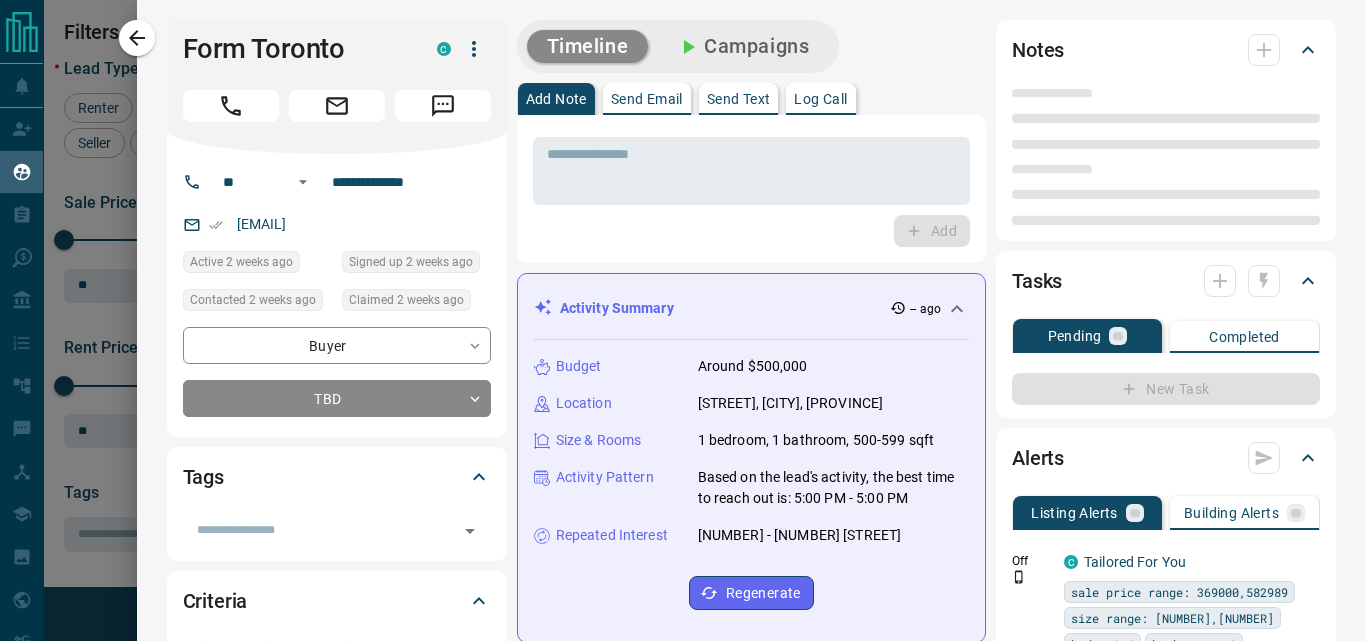 type on "**" 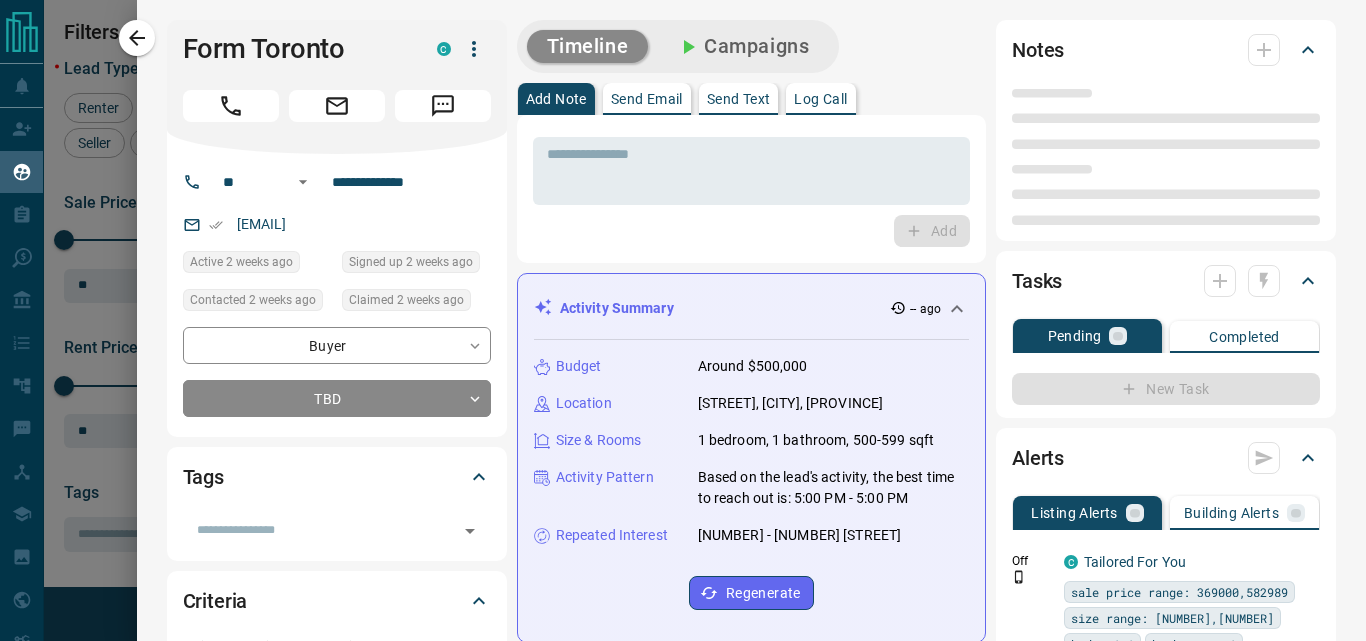 type on "**********" 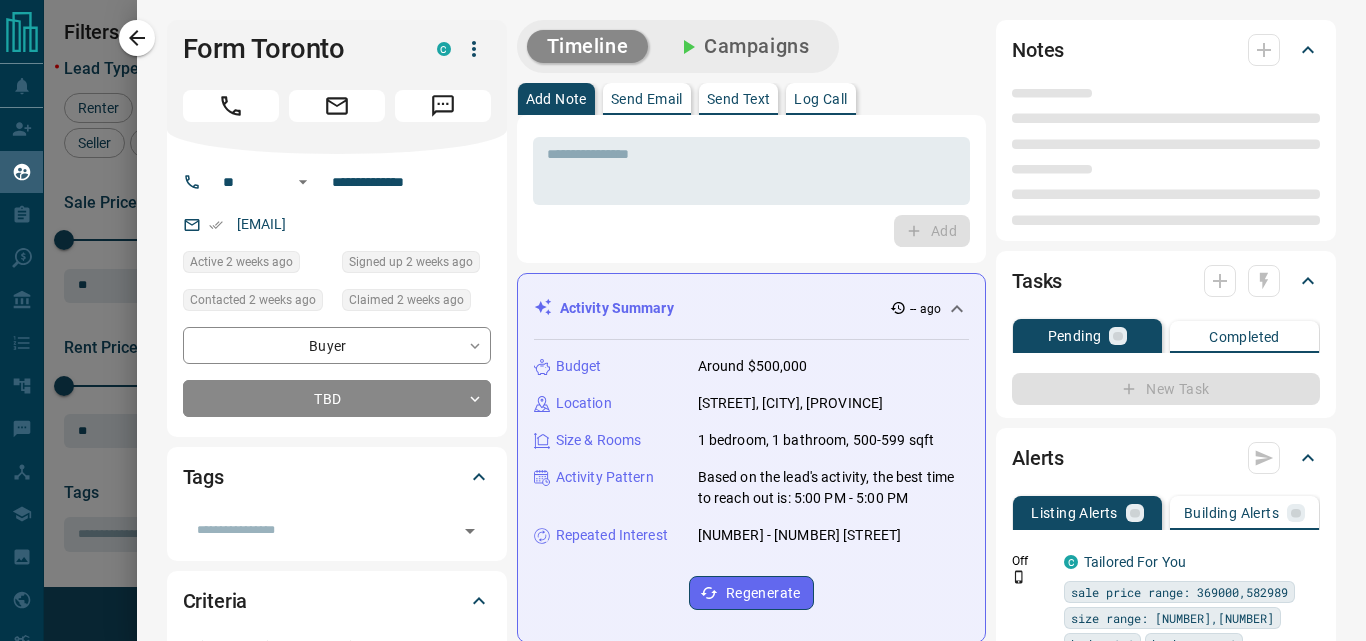type on "**********" 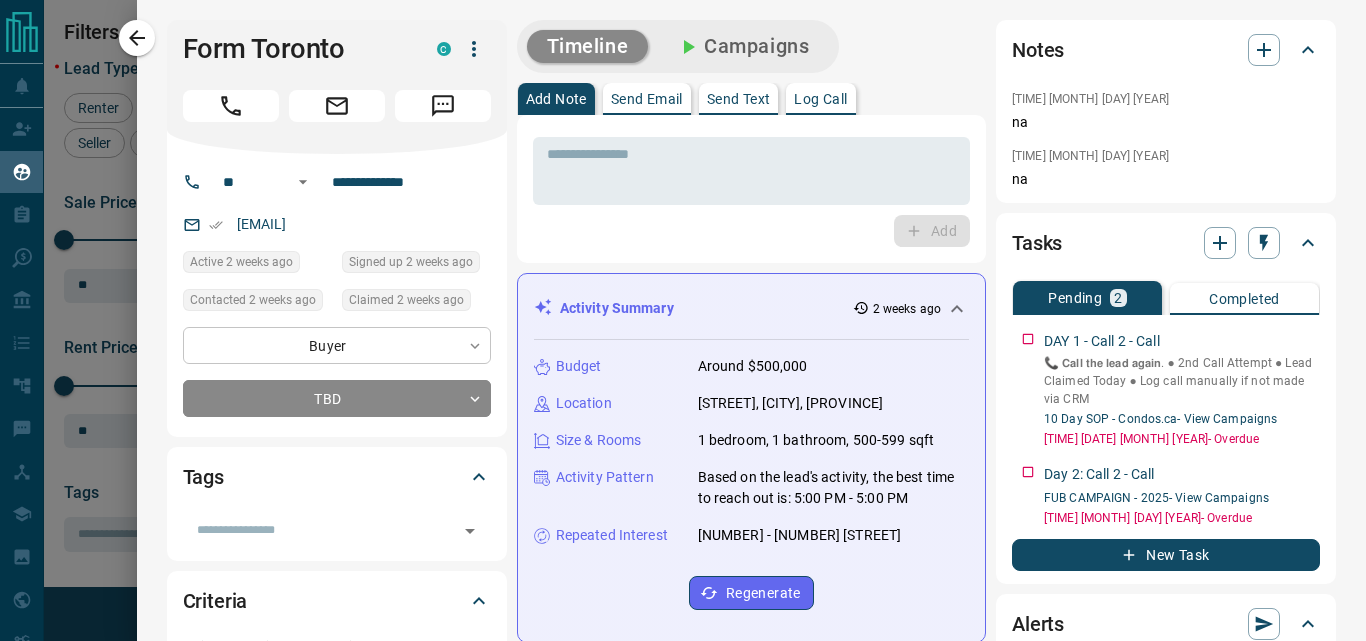 click on "Lead Transfers Claim Leads My Leads Tasks Opportunities Deals Campaigns Automations Messages Broker Bay Training Media Services Agent Resources Precon Worksheet My Team Mobile Apps Disclosure Logout My Leads Filters 2 Manage Tabs New Lead All 9414 TBD 278 Do Not Contact - Not Responsive 557 Bogus 981 Just Browsing 4430 Criteria Obtained 1479 Future Follow Up 1022 Warm 297 HOT 91 Taken on Showings 94 Submitted Offer 29 Client 156 Name Details Last Active Claimed Date Status Tags [FIRST] [LAST] Buyer C [PRICE] - [PRICE] East End, Toronto 1 day ago Contacted 1 week ago 1 week ago Signed up 4 years ago TBD + [FIRST] [LAST] Buyer C [PRICE] - [PRICE] West End, Toronto 1 week ago Contacted 1 week ago 1 week ago Signed up 3 years ago TBD + [FIRST] [LAST] Buyer C [PRICE] - [PRICE] Downtown, Toronto 2 weeks ago Contacted 1 week ago 2 weeks ago Signed up 2 years ago TBD + [FIRST] [LAST] Buyer C [PRICE] - [PRICE] Downtown, Toronto 2 weeks ago Contacted 2 weeks ago 2 weeks ago Signed up 2 weeks ago TBD + [FIRST] [LAST] Buyer C [PRICE] - [PRICE] 2 weeks ago +" at bounding box center (683, 308) 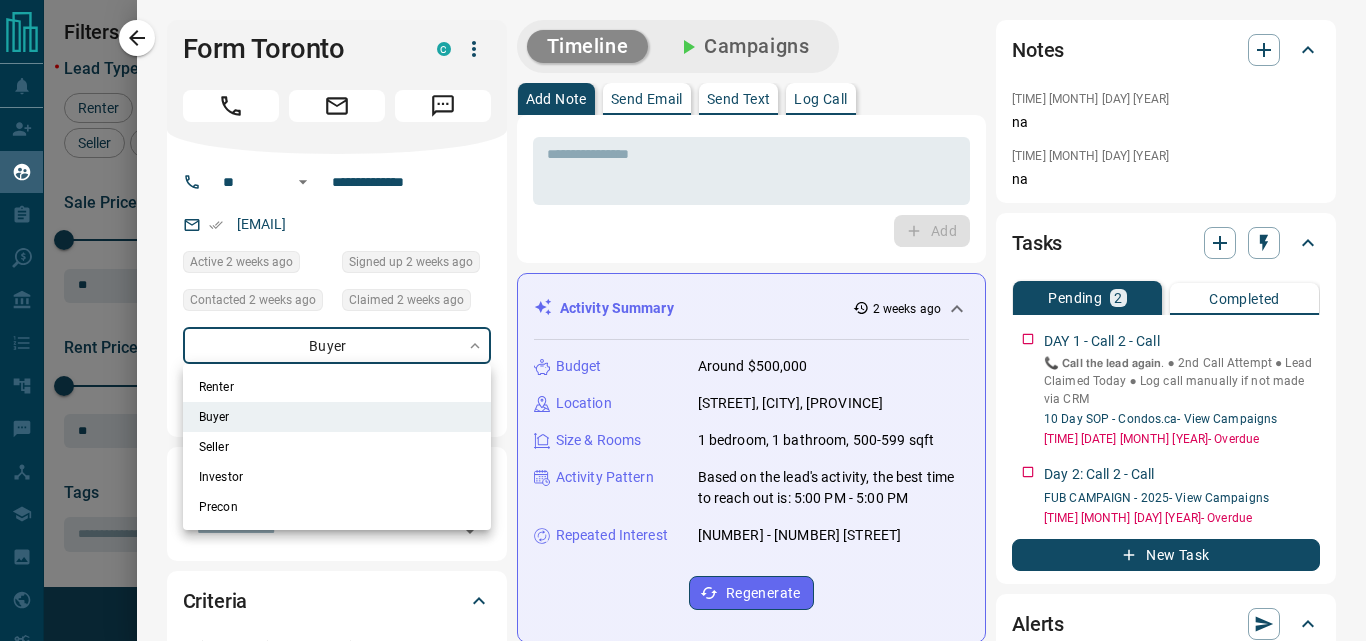 click at bounding box center (683, 320) 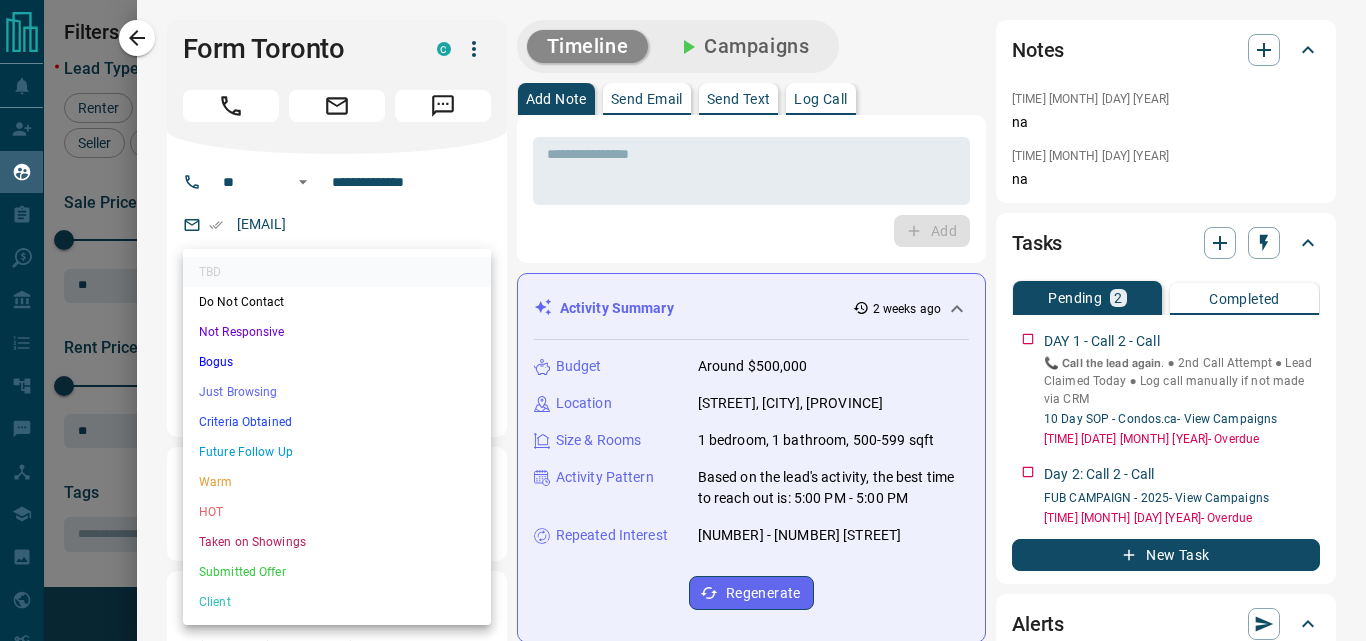 click on "Lead Transfers Claim Leads My Leads Tasks Opportunities Deals Campaigns Automations Messages Broker Bay Training Media Services Agent Resources Precon Worksheet My Team Mobile Apps Disclosure Logout My Leads Filters 2 Manage Tabs New Lead All 9414 TBD 278 Do Not Contact - Not Responsive 557 Bogus 981 Just Browsing 4430 Criteria Obtained 1479 Future Follow Up 1022 Warm 297 HOT 91 Taken on Showings 94 Submitted Offer 29 Client 156 Name Details Last Active Claimed Date Status Tags [FIRST] [LAST] Buyer C [PRICE] - [PRICE] East End, Toronto 1 day ago Contacted 1 week ago 1 week ago Signed up 4 years ago TBD + [FIRST] [LAST] Buyer C [PRICE] - [PRICE] West End, Toronto 1 week ago Contacted 1 week ago 1 week ago Signed up 3 years ago TBD + [FIRST] [LAST] Buyer C [PRICE] - [PRICE] Downtown, Toronto 2 weeks ago Contacted 1 week ago 2 weeks ago Signed up 2 years ago TBD + [FIRST] [LAST] Buyer C [PRICE] - [PRICE] Downtown, Toronto 2 weeks ago Contacted 2 weeks ago 2 weeks ago Signed up 2 weeks ago TBD + [FIRST] [LAST] Buyer C [PRICE] - [PRICE] 2 weeks ago +" at bounding box center [683, 308] 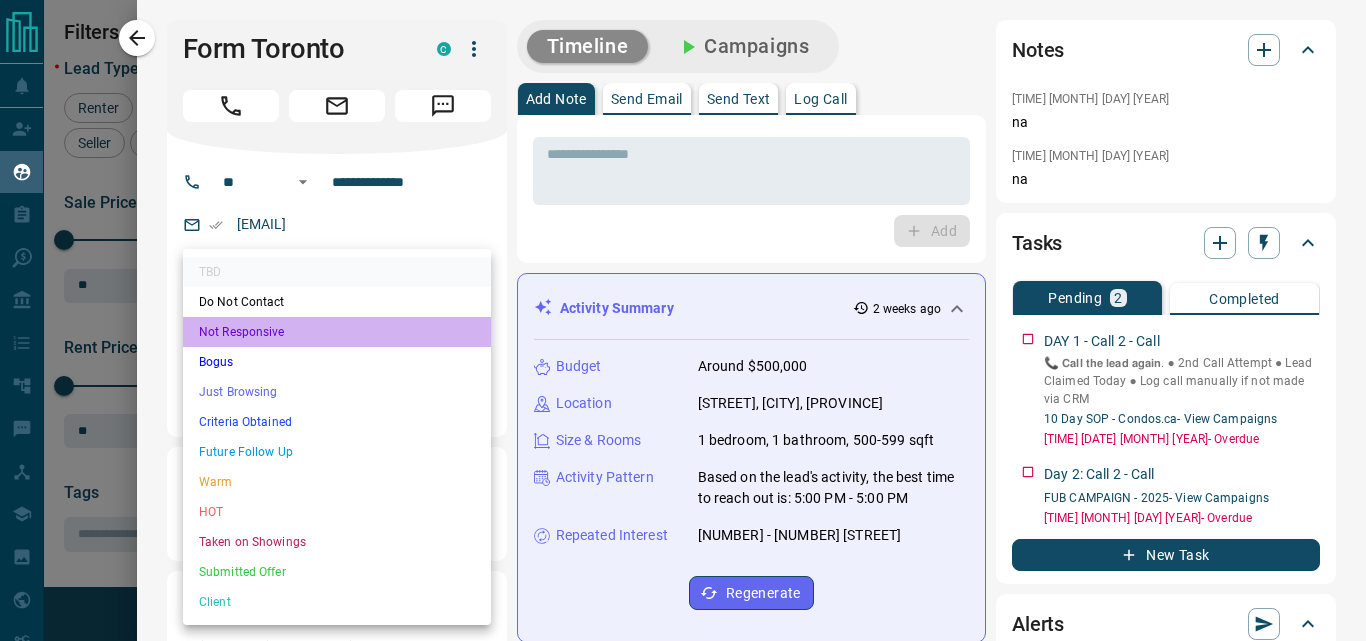 click on "Not Responsive" at bounding box center [337, 332] 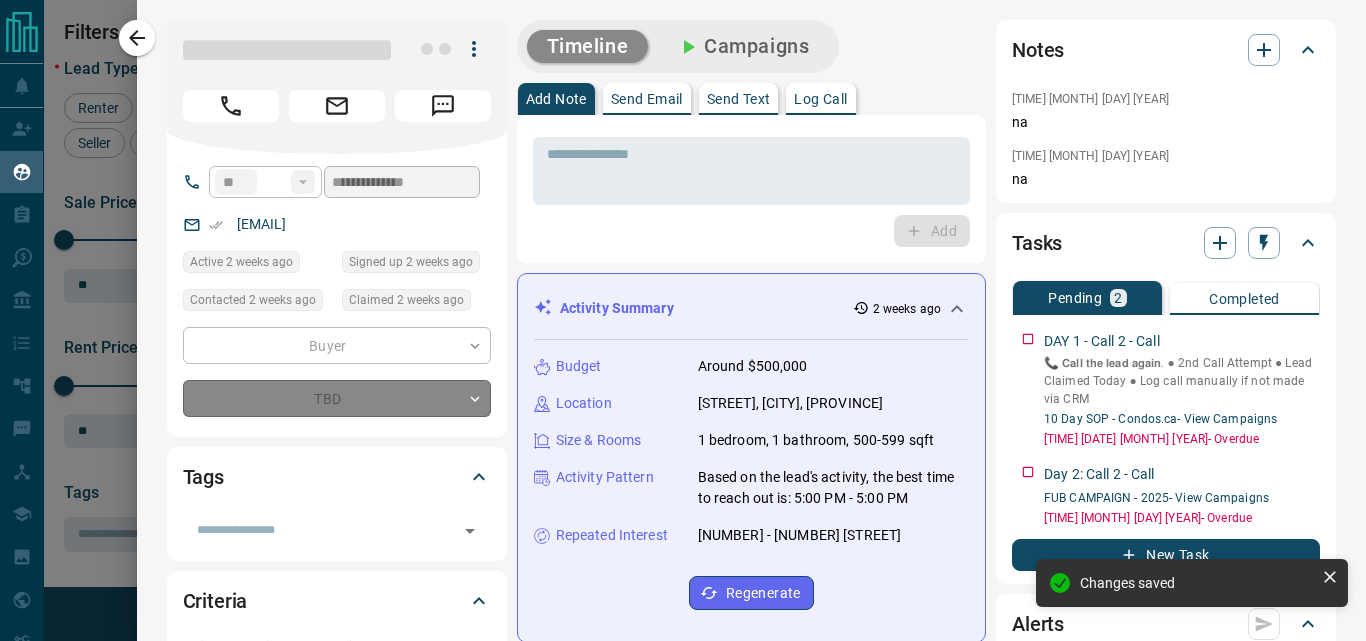 type on "*" 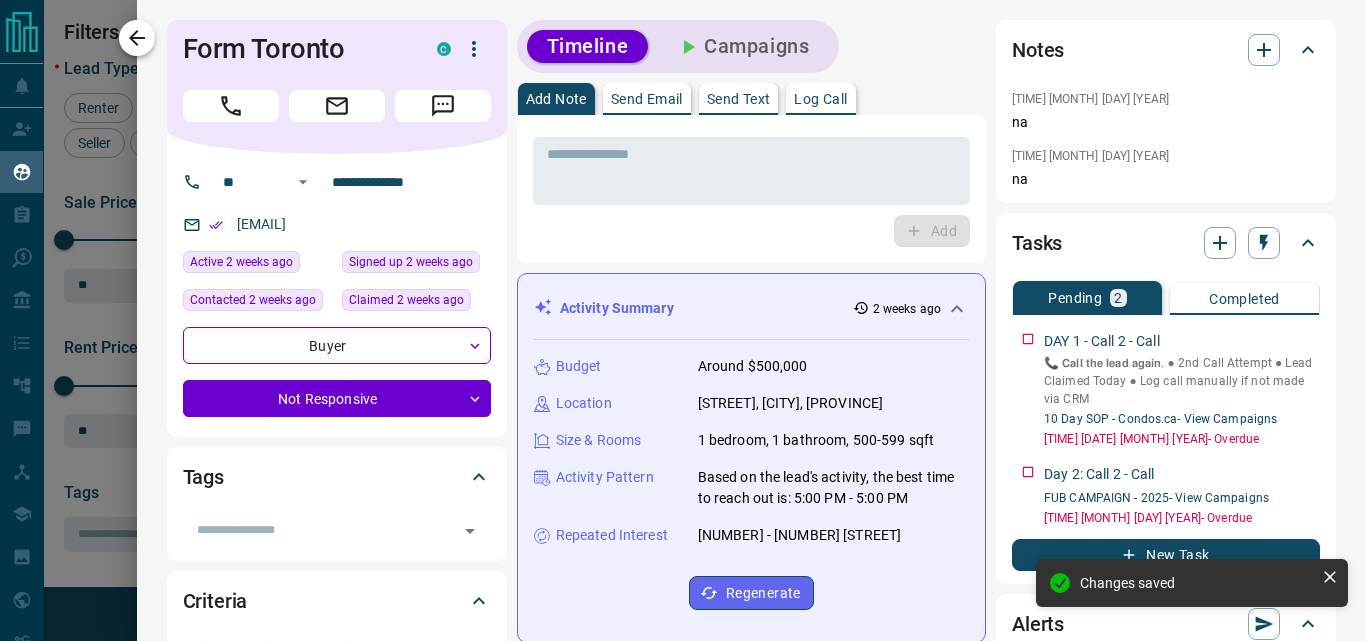 click 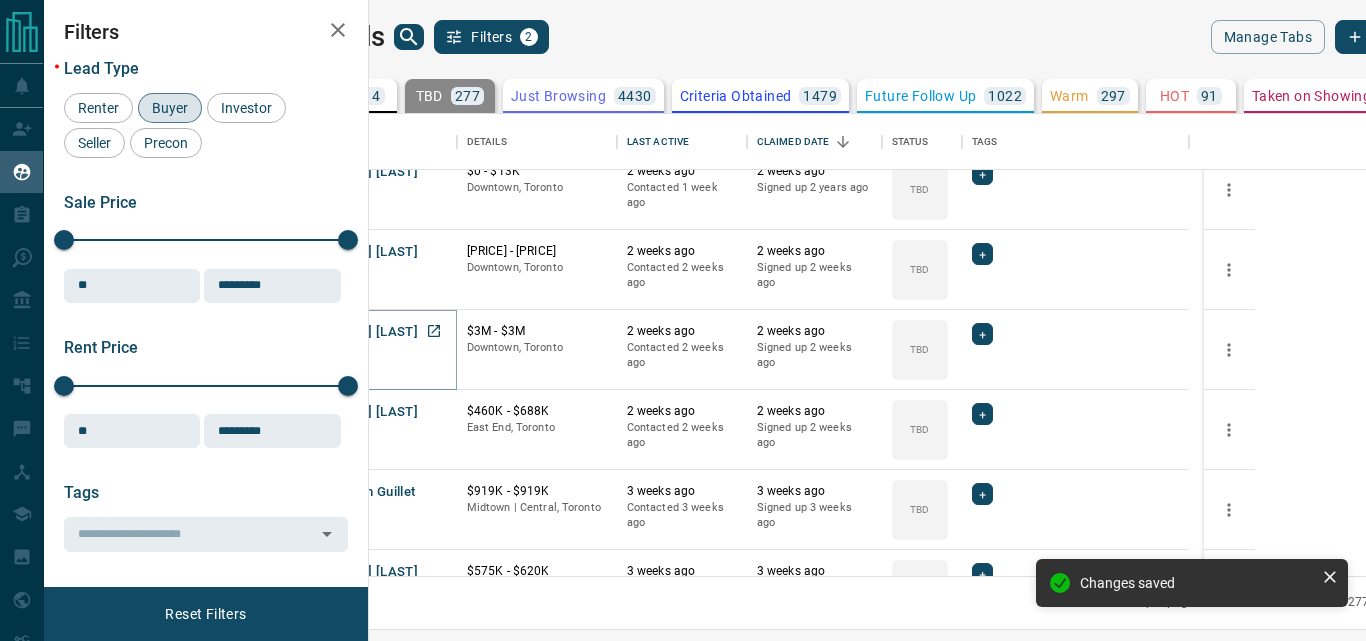 click on "[FIRST] [LAST]" at bounding box center [372, 332] 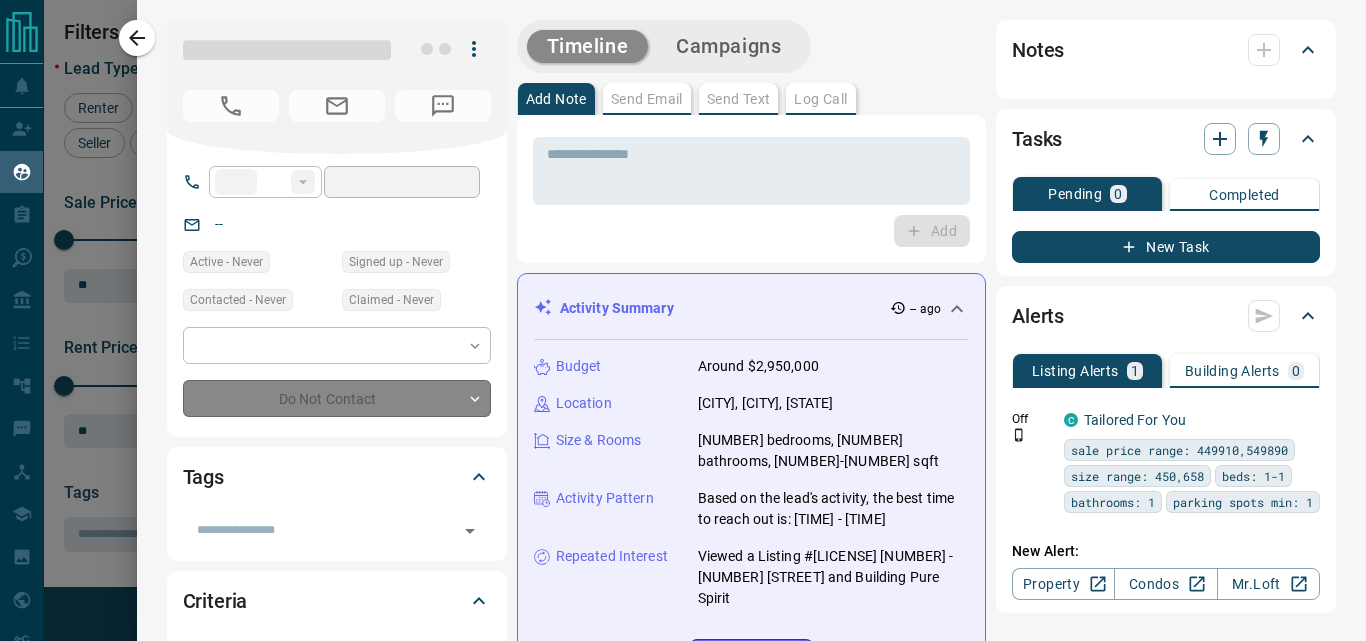 type on "**" 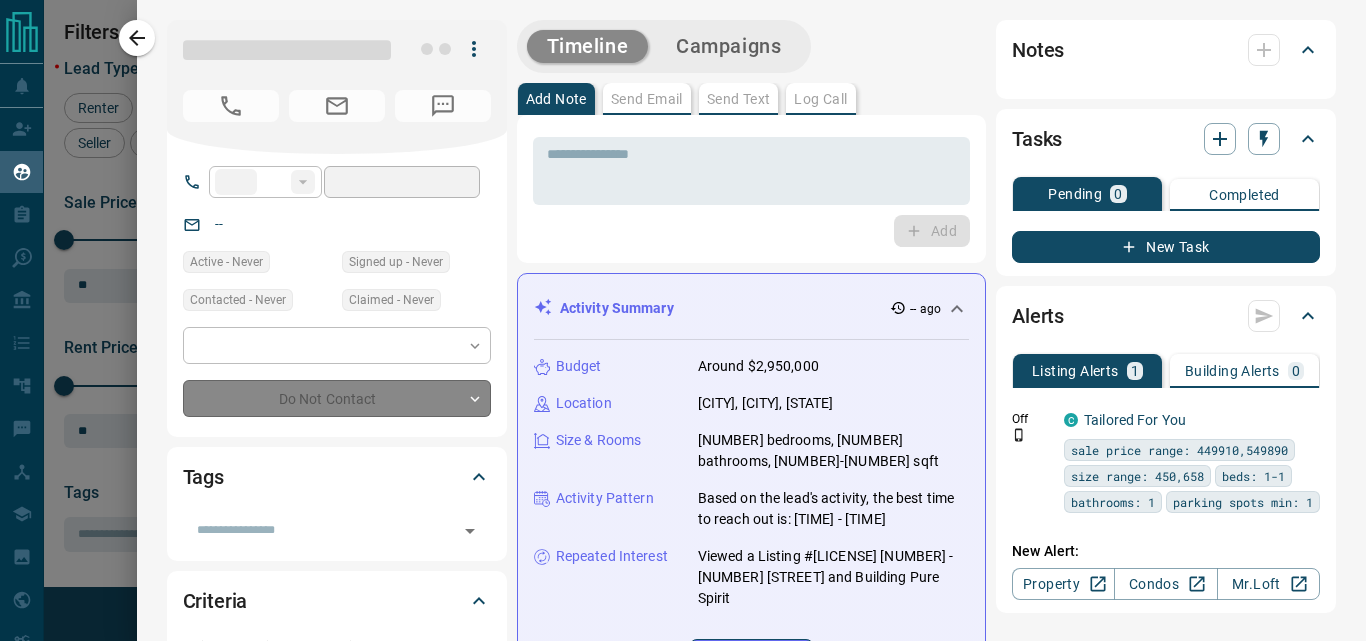 type on "**********" 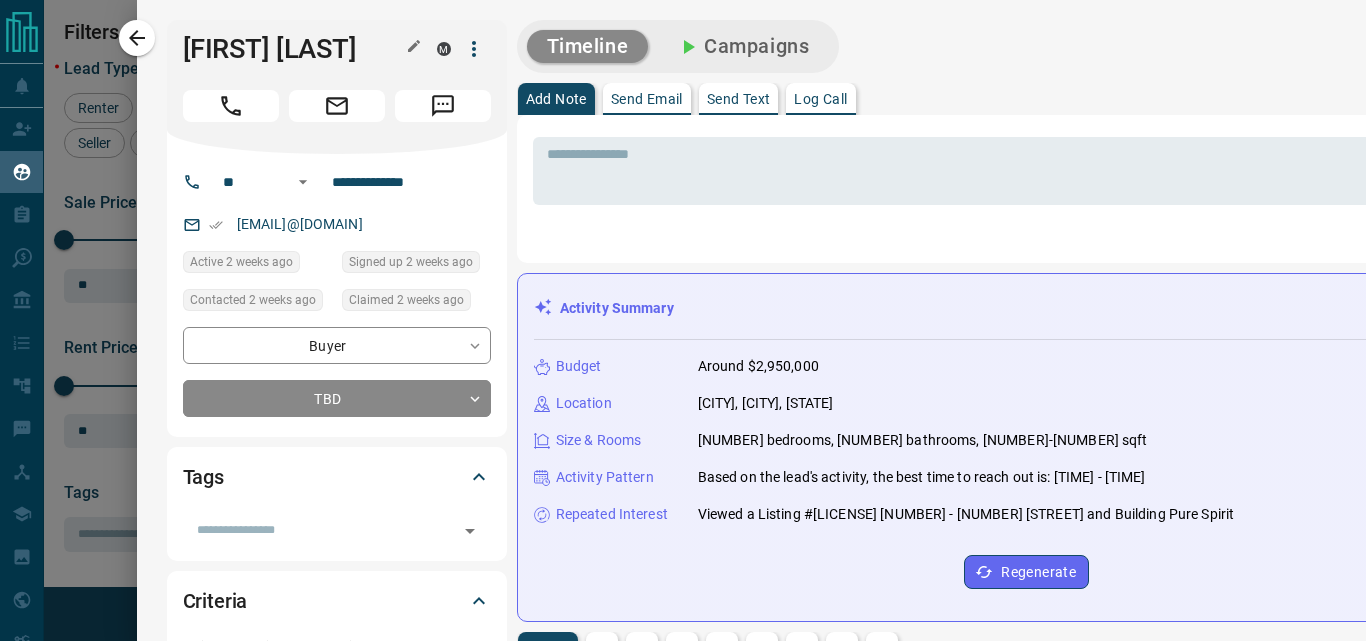 drag, startPoint x: 357, startPoint y: 50, endPoint x: 343, endPoint y: 51, distance: 14.035668 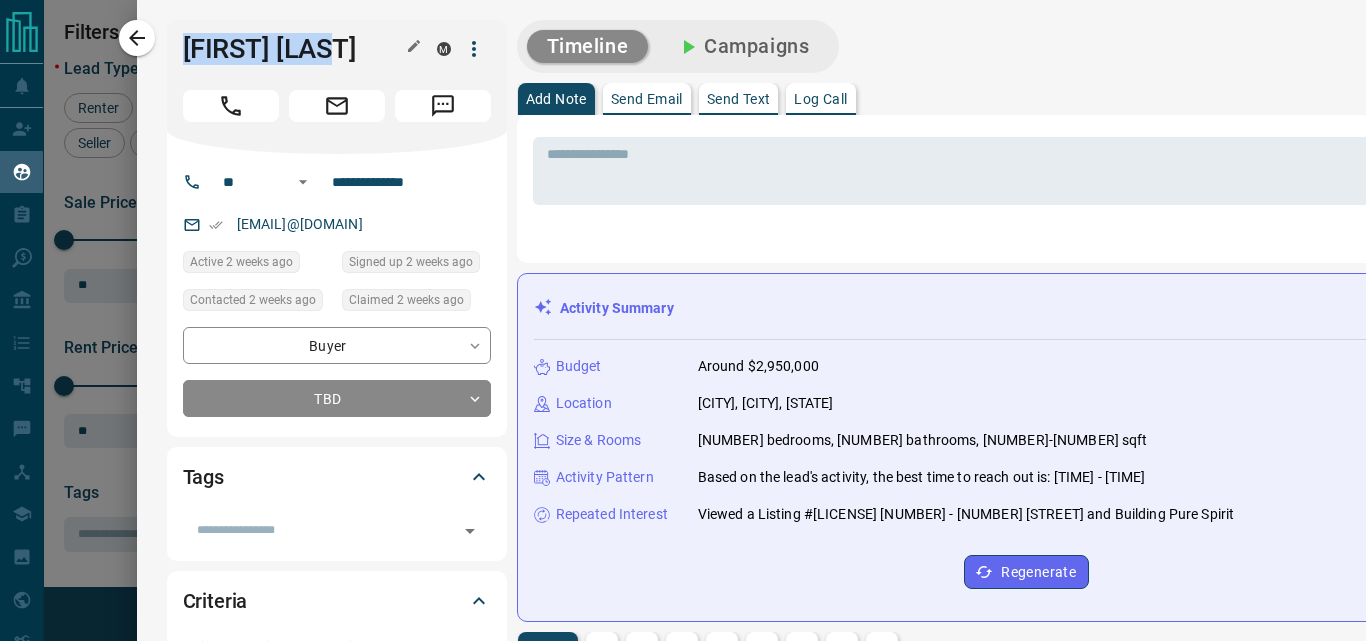 drag, startPoint x: 343, startPoint y: 51, endPoint x: 184, endPoint y: 60, distance: 159.25452 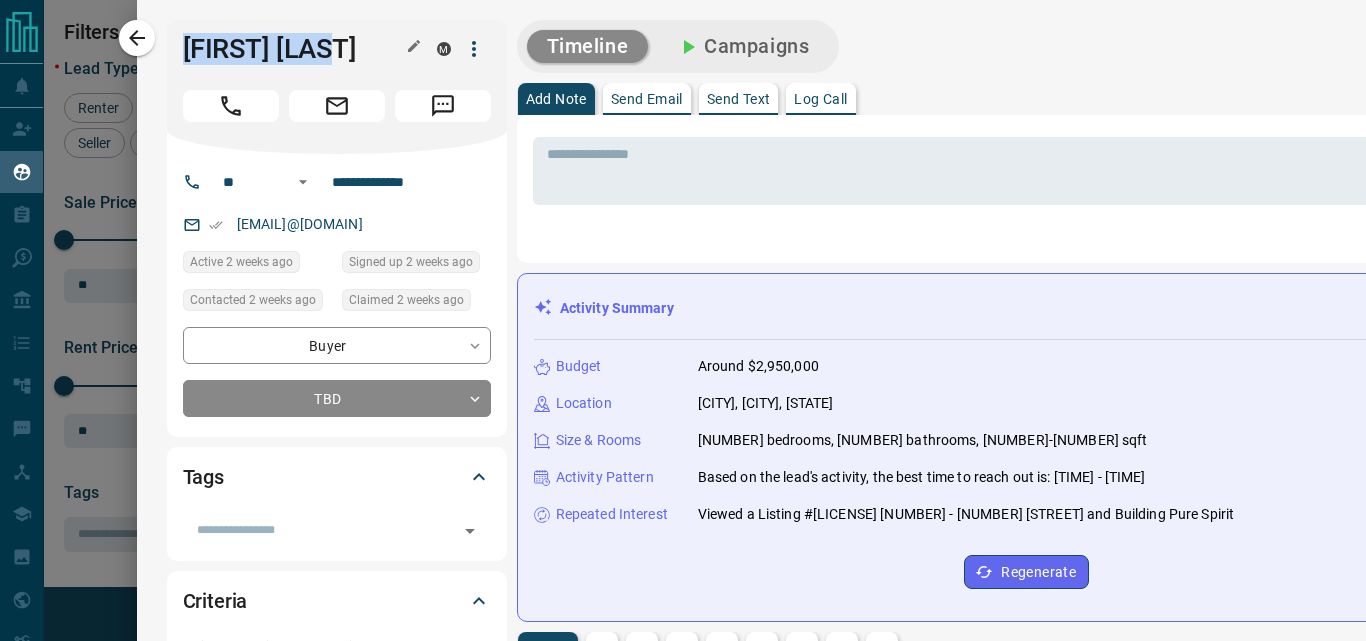 click on "[FIRST] [LAST]" at bounding box center [295, 49] 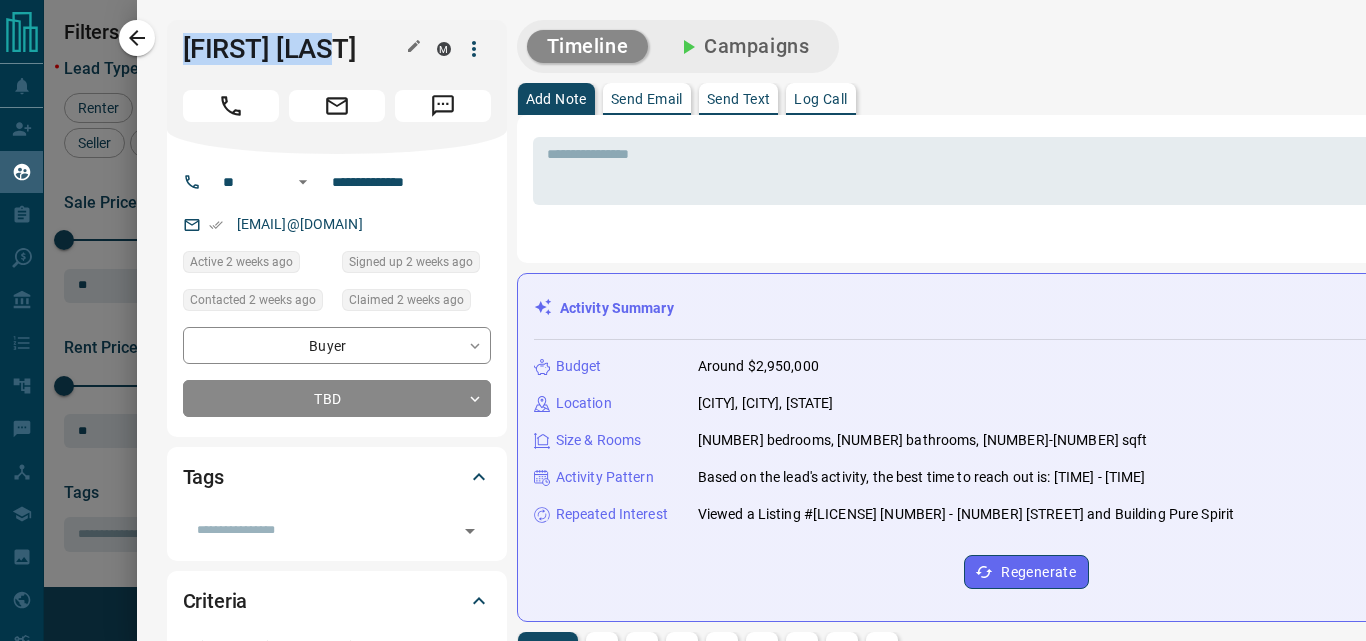 copy on "[FIRST] [LAST]" 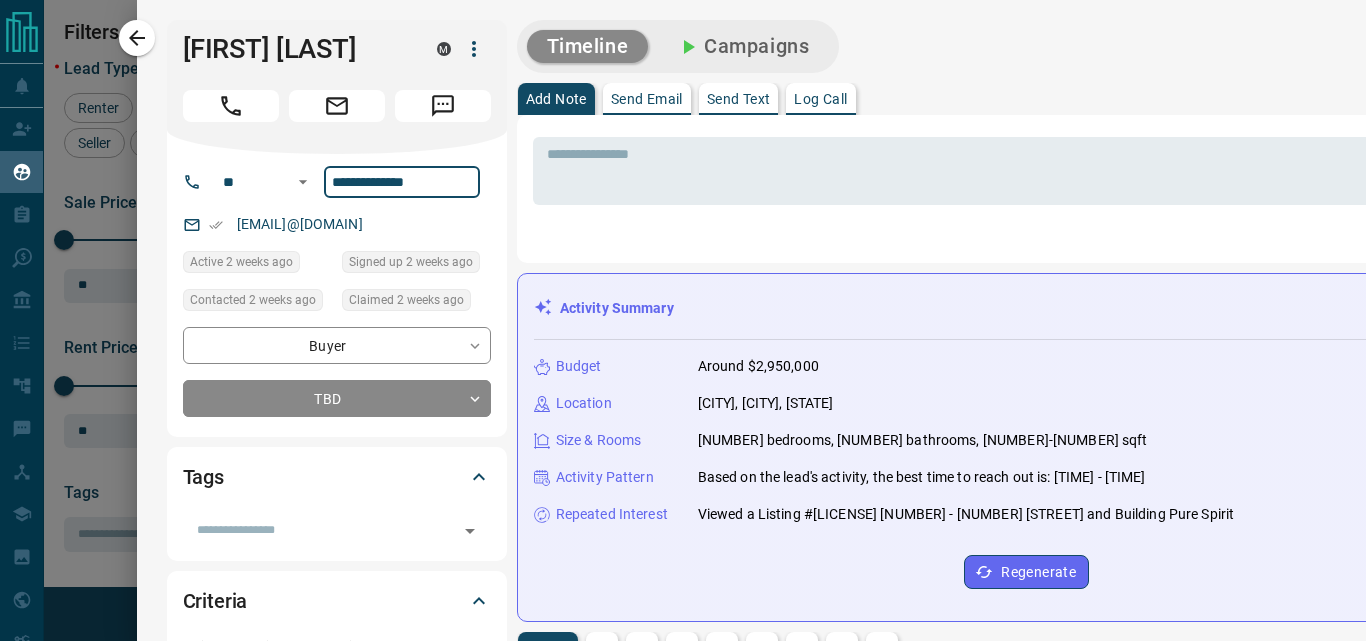 drag, startPoint x: 456, startPoint y: 184, endPoint x: 330, endPoint y: 190, distance: 126.14278 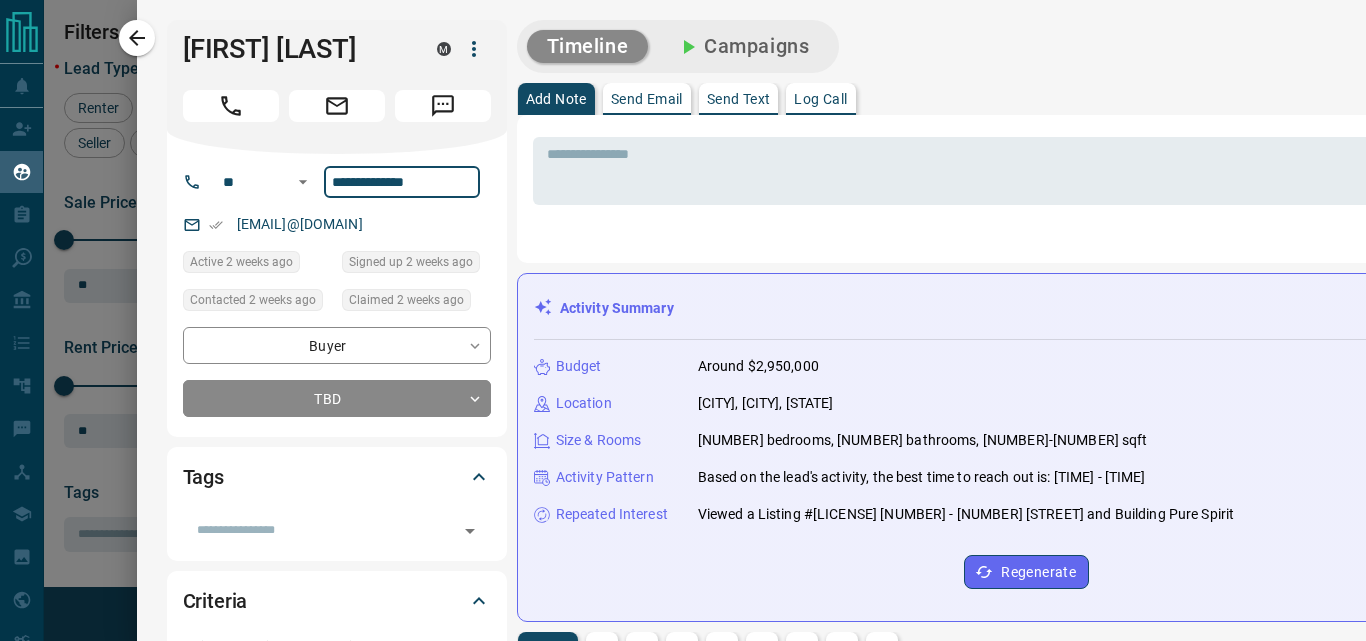 click on "**********" at bounding box center (402, 182) 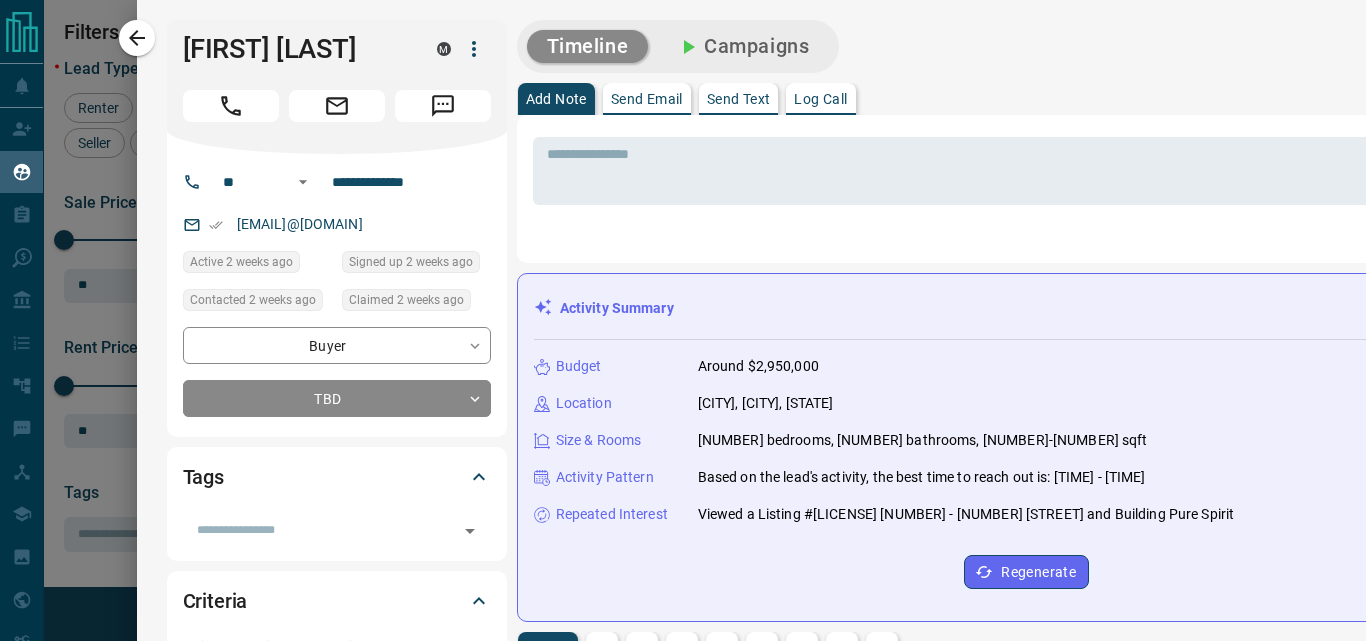 click on "* ​ Add" at bounding box center [1027, 189] 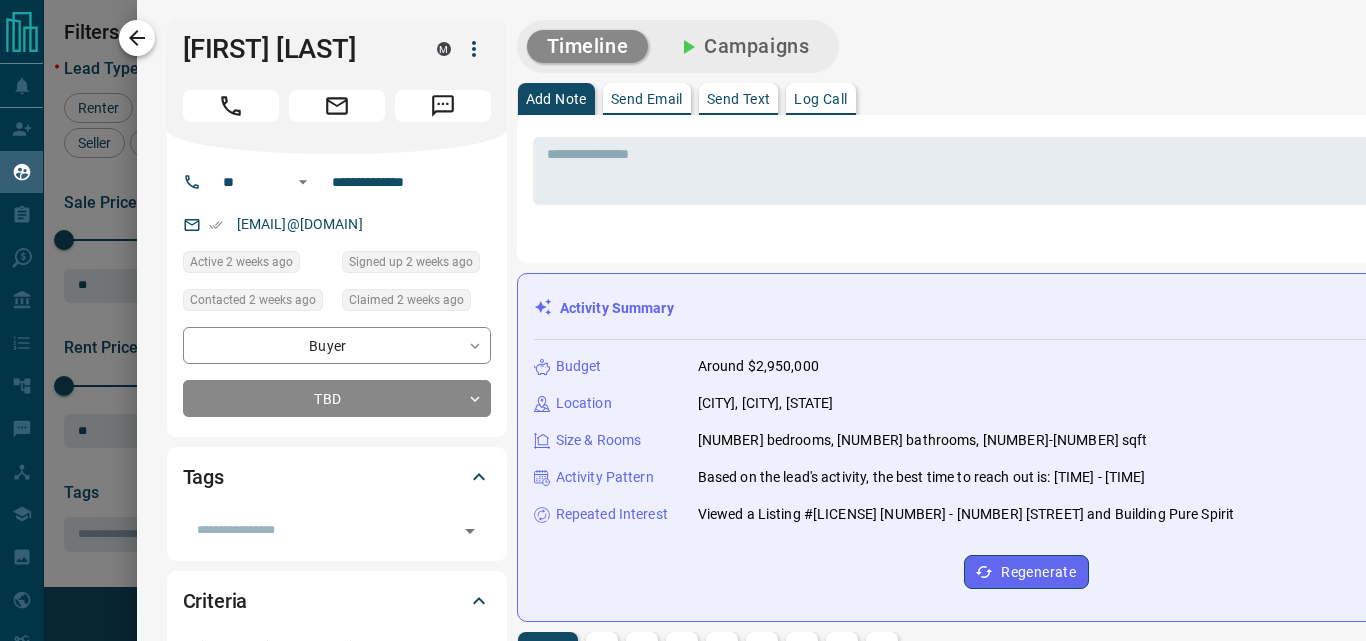 click 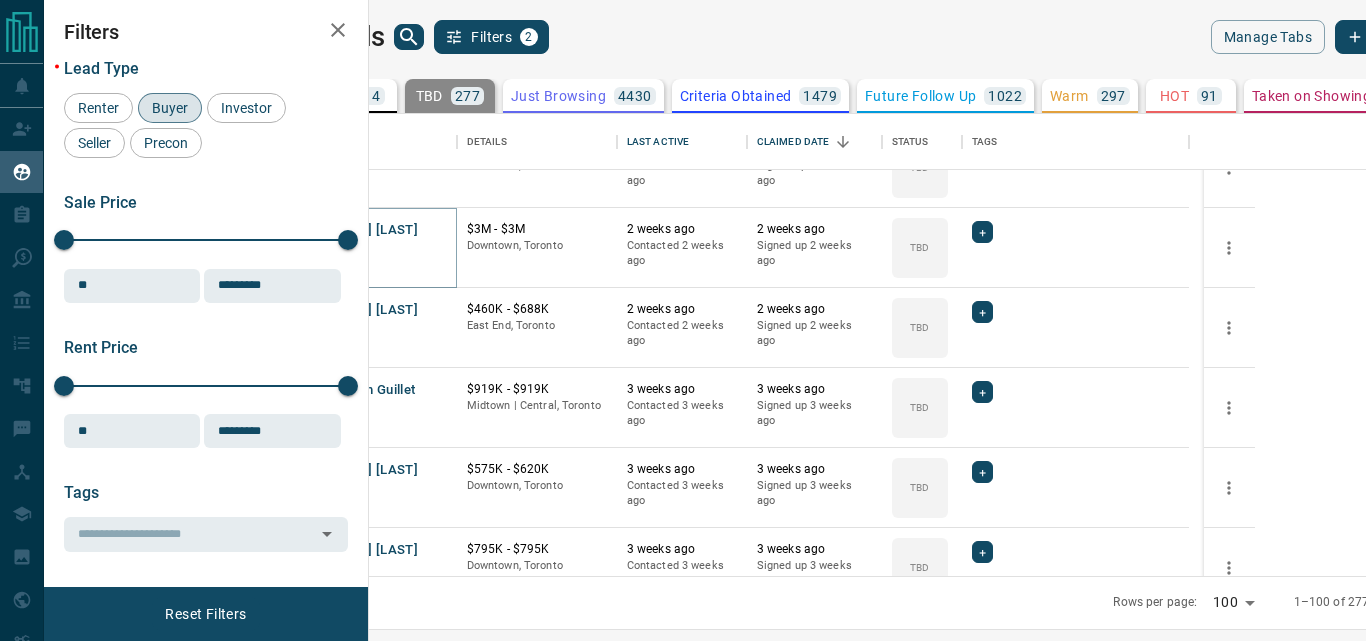scroll, scrollTop: 1900, scrollLeft: 0, axis: vertical 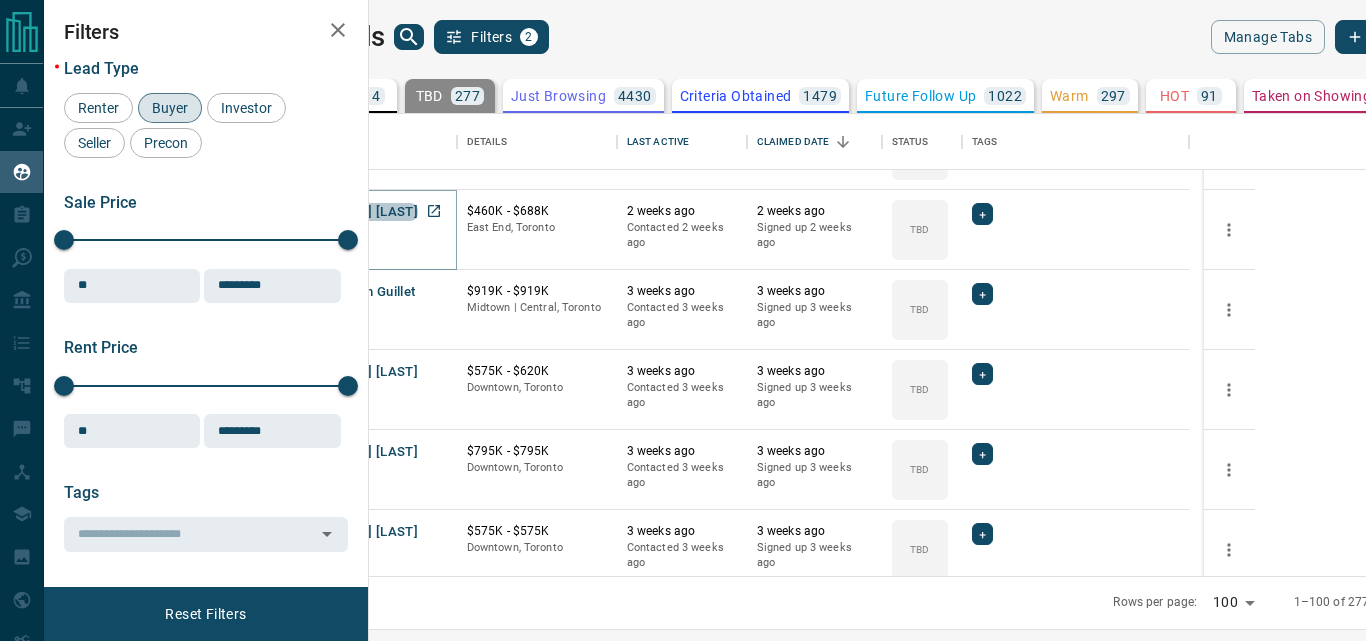 click on "[FIRST] [LAST]" at bounding box center (372, 212) 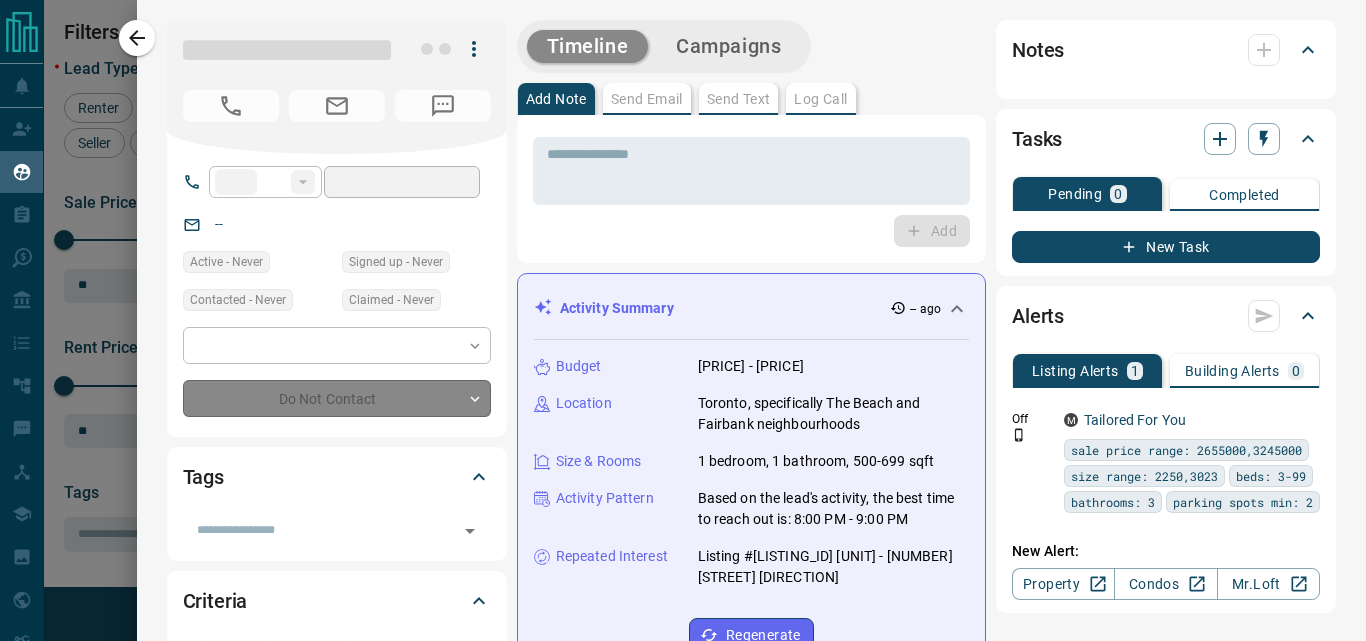 type on "**" 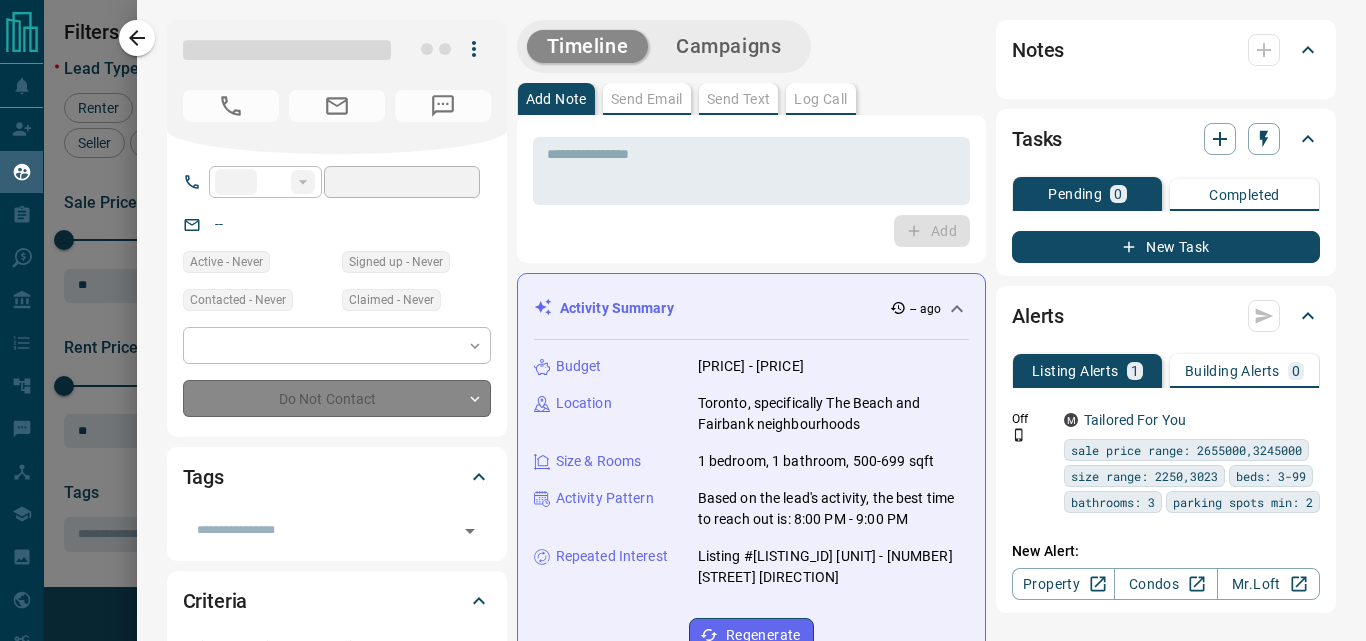 type on "**********" 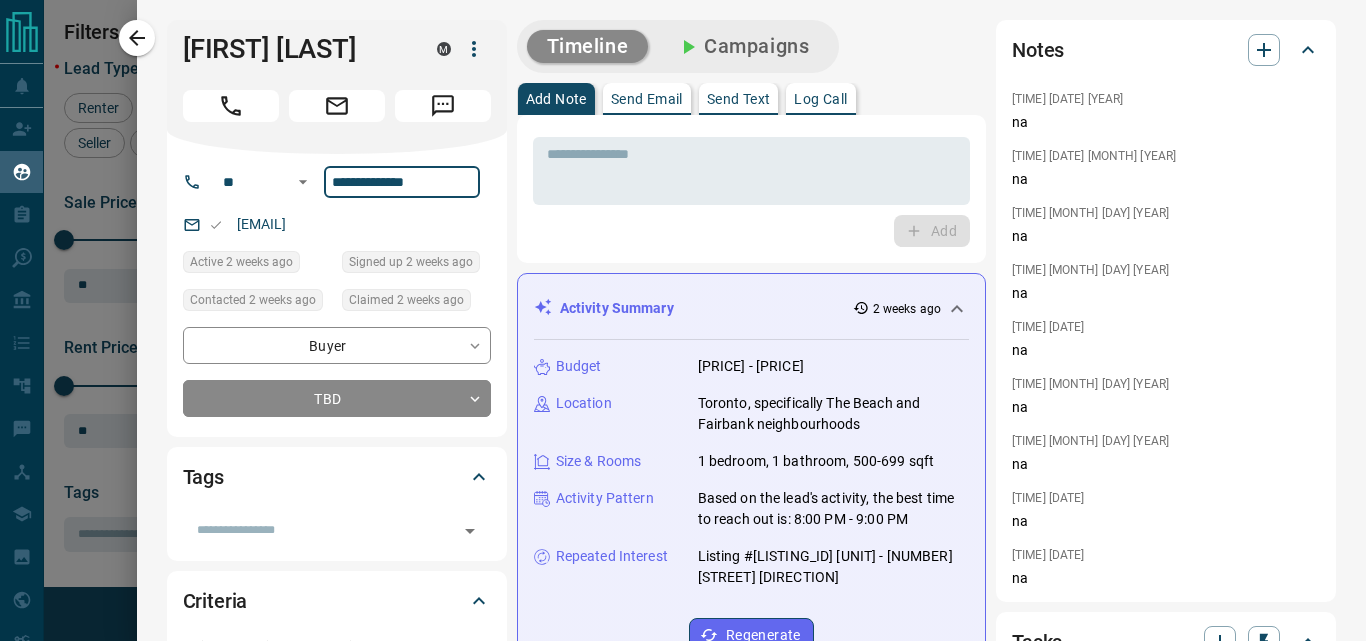 click on "**********" at bounding box center (402, 182) 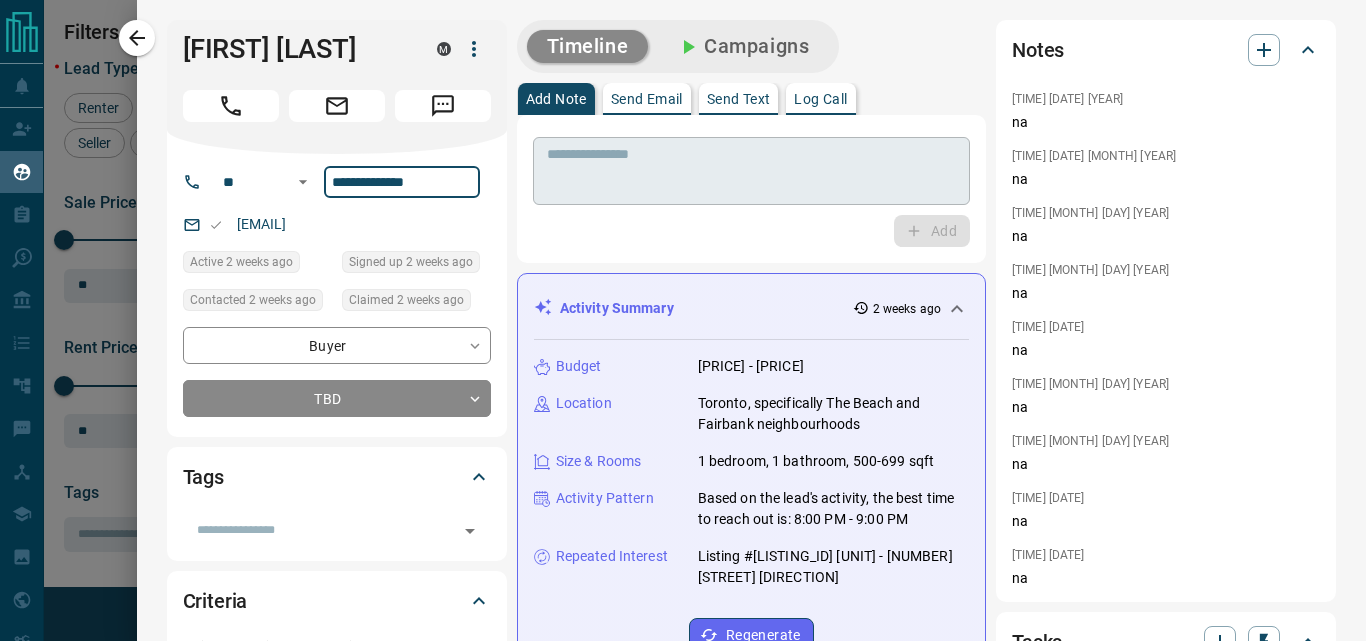 click at bounding box center (751, 171) 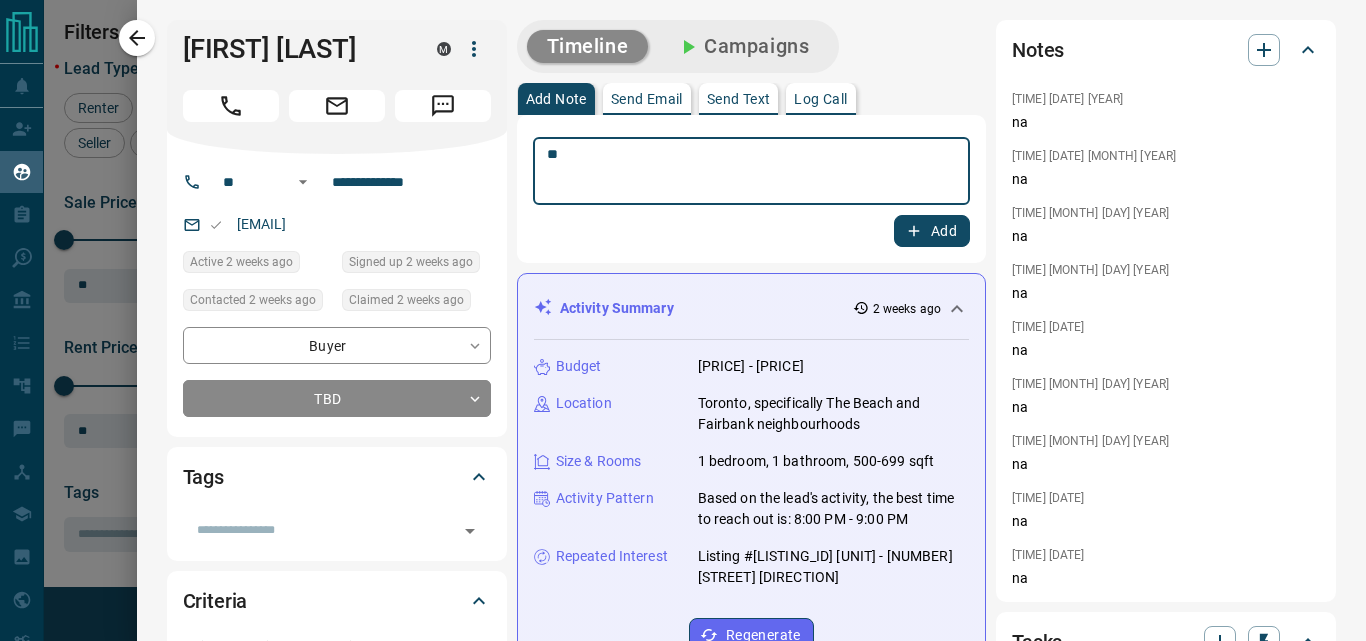 type on "**" 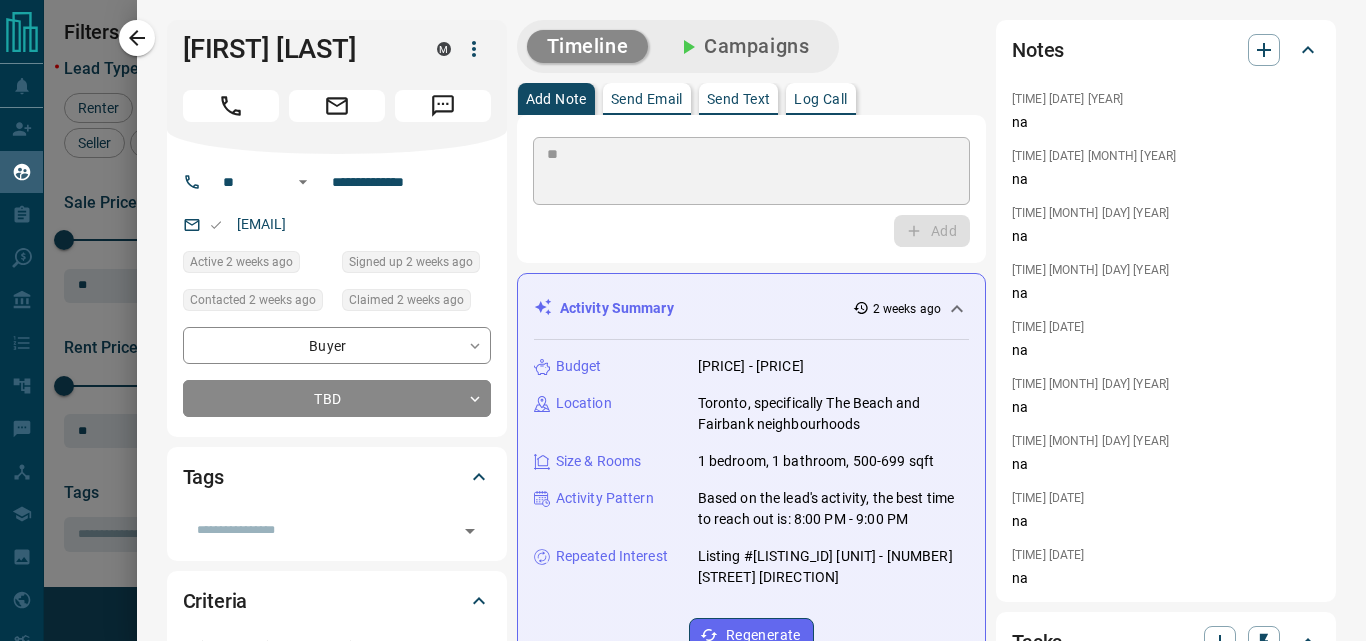 type 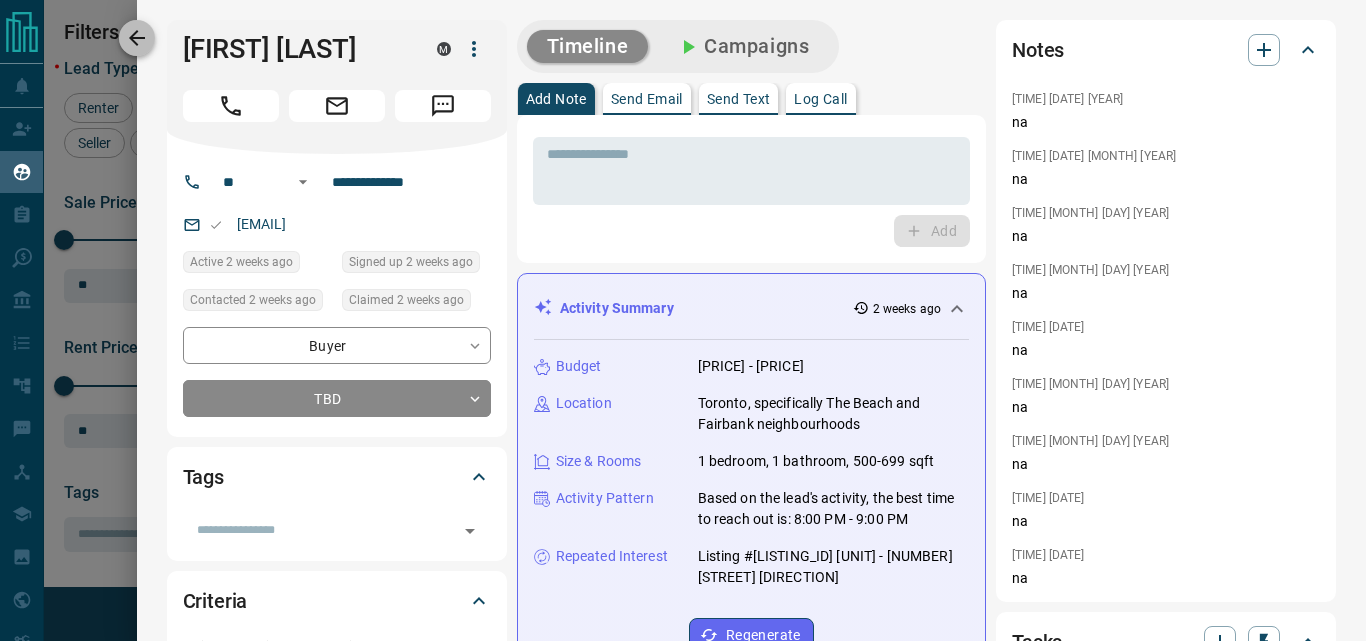 click 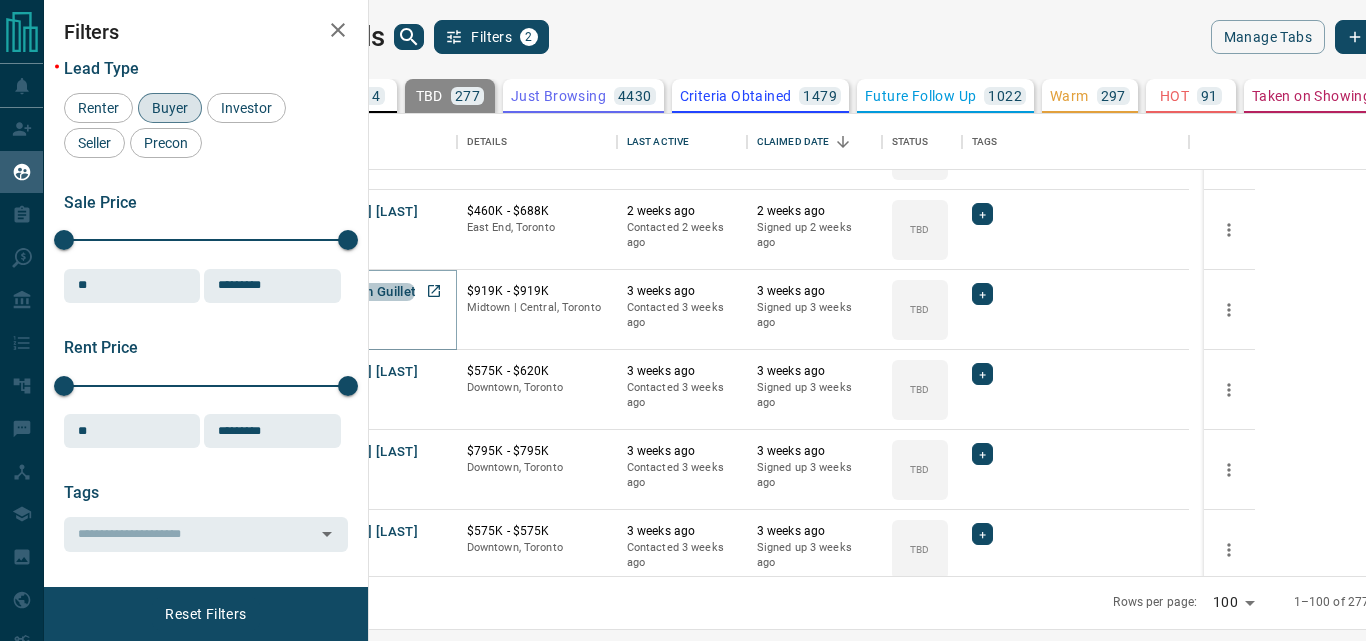click on "Colleen Guillet" at bounding box center [371, 292] 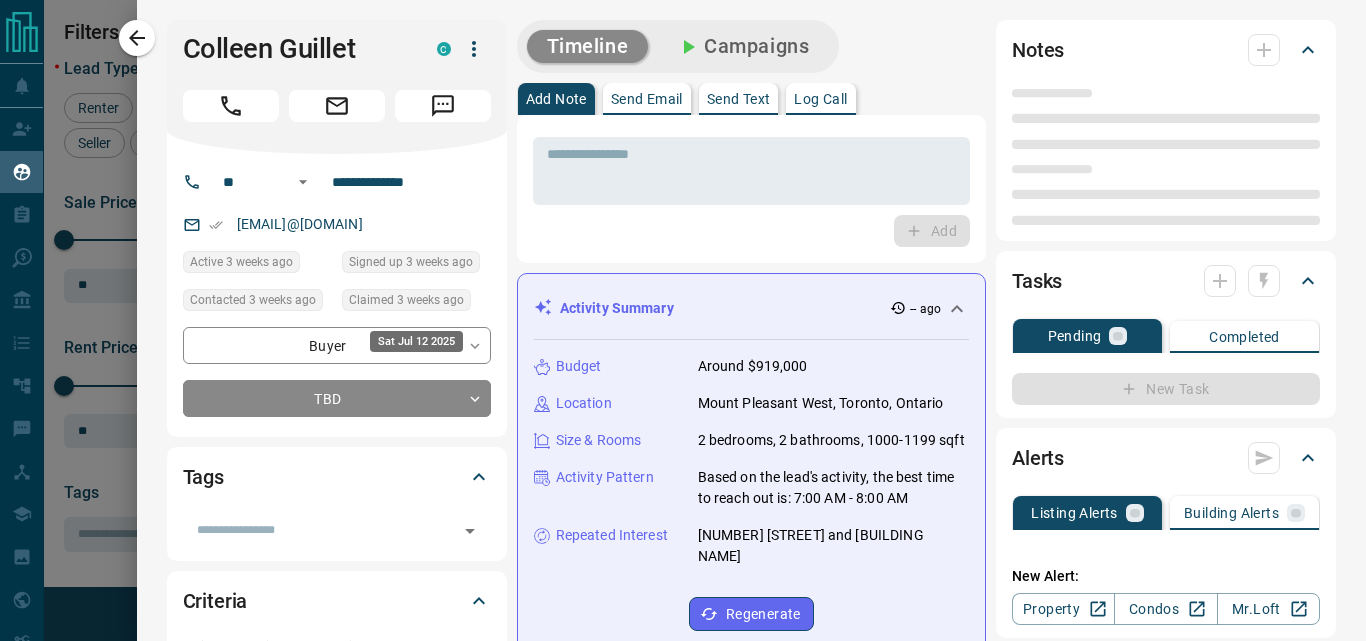 type on "**" 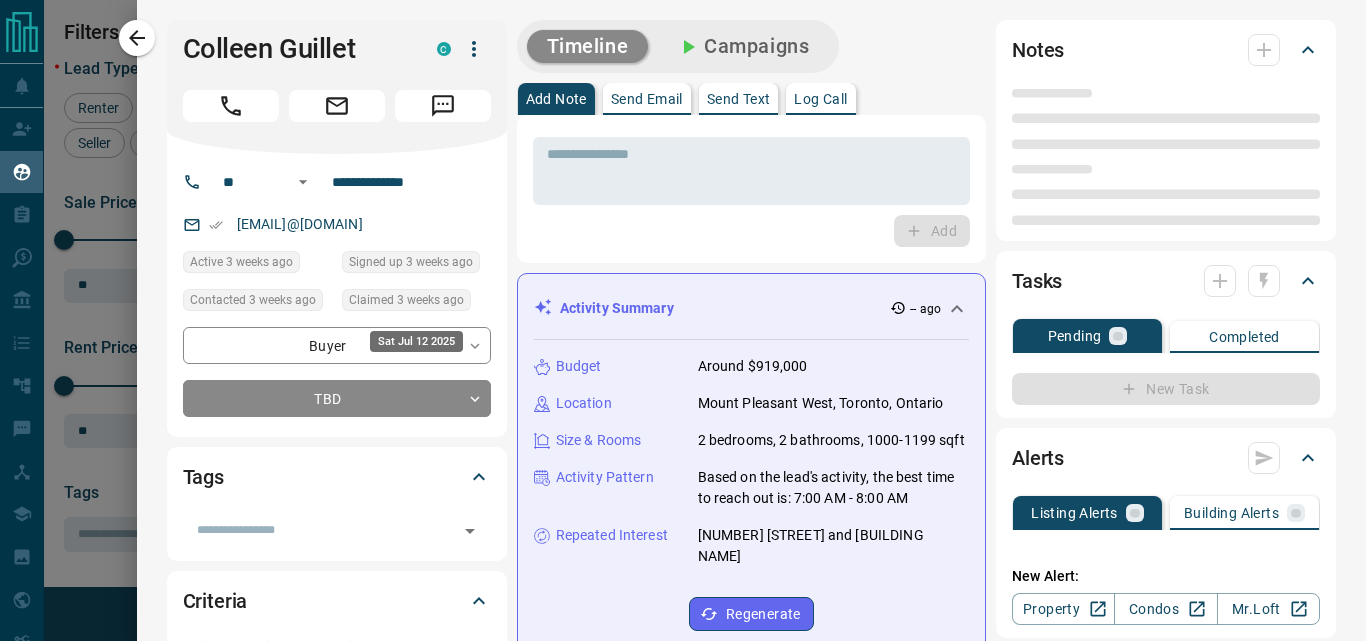 type on "**********" 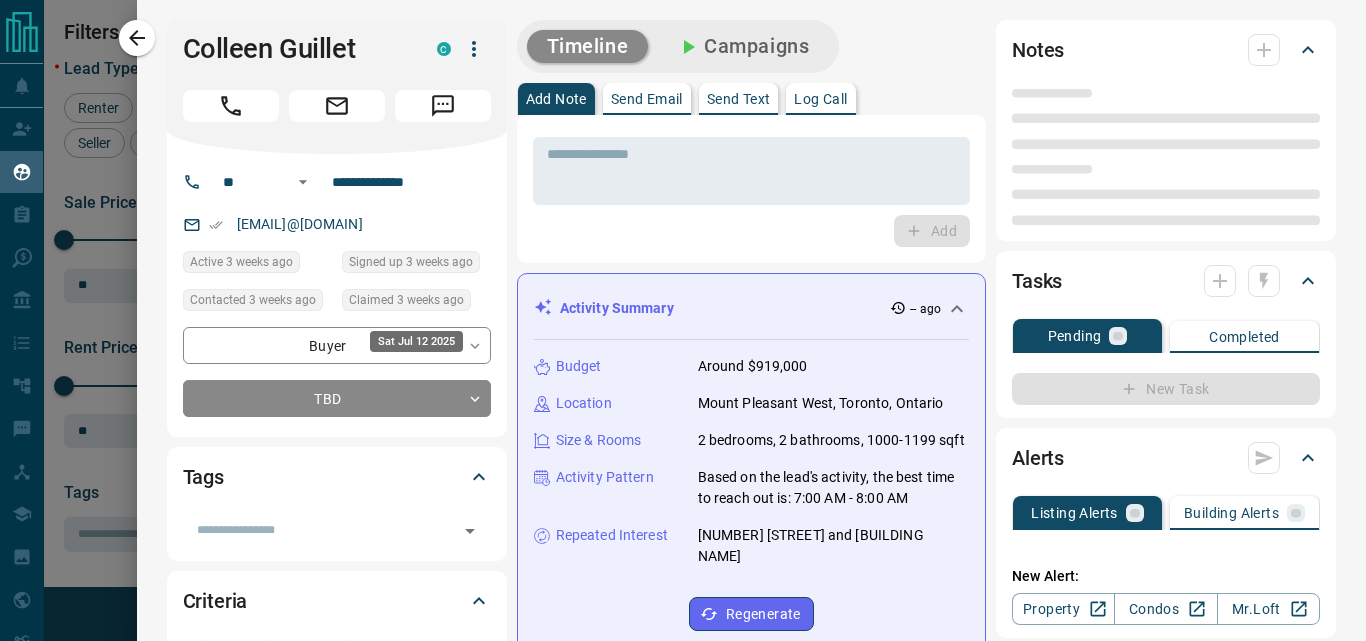 type on "**********" 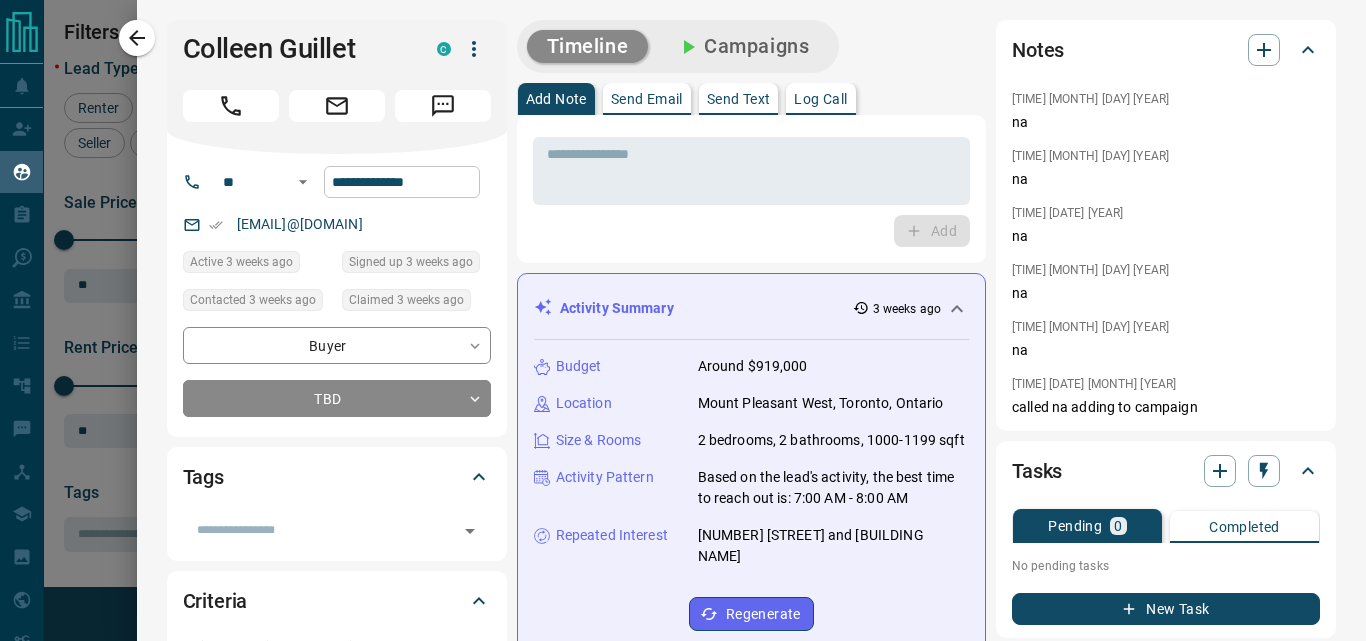 click on "**********" at bounding box center [402, 182] 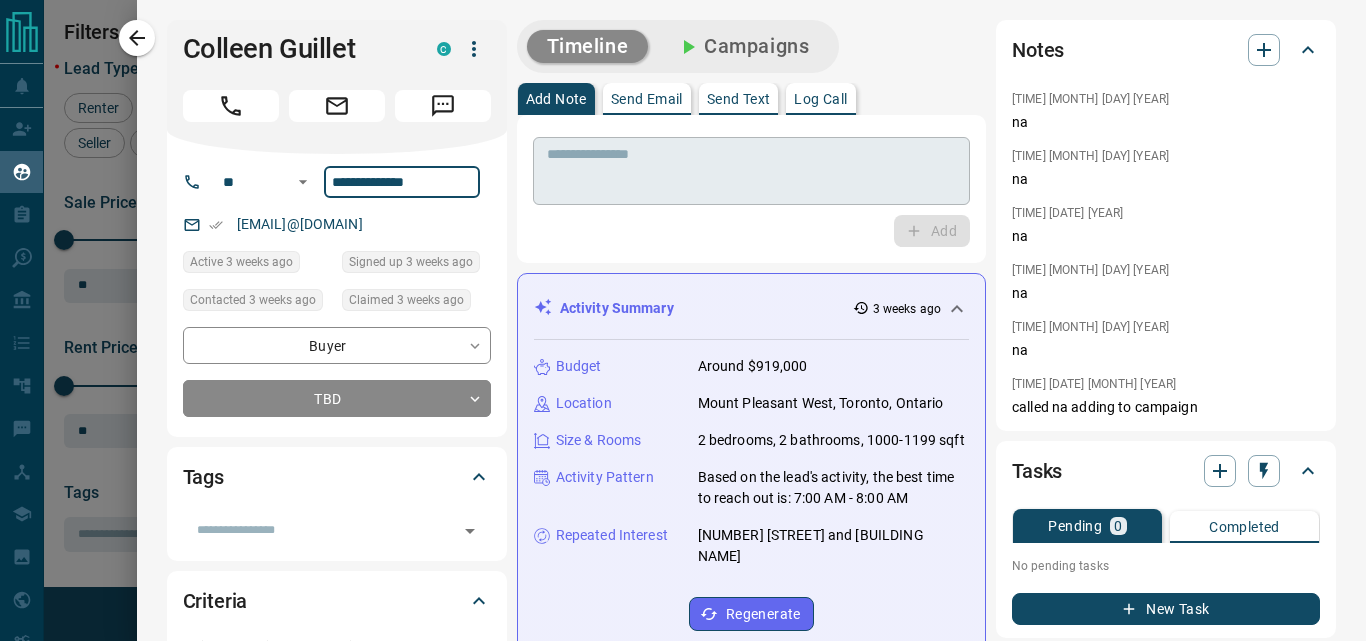 click at bounding box center (751, 171) 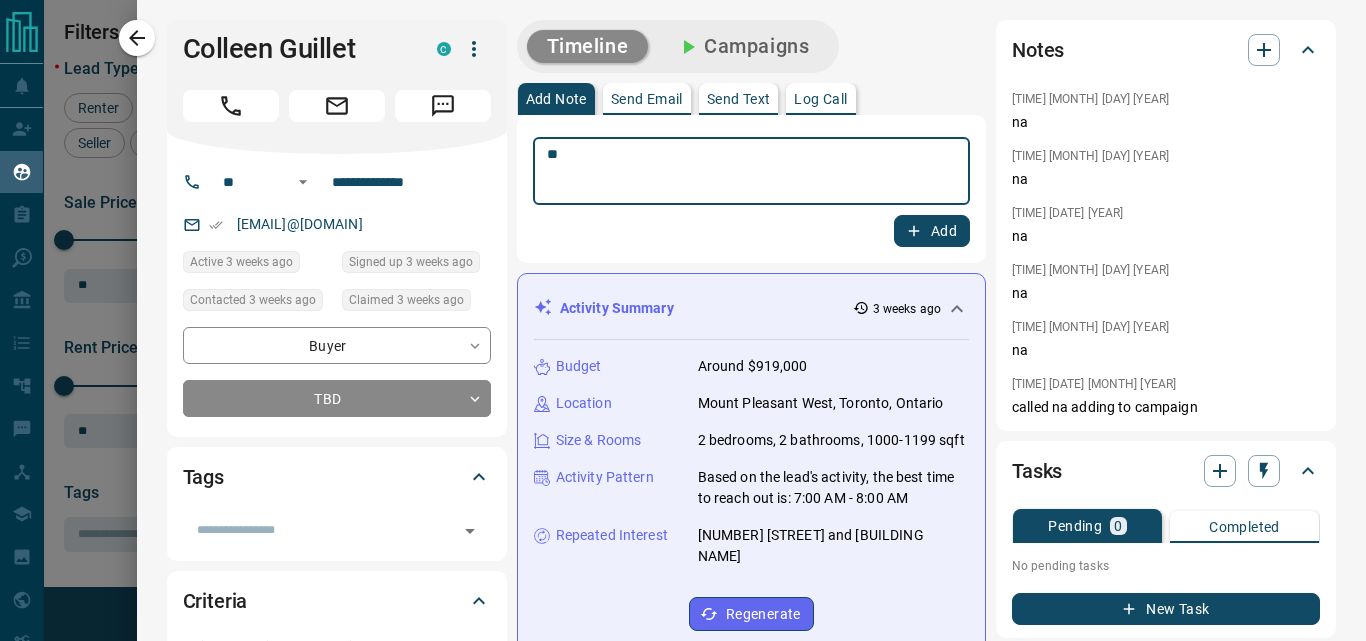 type on "**" 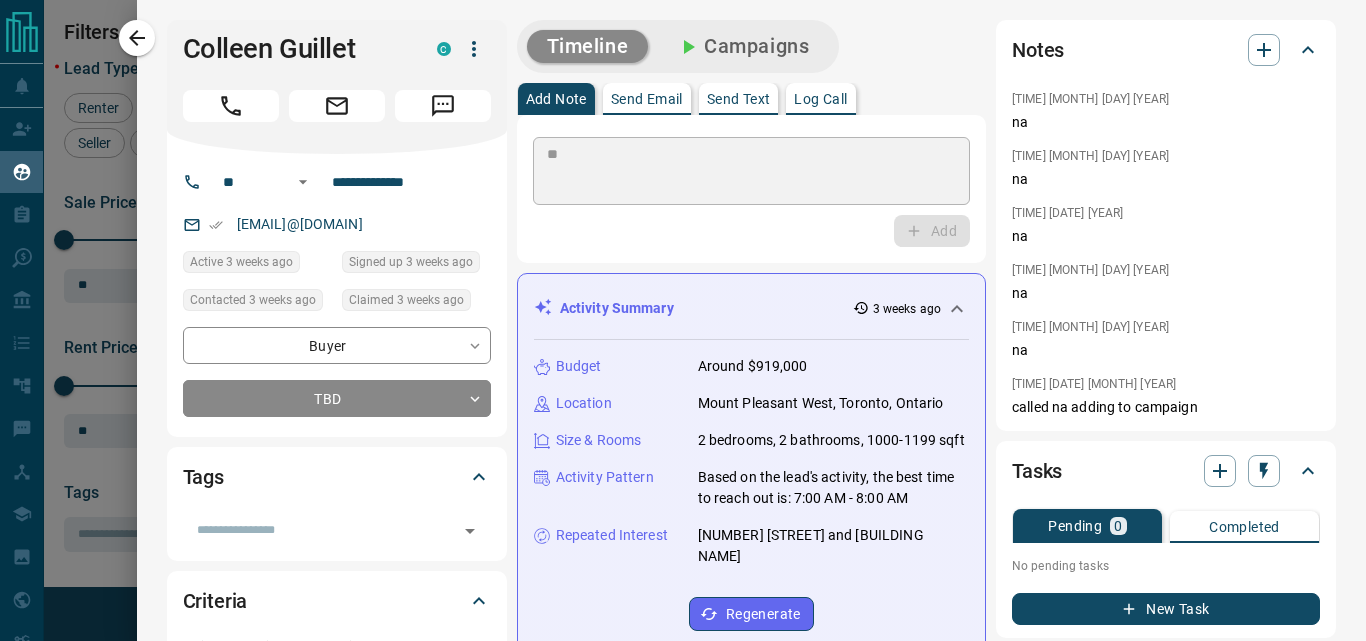 type 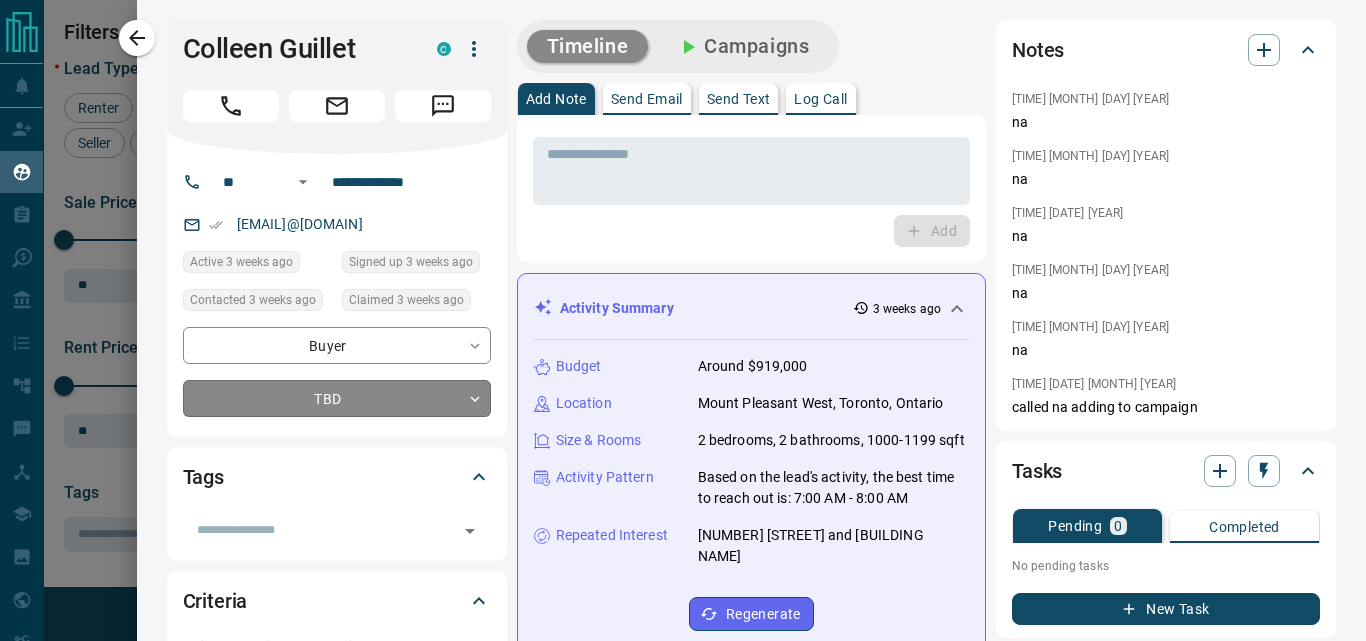 click on "Lead Transfers Claim Leads My Leads Tasks Opportunities Deals Campaigns Automations Messages Broker Bay Training Media Services Agent Resources Precon Worksheet My Team Mobile Apps Disclosure Logout My Leads Filters 2 Manage Tabs New Lead All 9414 TBD 277 Do Not Contact - Not Responsive 558 Bogus 981 Just Browsing 4430 Criteria Obtained 1479 Future Follow Up 1022 Warm 297 HOT 91 Taken on Showings 94 Submitted Offer 29 Client 156 Name Details Last Active Claimed Date Status Tags [FIRST] [LAST] Buyer C $0 - $13K Downtown, [CITY] 2 weeks ago Contacted 1 week ago 2 weeks ago Signed up 2 years ago TBD + [FIRST] [LAST] Buyer C $410K - $530K Downtown, [CITY] 2 weeks ago Contacted 2 weeks ago 2 weeks ago Signed up 2 weeks ago TBD + [FIRST] [LAST] Buyer M $3M - $3M Downtown, [CITY] 2 weeks ago Contacted 2 weeks ago 2 weeks ago Signed up 2 weeks ago TBD + [FIRST] [LAST] Buyer M $460K - $688K East End, [CITY] 2 weeks ago Contacted 2 weeks ago 2 weeks ago Signed up 2 weeks ago TBD + [FIRST] [LAST] Buyer C 3 weeks ago" at bounding box center (683, 308) 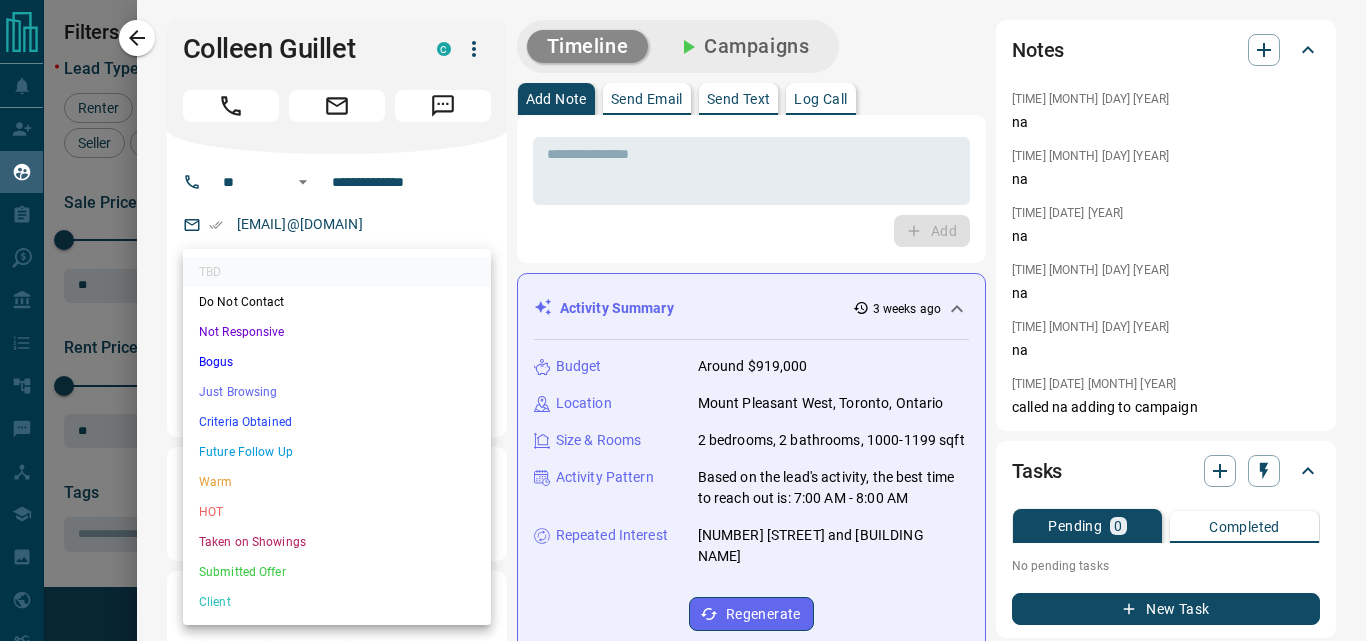 click at bounding box center [683, 320] 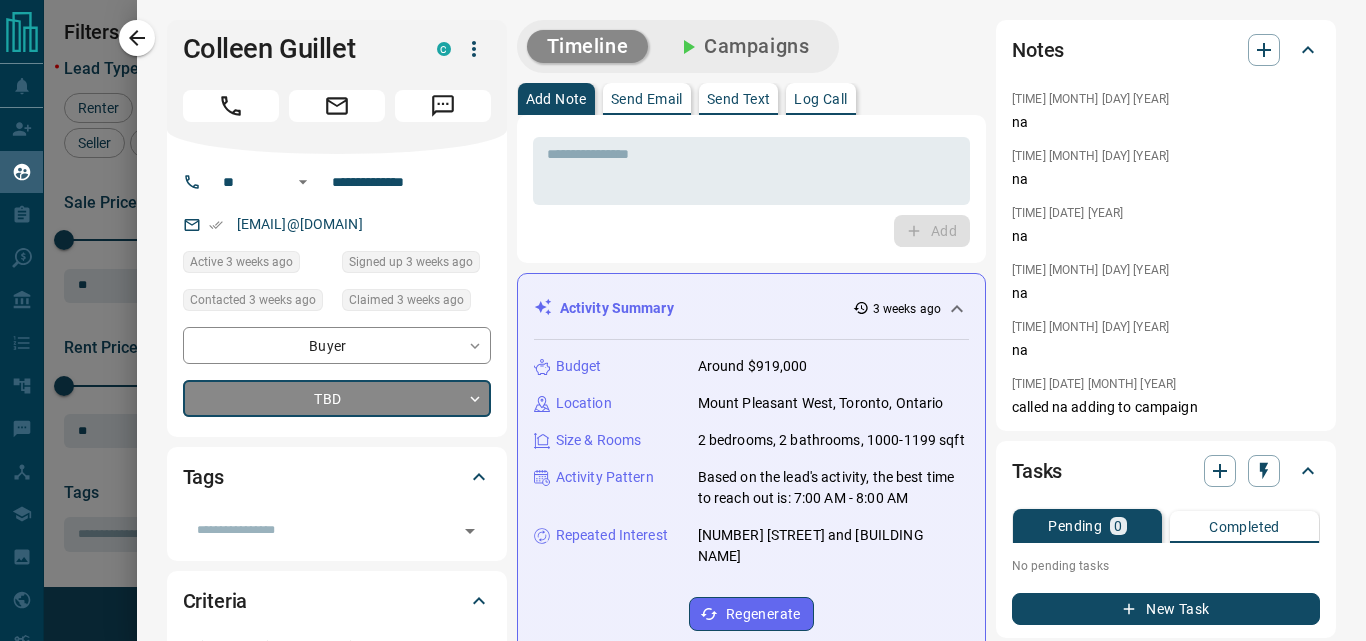 click on "Lead Transfers Claim Leads My Leads Tasks Opportunities Deals Campaigns Automations Messages Broker Bay Training Media Services Agent Resources Precon Worksheet My Team Mobile Apps Disclosure Logout My Leads Filters 2 Manage Tabs New Lead All 9414 TBD 277 Do Not Contact - Not Responsive 558 Bogus 981 Just Browsing 4430 Criteria Obtained 1479 Future Follow Up 1022 Warm 297 HOT 91 Taken on Showings 94 Submitted Offer 29 Client 156 Name Details Last Active Claimed Date Status Tags [FIRST] [LAST] Buyer C $0 - $13K Downtown, [CITY] 2 weeks ago Contacted 1 week ago 2 weeks ago Signed up 2 years ago TBD + [FIRST] [LAST] Buyer C $410K - $530K Downtown, [CITY] 2 weeks ago Contacted 2 weeks ago 2 weeks ago Signed up 2 weeks ago TBD + [FIRST] [LAST] Buyer M $3M - $3M Downtown, [CITY] 2 weeks ago Contacted 2 weeks ago 2 weeks ago Signed up 2 weeks ago TBD + [FIRST] [LAST] Buyer M $460K - $688K East End, [CITY] 2 weeks ago Contacted 2 weeks ago 2 weeks ago Signed up 2 weeks ago TBD + [FIRST] [LAST] Buyer C 3 weeks ago" at bounding box center (683, 308) 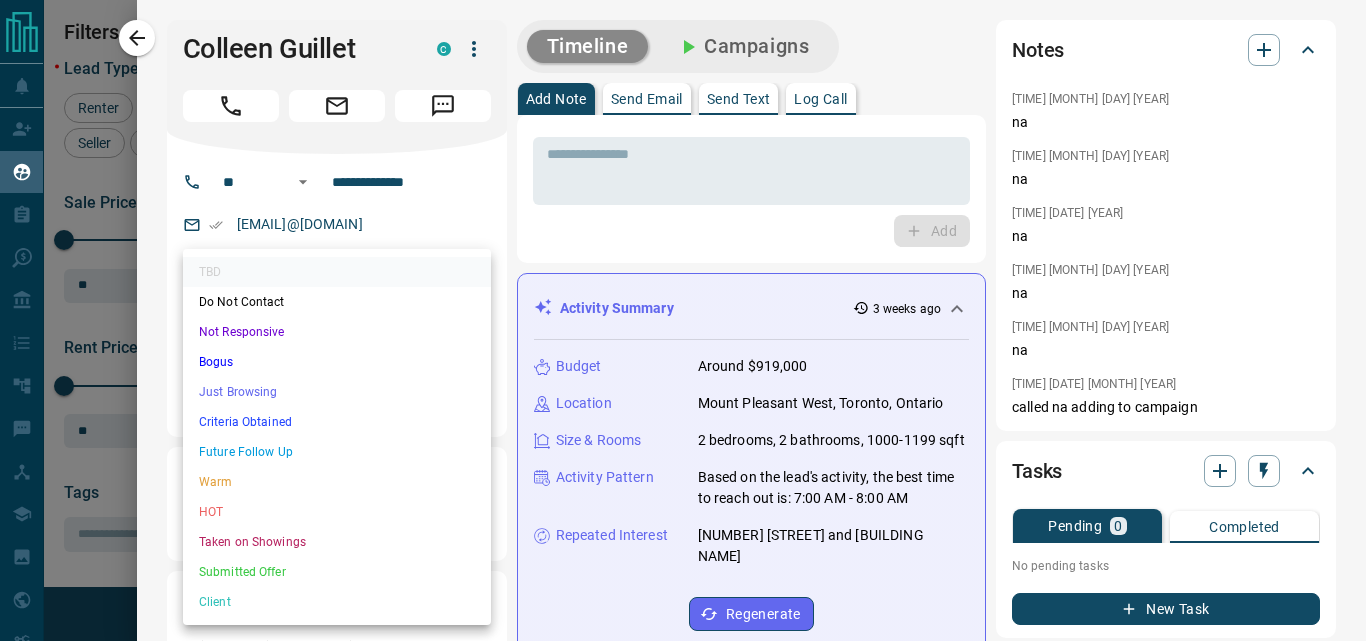 click on "Not Responsive" at bounding box center [337, 332] 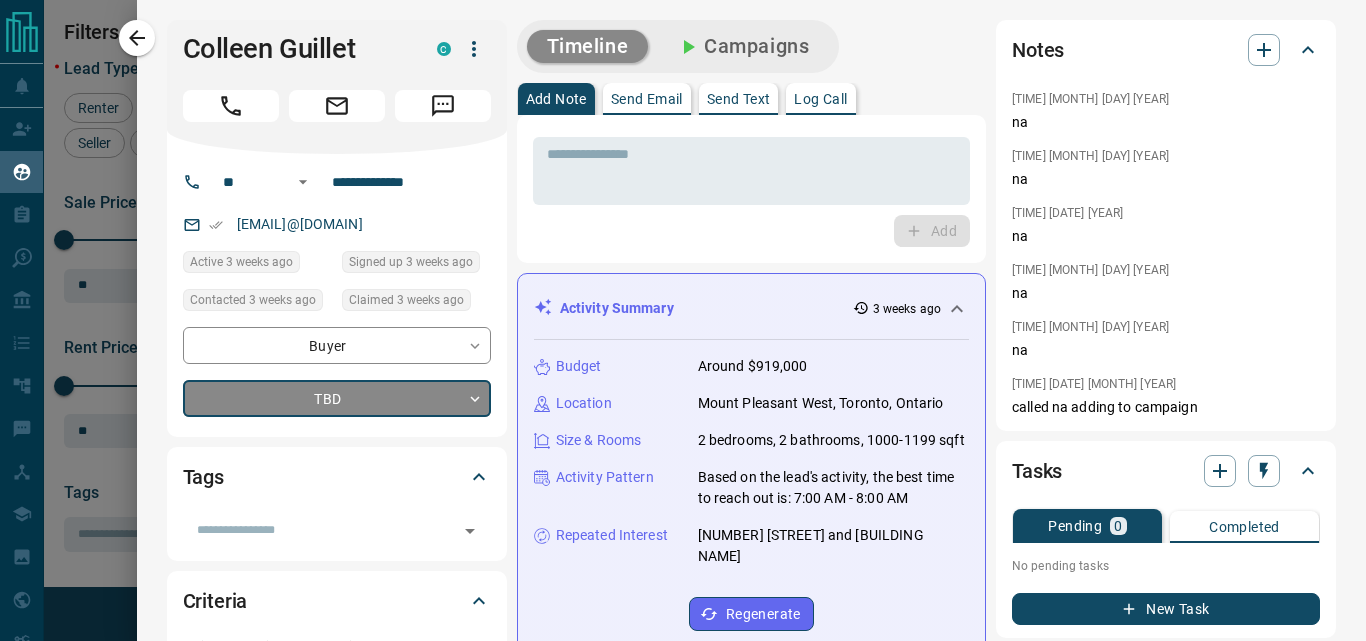 type on "*" 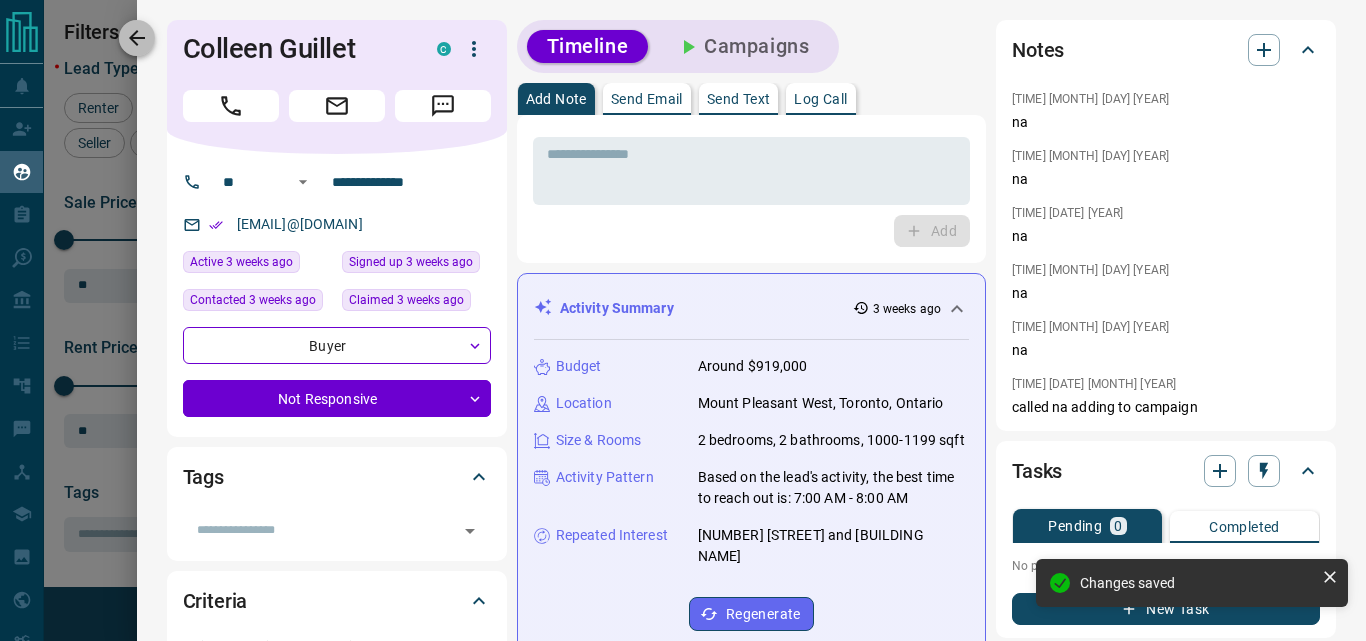 click 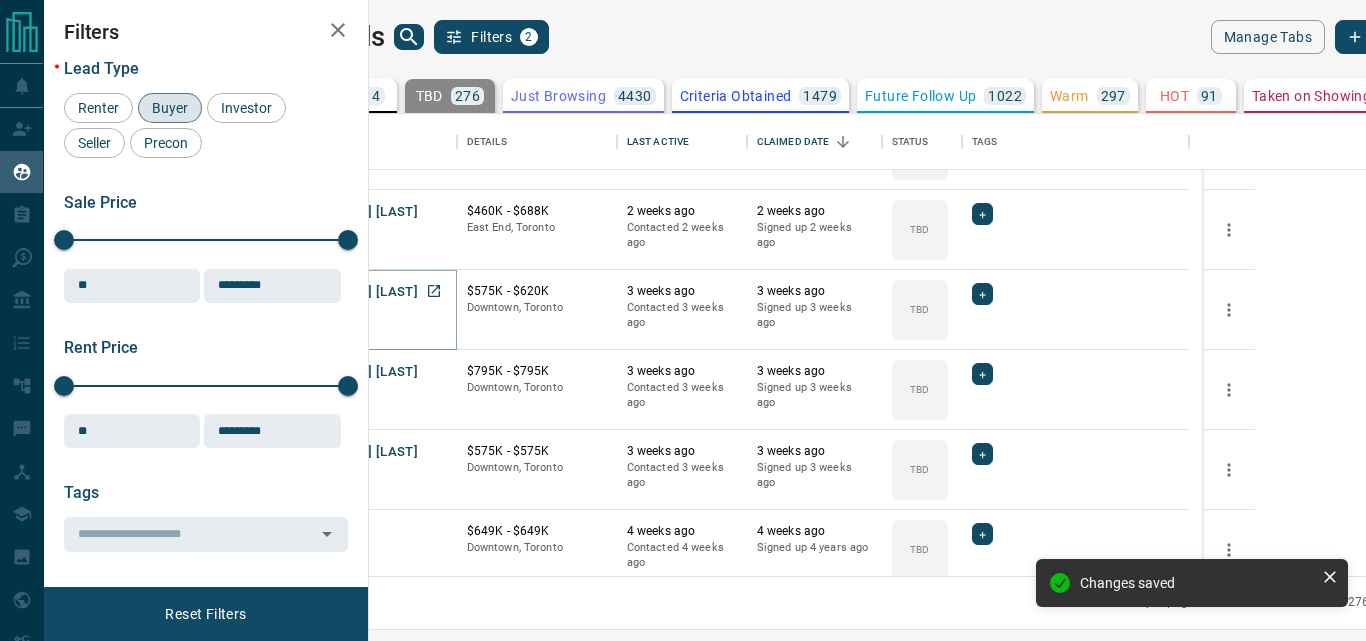 click on "[FIRST] [LAST]" at bounding box center (372, 292) 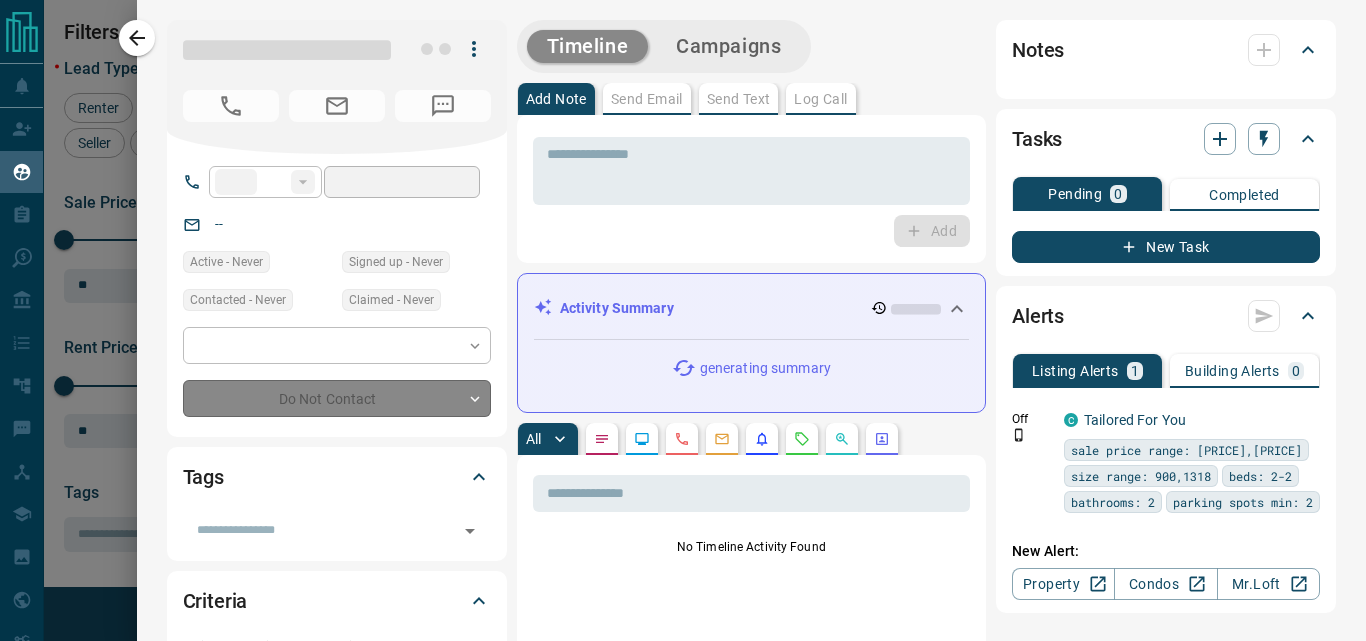 type on "**" 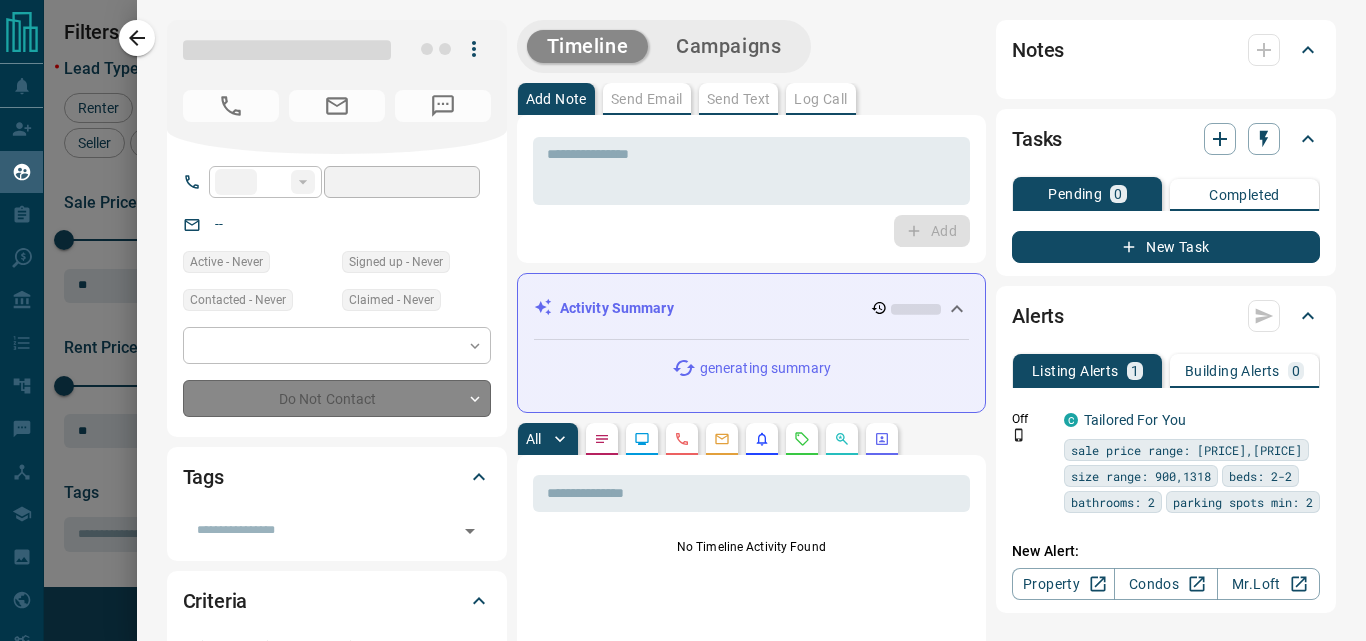 type on "**********" 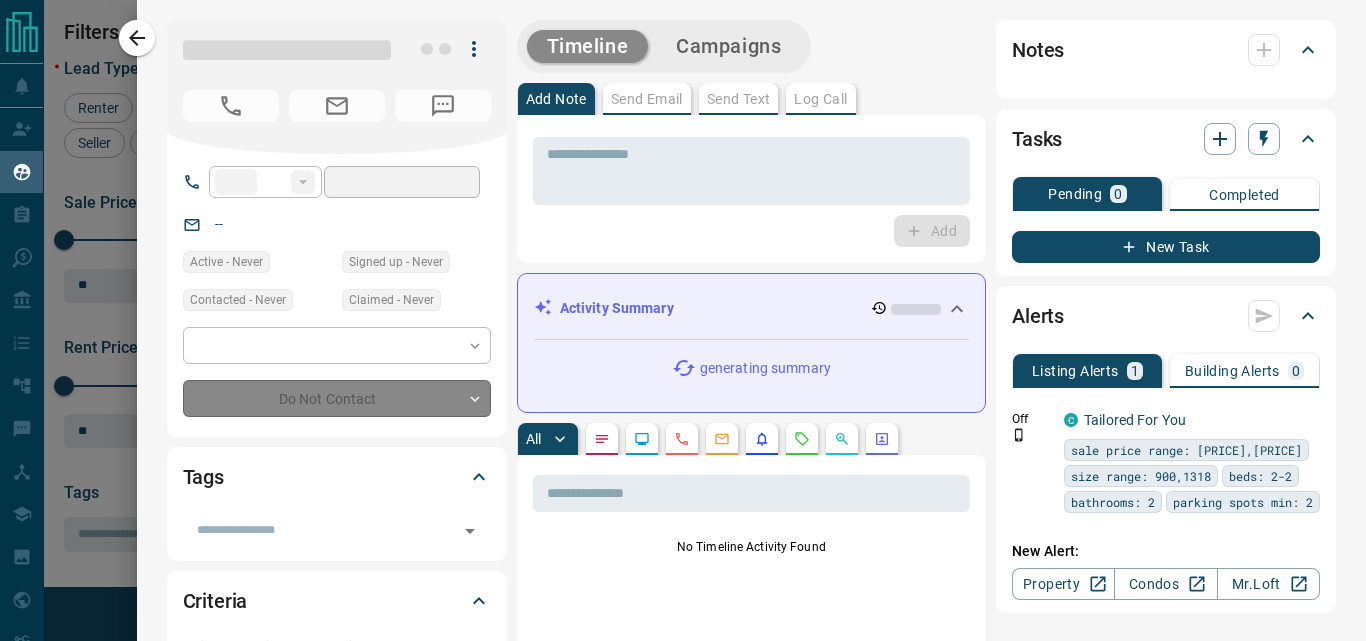 type on "**" 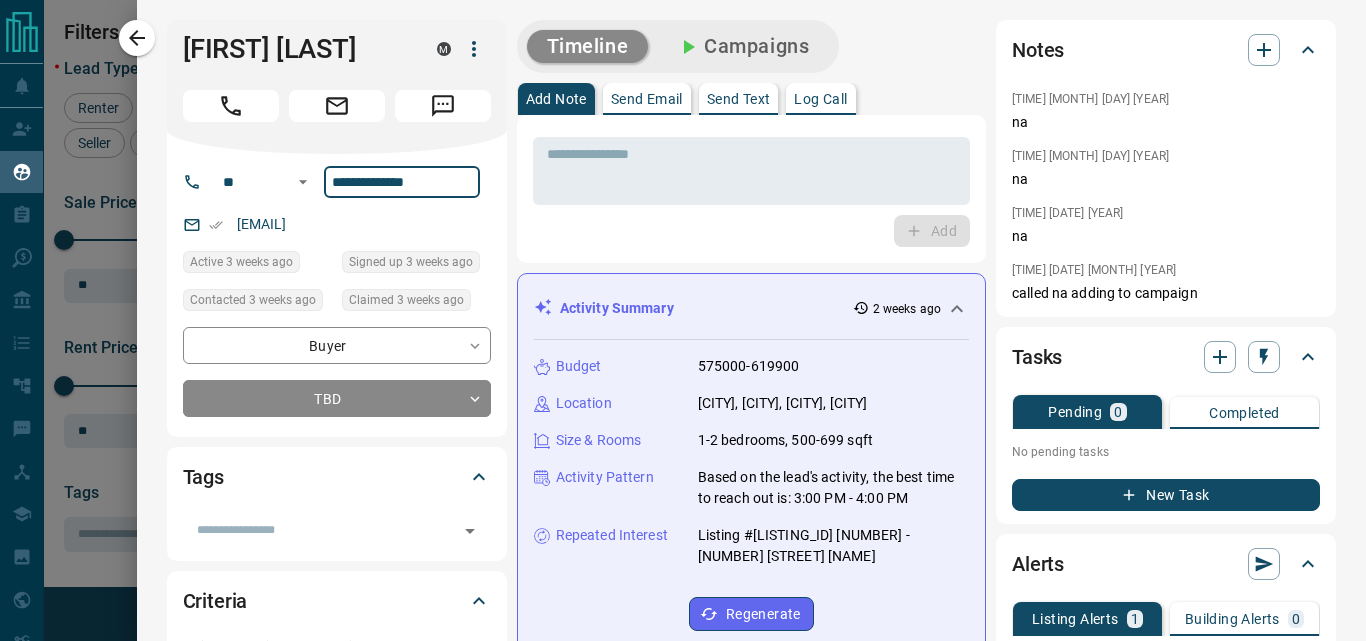 click on "**********" at bounding box center (402, 182) 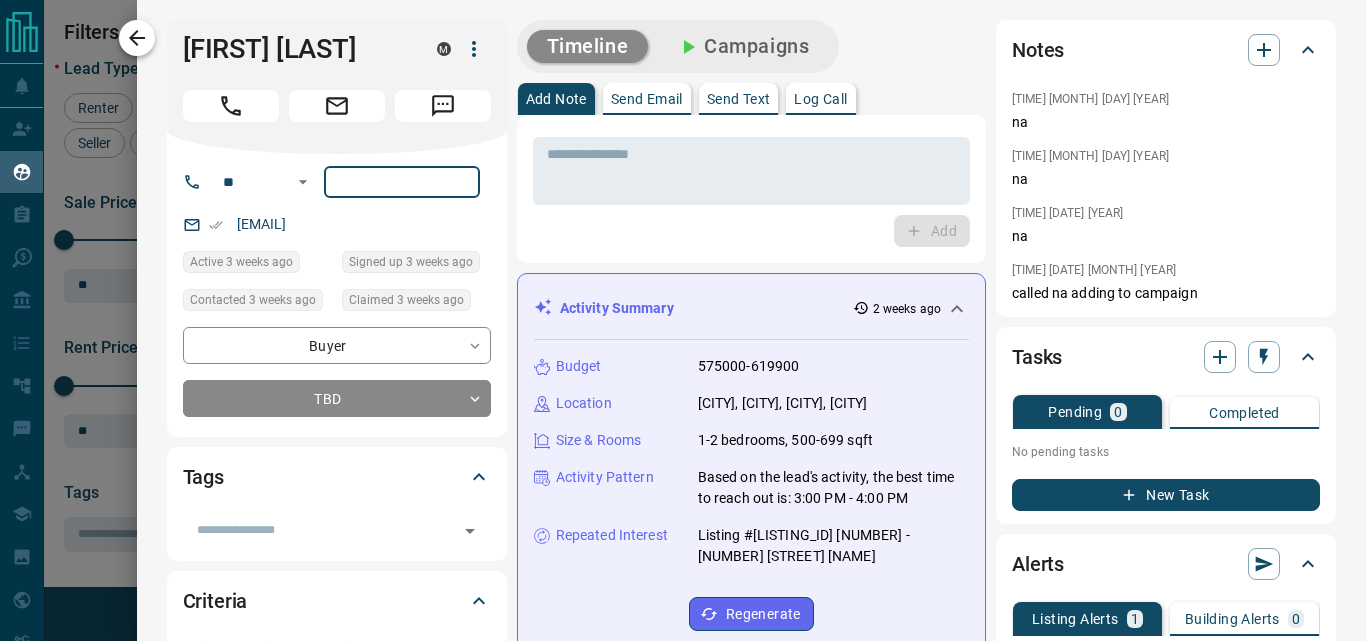 type 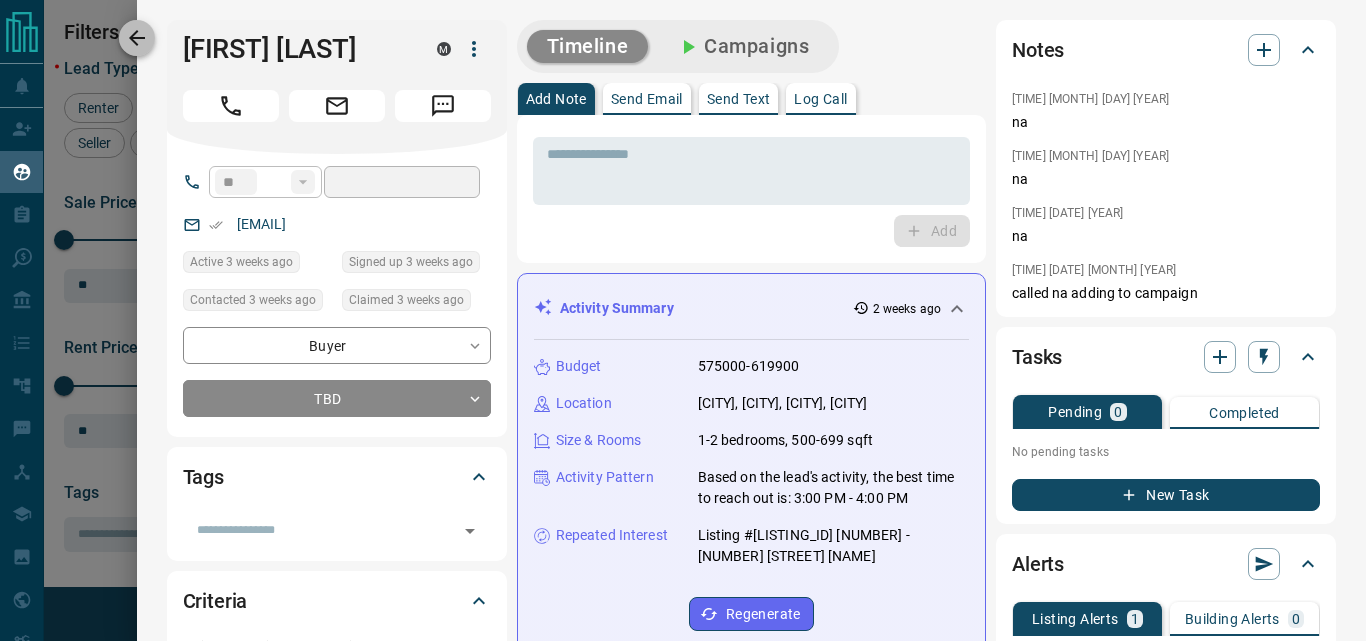 click 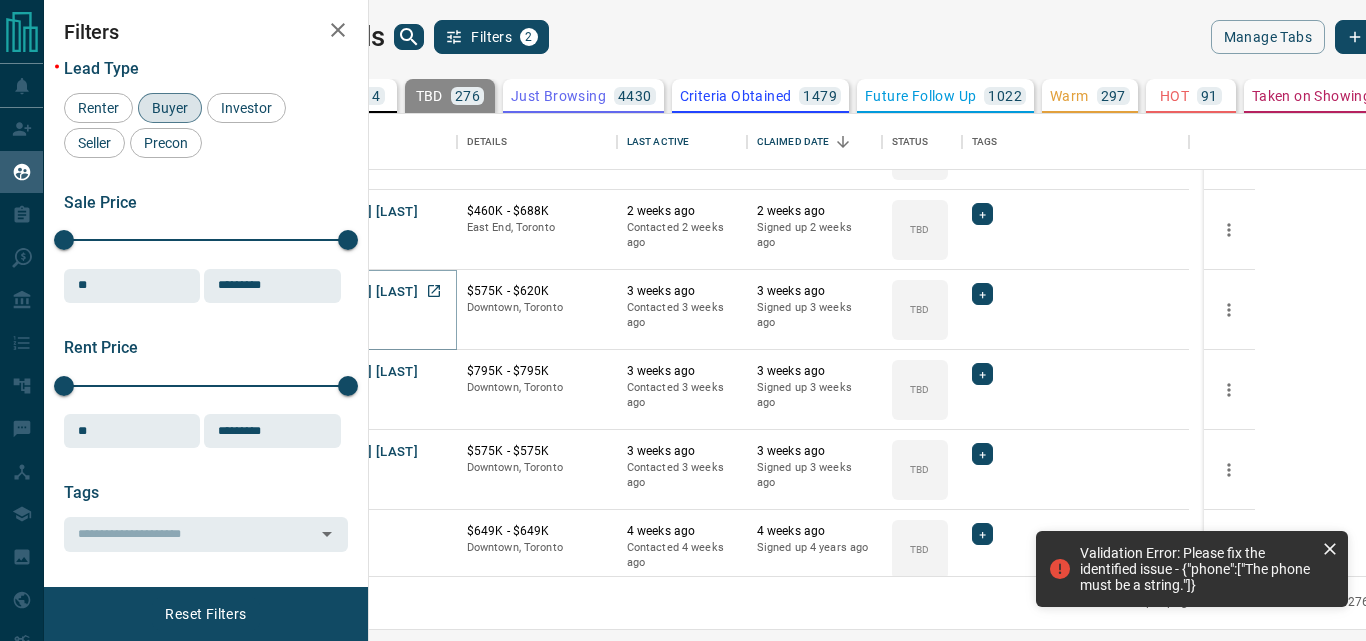 click on "[FIRST] [LAST]" at bounding box center (372, 292) 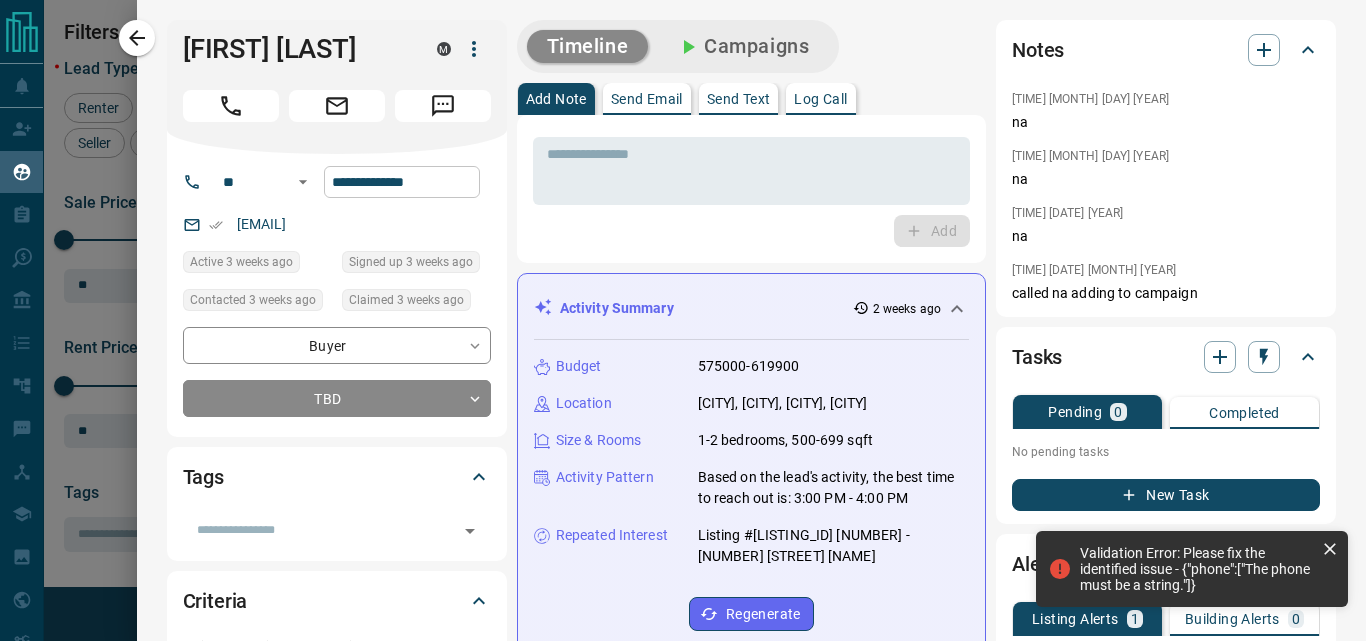 click on "**********" at bounding box center (402, 182) 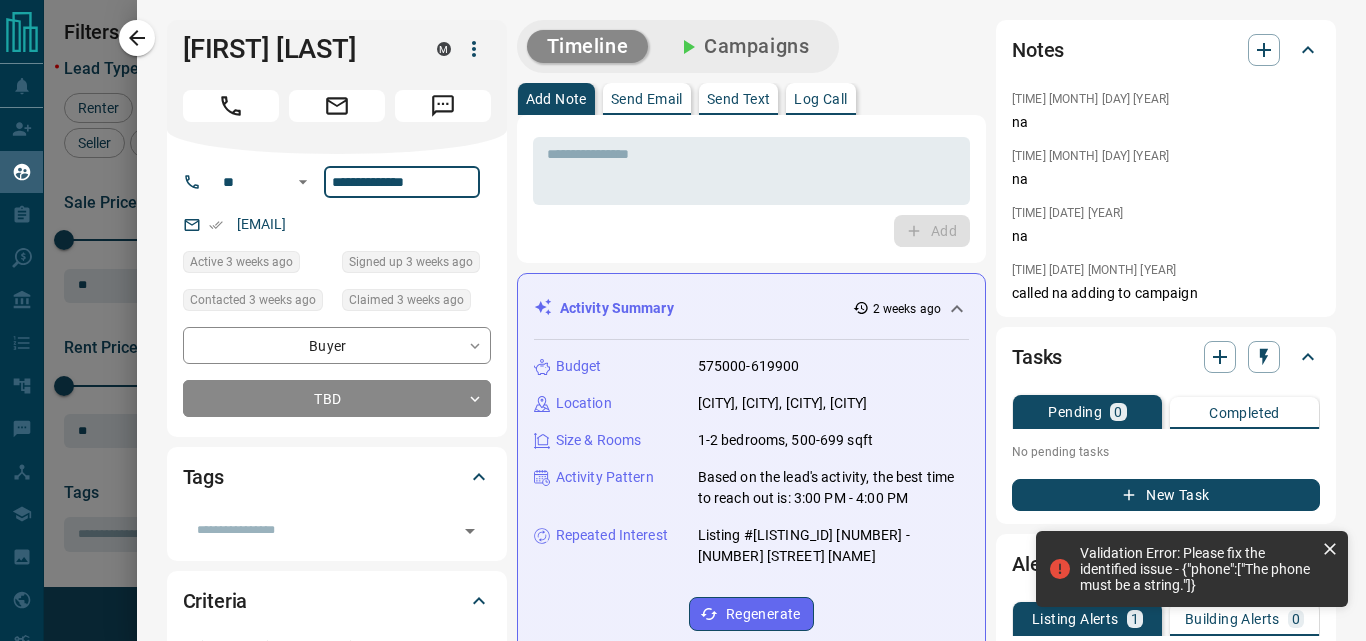 click on "**********" at bounding box center (402, 182) 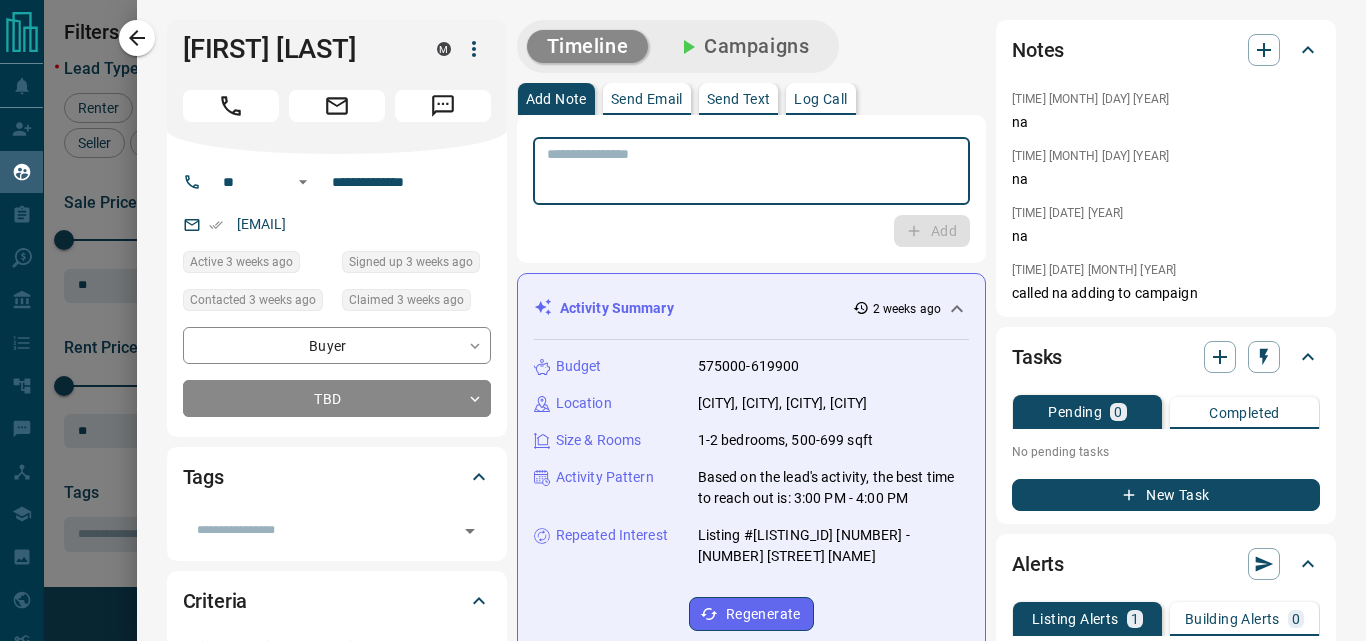 click at bounding box center (751, 171) 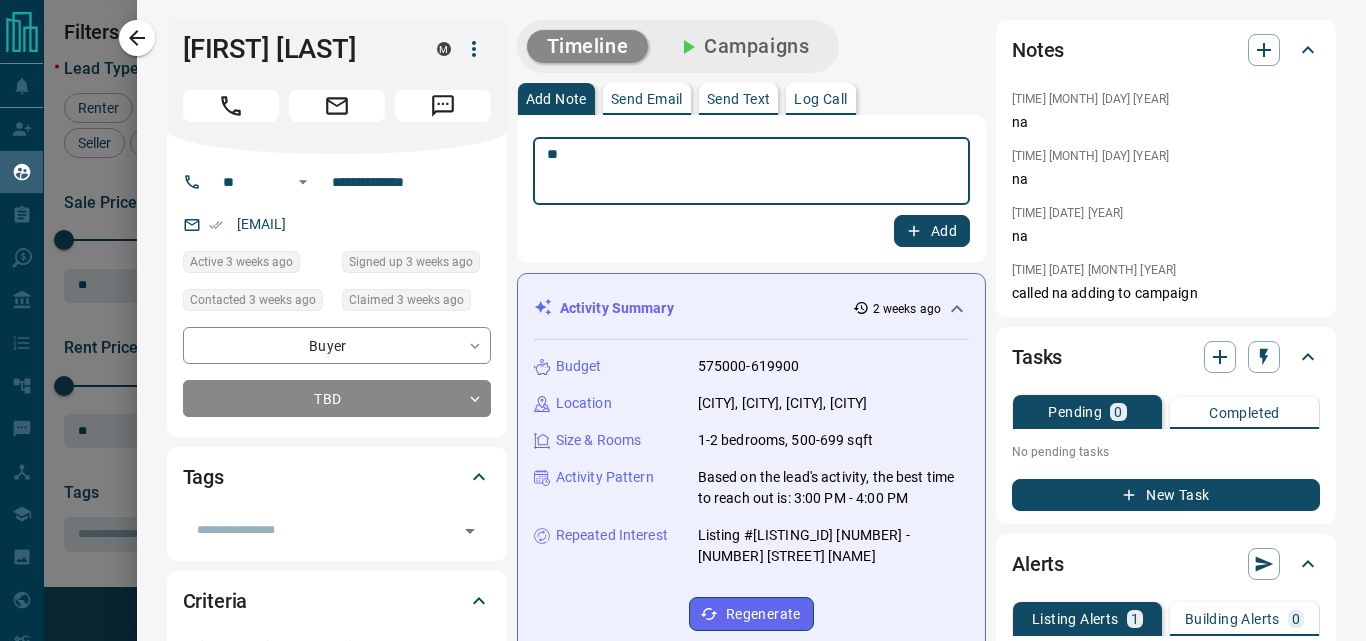 type on "**" 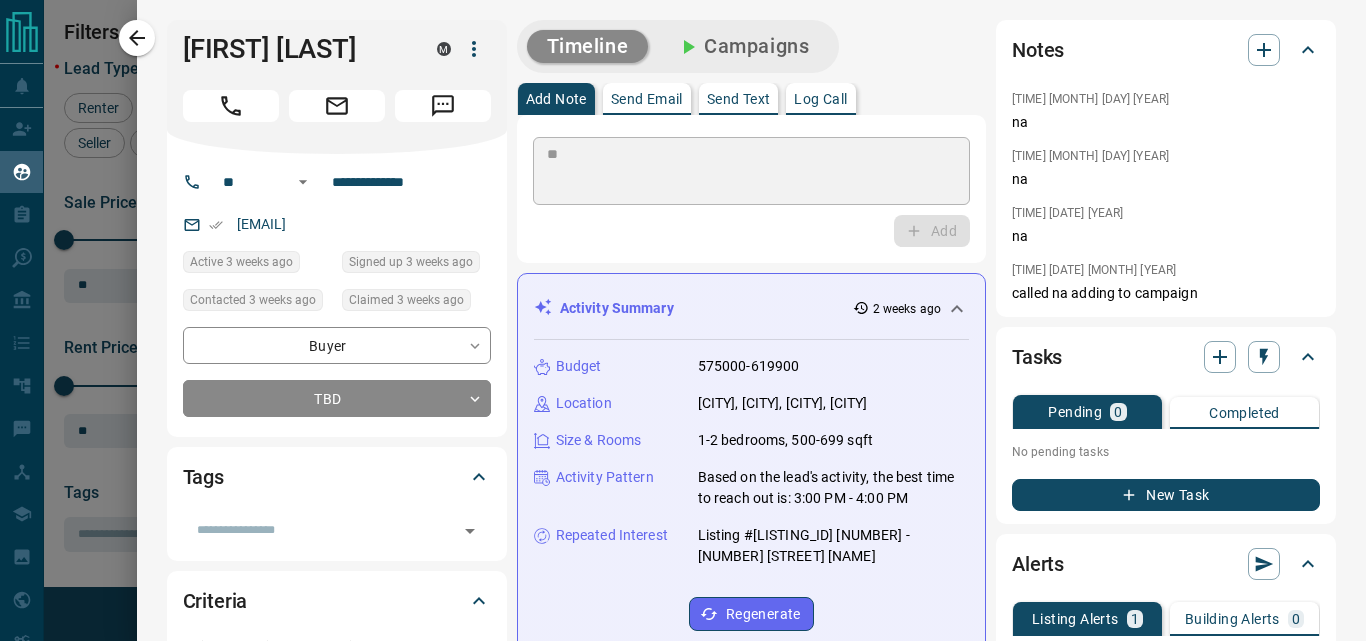 type 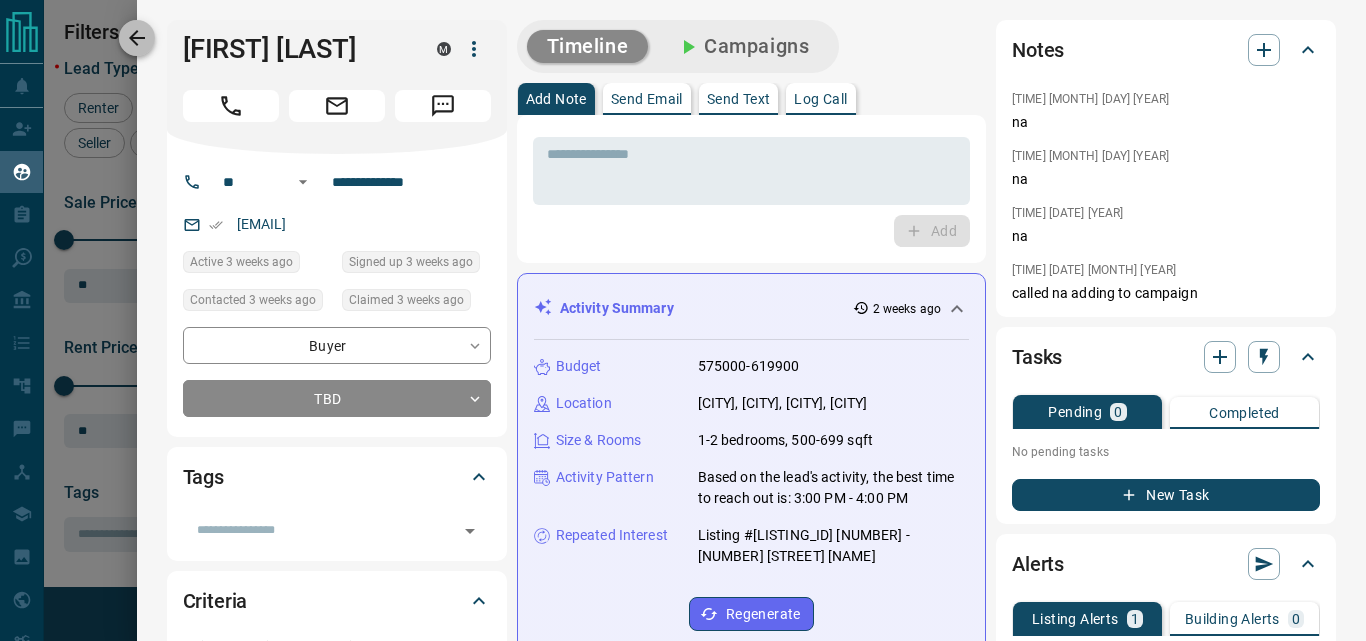 click 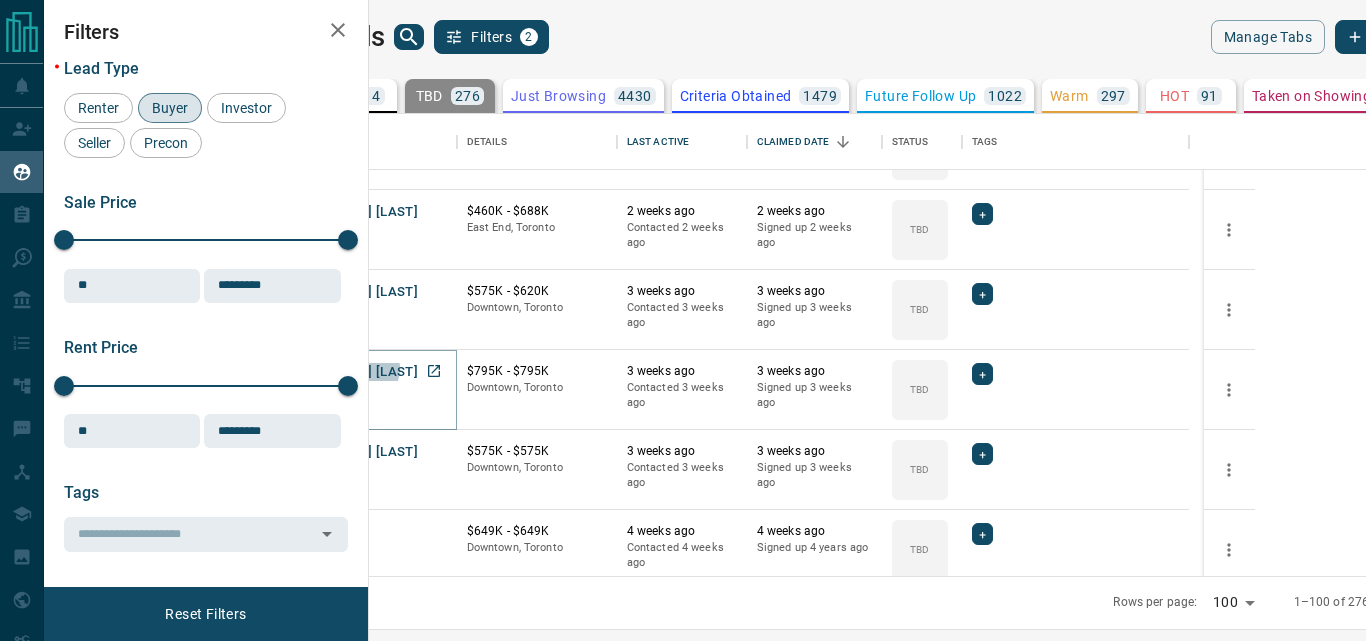 click on "[FIRST] [LAST]" at bounding box center (372, 372) 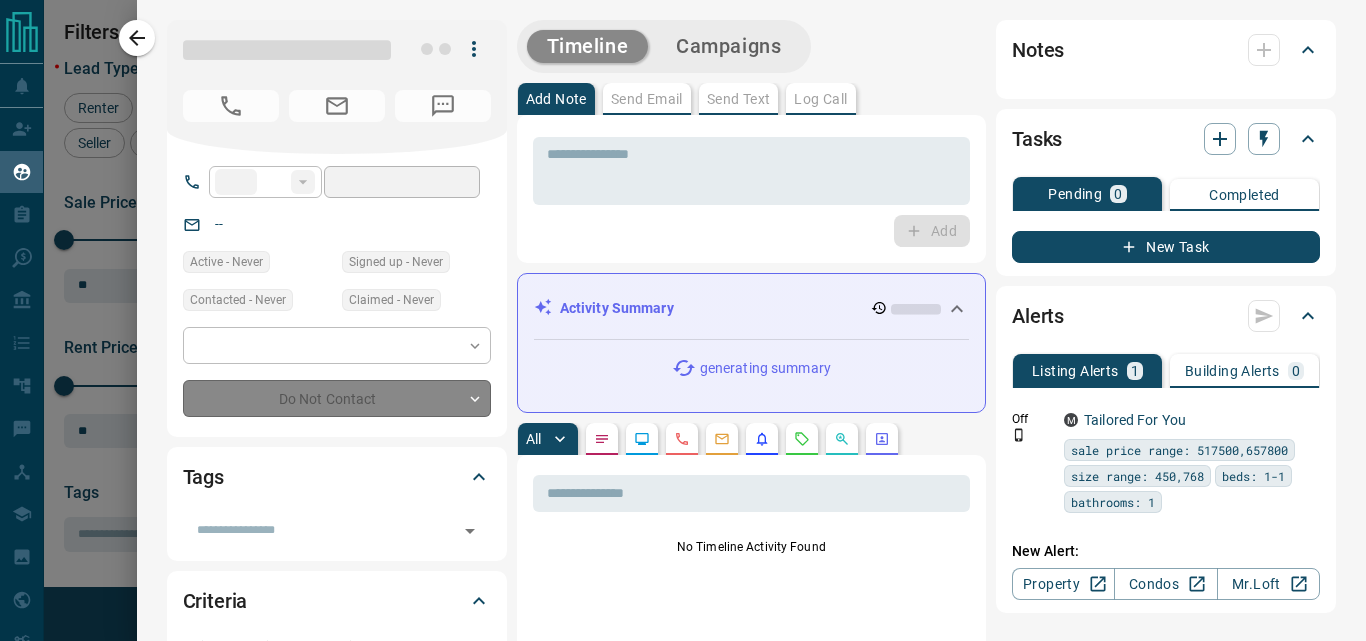 type on "**" 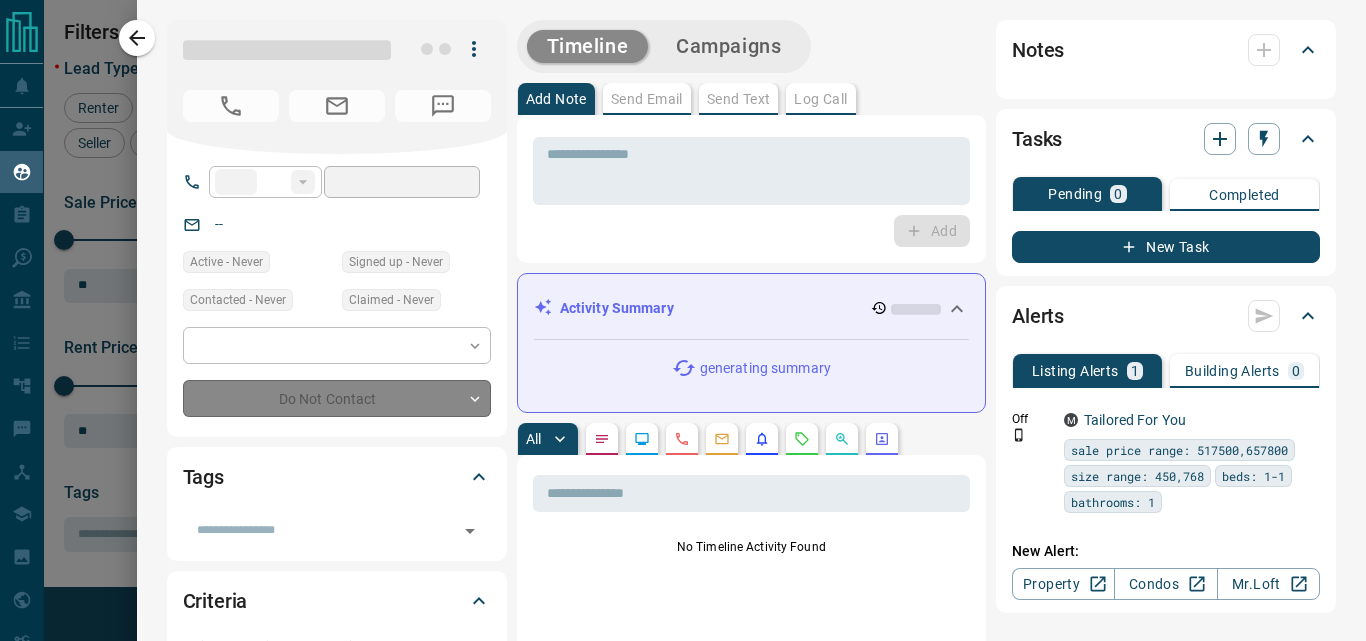 type on "**********" 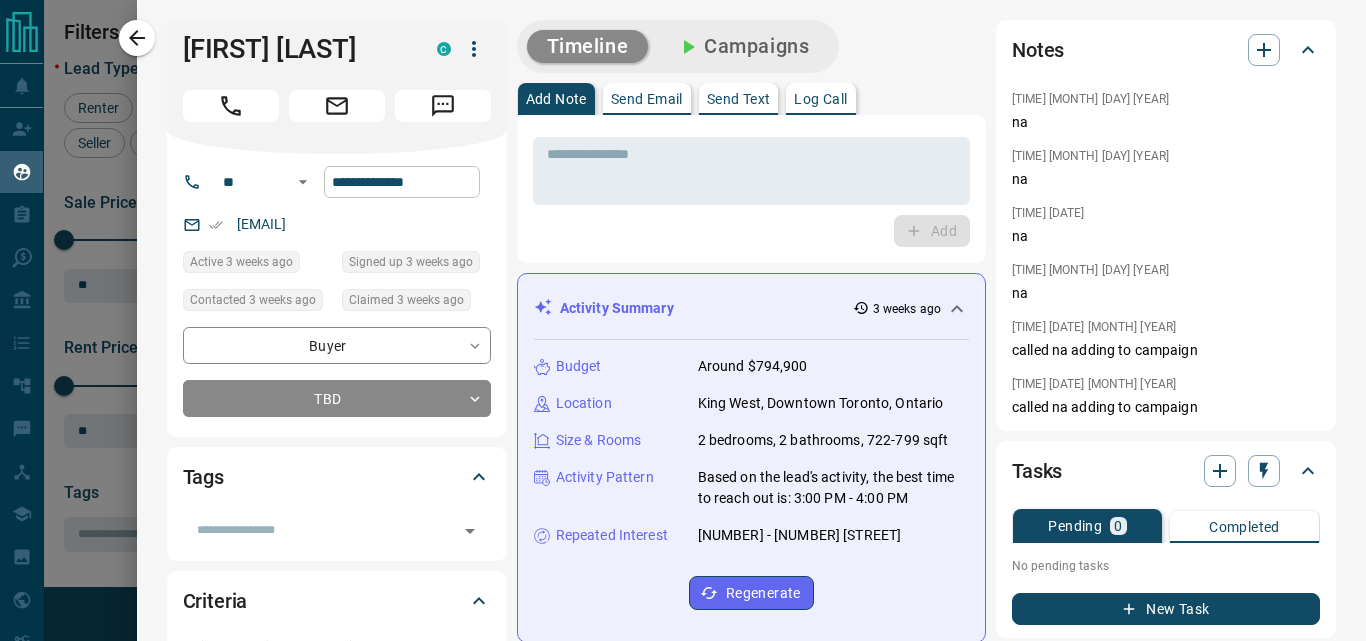 click on "**********" at bounding box center (402, 182) 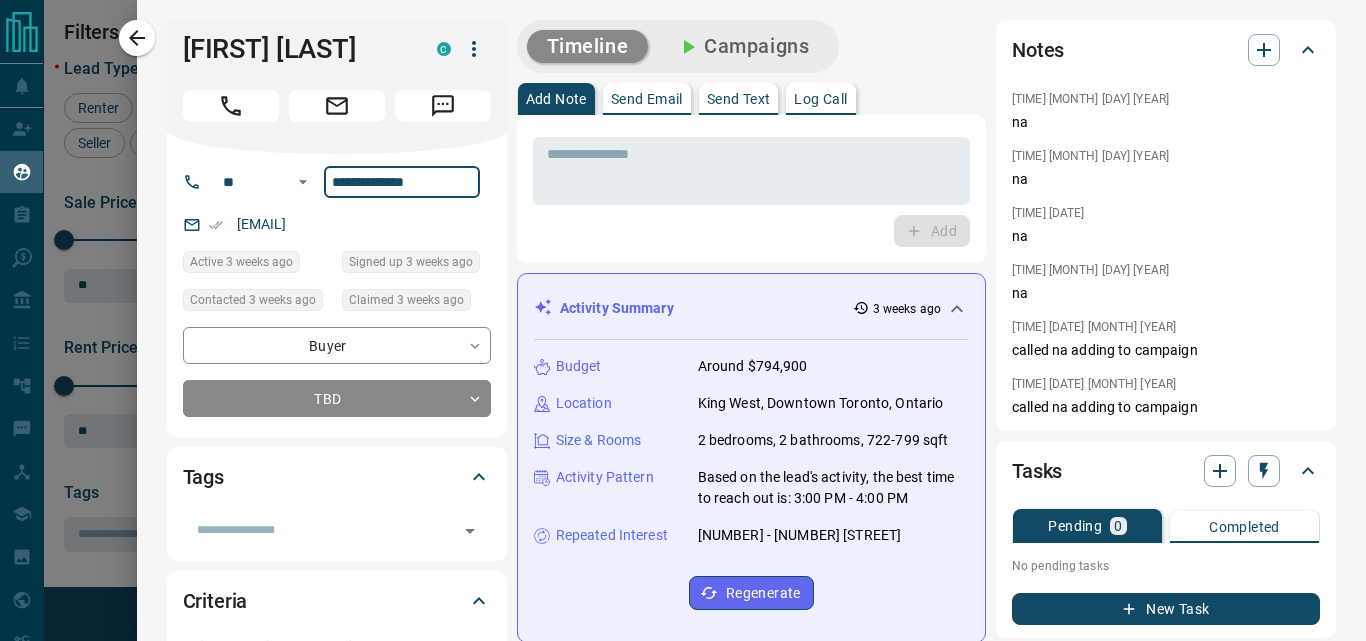 click on "**********" at bounding box center [402, 182] 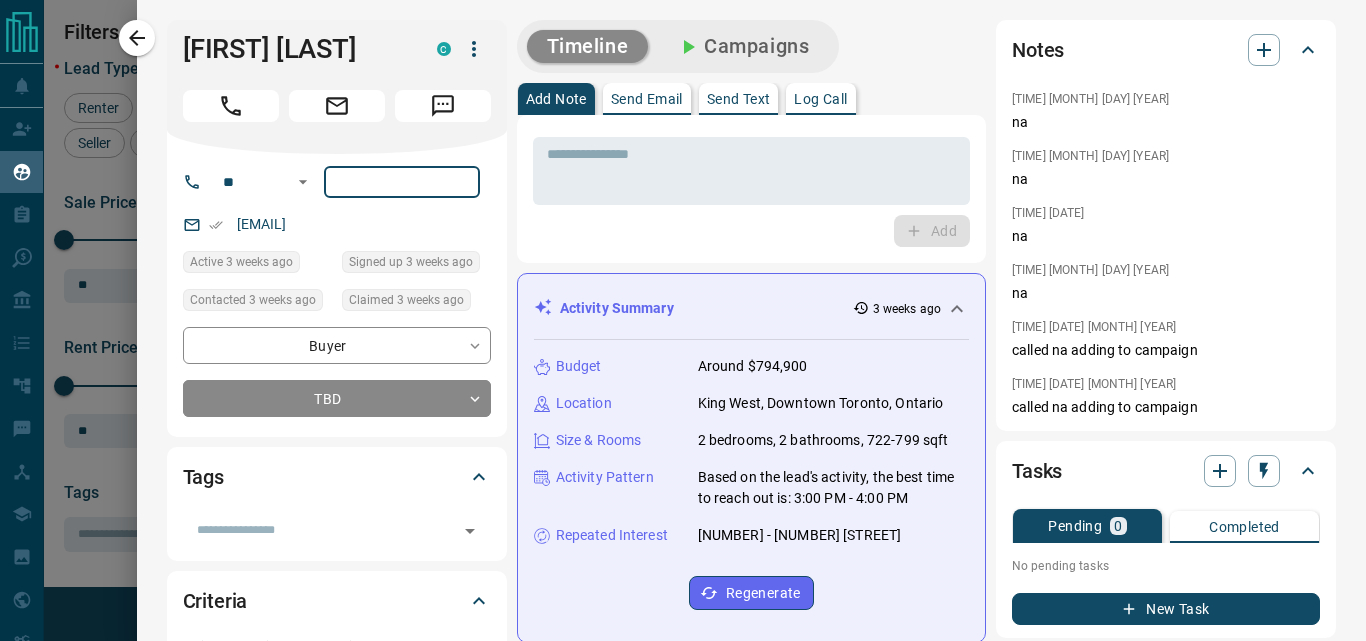 type 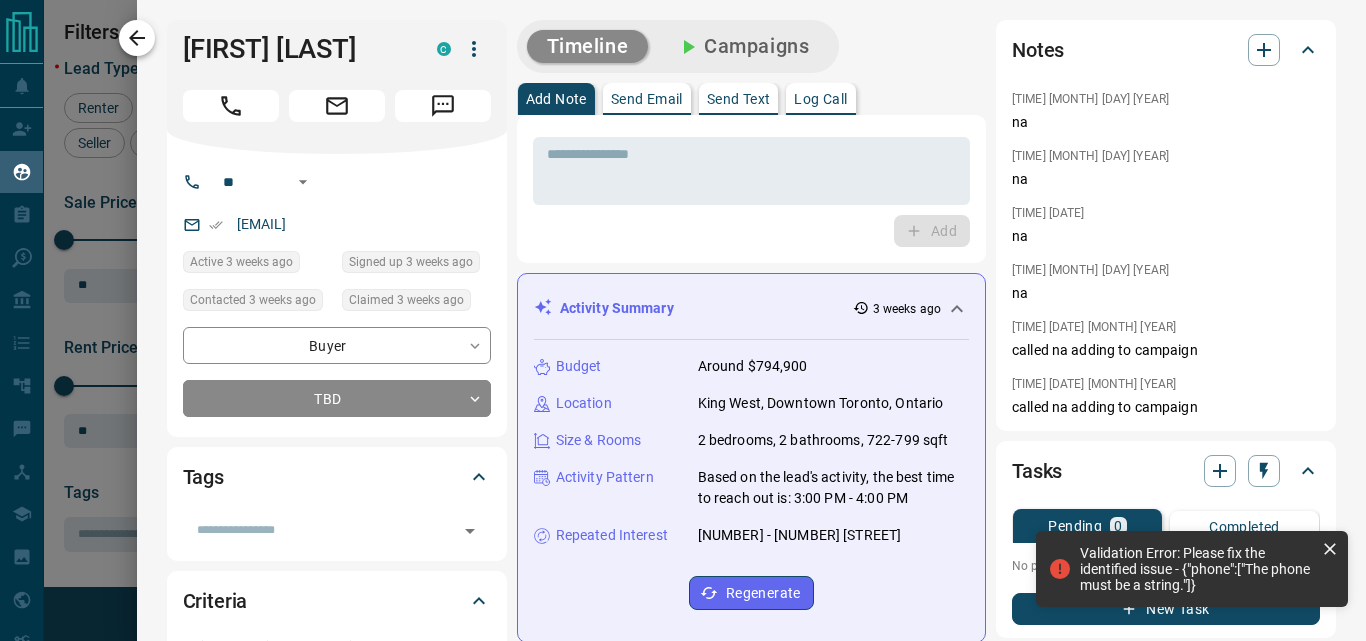 click 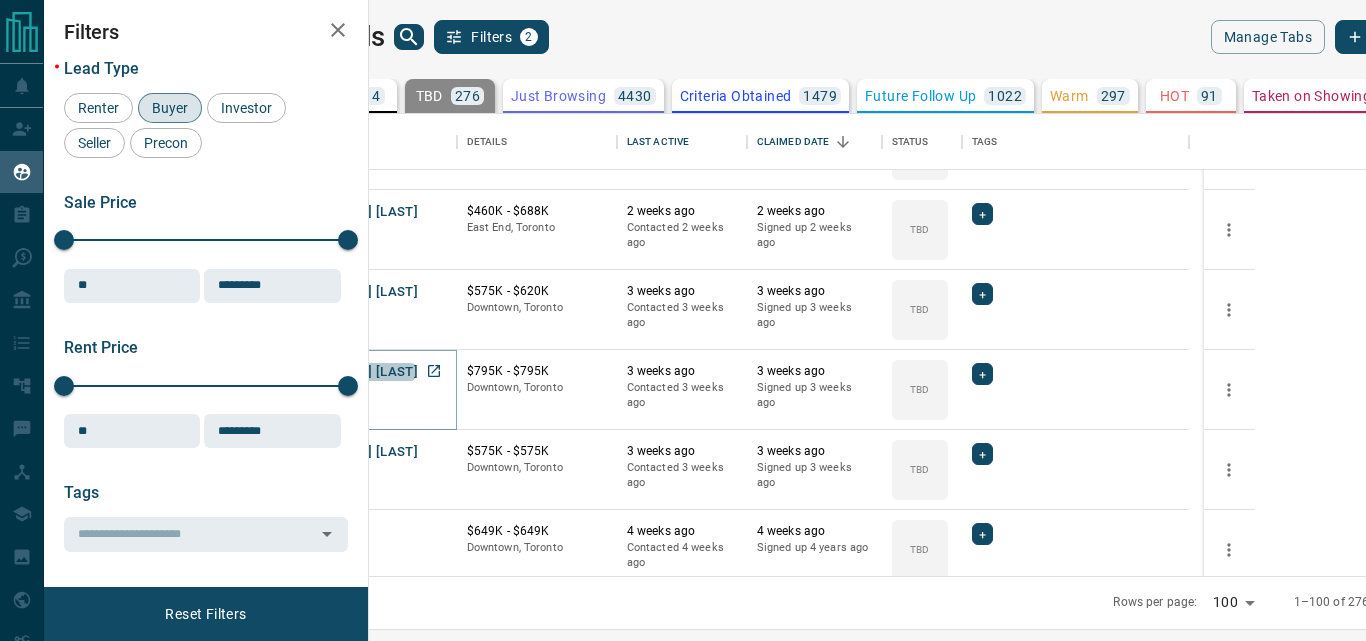 click on "[FIRST] [LAST]" at bounding box center [372, 372] 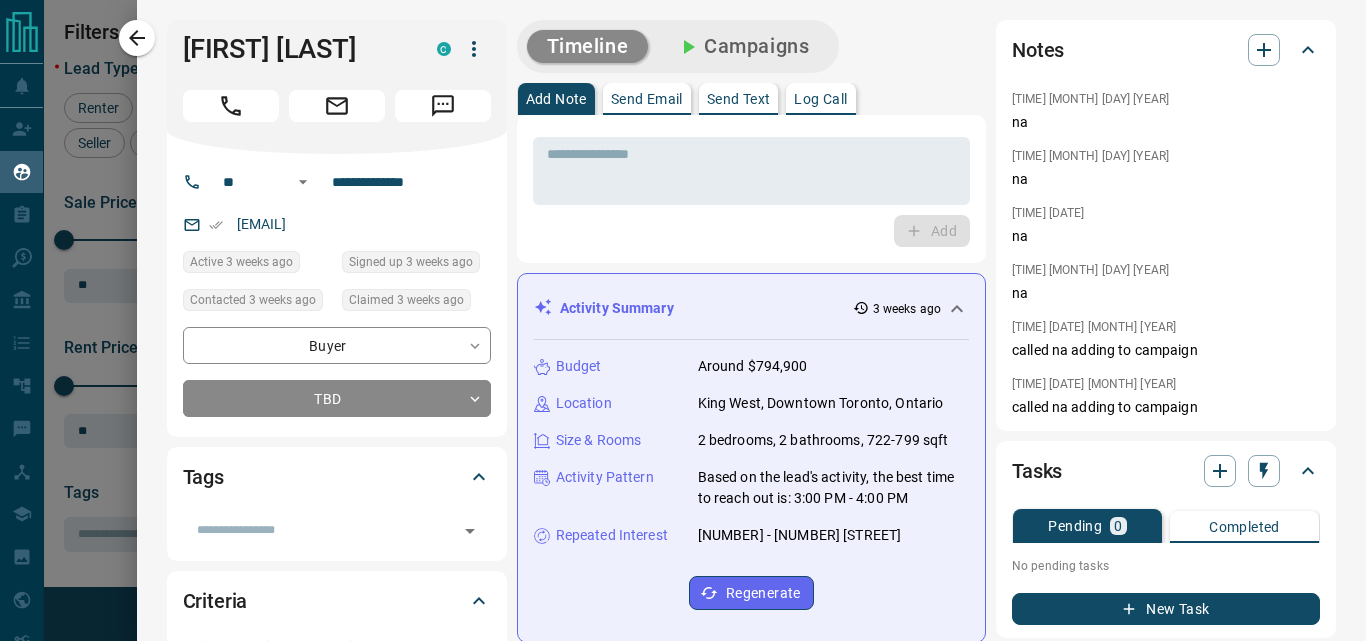 drag, startPoint x: 203, startPoint y: 8, endPoint x: 925, endPoint y: 74, distance: 725.0103 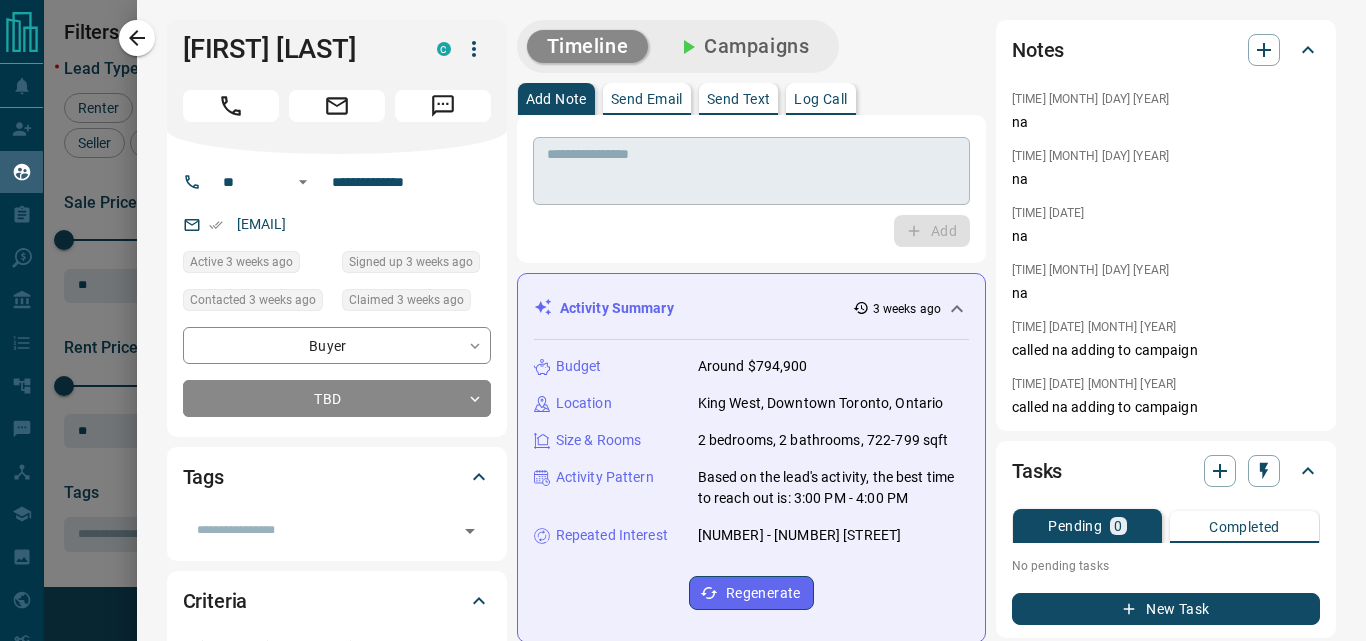 click at bounding box center (751, 171) 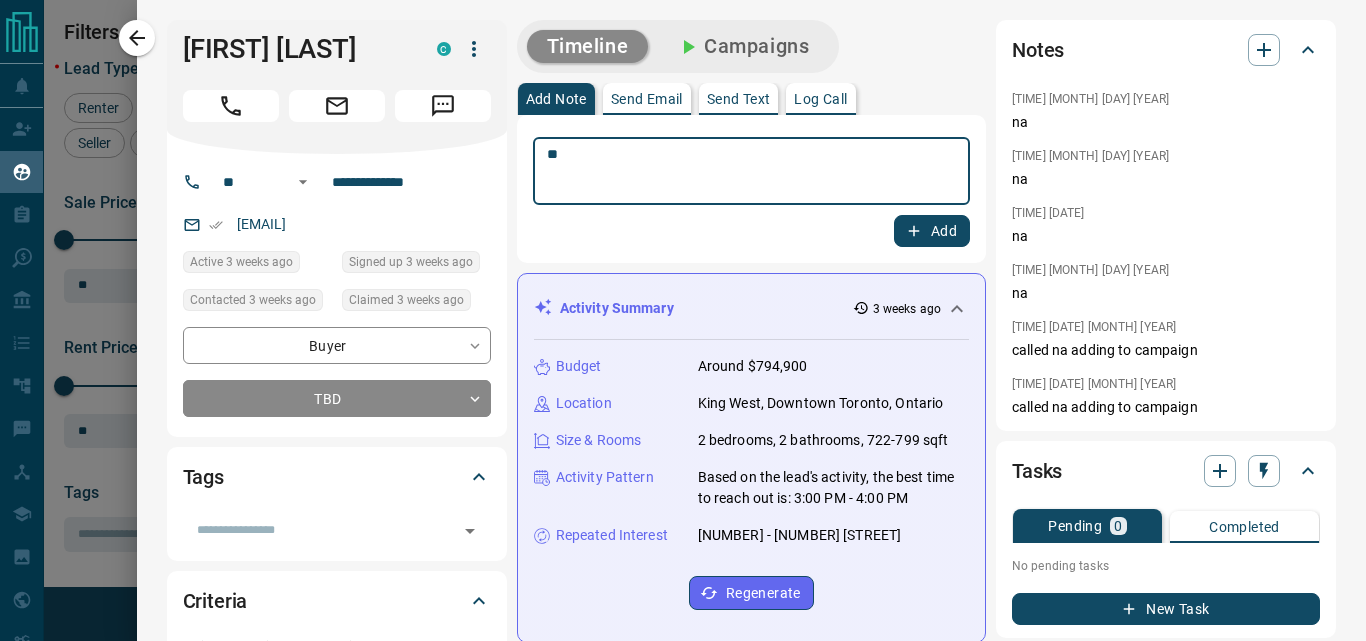 type on "**" 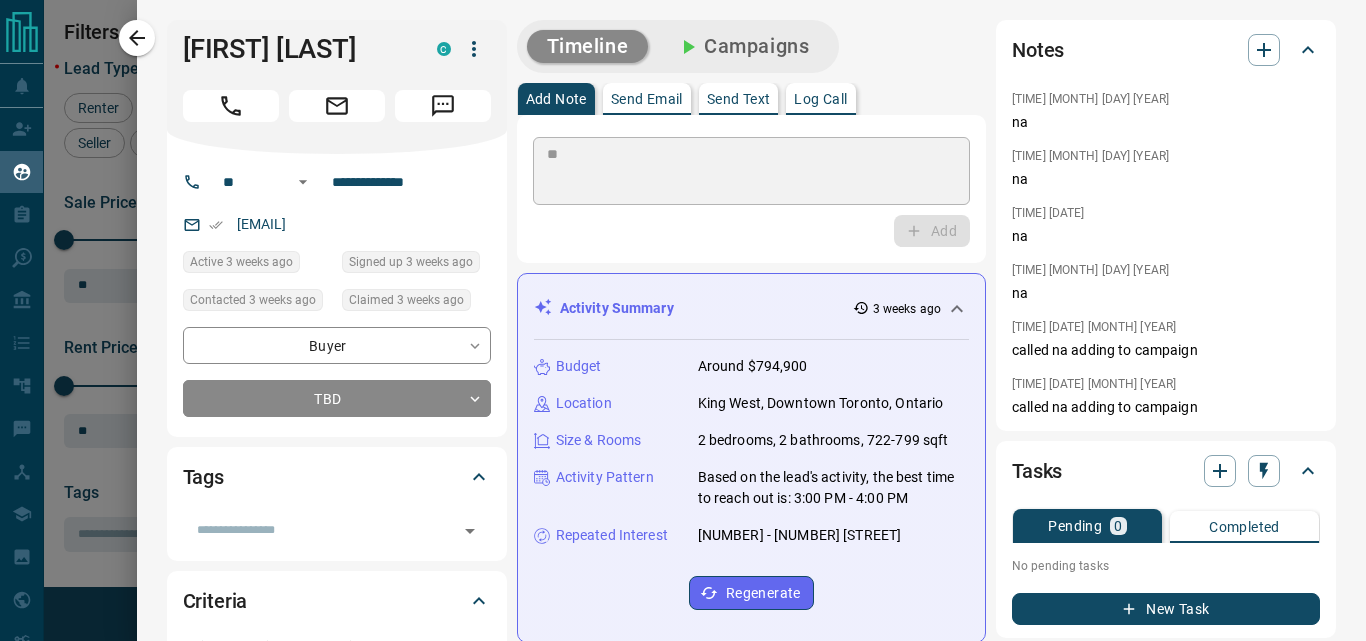 type 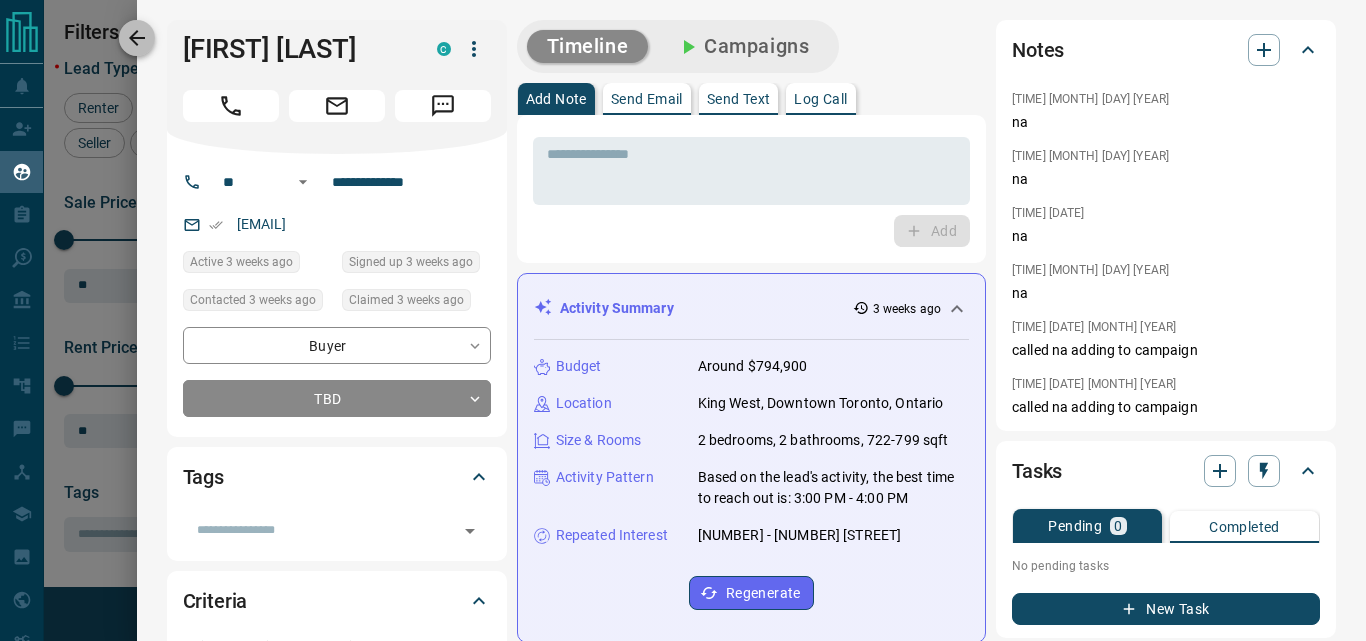 click 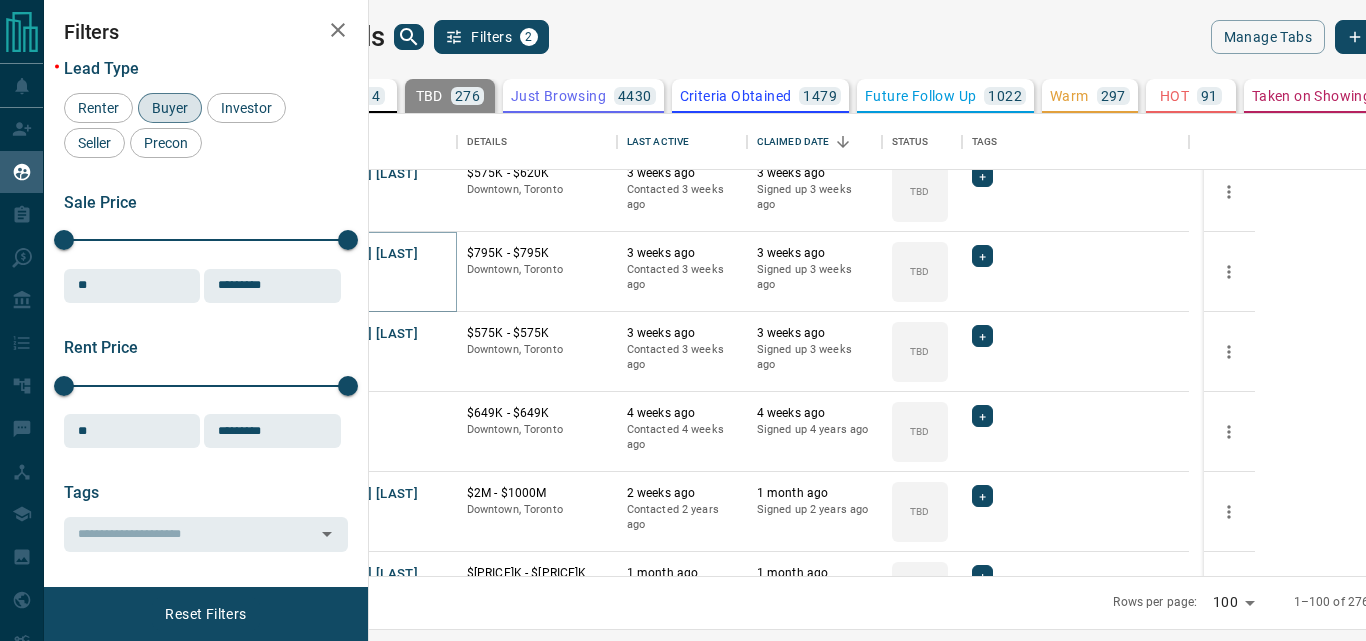 scroll, scrollTop: 2100, scrollLeft: 0, axis: vertical 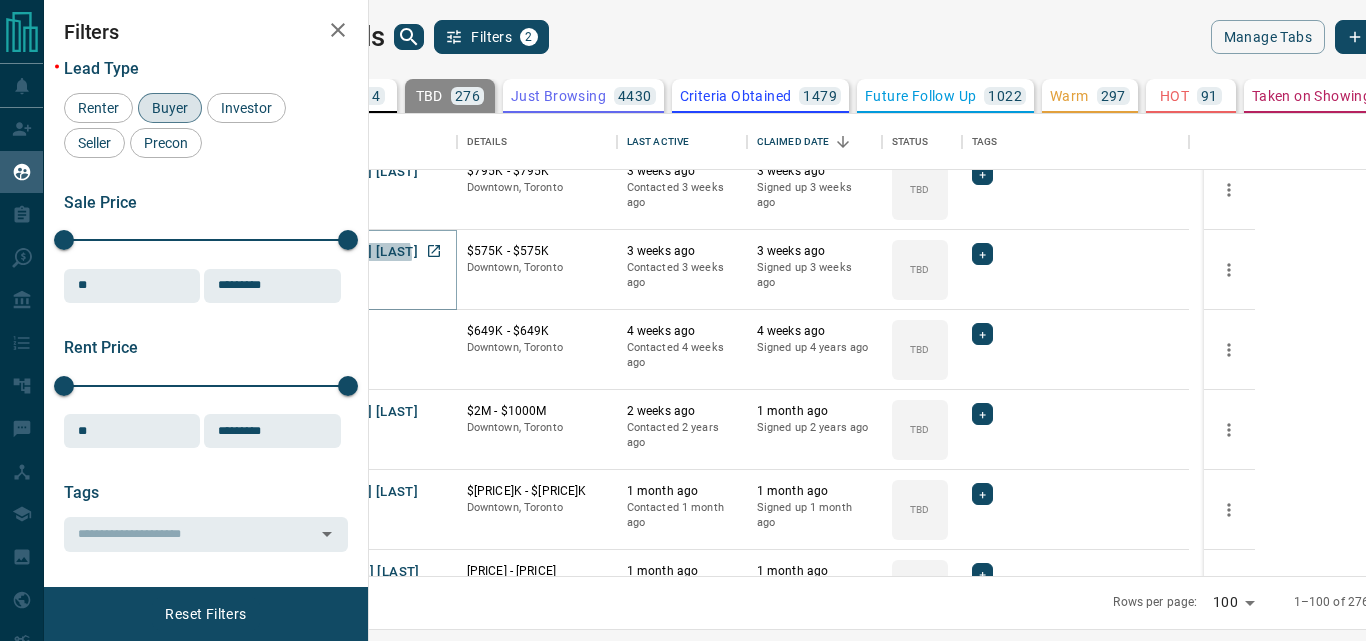 click on "[FIRST] [LAST]" at bounding box center [372, 252] 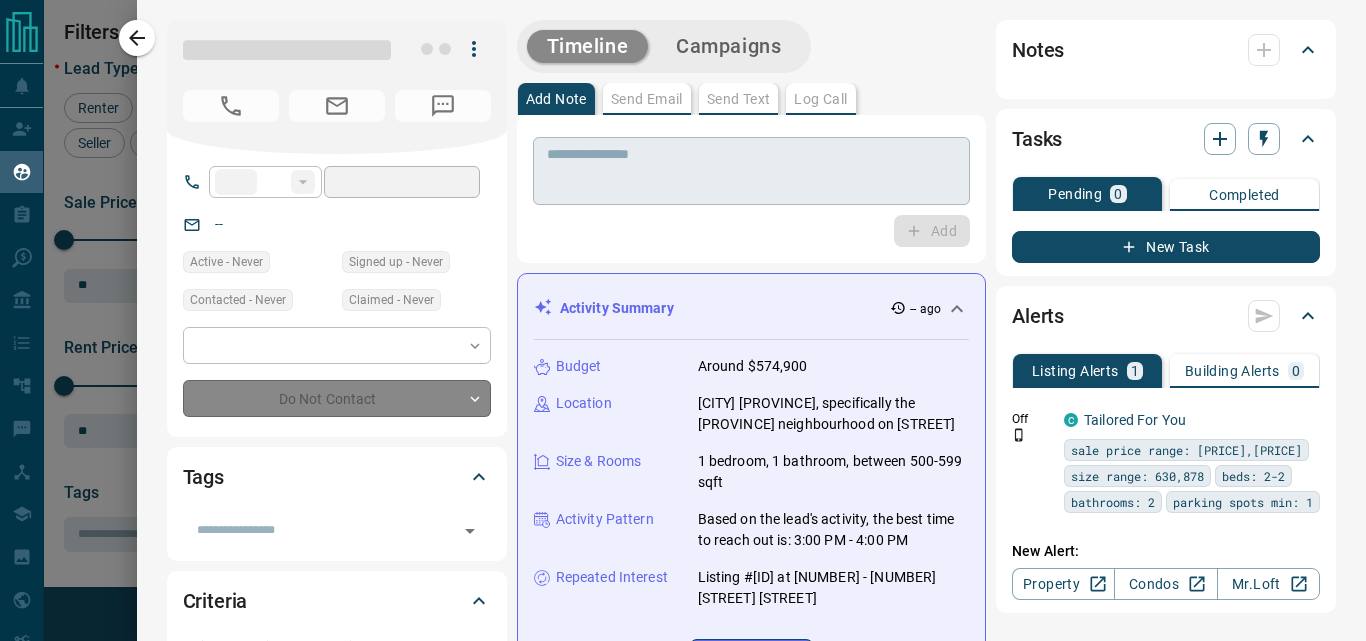type on "**" 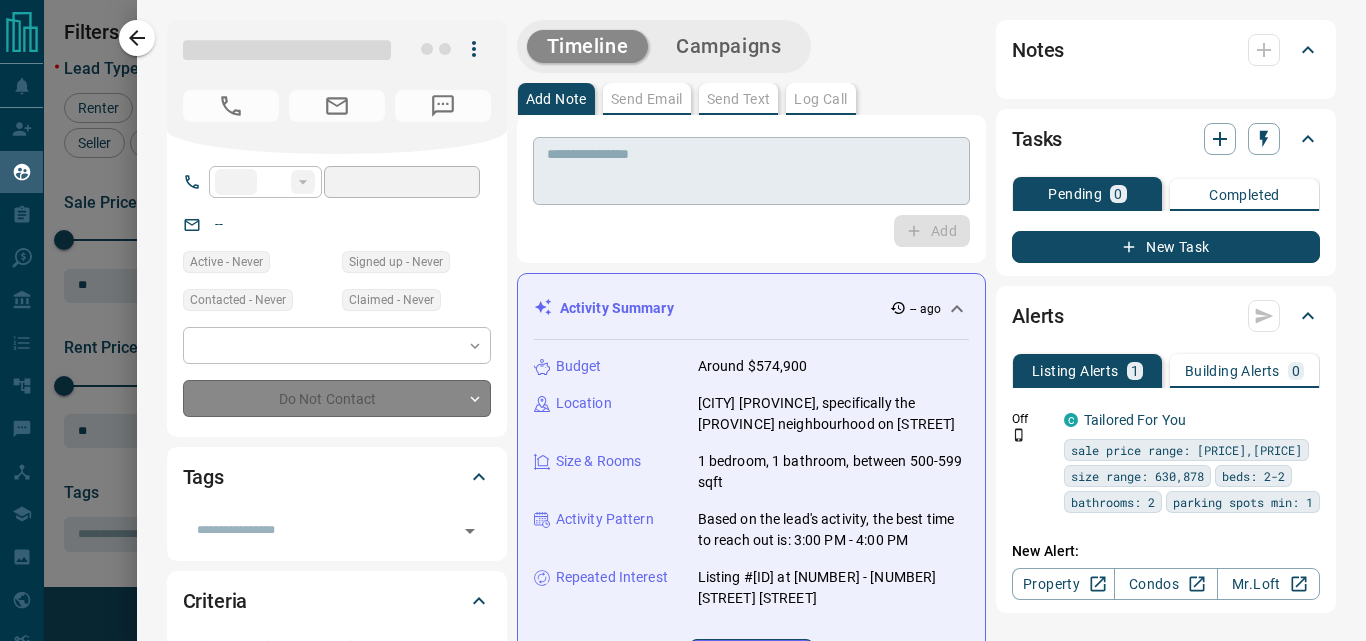 type on "**********" 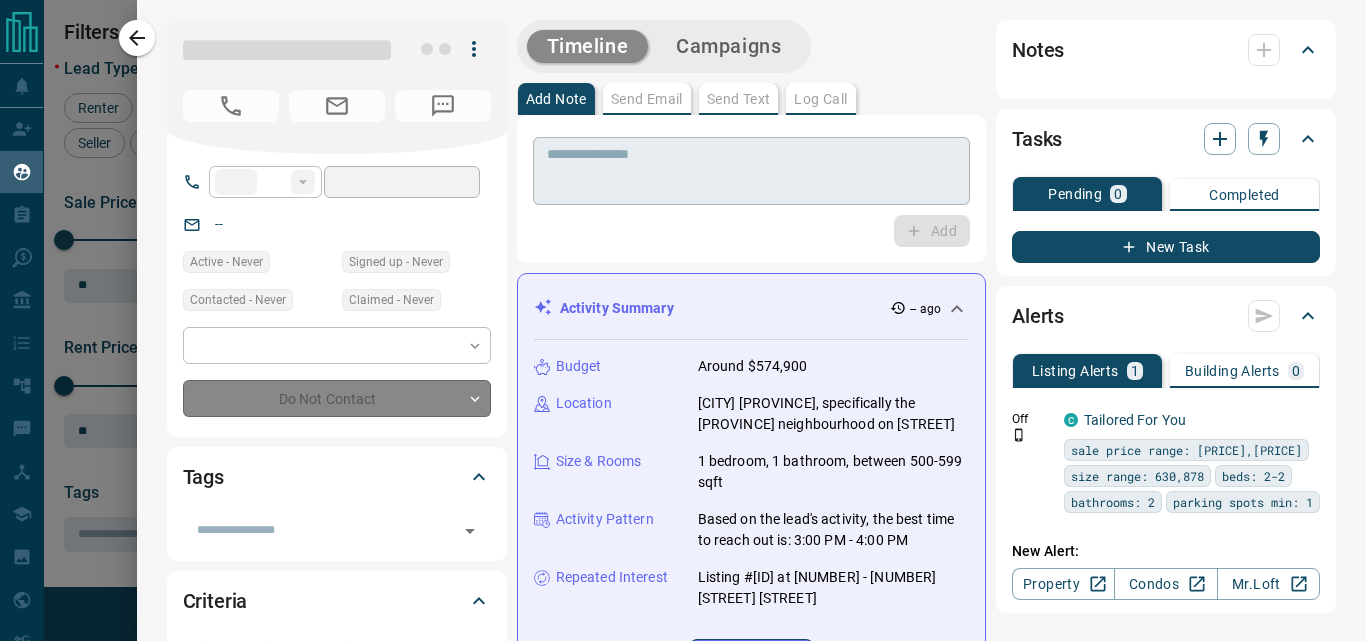 type on "**********" 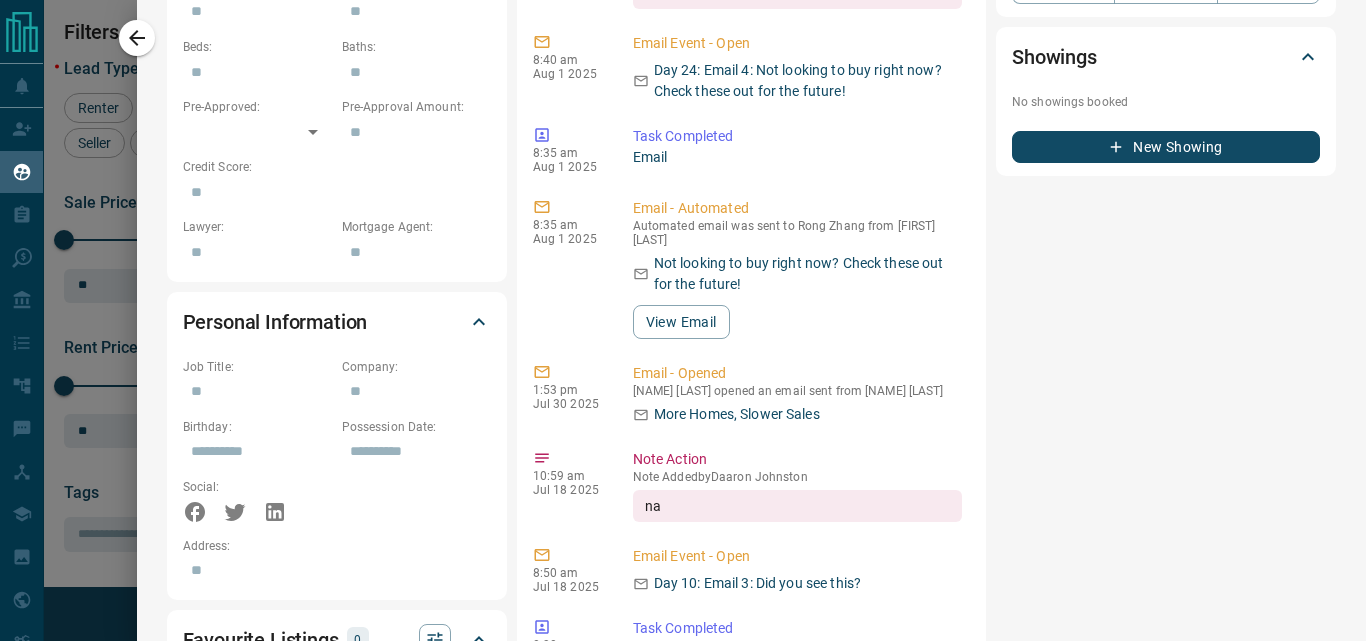 scroll, scrollTop: 1000, scrollLeft: 0, axis: vertical 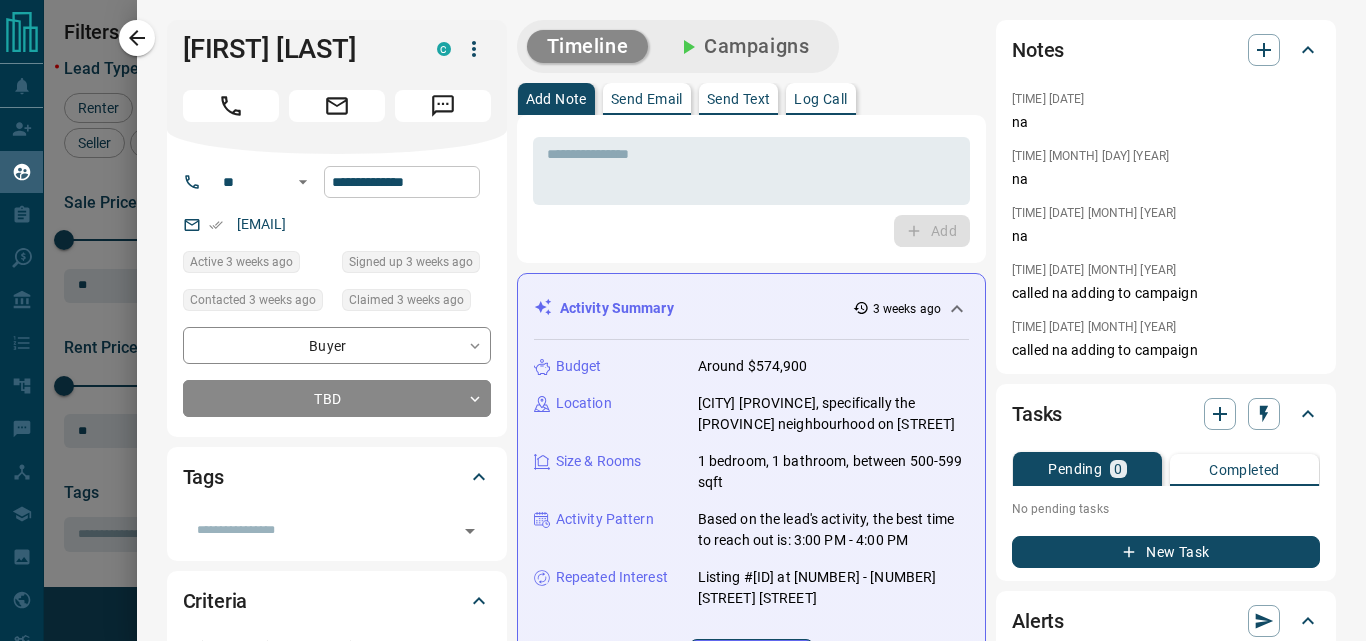 click on "**********" at bounding box center [402, 182] 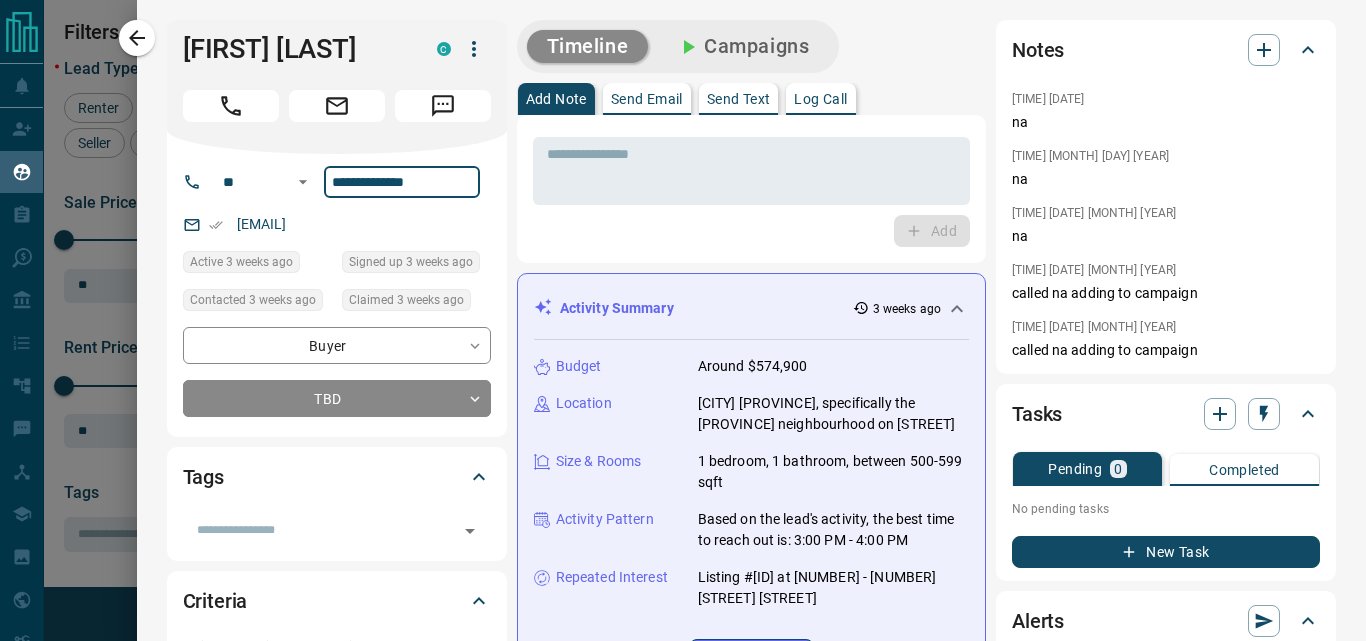 click on "**********" at bounding box center (402, 182) 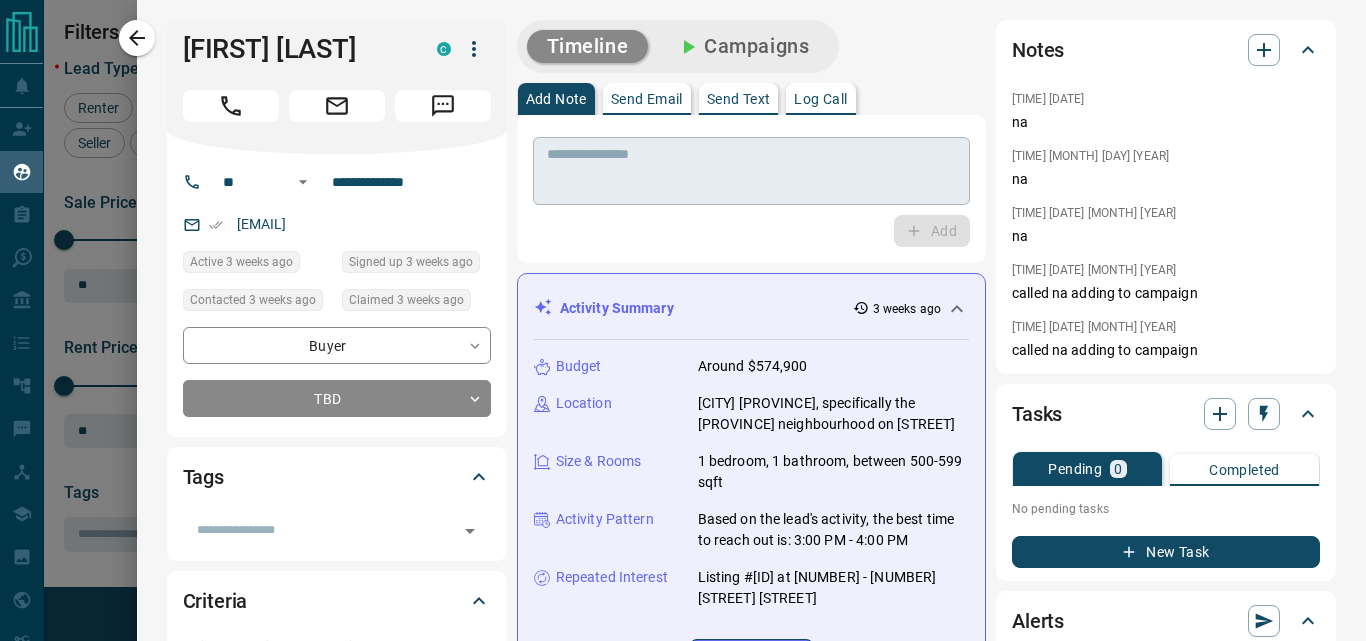 click at bounding box center [751, 171] 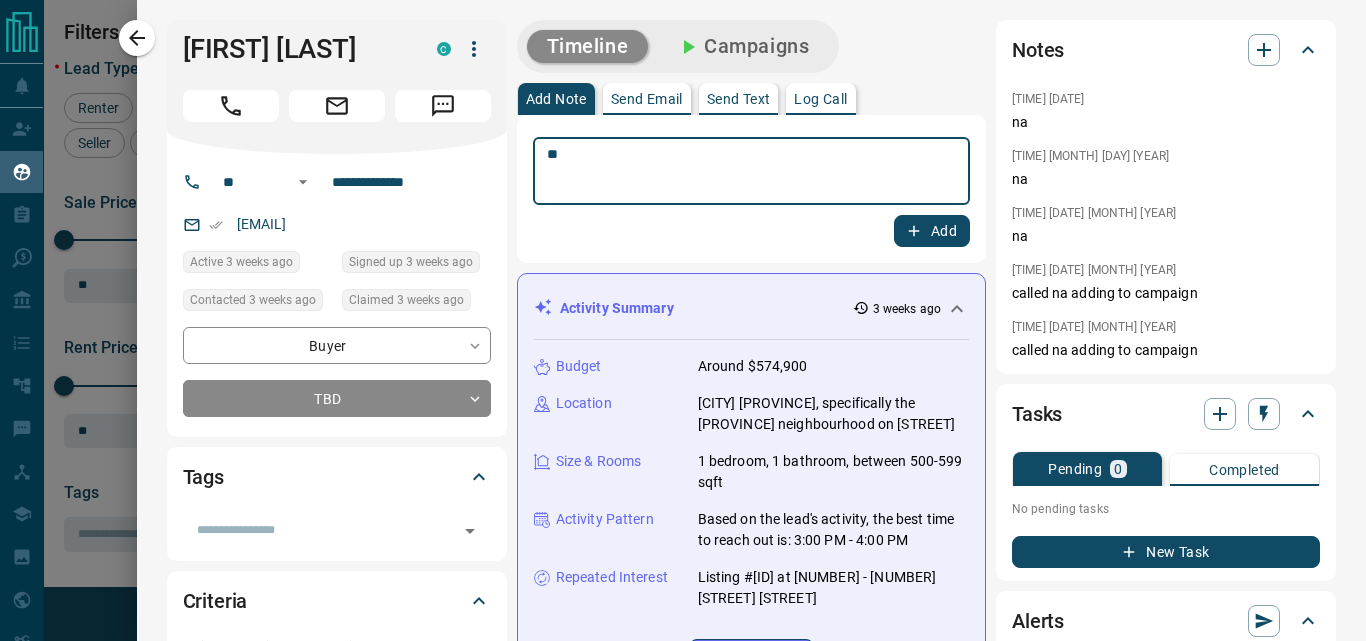 type on "**" 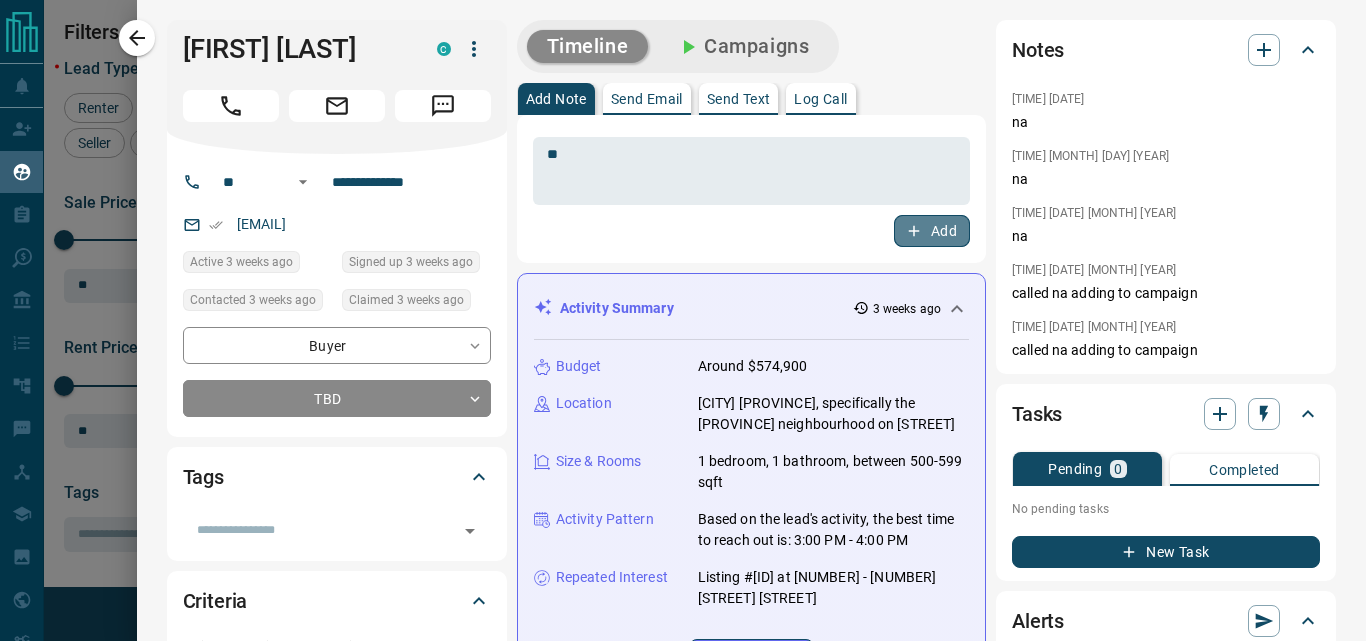 click on "Add" at bounding box center [932, 231] 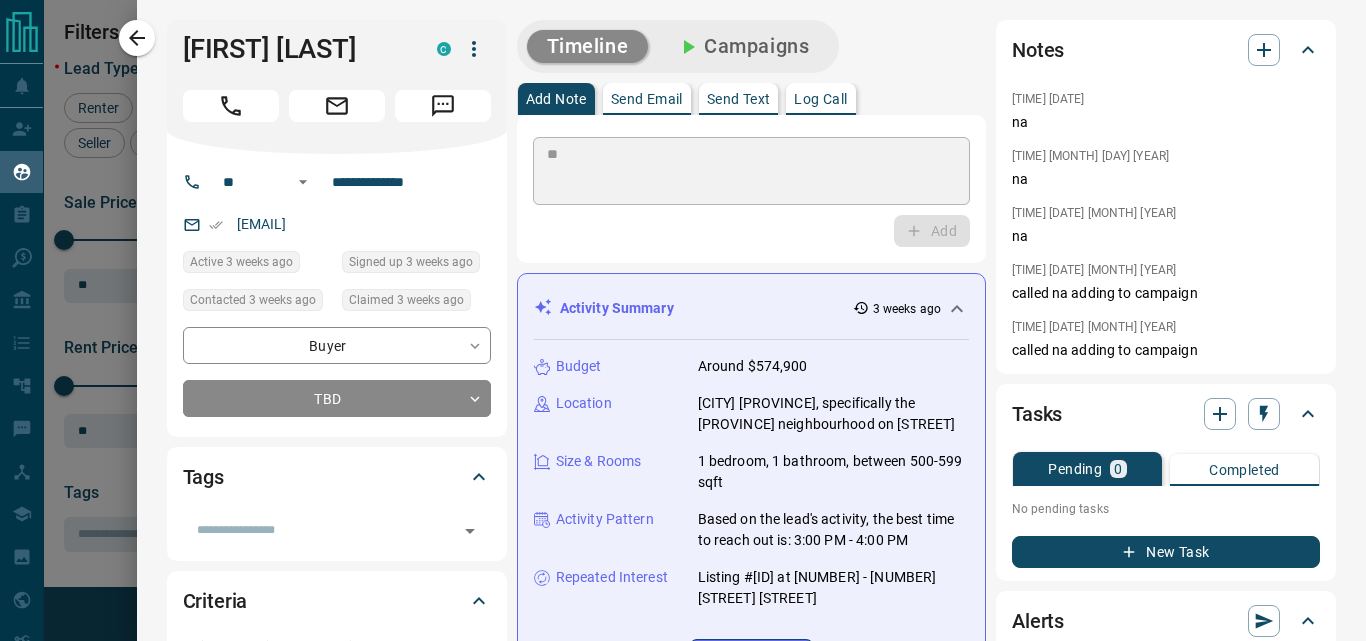 type 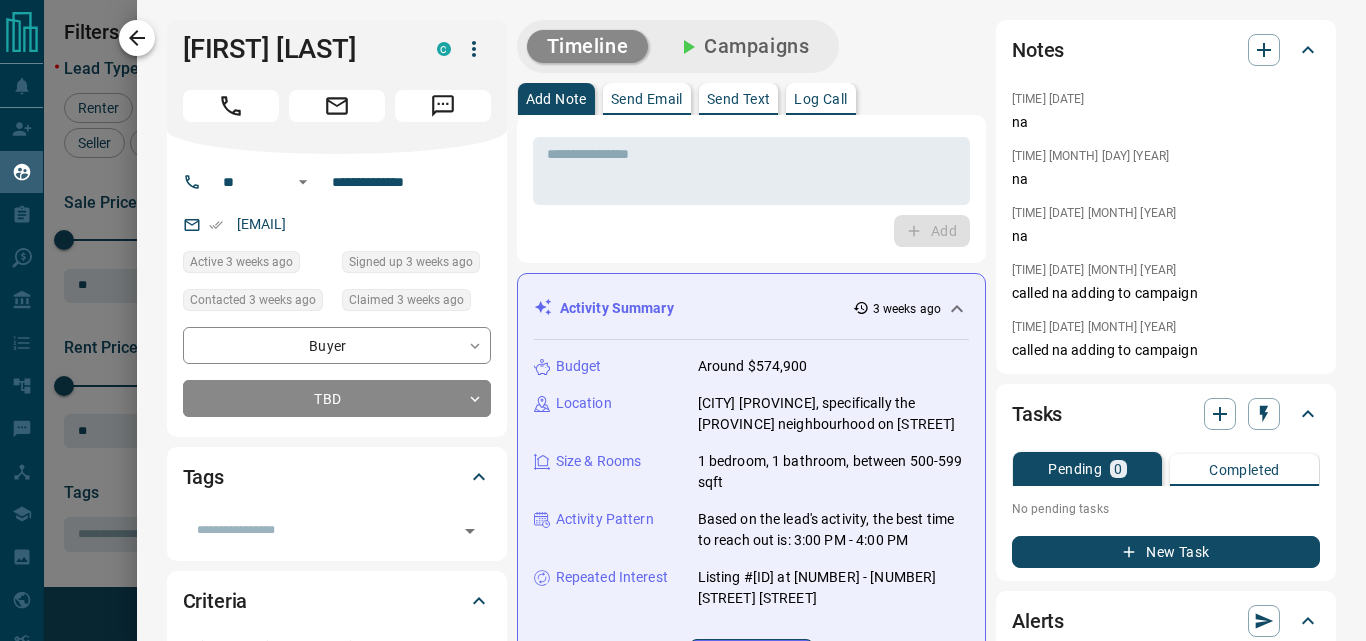 click 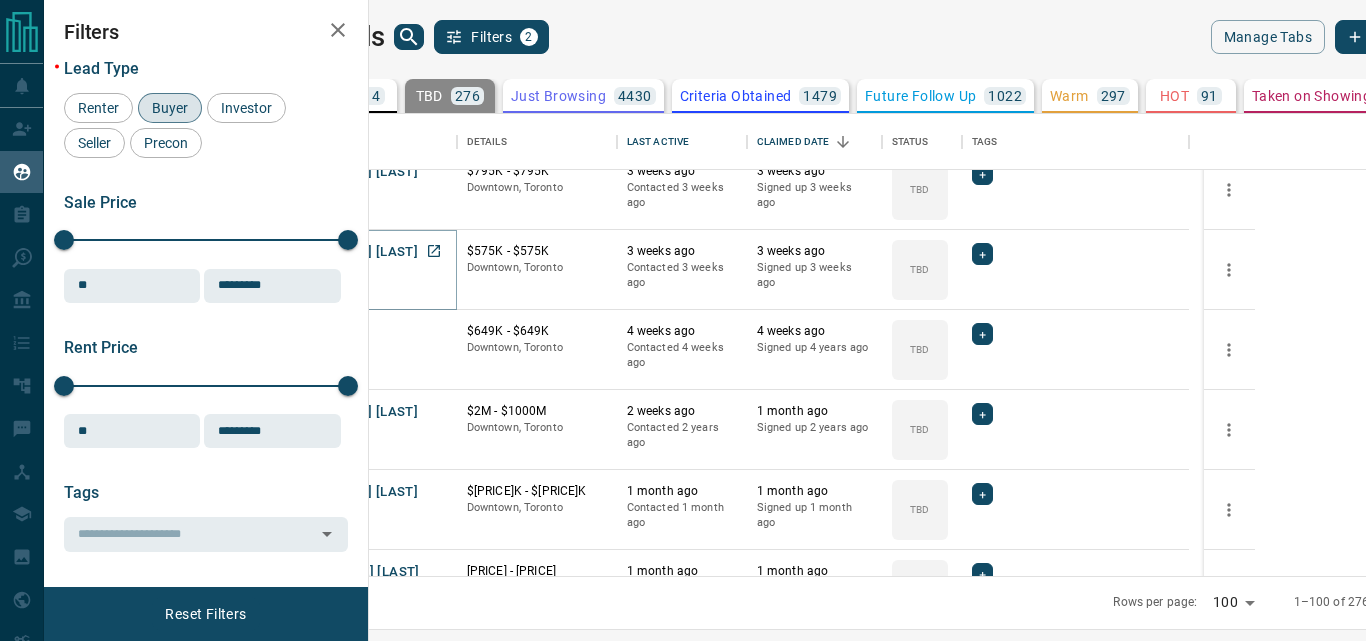 click on "[FIRST] [LAST]" at bounding box center [372, 252] 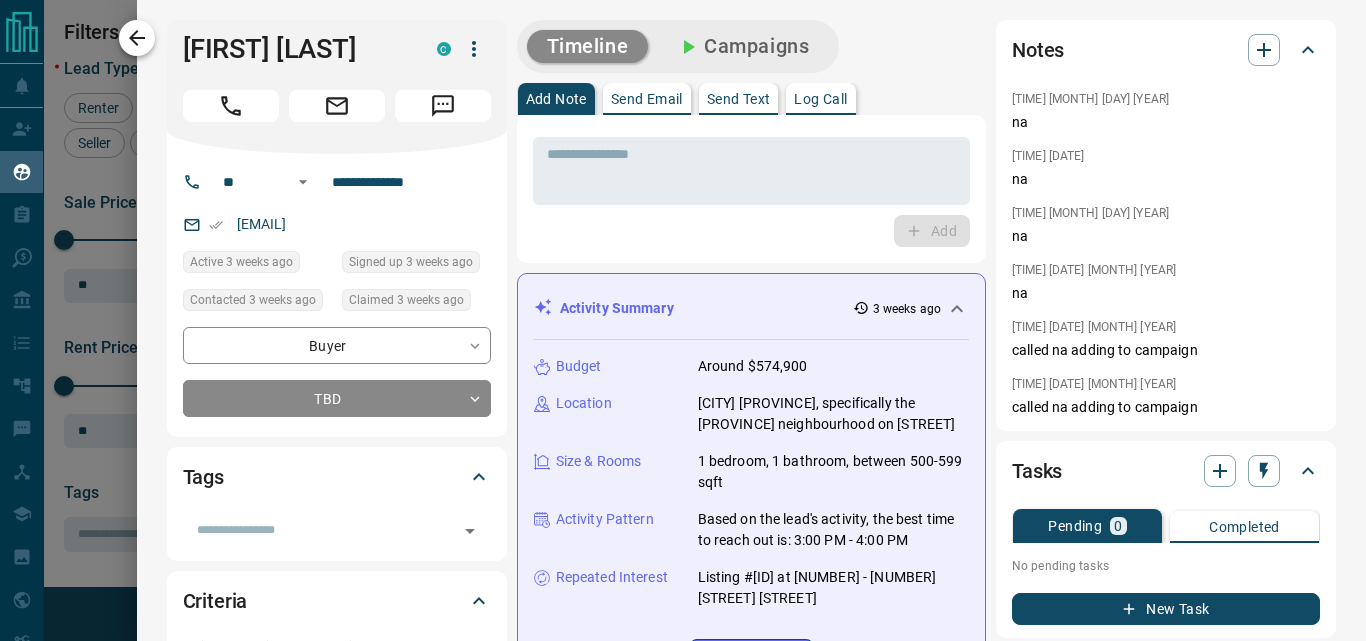 click 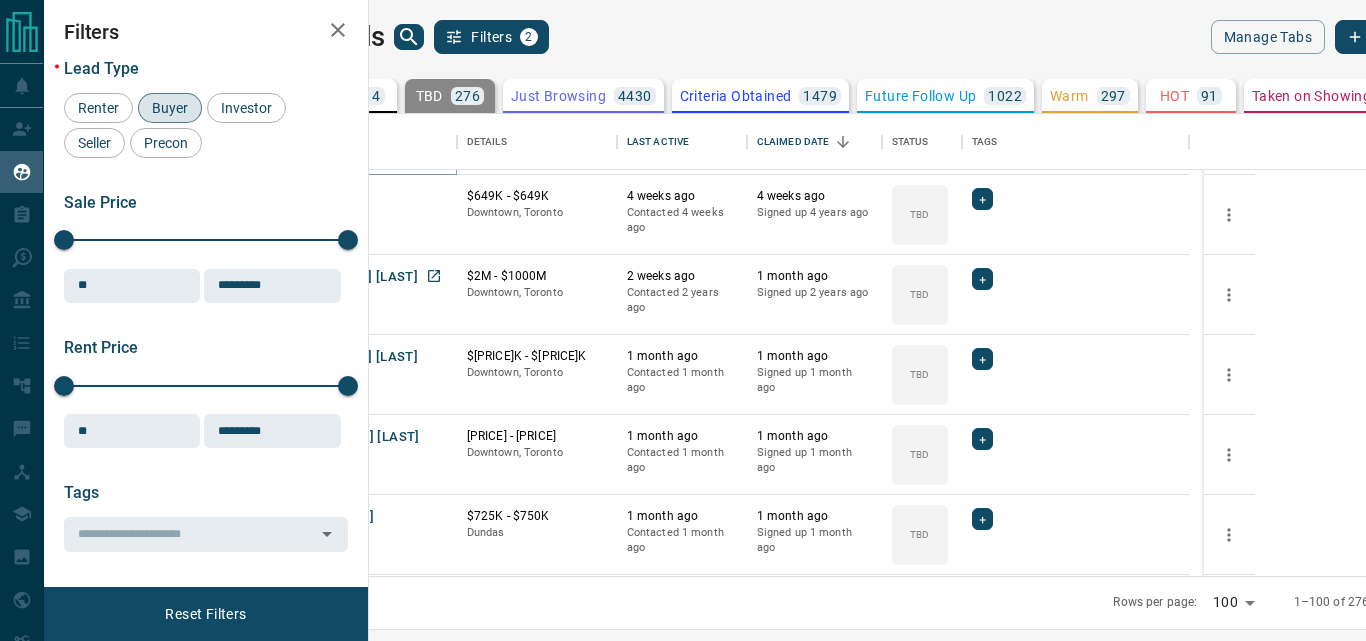 scroll, scrollTop: 2200, scrollLeft: 0, axis: vertical 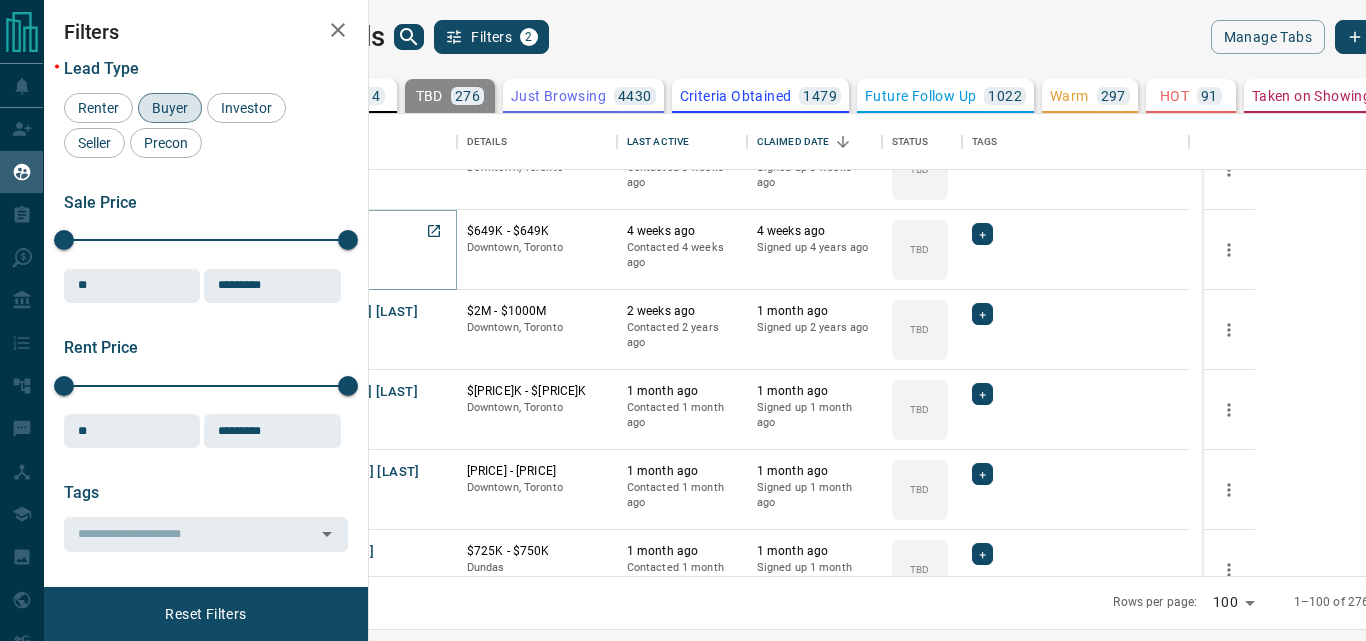 click on "Ye" at bounding box center (335, 232) 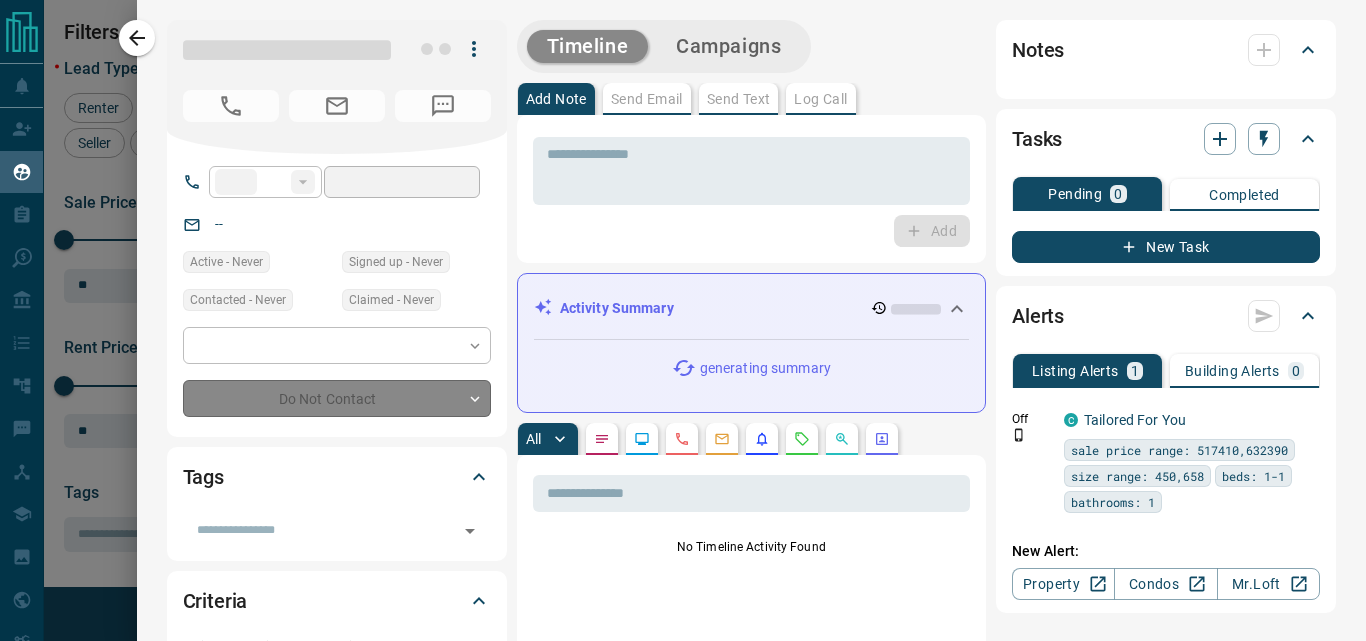 type on "**" 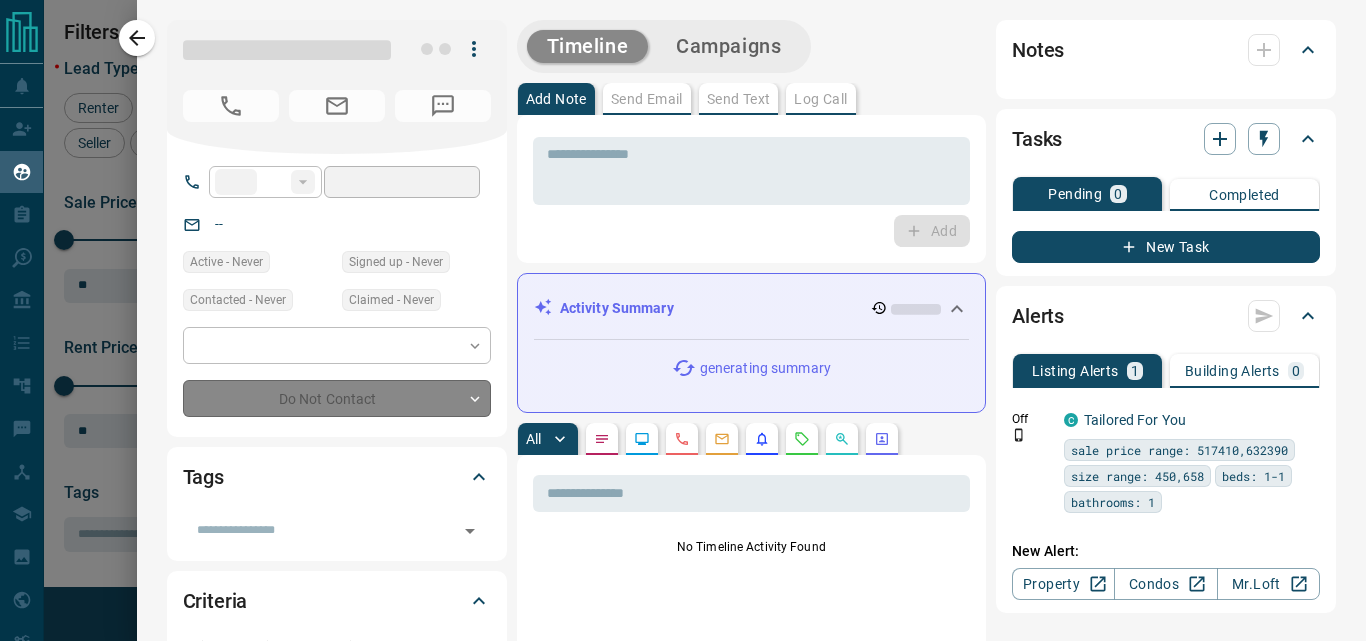 type on "**********" 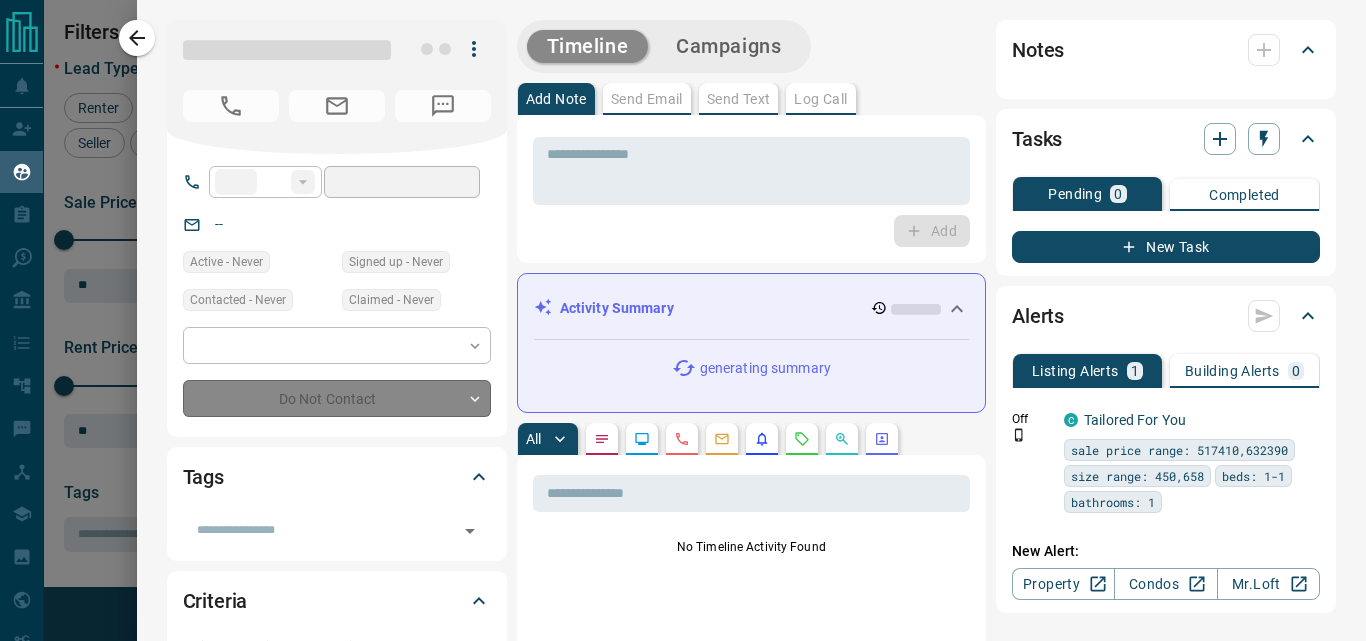 type on "**" 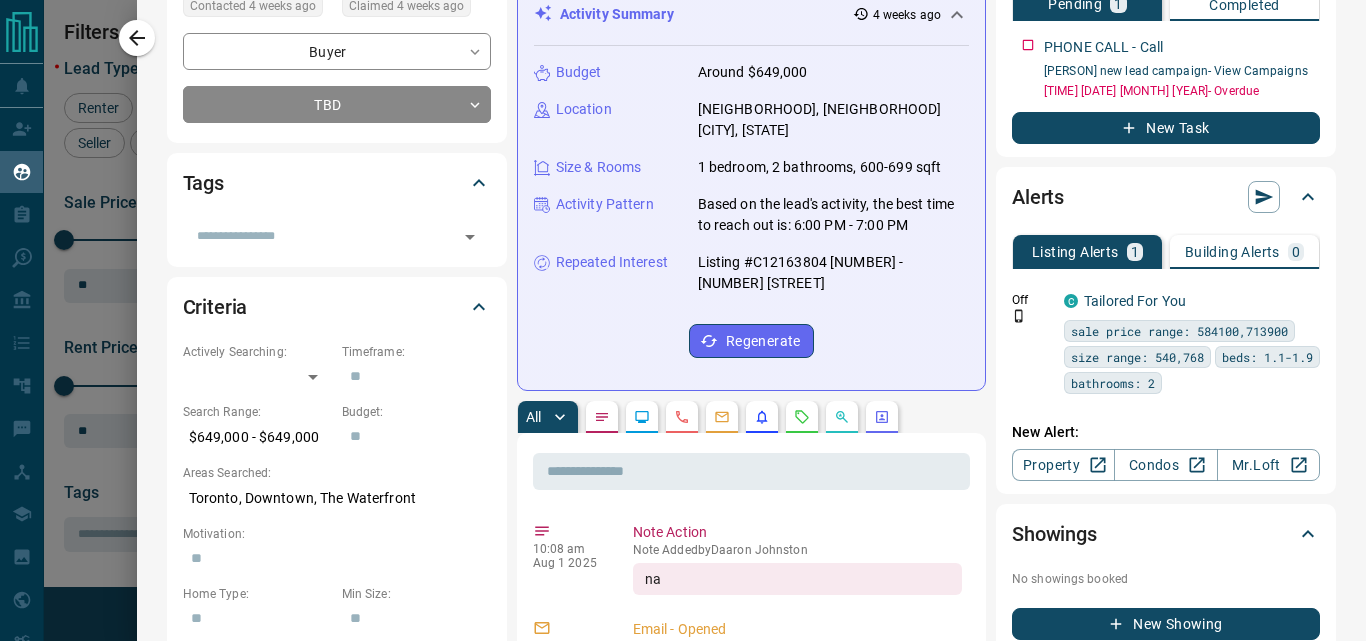 scroll, scrollTop: 400, scrollLeft: 0, axis: vertical 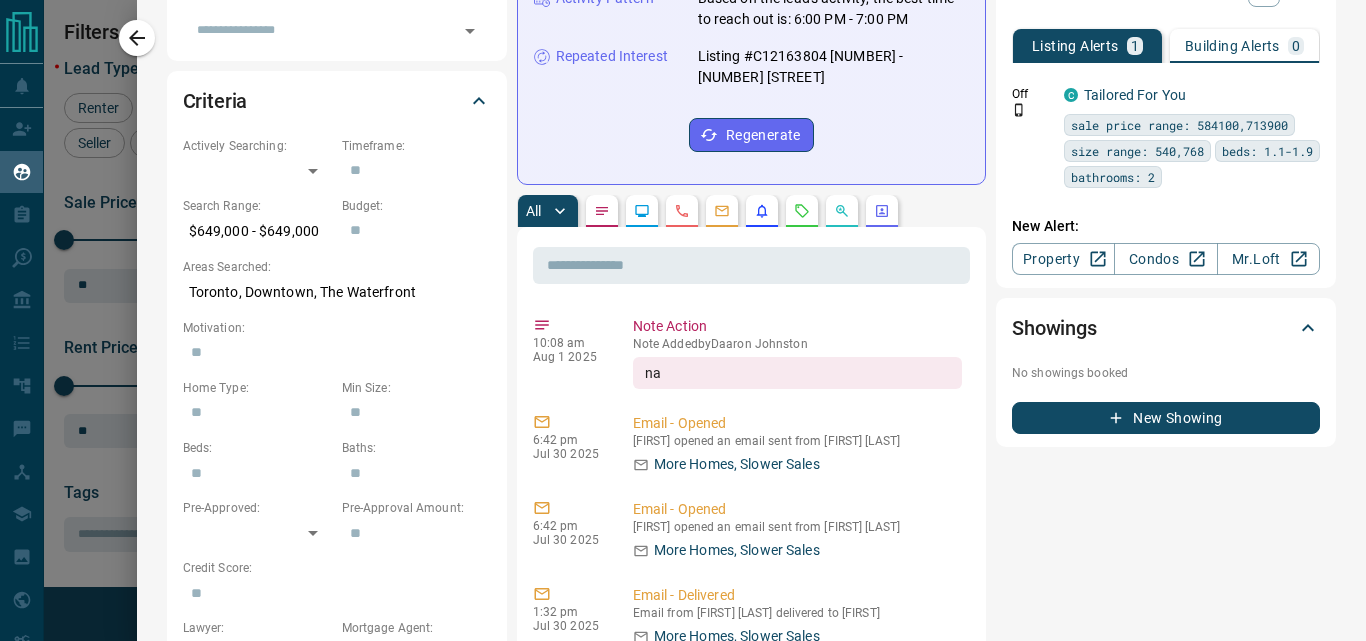 click on "Budget Around $649,000 Location The Waterfront, Downtown Toronto, Ontario Size & Rooms 1 bedroom, 2 bathrooms, 600-699 sqft Activity Pattern Based on the lead's activity, the best time to reach out is: 6:00 PM - 7:00 PM Repeated Interest Listing #C12163804 [NUMBER] - [NUMBER] [STREET] Regenerate" at bounding box center [751, 4] 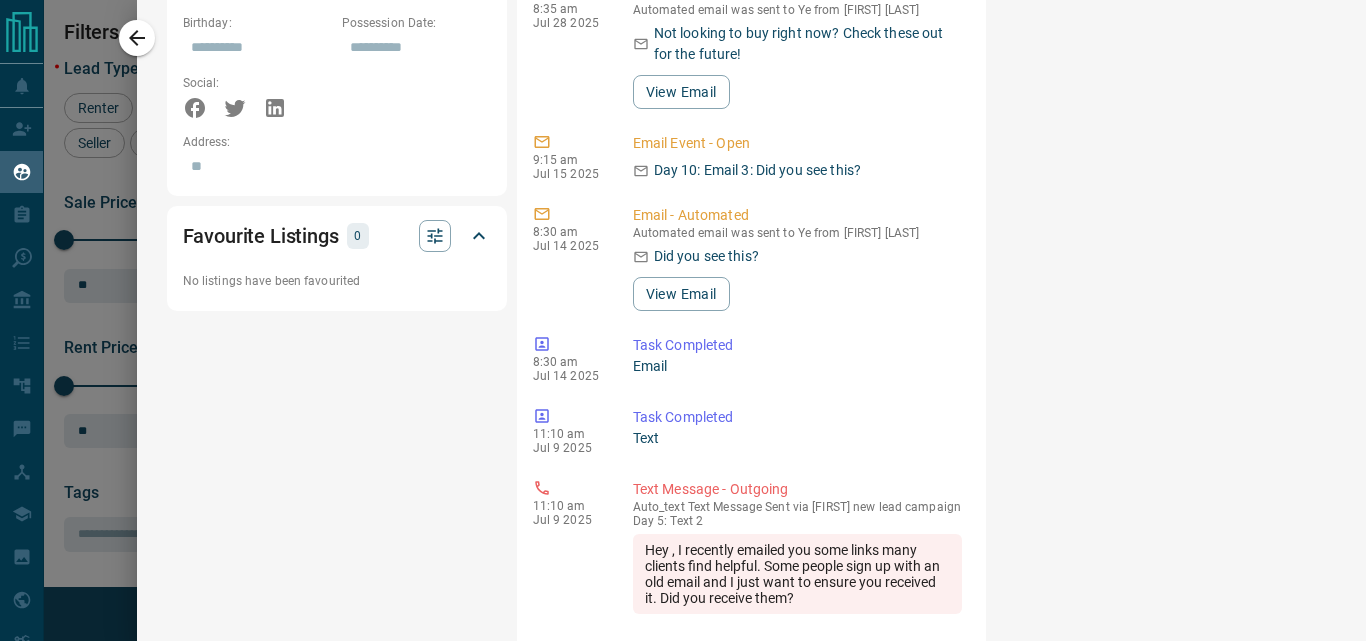 scroll, scrollTop: 1400, scrollLeft: 0, axis: vertical 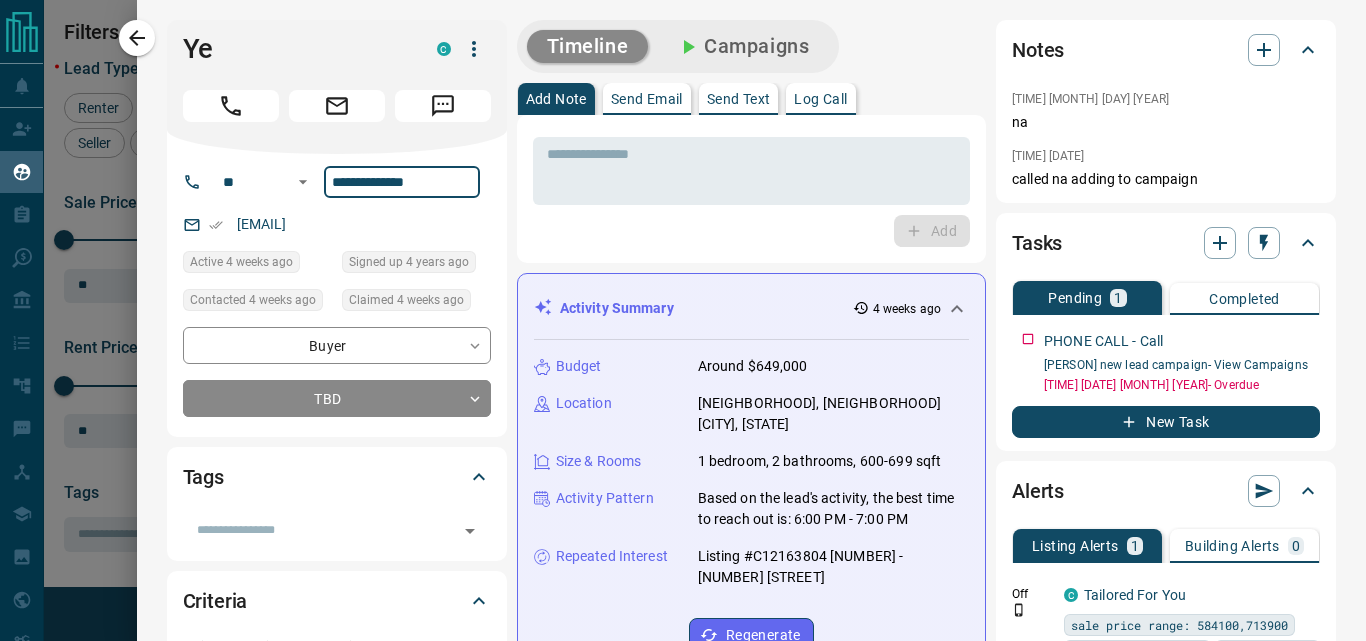 click on "**********" at bounding box center (402, 182) 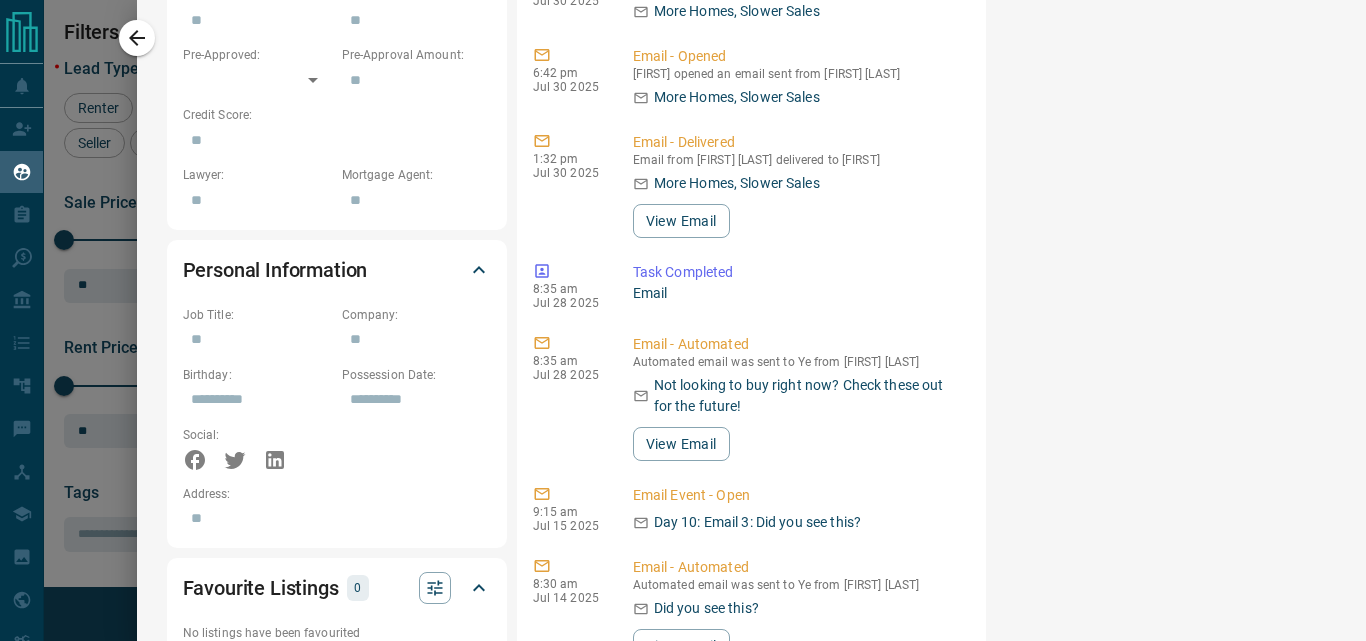 scroll, scrollTop: 1400, scrollLeft: 0, axis: vertical 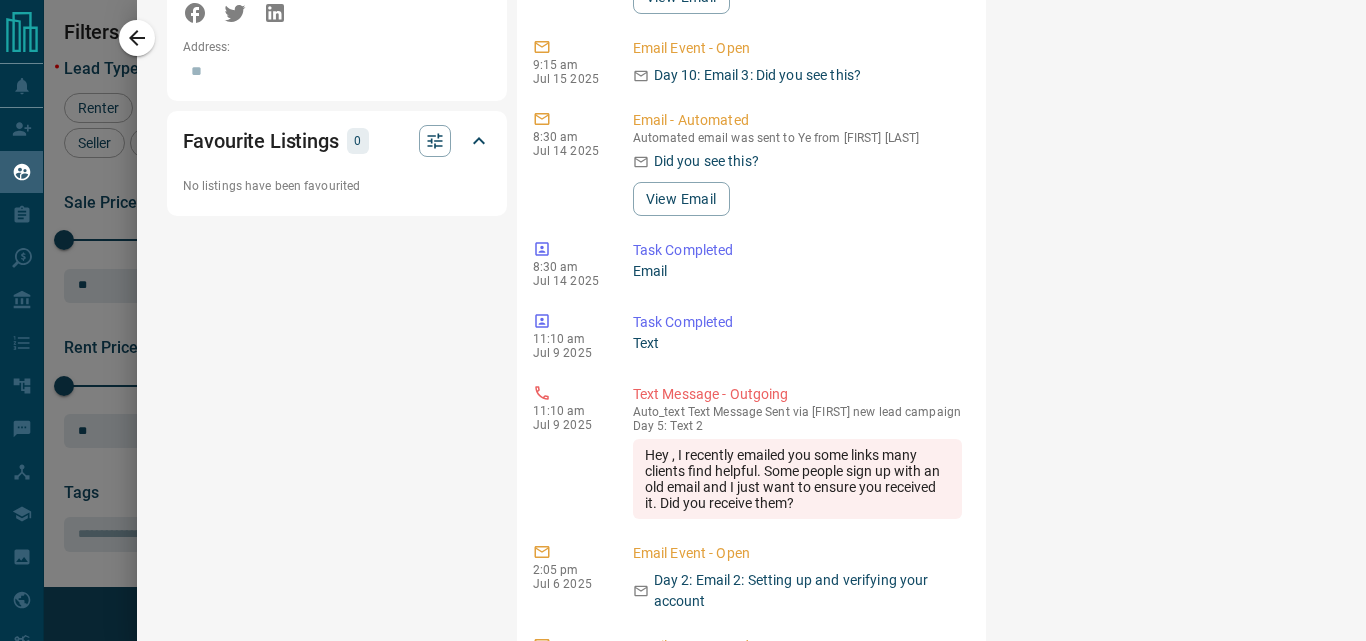 click on "**********" at bounding box center [337, -175] 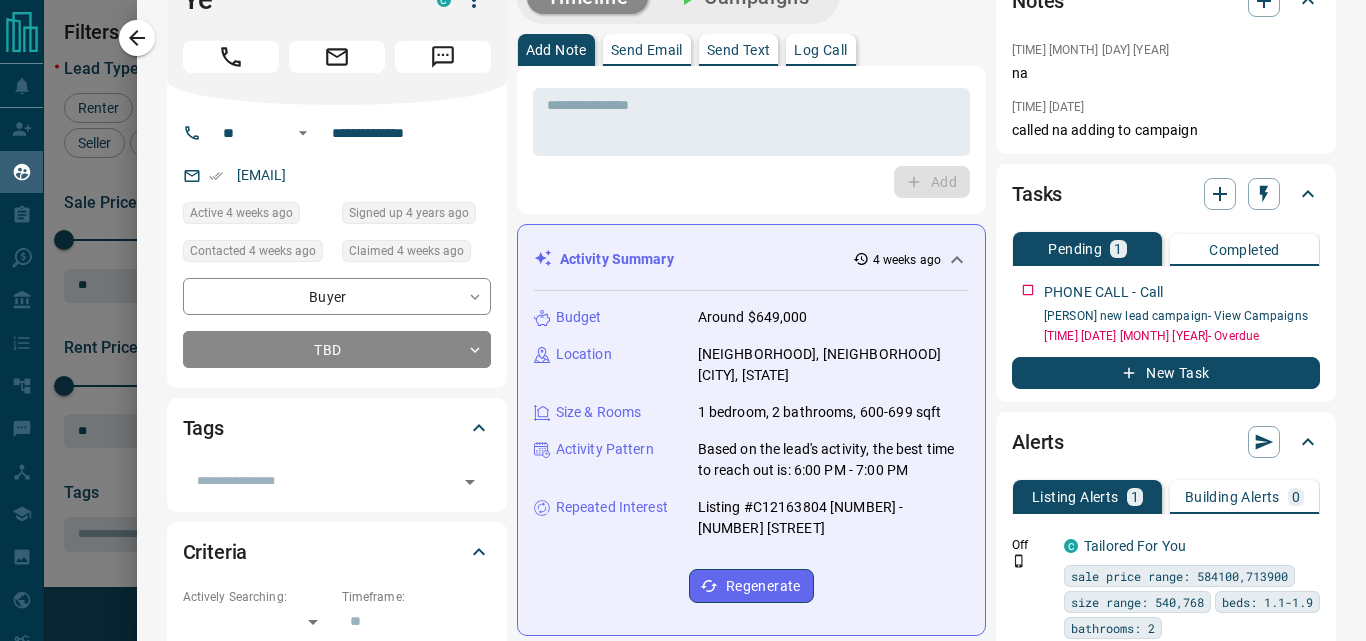 scroll, scrollTop: 0, scrollLeft: 0, axis: both 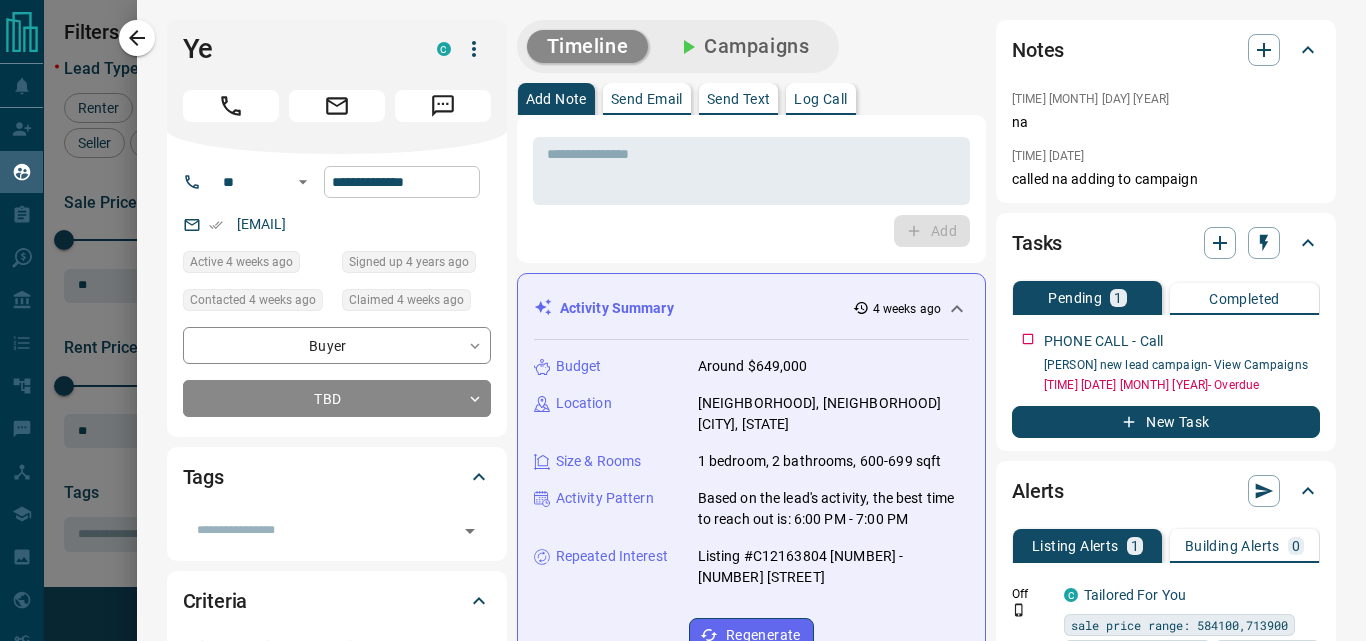 click on "**********" at bounding box center (402, 182) 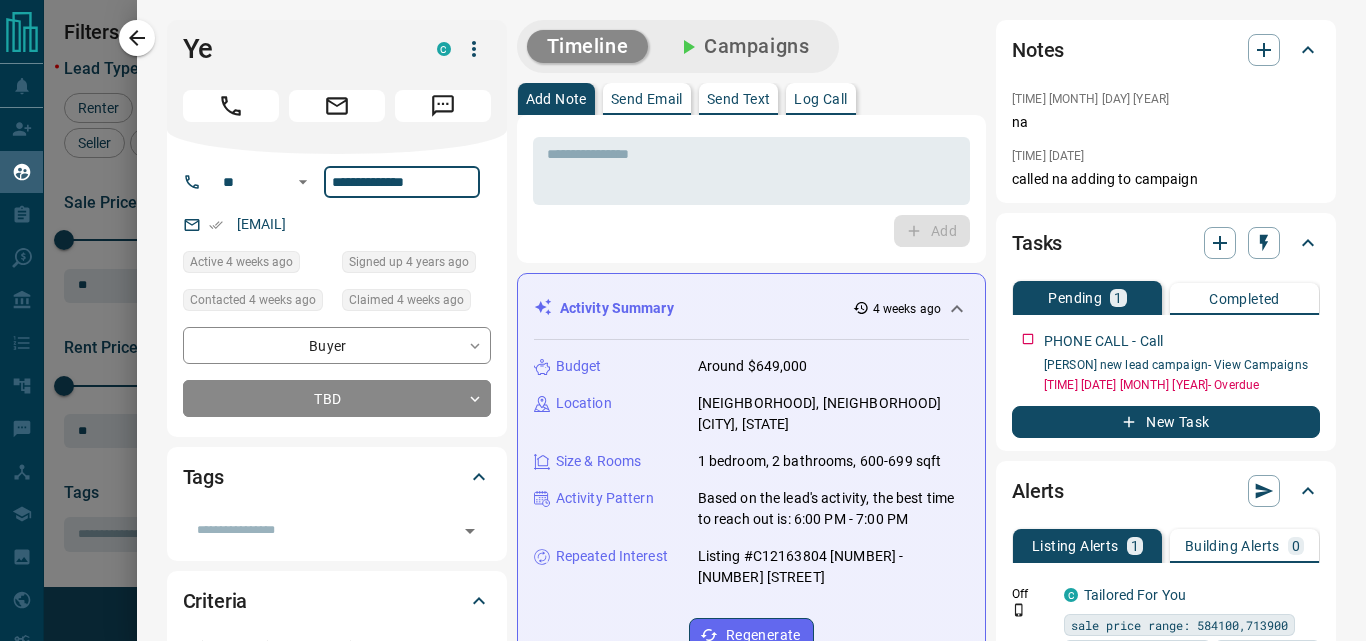 click on "**********" at bounding box center (402, 182) 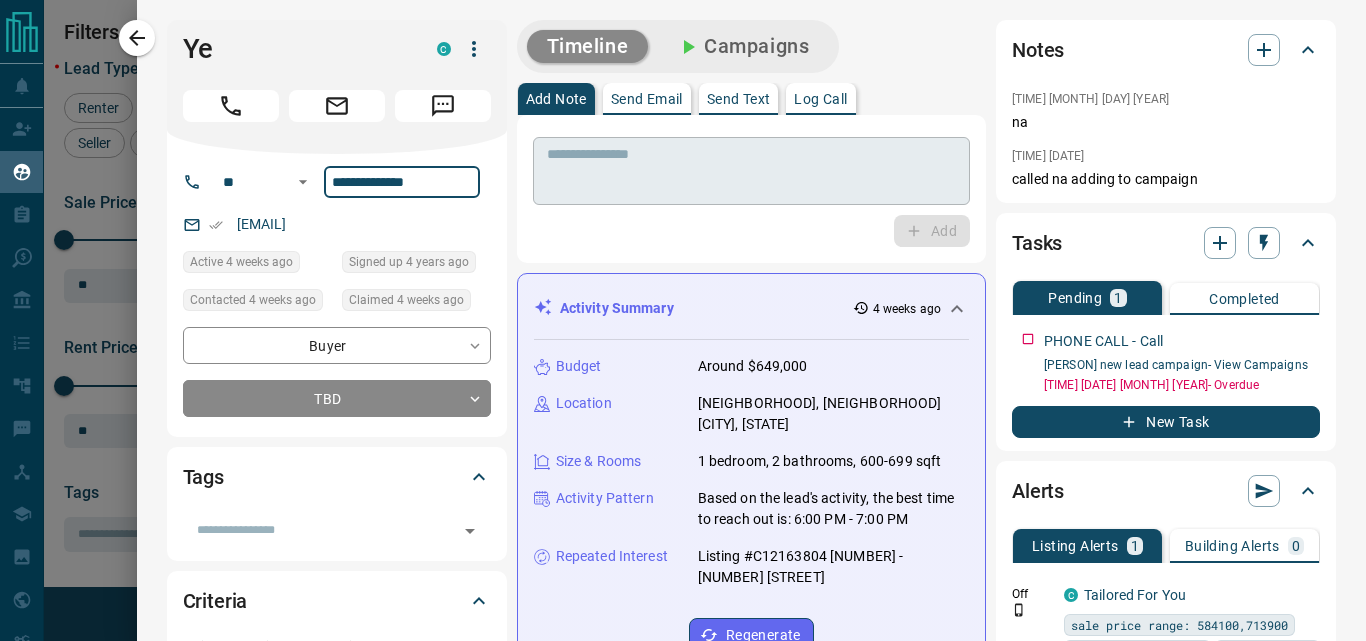 click on "* ​" at bounding box center (751, 171) 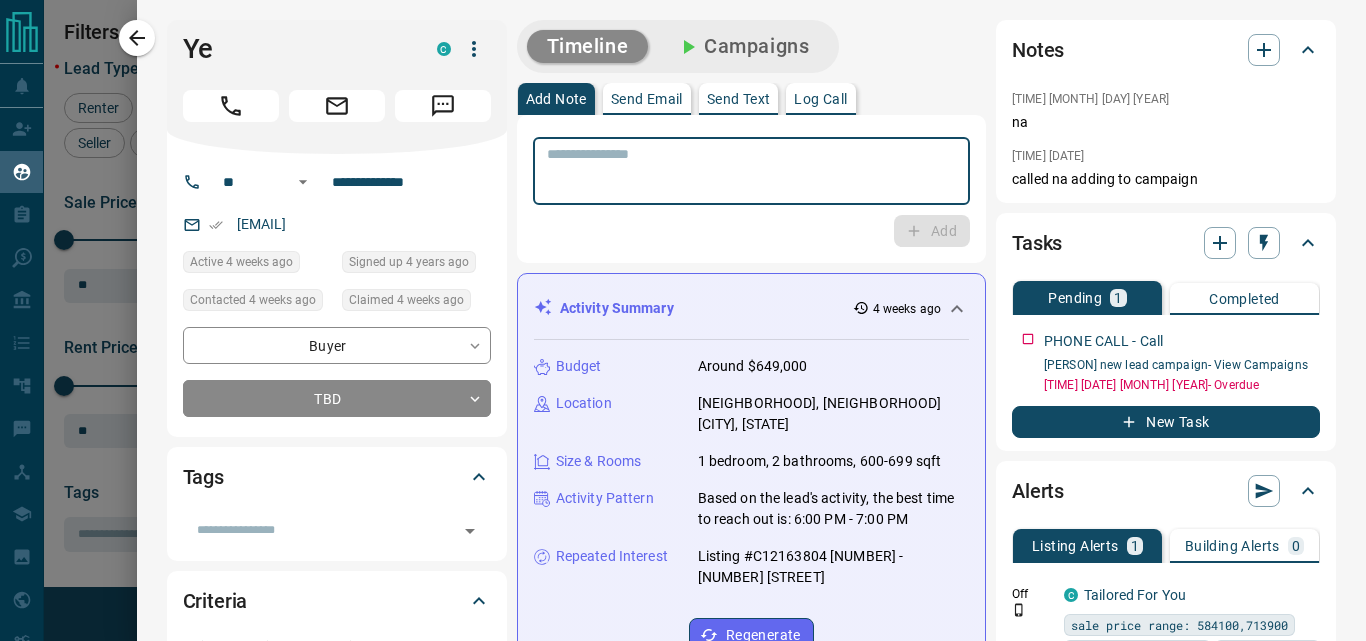 click at bounding box center [751, 171] 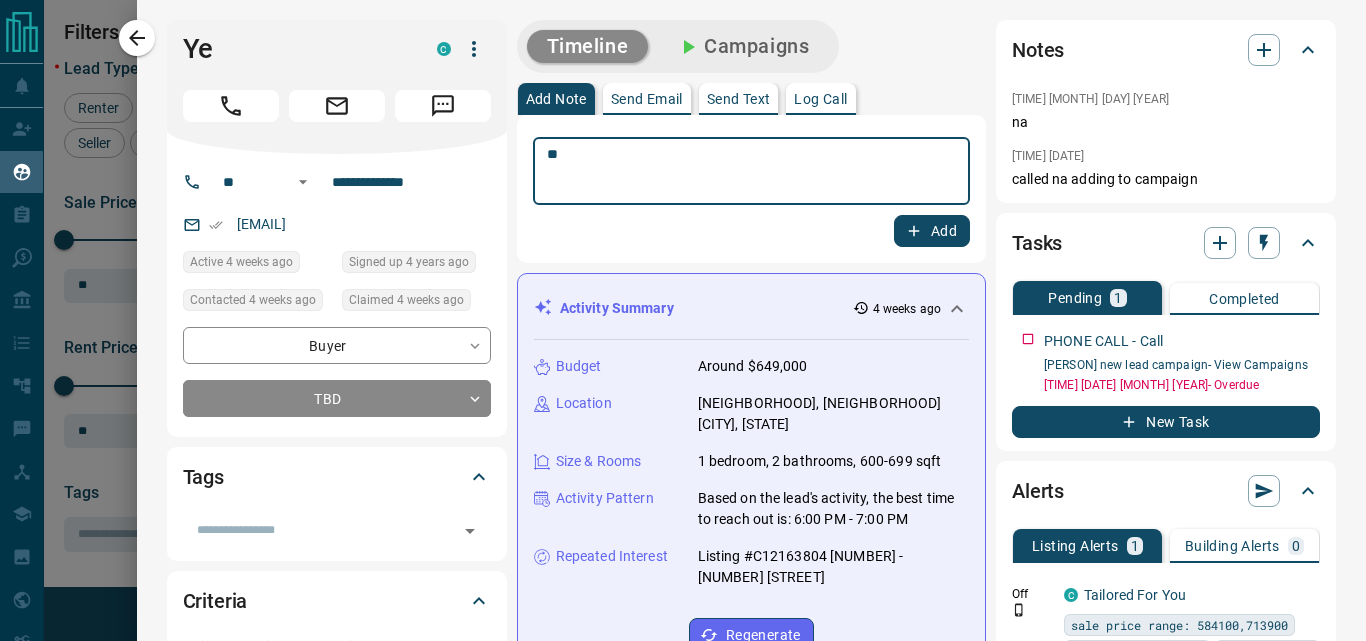 type on "**" 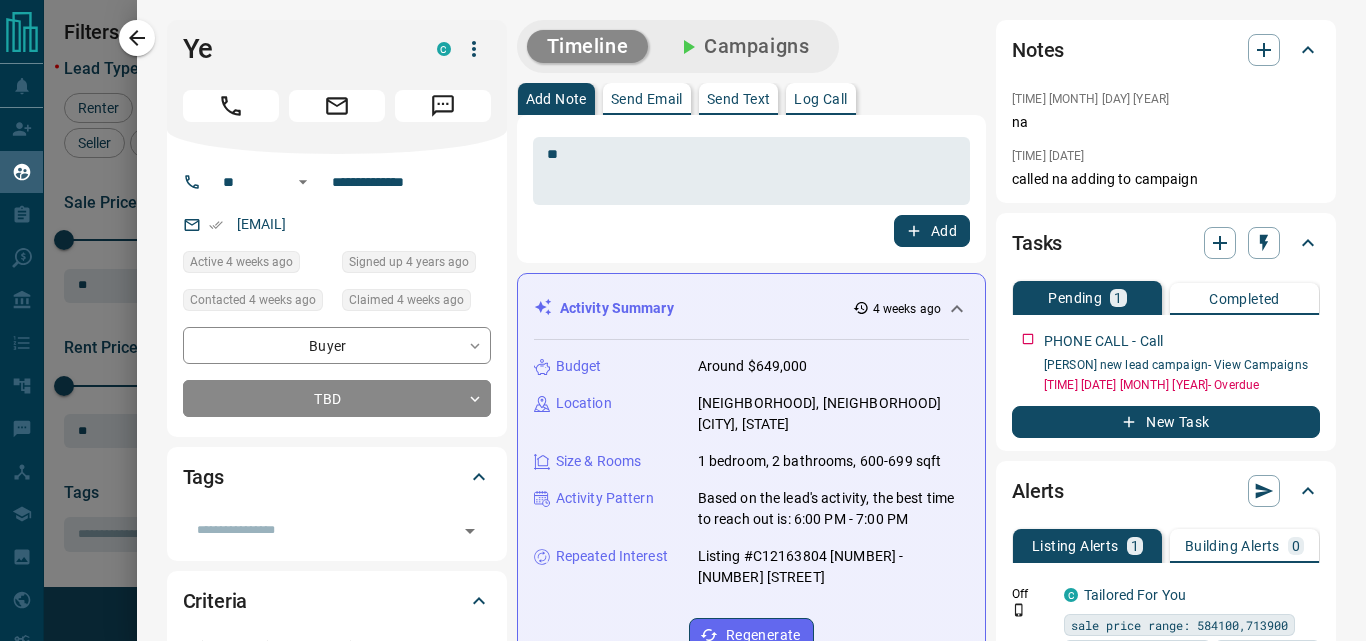 click on "** * ​ Add" at bounding box center [751, 189] 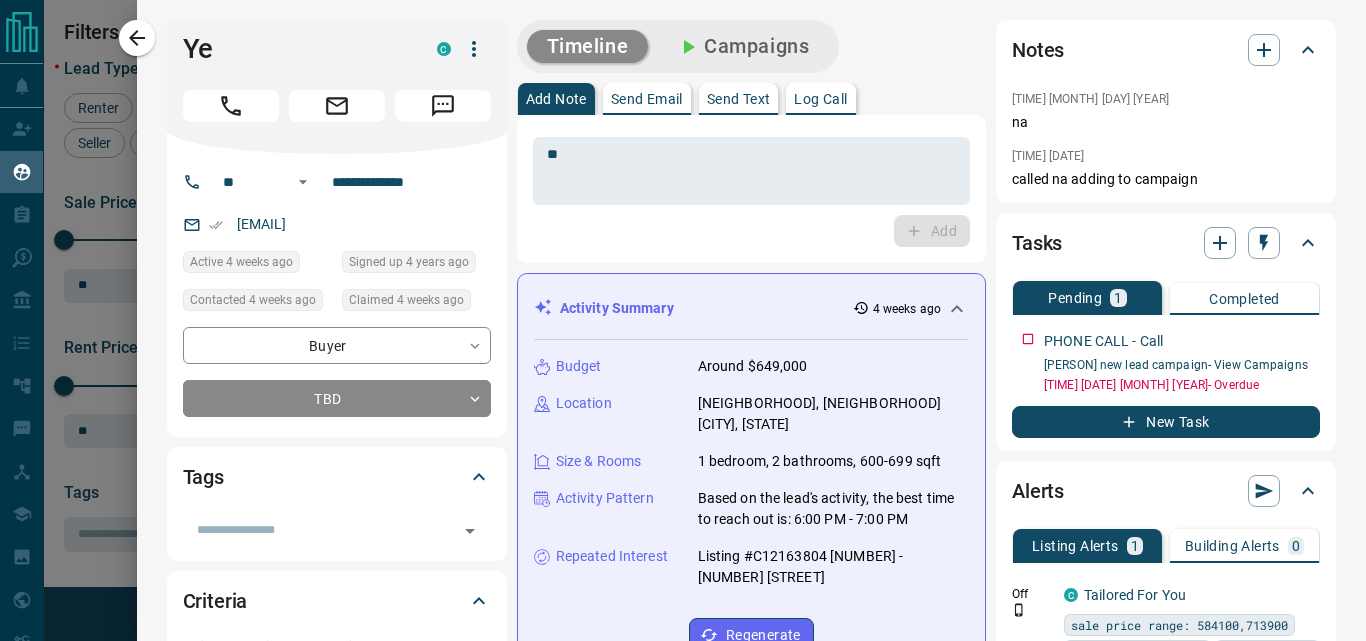 type 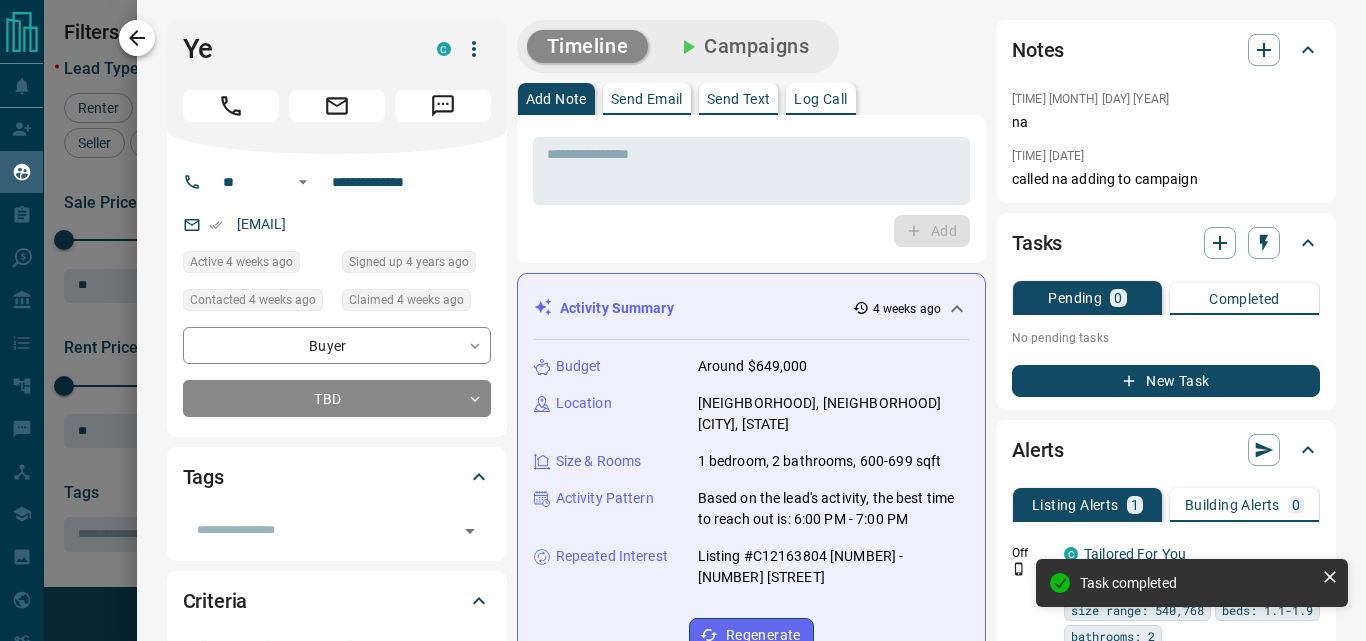 click 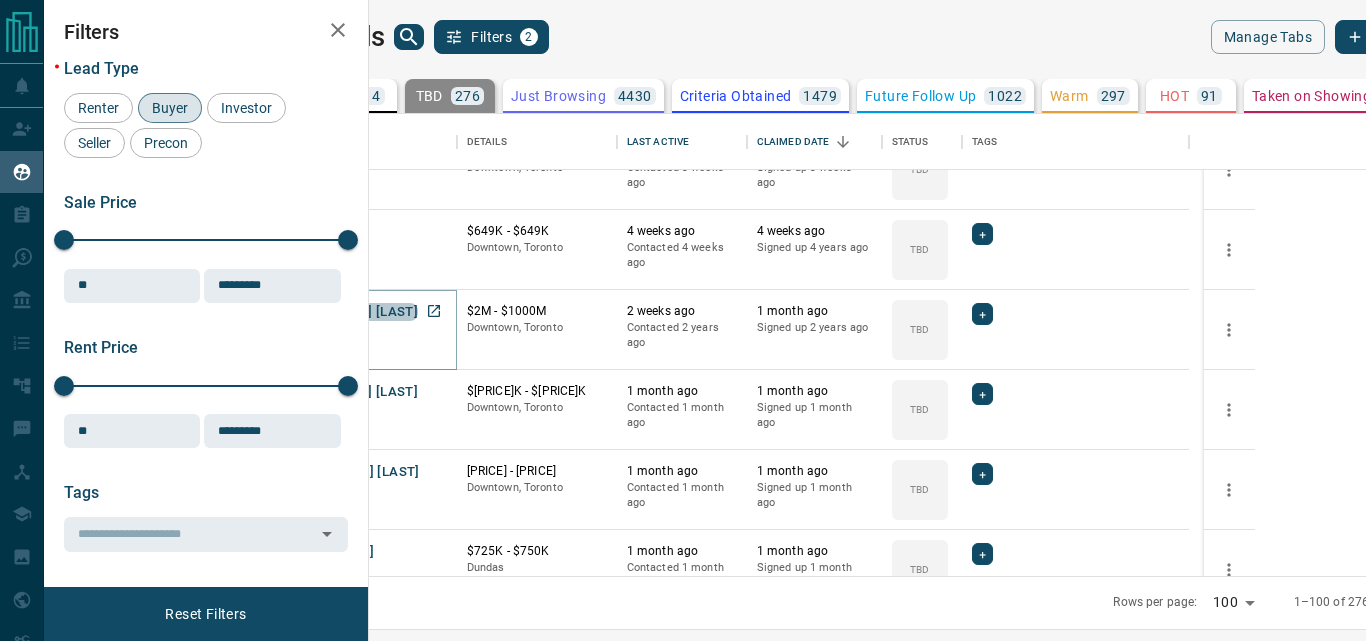 click on "[FIRST] [LAST]" at bounding box center (372, 312) 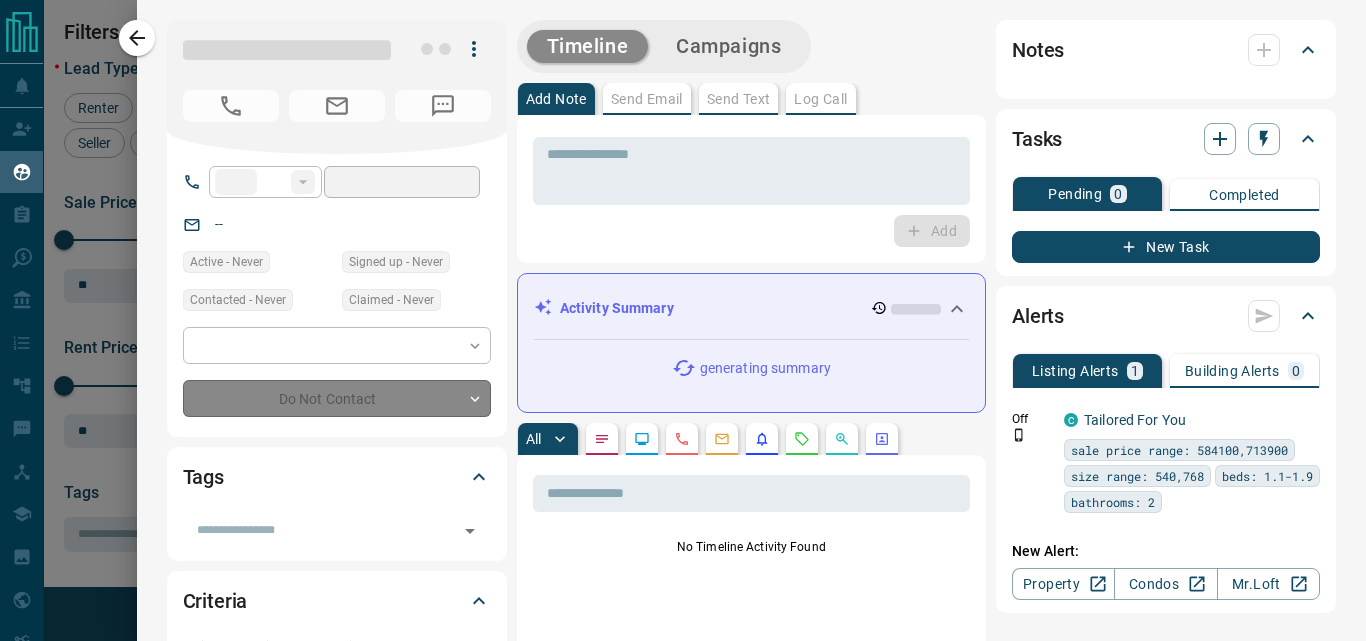 type on "**" 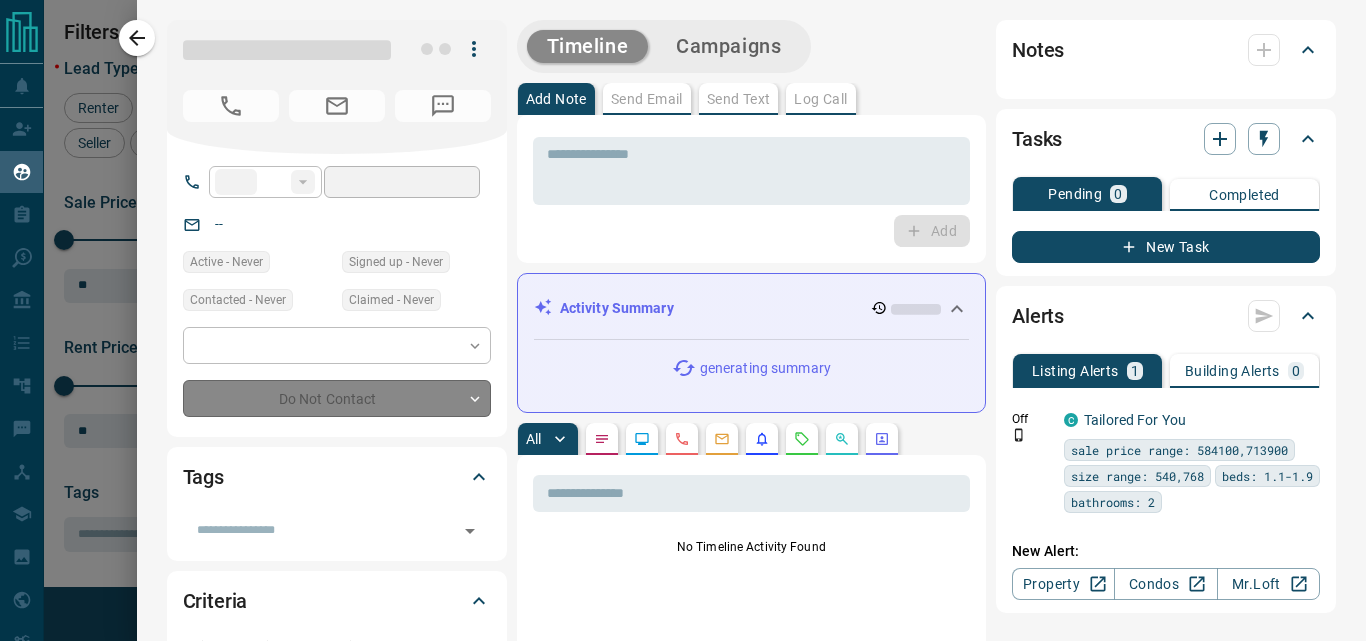 type on "**********" 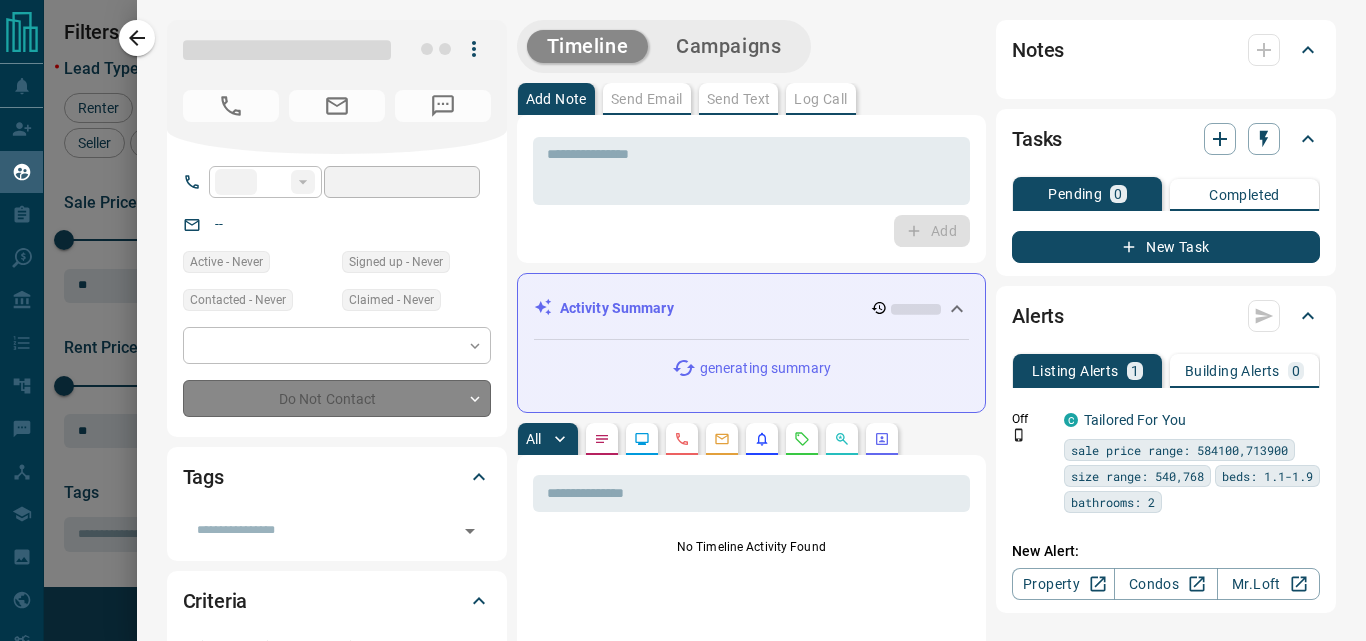 type on "**********" 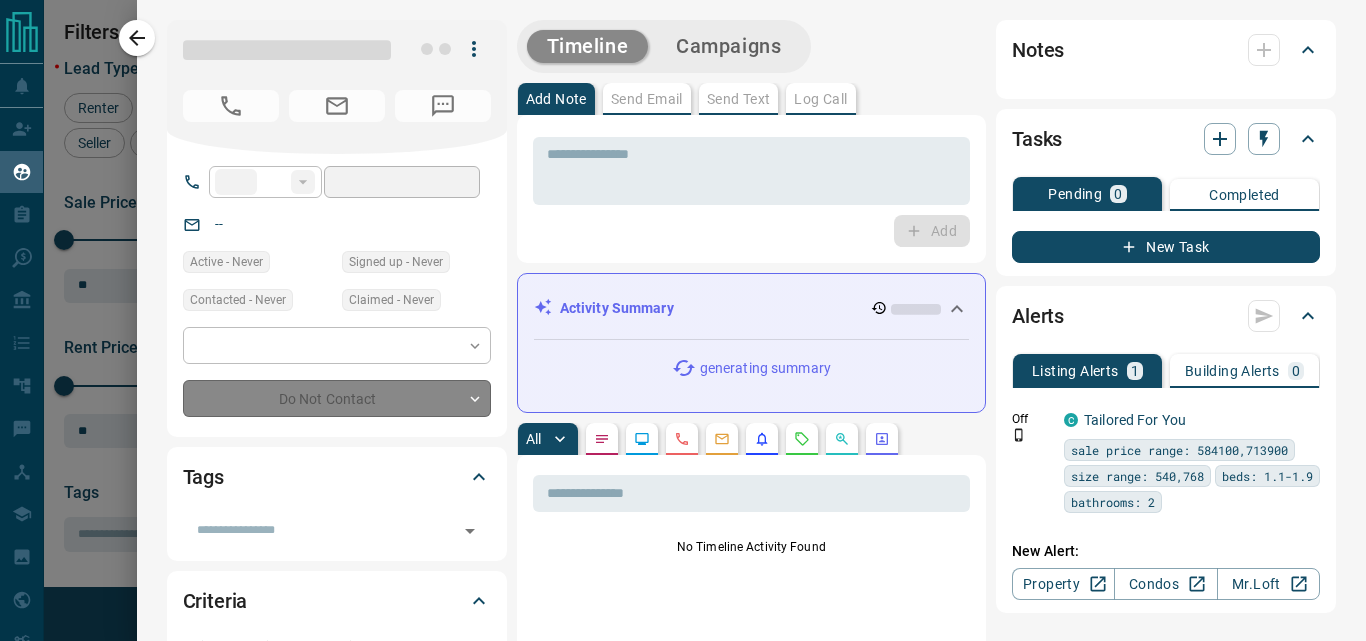 type on "**" 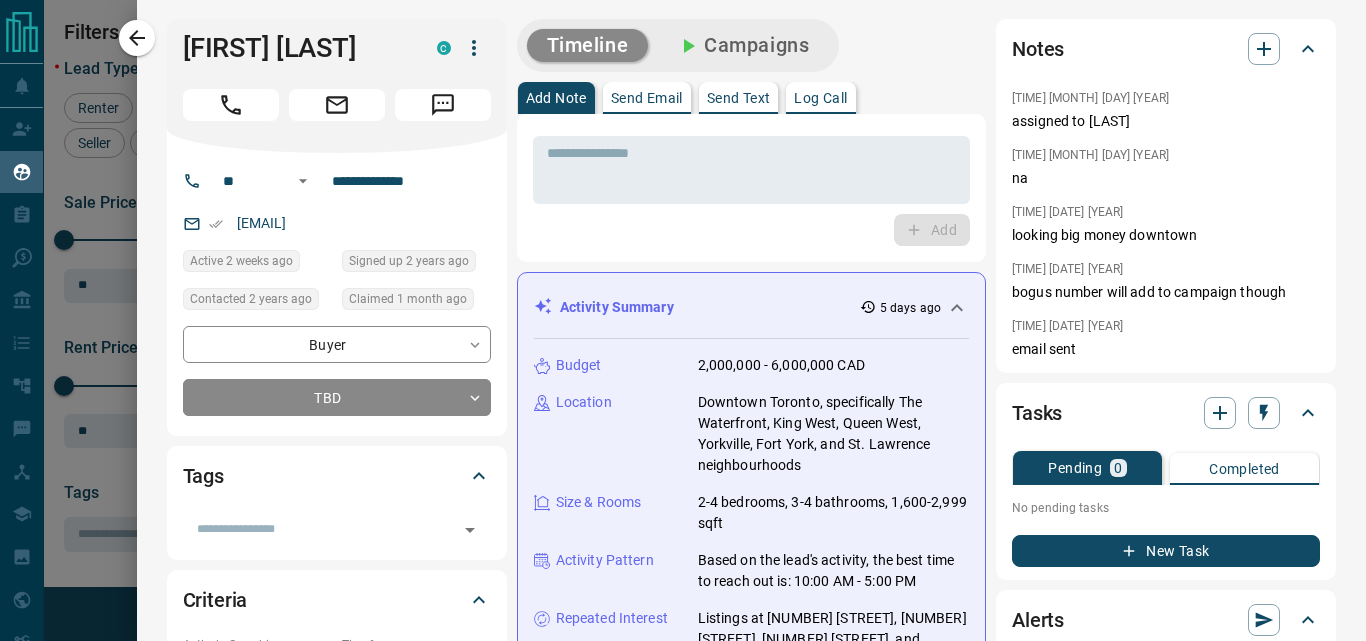 scroll, scrollTop: 0, scrollLeft: 0, axis: both 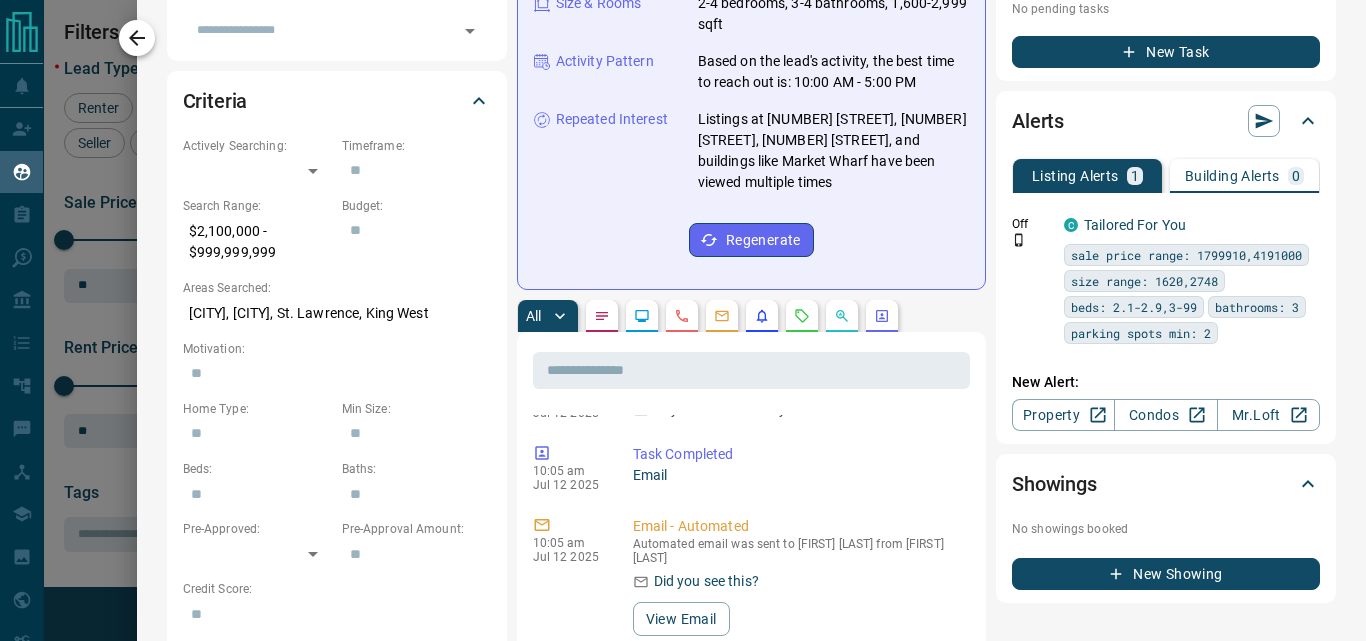 click 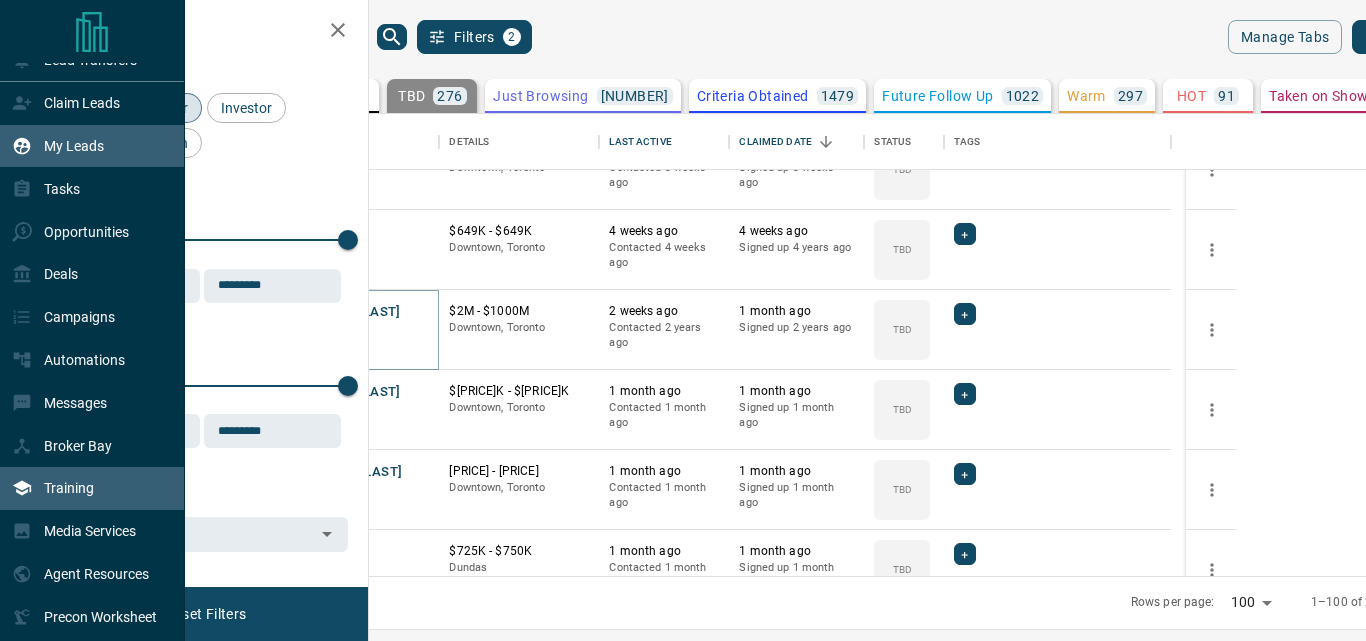 scroll, scrollTop: 100, scrollLeft: 0, axis: vertical 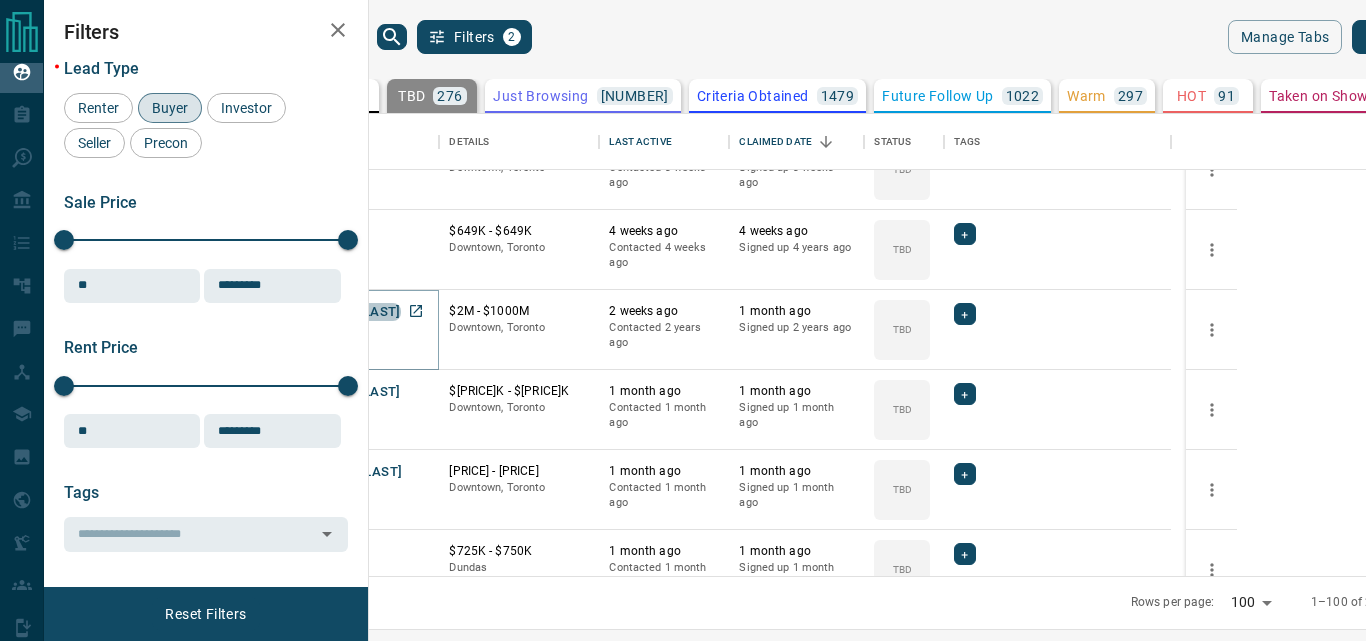 click on "[FIRST] [LAST]" at bounding box center (354, 312) 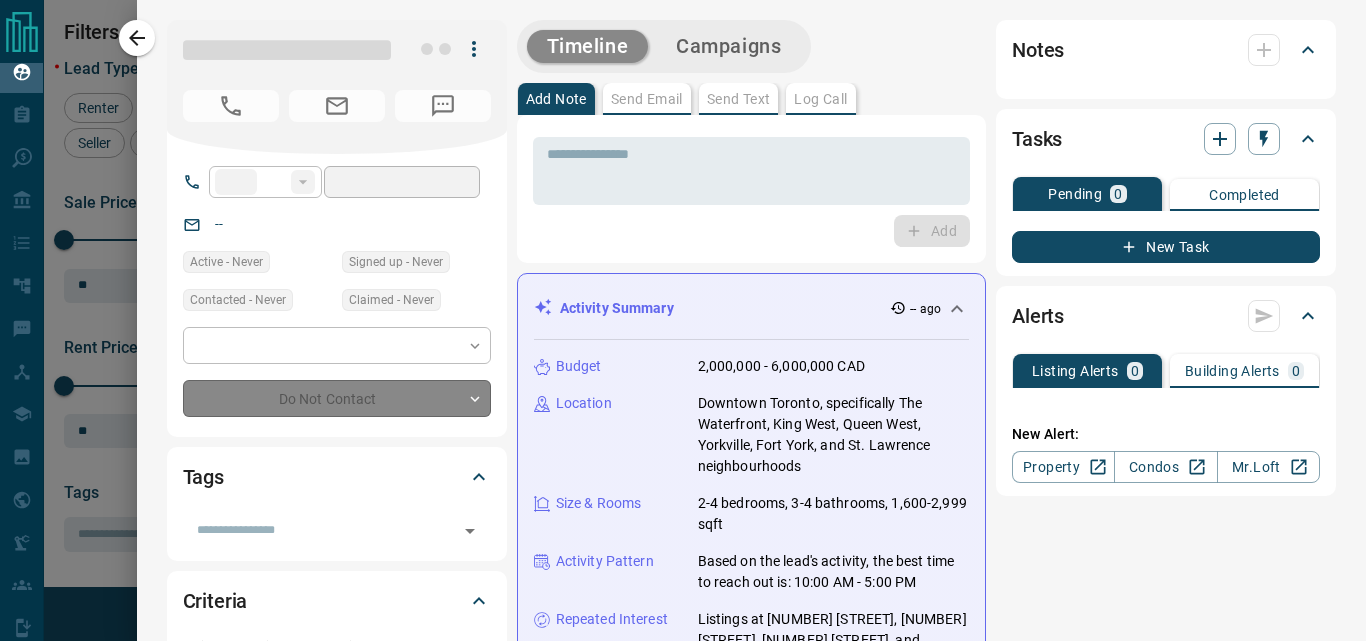 type on "**" 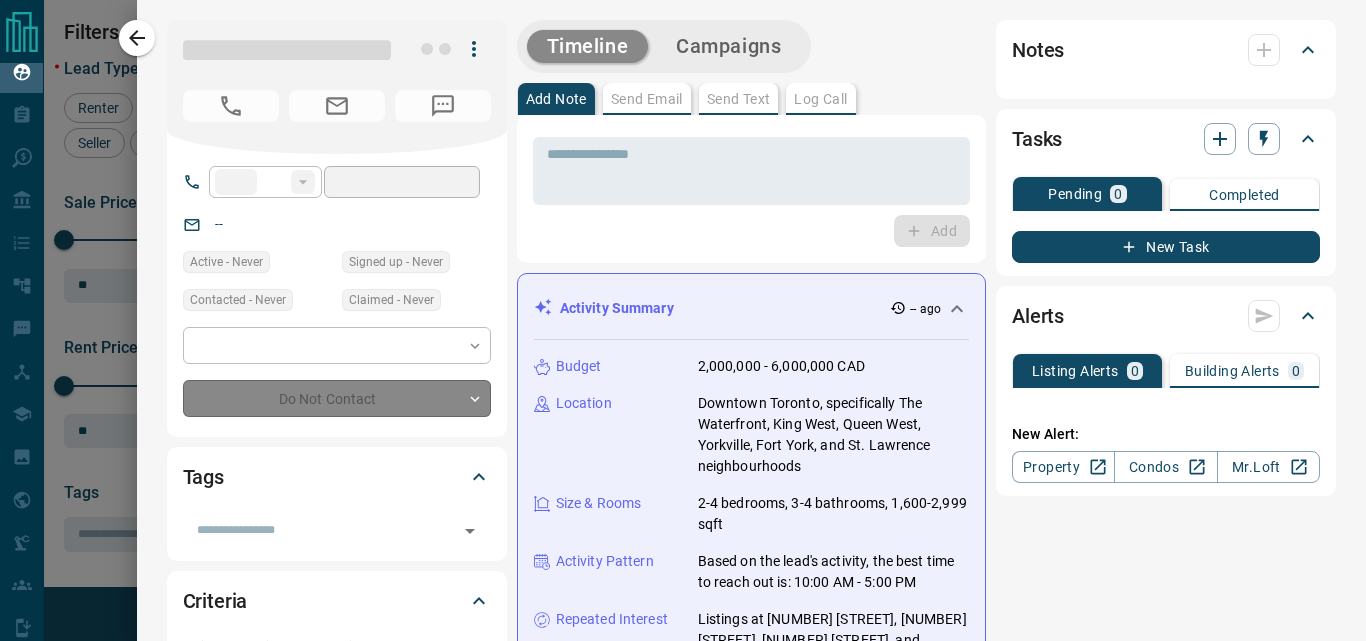 type on "**********" 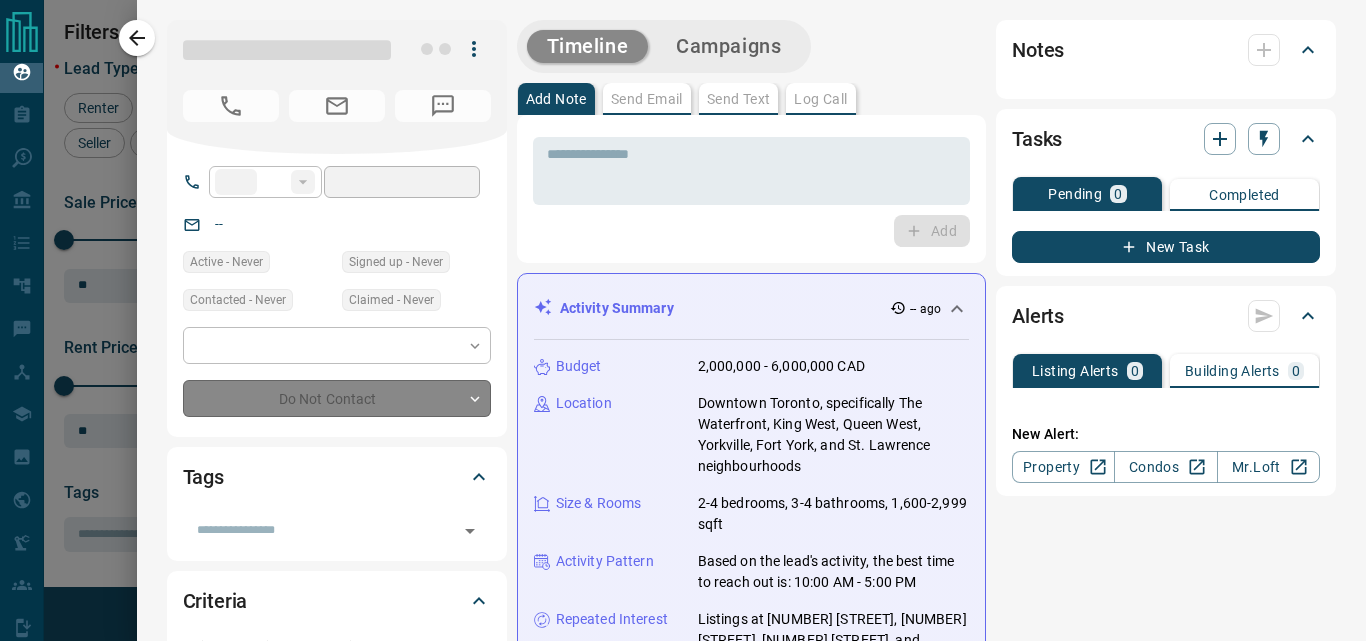 type on "**********" 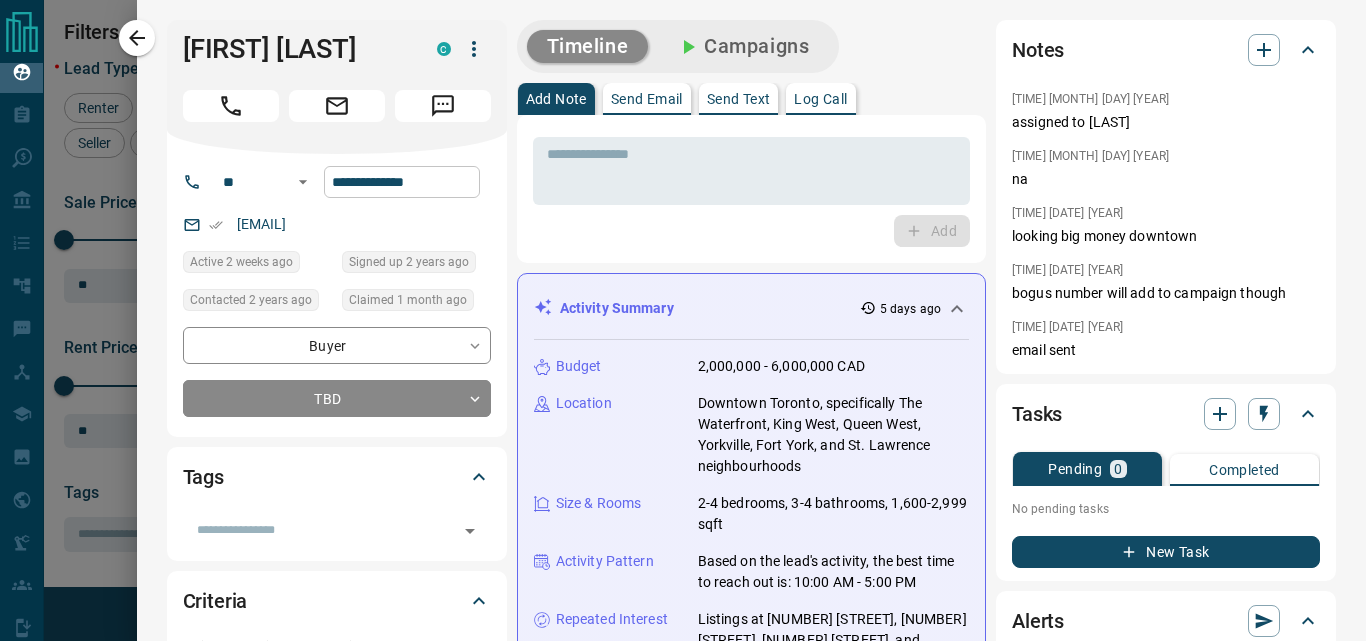 click on "**********" at bounding box center (402, 182) 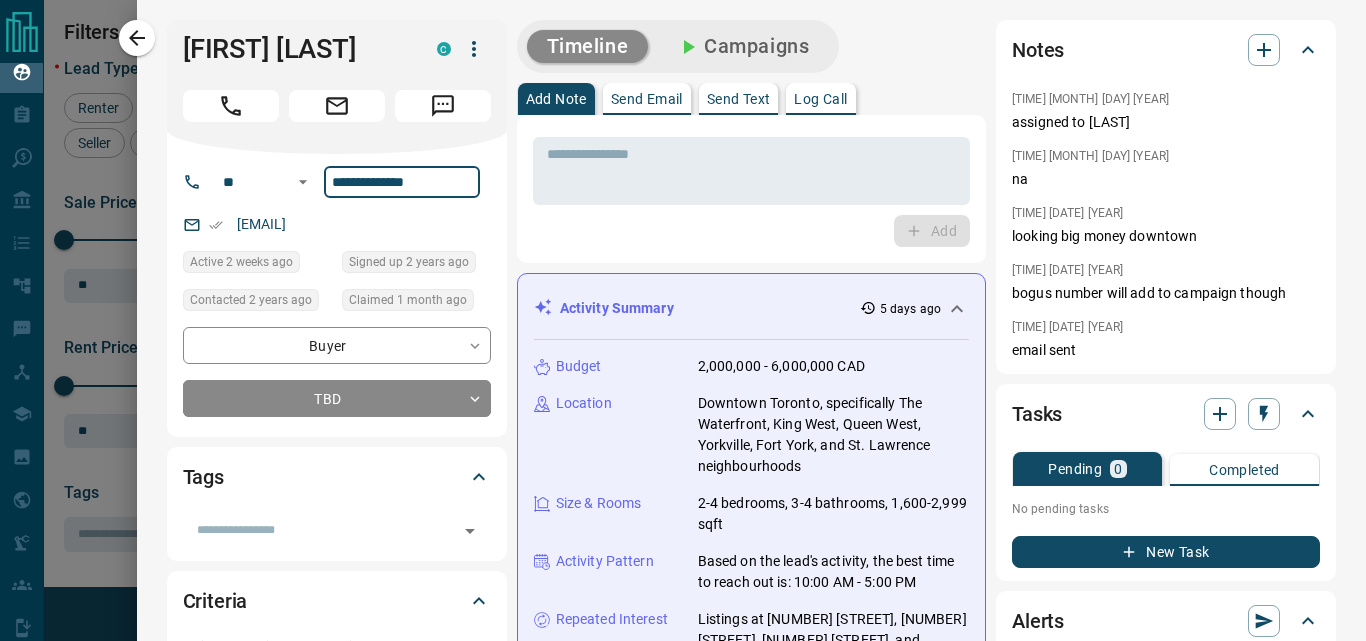 click on "**********" at bounding box center [402, 182] 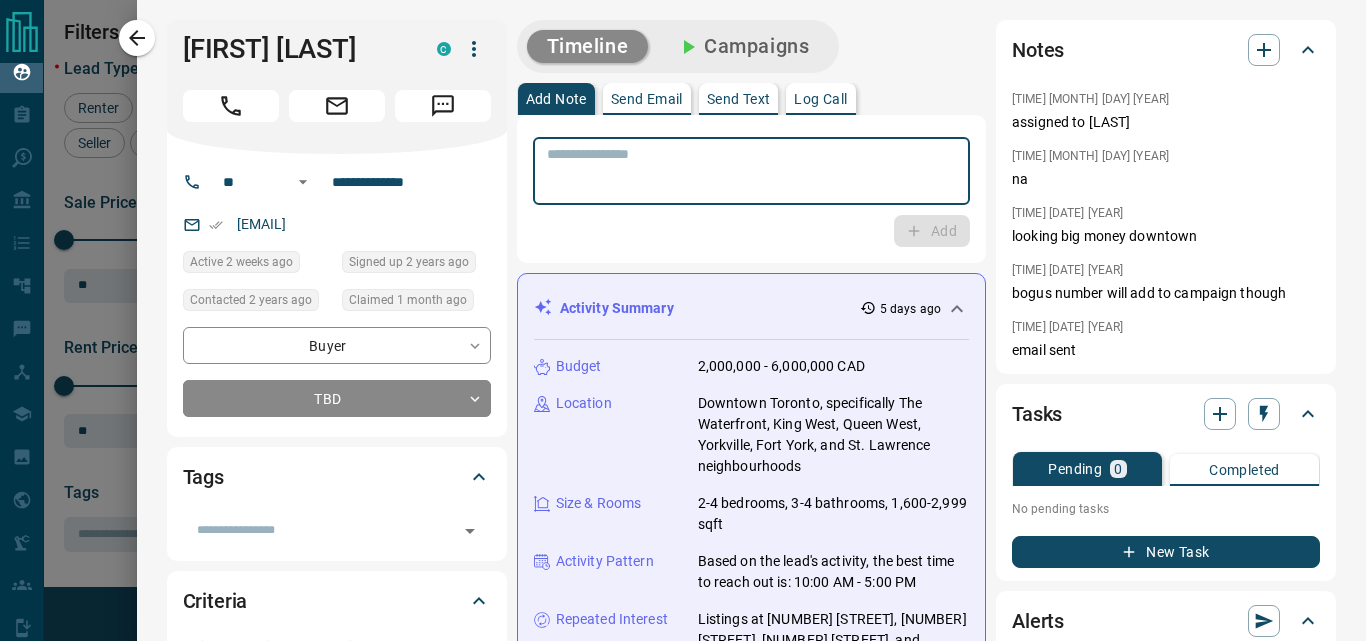 click at bounding box center [751, 171] 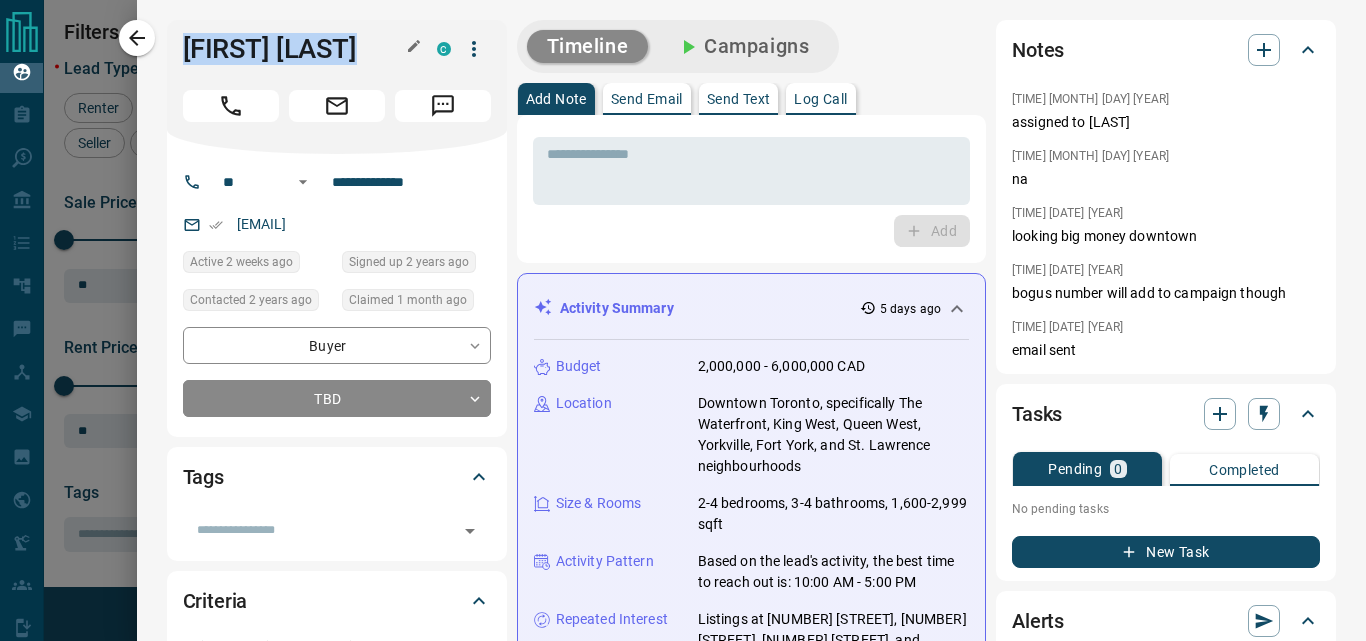 drag, startPoint x: 432, startPoint y: 65, endPoint x: 186, endPoint y: 63, distance: 246.00813 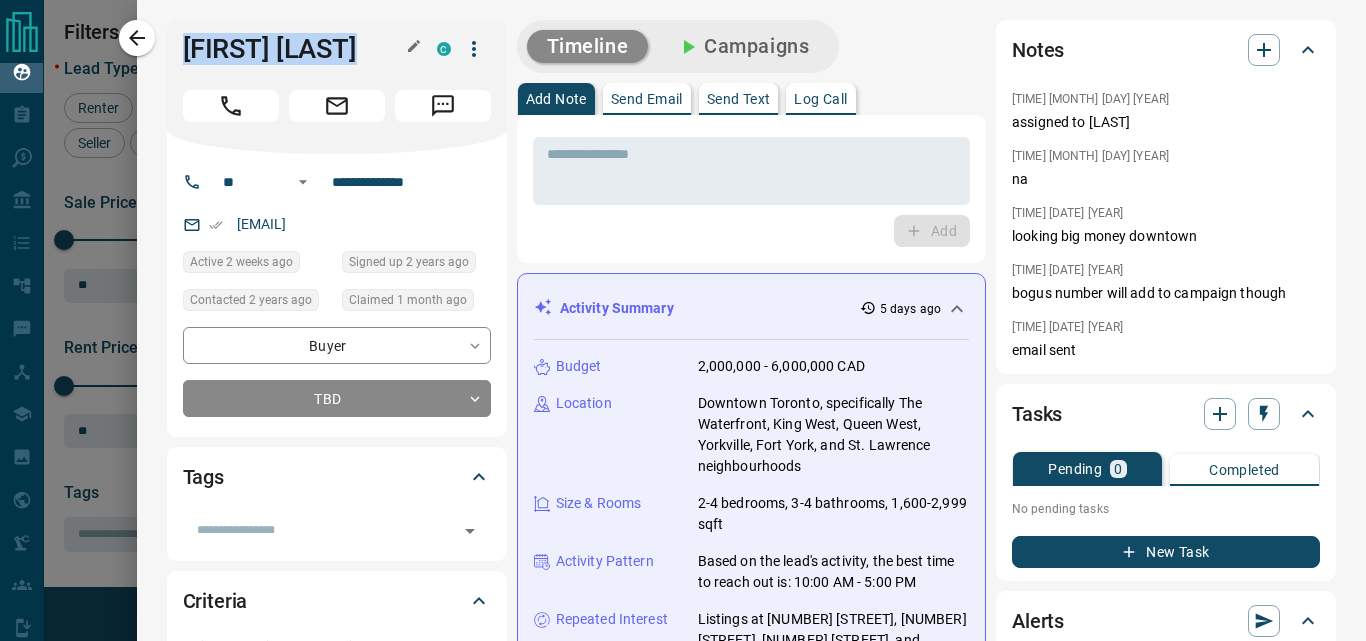 click on "[FIRST] [LAST] C" at bounding box center (337, 49) 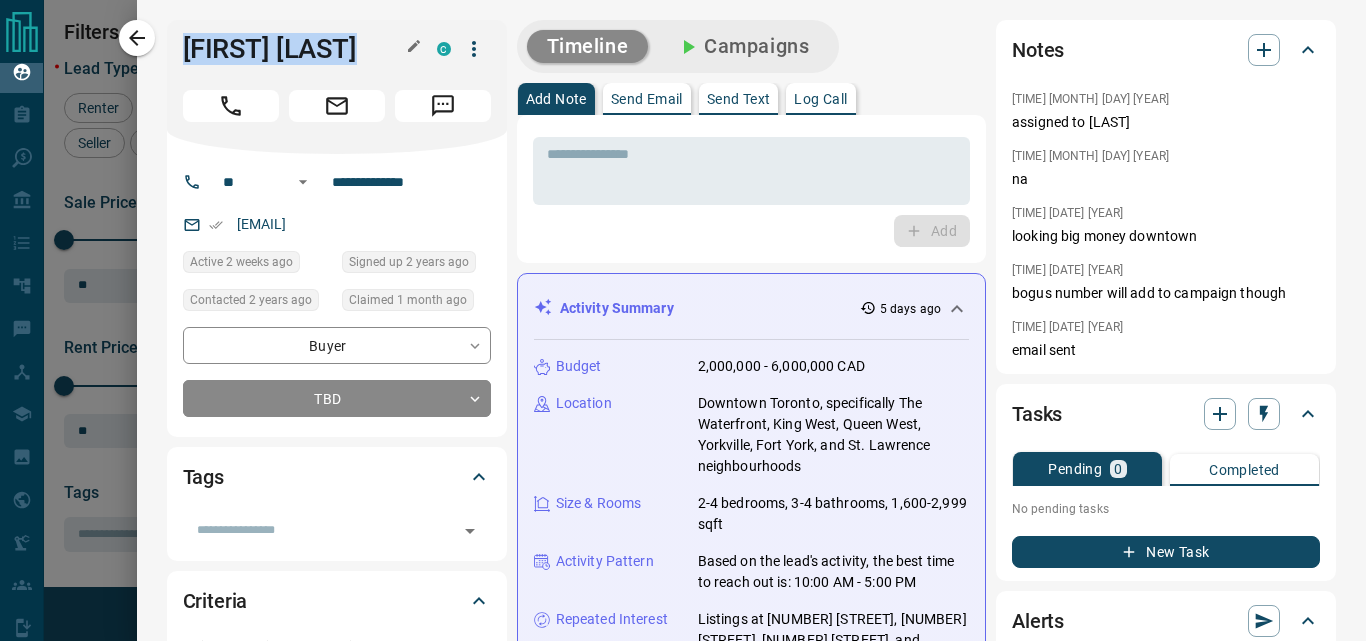 copy on "[FIRST] [LAST] C" 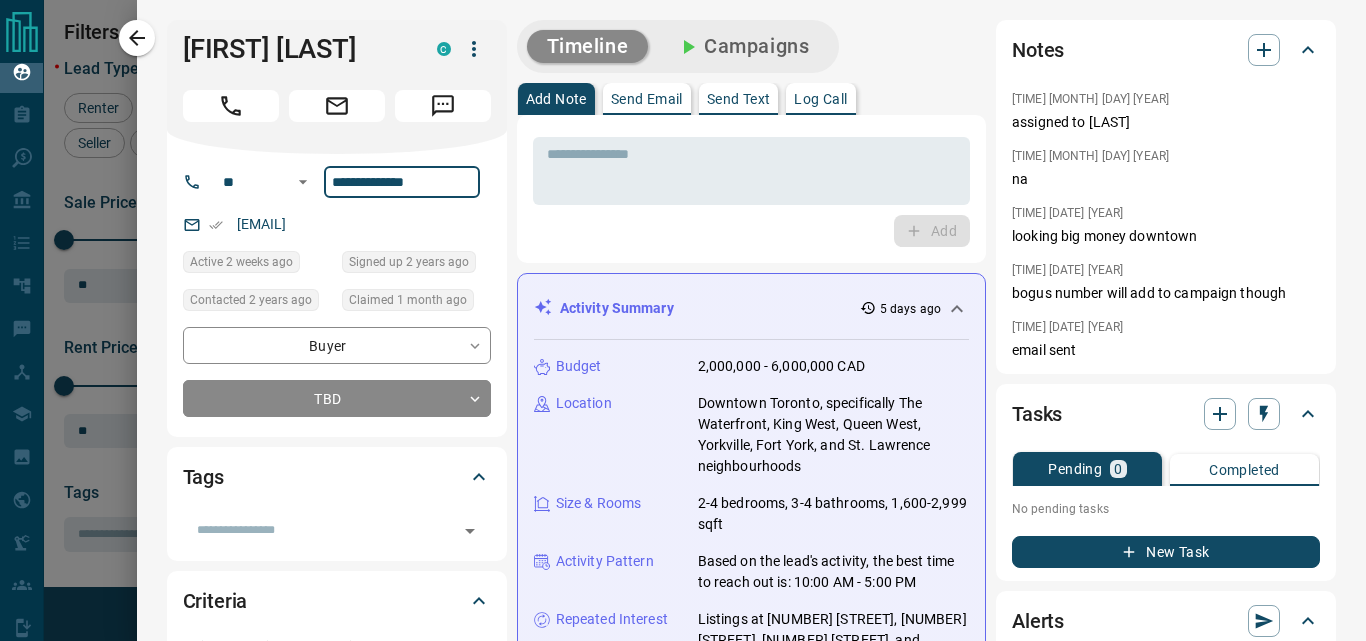 drag, startPoint x: 461, startPoint y: 175, endPoint x: 332, endPoint y: 188, distance: 129.65338 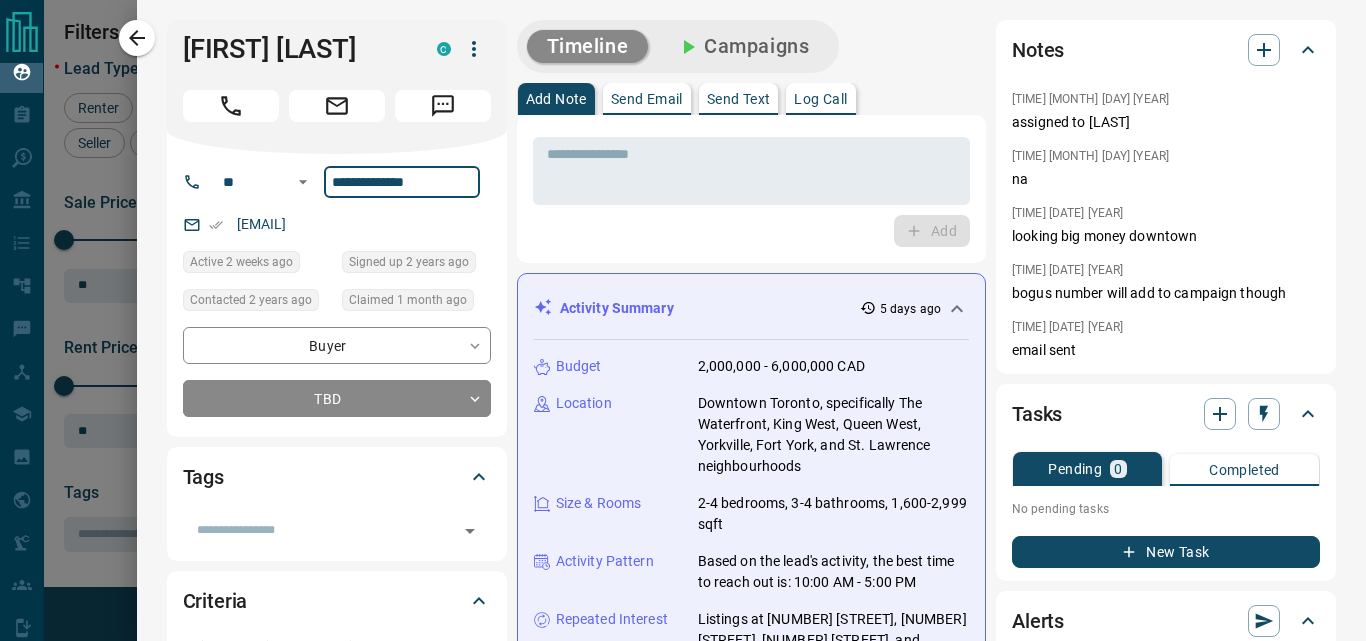 click on "**********" at bounding box center (402, 182) 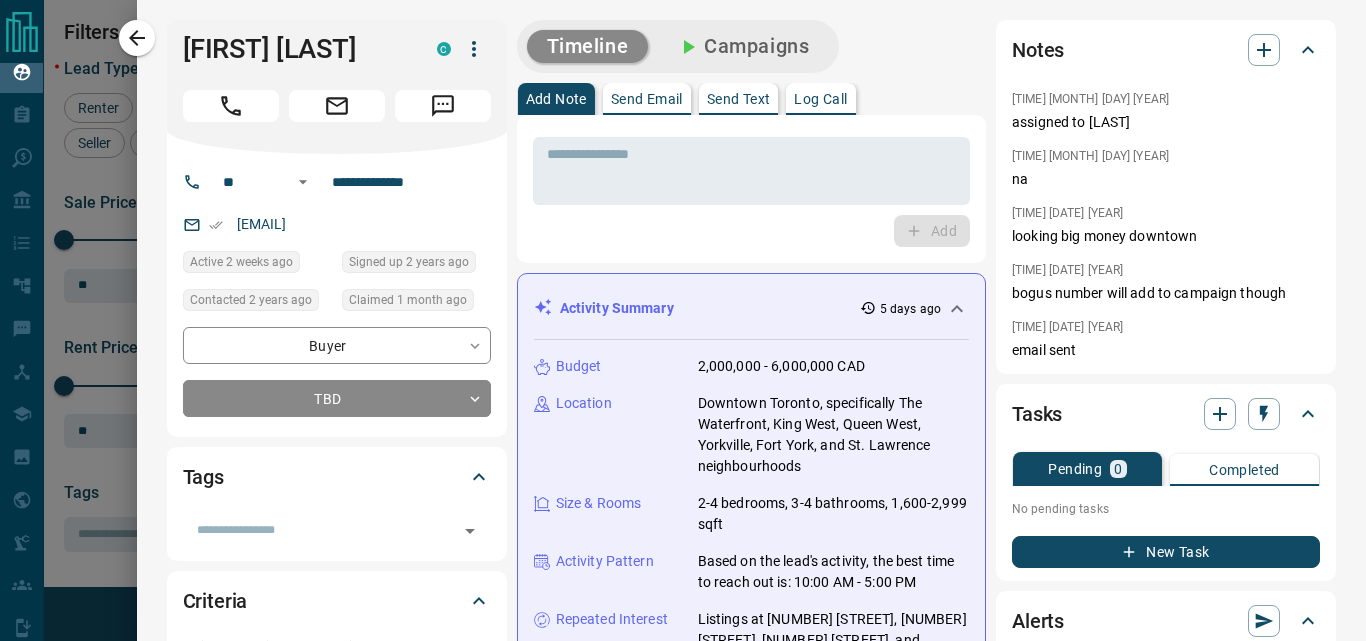 click on "* ​ Add" at bounding box center [751, 189] 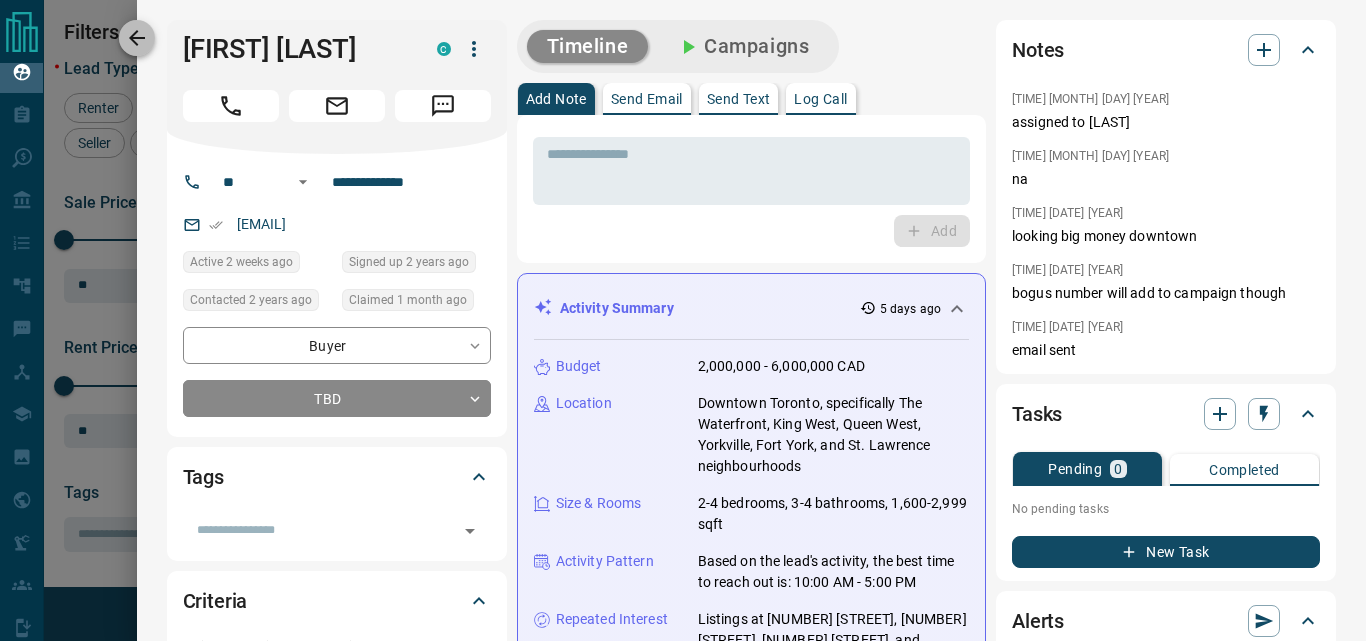 click at bounding box center [137, 38] 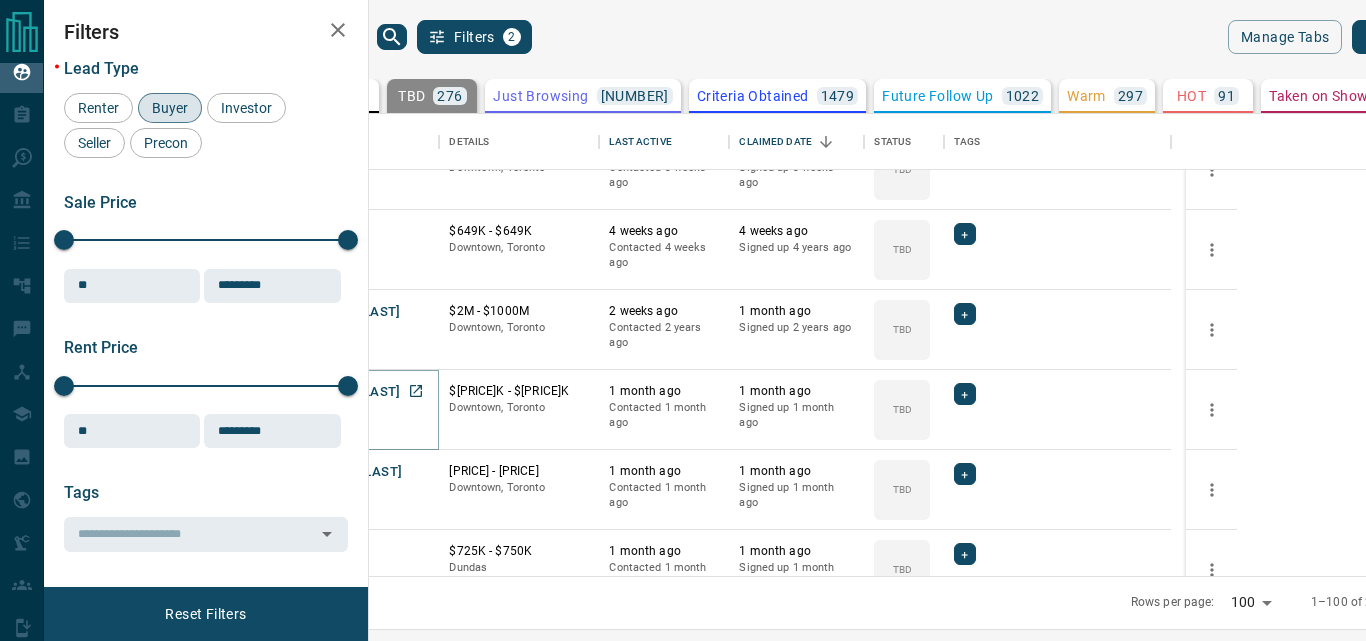 click on "[FIRST] [LAST]" at bounding box center (354, 392) 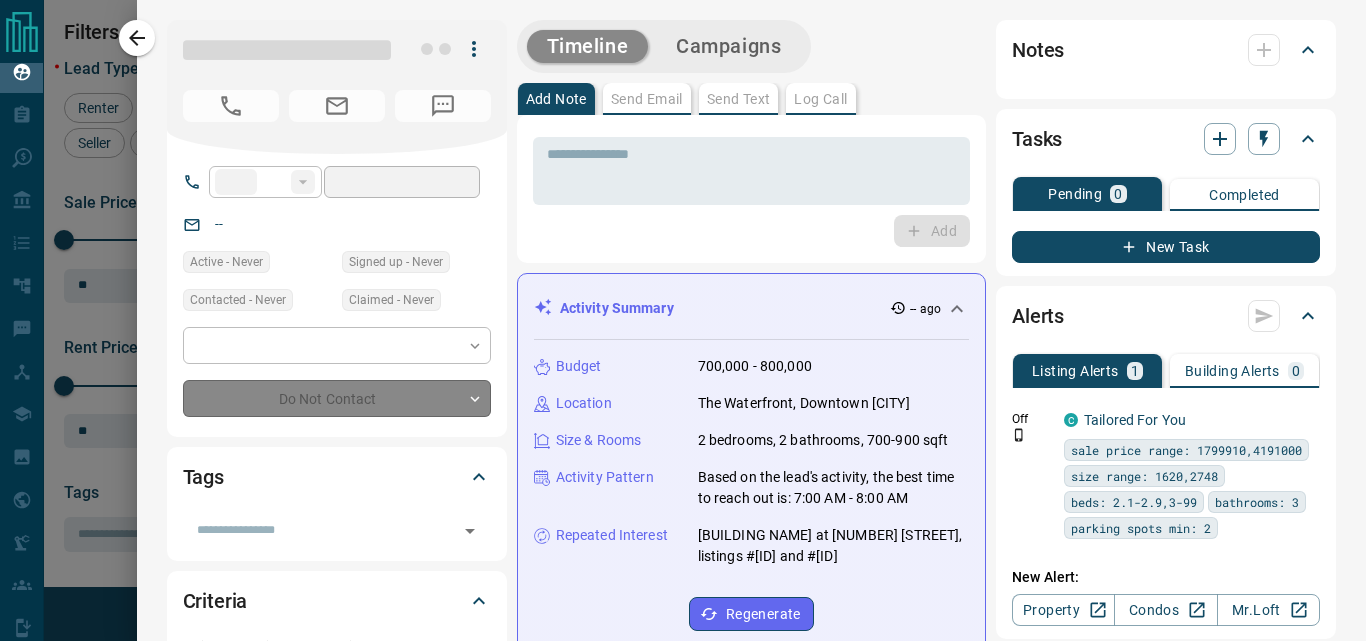 type on "**" 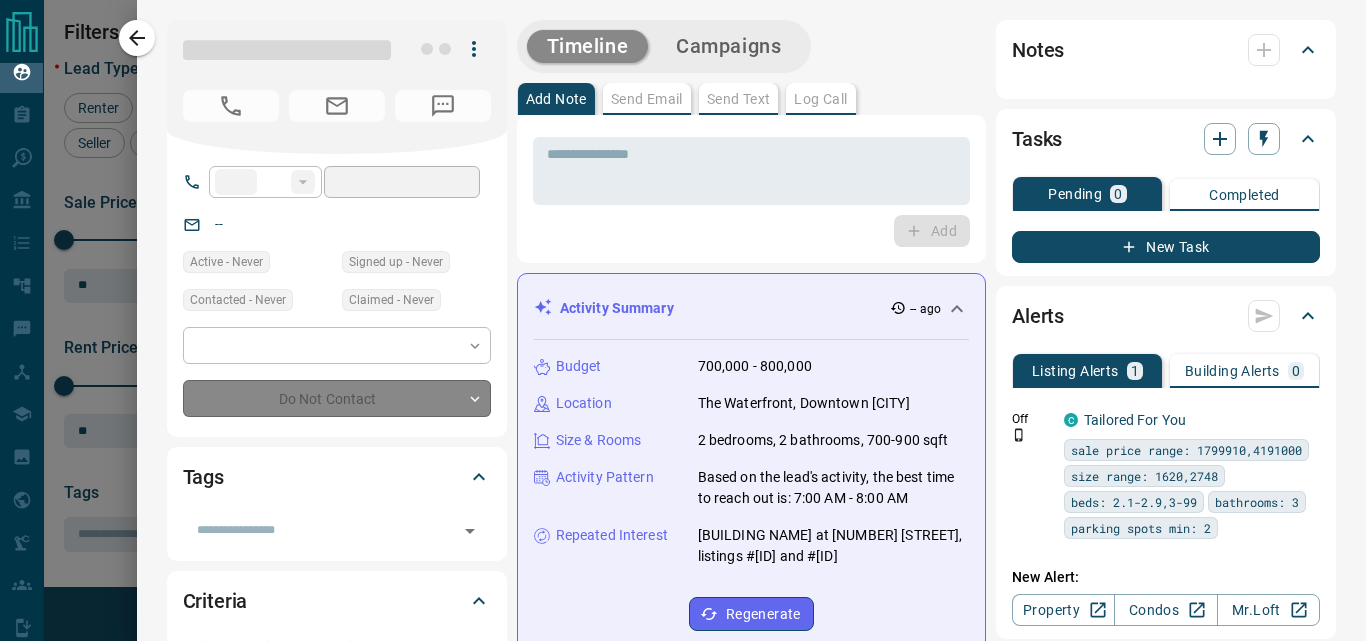 type on "**********" 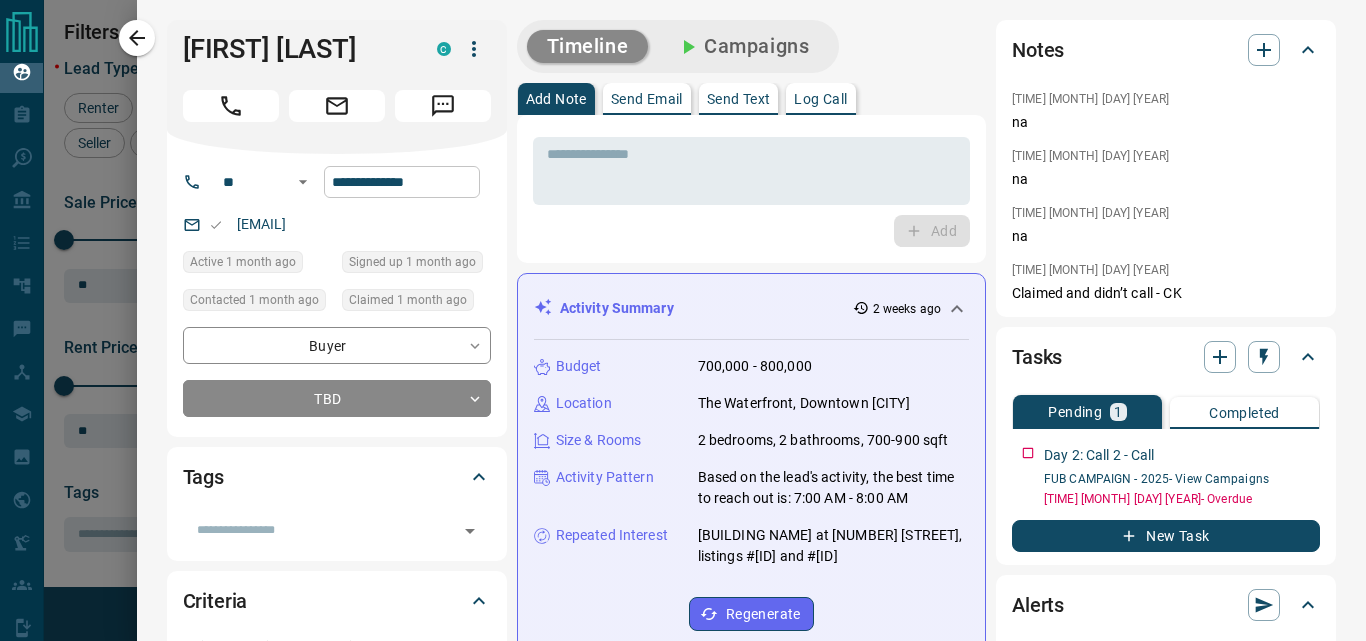 click on "**********" at bounding box center (402, 182) 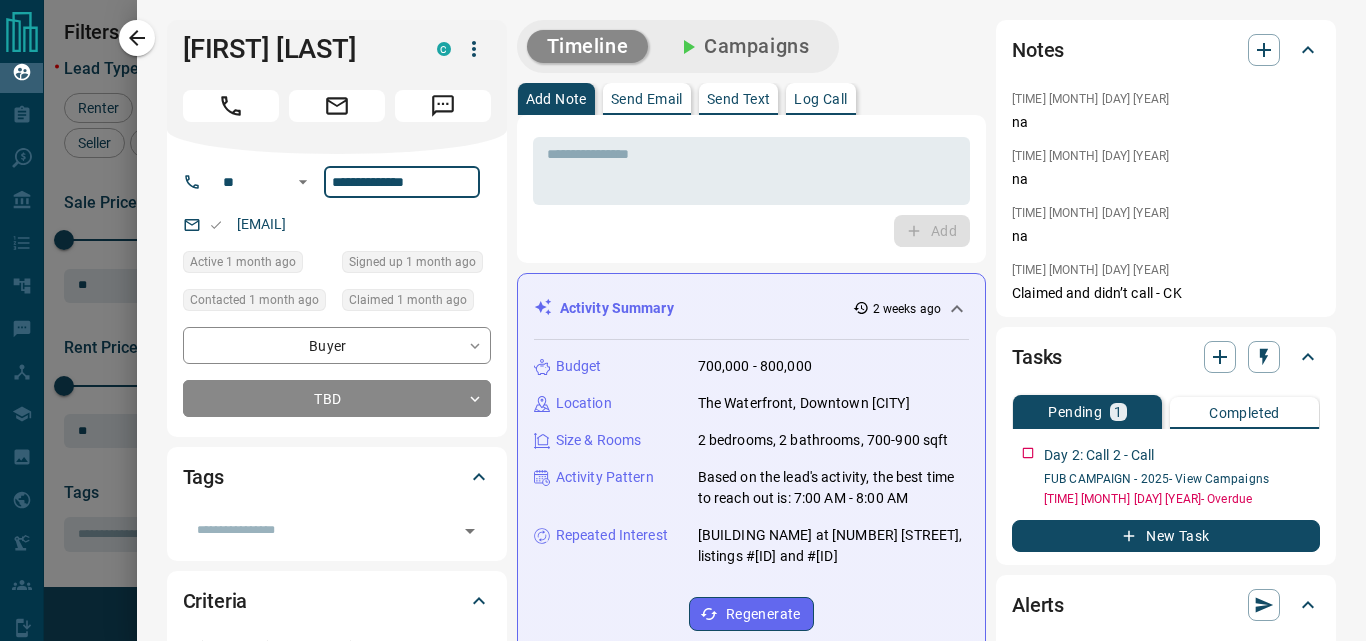 click on "**********" at bounding box center [402, 182] 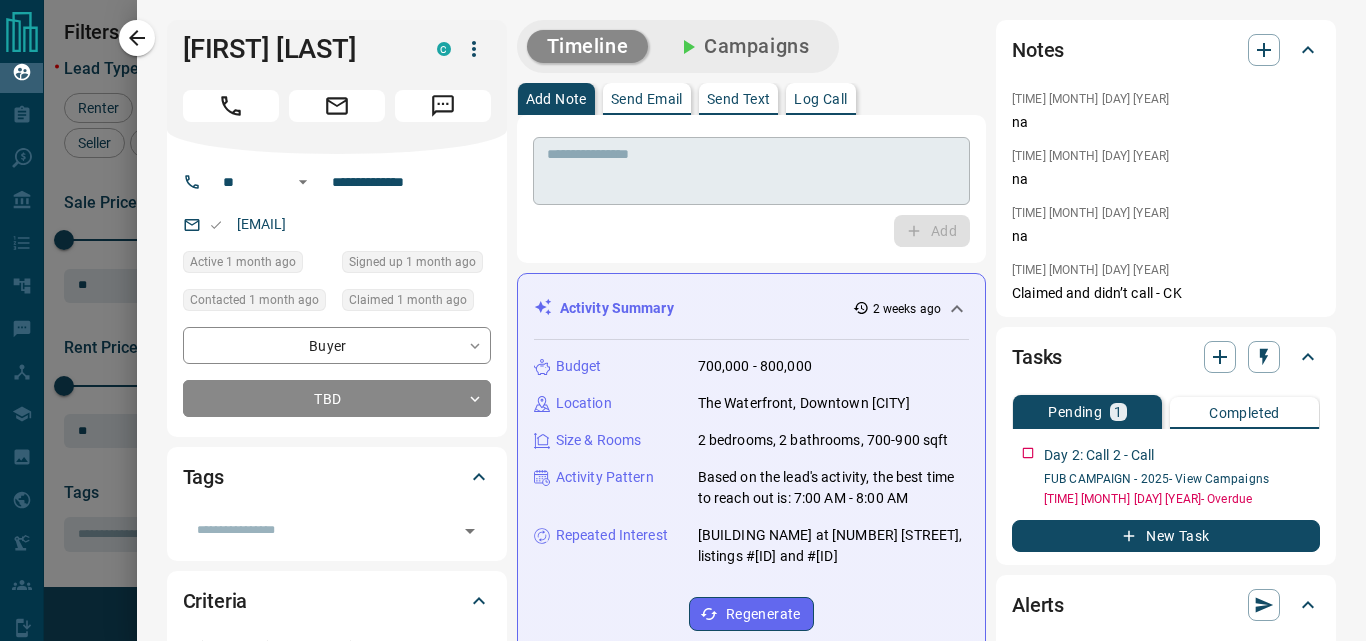 click on "* ​" at bounding box center [751, 171] 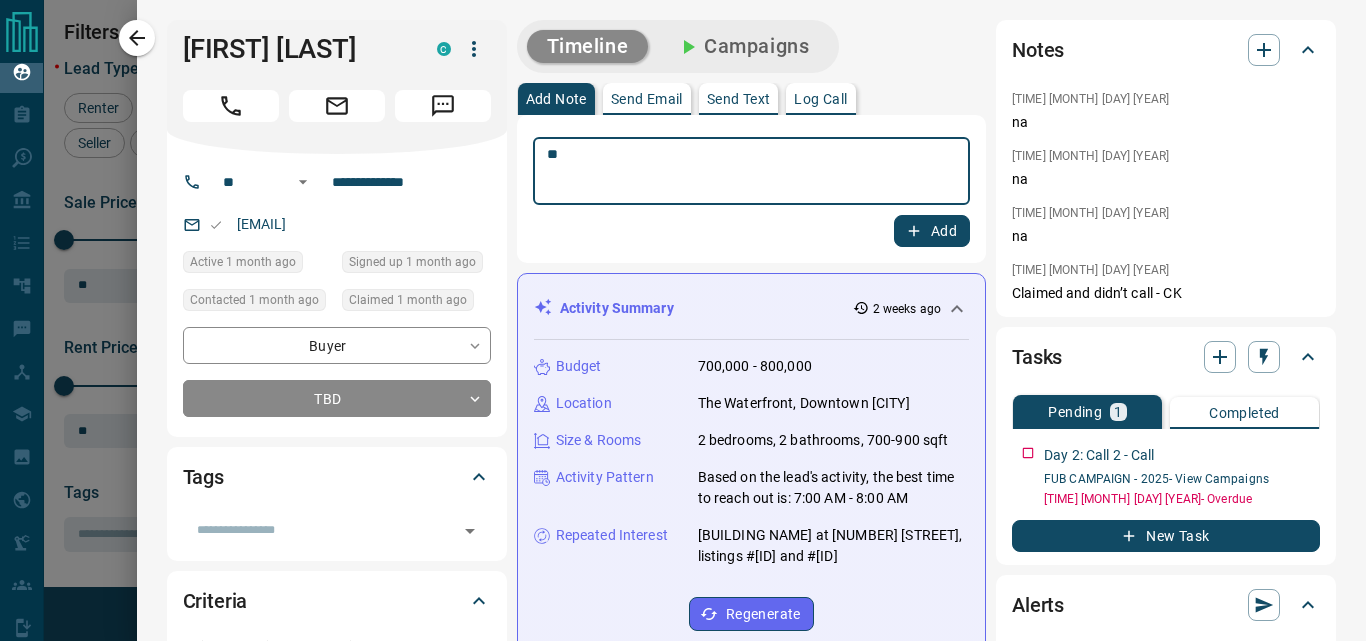 type on "**" 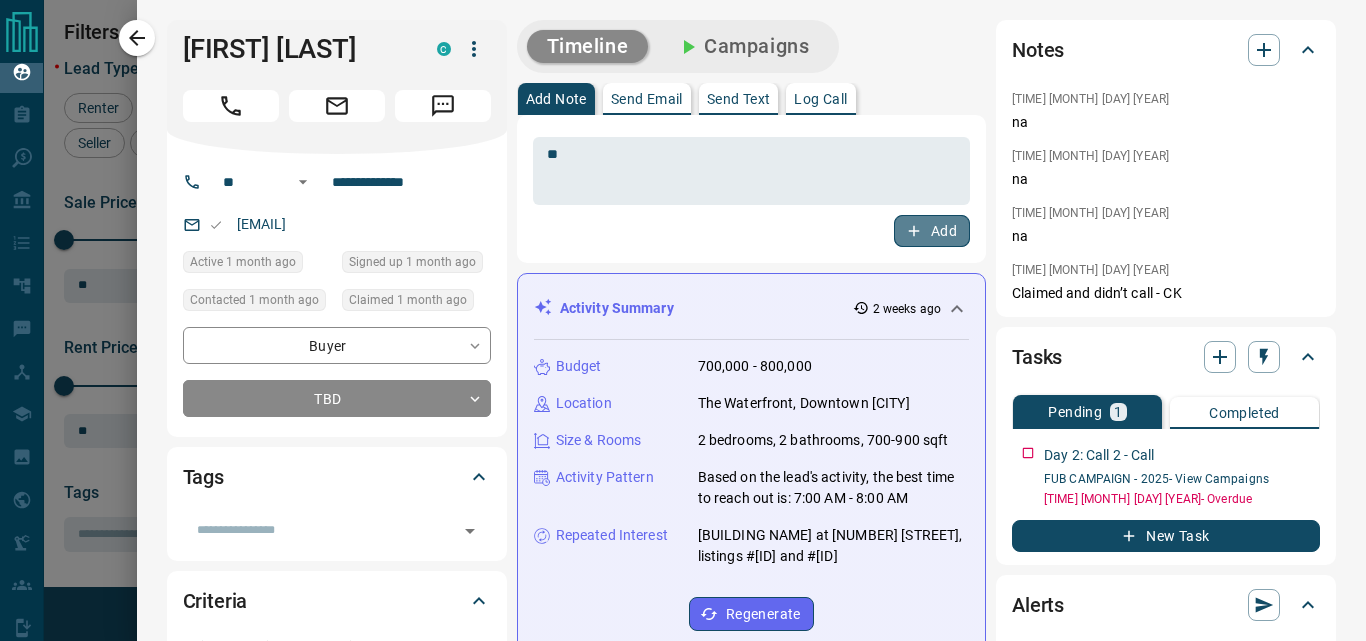click 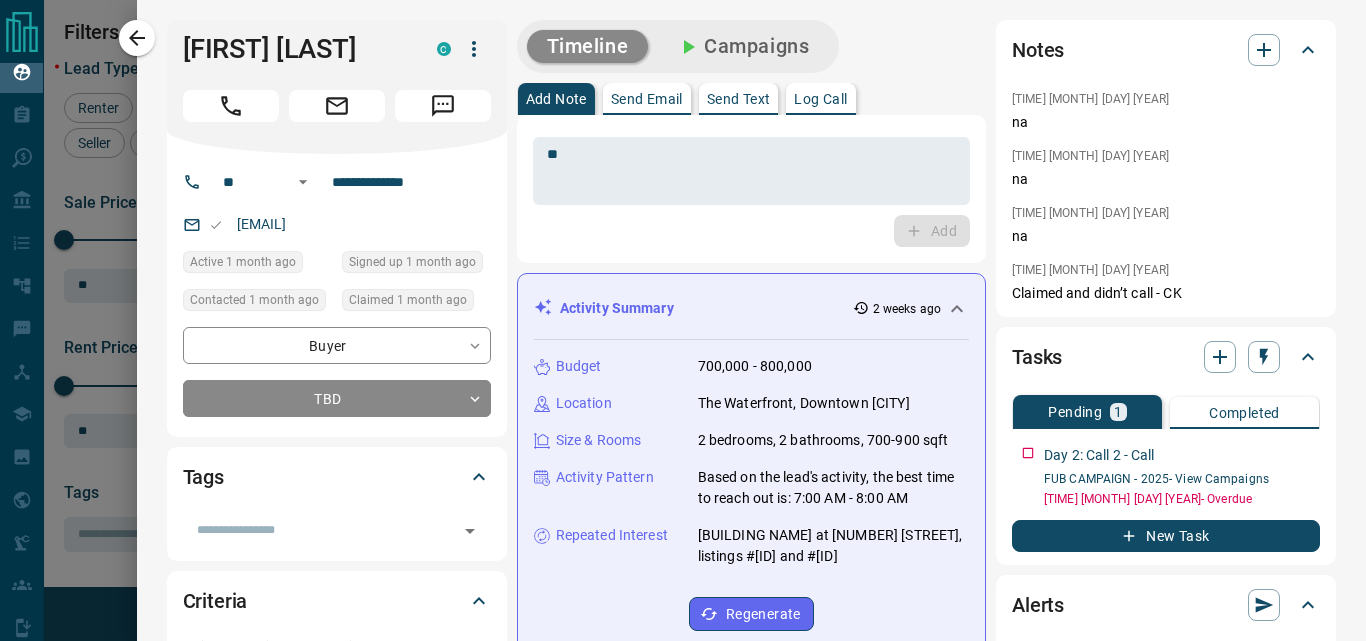 type 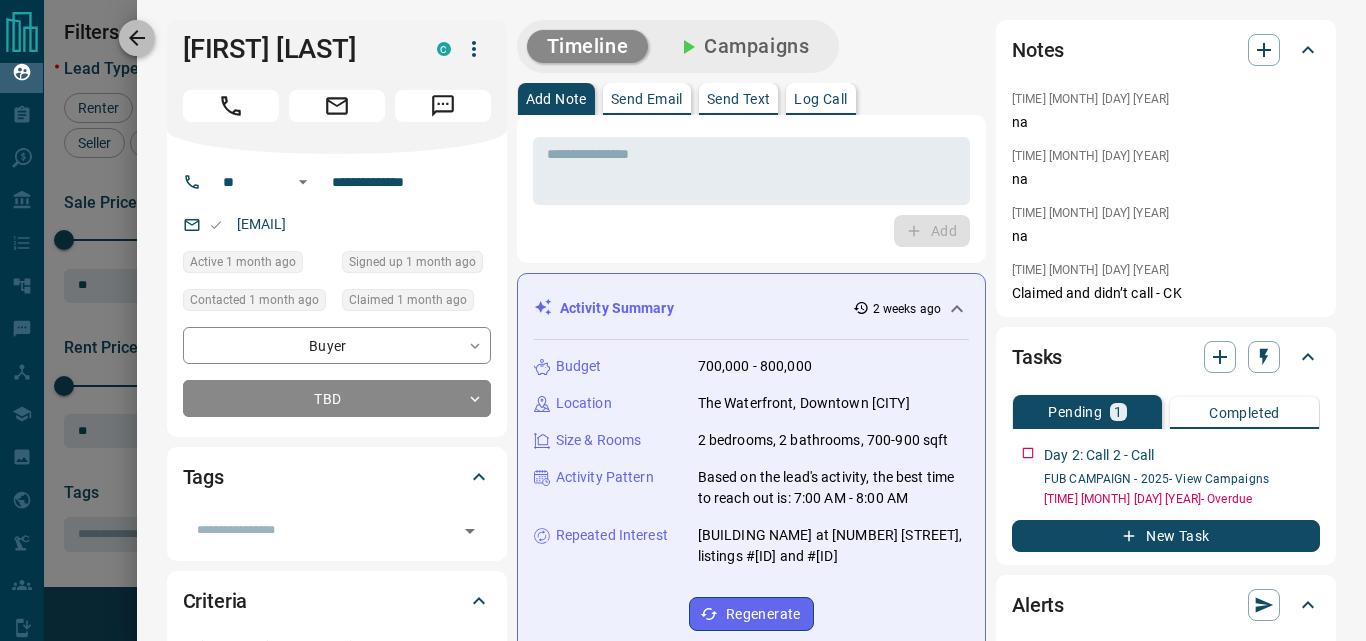 click 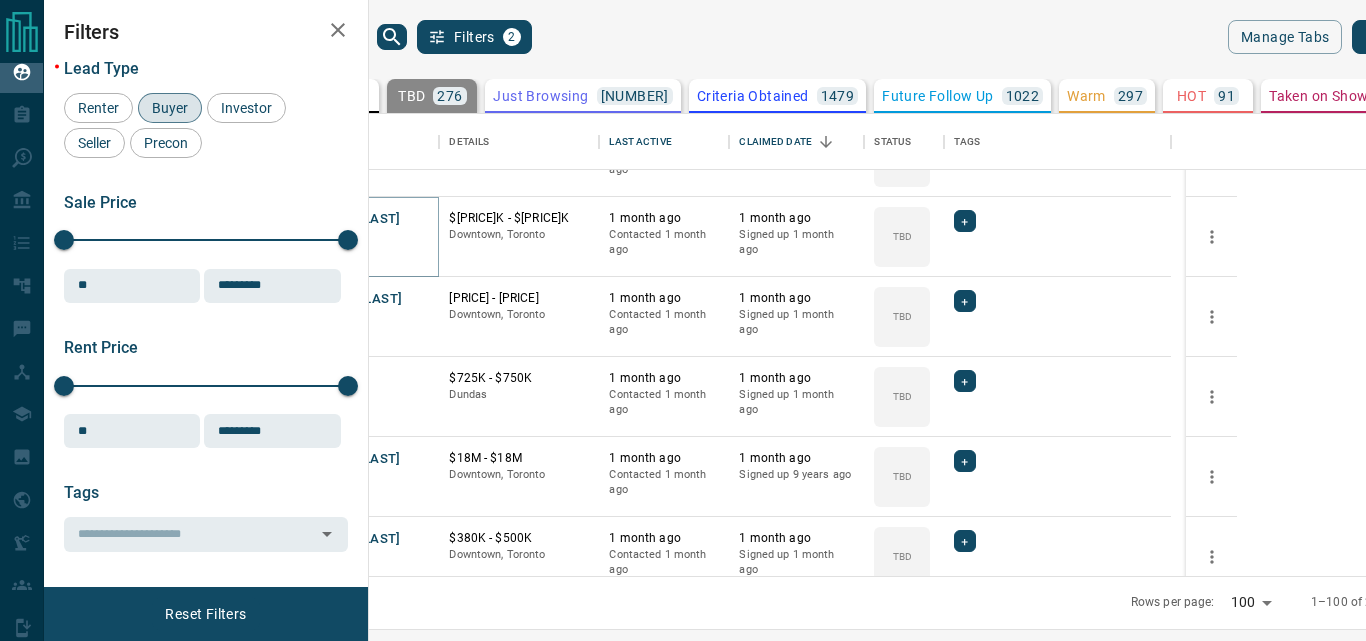 scroll, scrollTop: 2400, scrollLeft: 0, axis: vertical 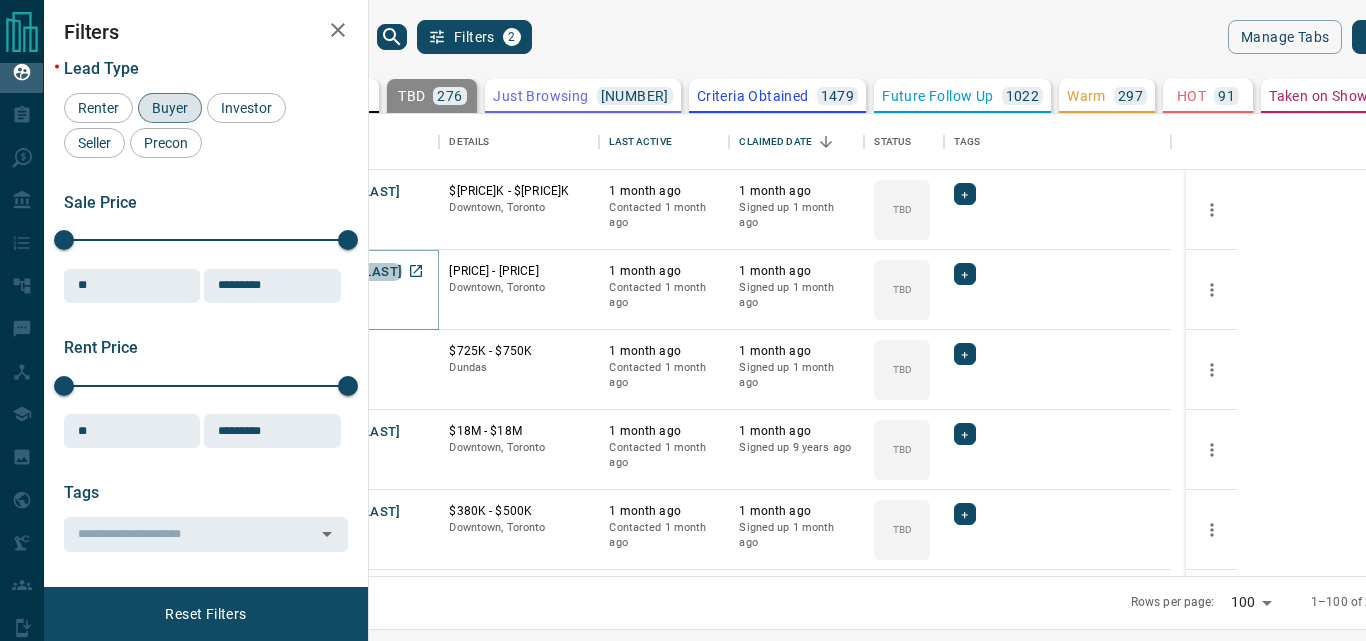 click on "[NAME] [LAST]" at bounding box center (355, 272) 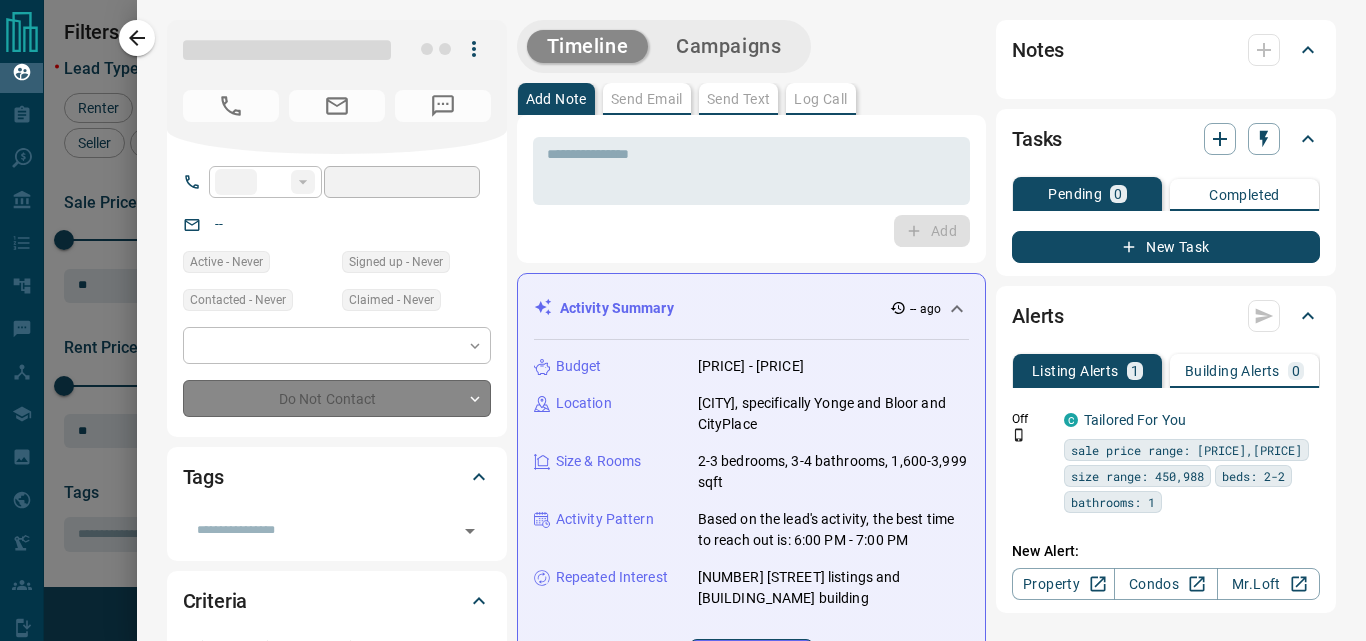 type on "**" 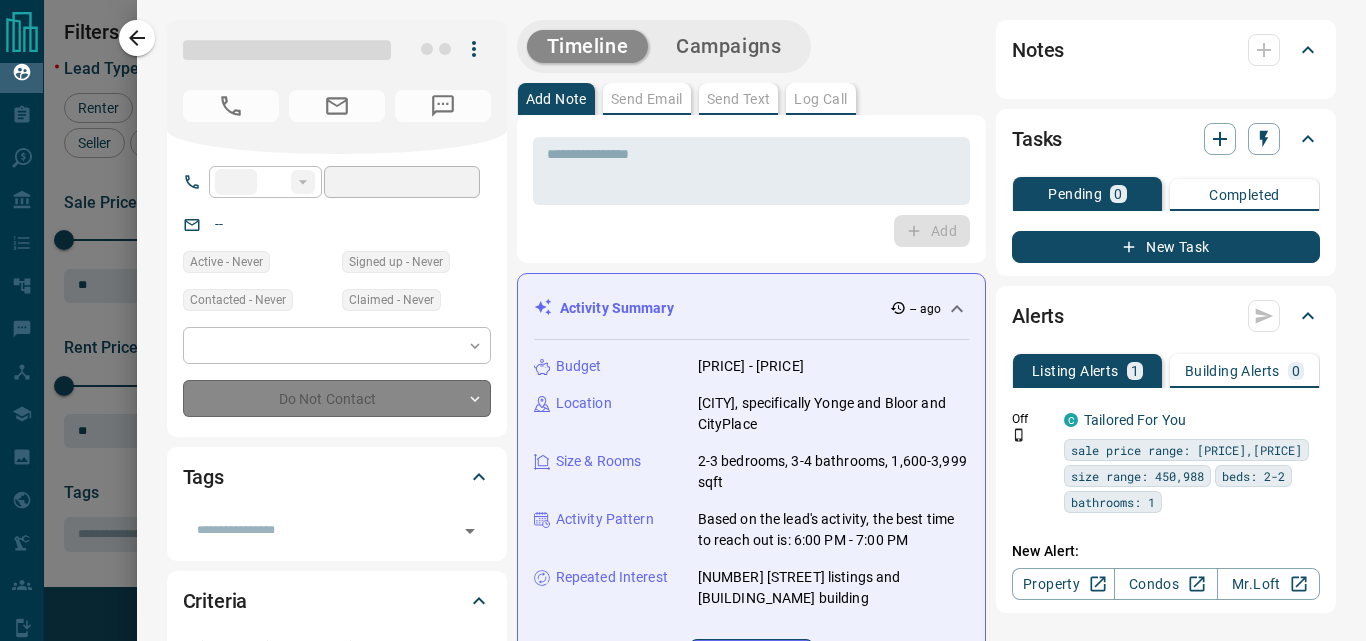 type on "**********" 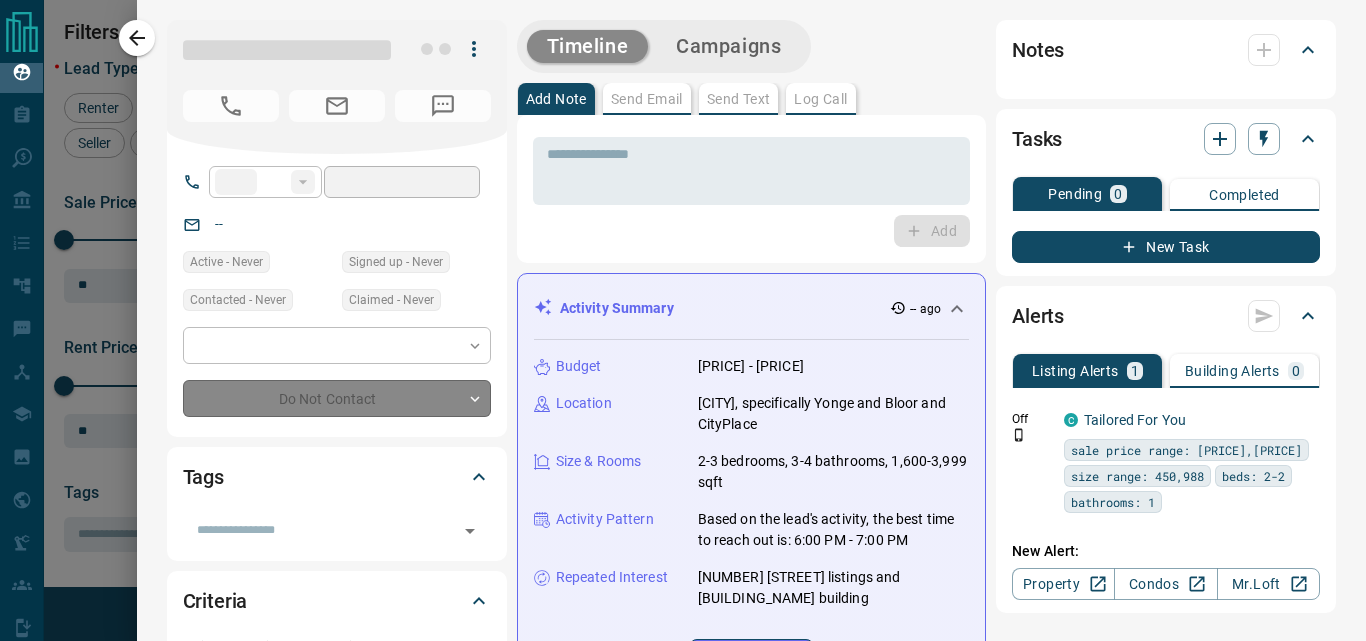 type on "**********" 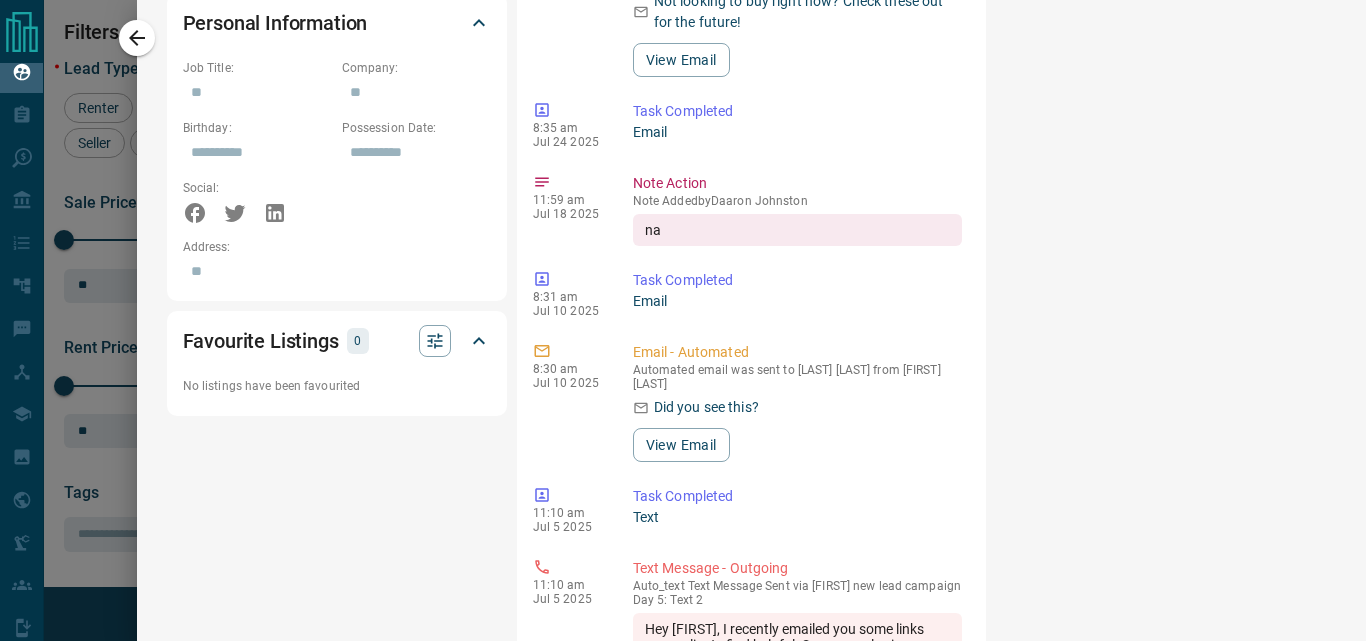 scroll, scrollTop: 1500, scrollLeft: 0, axis: vertical 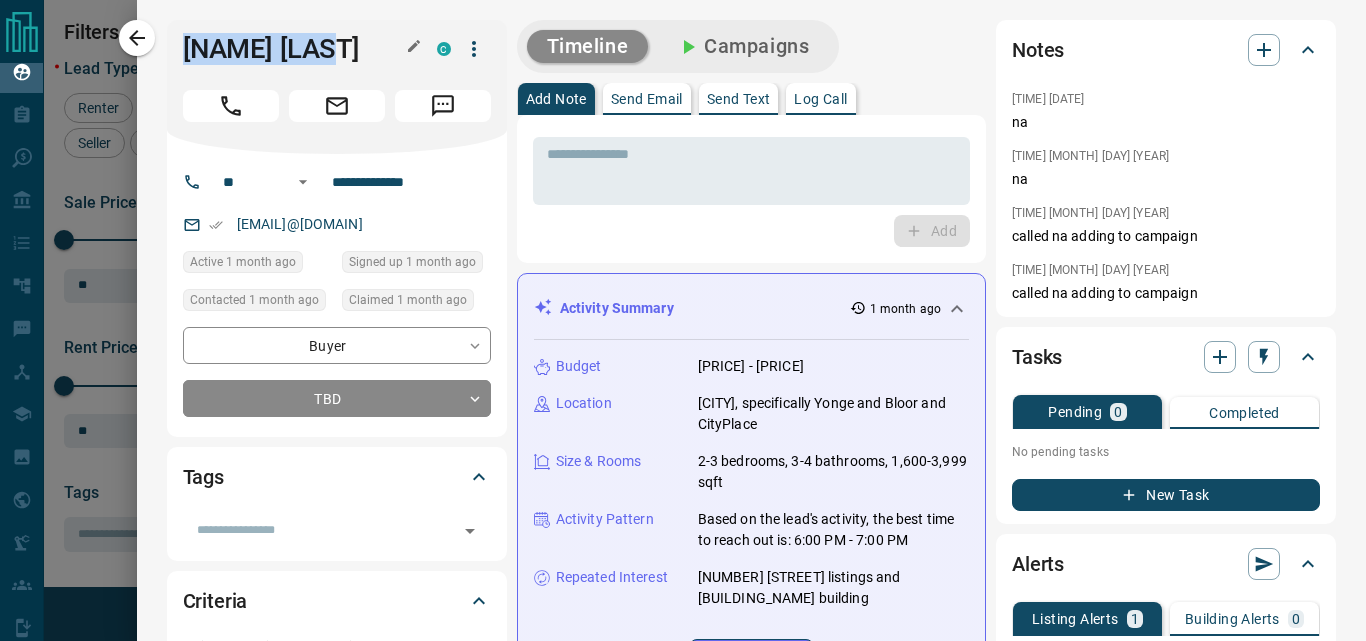 drag, startPoint x: 362, startPoint y: 51, endPoint x: 188, endPoint y: 57, distance: 174.10342 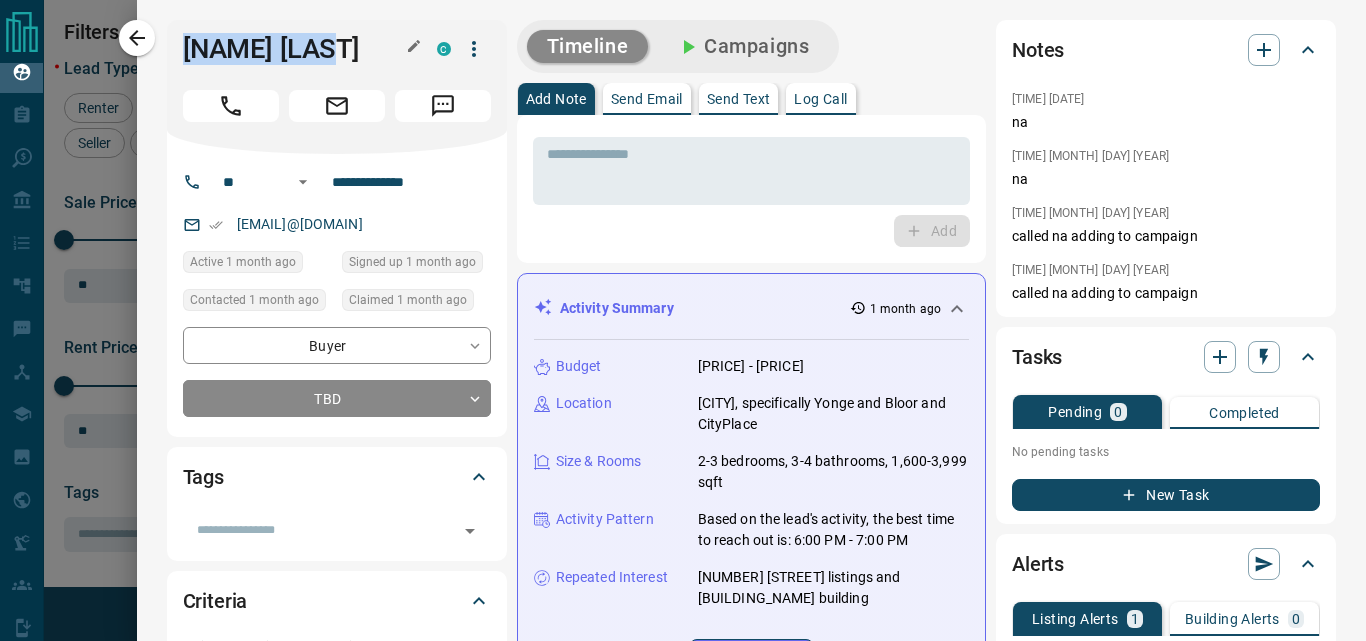 click on "[NAME] [LAST]" at bounding box center [295, 49] 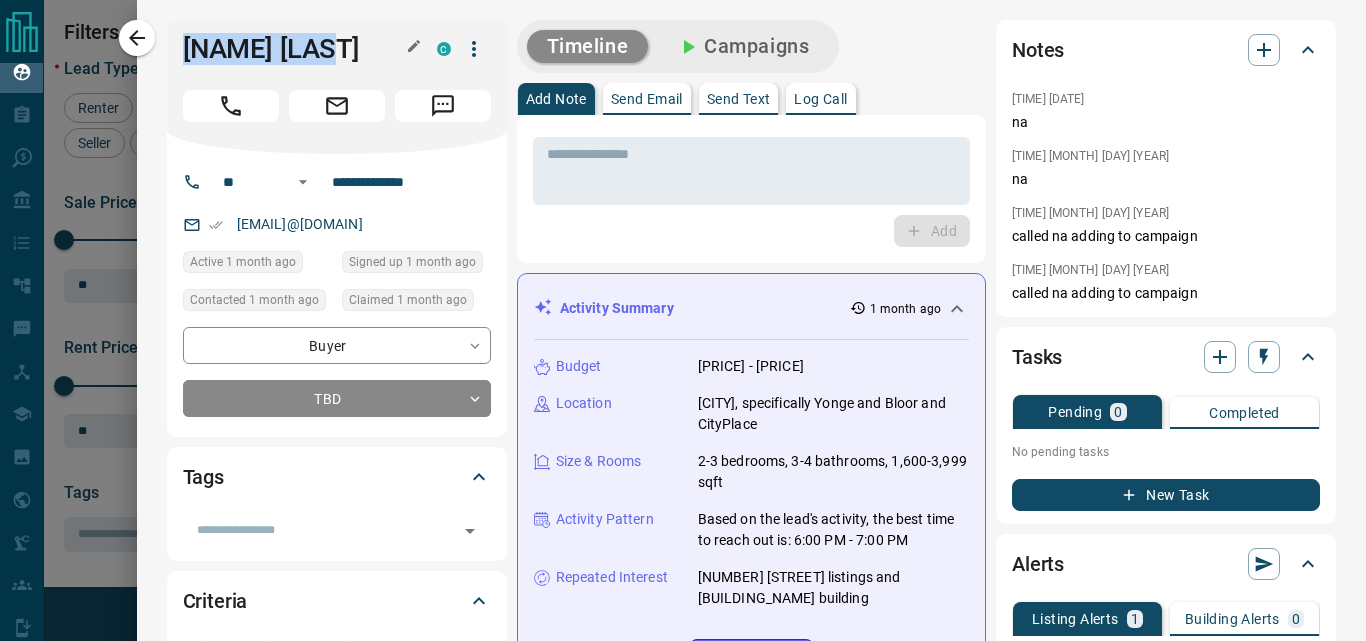 copy on "[NAME] [LAST]" 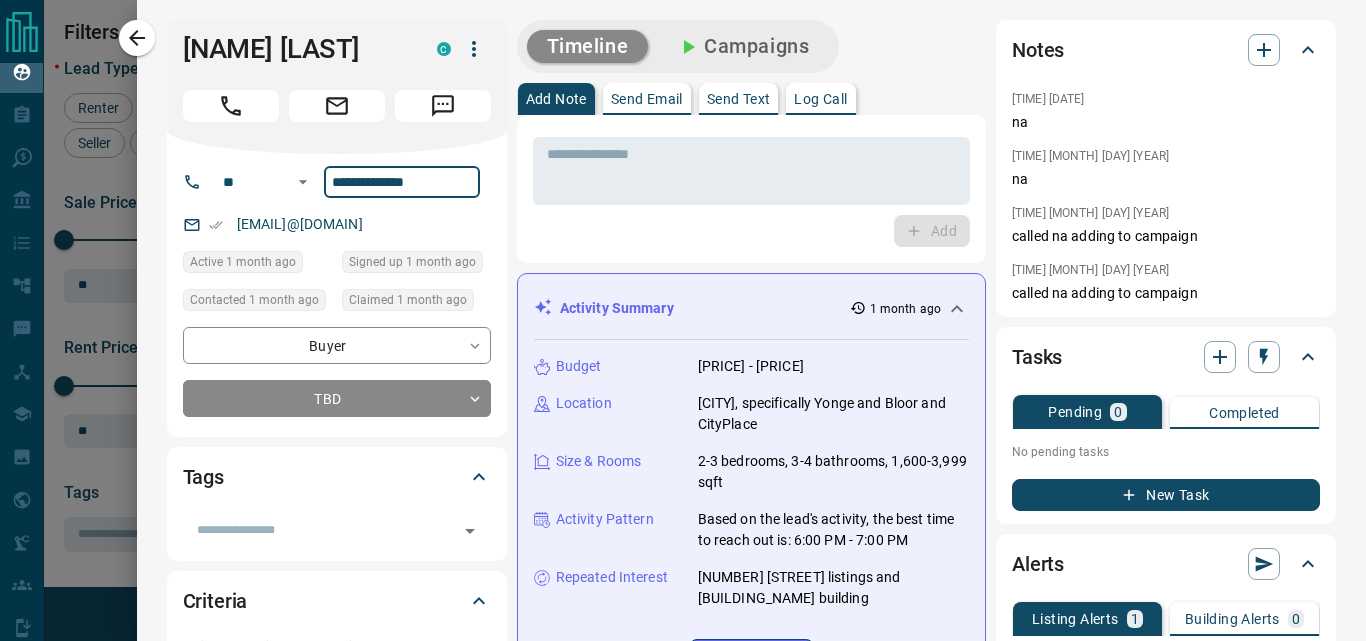 drag, startPoint x: 465, startPoint y: 184, endPoint x: 333, endPoint y: 175, distance: 132.30646 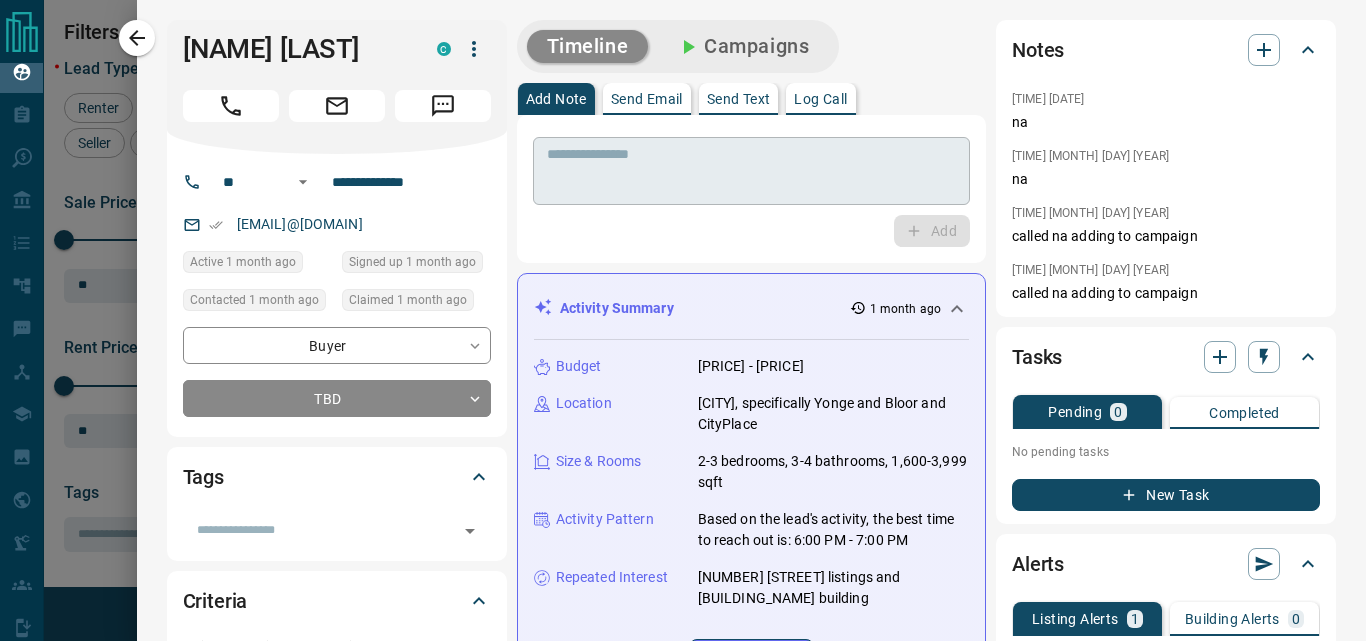 click on "* ​" at bounding box center [751, 171] 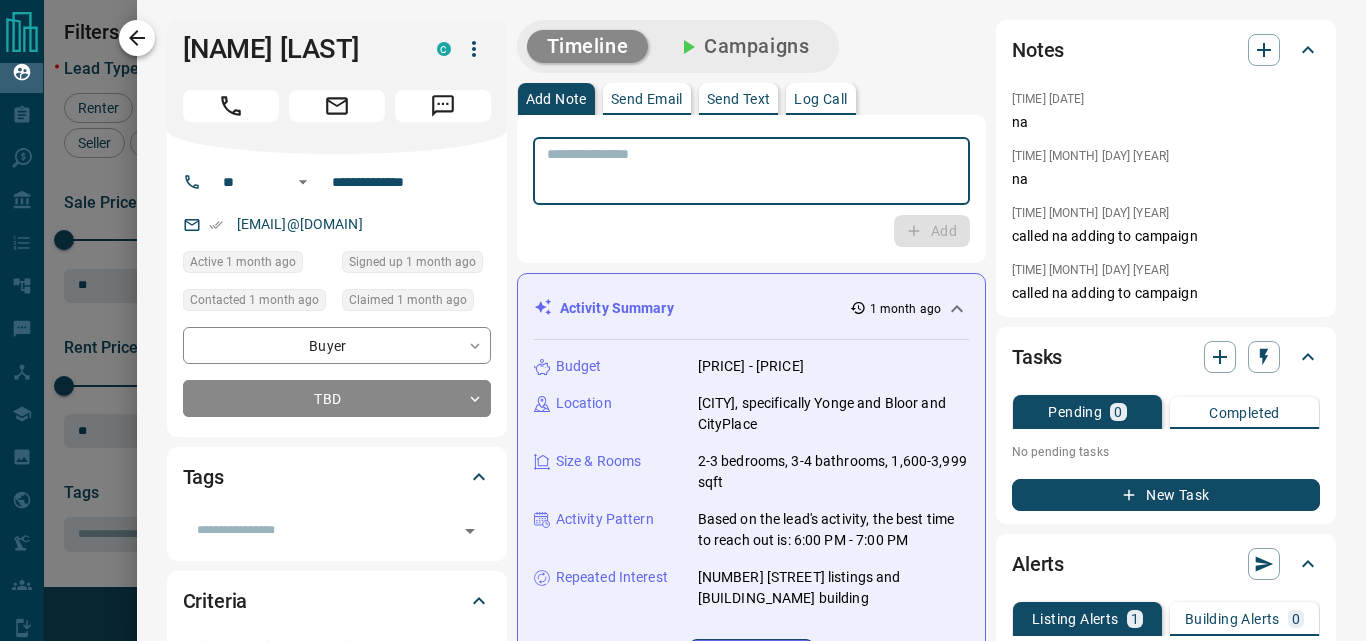 click at bounding box center [137, 38] 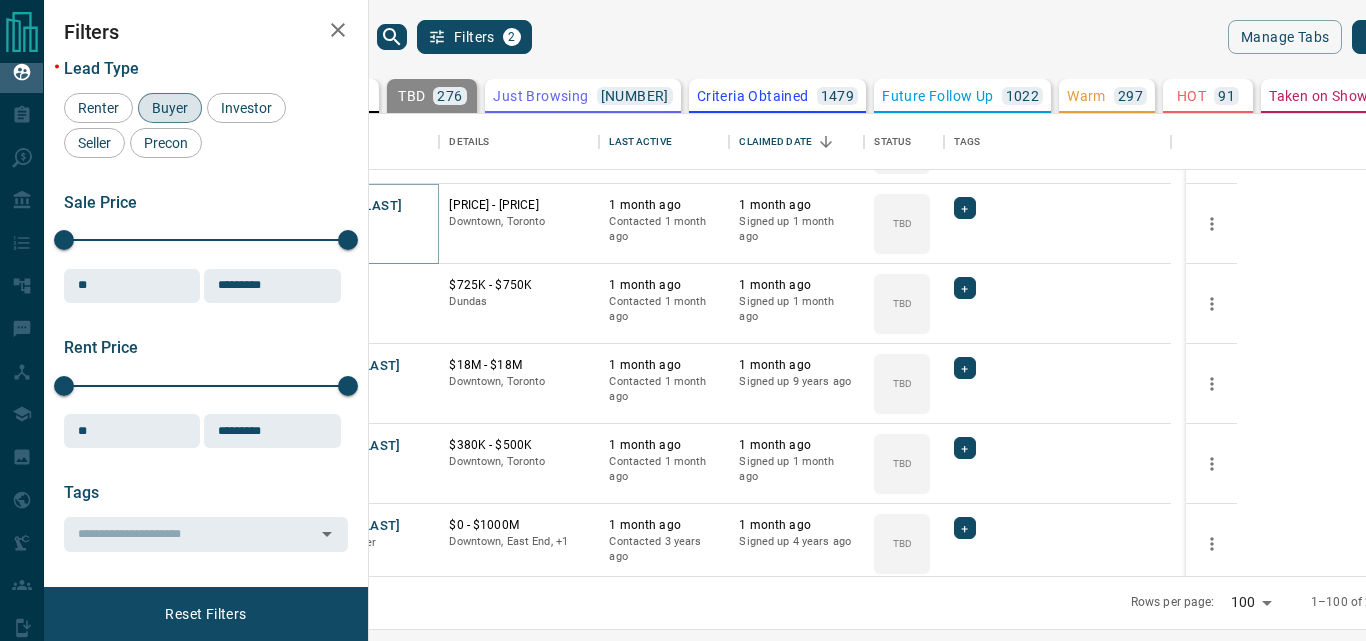 scroll, scrollTop: 2500, scrollLeft: 0, axis: vertical 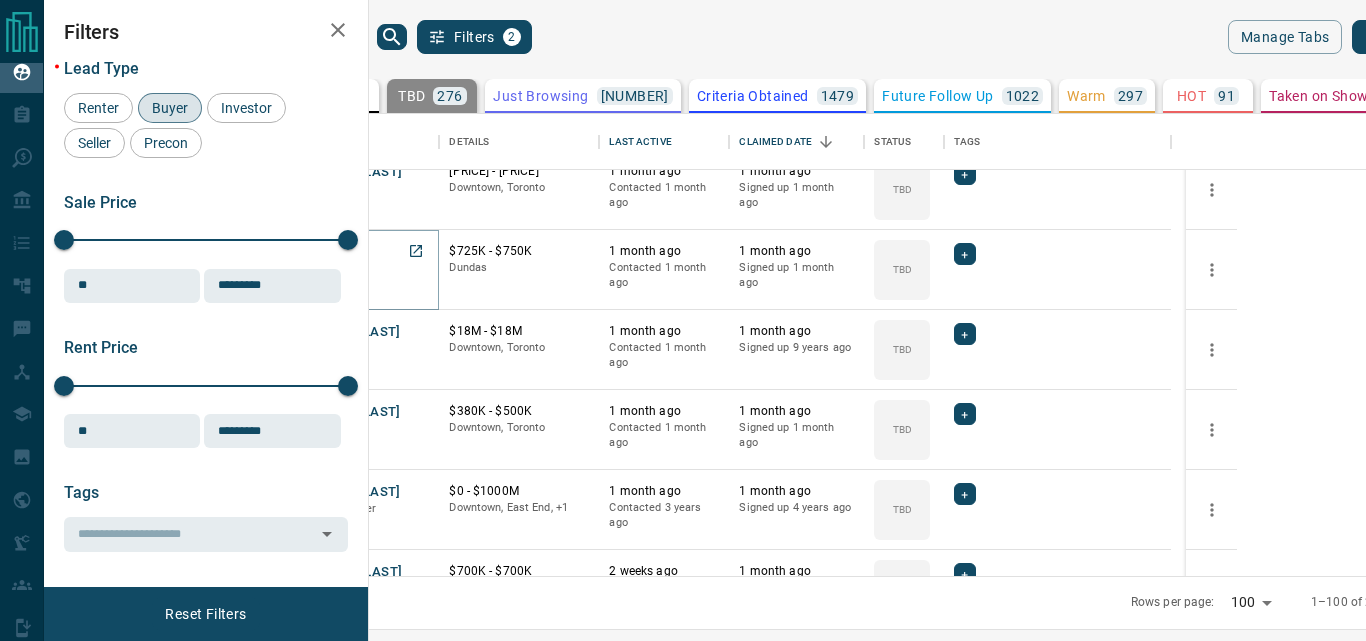 click on "[NAME]" at bounding box center (332, 252) 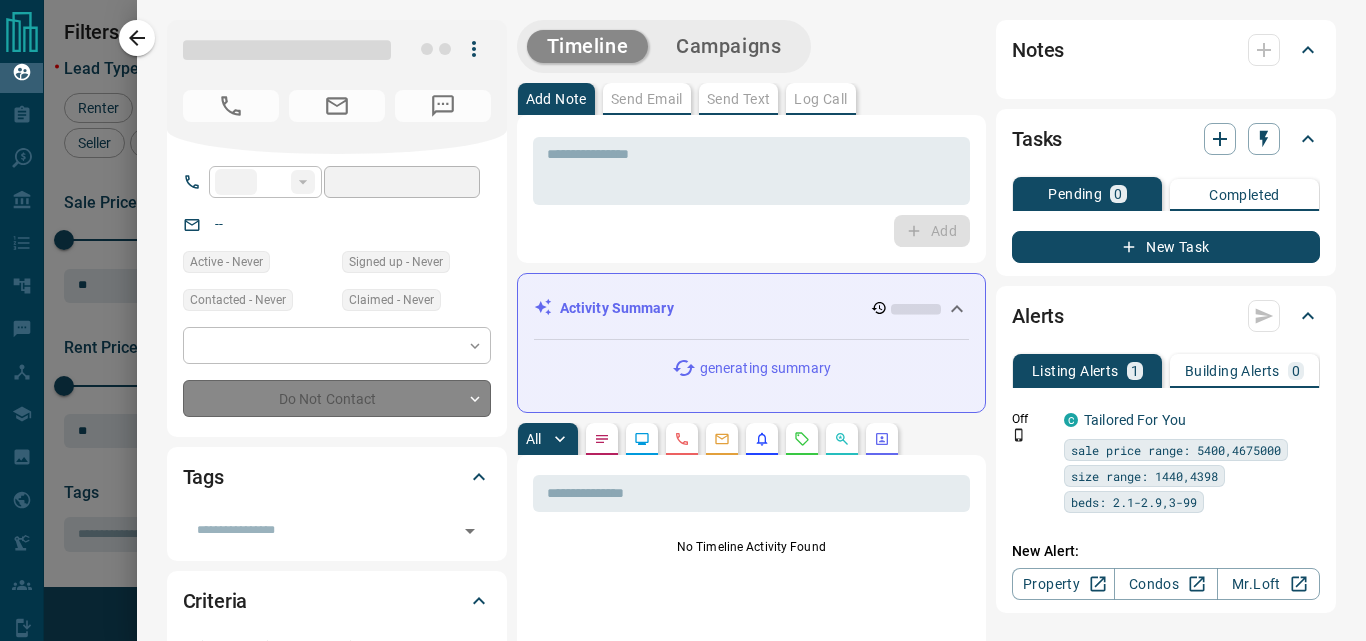 type on "**" 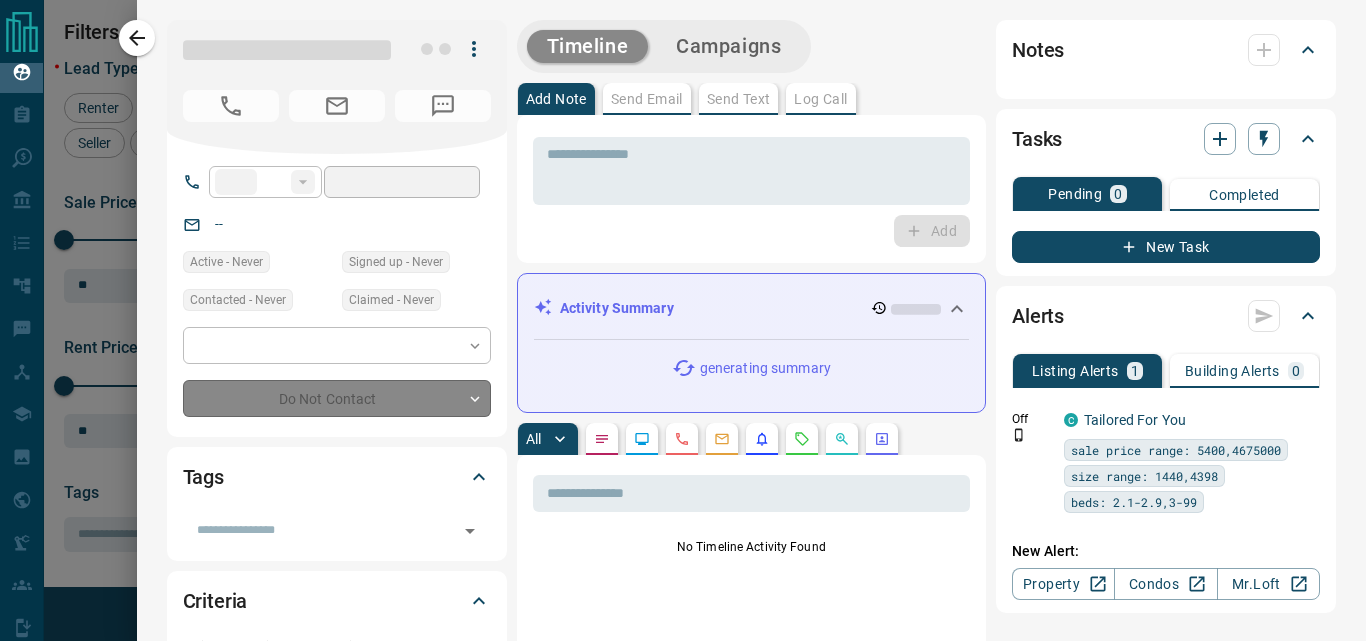 type on "**********" 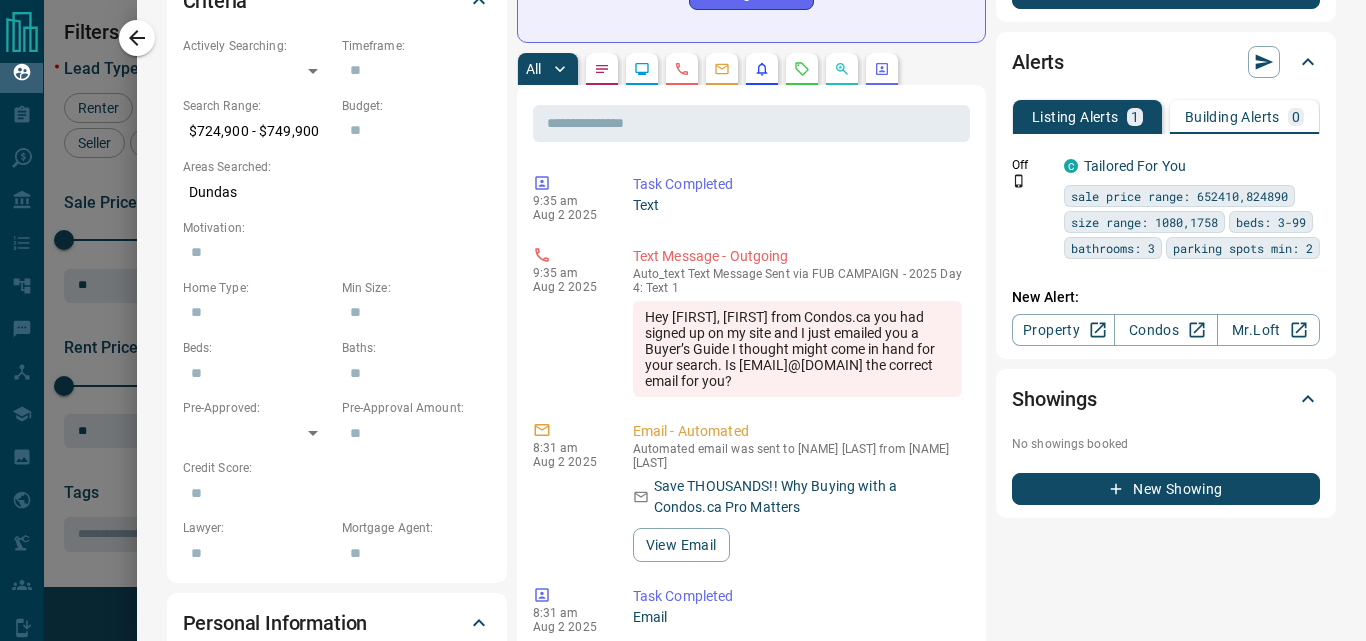 scroll, scrollTop: 1000, scrollLeft: 0, axis: vertical 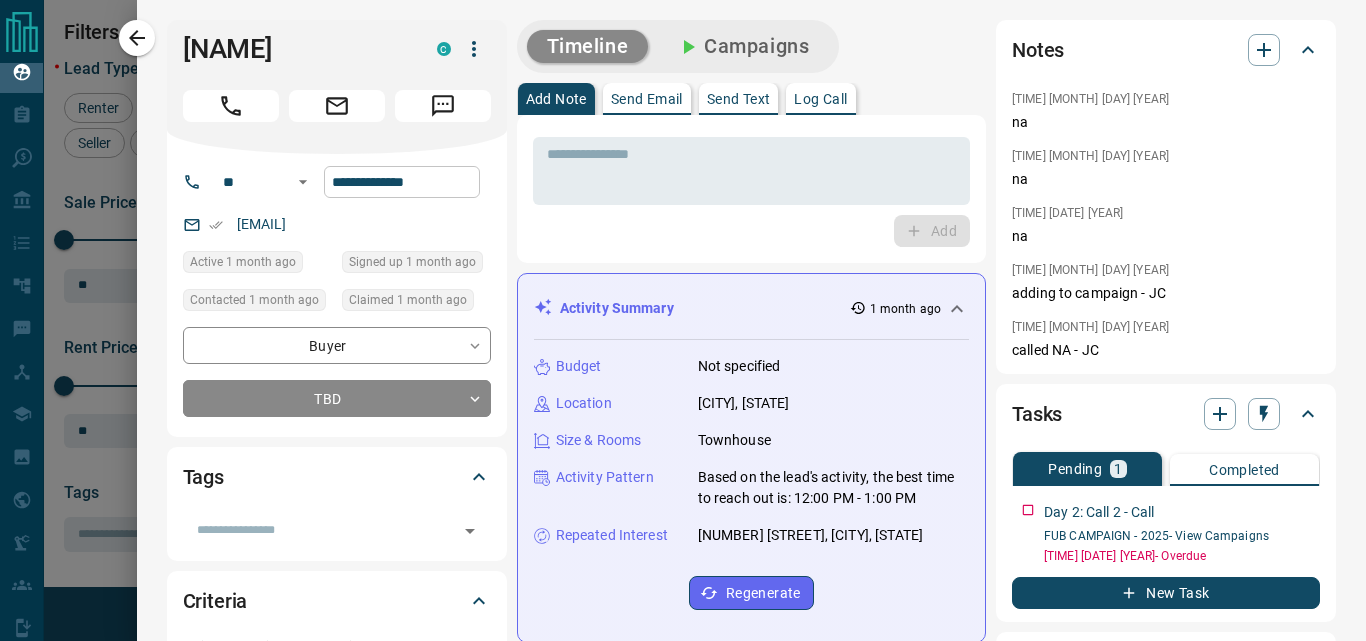 click on "**********" at bounding box center (402, 182) 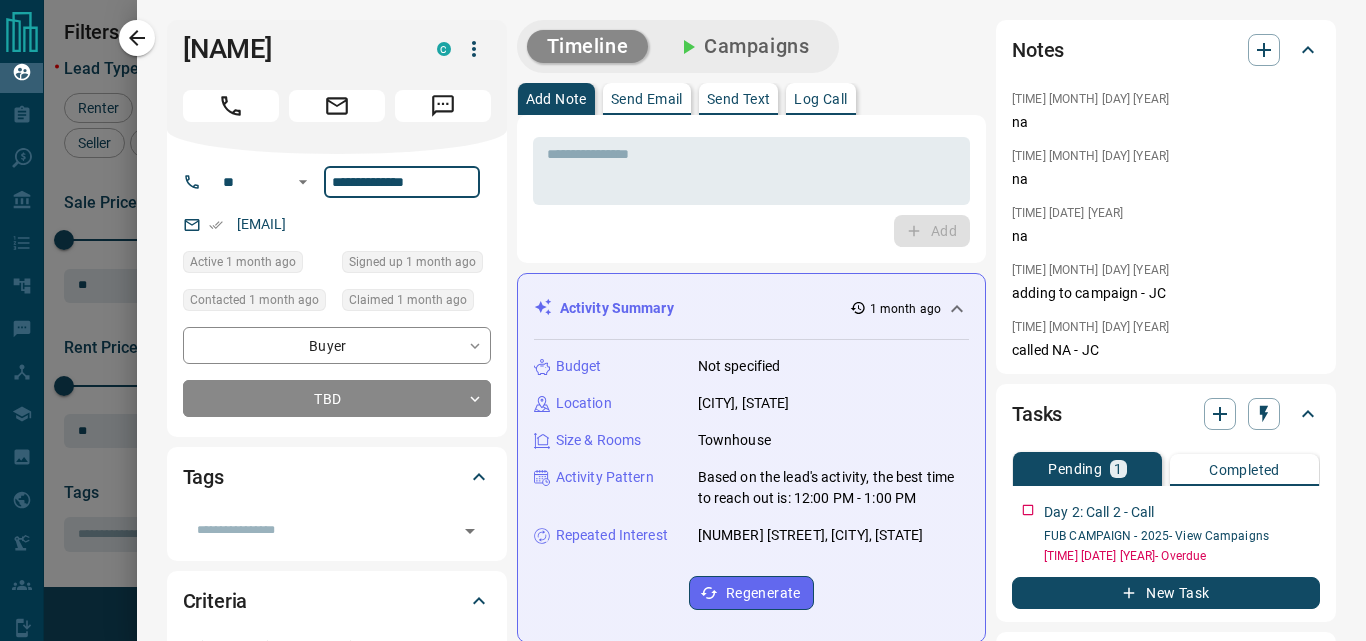 click on "**********" at bounding box center (402, 182) 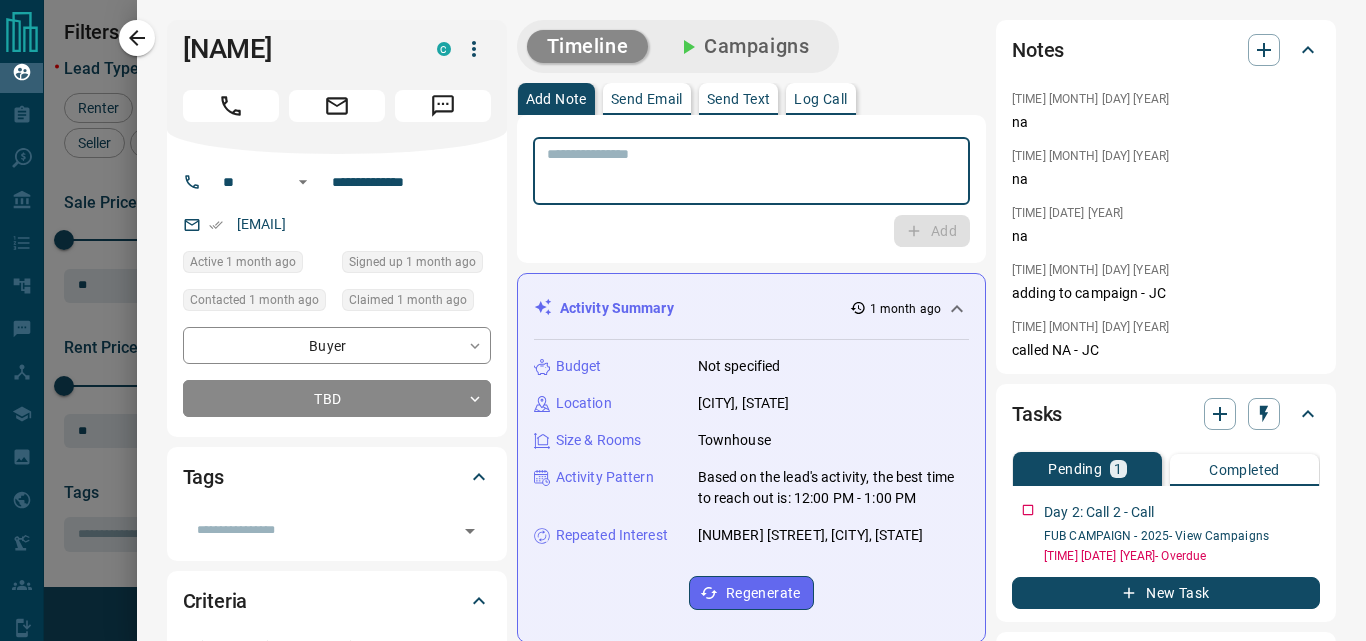 click at bounding box center (751, 171) 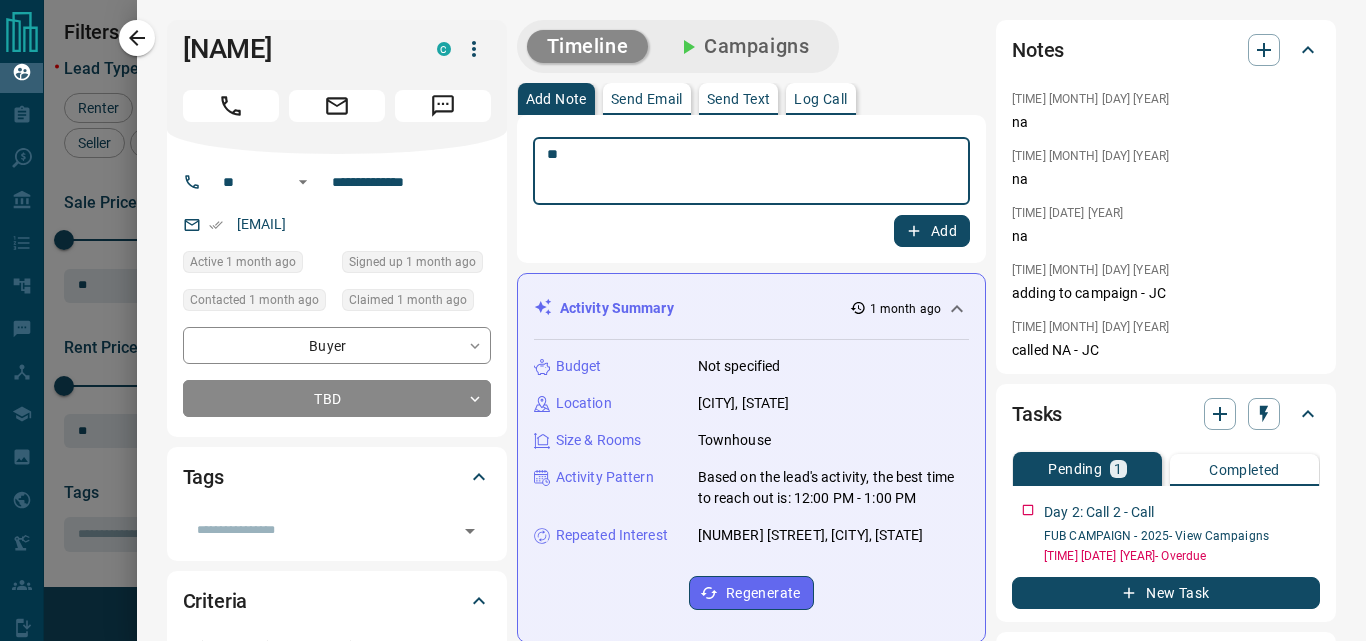 type on "**" 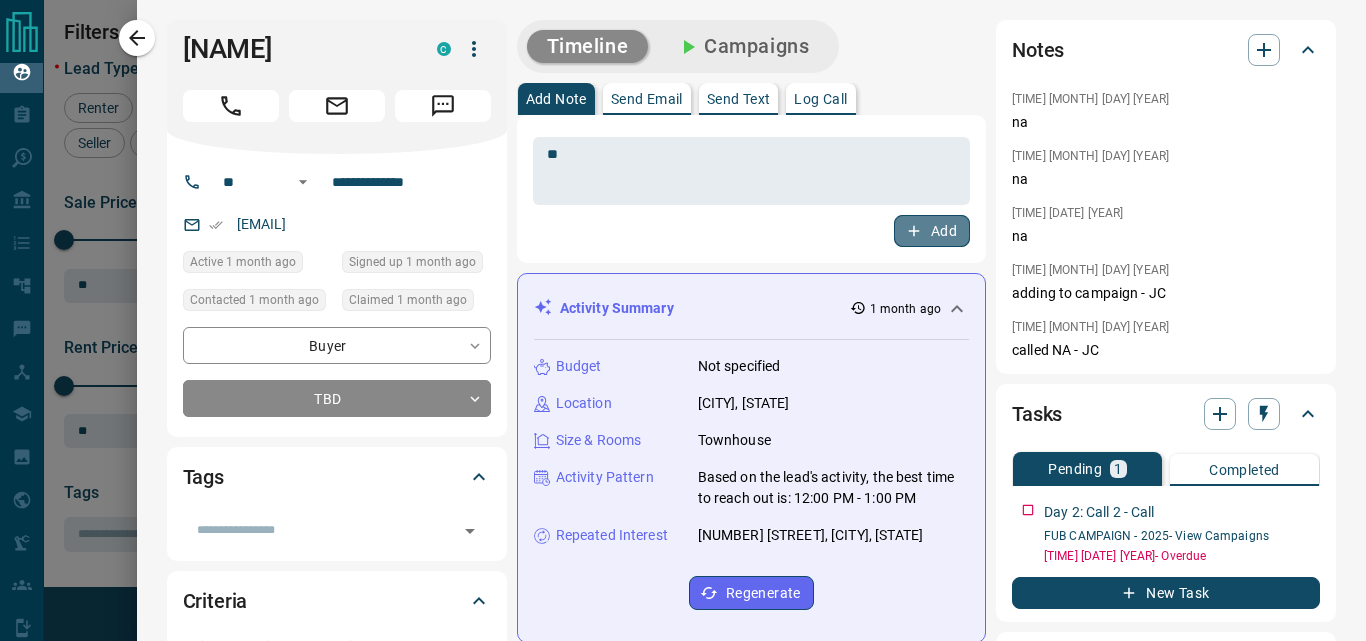 click on "Add" at bounding box center [932, 231] 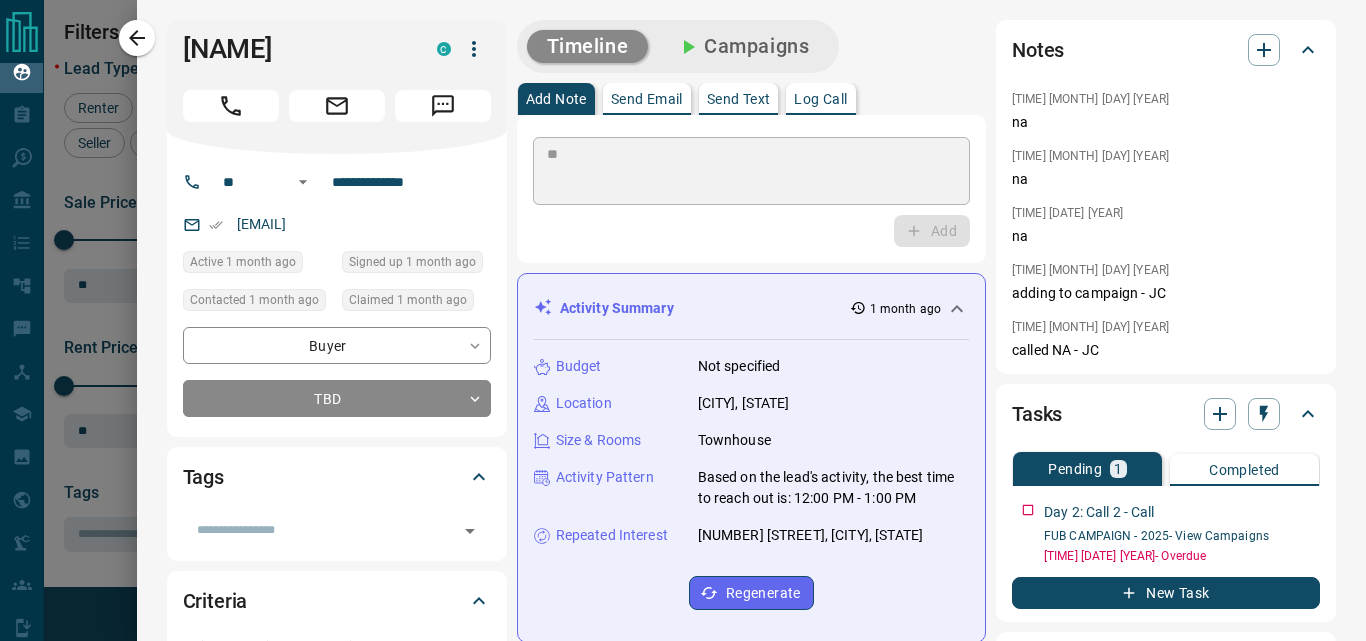type 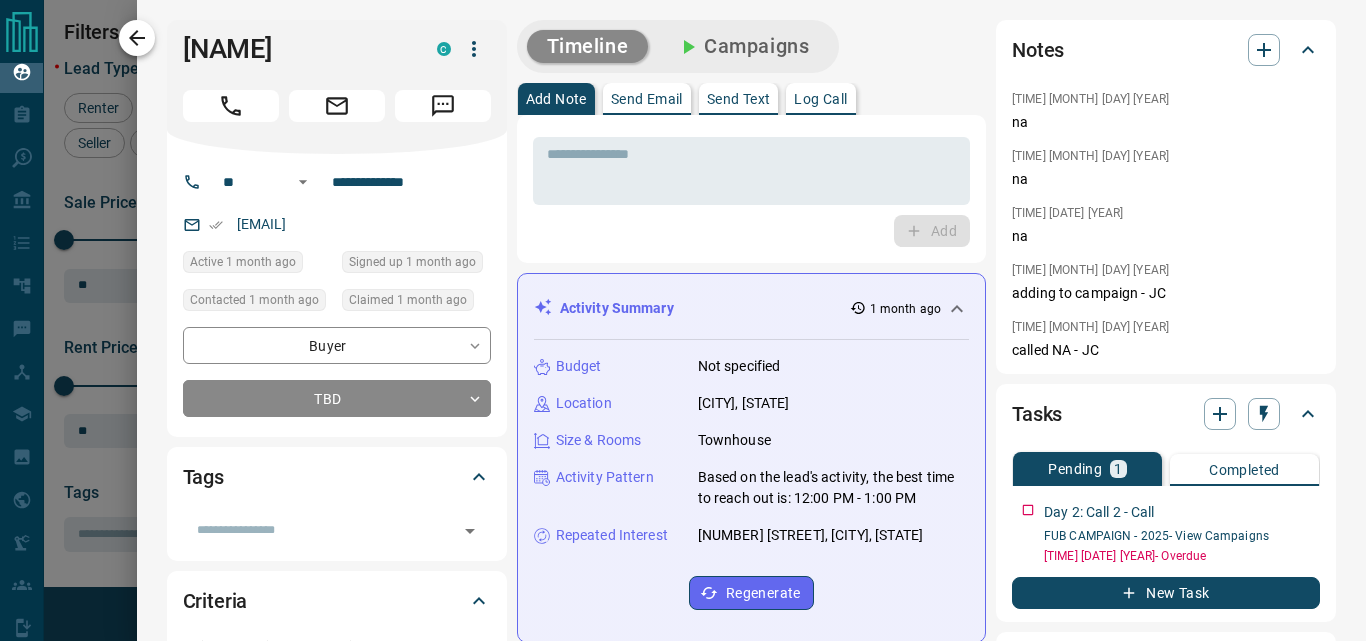 click 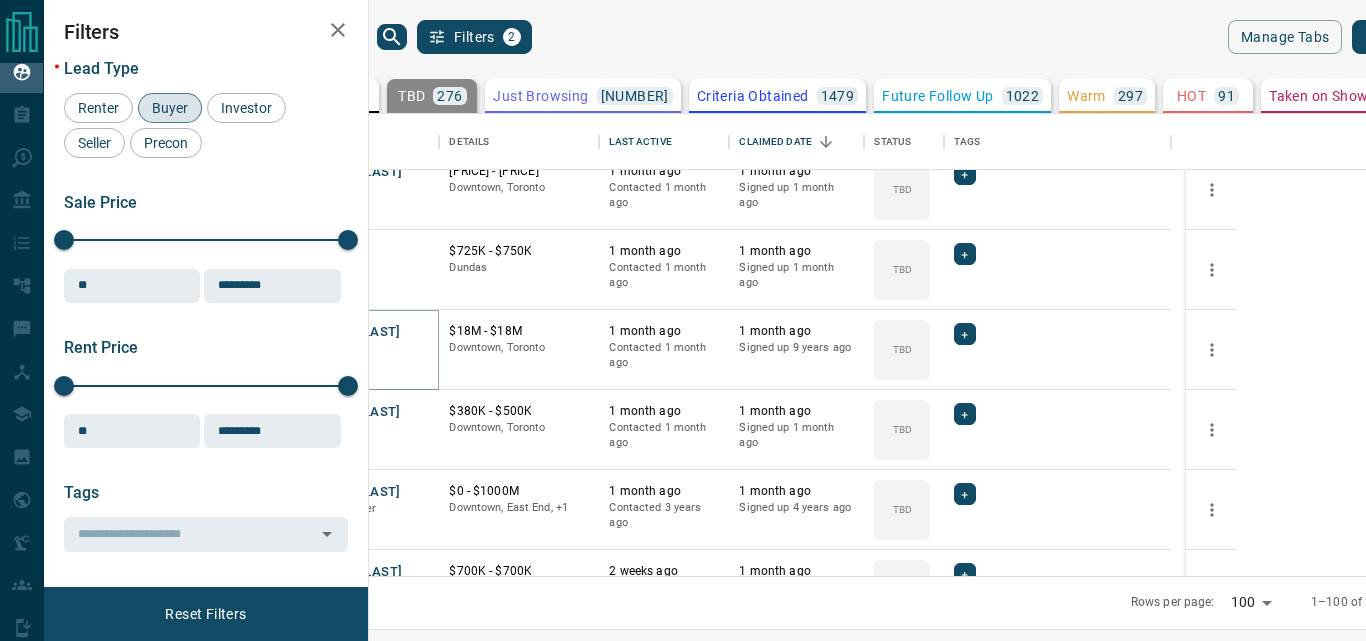 click on "[FIRST] [LAST]" at bounding box center (354, 332) 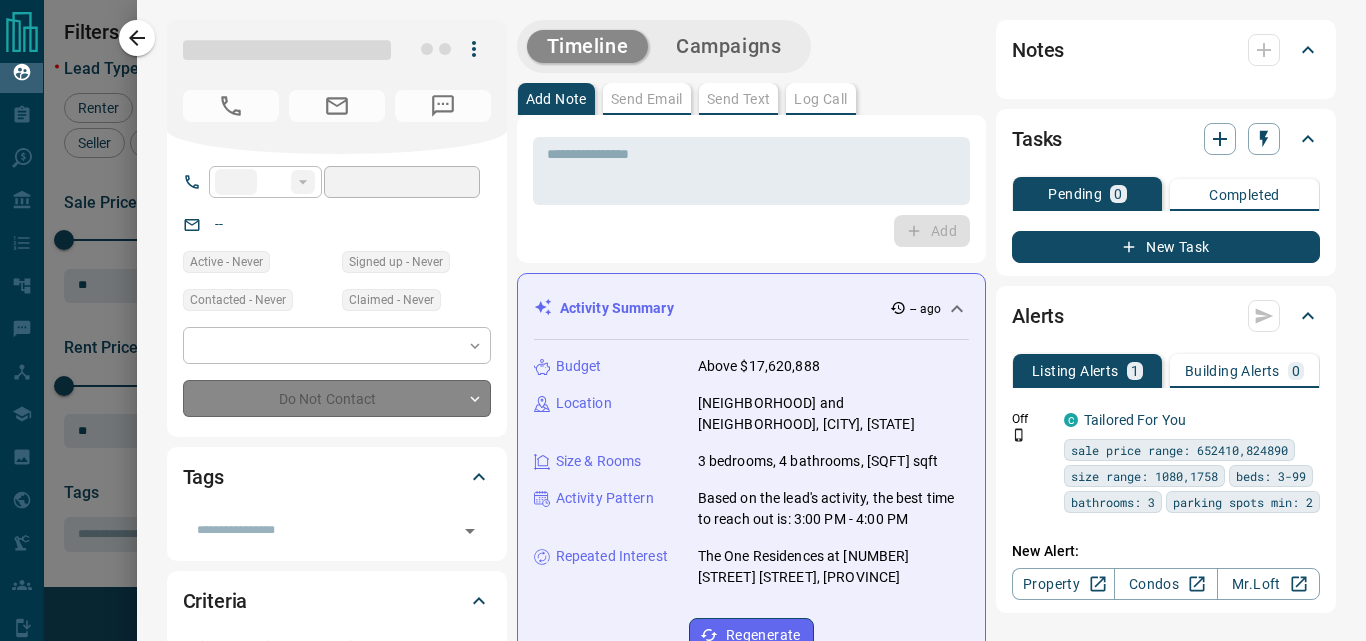 type on "**" 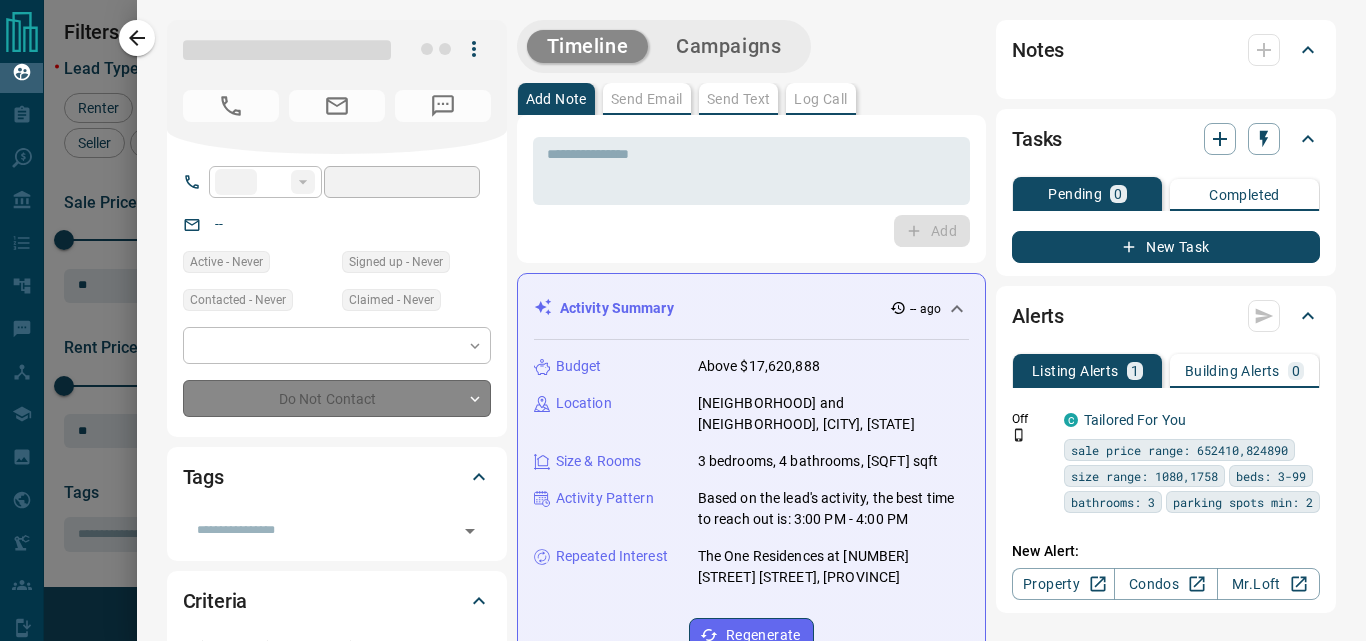 type on "**********" 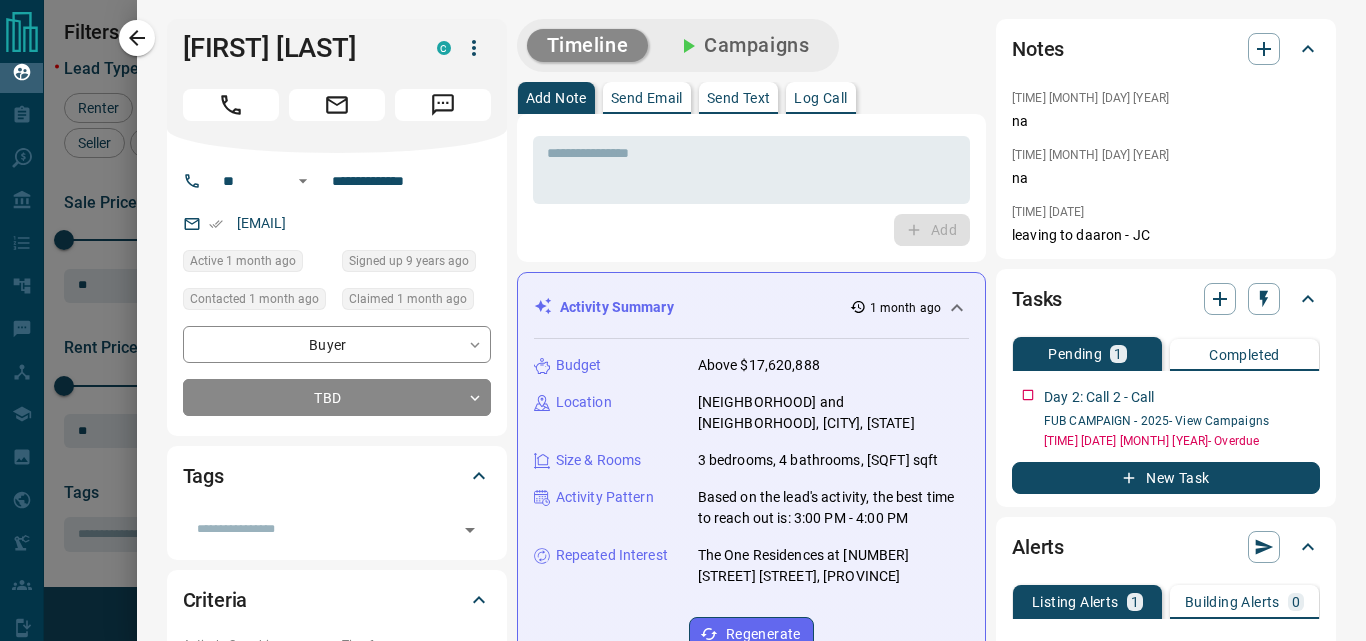 scroll, scrollTop: 0, scrollLeft: 0, axis: both 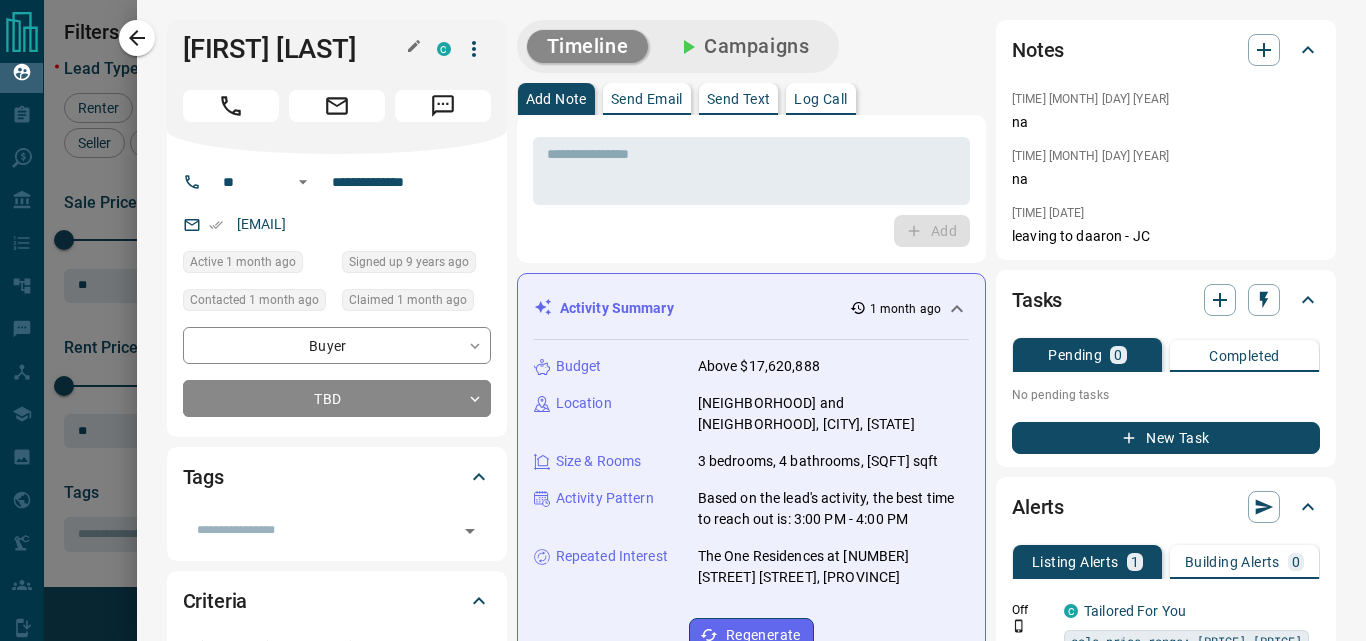 drag, startPoint x: 371, startPoint y: 84, endPoint x: 188, endPoint y: 48, distance: 186.50737 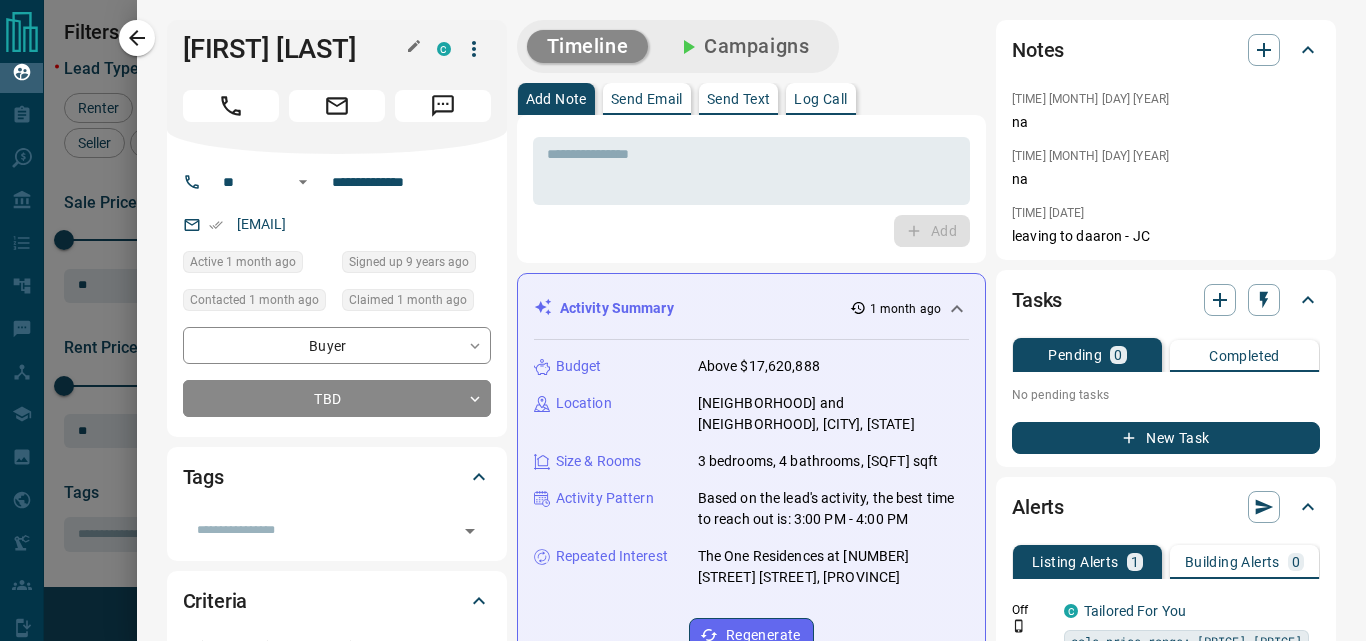 click on "[FIRST] [LAST]" at bounding box center [295, 49] 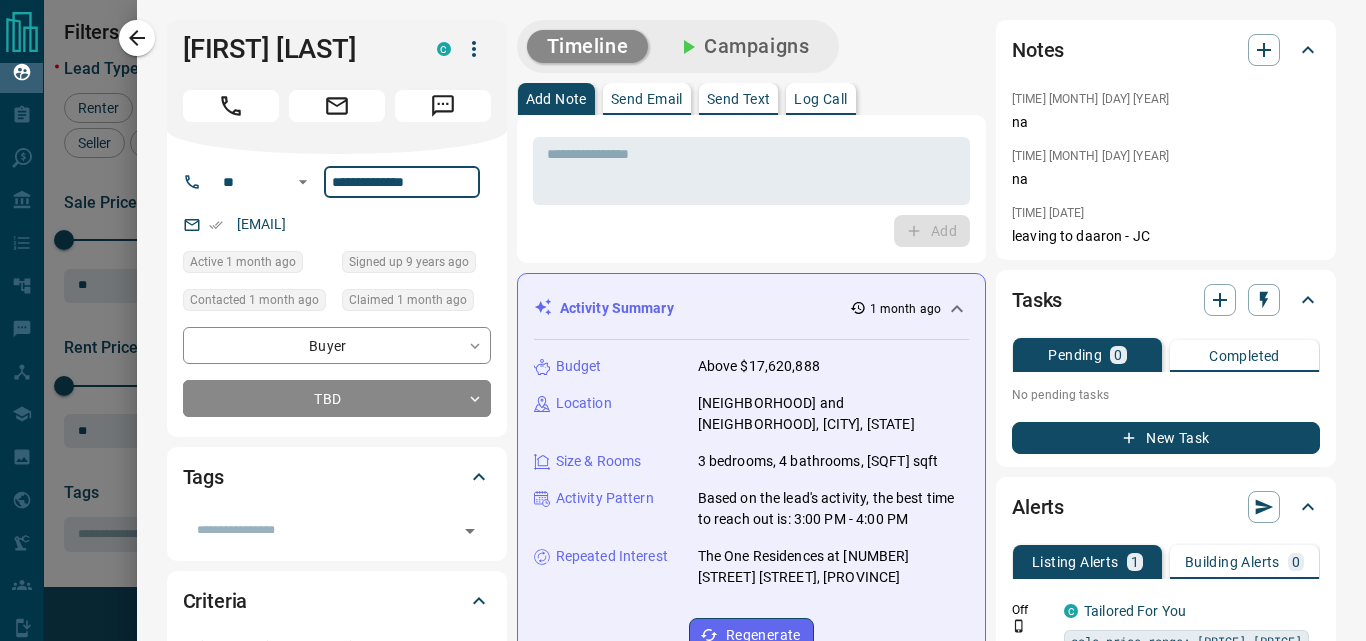 click on "**********" at bounding box center (402, 182) 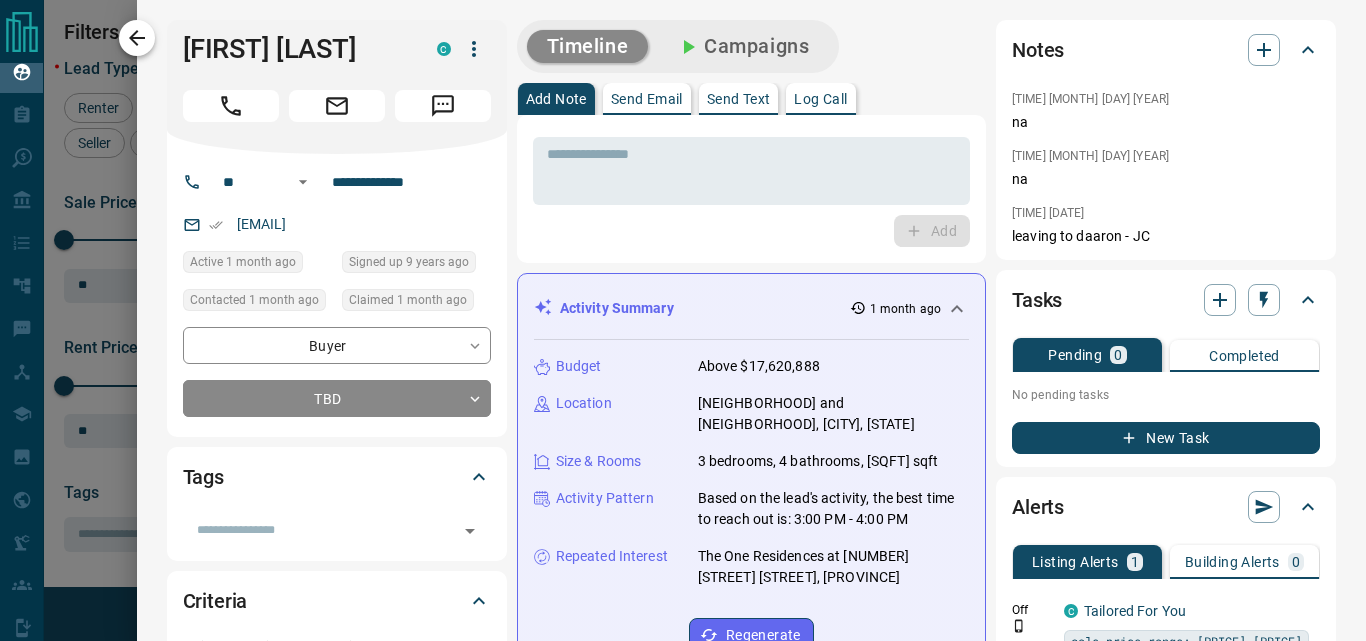 click 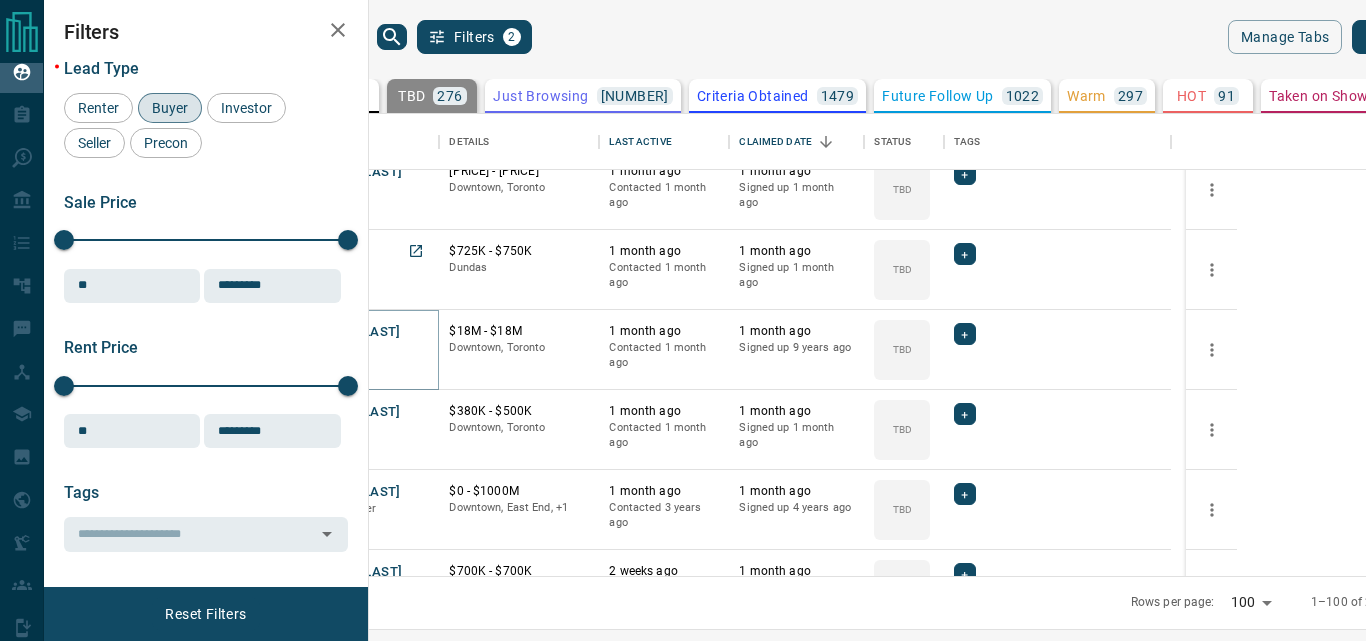 scroll, scrollTop: 2700, scrollLeft: 0, axis: vertical 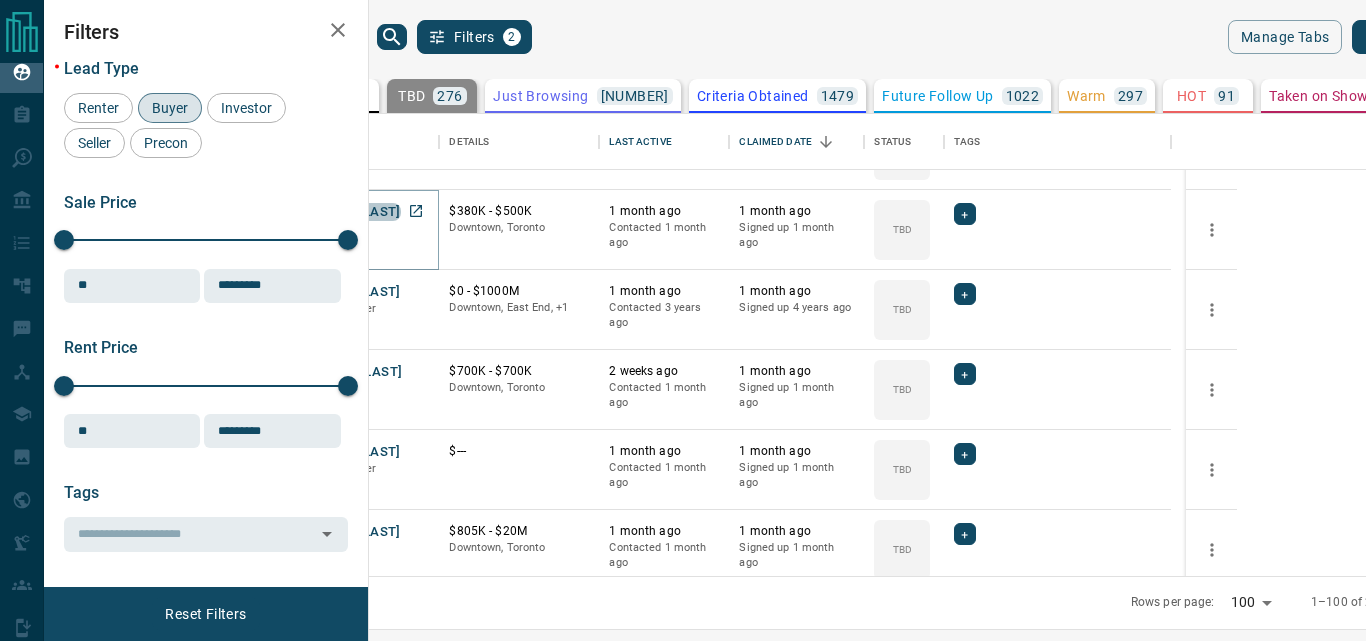 click on "[FIRST] [LAST]" at bounding box center (354, 212) 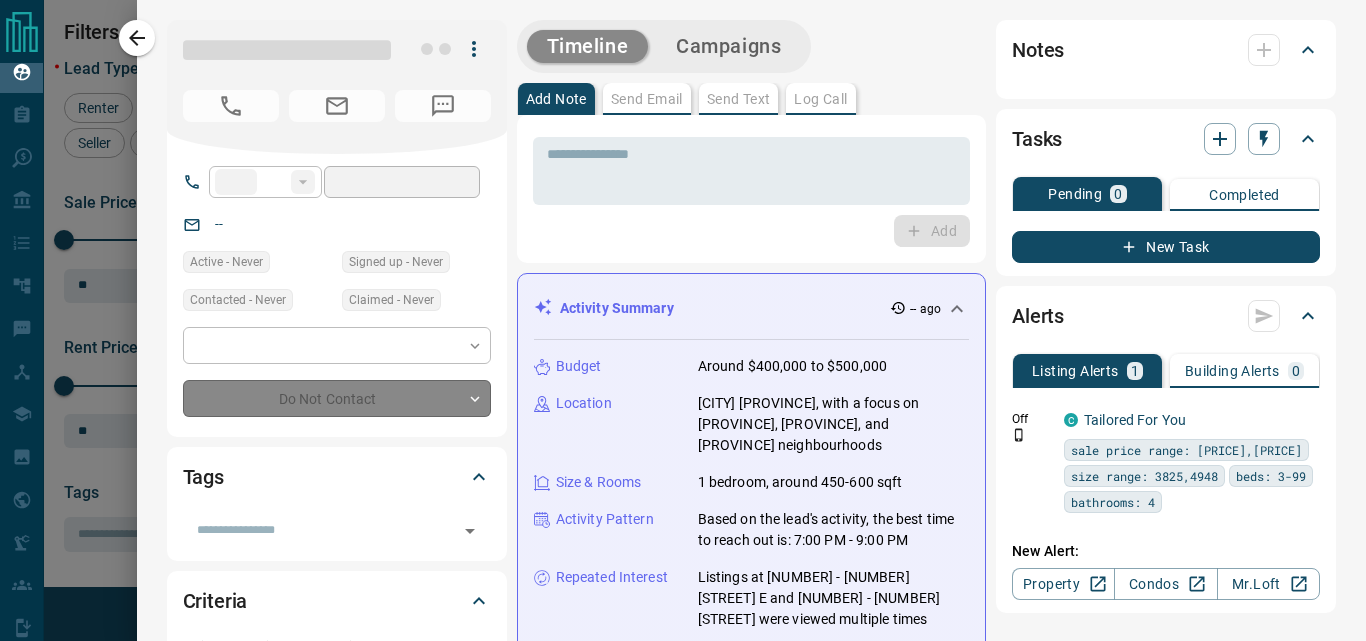 type on "**" 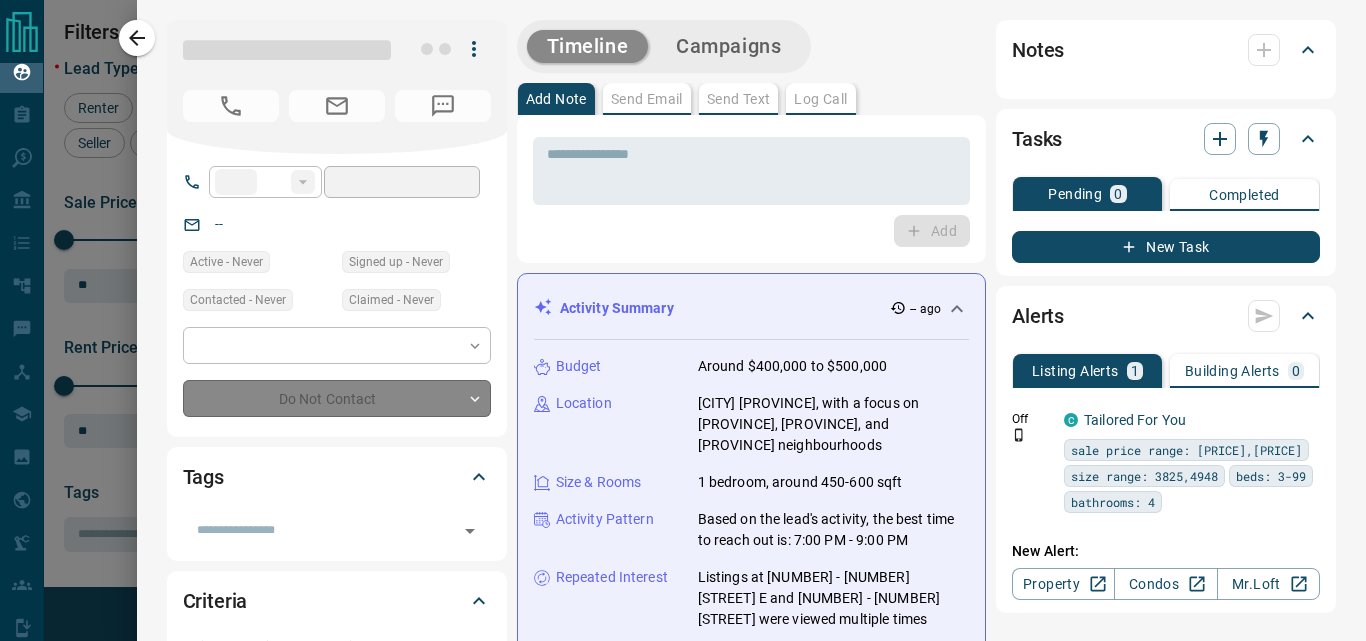 type on "**********" 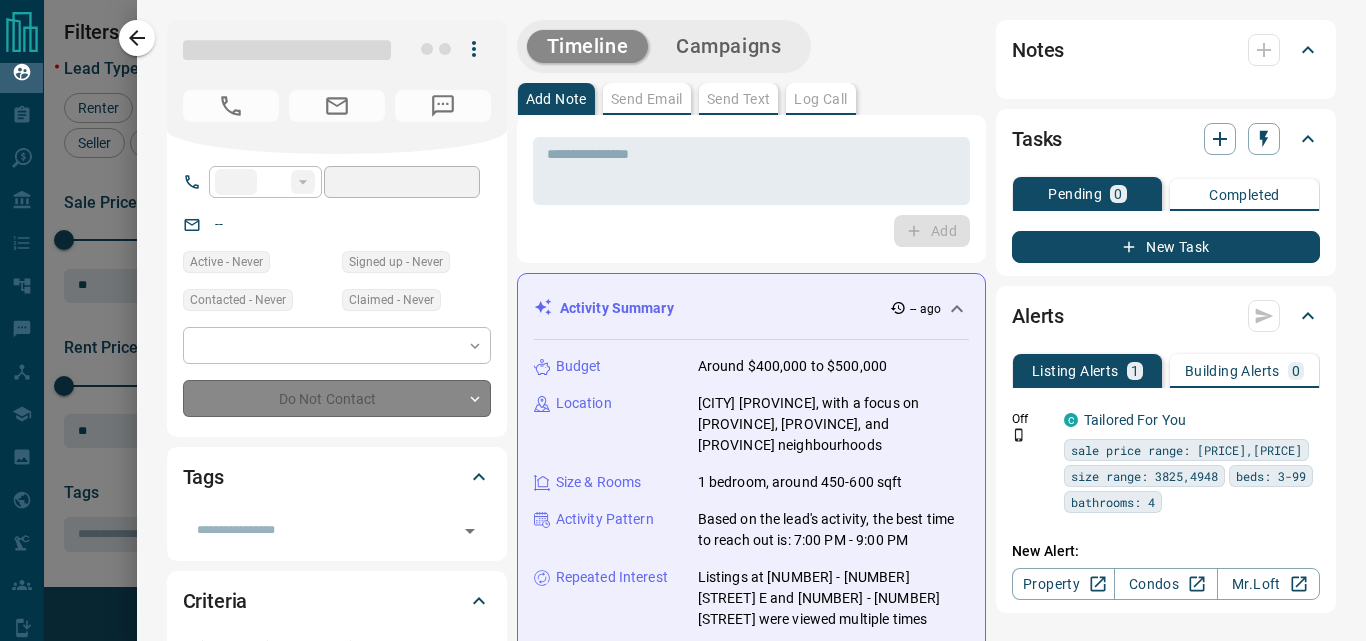 type on "**********" 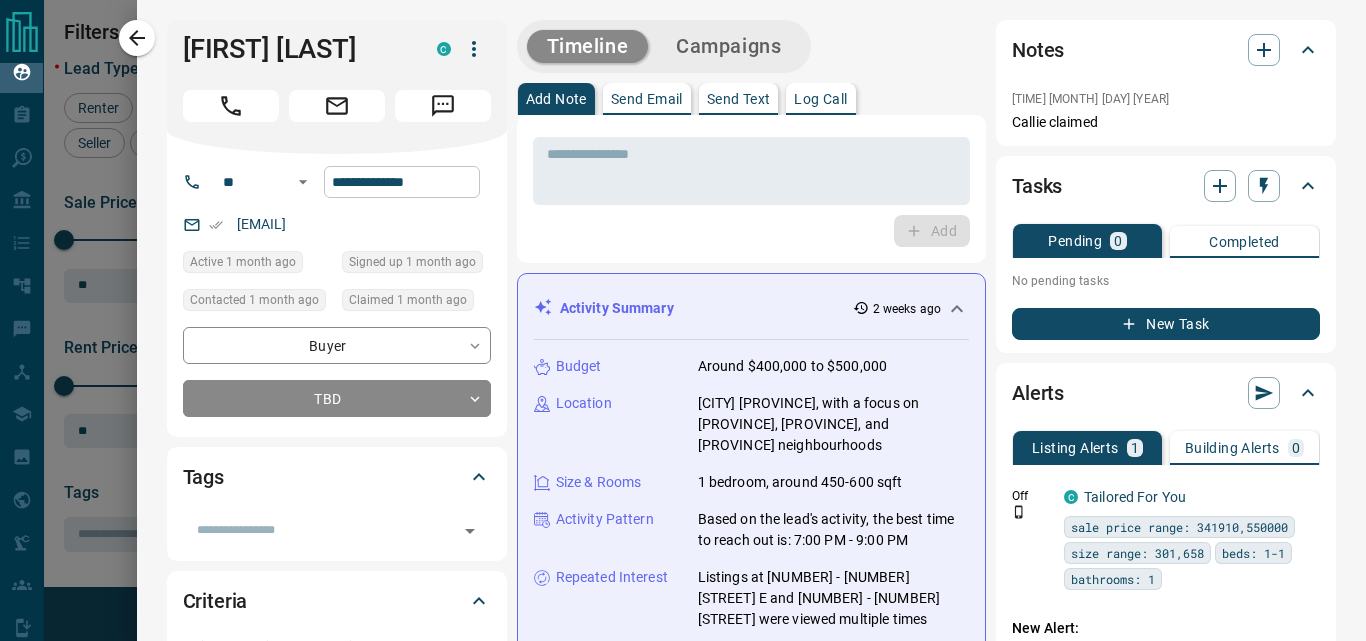 click on "**********" at bounding box center [402, 182] 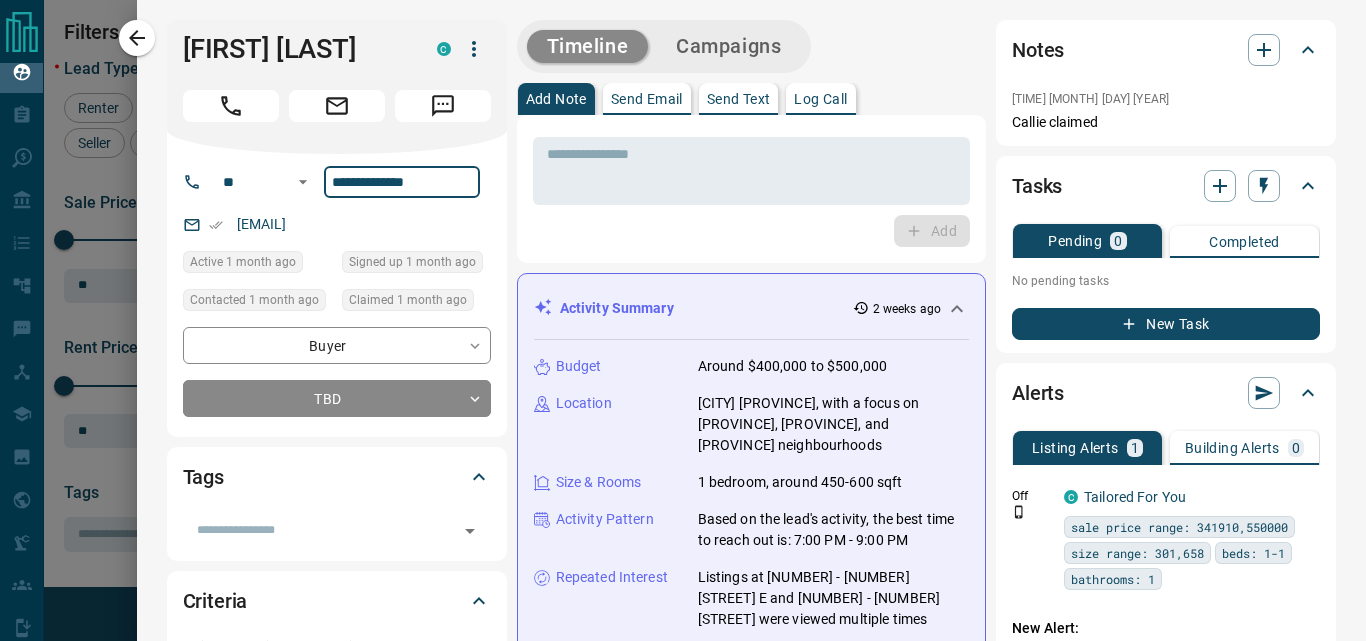 click on "**********" at bounding box center (402, 182) 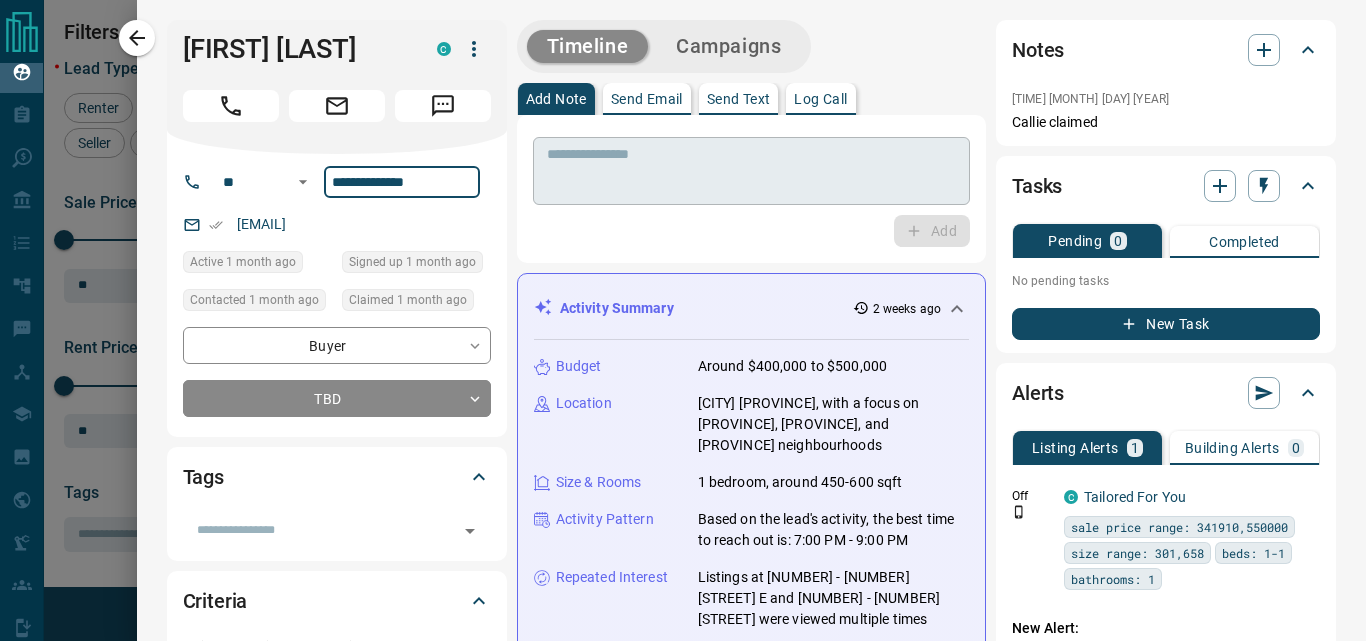 click at bounding box center [751, 171] 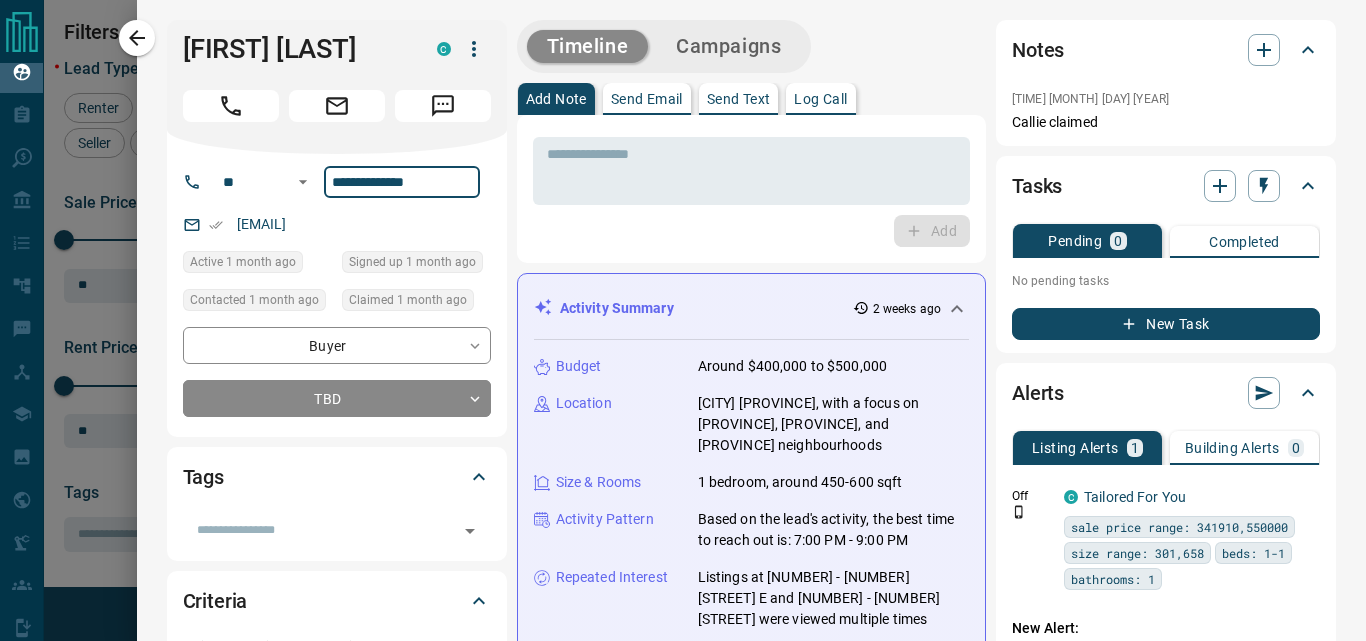 drag, startPoint x: 434, startPoint y: 220, endPoint x: 325, endPoint y: 206, distance: 109.89541 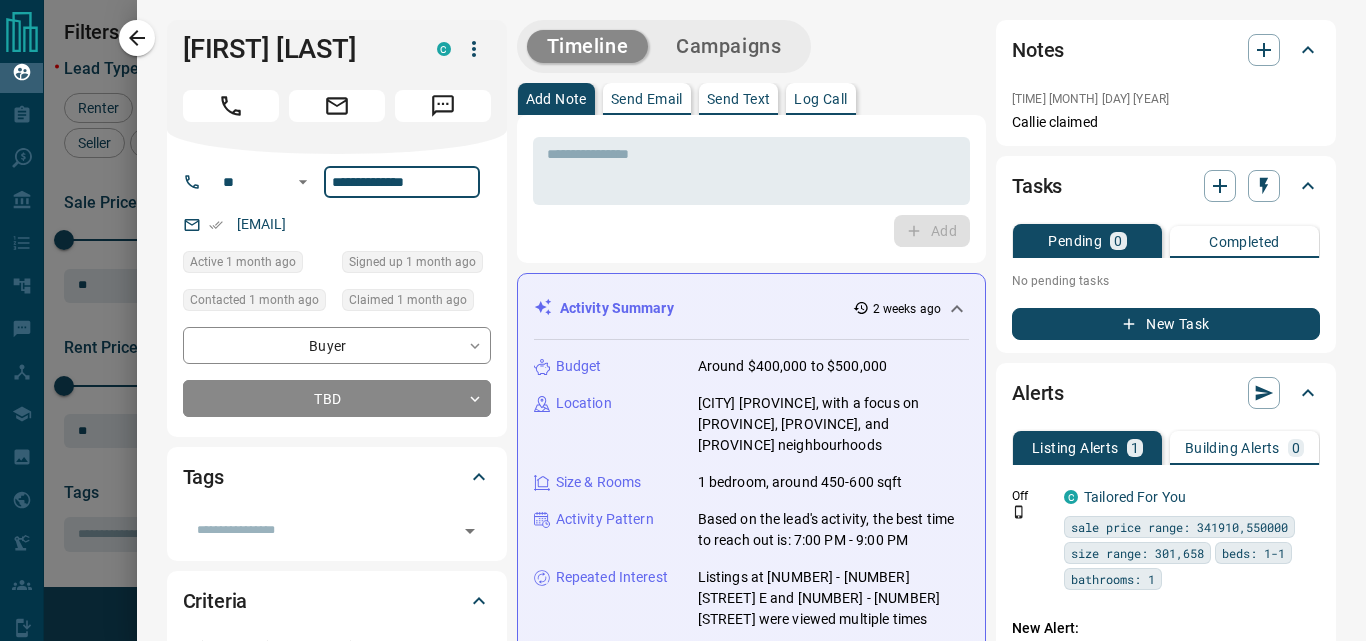 click on "**********" at bounding box center [402, 182] 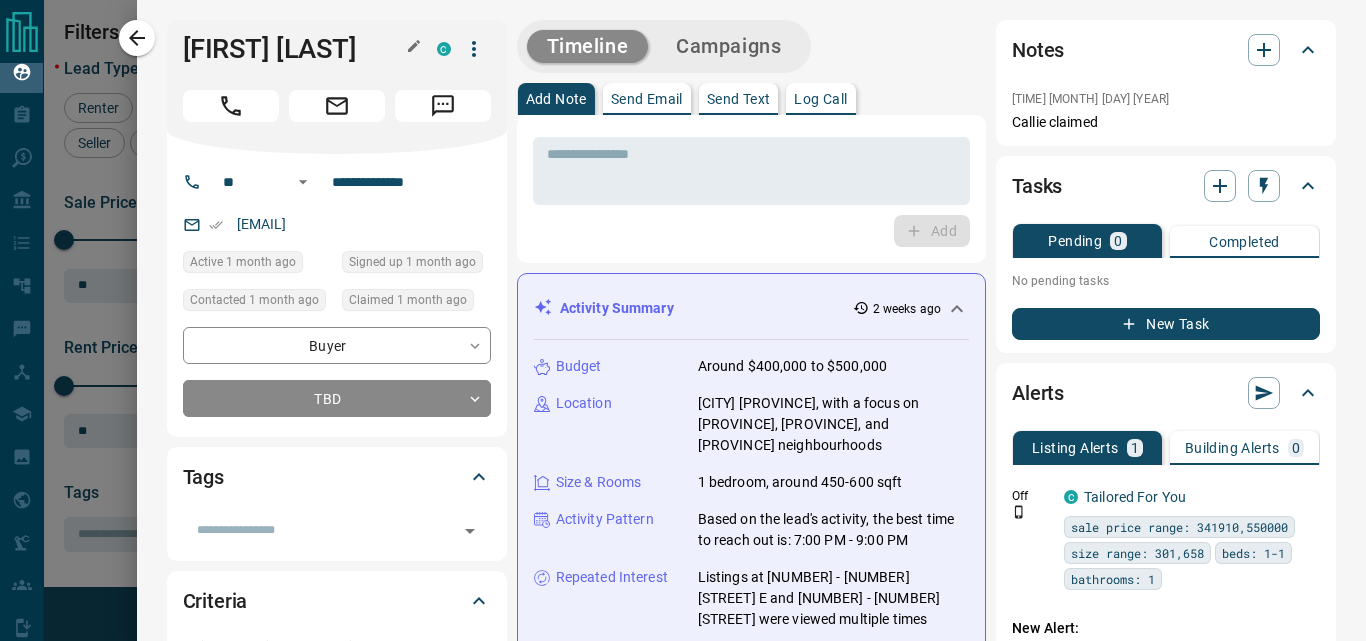drag, startPoint x: 351, startPoint y: 87, endPoint x: 187, endPoint y: 59, distance: 166.37308 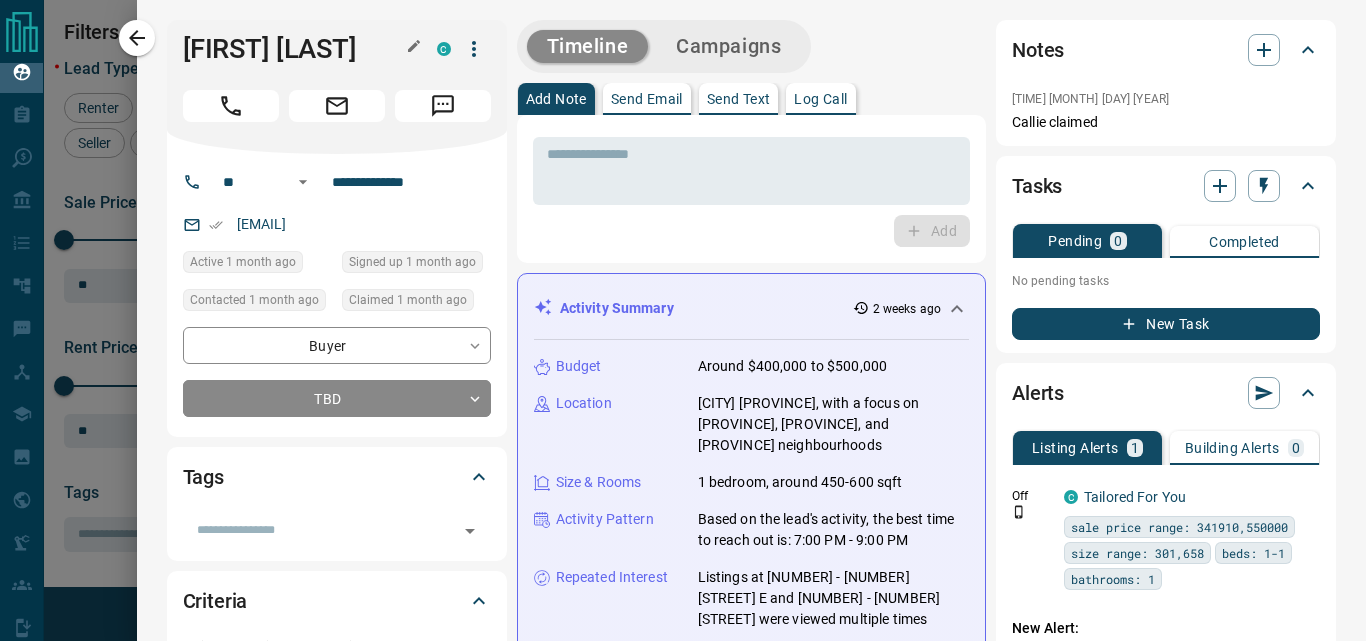 click on "[FIRST] [LAST]" at bounding box center (295, 49) 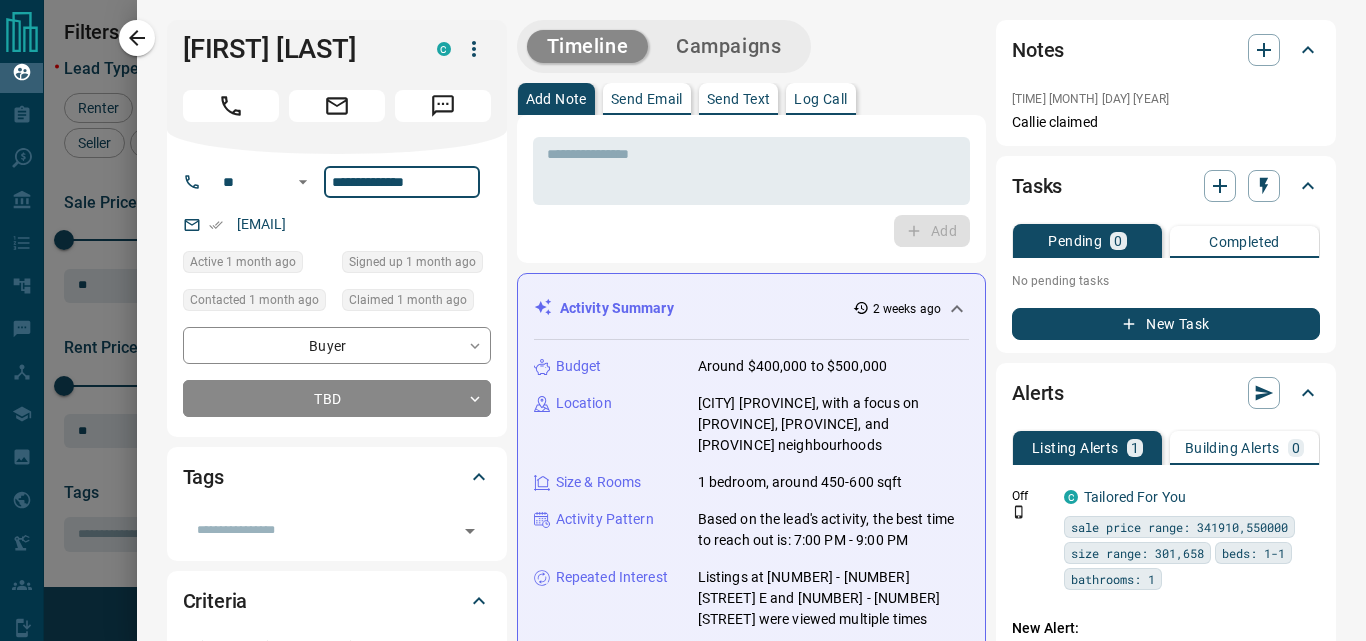 drag, startPoint x: 381, startPoint y: 219, endPoint x: 333, endPoint y: 219, distance: 48 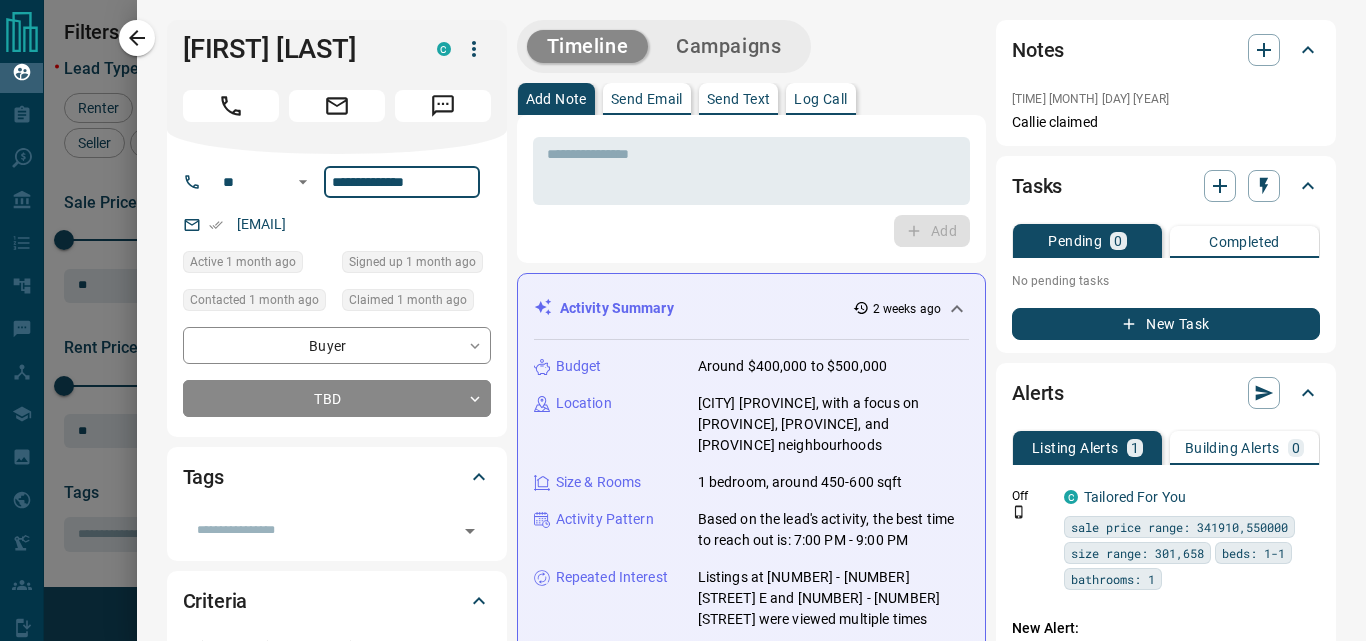 click on "**********" at bounding box center [402, 182] 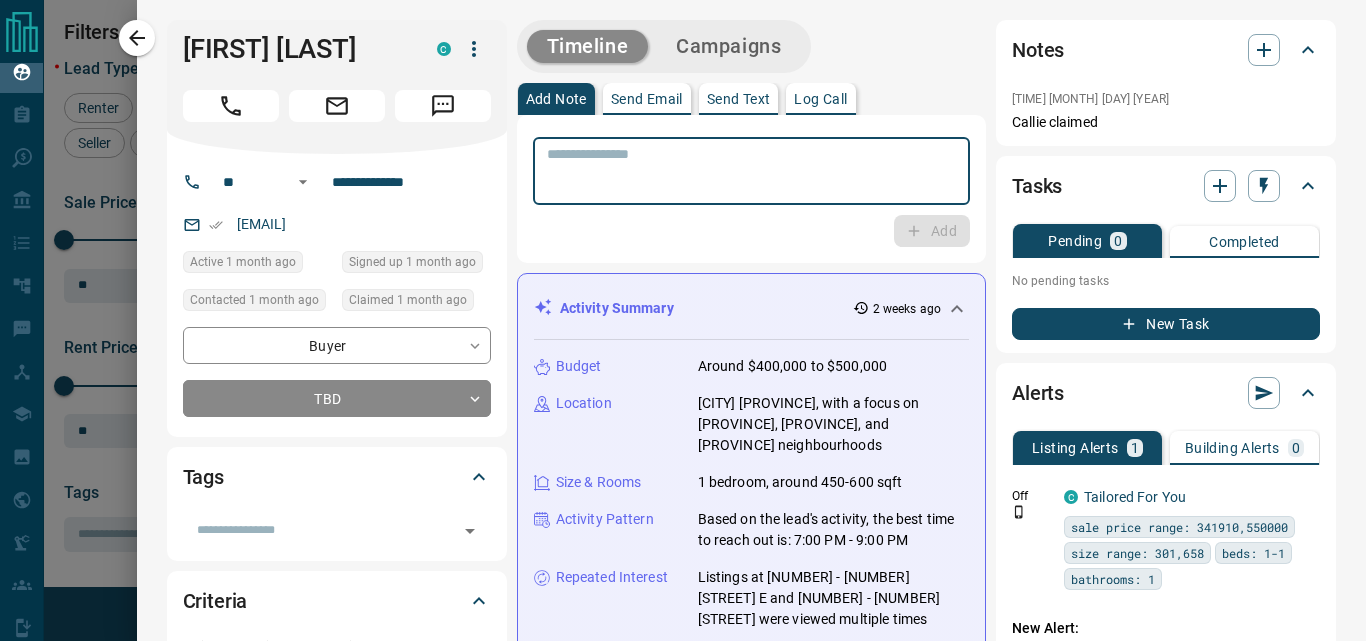 click at bounding box center (751, 171) 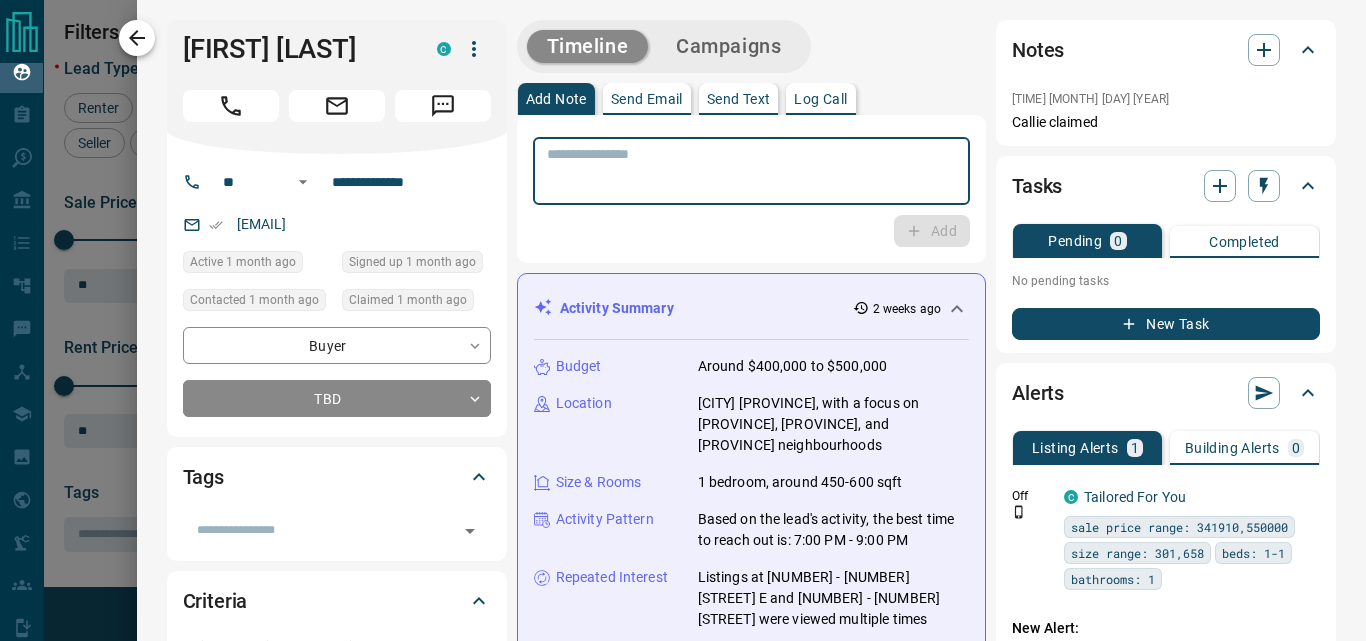 click 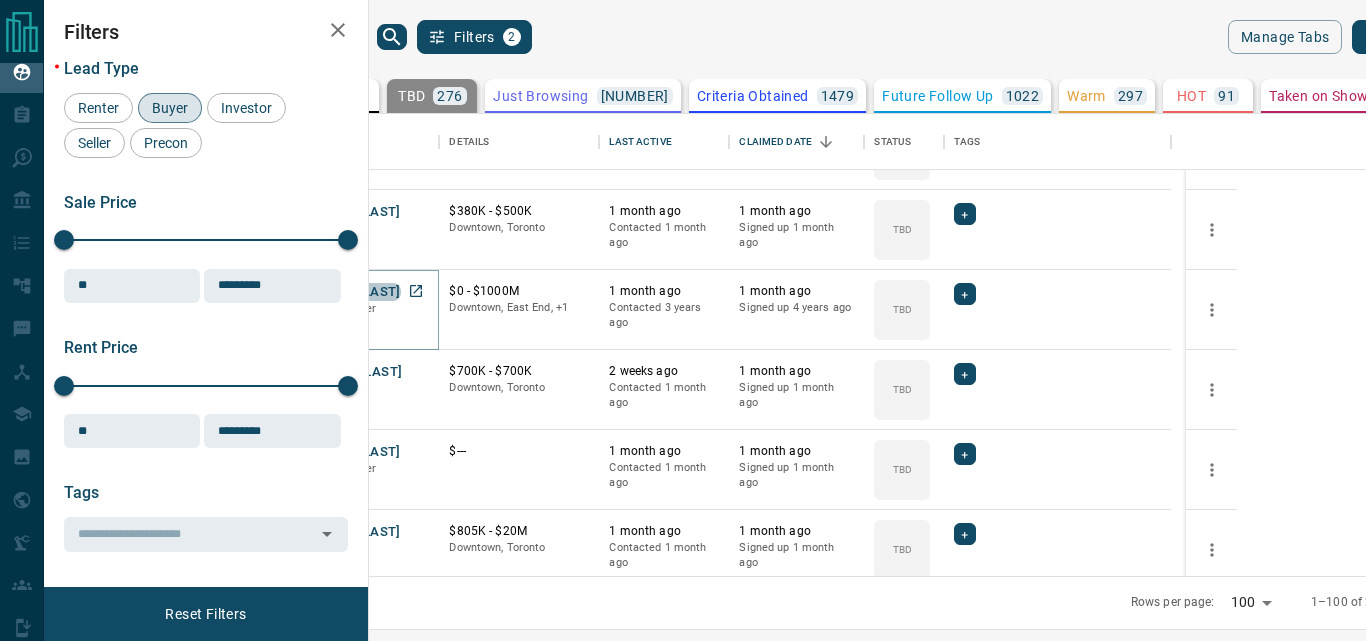 click on "[FIRST] [LAST]" at bounding box center (354, 292) 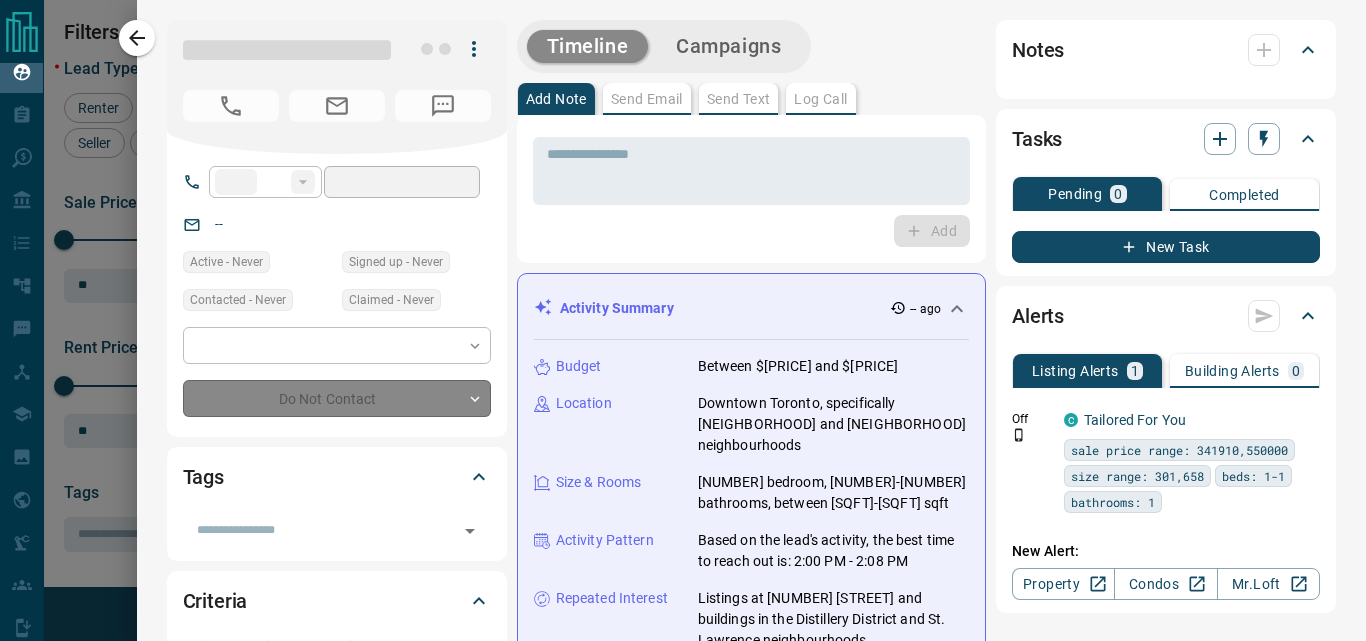 type on "**" 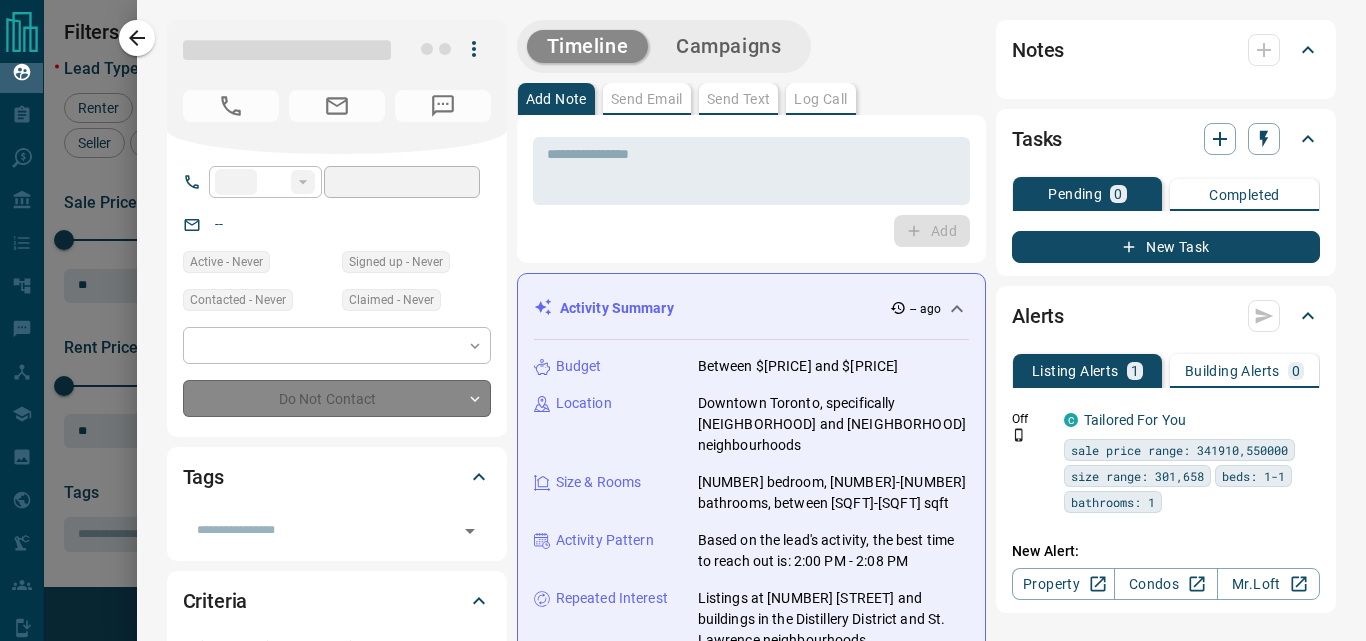 type on "**********" 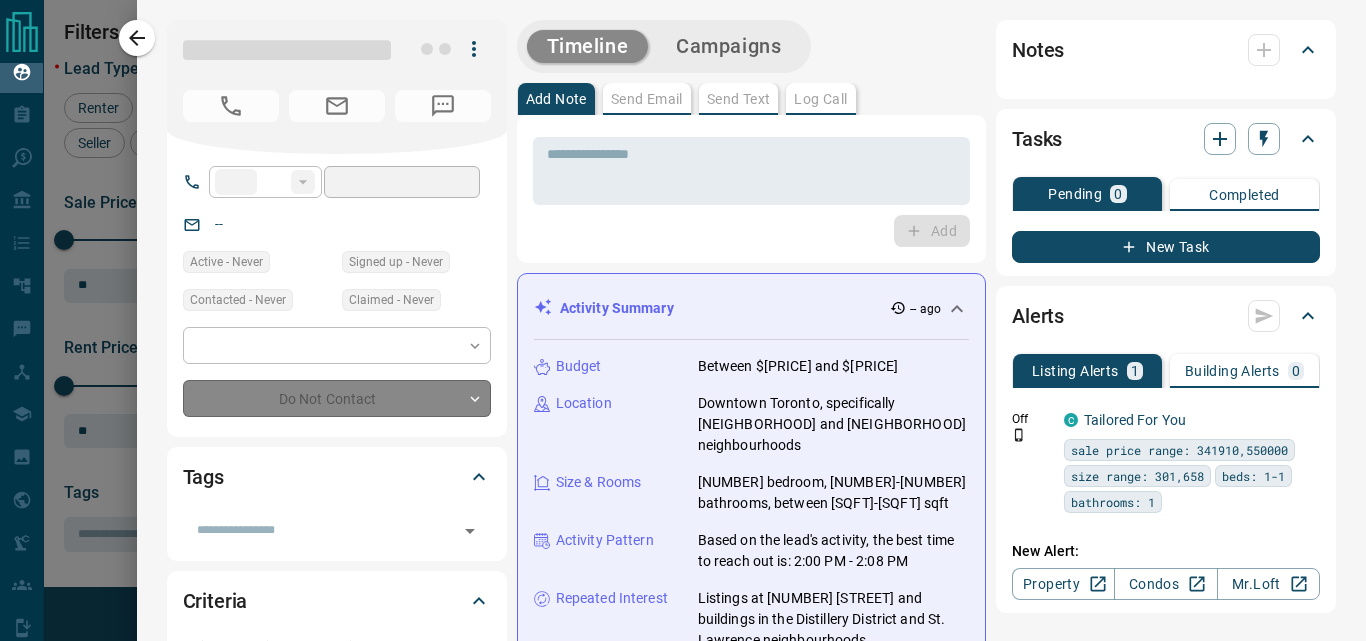 type on "**********" 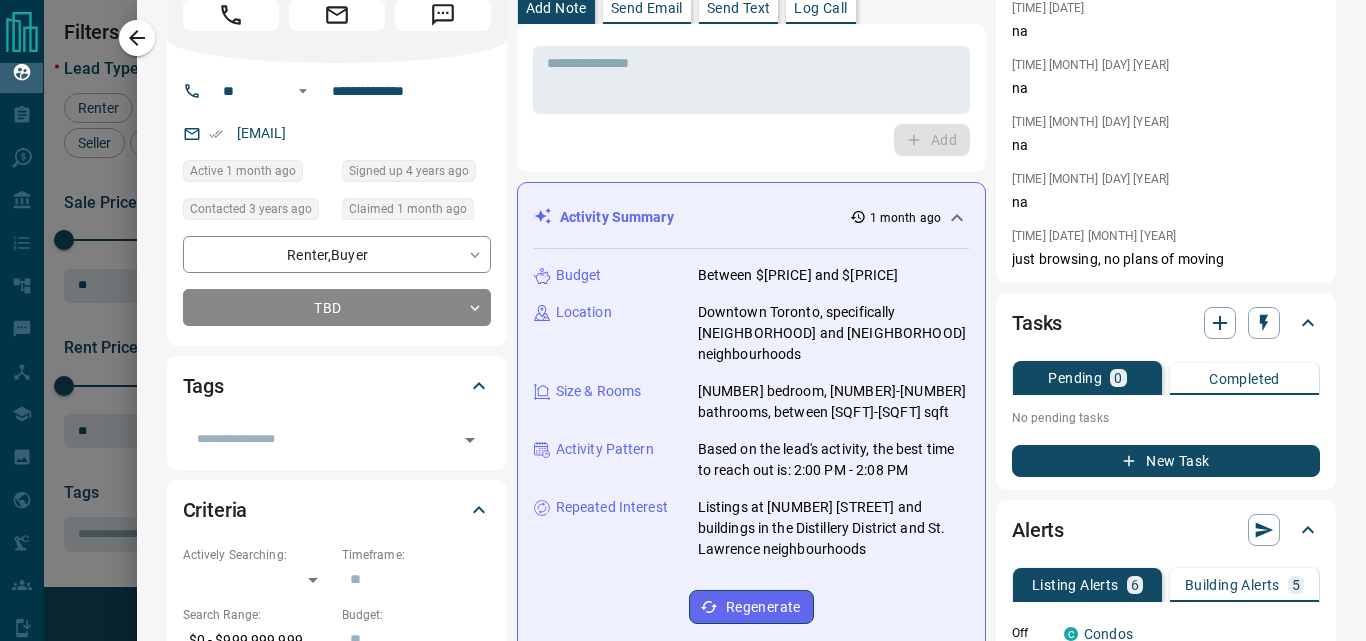 scroll, scrollTop: 0, scrollLeft: 0, axis: both 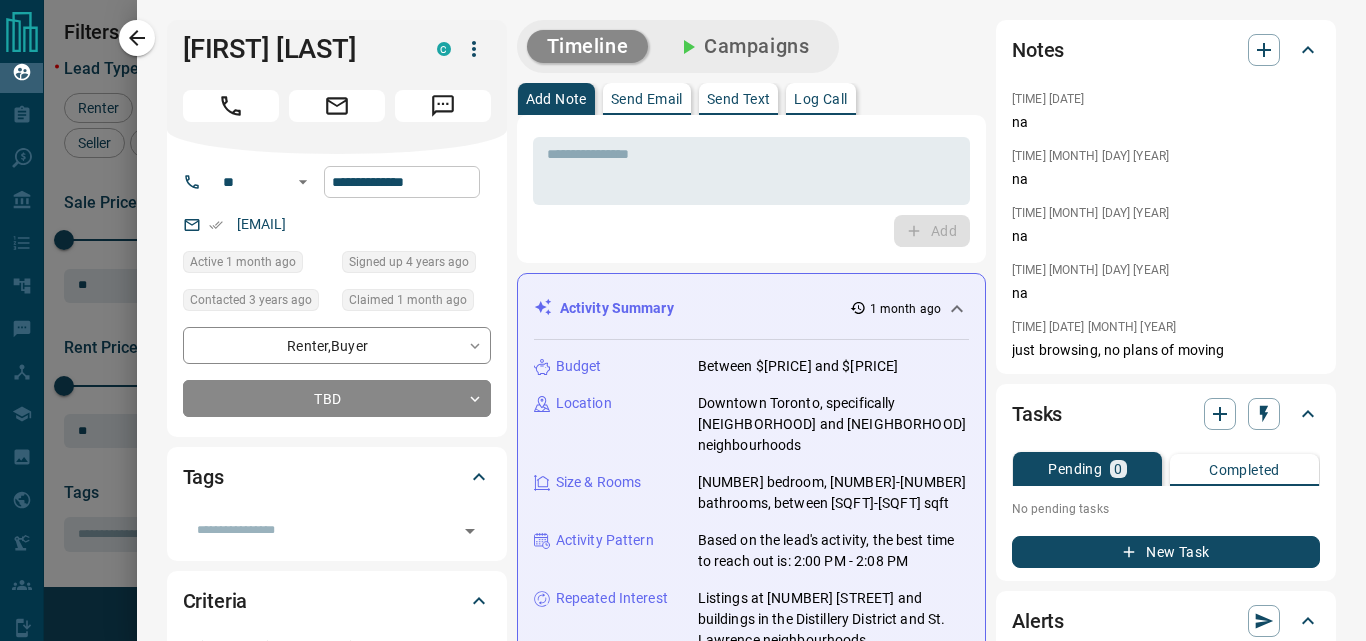 click on "**********" at bounding box center (402, 182) 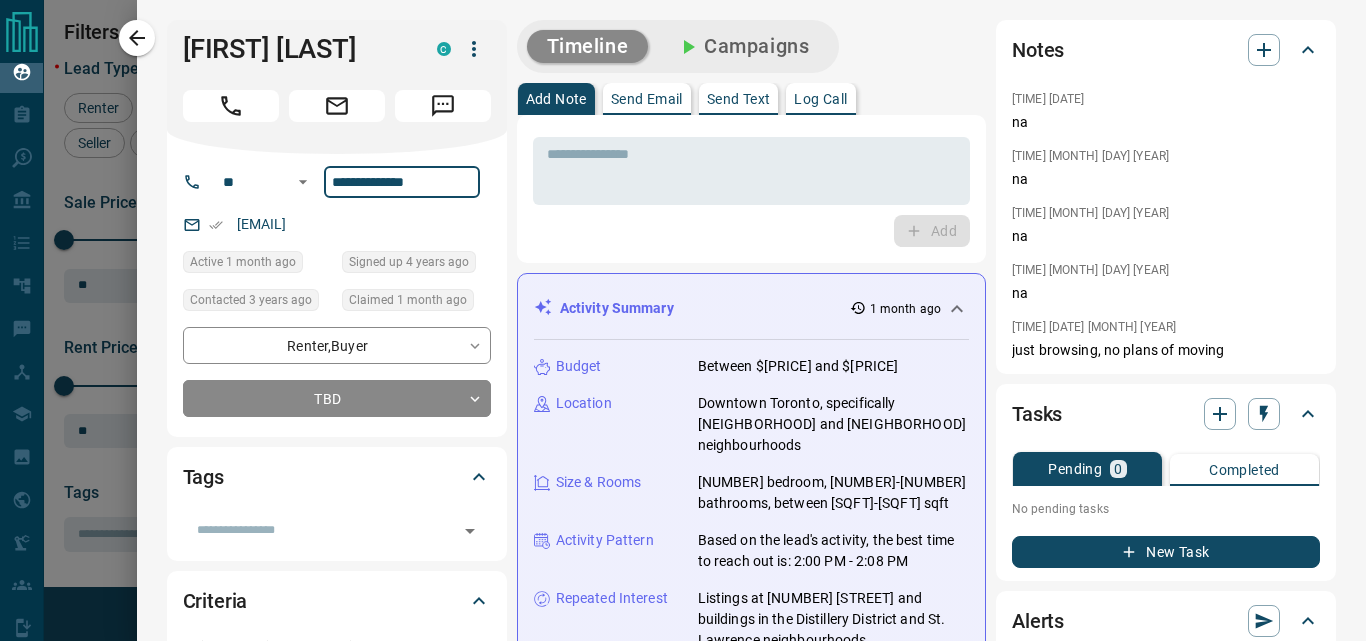 click on "**********" at bounding box center [402, 182] 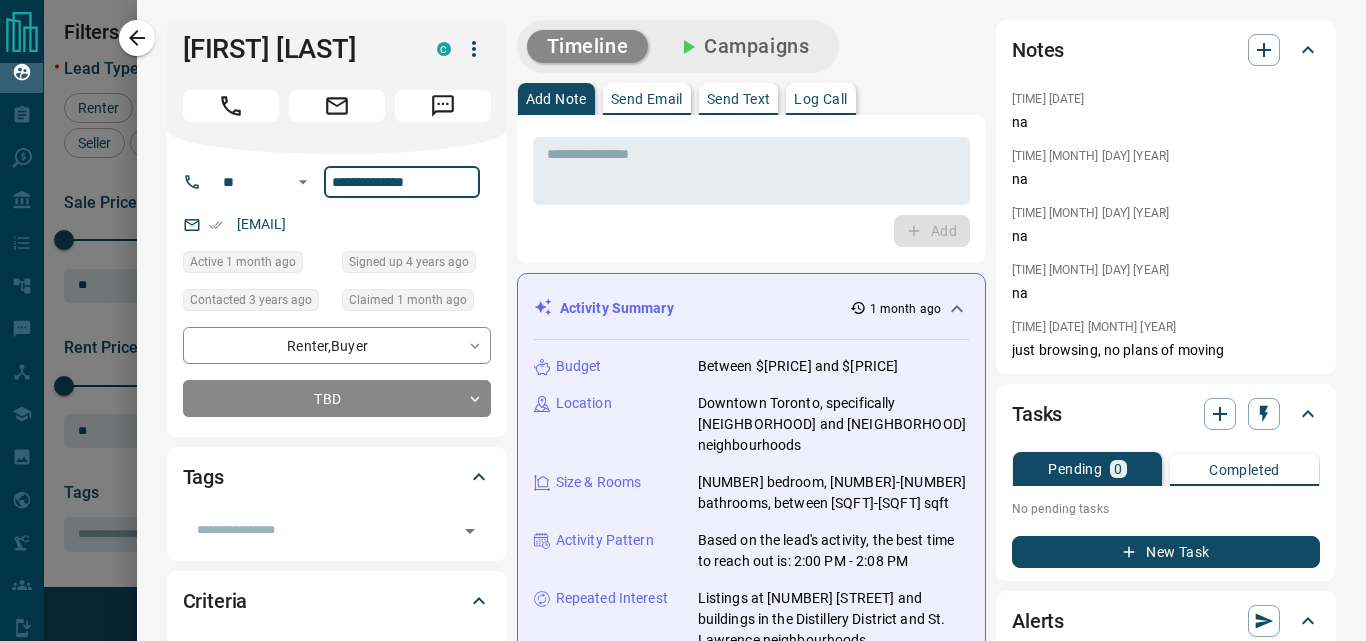 click on "**********" at bounding box center [402, 182] 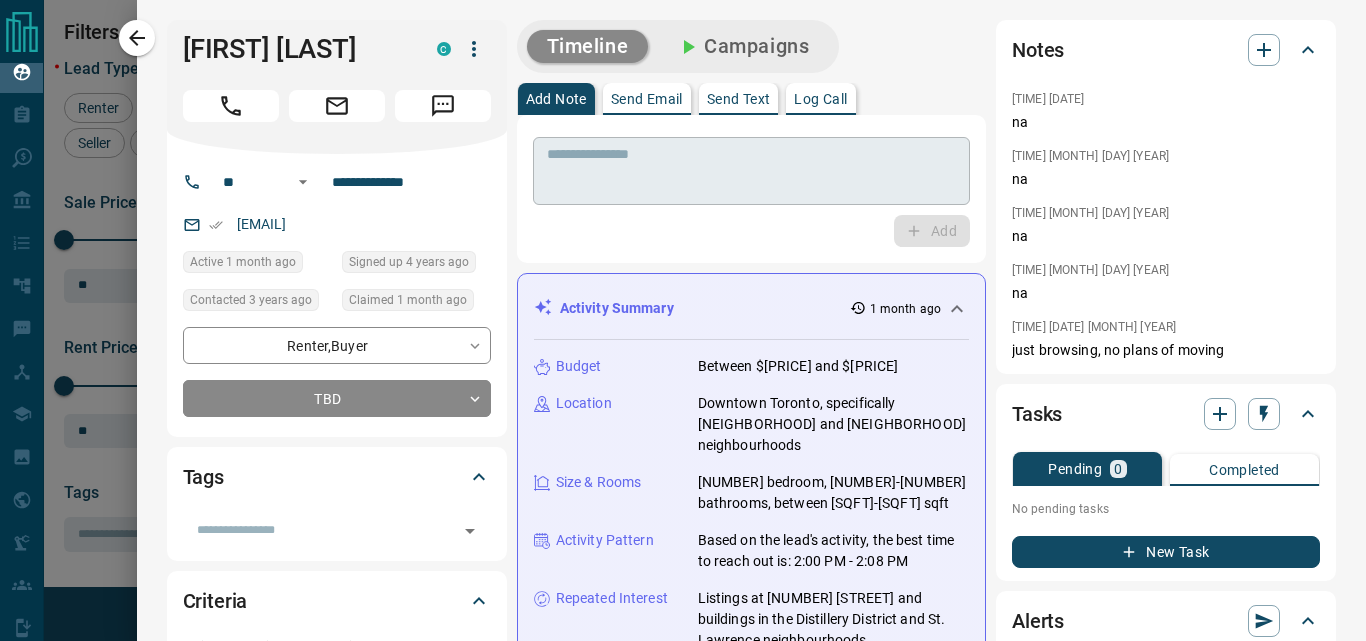 click at bounding box center [751, 171] 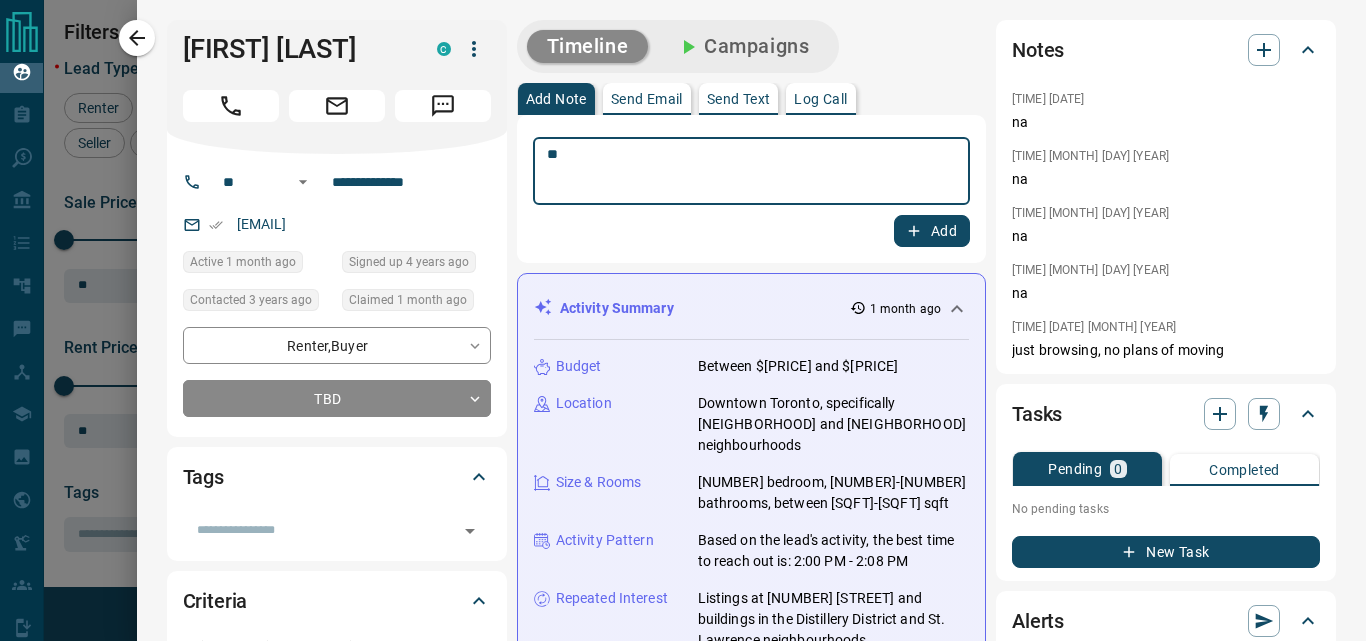type on "**" 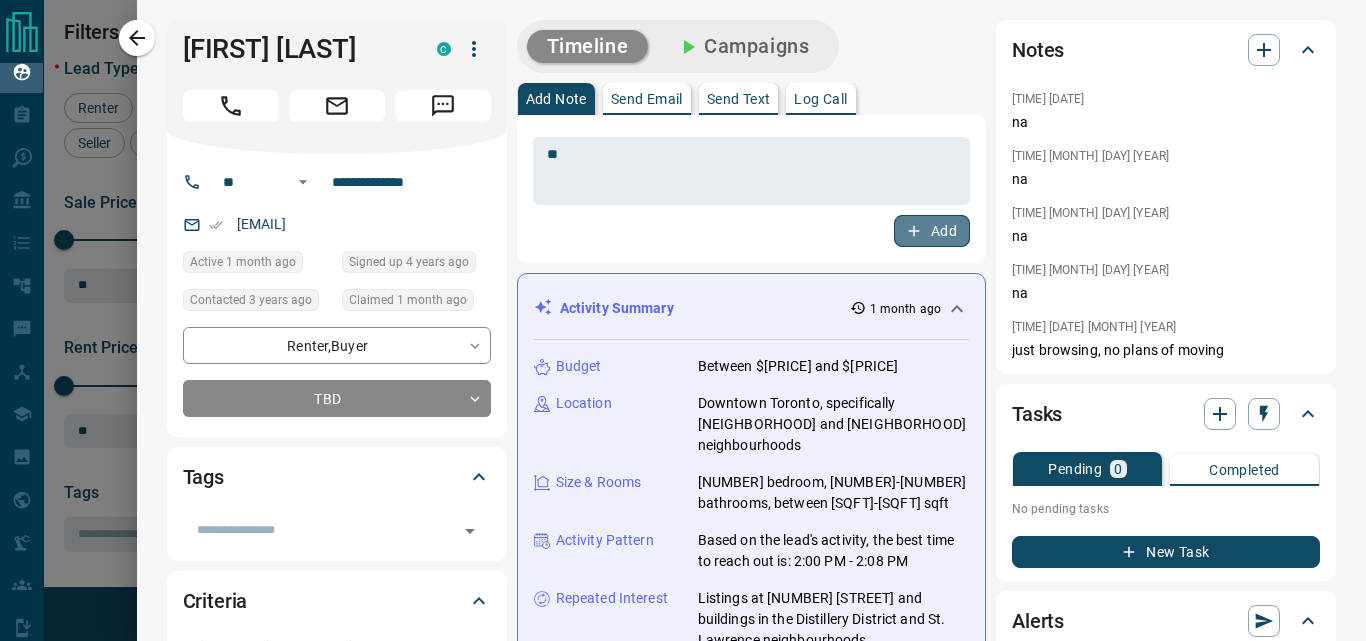 click on "Add" at bounding box center [932, 231] 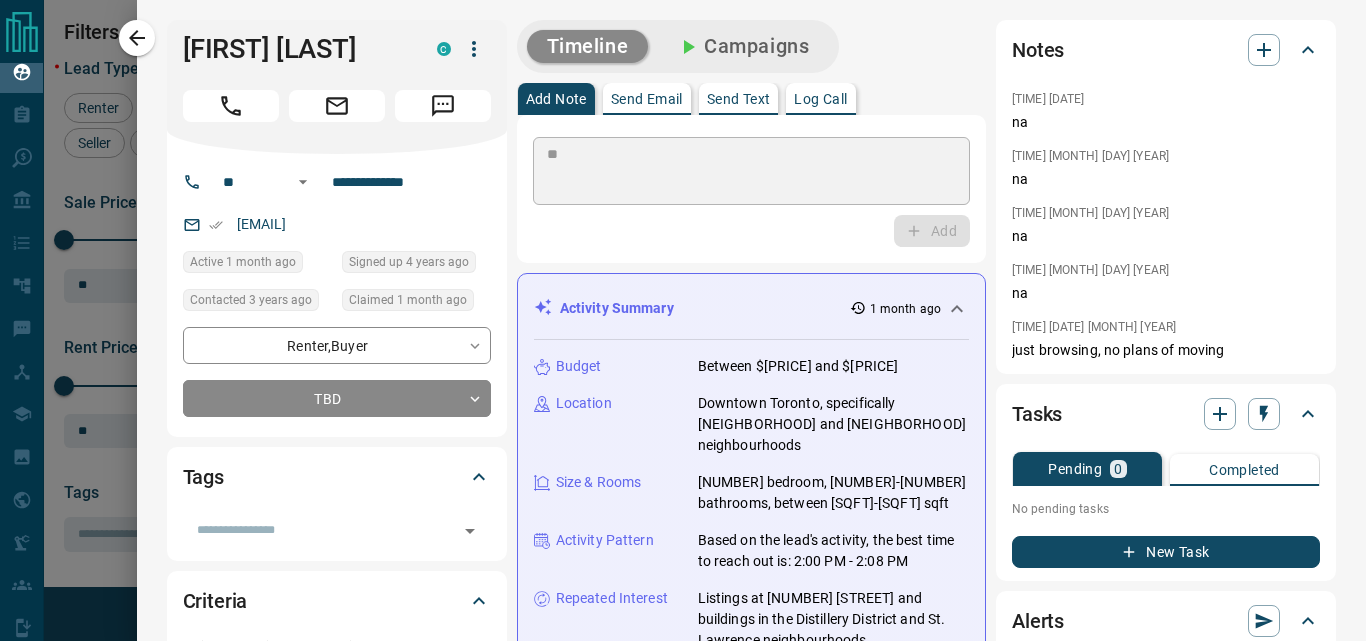 type 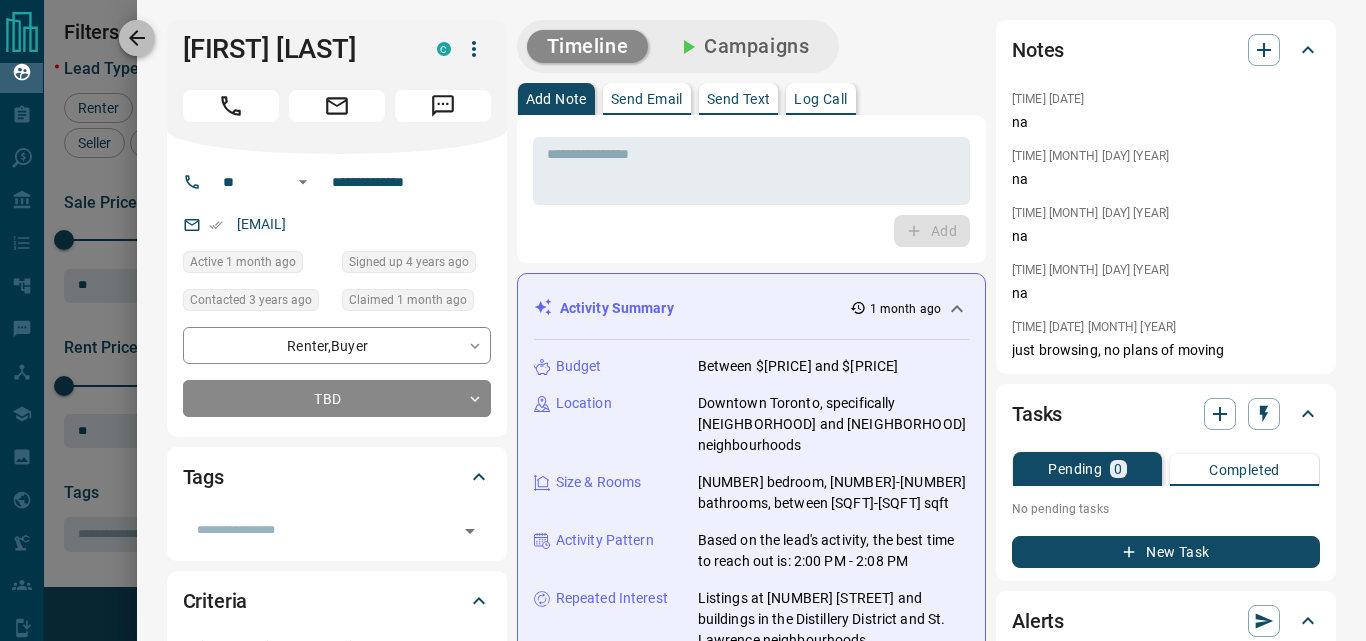 click 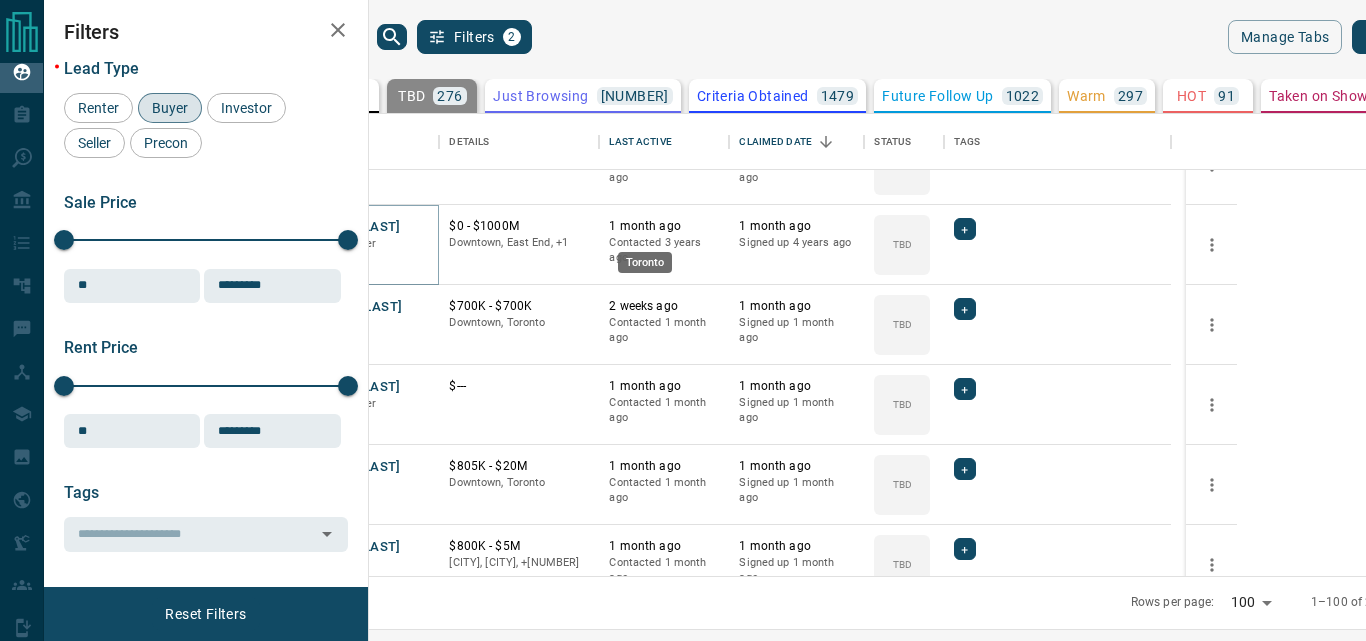scroll, scrollTop: 2800, scrollLeft: 0, axis: vertical 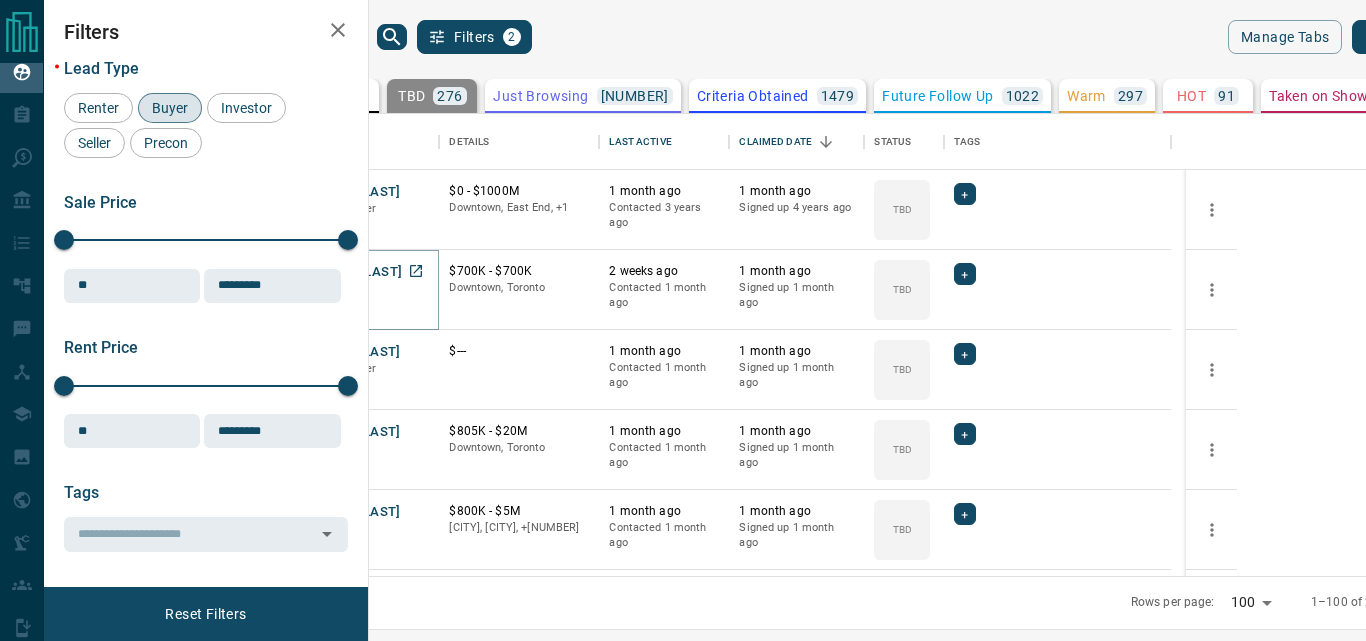 click on "[NAME] [LAST]" at bounding box center (355, 272) 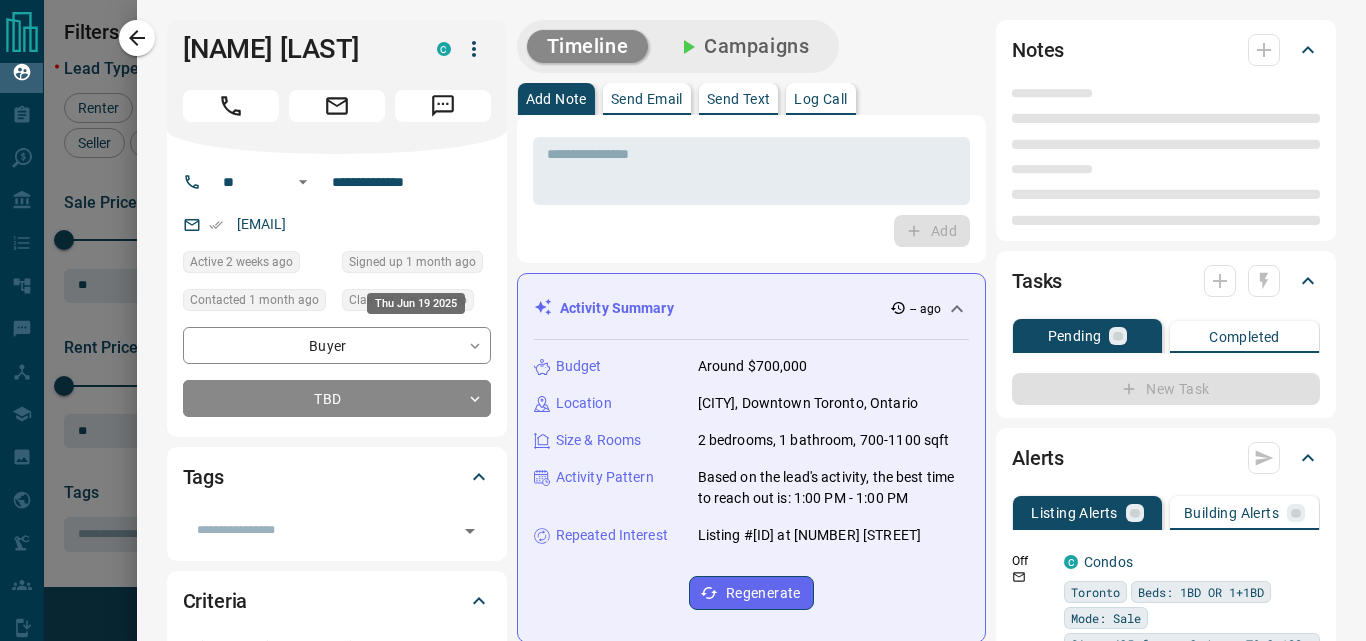 type on "**" 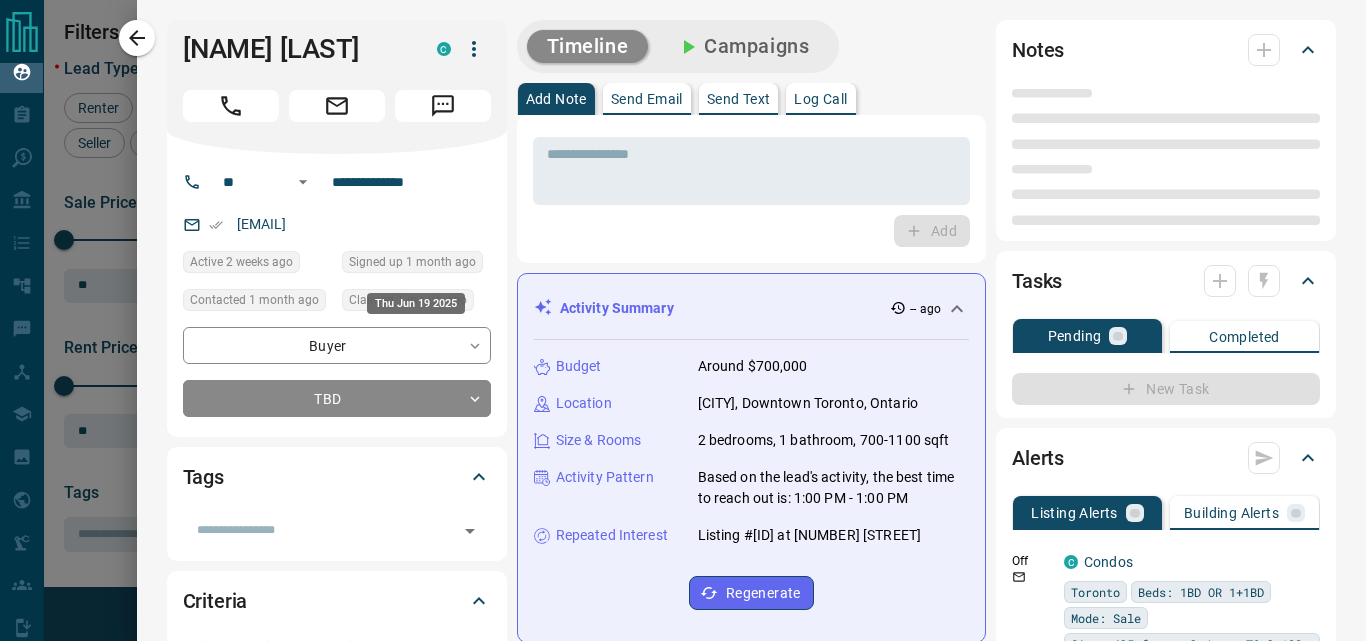 type on "**********" 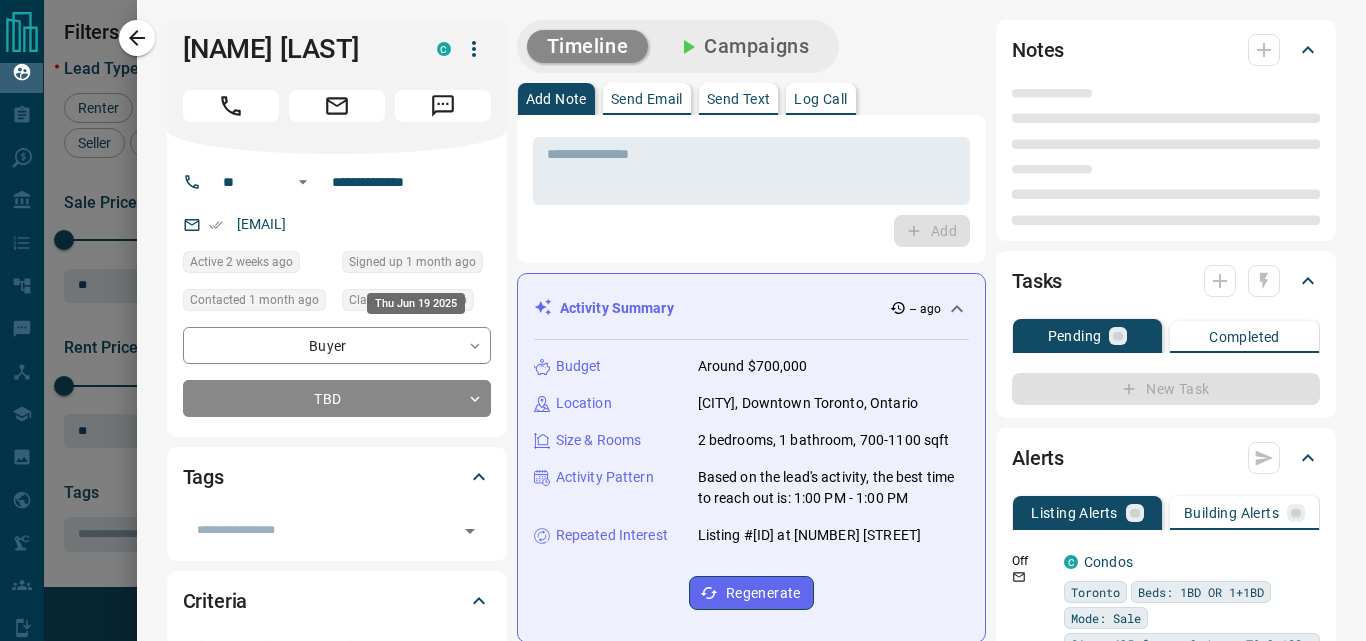 type on "**********" 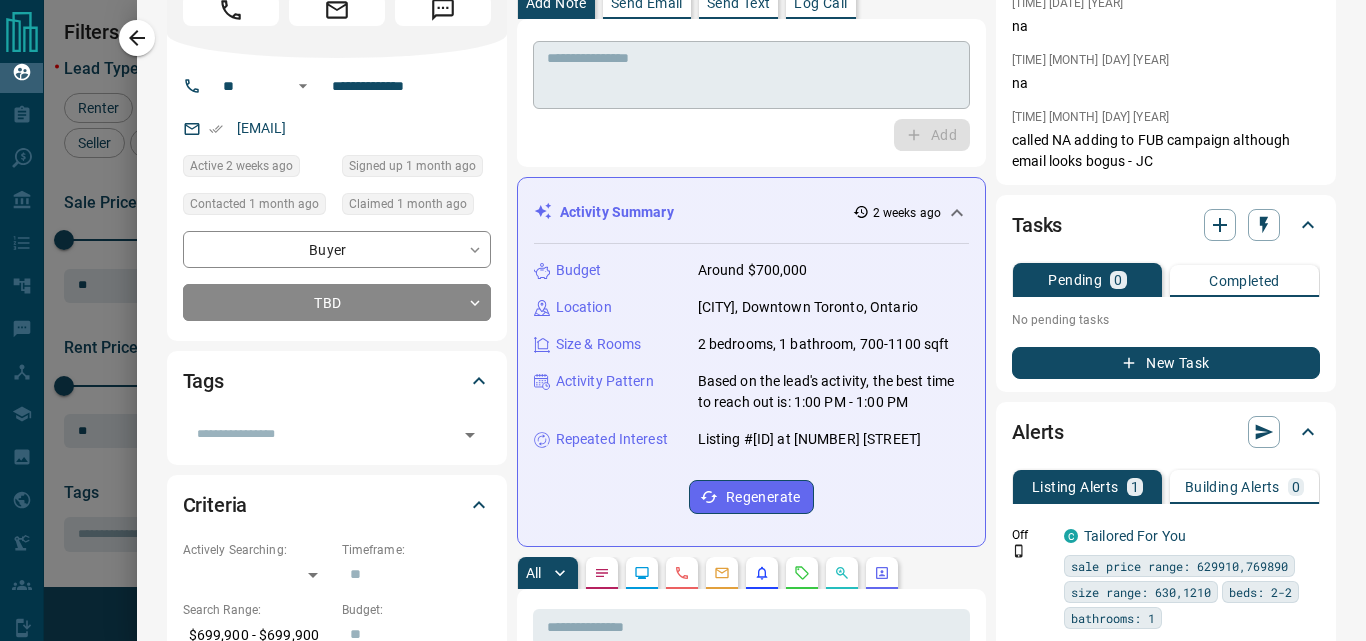 scroll, scrollTop: 0, scrollLeft: 0, axis: both 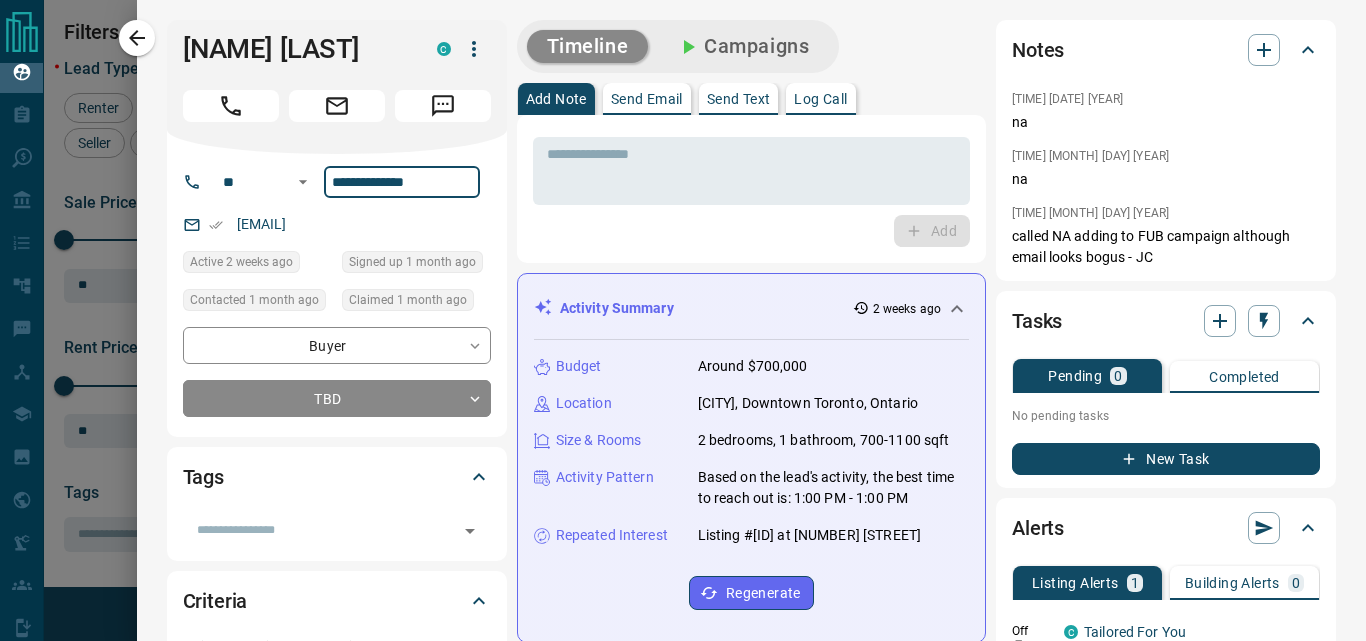 click on "**********" at bounding box center (402, 182) 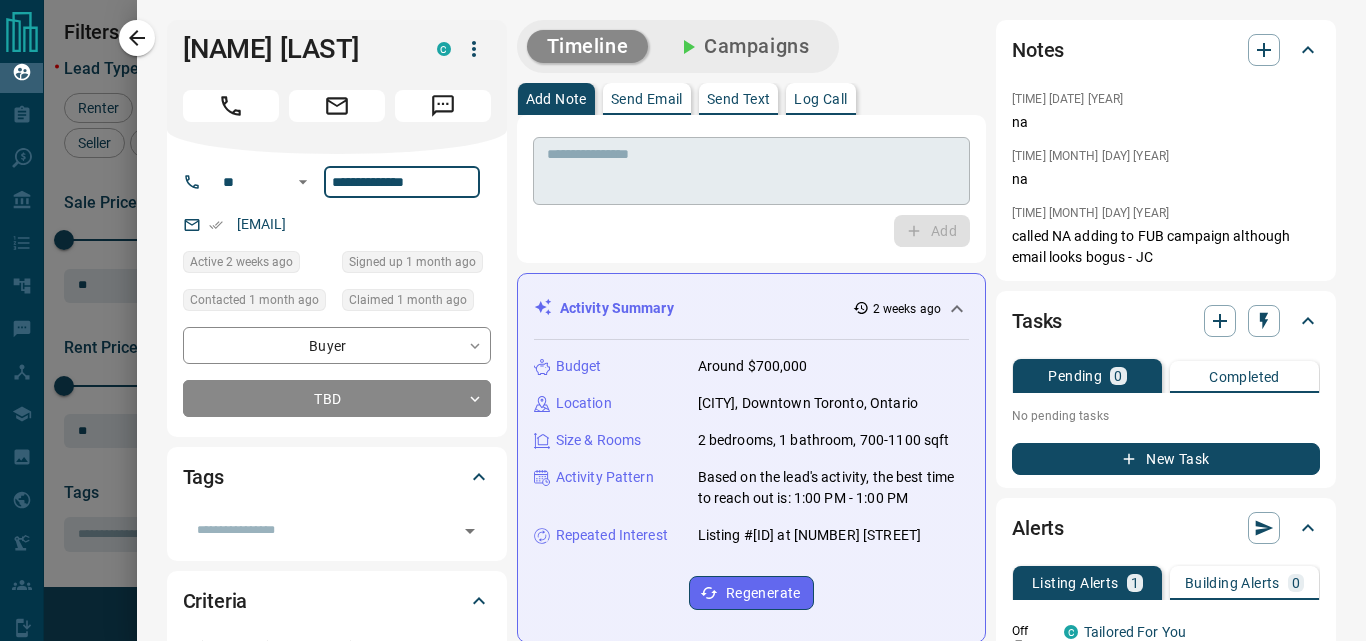 click at bounding box center (751, 171) 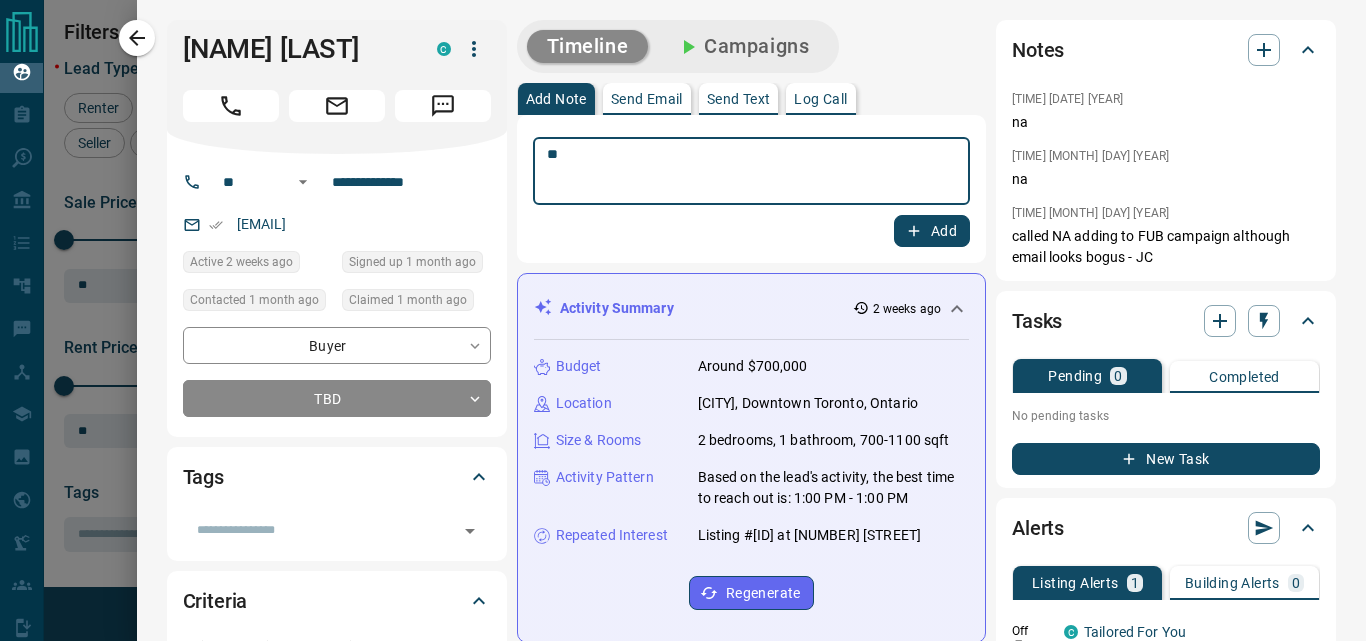 click 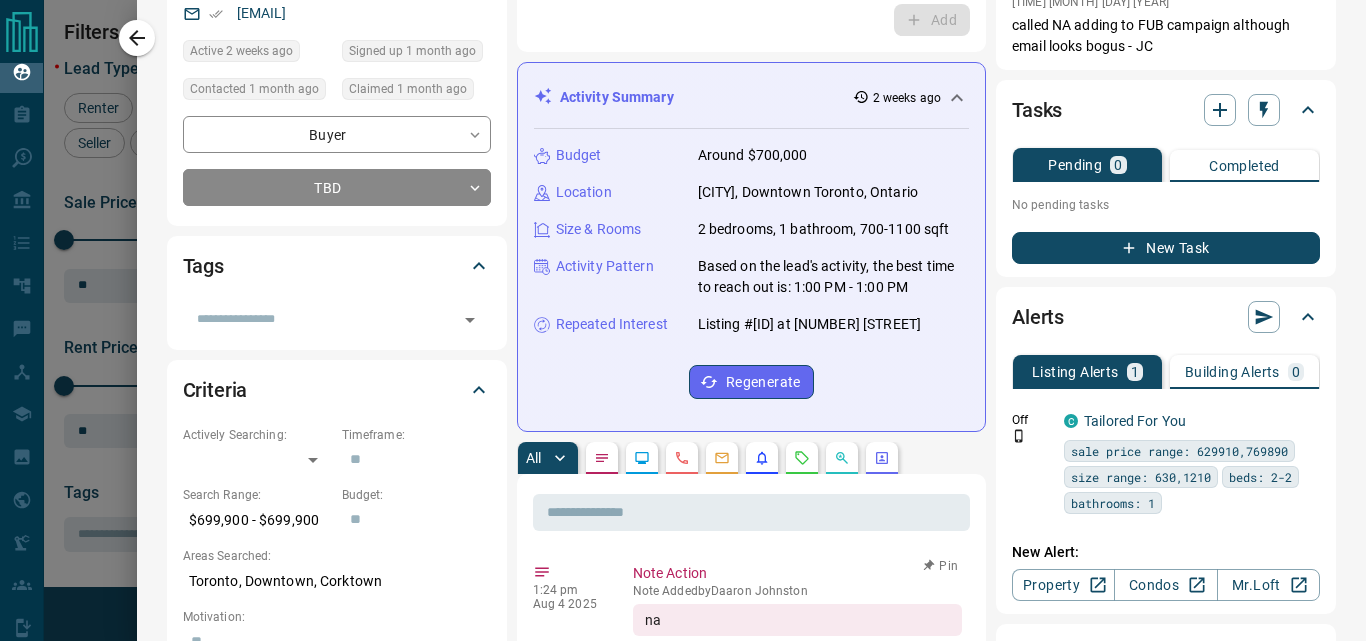 scroll, scrollTop: 200, scrollLeft: 0, axis: vertical 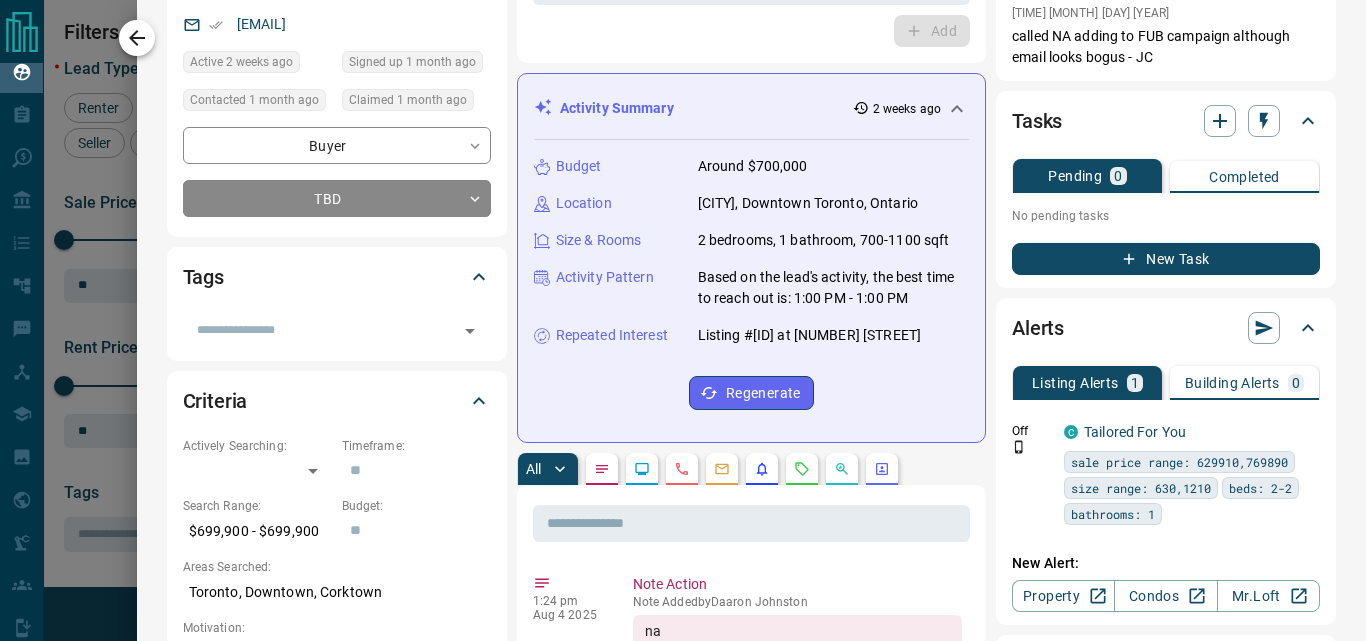 click 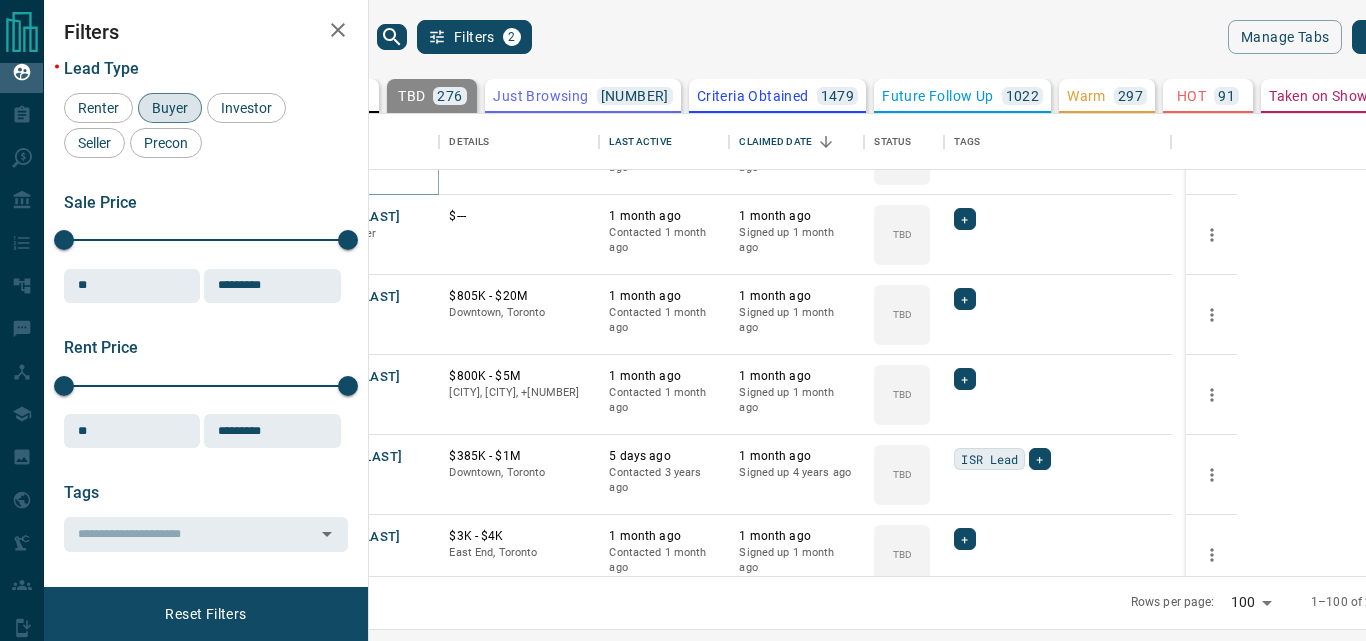 scroll, scrollTop: 2900, scrollLeft: 0, axis: vertical 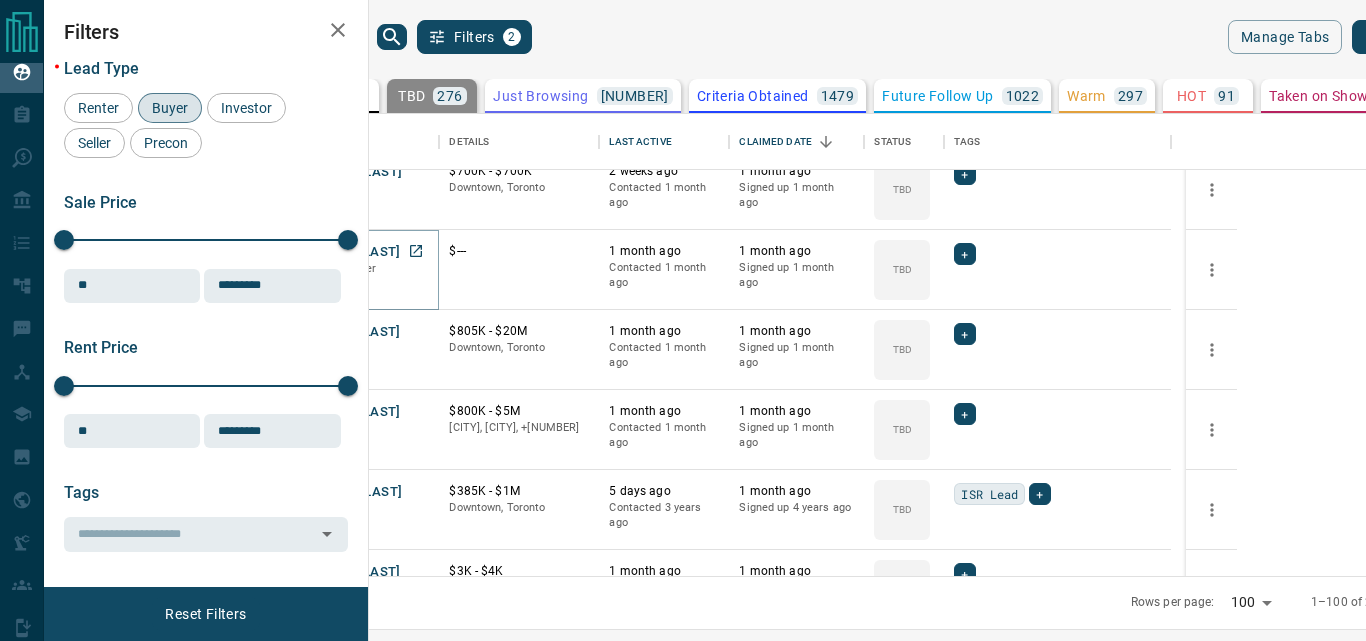 click on "[FIRST] [LAST]" at bounding box center (354, 252) 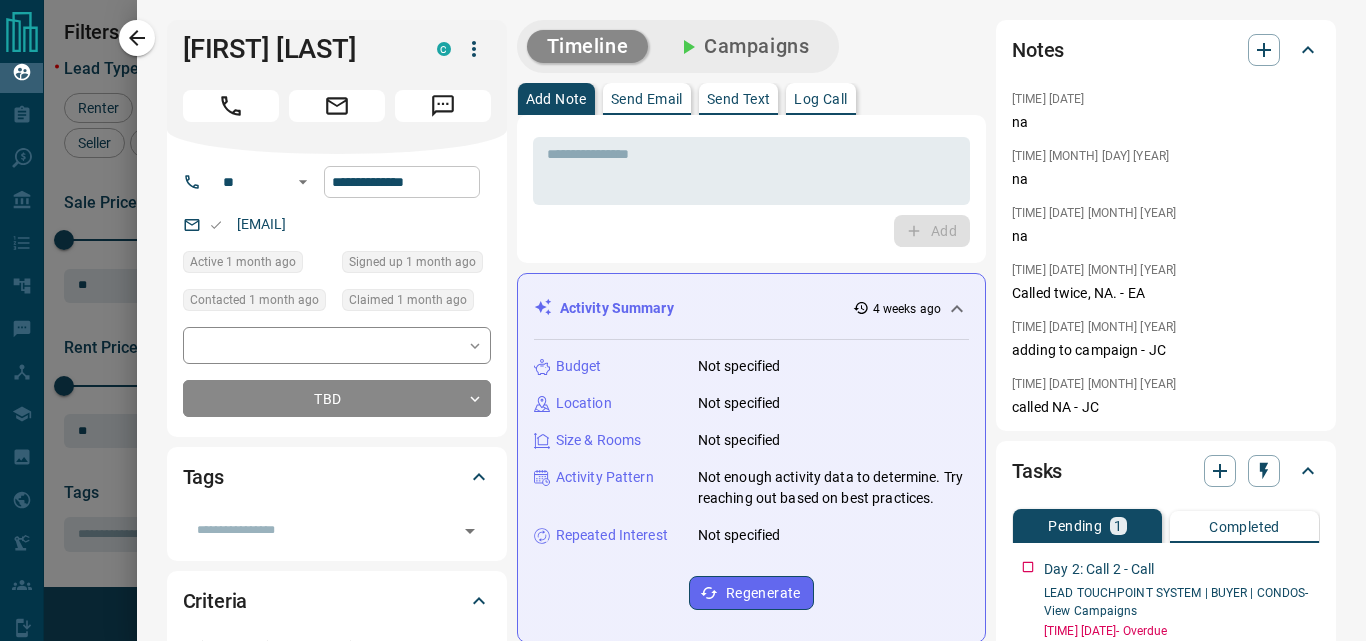 click on "**********" at bounding box center [402, 182] 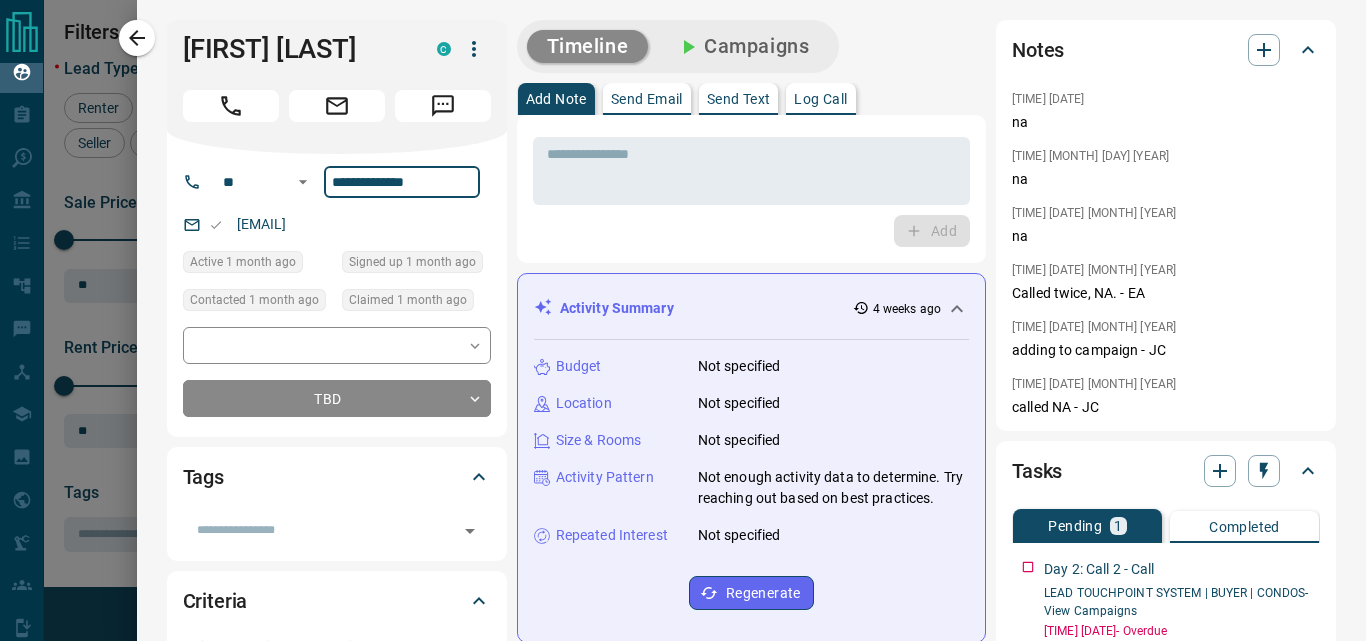 click on "**********" at bounding box center (402, 182) 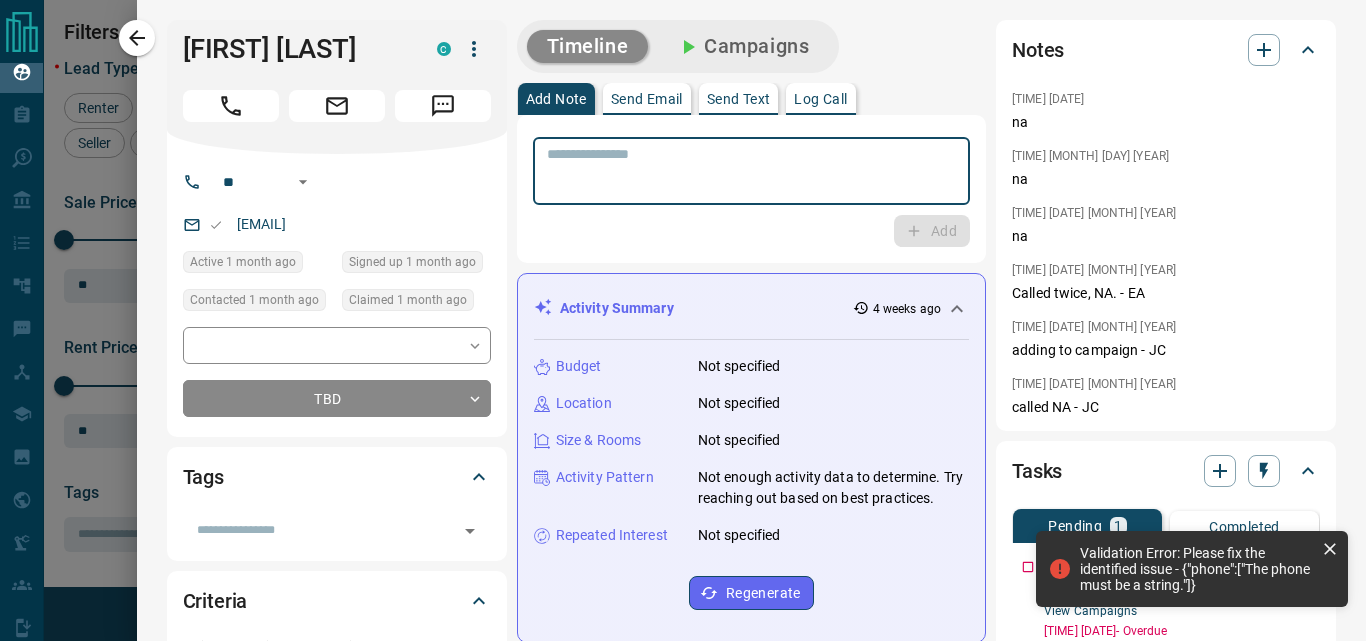 click at bounding box center (751, 171) 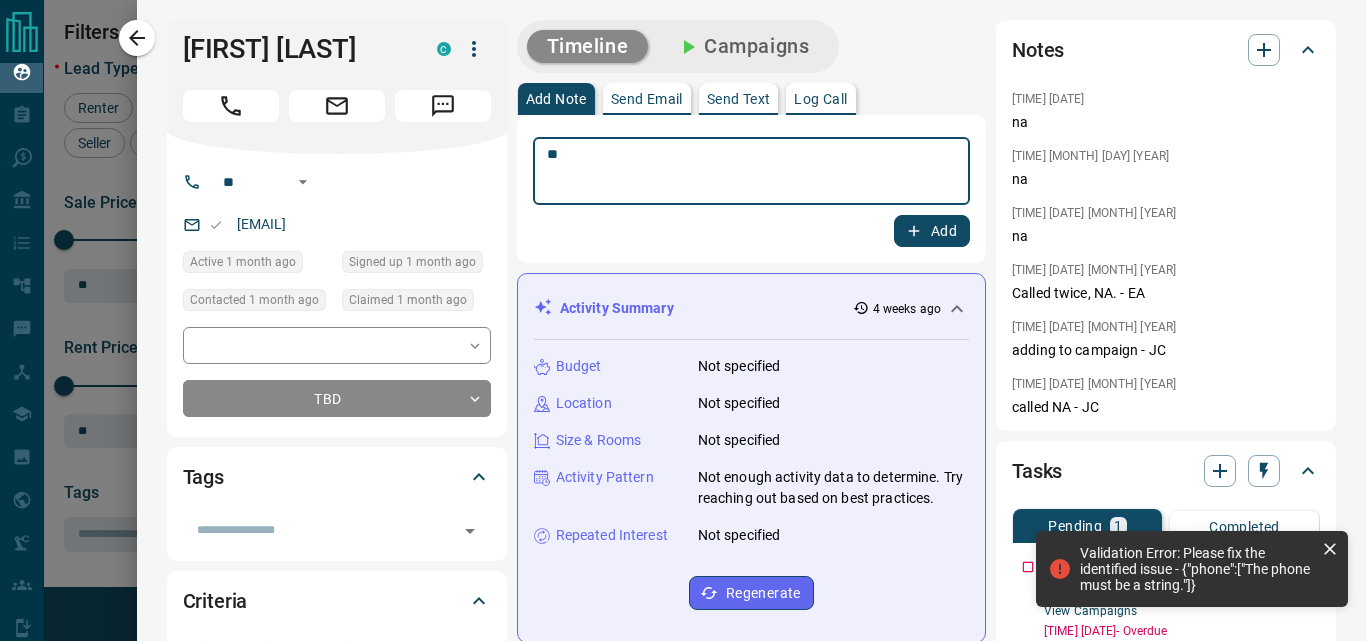 click on "Add" at bounding box center [932, 231] 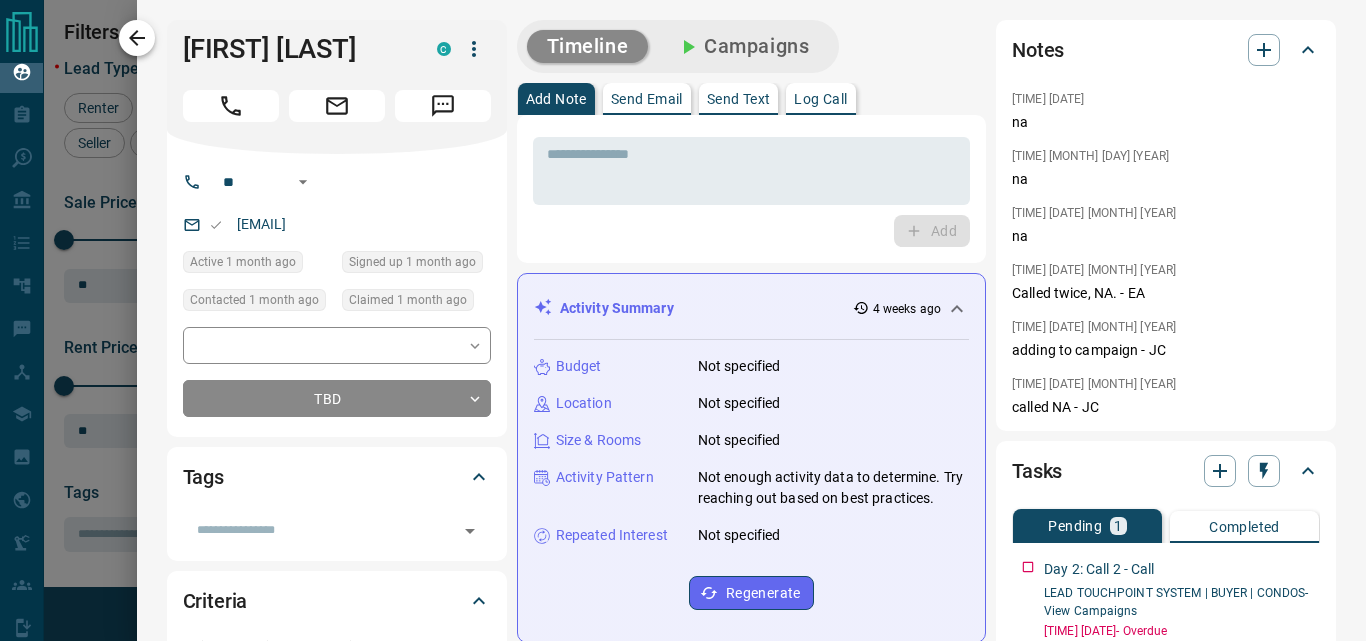 click 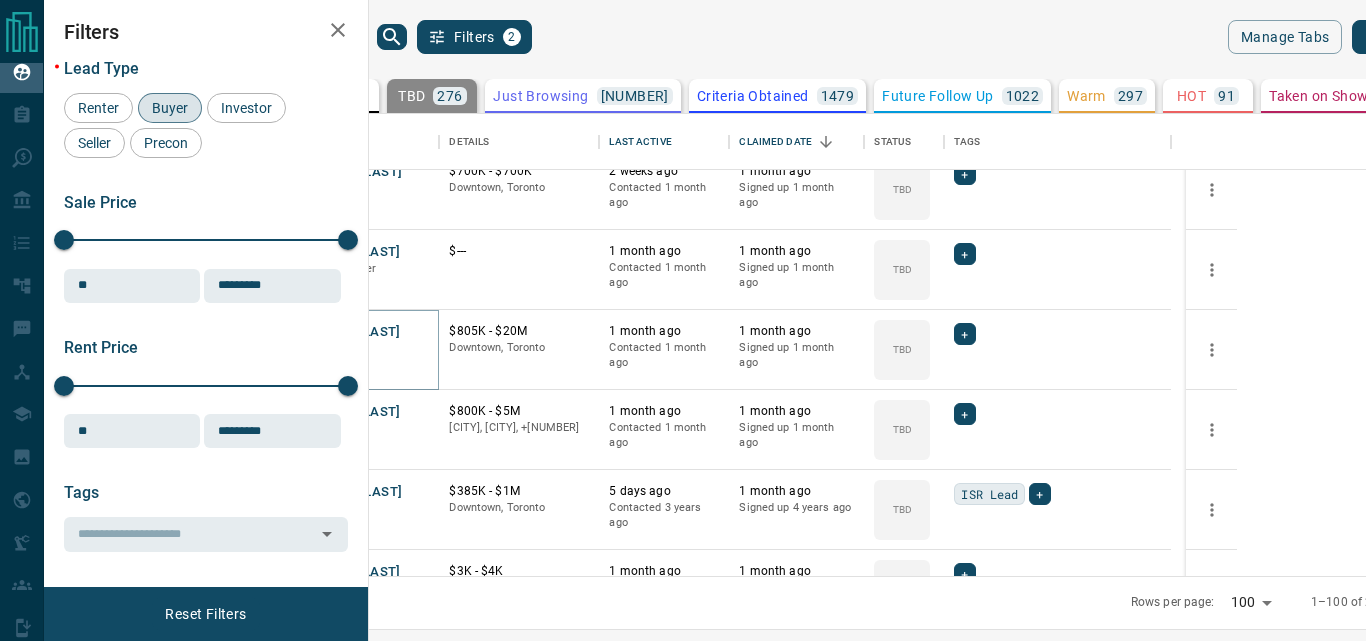click on "[FIRST] [LAST]" at bounding box center [354, 332] 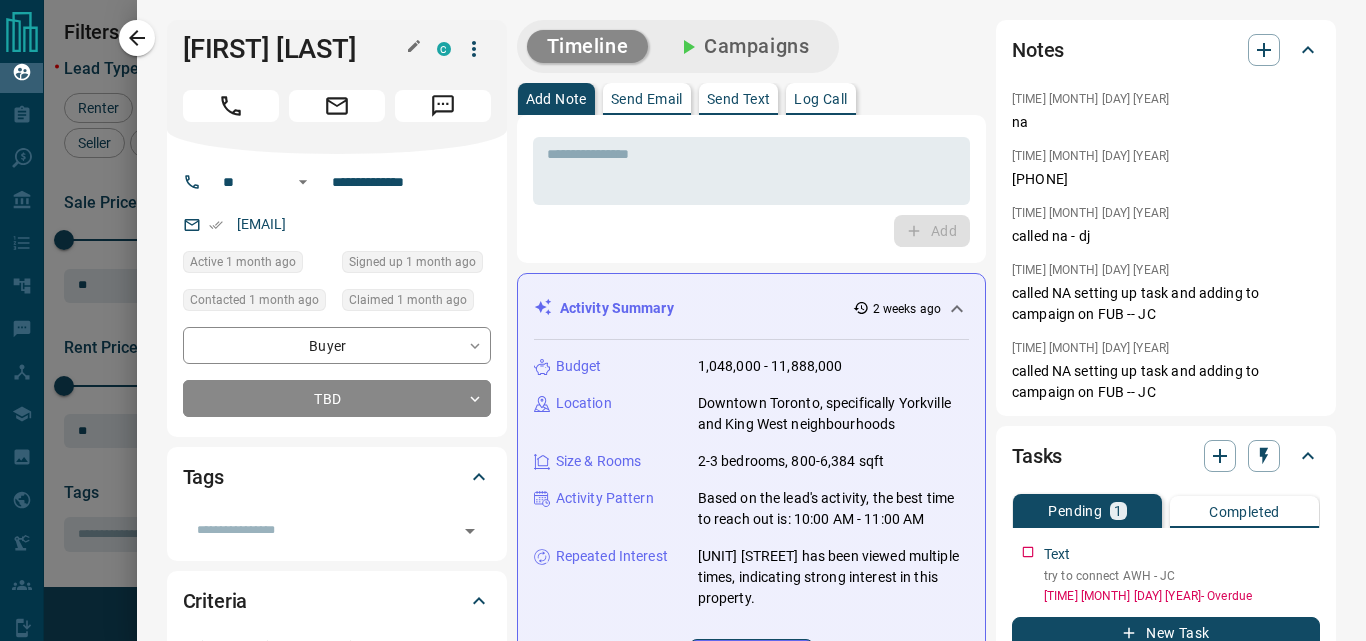 click on "[FIRST] [LAST]" at bounding box center (295, 49) 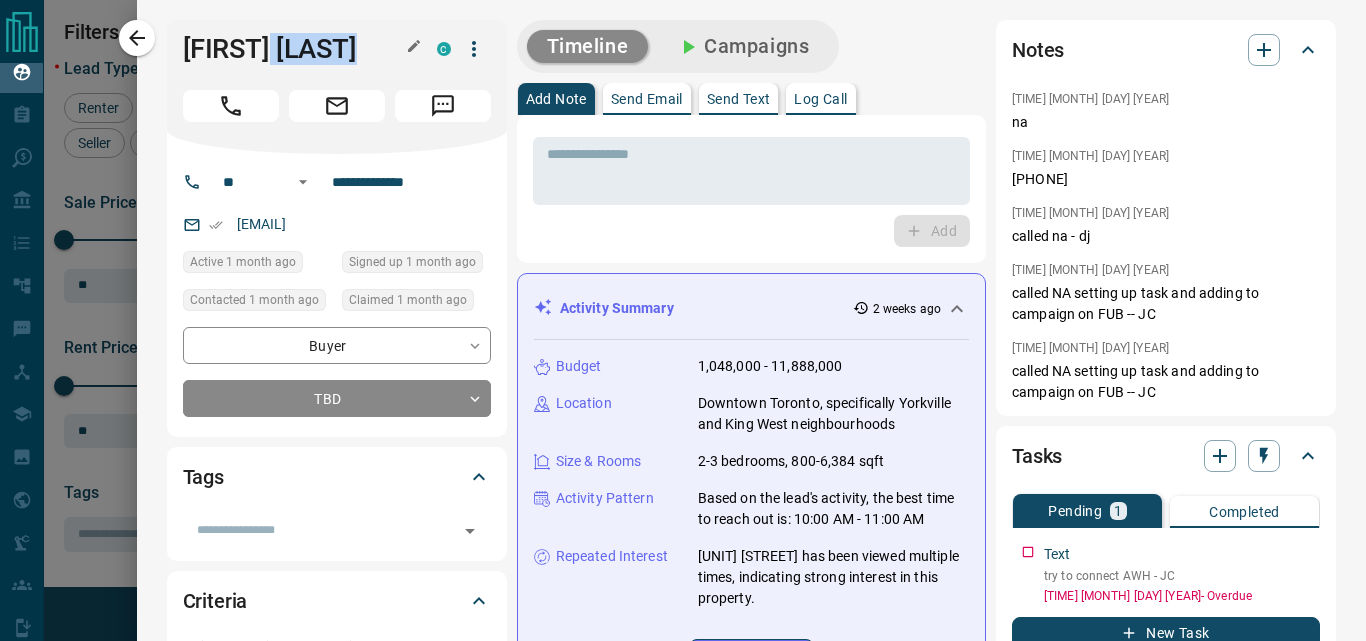 click on "[FIRST] [LAST]" at bounding box center [295, 49] 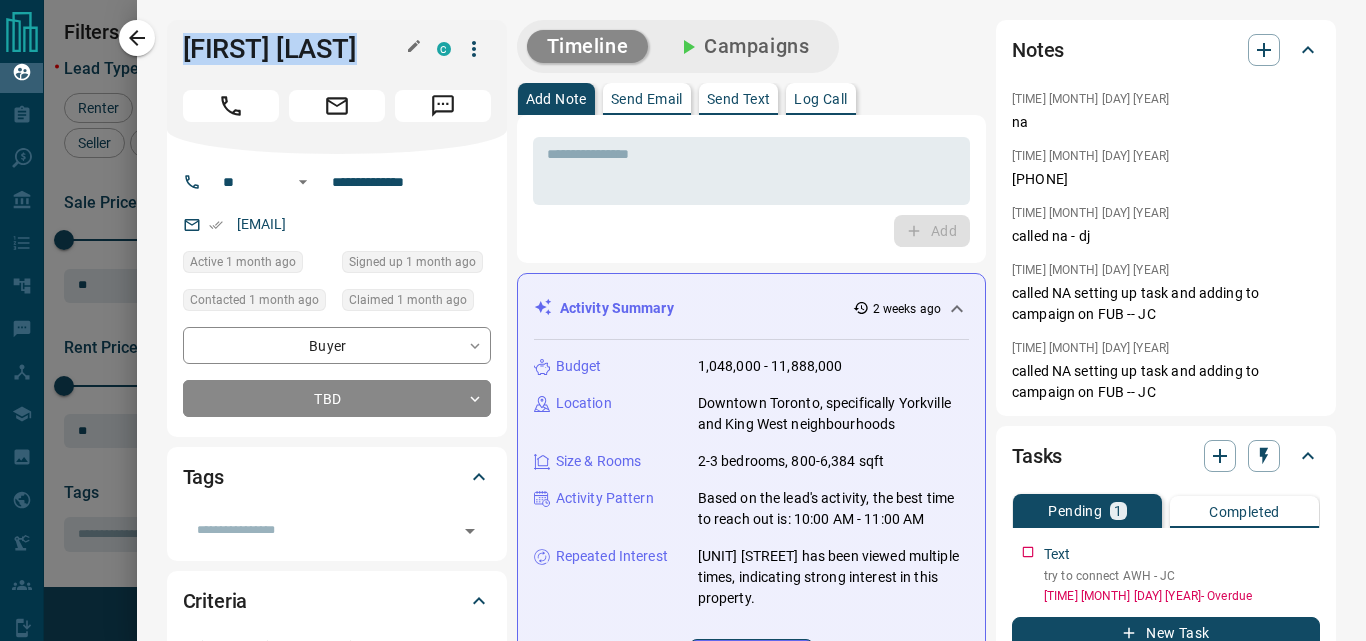click on "[FIRST] [LAST]" at bounding box center (295, 49) 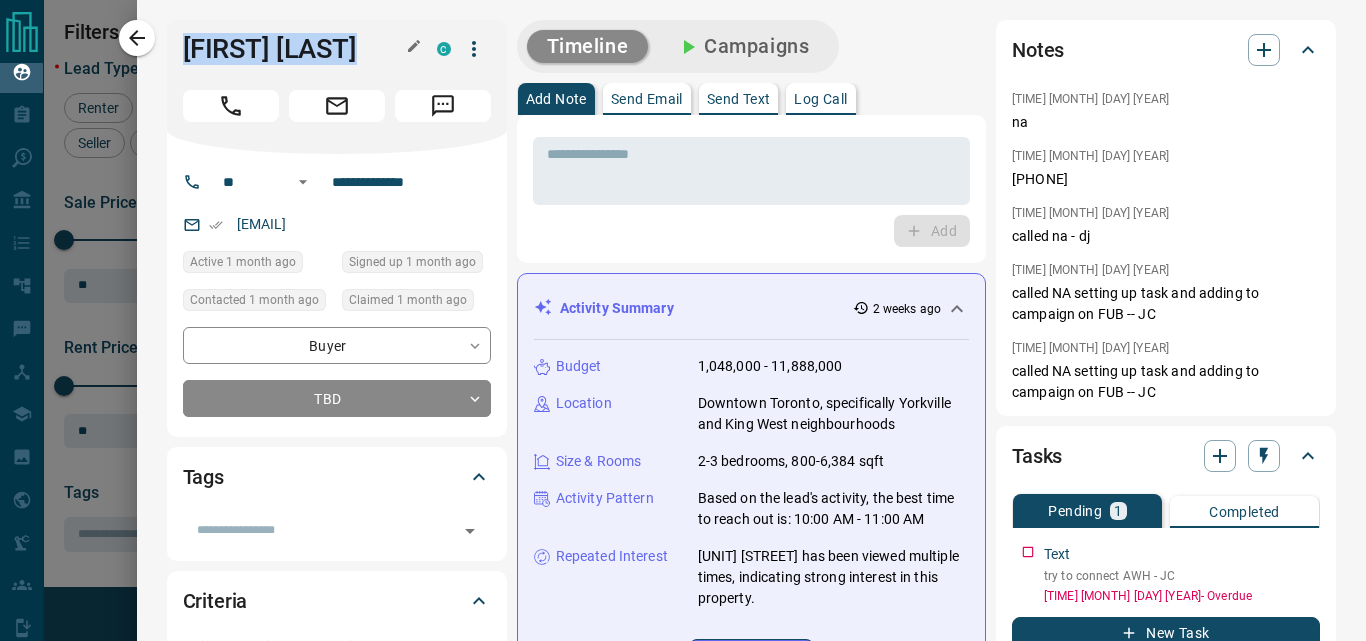 copy on "[FIRST] [LAST]" 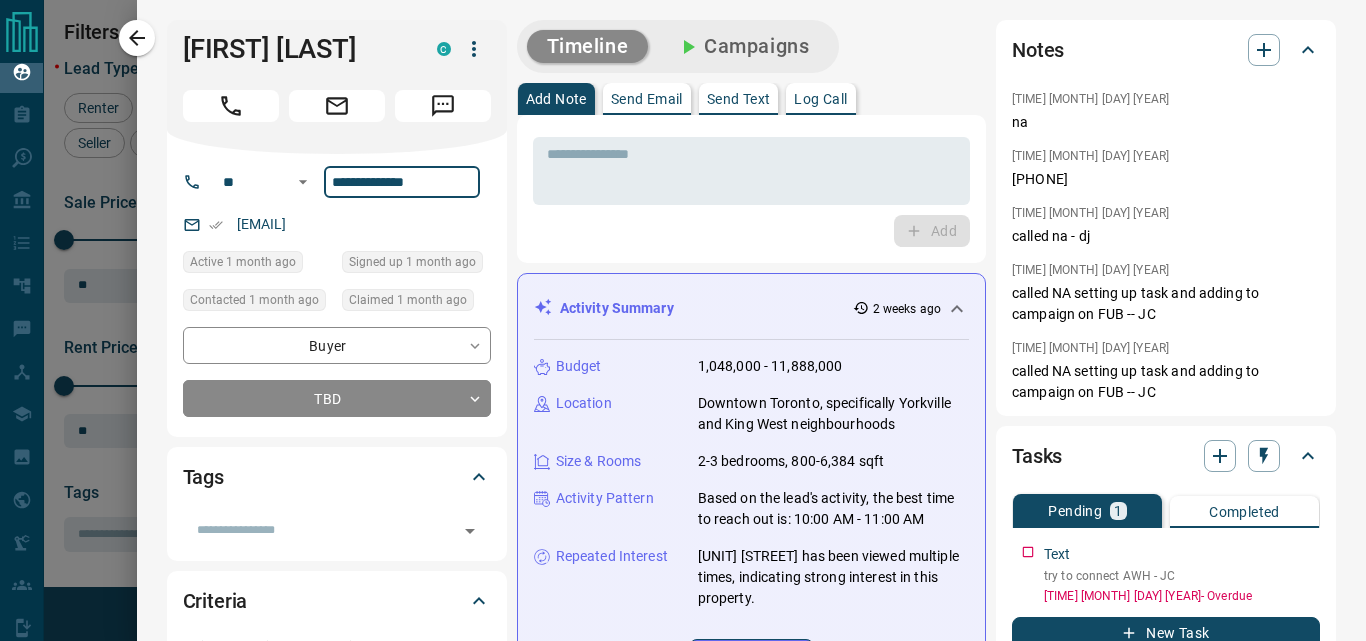 drag, startPoint x: 449, startPoint y: 193, endPoint x: 332, endPoint y: 187, distance: 117.15375 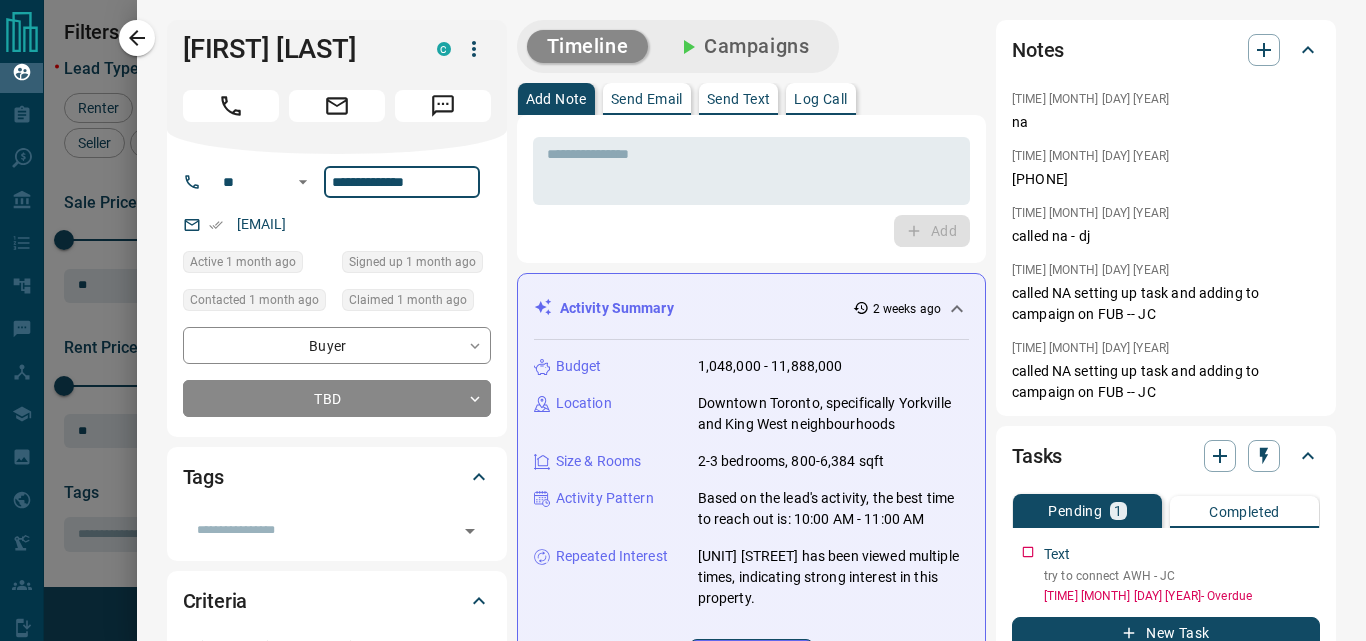 click on "**********" at bounding box center [402, 182] 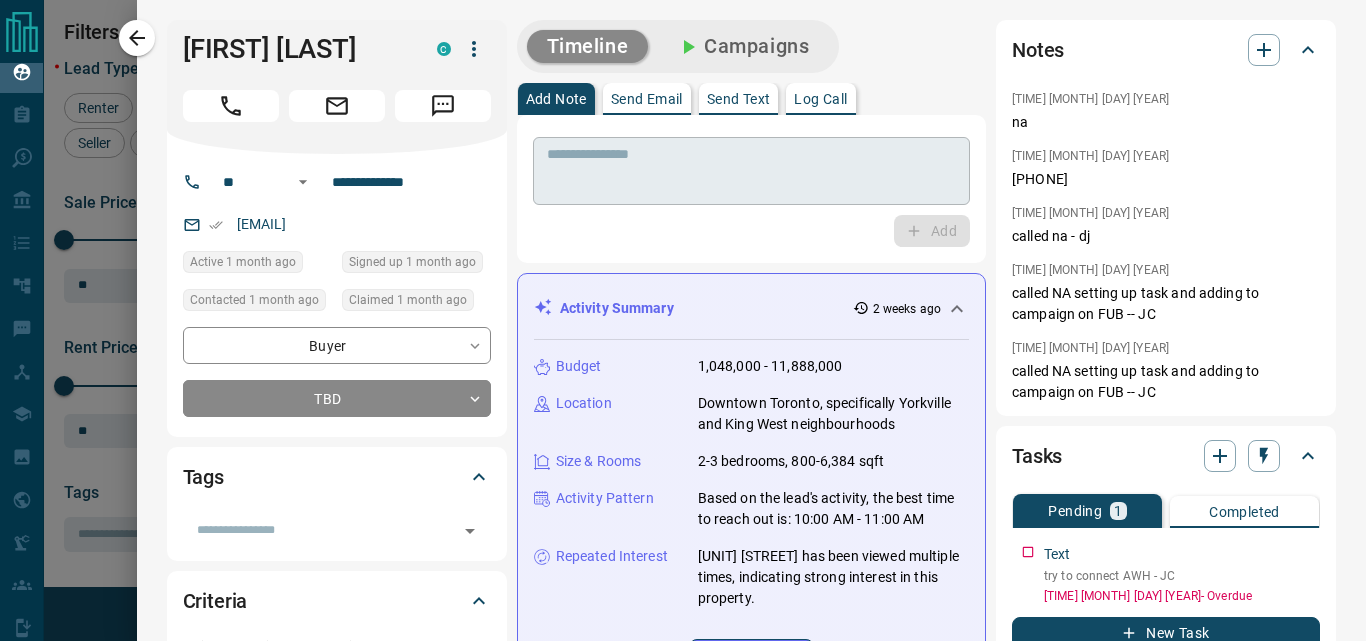 click on "* ​" at bounding box center [751, 171] 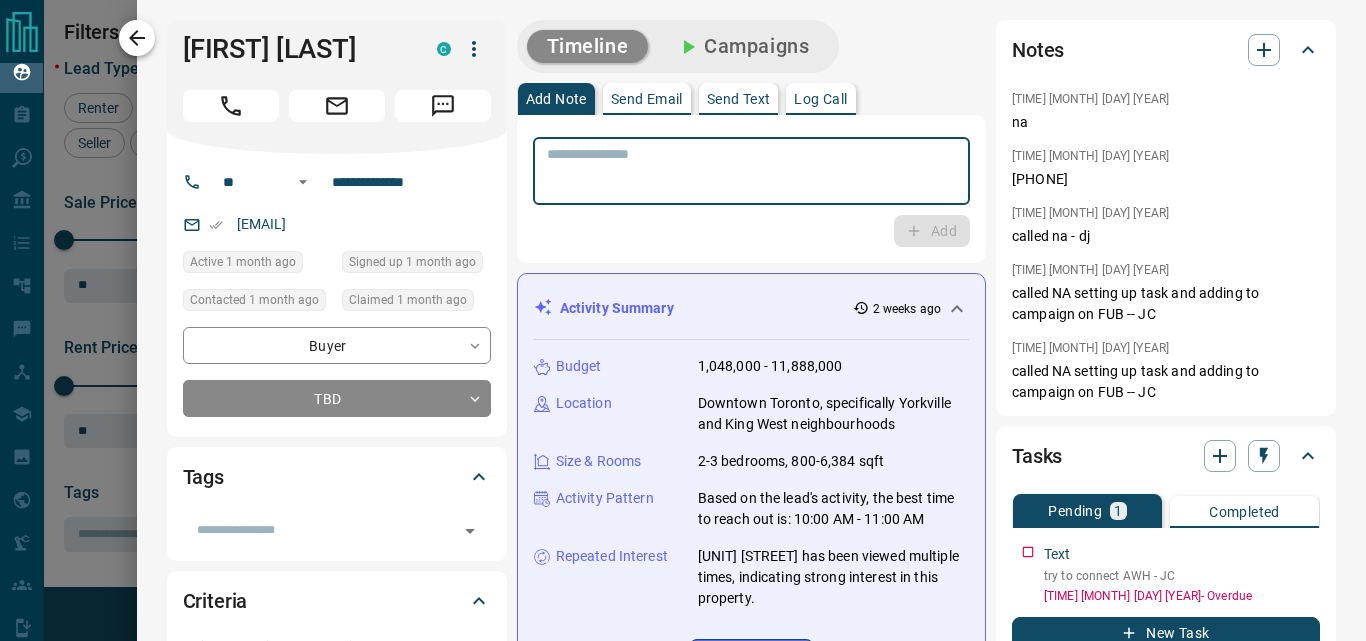 click 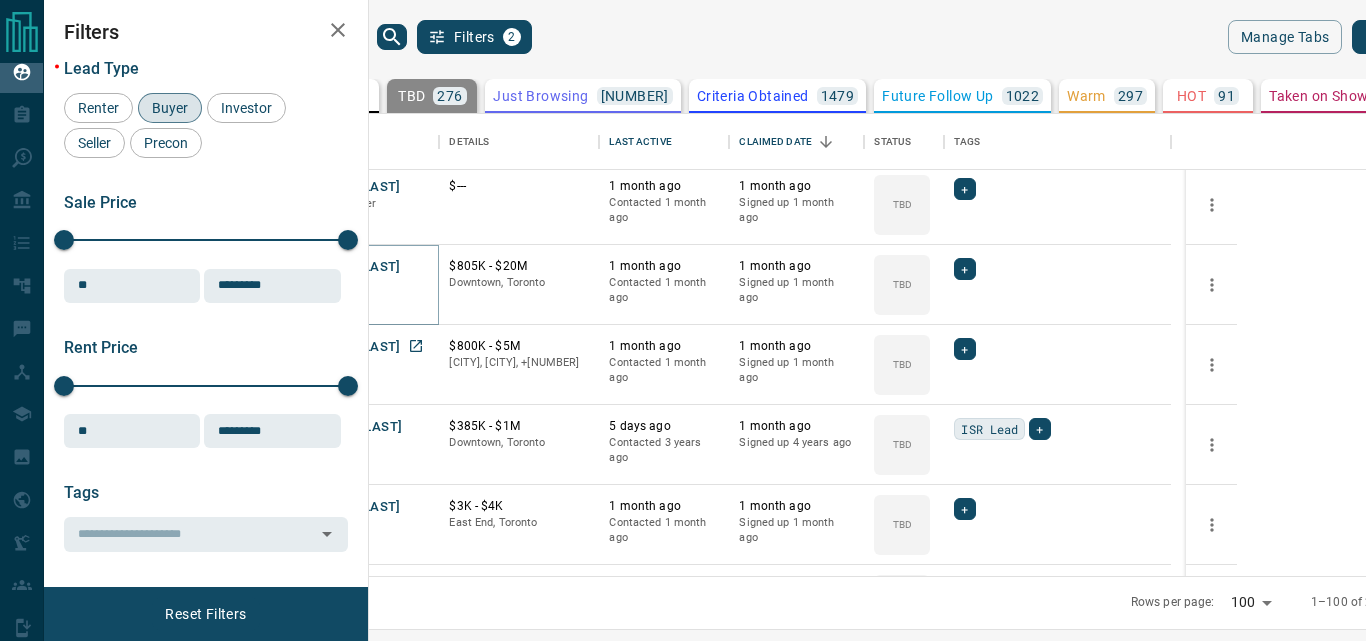 scroll, scrollTop: 3000, scrollLeft: 0, axis: vertical 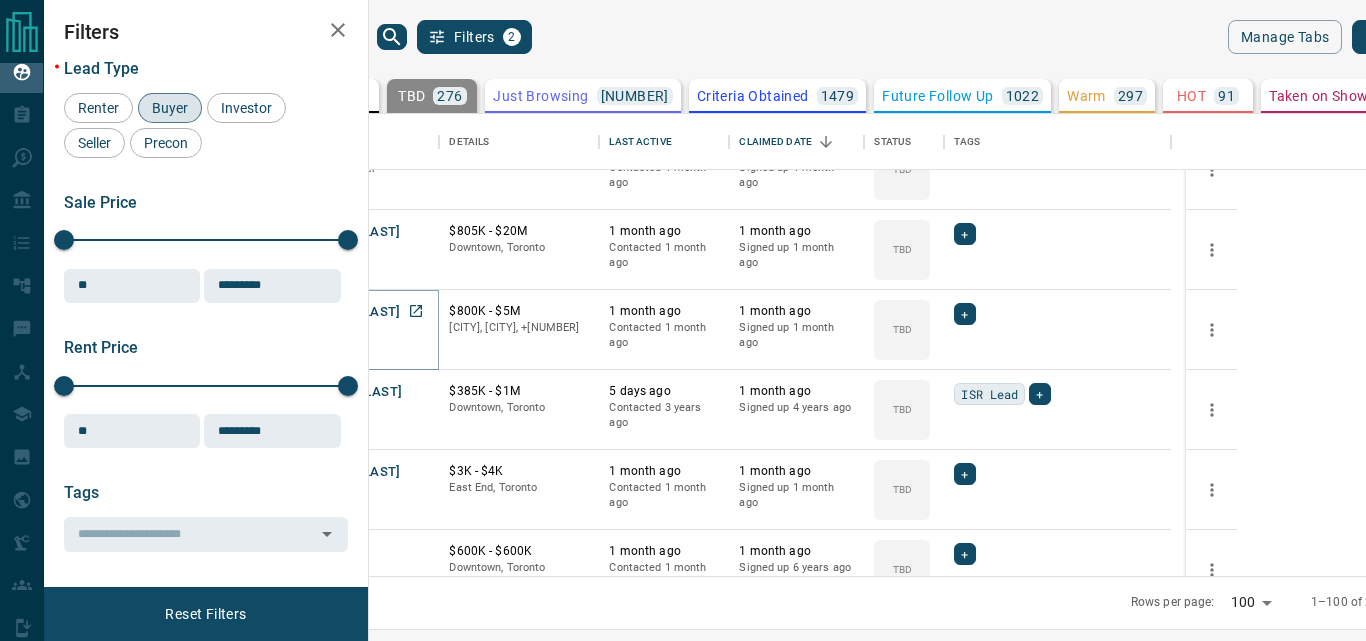 click on "[FIRST] [LAST]" at bounding box center [354, 312] 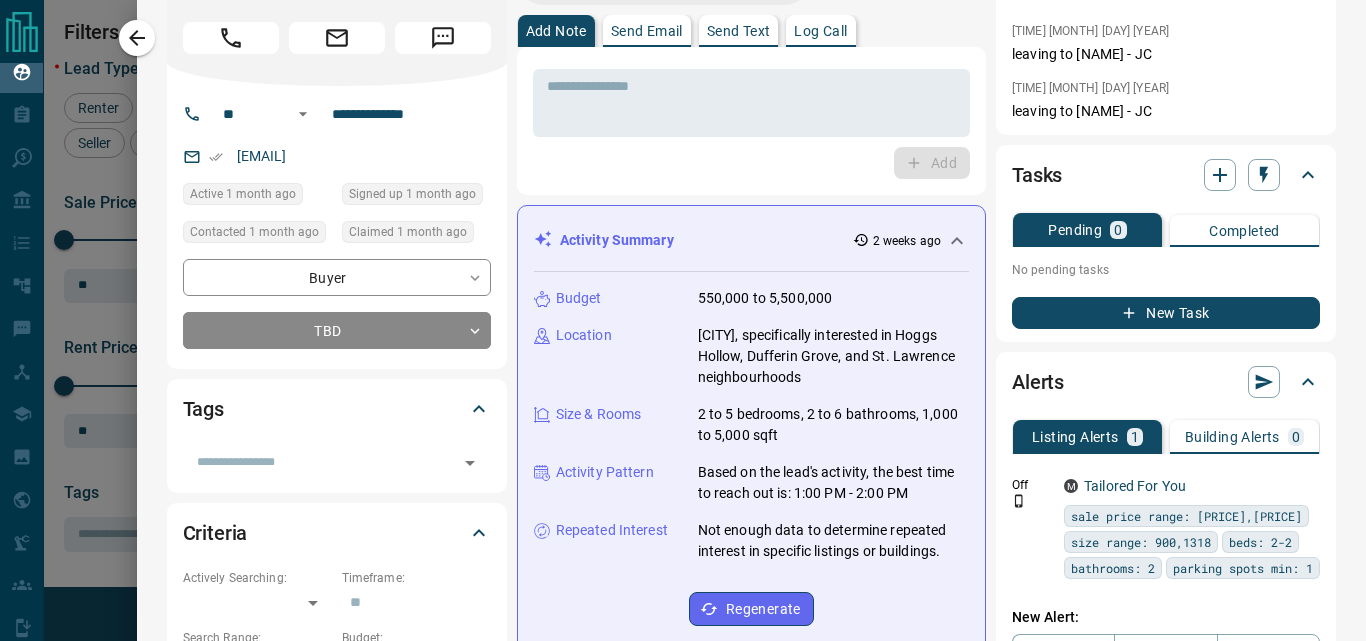 scroll, scrollTop: 0, scrollLeft: 0, axis: both 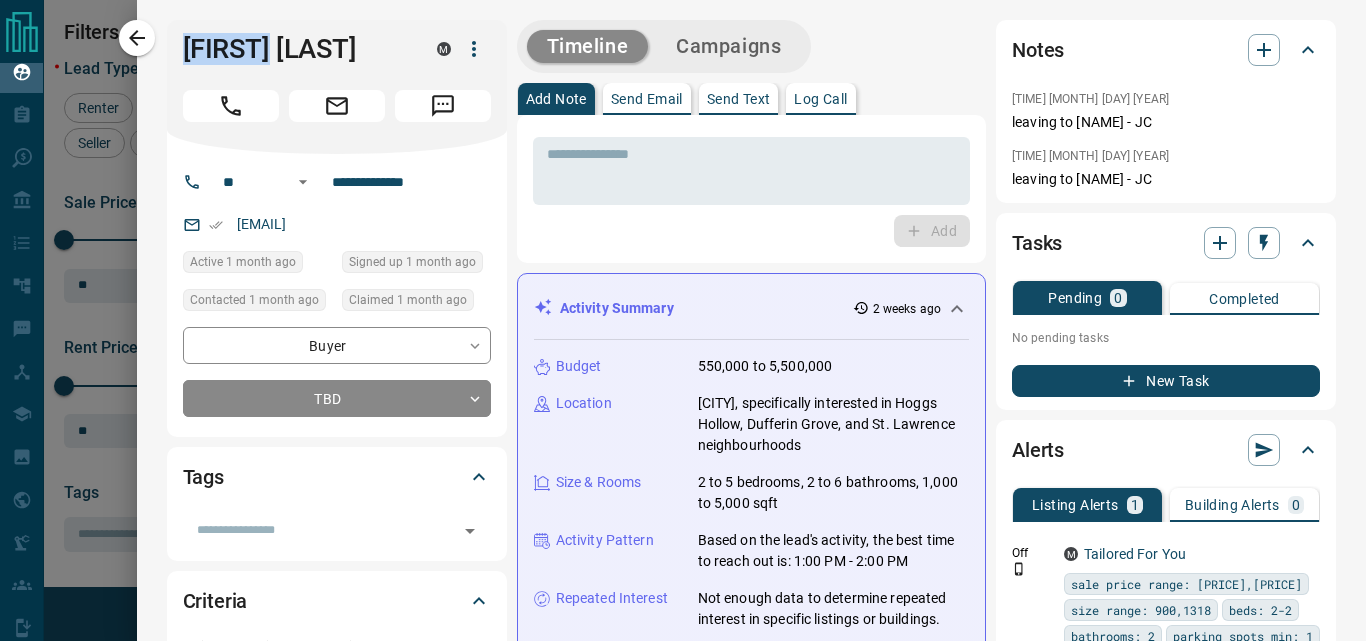 drag, startPoint x: 301, startPoint y: 46, endPoint x: 176, endPoint y: 53, distance: 125.19585 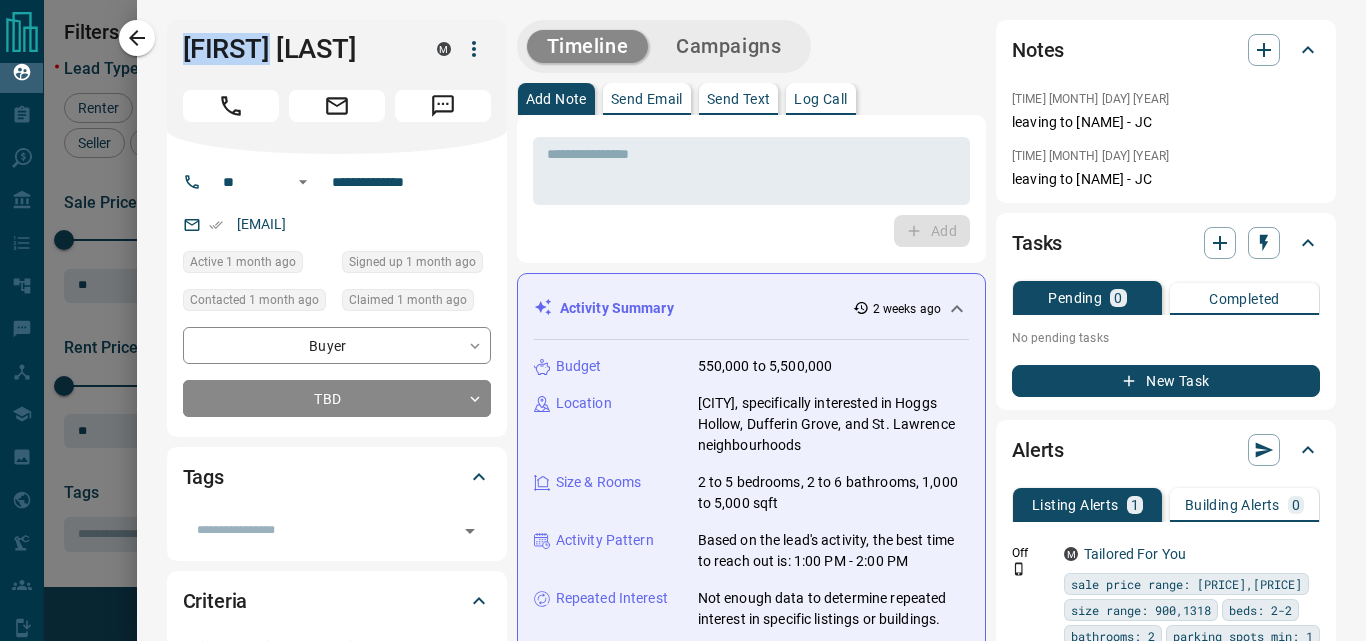 click on "[FIRST] [LAST]" at bounding box center (337, 87) 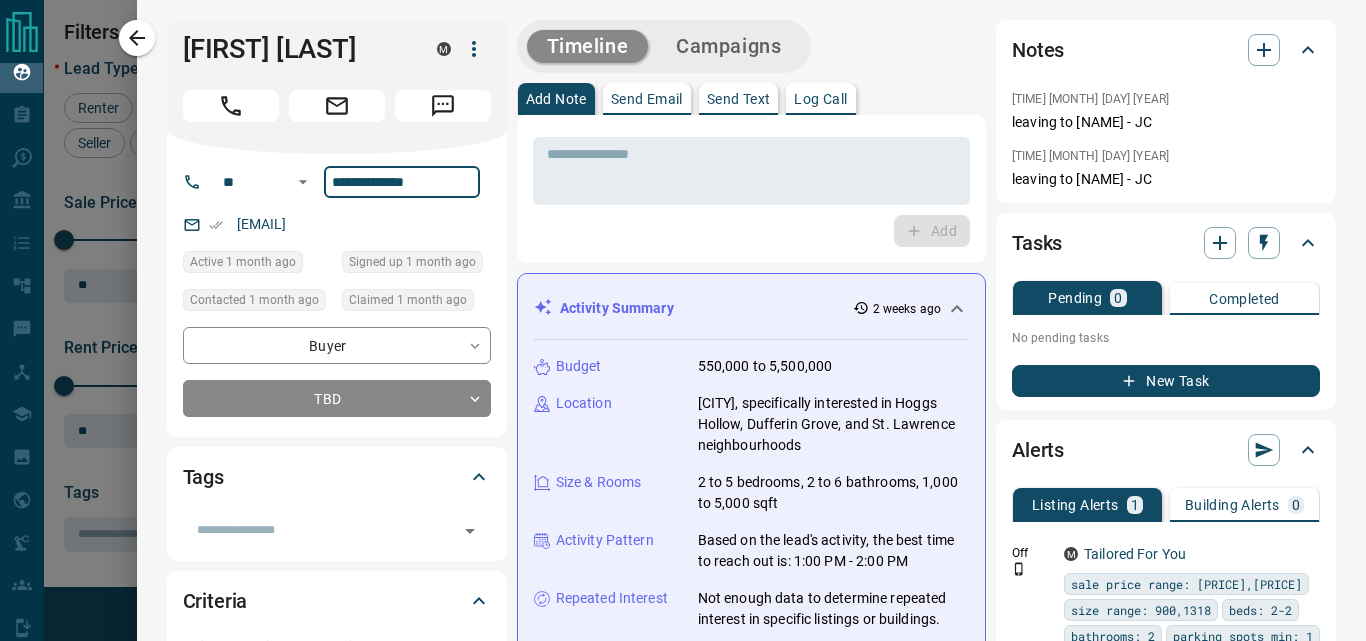 drag, startPoint x: 478, startPoint y: 187, endPoint x: 331, endPoint y: 188, distance: 147.0034 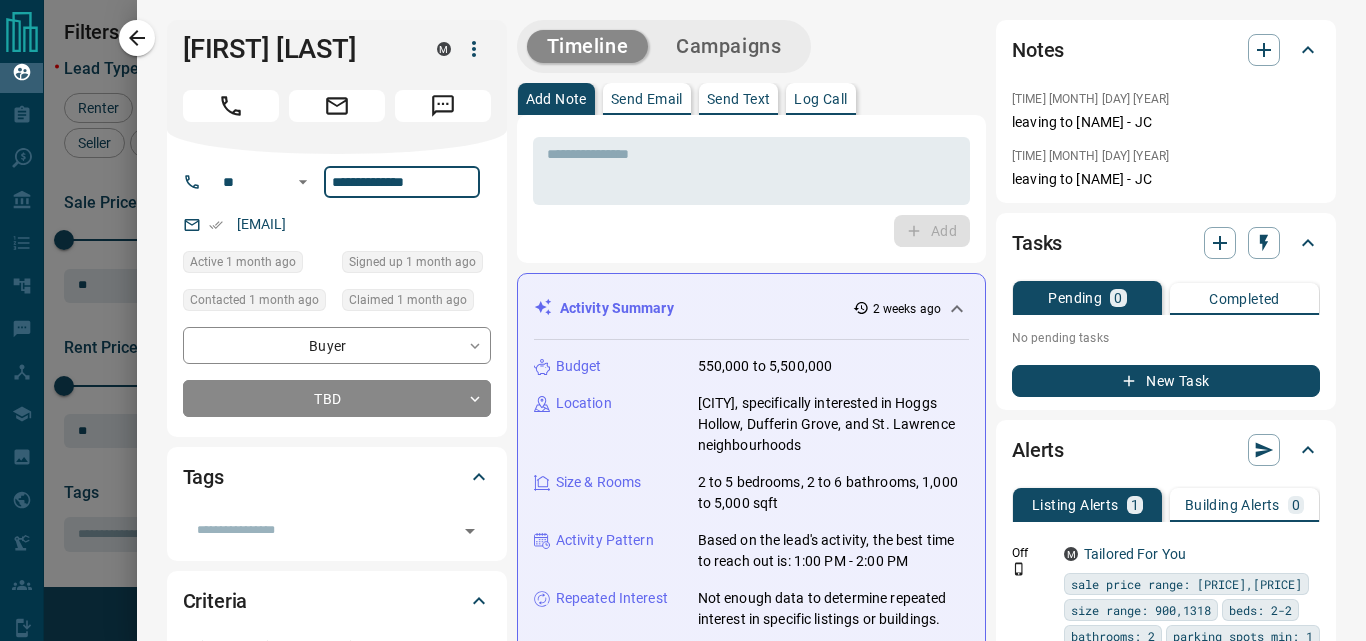 click on "**********" at bounding box center (402, 182) 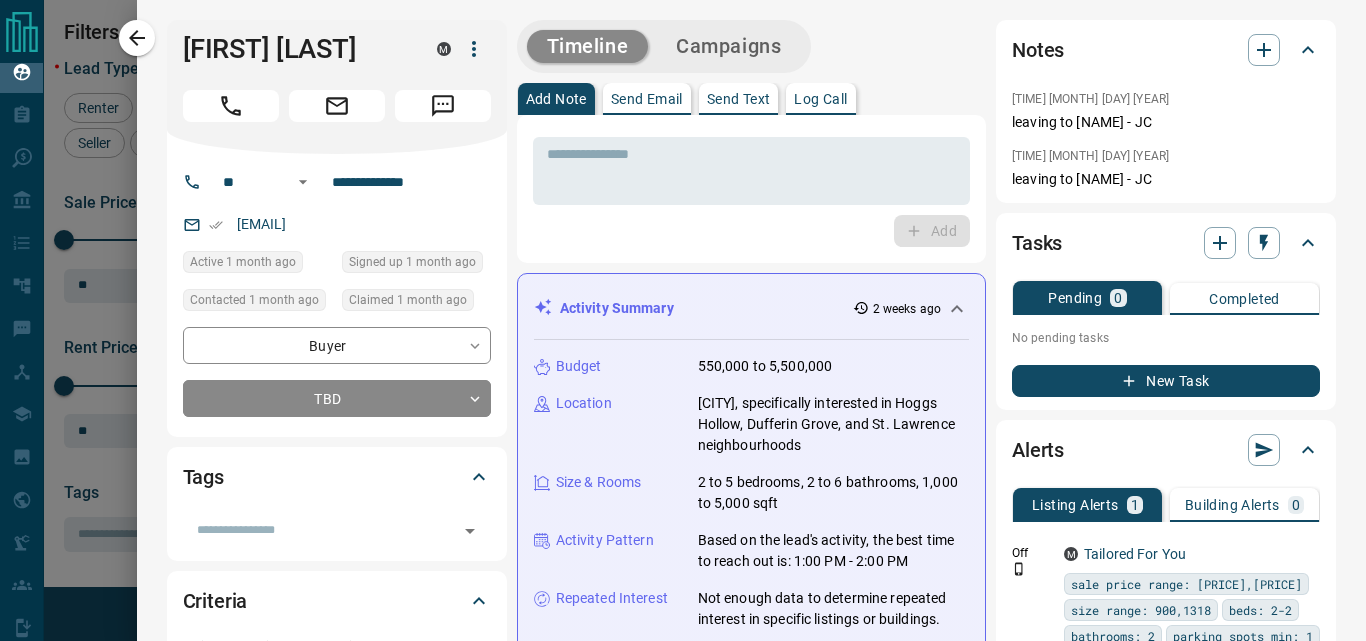 click on "Add" at bounding box center (751, 231) 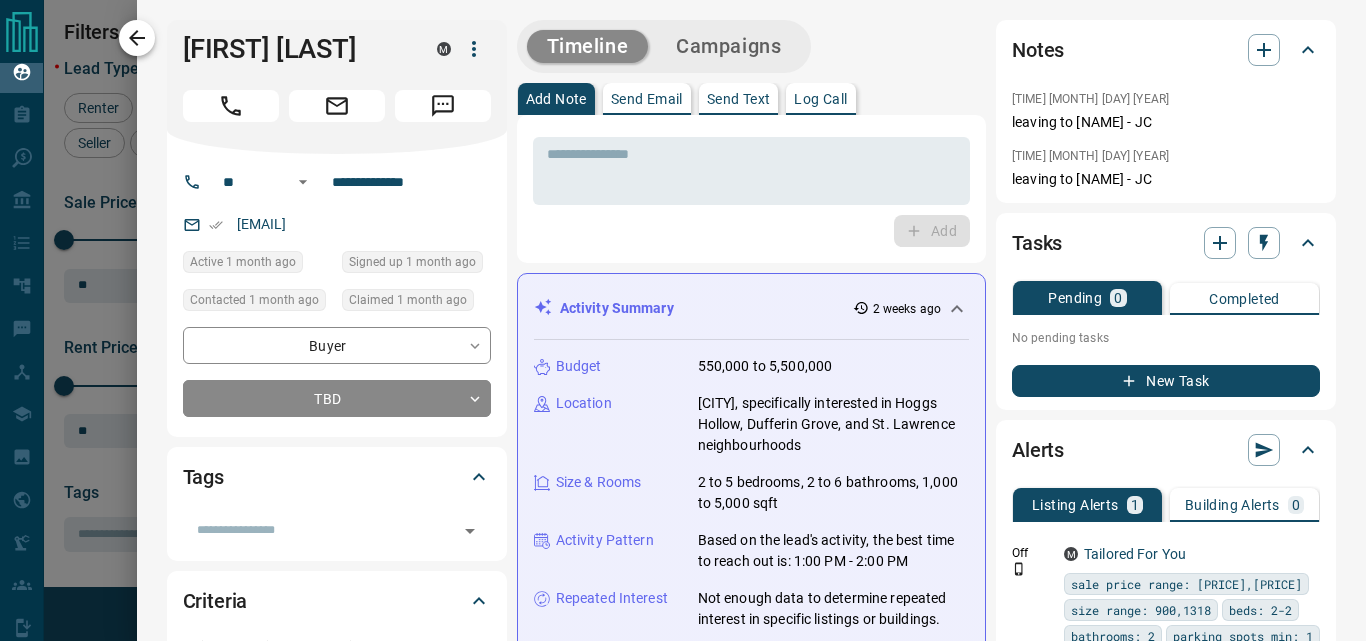 click 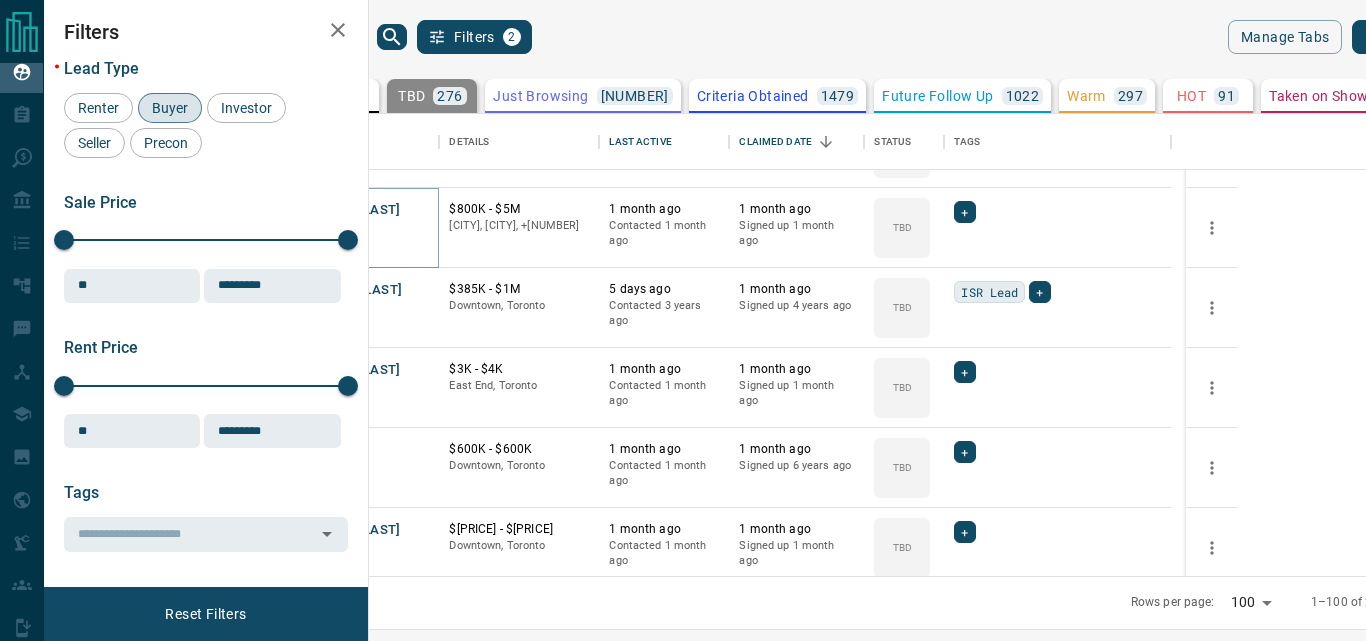 scroll, scrollTop: 3100, scrollLeft: 0, axis: vertical 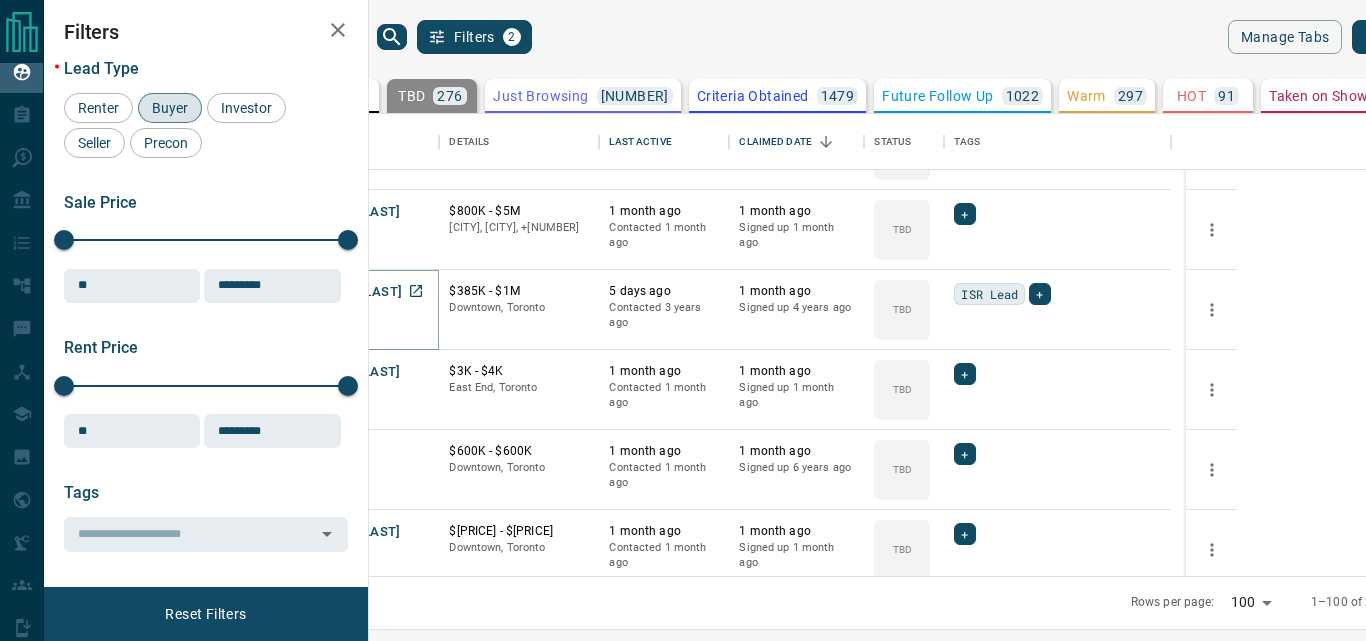 click on "[NAME] [LAST]" at bounding box center [355, 292] 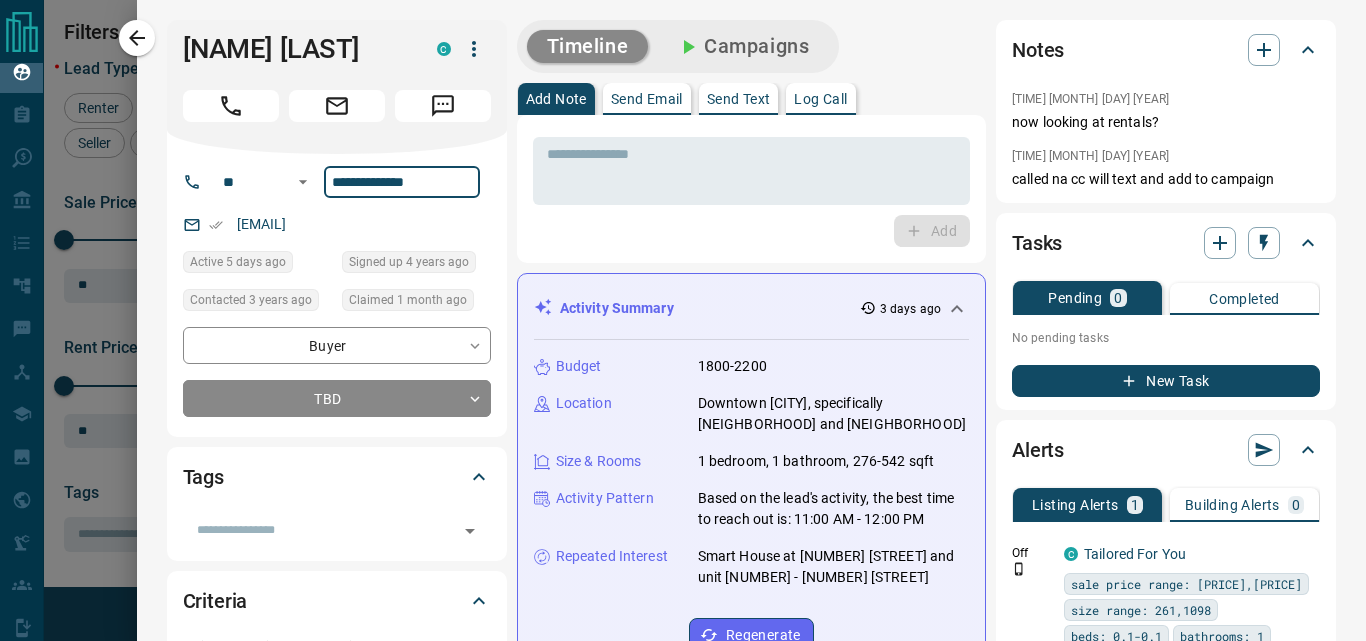 click on "**********" at bounding box center (402, 182) 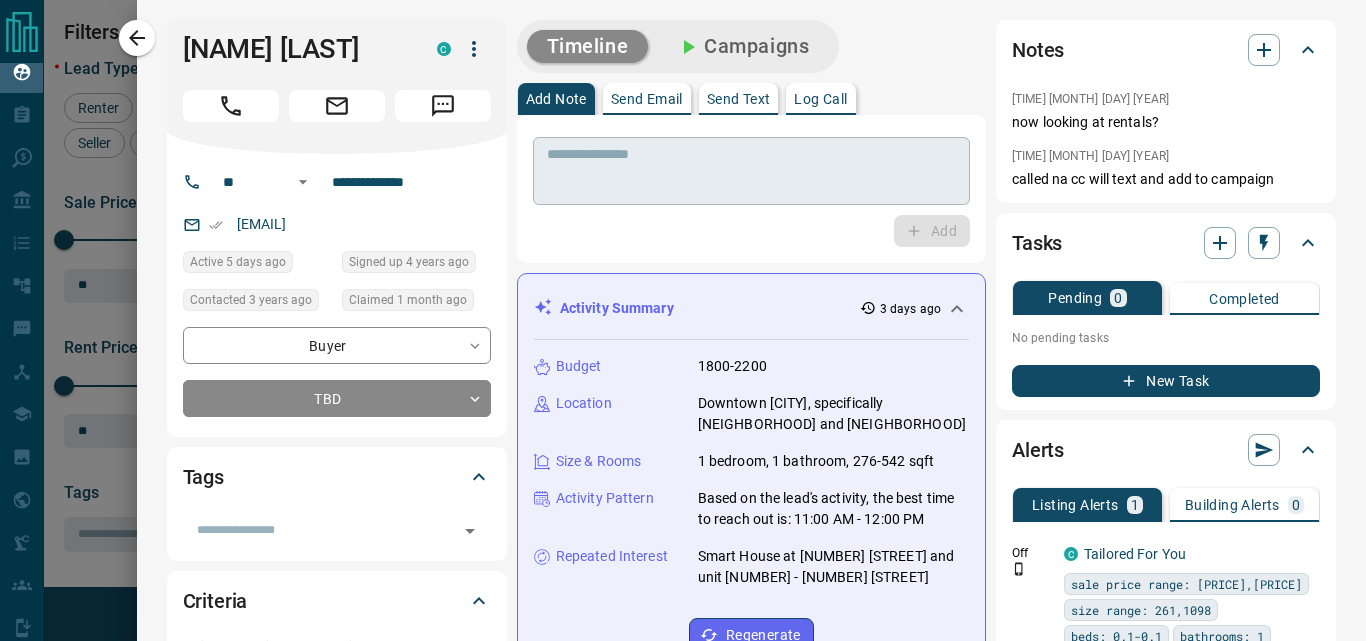 drag, startPoint x: 610, startPoint y: 221, endPoint x: 625, endPoint y: 198, distance: 27.45906 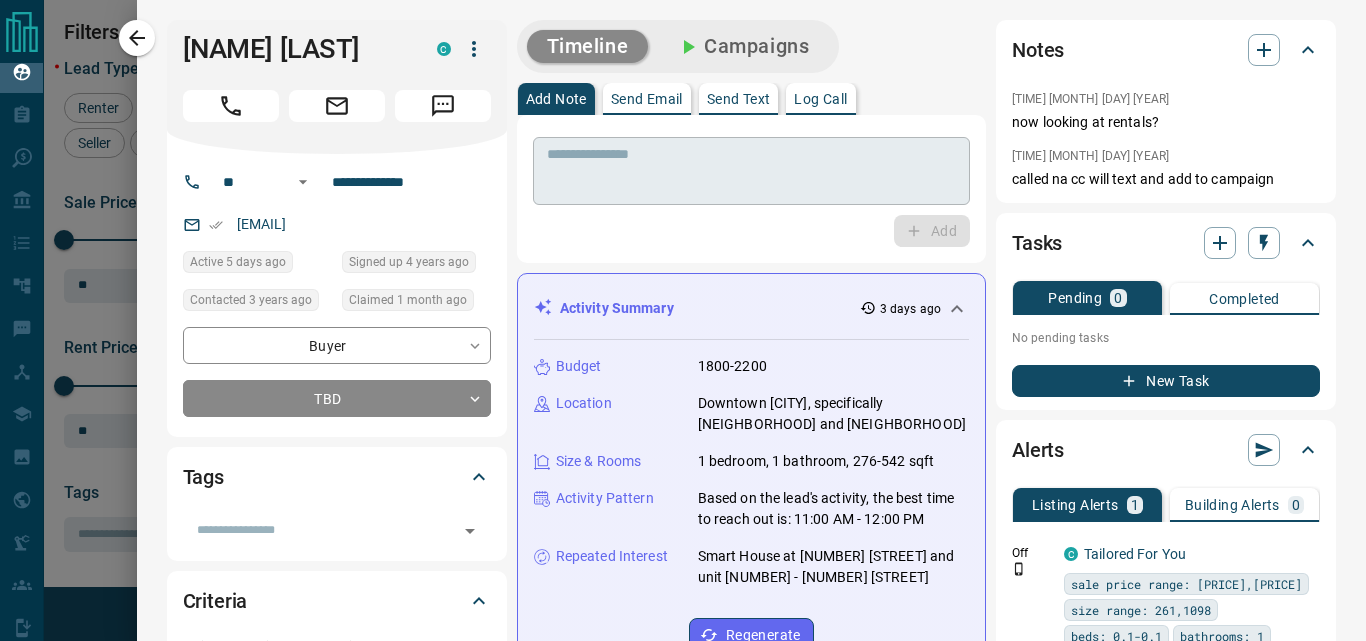 click on "Add" at bounding box center [751, 231] 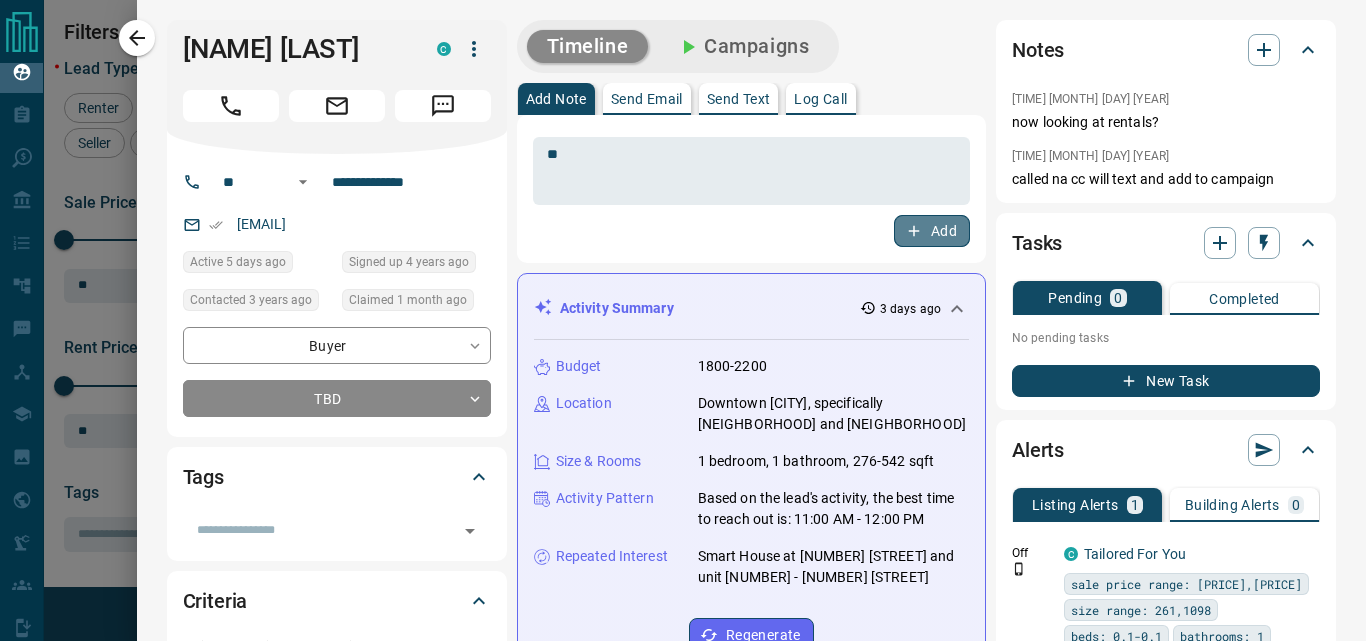 click on "Add" at bounding box center (932, 231) 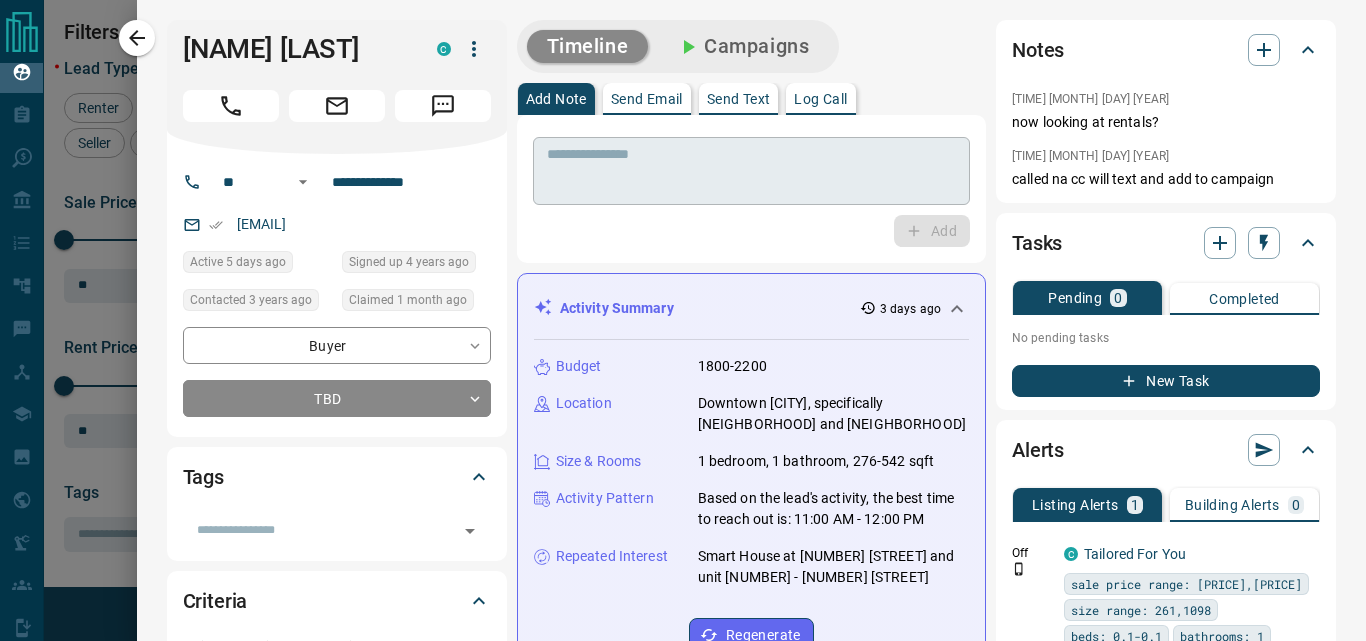 click at bounding box center (744, 171) 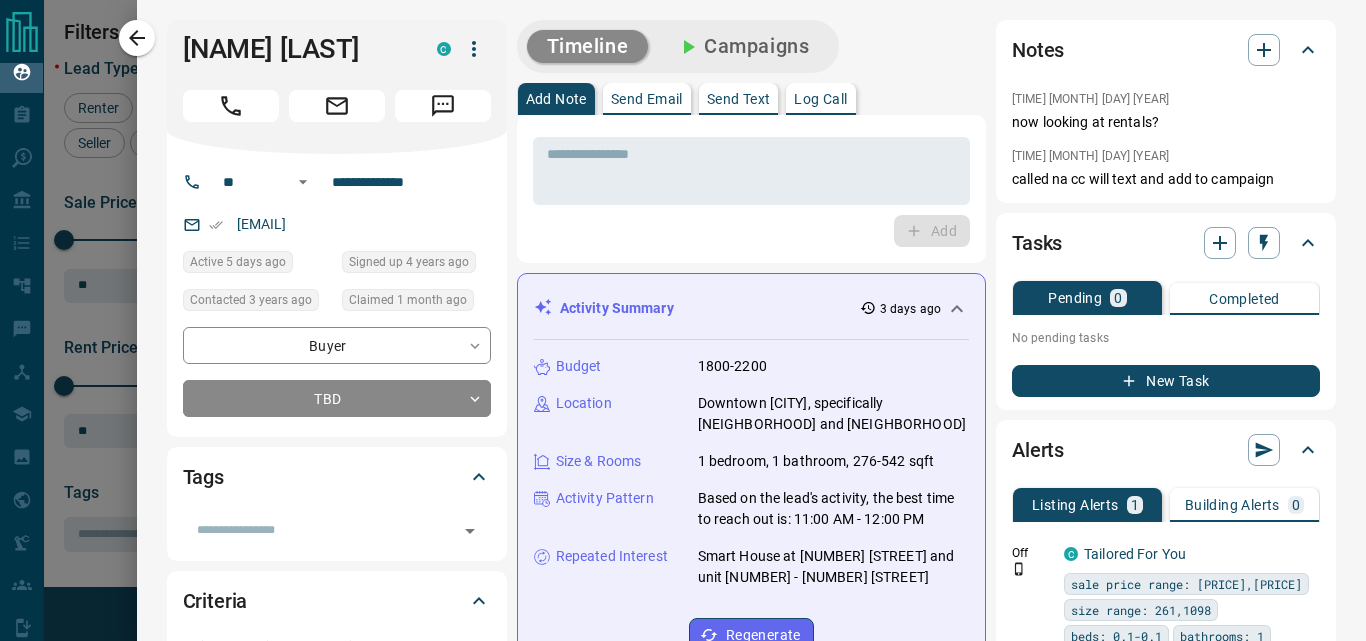 click on "Add" at bounding box center [751, 231] 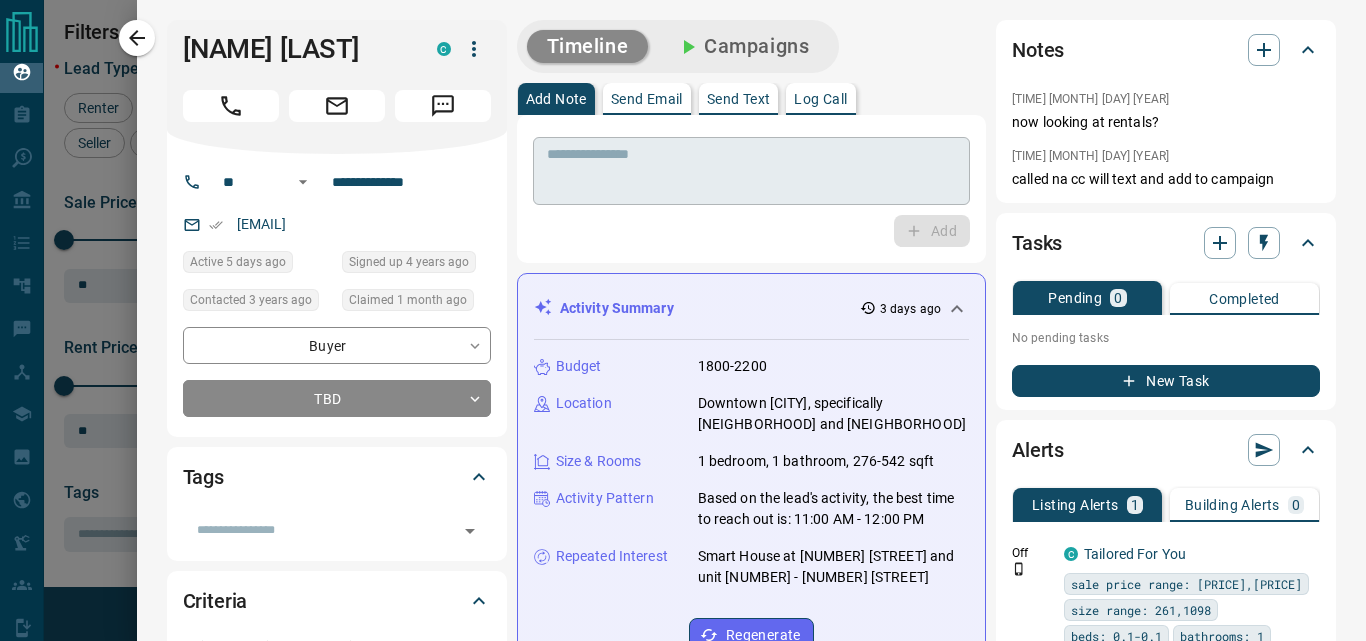 click on "* ​" at bounding box center [751, 171] 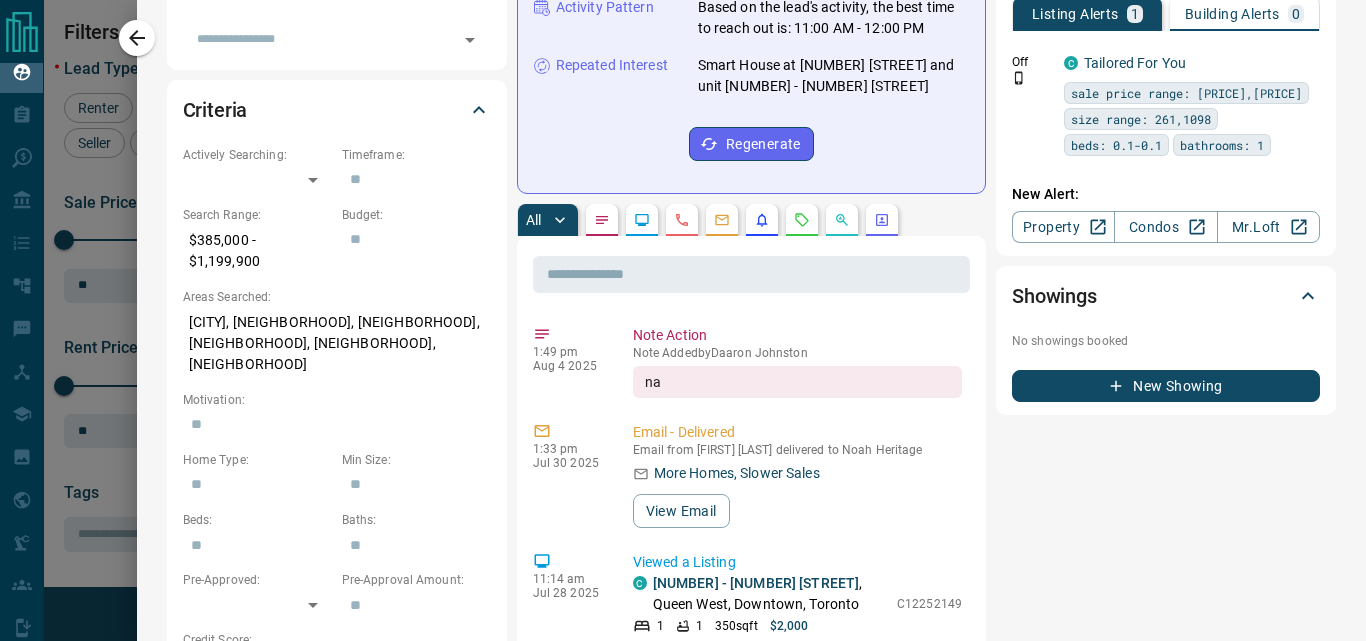 scroll, scrollTop: 800, scrollLeft: 0, axis: vertical 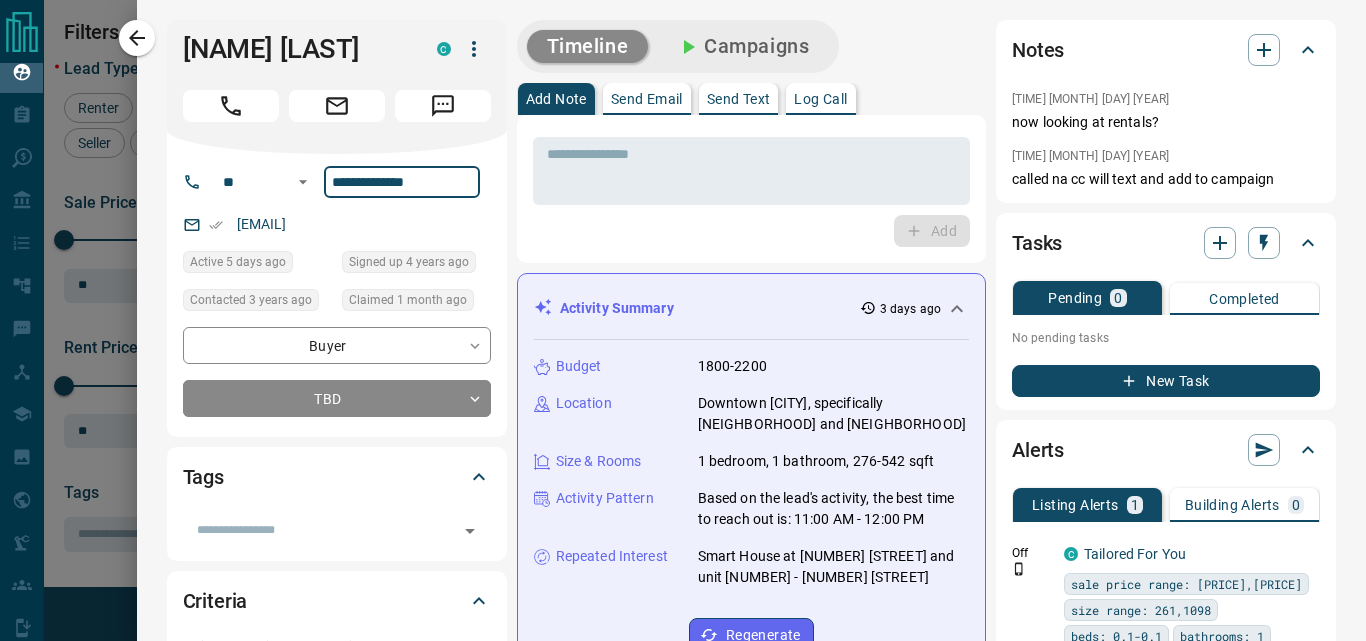 click on "**********" at bounding box center (402, 182) 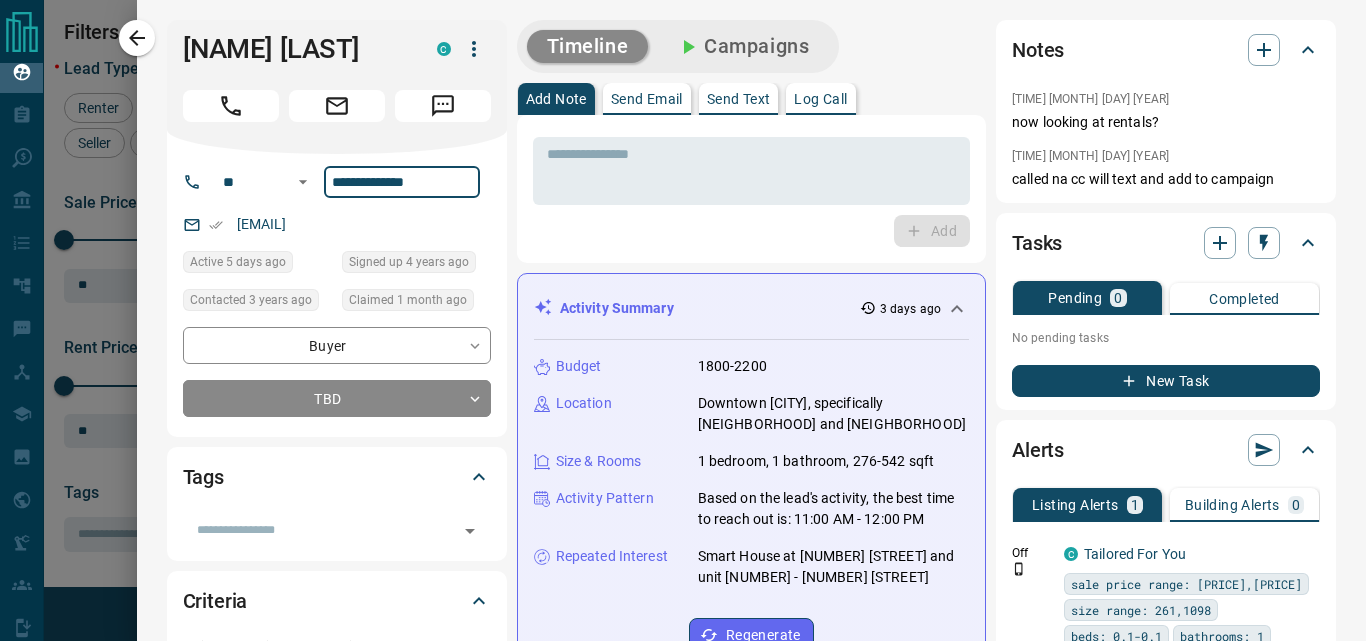 click on "**********" at bounding box center (402, 182) 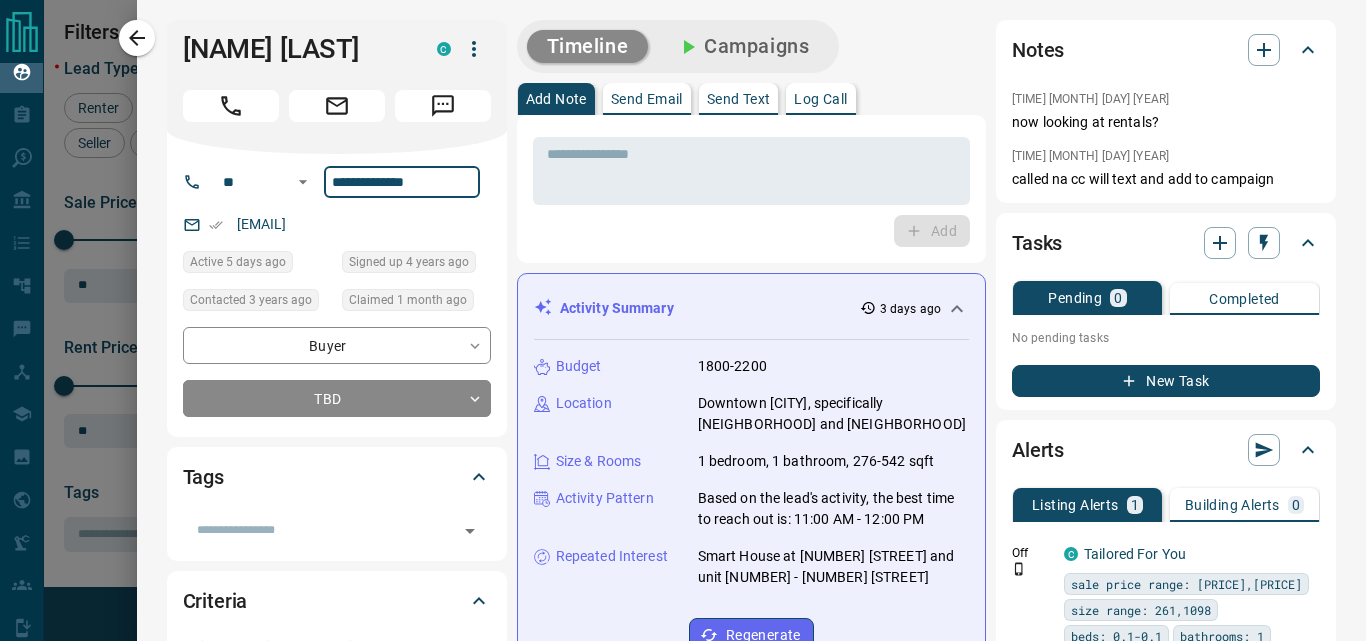 click on "**********" at bounding box center [402, 182] 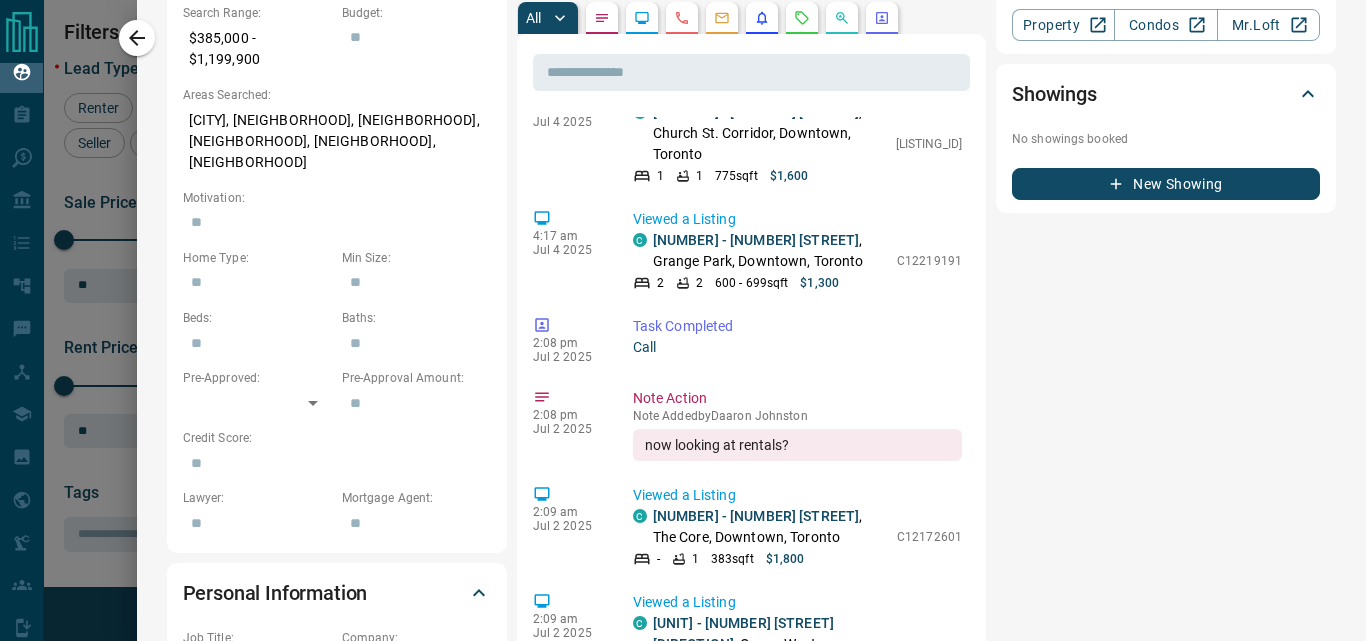 scroll, scrollTop: 700, scrollLeft: 0, axis: vertical 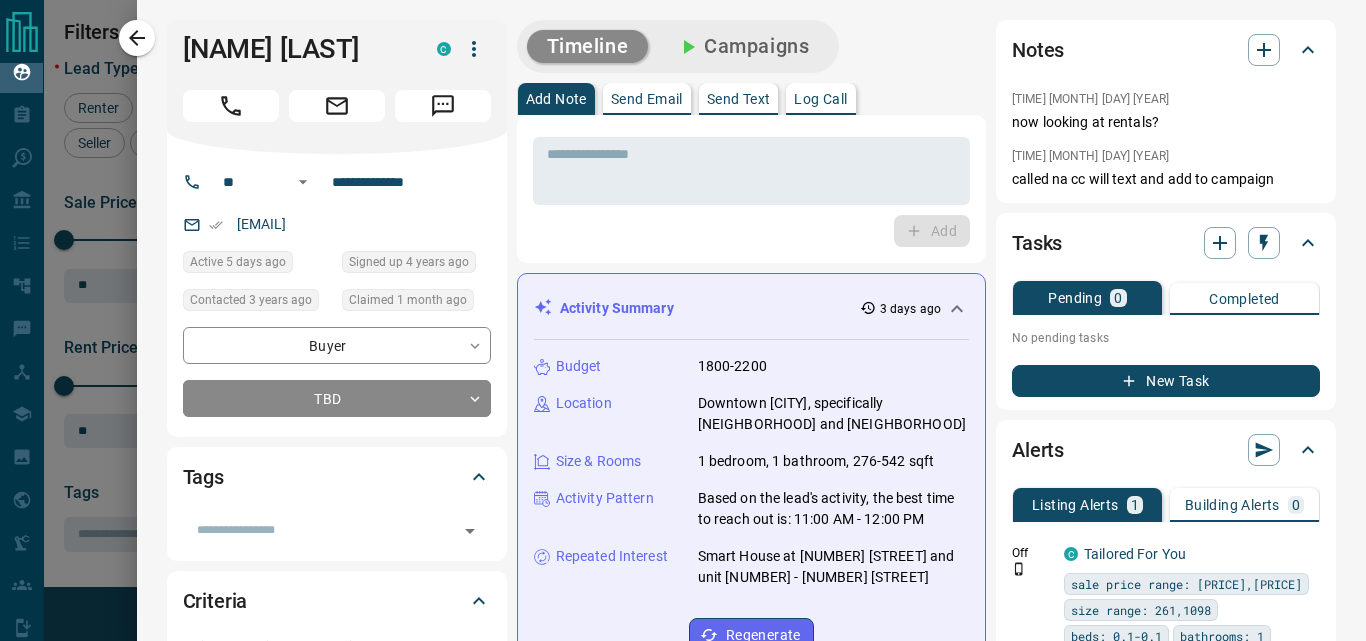 click on "[EMAIL]" at bounding box center (337, 224) 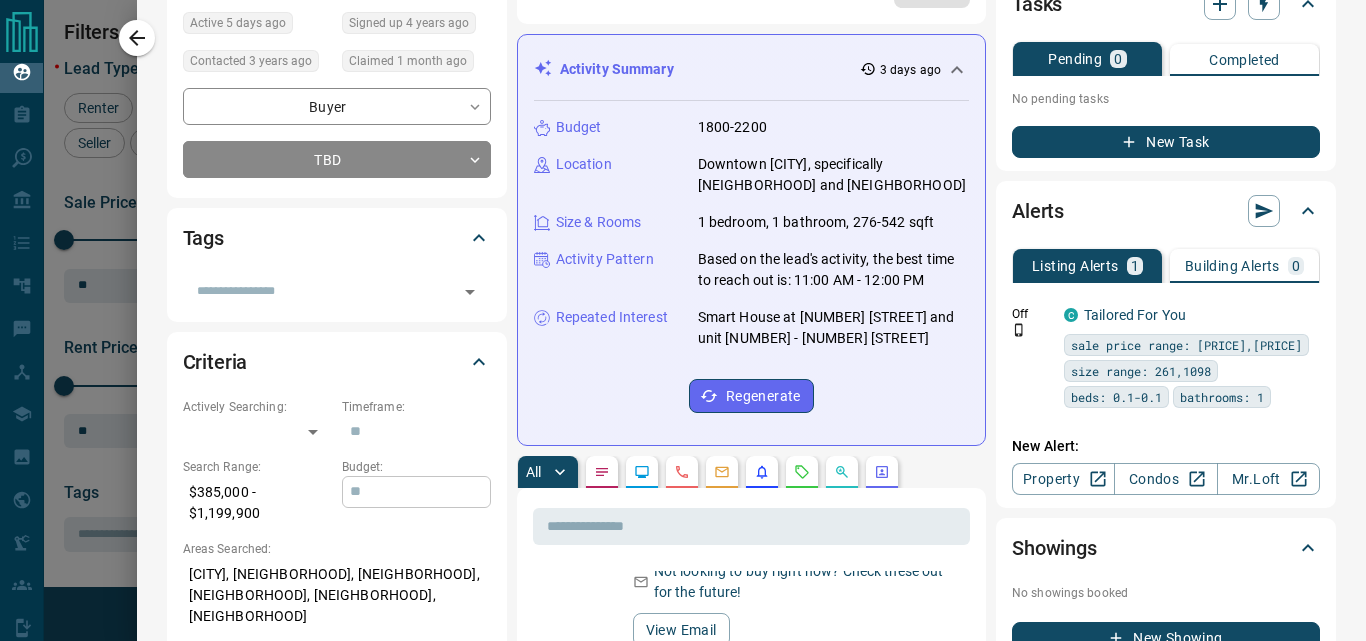 scroll, scrollTop: 0, scrollLeft: 0, axis: both 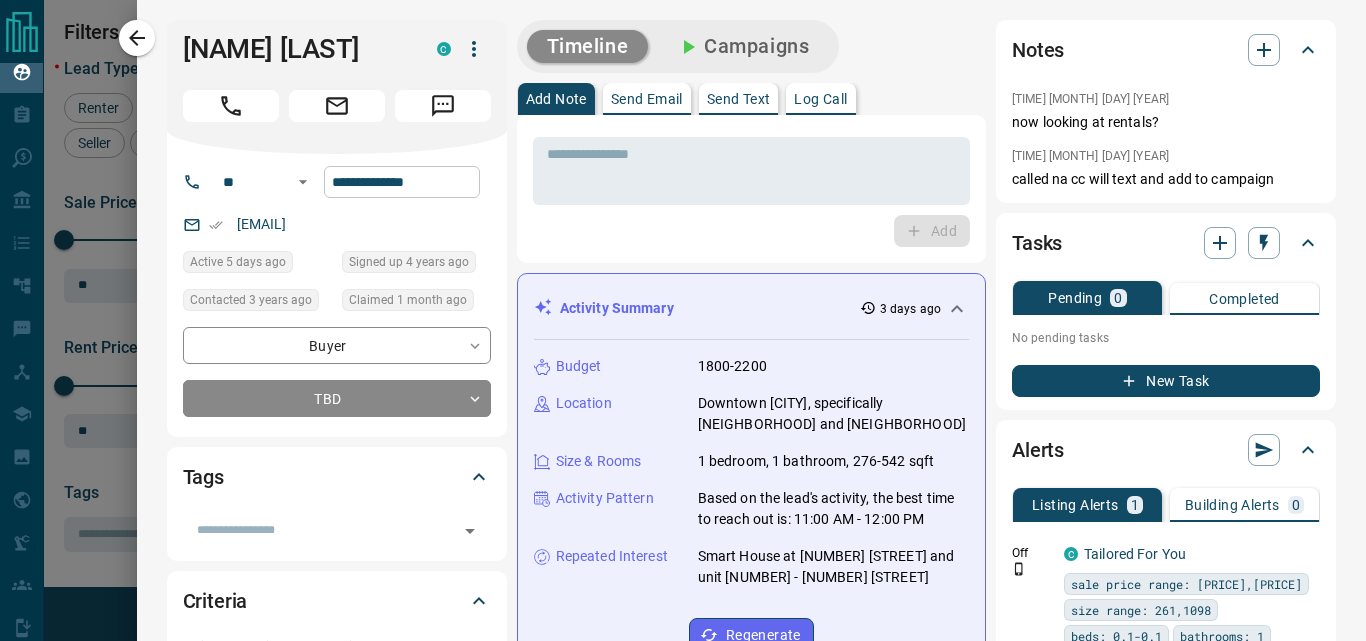 click on "**********" at bounding box center [402, 182] 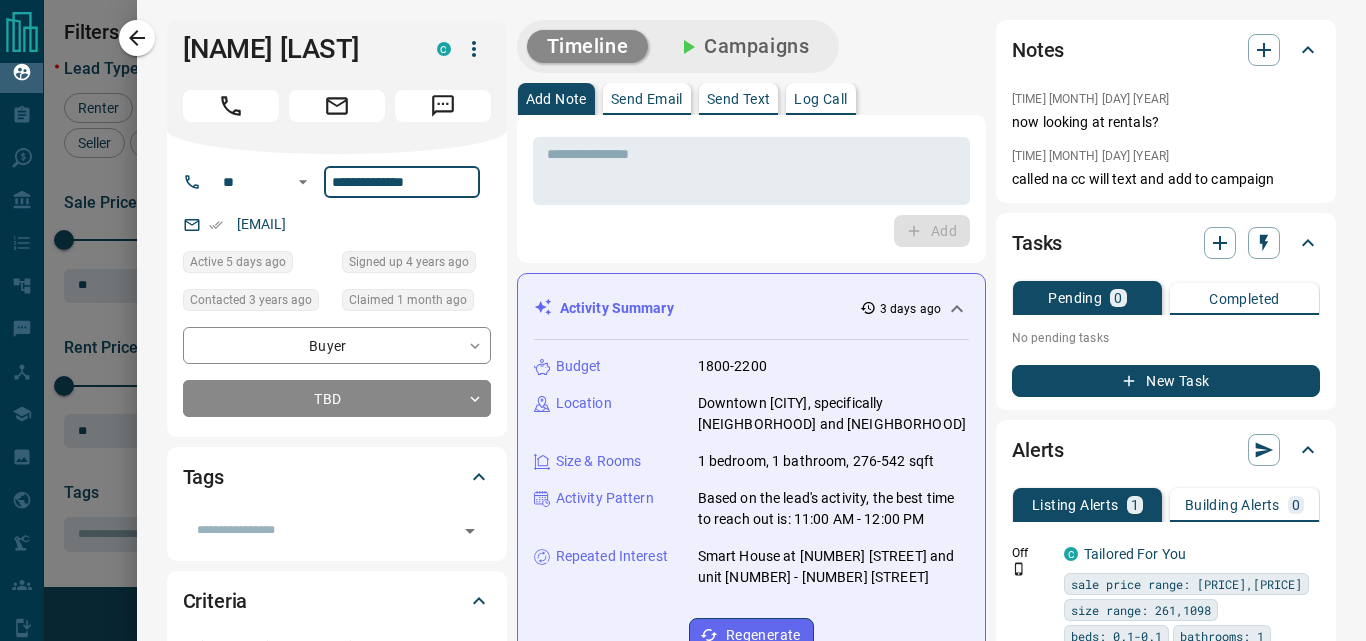 click on "**********" at bounding box center [402, 182] 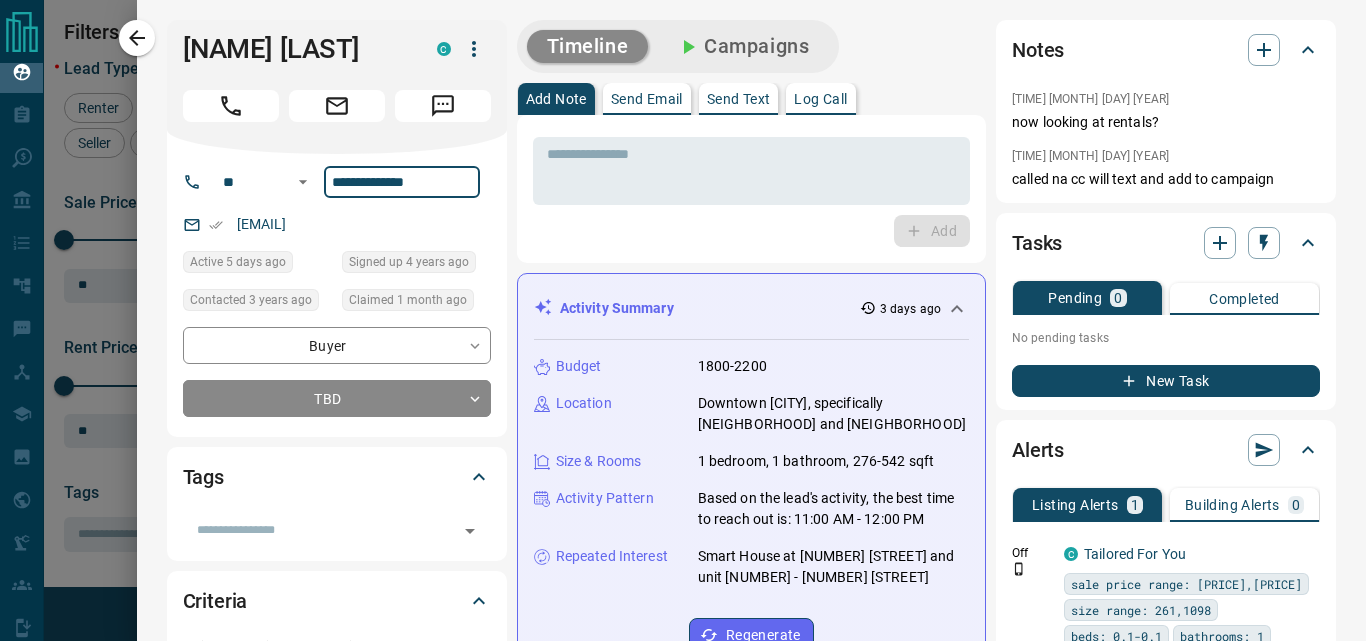 click on "**********" at bounding box center (402, 182) 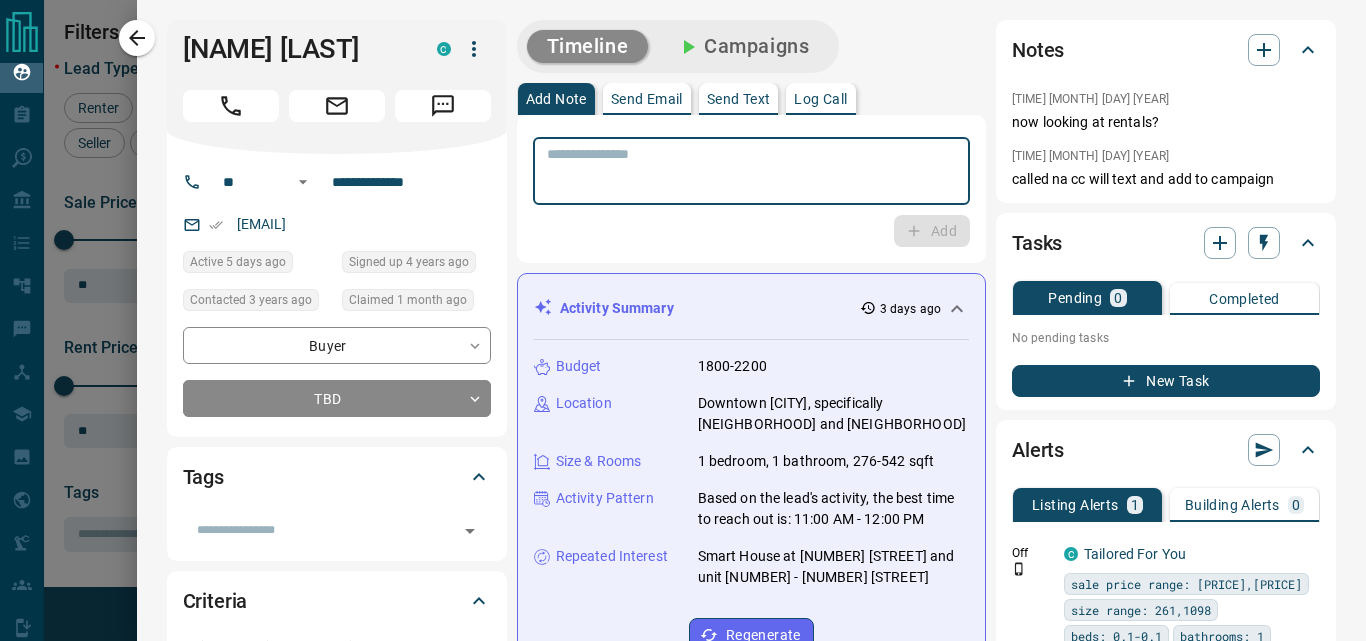 click at bounding box center [744, 171] 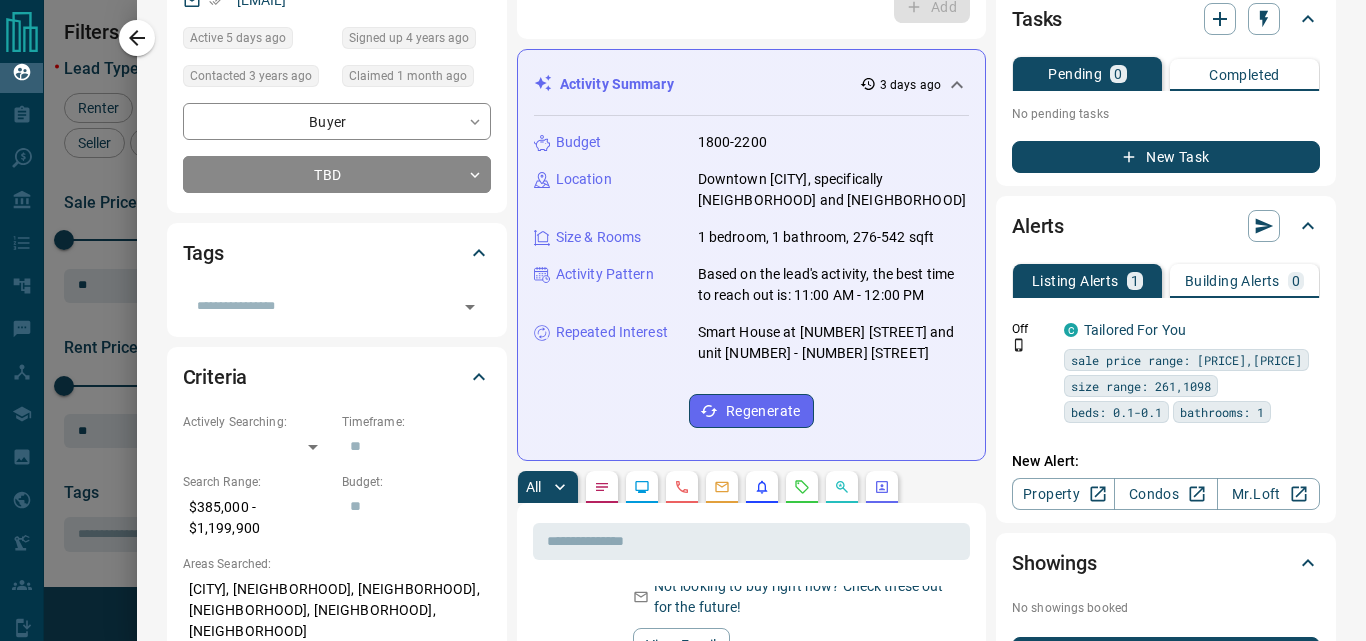 scroll, scrollTop: 500, scrollLeft: 0, axis: vertical 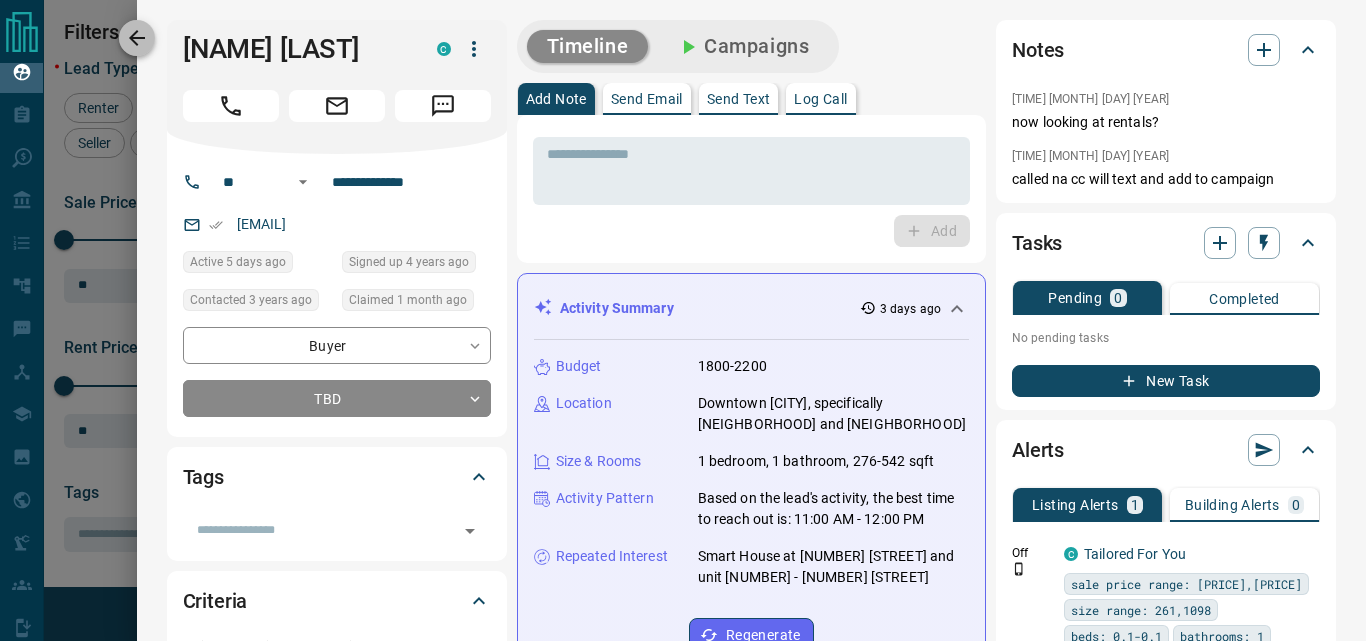 click 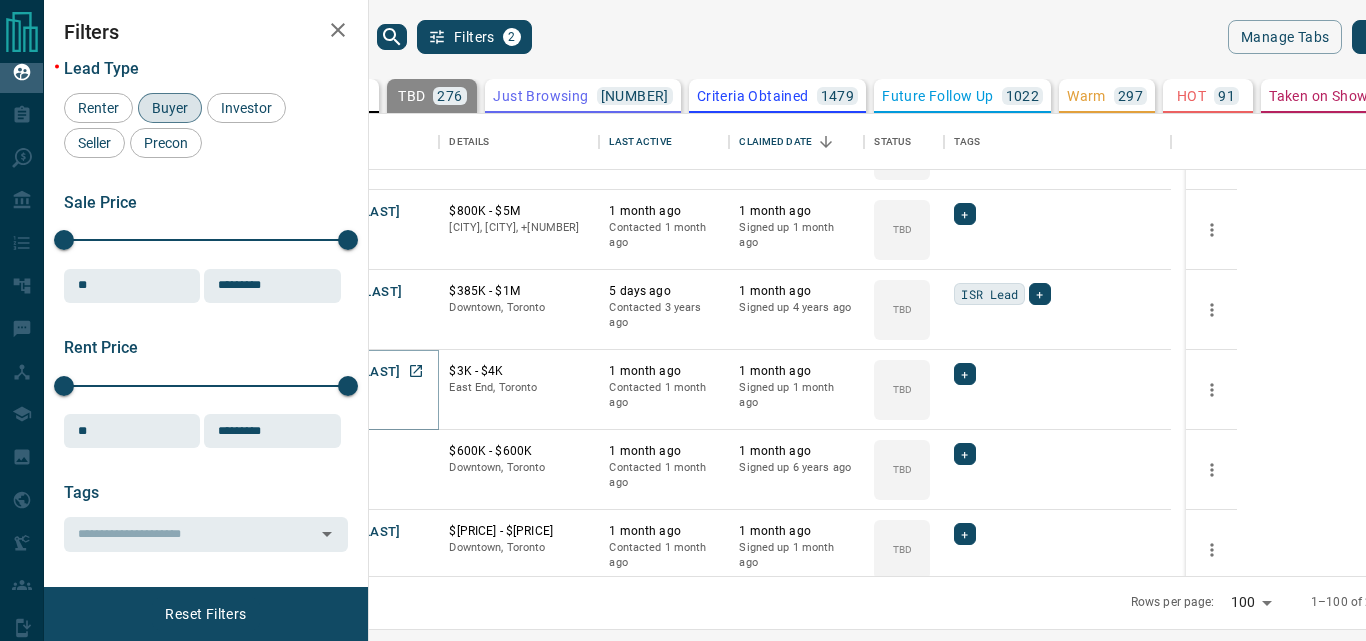 click on "[FIRST] [LAST]" at bounding box center (354, 372) 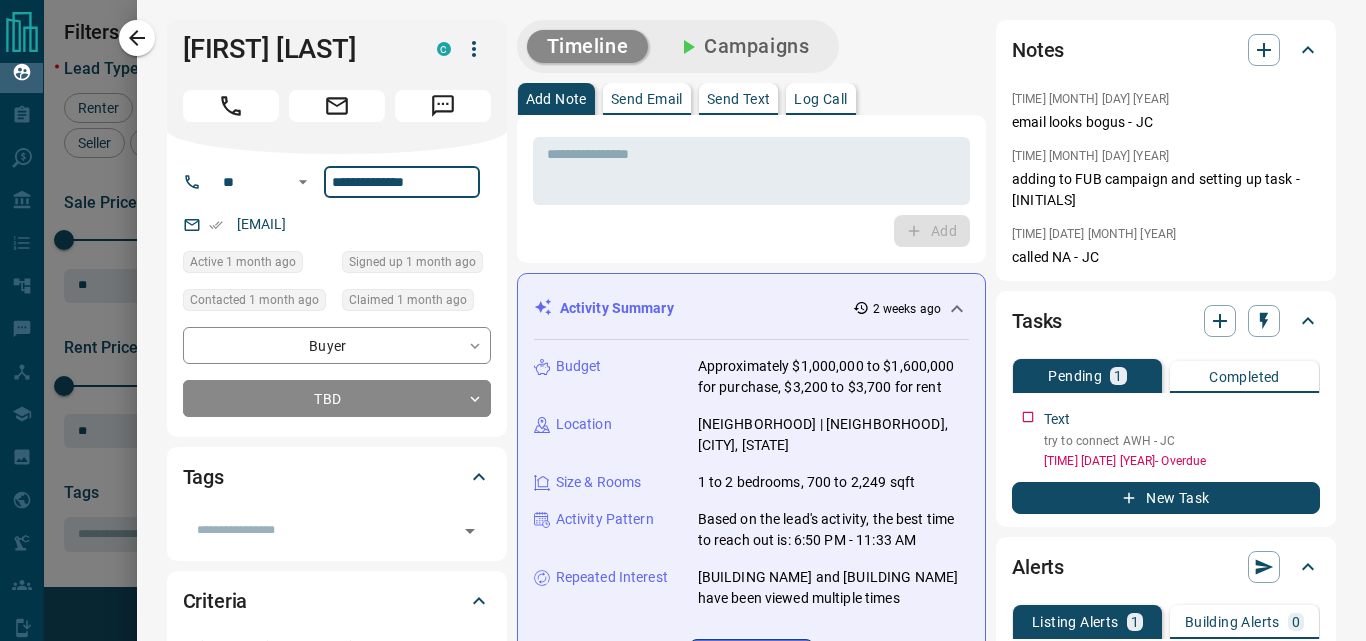 click on "**********" at bounding box center [402, 182] 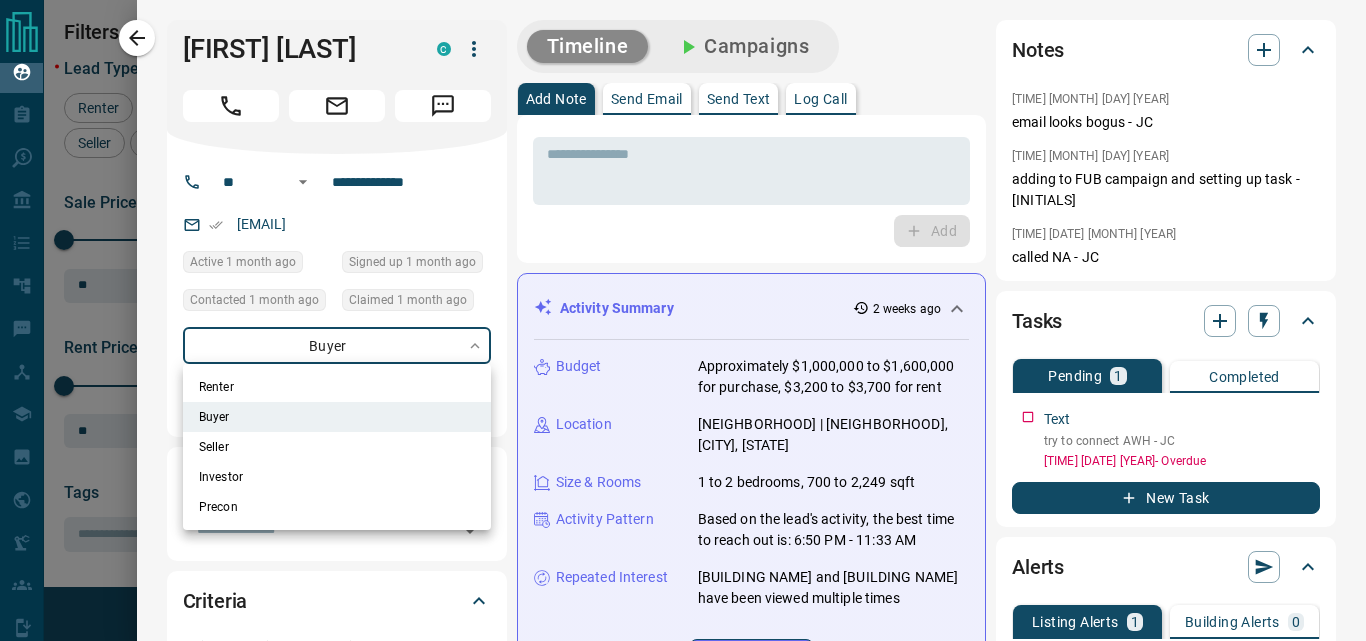 click on "Lead Transfers Claim Leads My Leads Tasks Opportunities Deals Campaigns Automations Messages Broker Bay Training Media Services Agent Resources Precon Worksheet My Team Mobile Apps Disclosure Logout My Leads Filters 2 Manage Tabs New Lead All 9413 TBD 276 Do Not Contact - Not Responsive 559 Bogus 981 Just Browsing 4429 Criteria Obtained 1479 Future Follow Up 1022 Warm 297 HOT 91 Taken on Showings 94 Submitted Offer 29 Client 156 Name Details Last Active Claimed Date Status Tags [FIRST] [LAST] Buyer C $--- [CITY] 1 month ago Contacted 1 month ago 1 month ago Signed up 1 month ago TBD + [FIRST] [LAST] Buyer, Renter C $--- 1 month ago Contacted 1 month ago 1 month ago Signed up 1 month ago TBD + [FIRST] [LAST] Buyer C $--- [CITY] 1 month ago Contacted 1 month ago 1 month ago Signed up 1 month ago TBD + [FIRST] [LAST] Buyer M $--- [CITY], [CITY], +1 1 month ago Contacted 1 month ago 1 month ago Signed up 1 month ago TBD + [FIRST] [LAST] Buyer C $--- [CITY] TBD +" at bounding box center (683, 308) 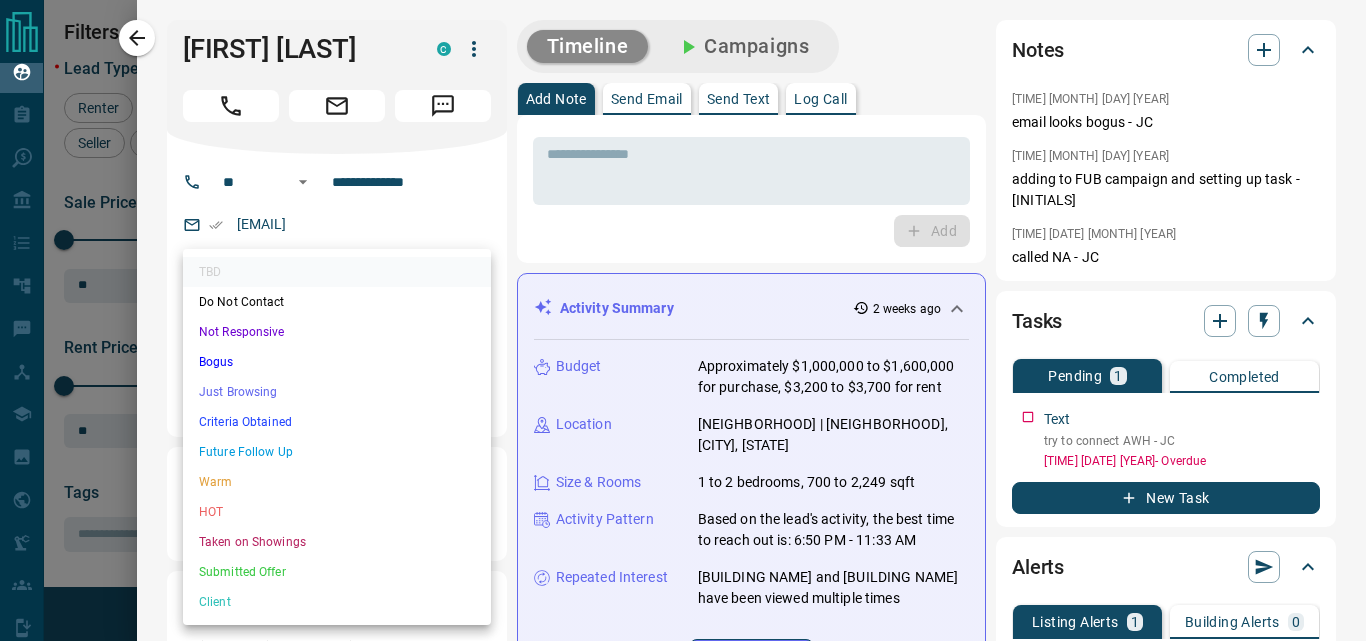 click on "Lead Transfers Claim Leads My Leads Tasks Opportunities Deals Campaigns Automations Messages Broker Bay Training Media Services Agent Resources Precon Worksheet My Team Mobile Apps Disclosure Logout My Leads Filters 2 Manage Tabs New Lead All 9413 TBD 276 Do Not Contact - Not Responsive 559 Bogus 981 Just Browsing 4429 Criteria Obtained 1479 Future Follow Up 1022 Warm 297 HOT 91 Taken on Showings 94 Submitted Offer 29 Client 156 Name Details Last Active Claimed Date Status Tags [FIRST] [LAST] Buyer C $--- [CITY] 1 month ago Contacted 1 month ago 1 month ago Signed up 1 month ago TBD + [FIRST] [LAST] Buyer, Renter C $--- 1 month ago Contacted 1 month ago 1 month ago Signed up 1 month ago TBD + [FIRST] [LAST] Buyer C $--- [CITY] 1 month ago Contacted 1 month ago 1 month ago Signed up 1 month ago TBD + [FIRST] [LAST] Buyer M $--- [CITY], [CITY], +1 1 month ago Contacted 1 month ago 1 month ago Signed up 1 month ago TBD + [FIRST] [LAST] Buyer C $--- [CITY] TBD +" at bounding box center (683, 308) 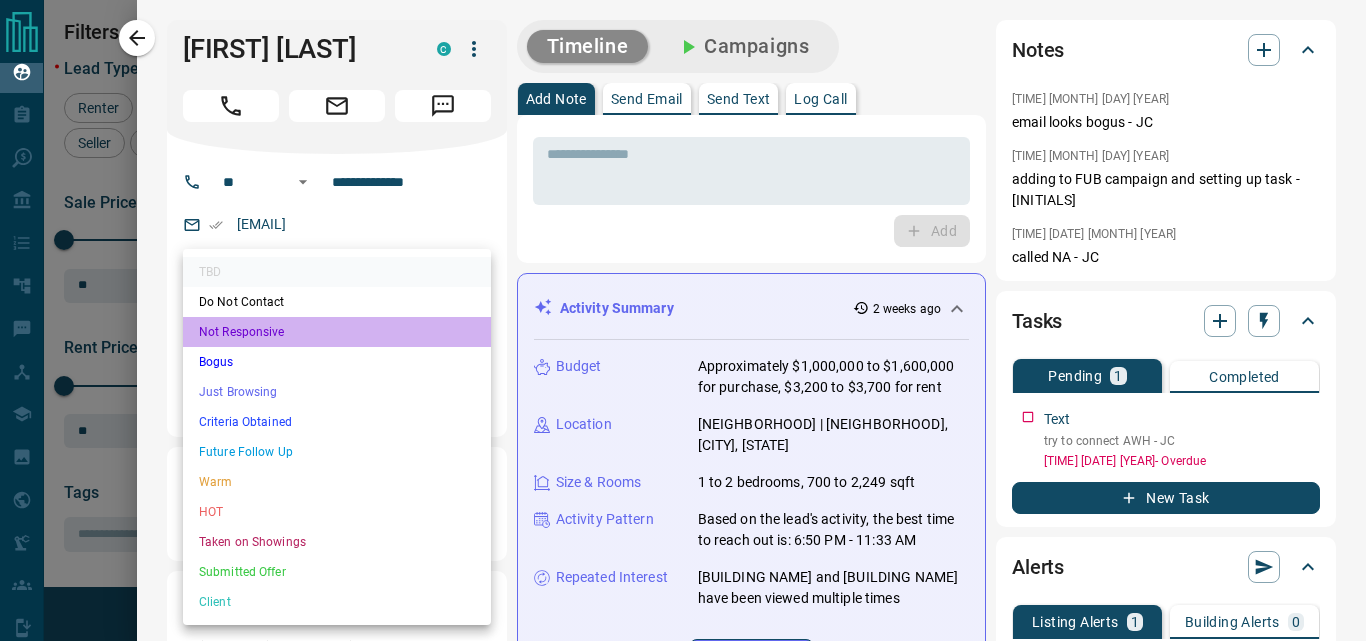 click on "Not Responsive" at bounding box center (337, 332) 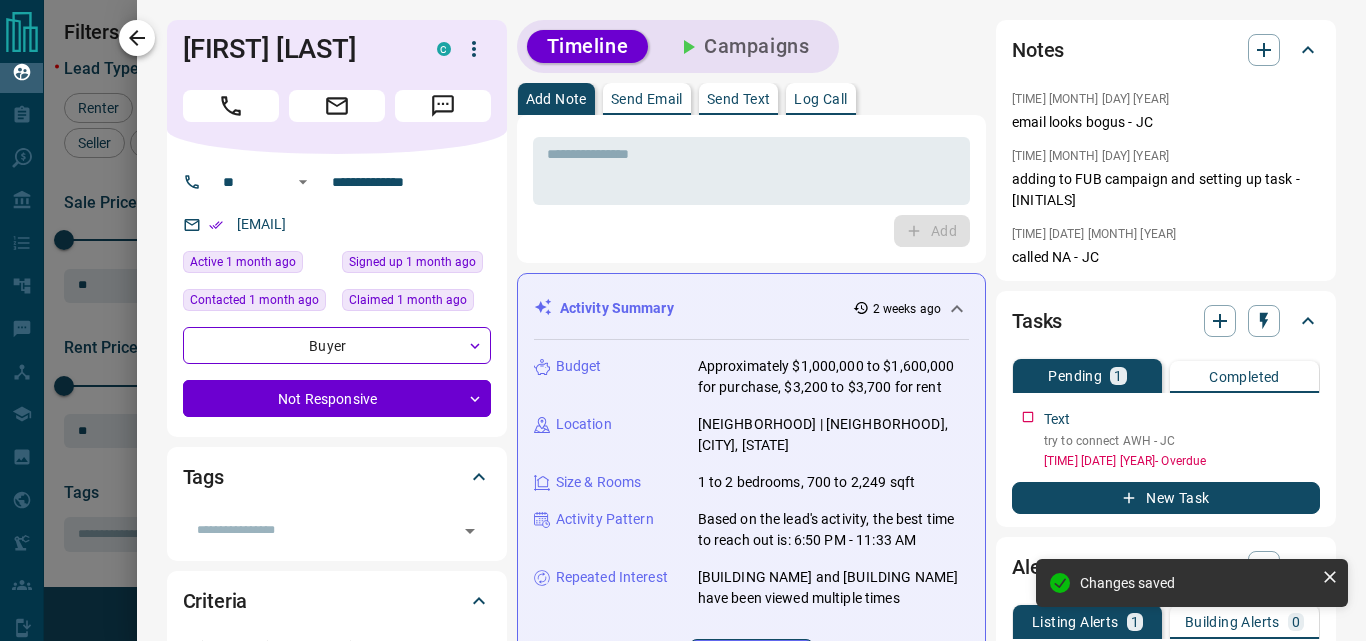 click 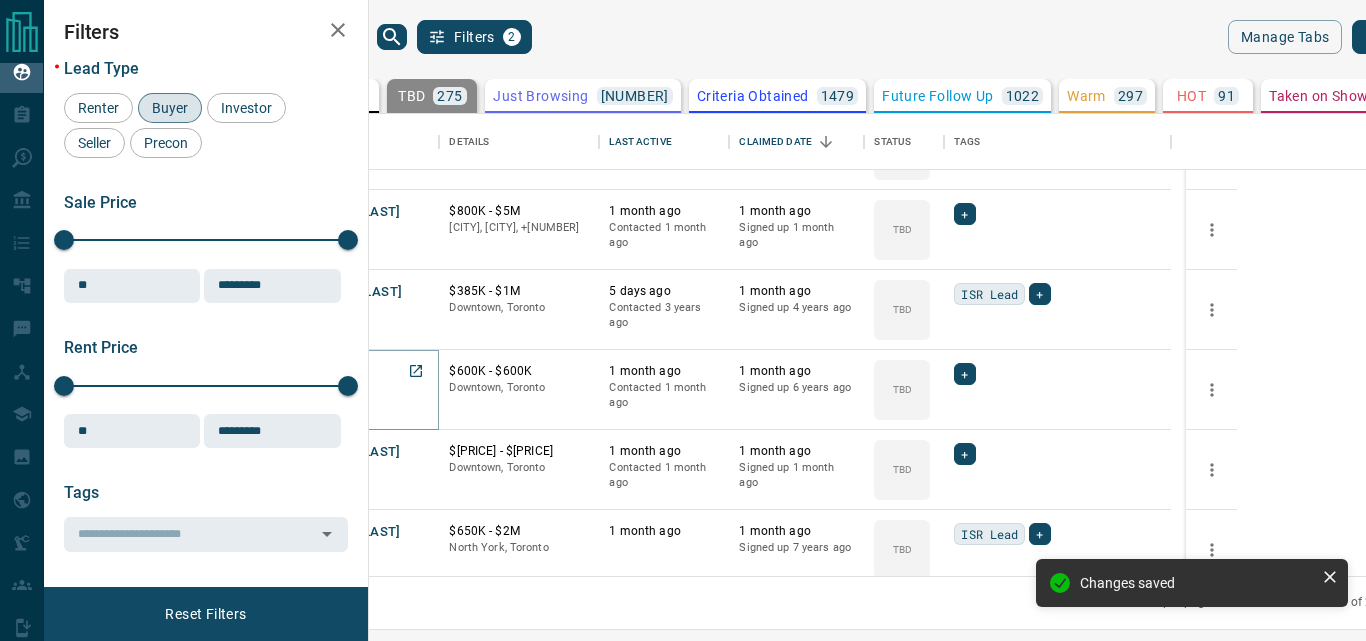 click on "[PERSON]" at bounding box center [339, 372] 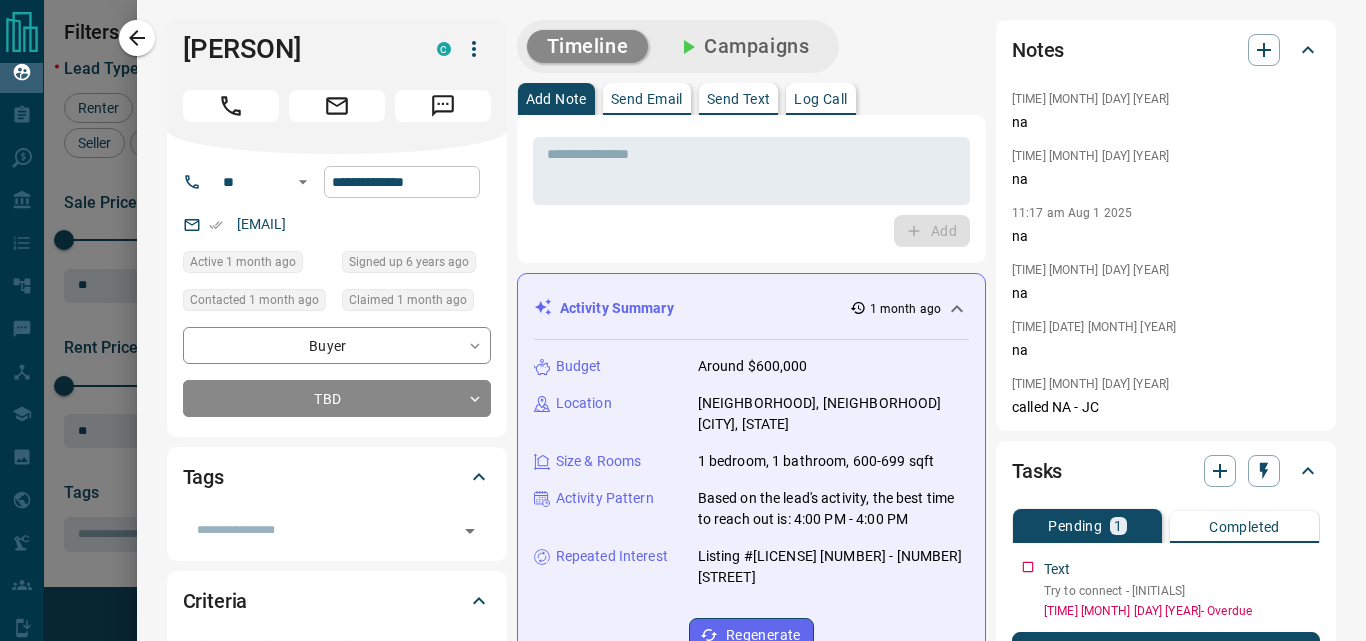 click on "**********" at bounding box center (402, 182) 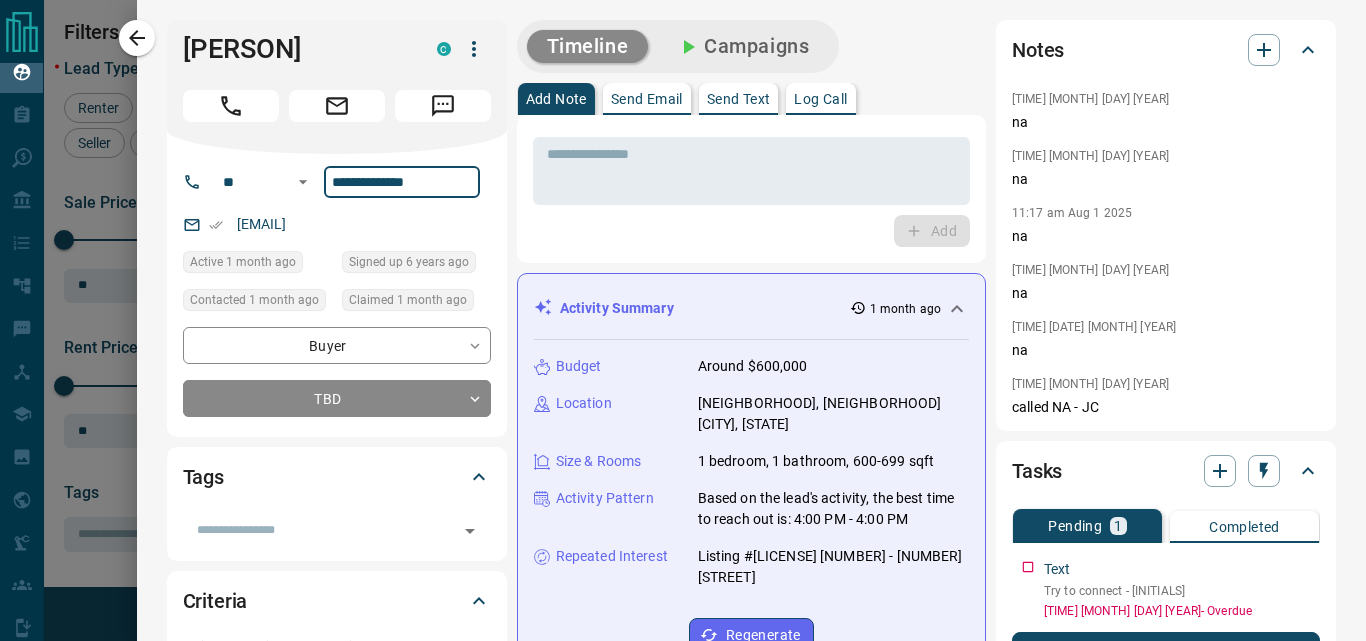 click on "**********" at bounding box center (402, 182) 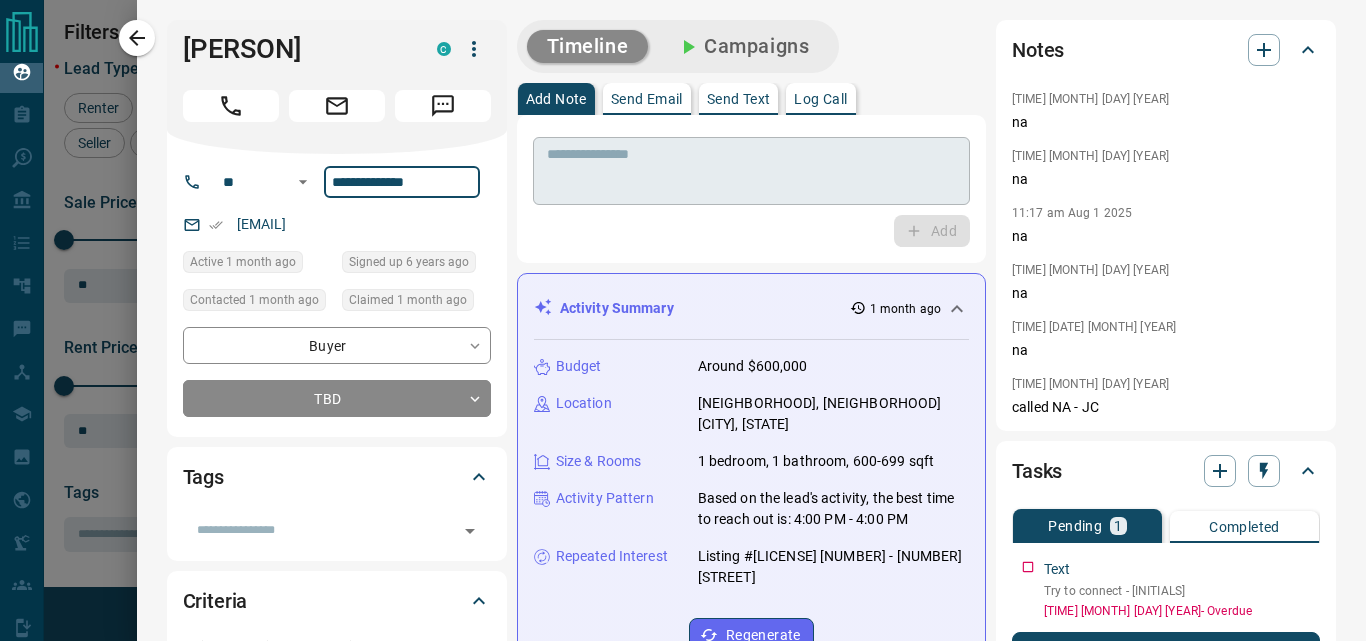 click at bounding box center (751, 171) 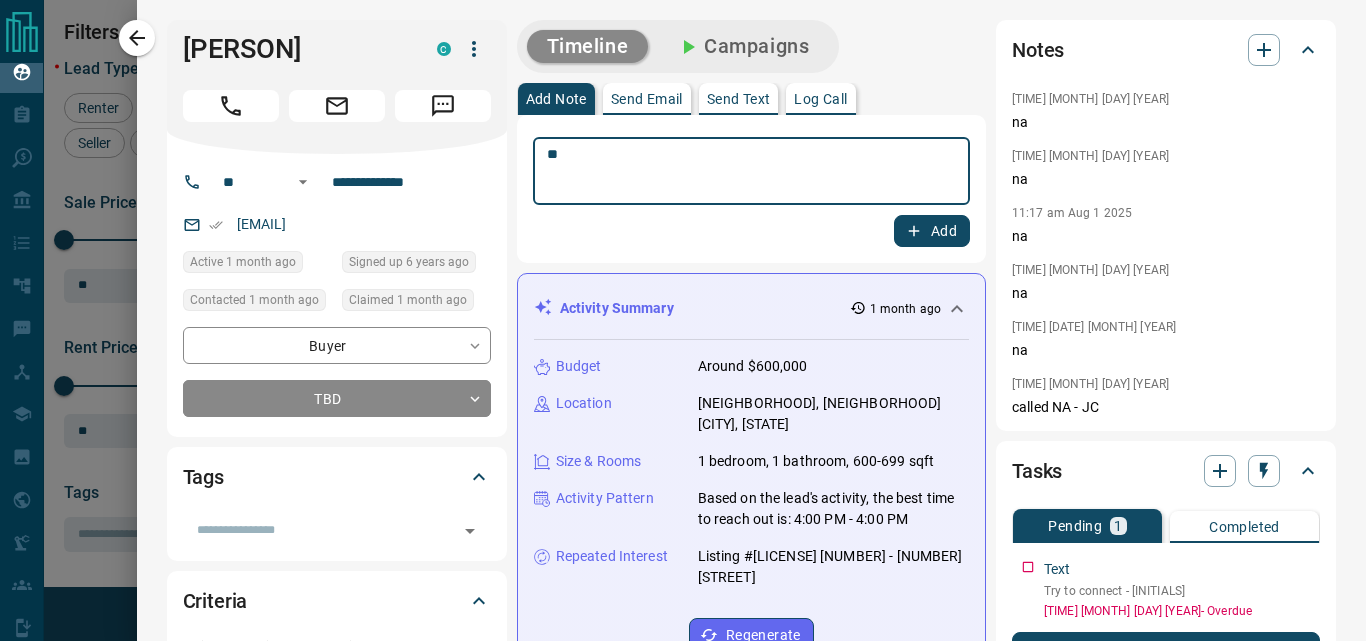 click 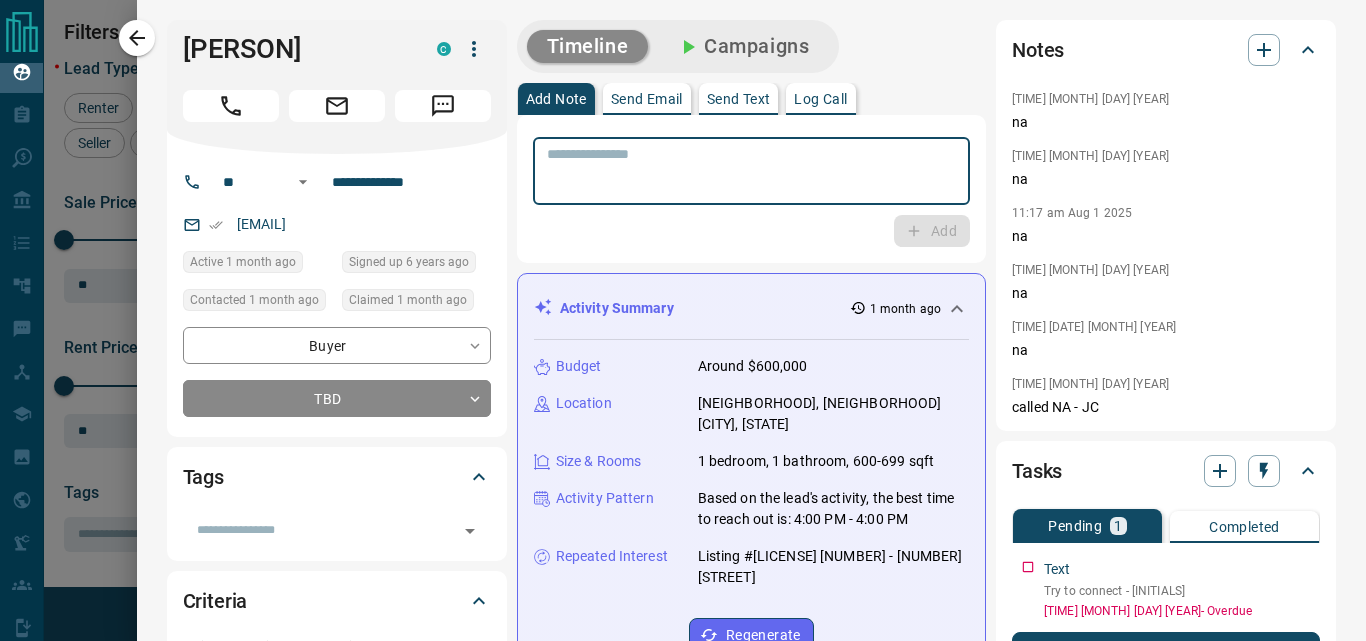 click at bounding box center [744, 171] 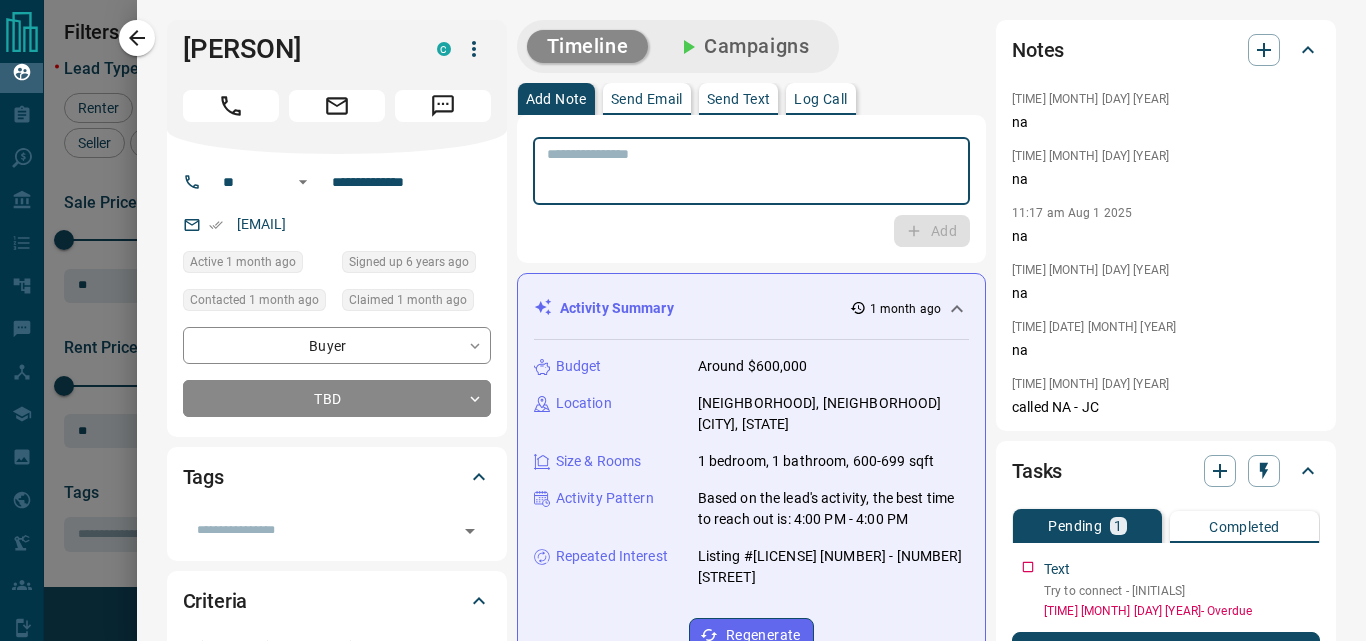 click at bounding box center [744, 171] 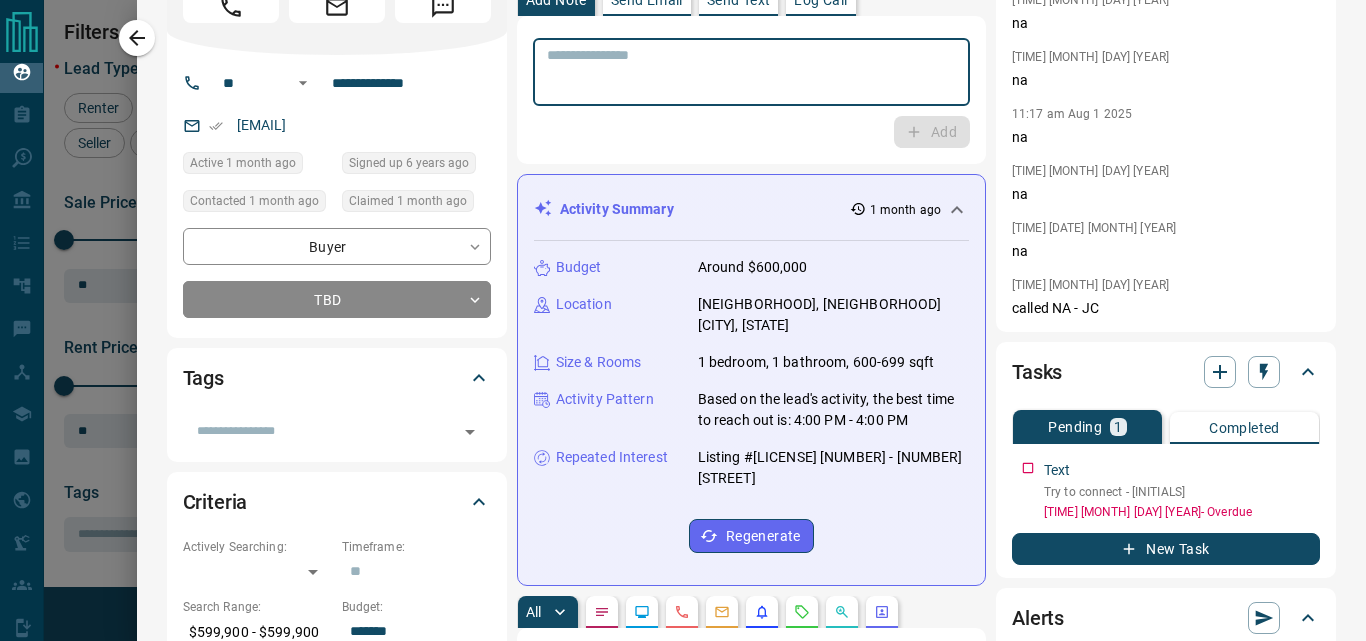 scroll, scrollTop: 0, scrollLeft: 0, axis: both 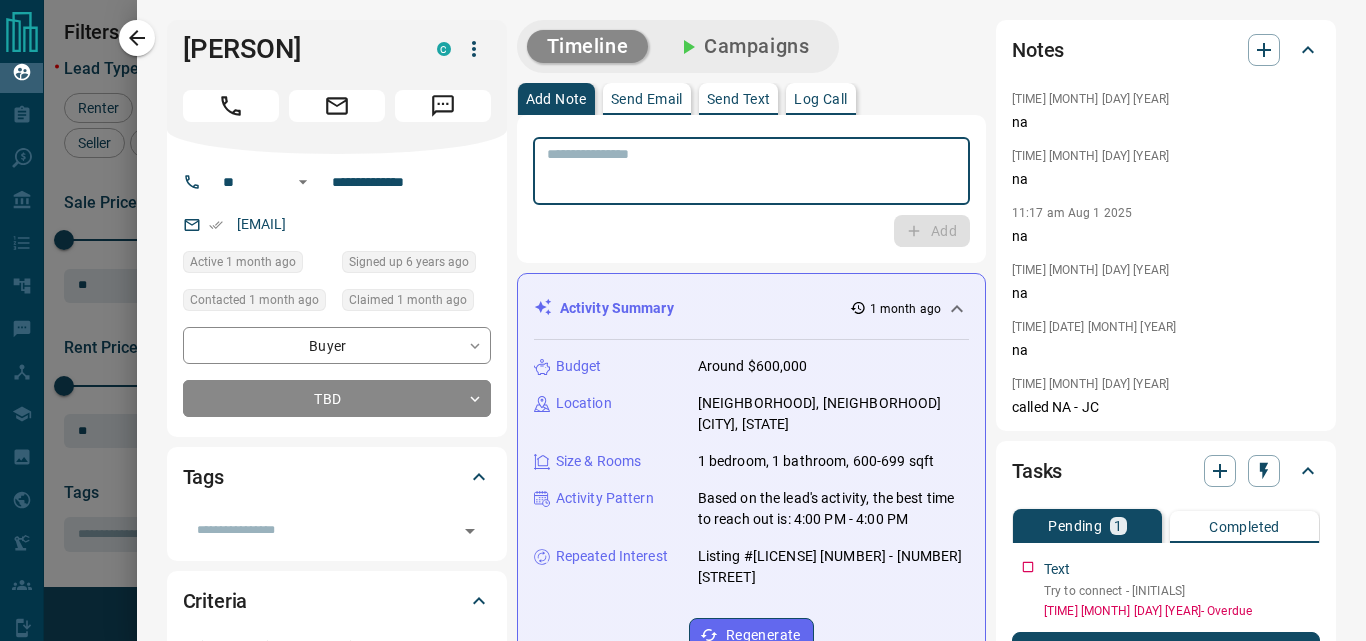 click on "**********" at bounding box center [751, 1235] 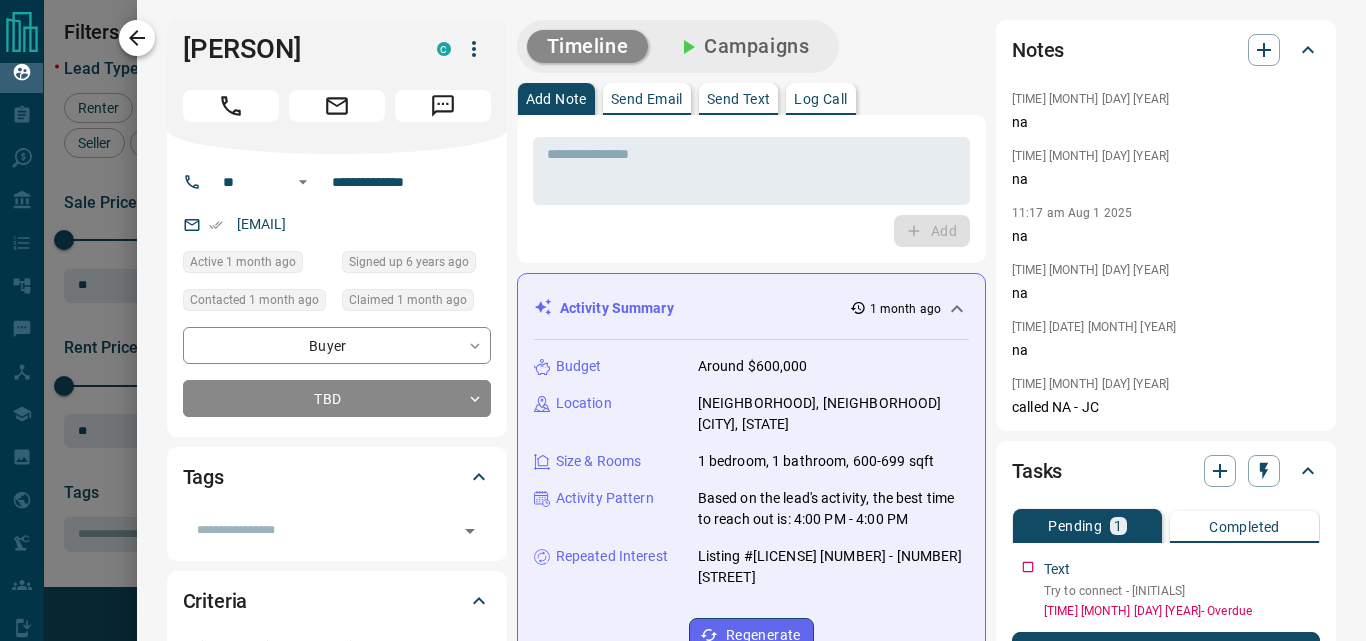 click at bounding box center (137, 38) 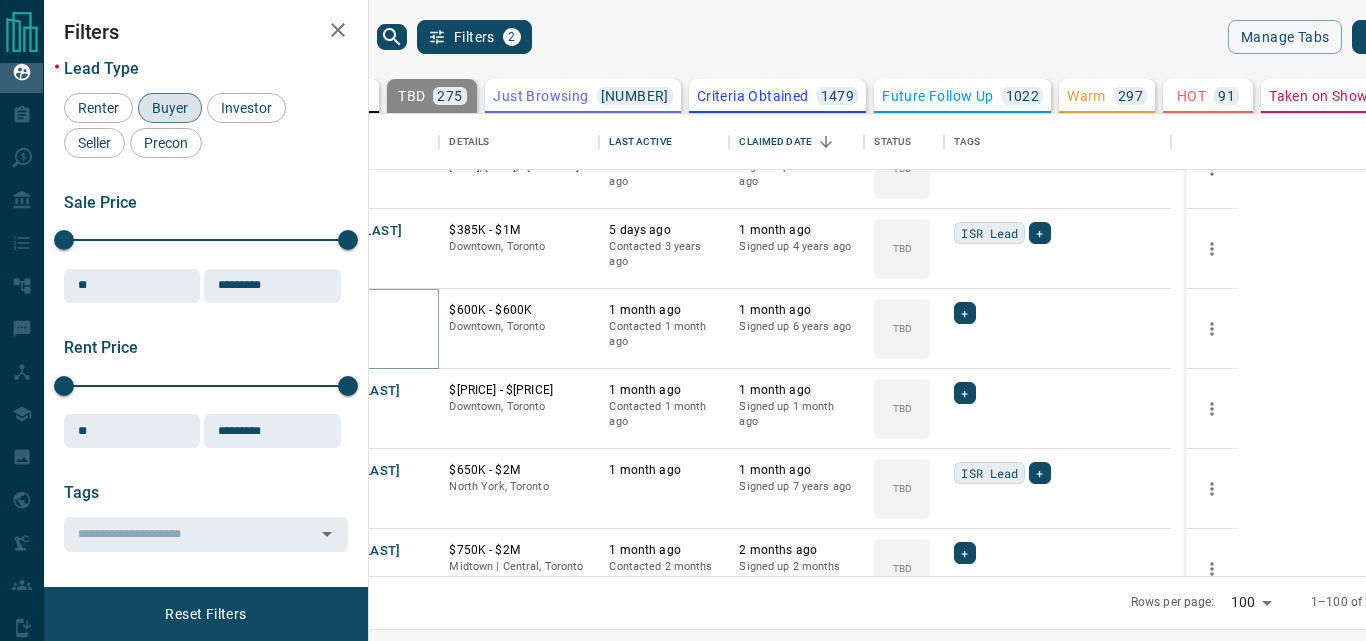 scroll, scrollTop: 3300, scrollLeft: 0, axis: vertical 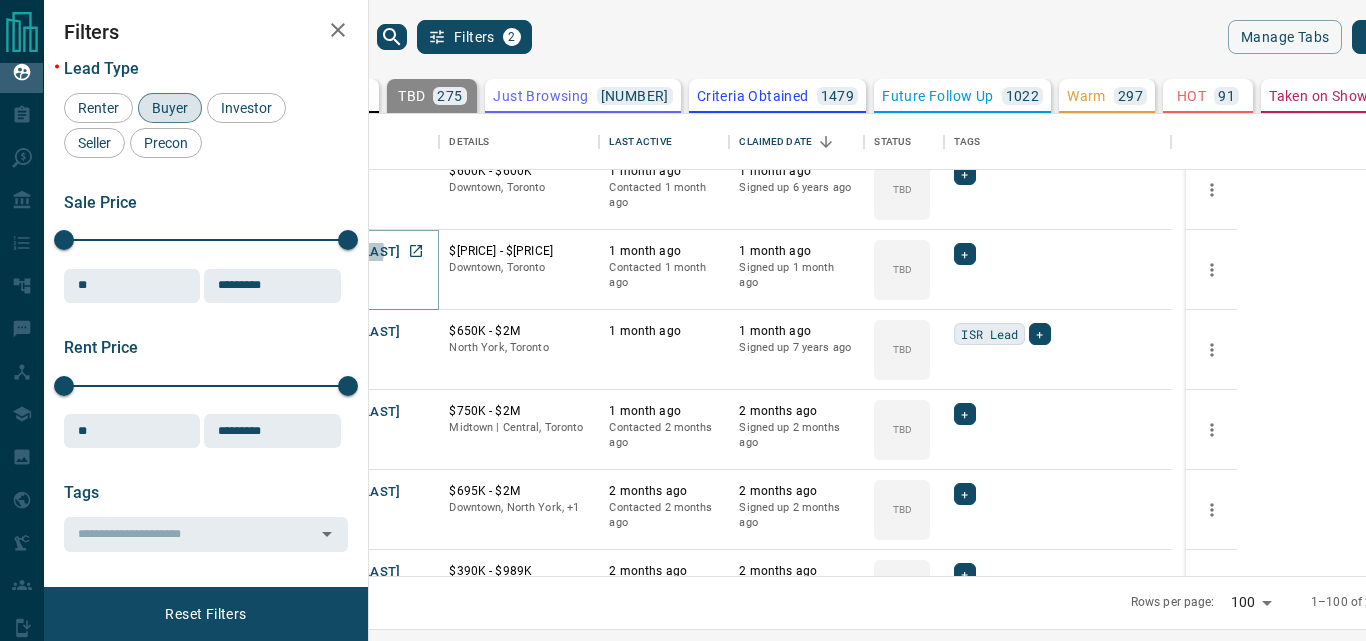 click on "[FIRST] [LAST]" at bounding box center (354, 252) 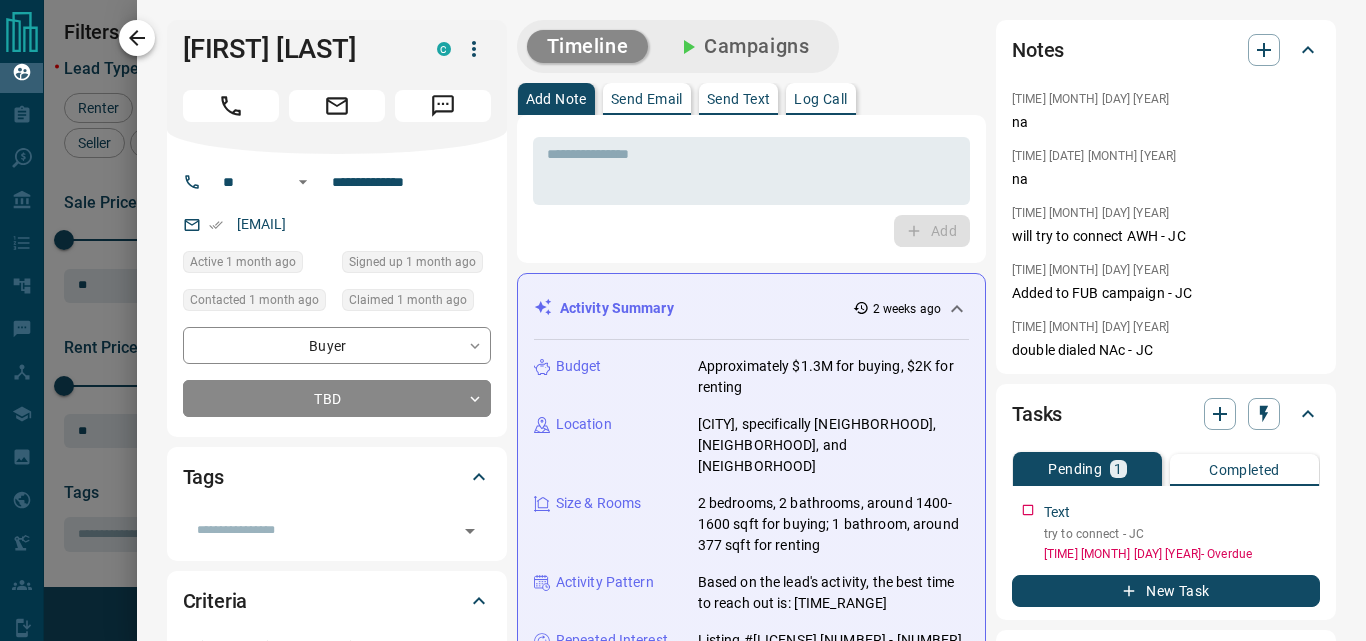 click 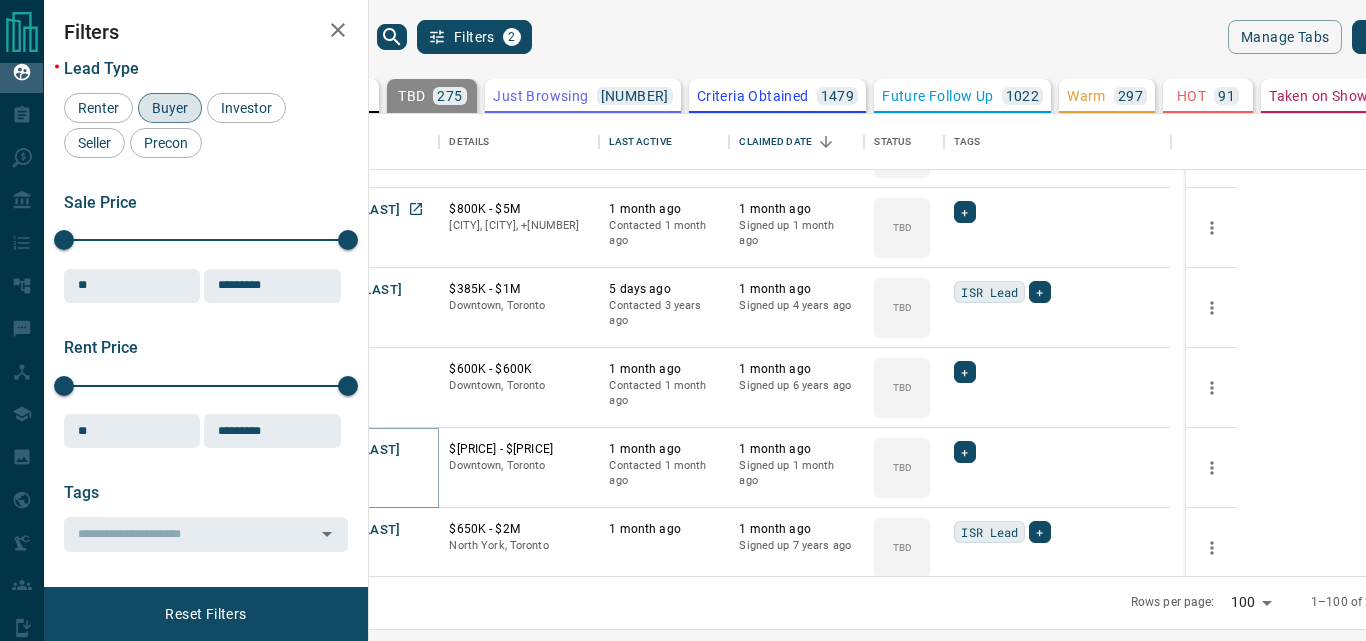 scroll, scrollTop: 3200, scrollLeft: 0, axis: vertical 